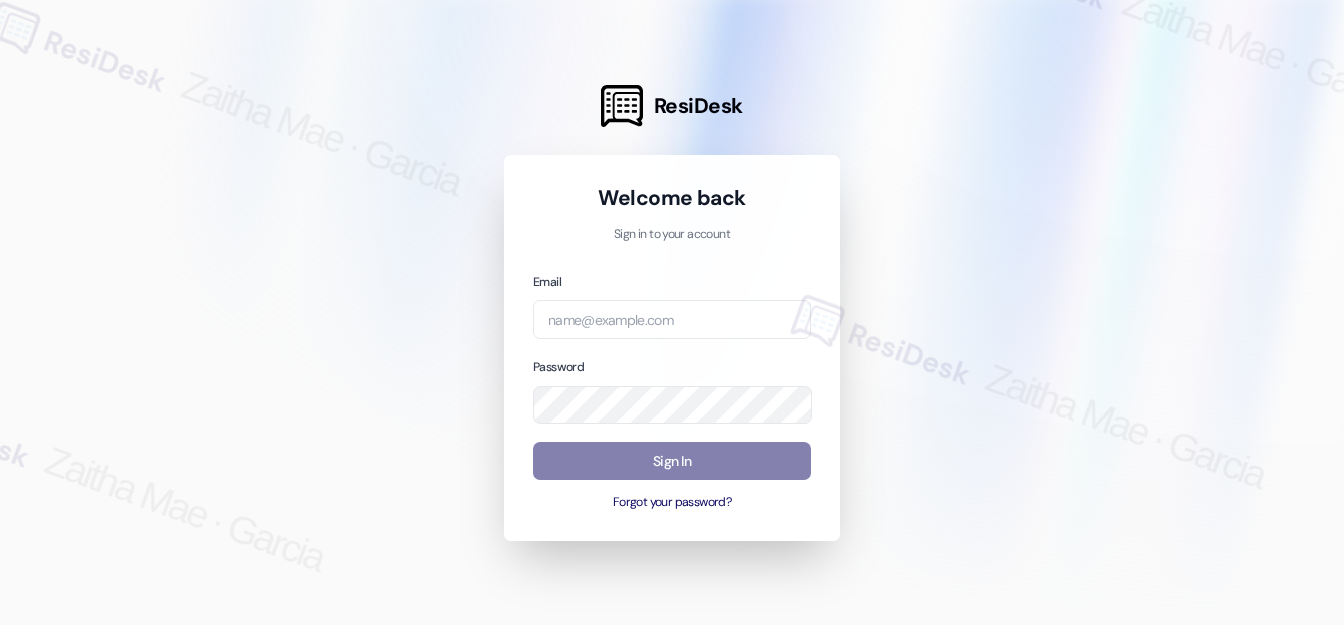 scroll, scrollTop: 0, scrollLeft: 0, axis: both 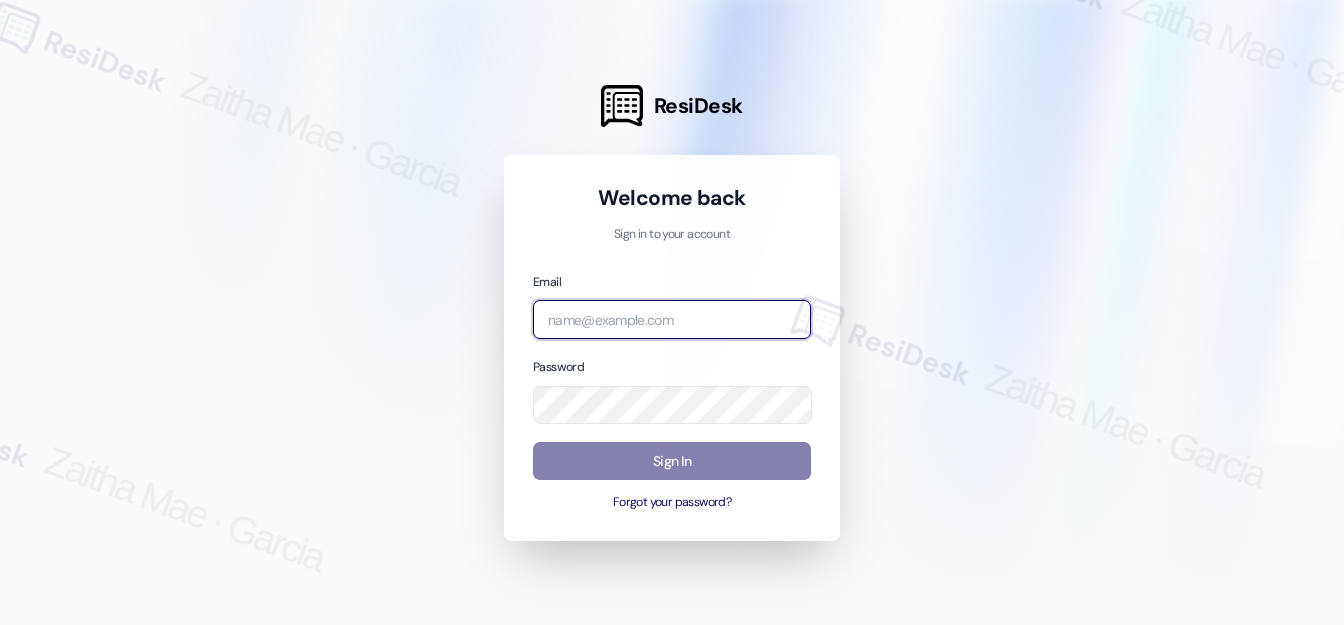 click at bounding box center [672, 319] 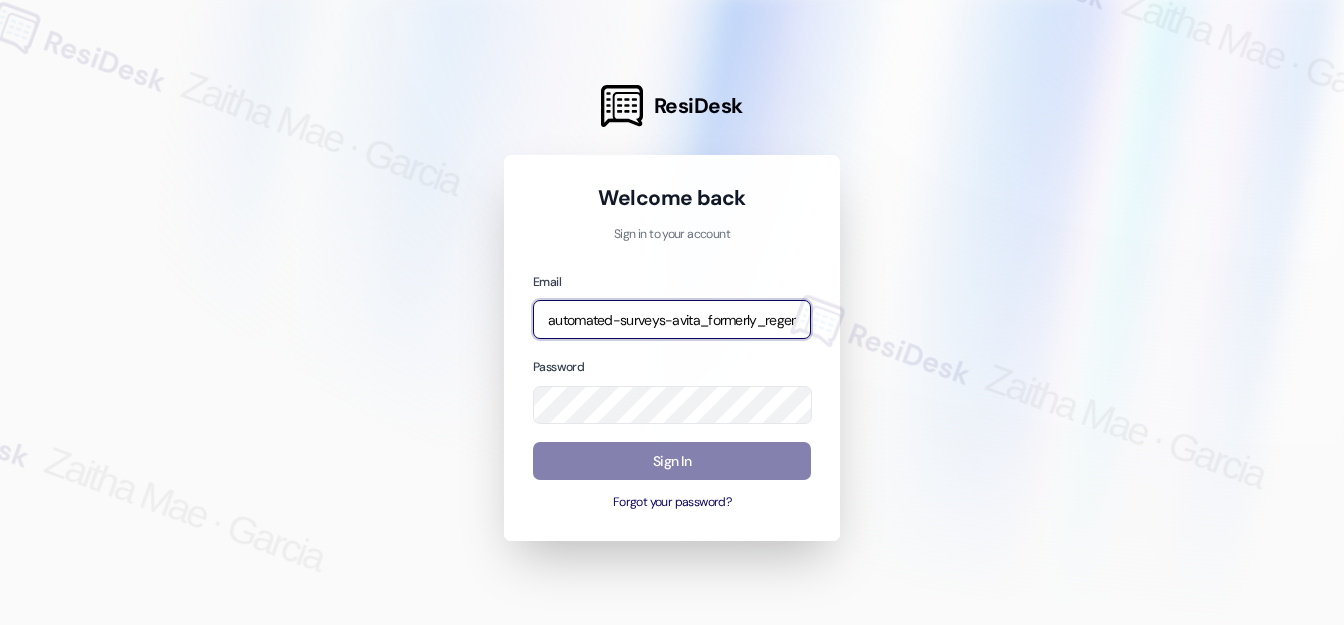 type on "automated-surveys-avita_formerly_regency-zaitha.mae.garcia@example.com" 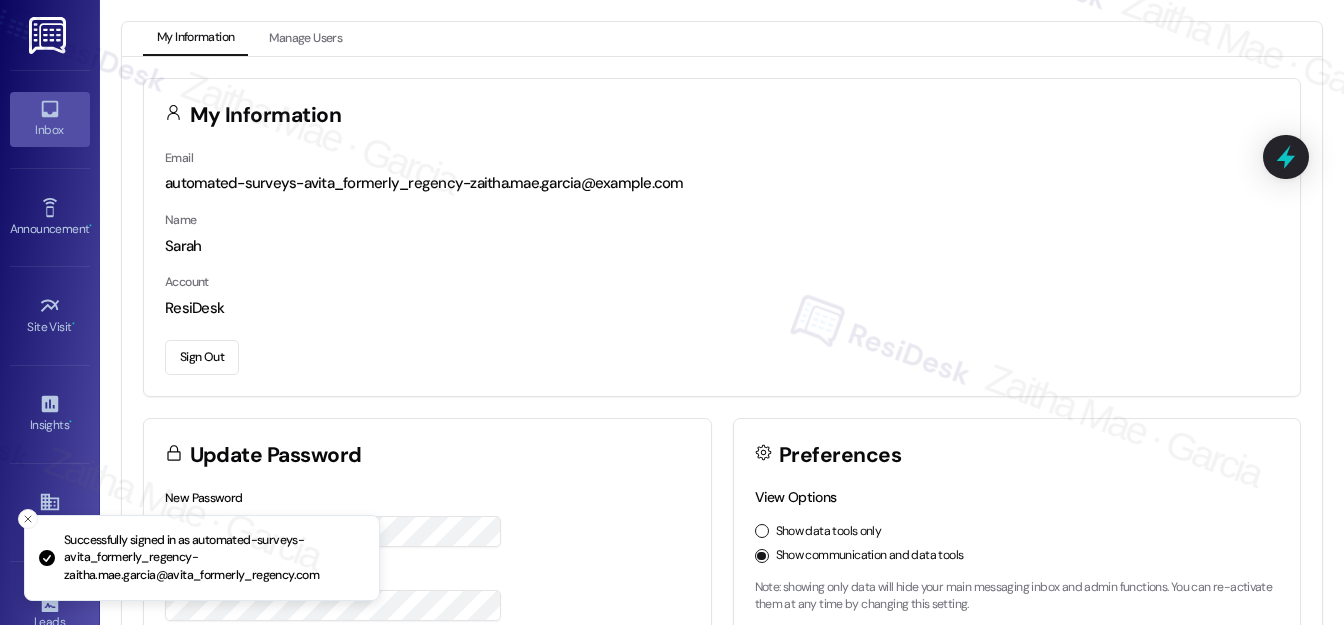 click on "Inbox" at bounding box center (50, 119) 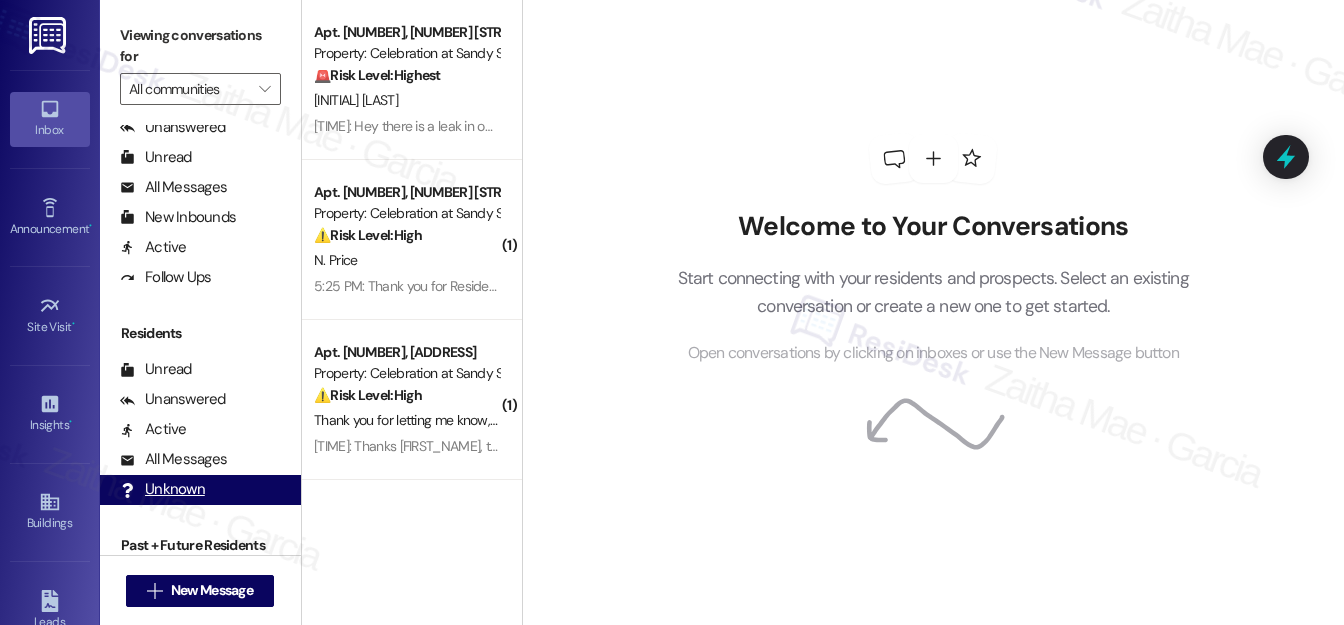 scroll, scrollTop: 389, scrollLeft: 0, axis: vertical 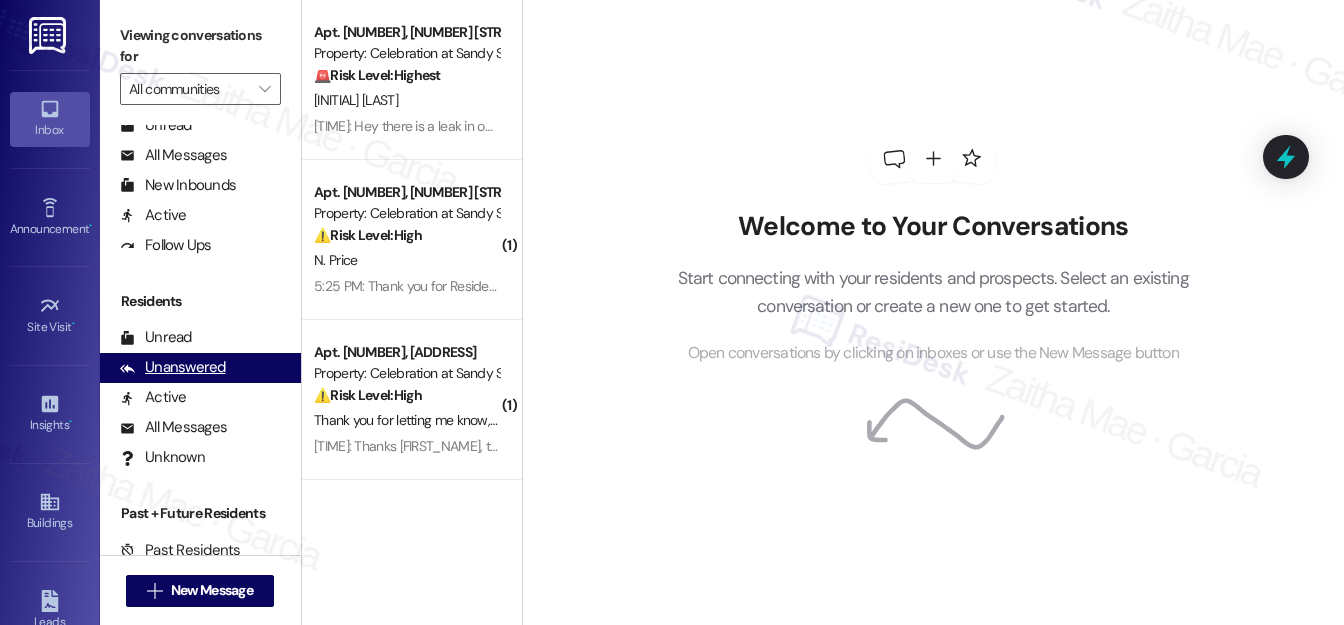 click on "Unanswered" at bounding box center (173, 367) 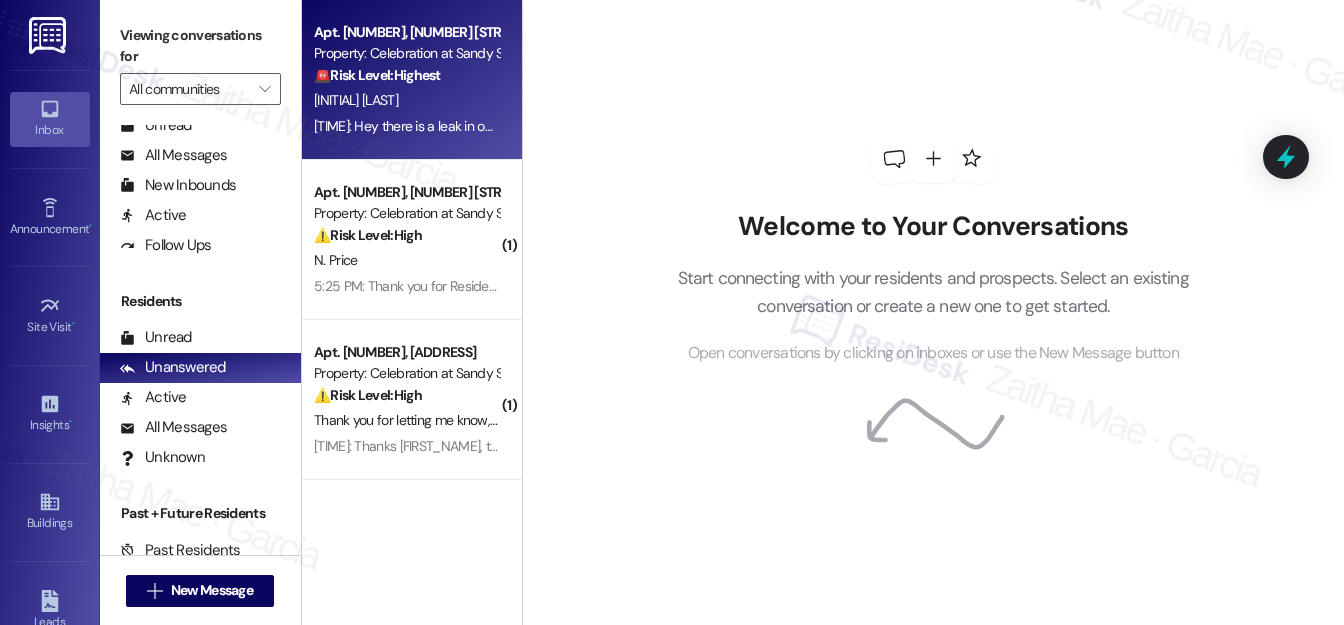 click on "[INITIAL] [LAST]" at bounding box center [406, 100] 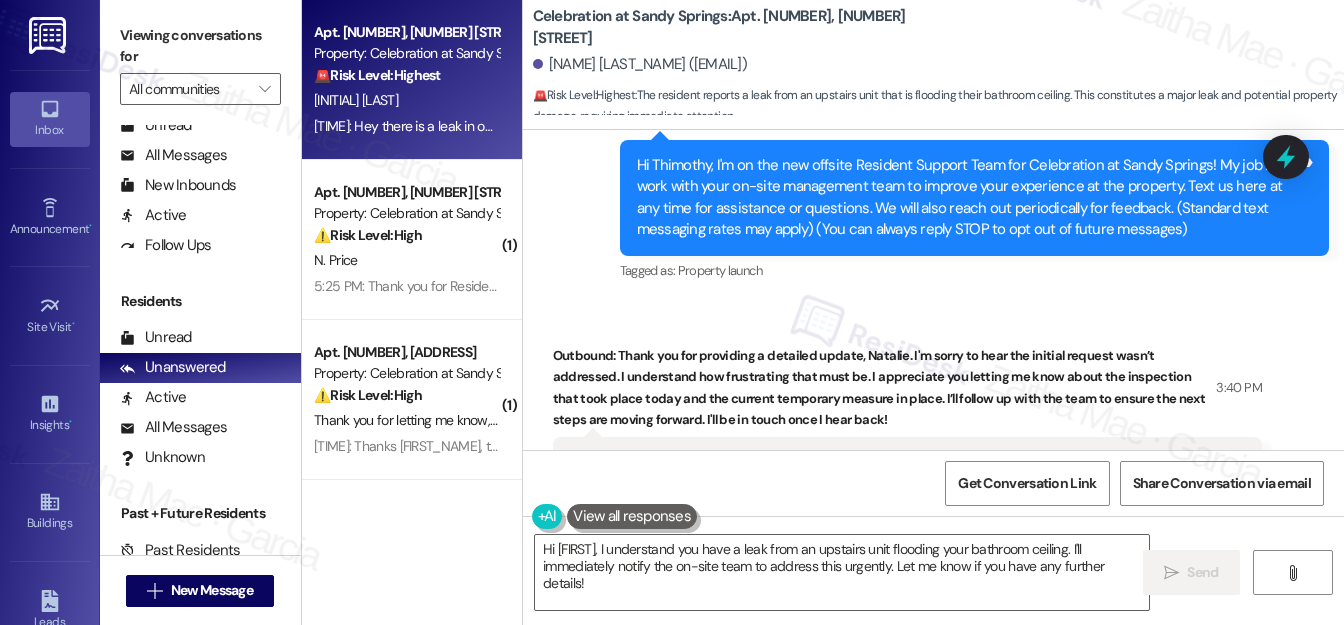 scroll, scrollTop: 237, scrollLeft: 0, axis: vertical 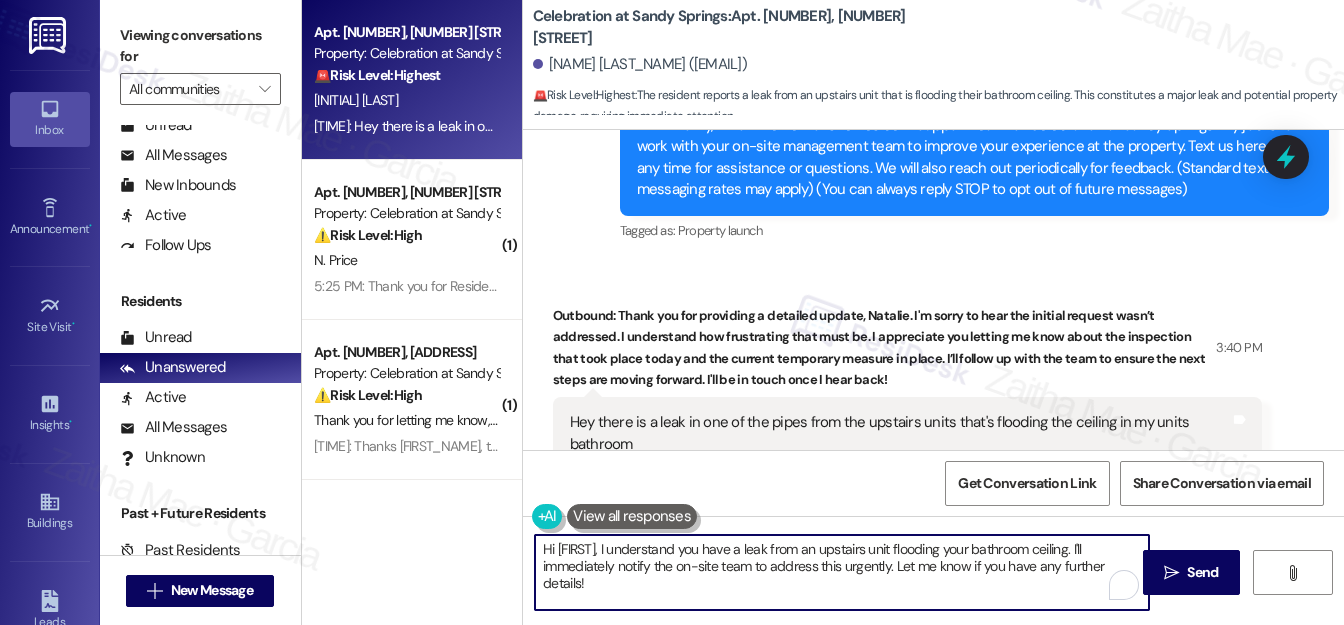 drag, startPoint x: 641, startPoint y: 551, endPoint x: 538, endPoint y: 548, distance: 103.04368 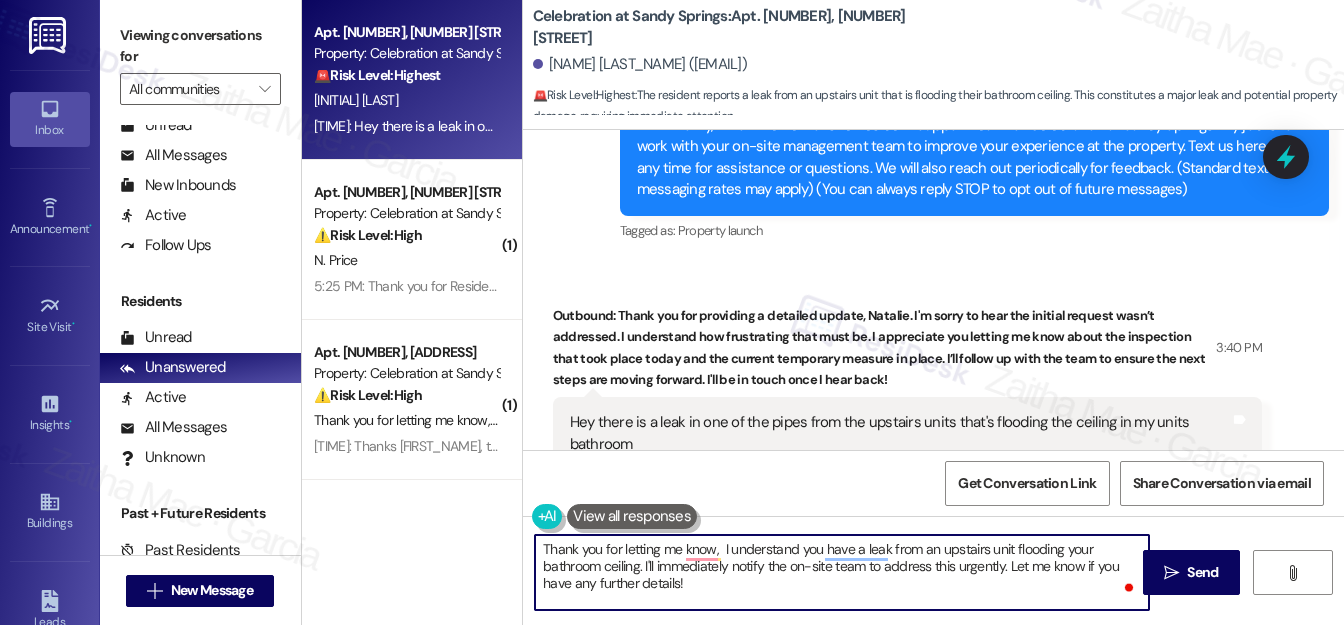 click on "[FIRST] [LAST] 3:40 PM" at bounding box center (907, 351) 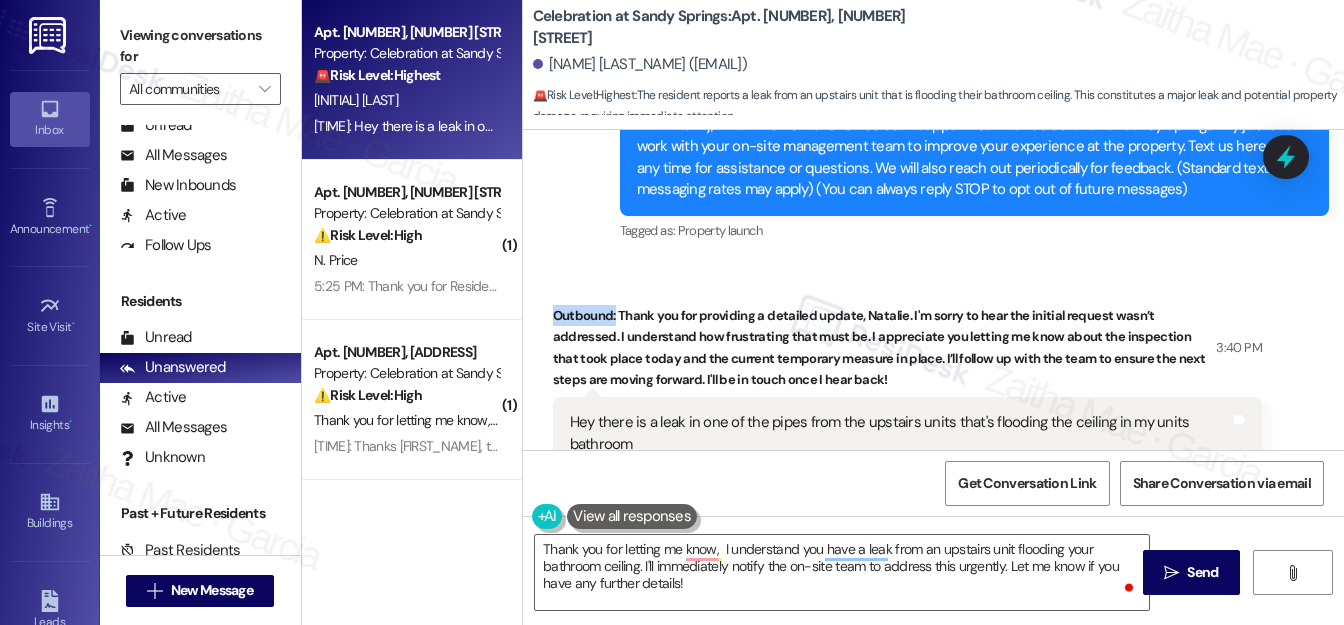 click on "[FIRST] [LAST] 3:40 PM" at bounding box center [907, 351] 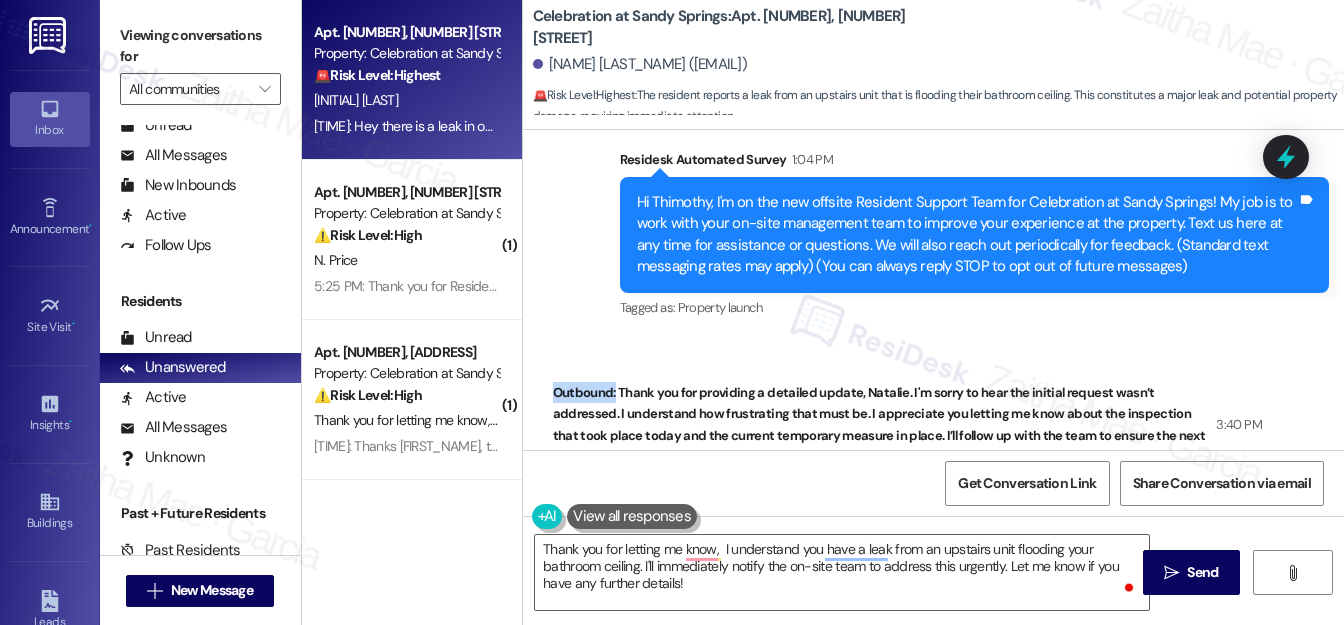 scroll, scrollTop: 237, scrollLeft: 0, axis: vertical 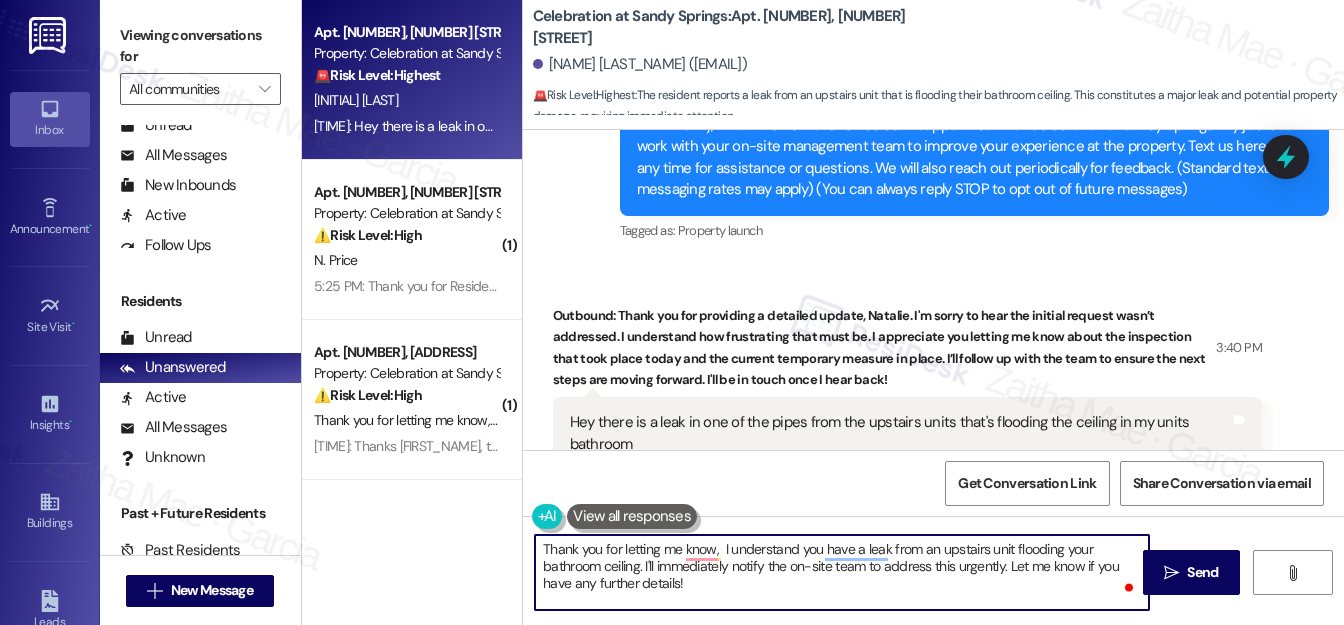 click on "Thank you for letting me know,  I understand you have a leak from an upstairs unit flooding your bathroom ceiling. I'll immediately notify the on-site team to address this urgently. Let me know if you have any further details!" at bounding box center [842, 572] 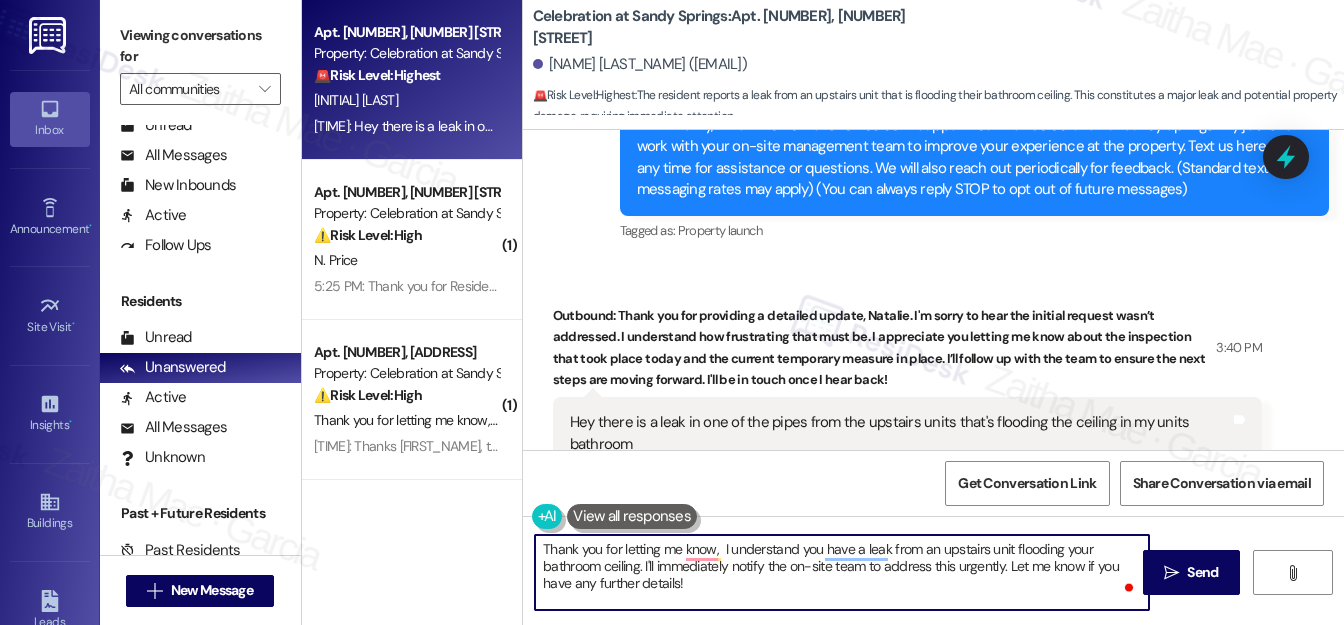 paste on "[NAME]" 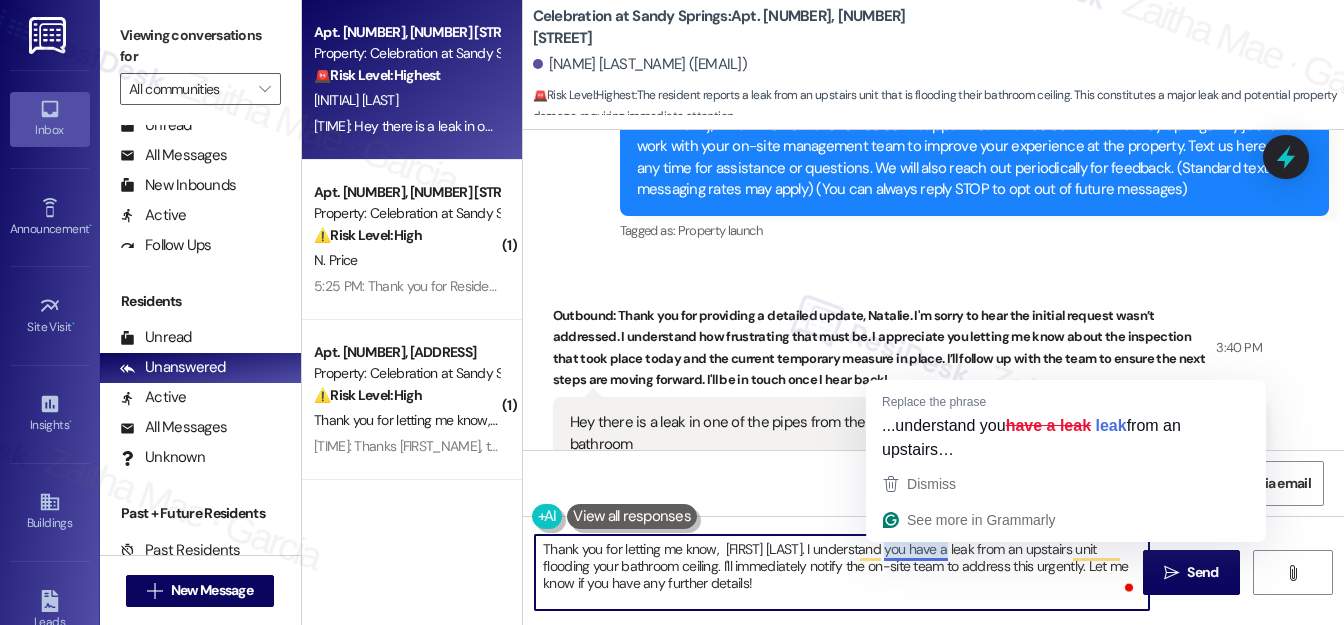 click on "Thank you for letting me know,  [FIRST] [LAST]. I understand you have a leak from an upstairs unit flooding your bathroom ceiling. I'll immediately notify the on-site team to address this urgently. Let me know if you have any further details!" at bounding box center (842, 572) 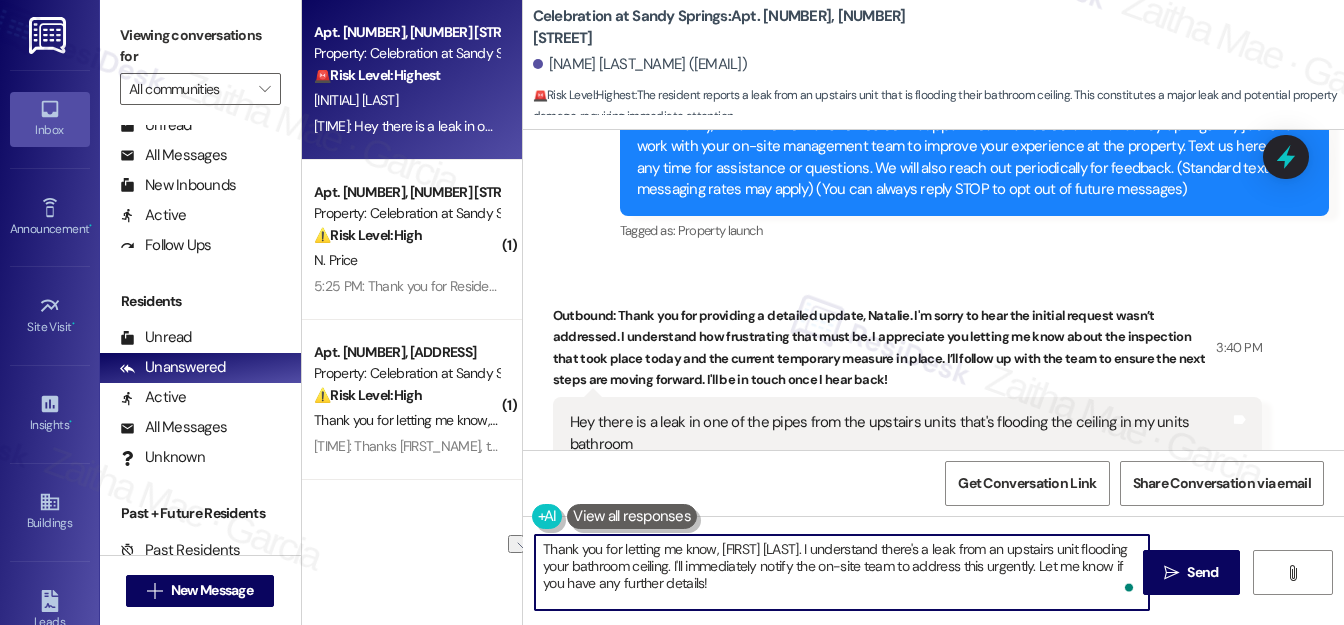 drag, startPoint x: 656, startPoint y: 563, endPoint x: 789, endPoint y: 562, distance: 133.00375 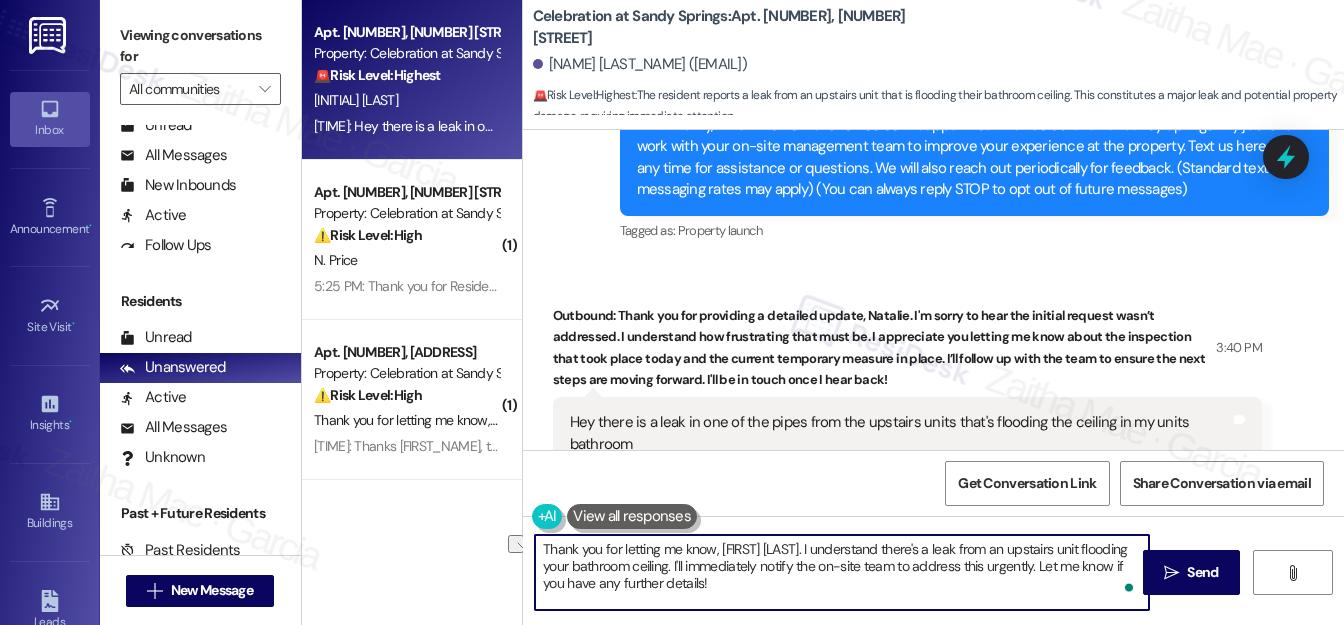 click on "Thank you for letting me know, [FIRST] [LAST]. I understand there's a leak from an upstairs unit flooding your bathroom ceiling. I'll immediately notify the on-site team to address this urgently. Let me know if you have any further details!" at bounding box center [842, 572] 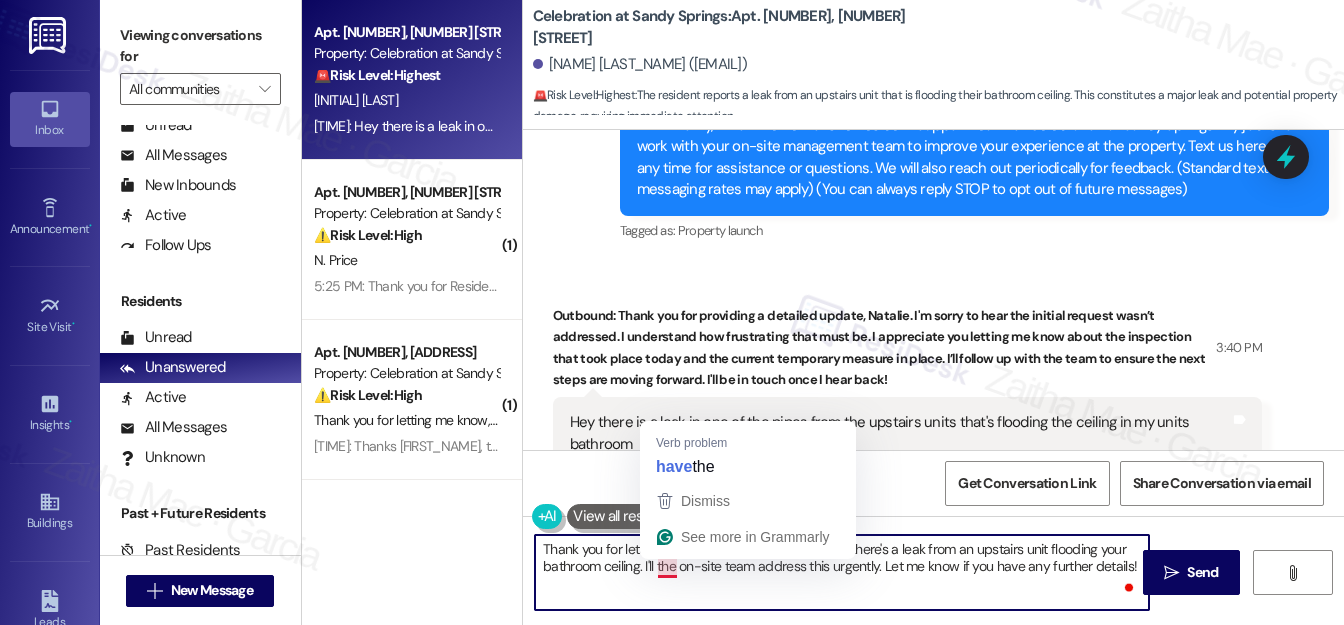 click on "Thank you for letting me know,  [NAME]. I understand there's a leak from an upstairs unit flooding your bathroom ceiling. I'll the on-site team address this urgently. Let me know if you have any further details!" at bounding box center [842, 572] 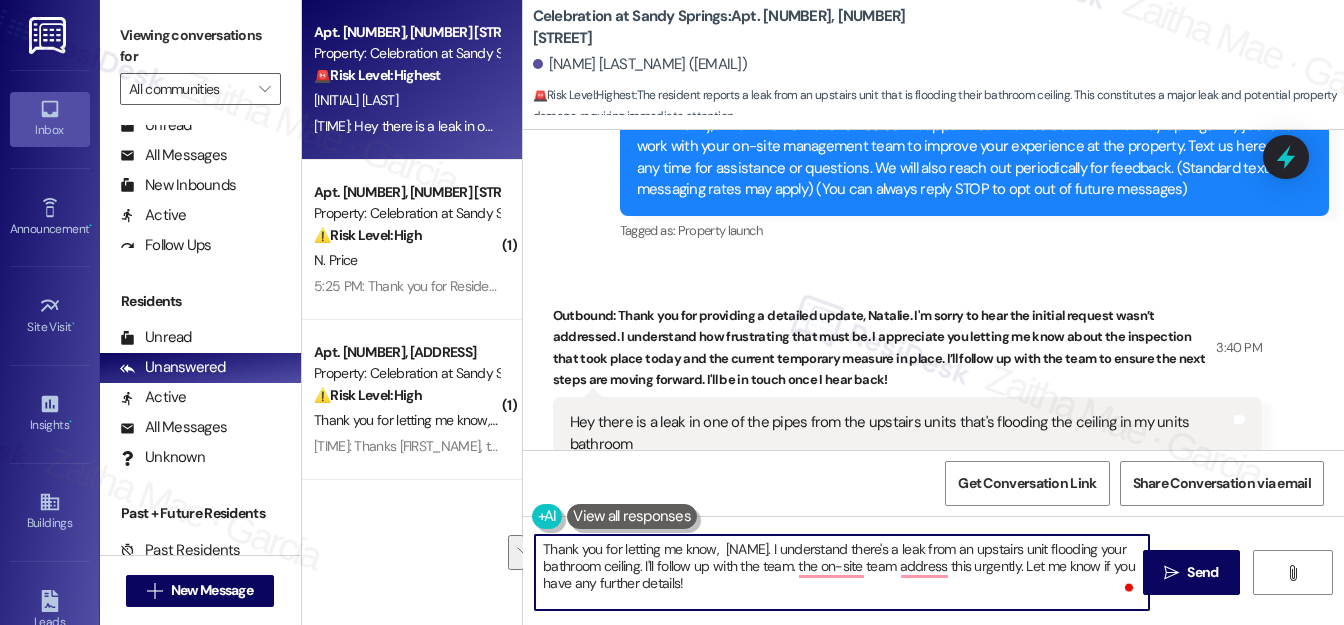 drag, startPoint x: 792, startPoint y: 564, endPoint x: 814, endPoint y: 592, distance: 35.608986 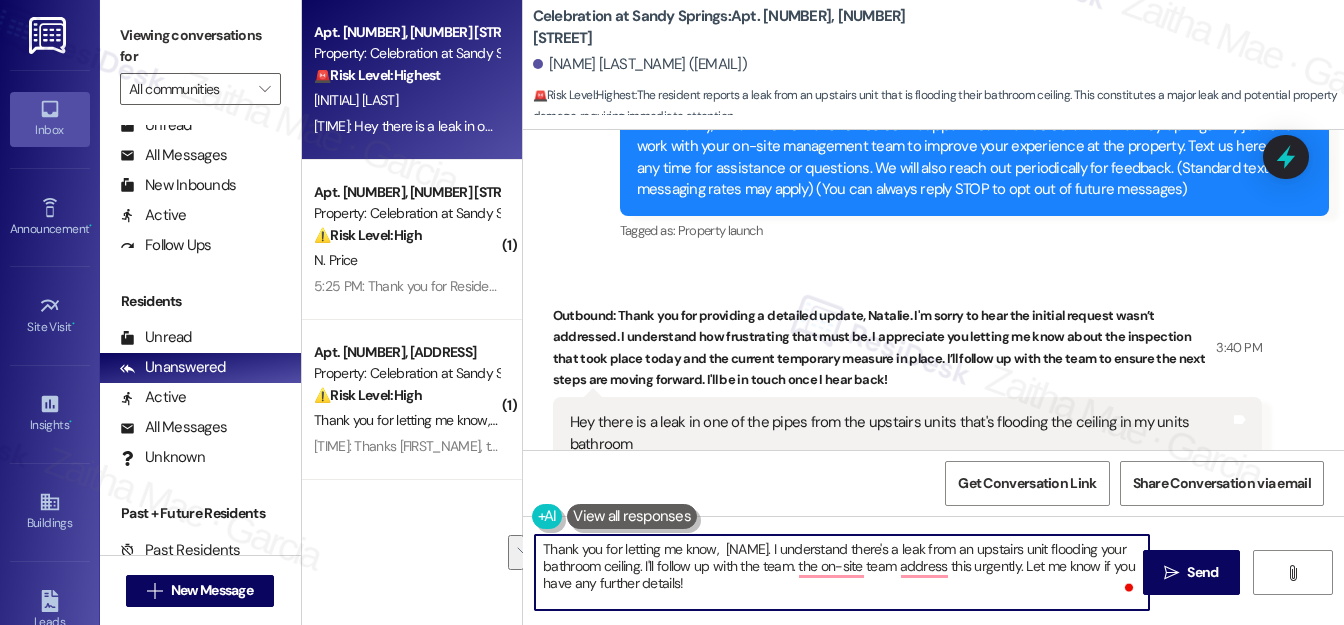 click on "Thank you for letting me know,  [NAME]. I understand there's a leak from an upstairs unit flooding your bathroom ceiling. I'll follow up with the team. the on-site team address this urgently. Let me know if you have any further details!" at bounding box center [842, 572] 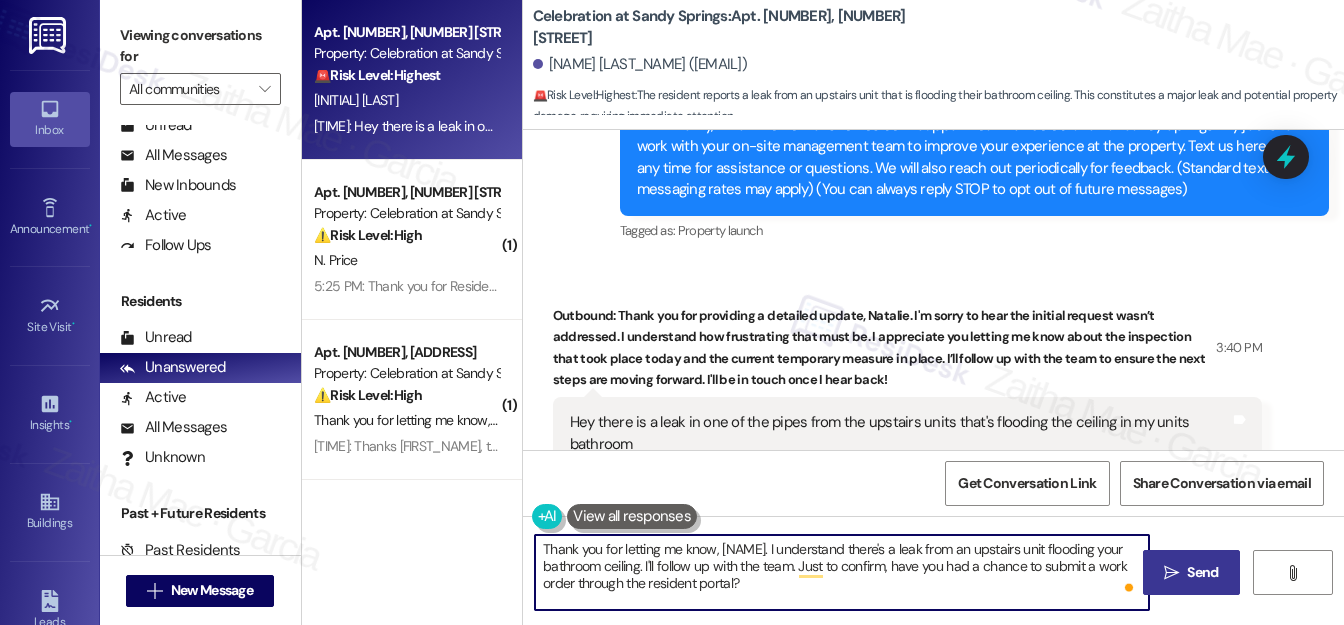 type on "Thank you for letting me know, [NAME]. I understand there's a leak from an upstairs unit flooding your bathroom ceiling. I'll follow up with the team. Just to confirm, have you had a chance to submit a work order through the resident portal?" 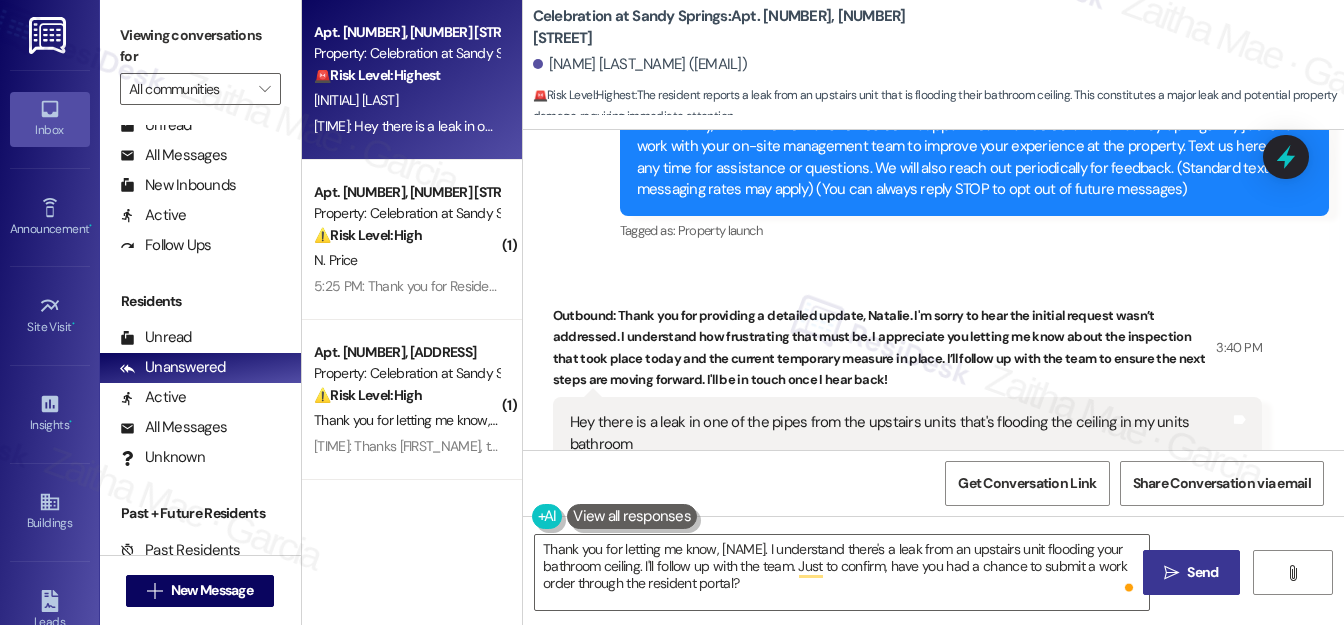 click on "Send" at bounding box center [1202, 572] 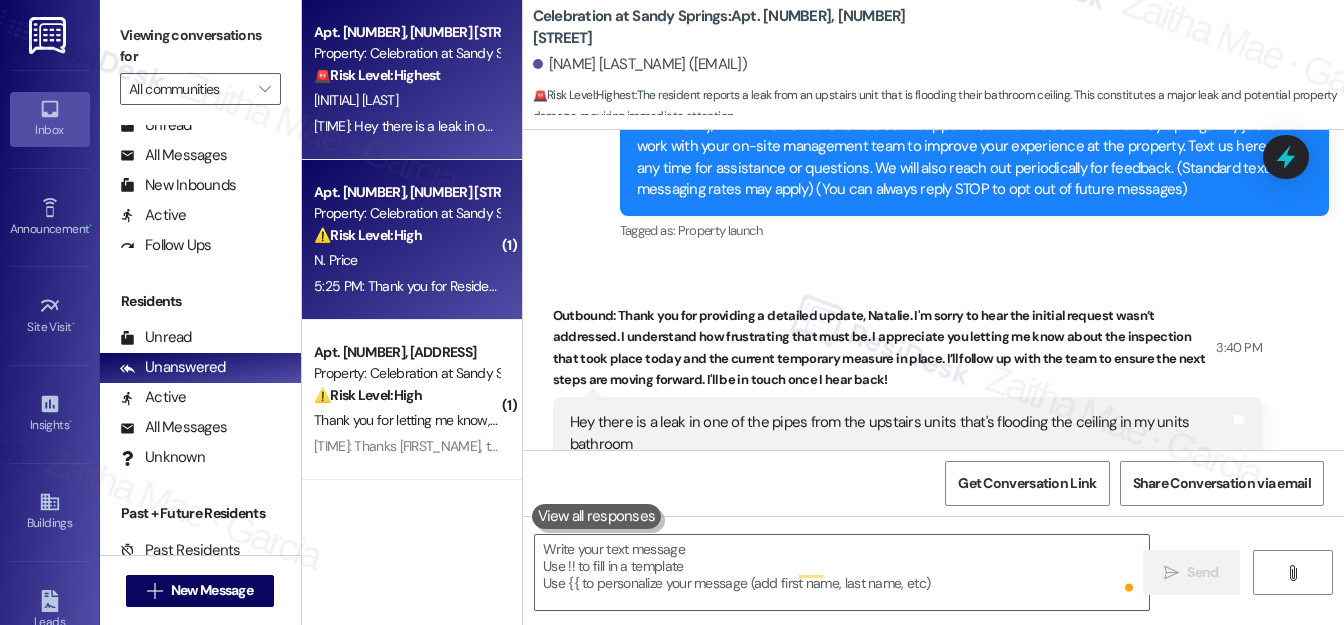 type on "Fetching suggested responses. Please feel free to read through the conversation in the meantime." 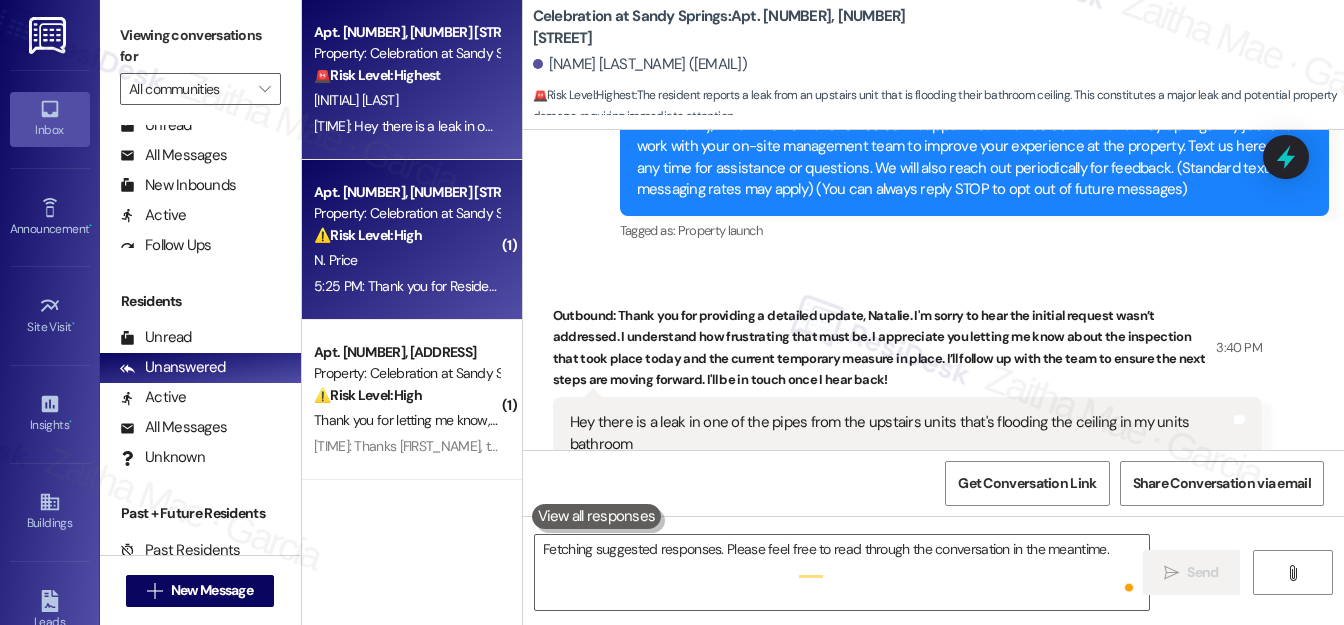 scroll, scrollTop: 237, scrollLeft: 0, axis: vertical 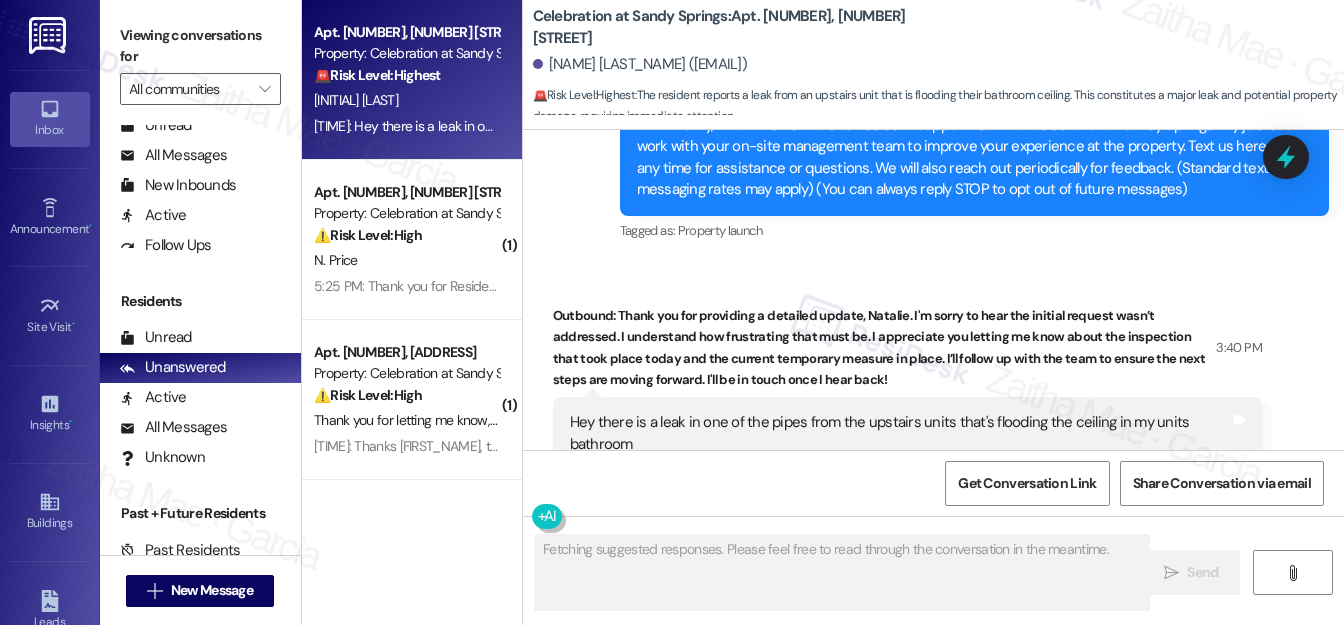 click on "N. Price" at bounding box center [406, 260] 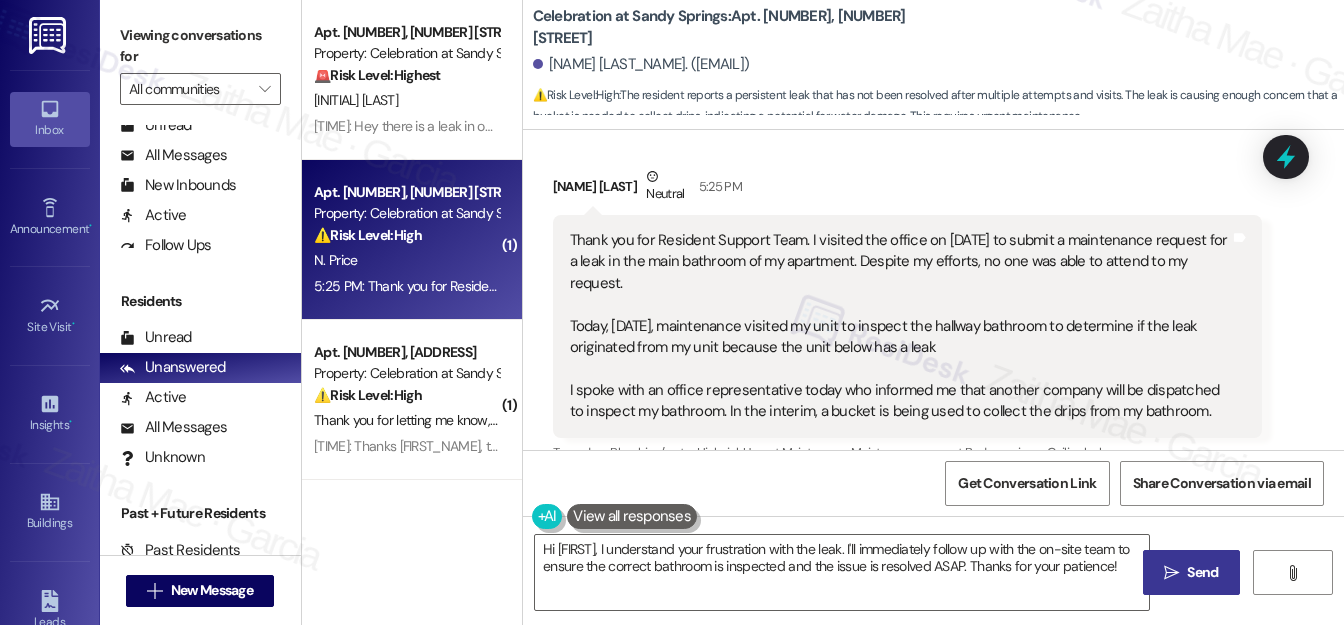 scroll, scrollTop: 408, scrollLeft: 0, axis: vertical 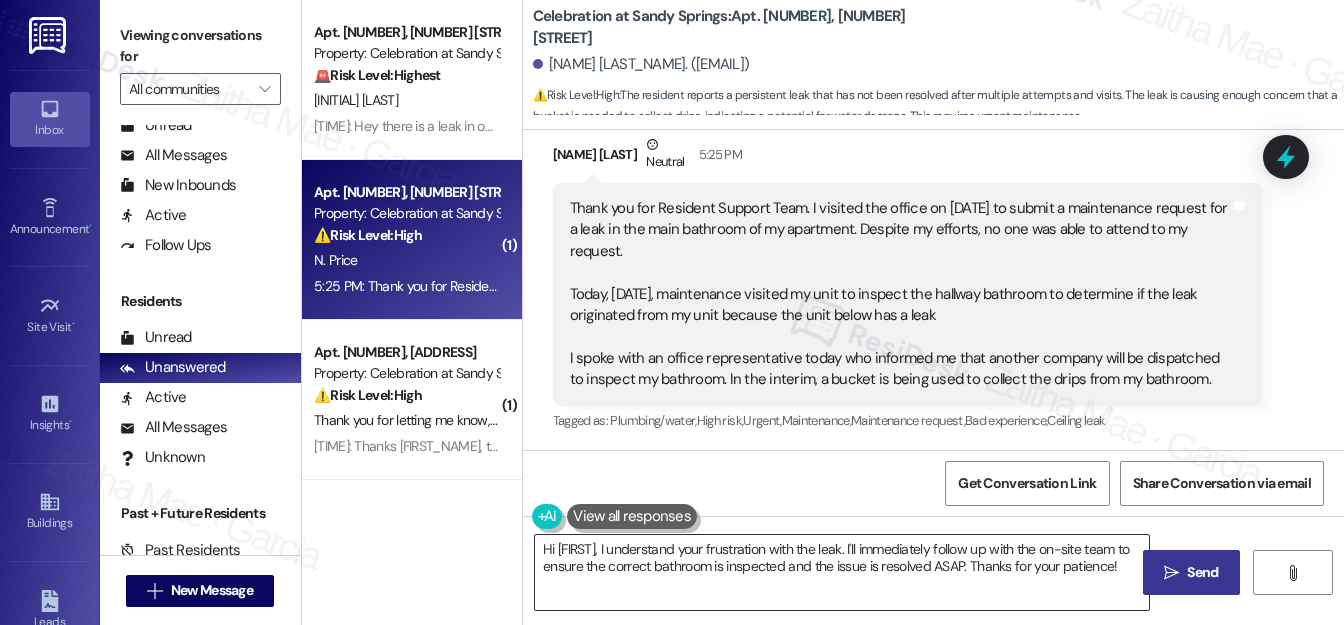 click on "Hi [FIRST], I understand your frustration with the leak. I'll immediately follow up with the on-site team to ensure the correct bathroom is inspected and the issue is resolved ASAP. Thanks for your patience!" at bounding box center (842, 572) 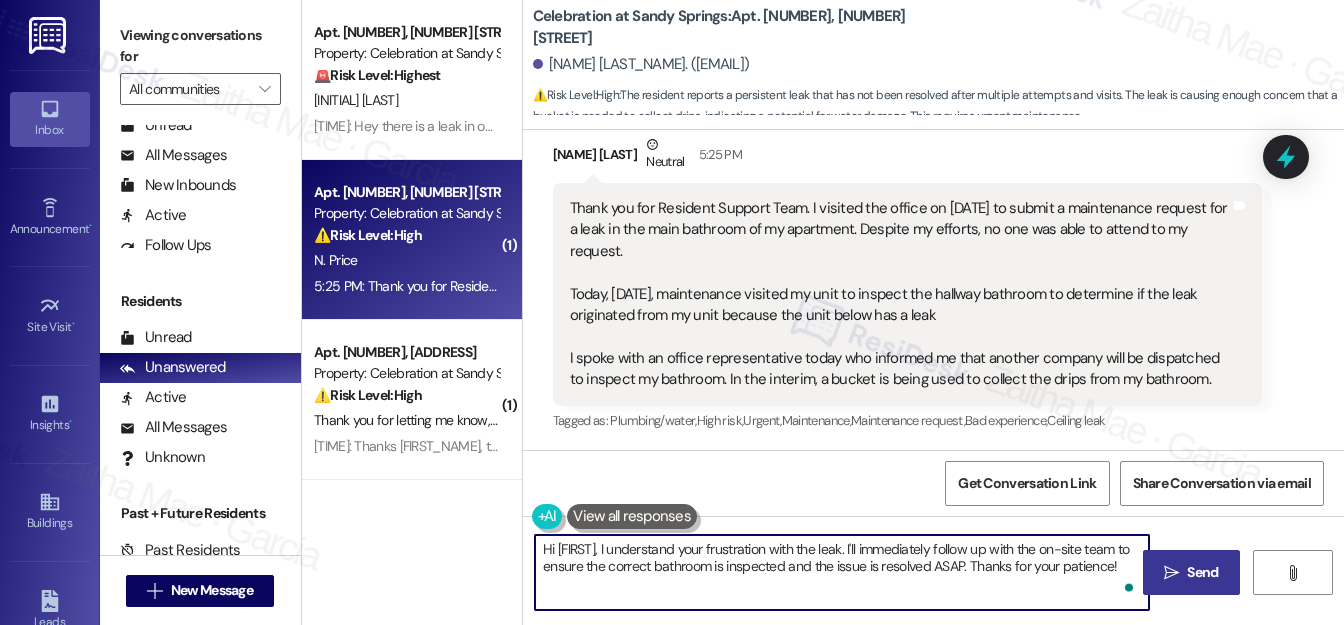 click on "Hi [FIRST], I understand your frustration with the leak. I'll immediately follow up with the on-site team to ensure the correct bathroom is inspected and the issue is resolved ASAP. Thanks for your patience!" at bounding box center (842, 572) 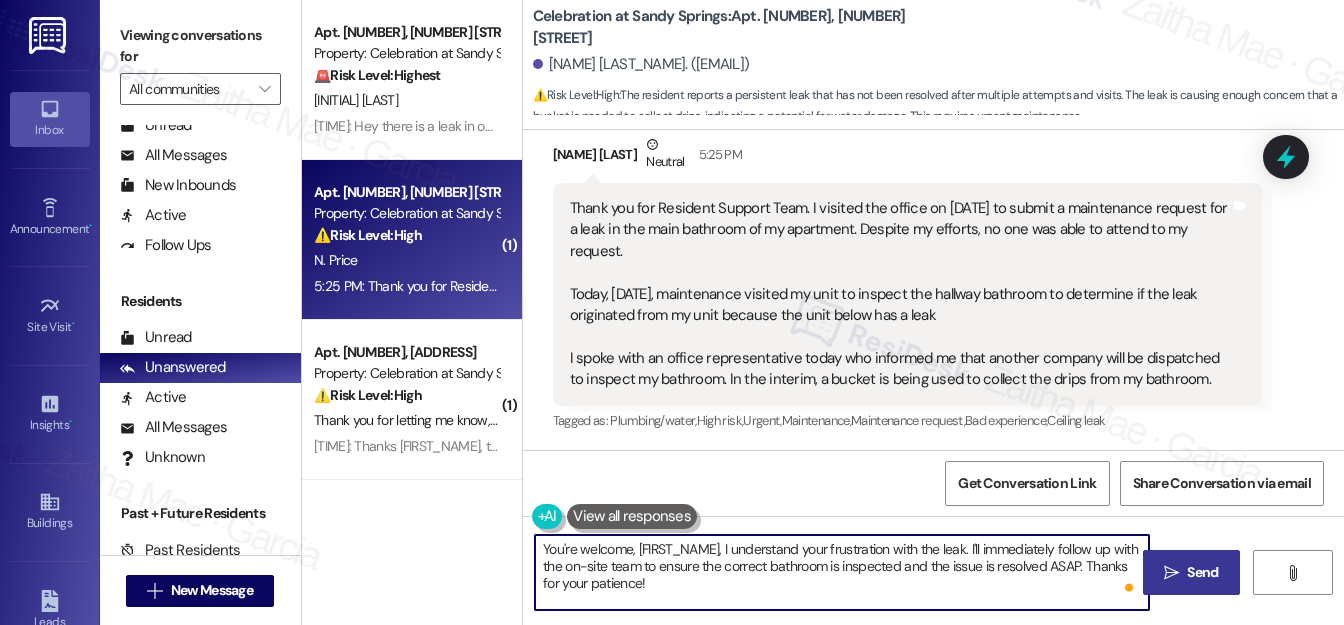 click on "You're welcome, [FIRST_NAME], I understand your frustration with the leak. I'll immediately follow up with the on-site team to ensure the correct bathroom is inspected and the issue is resolved ASAP. Thanks for your patience!" at bounding box center (842, 572) 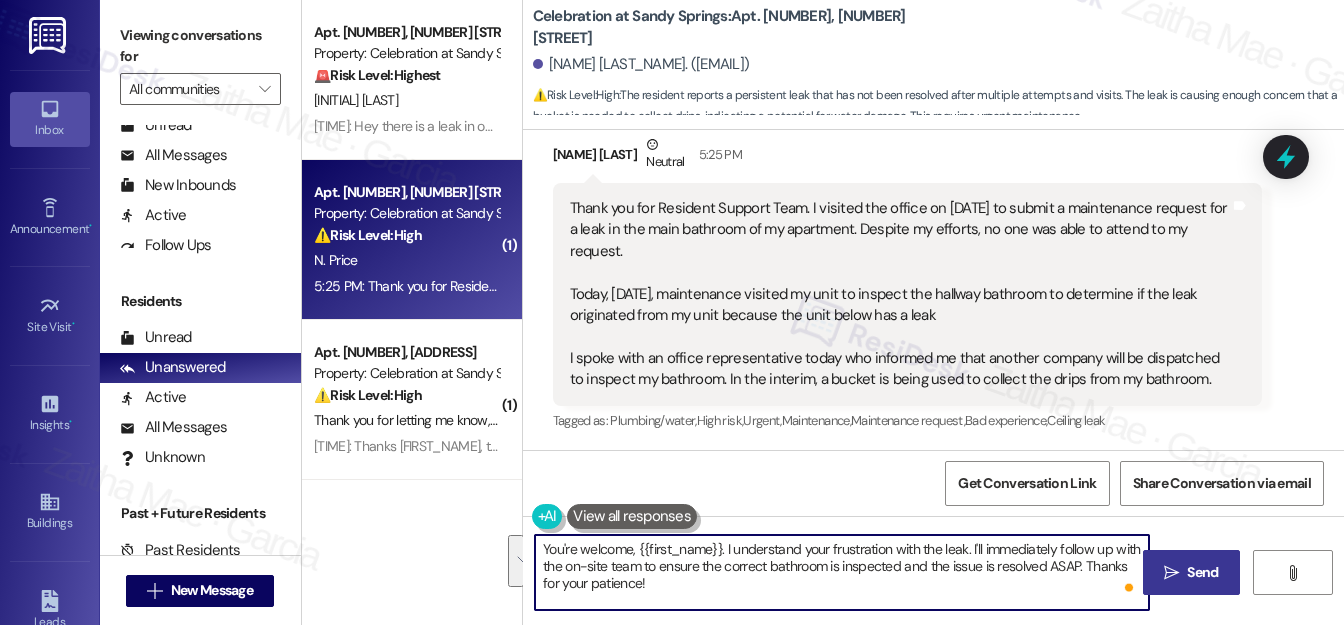 drag, startPoint x: 722, startPoint y: 545, endPoint x: 746, endPoint y: 583, distance: 44.94441 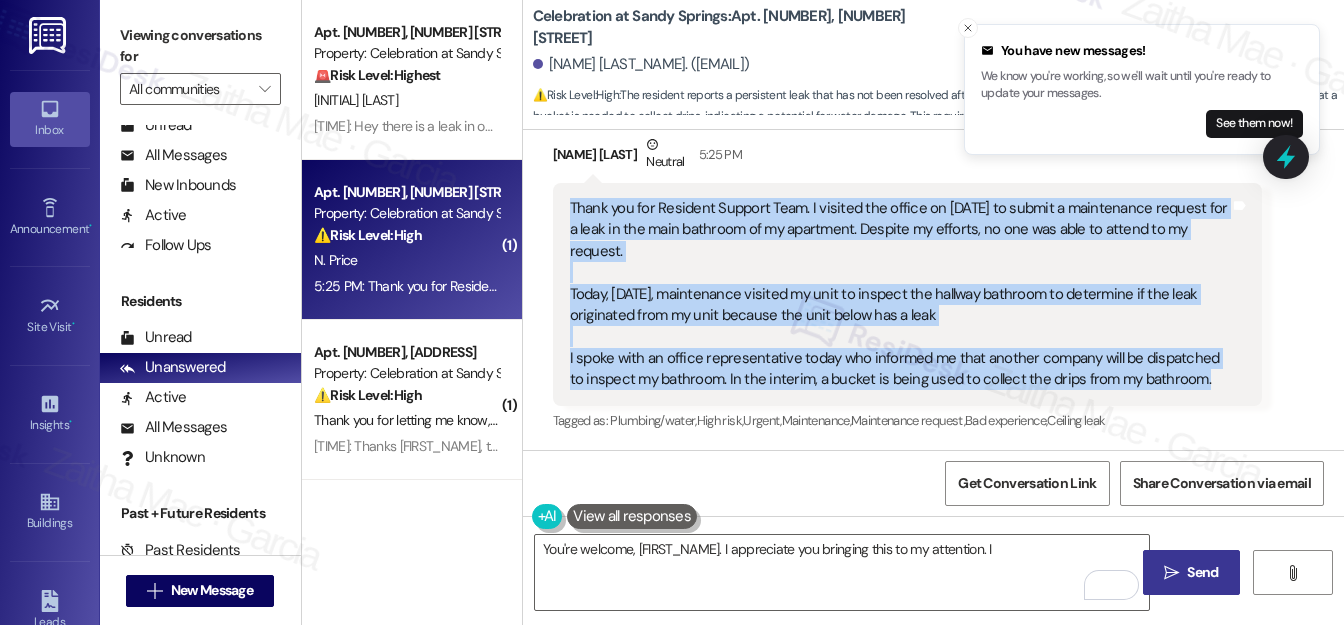 drag, startPoint x: 568, startPoint y: 207, endPoint x: 1213, endPoint y: 396, distance: 672.12054 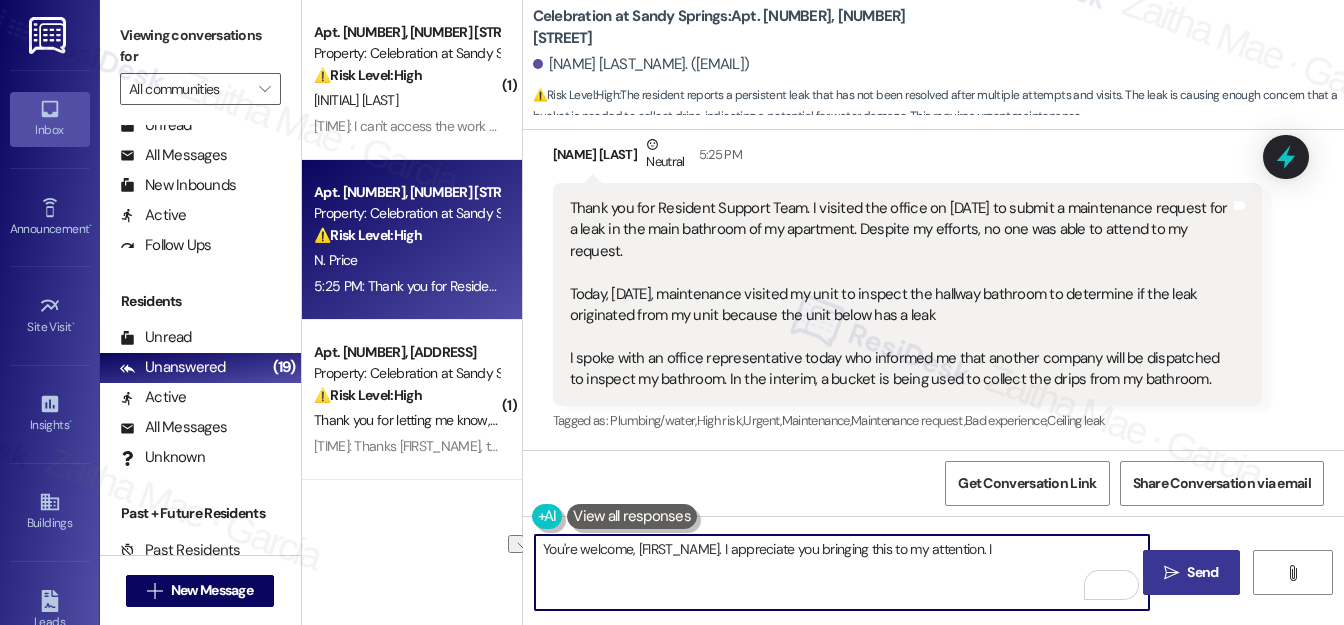 drag, startPoint x: 539, startPoint y: 548, endPoint x: 1005, endPoint y: 568, distance: 466.429 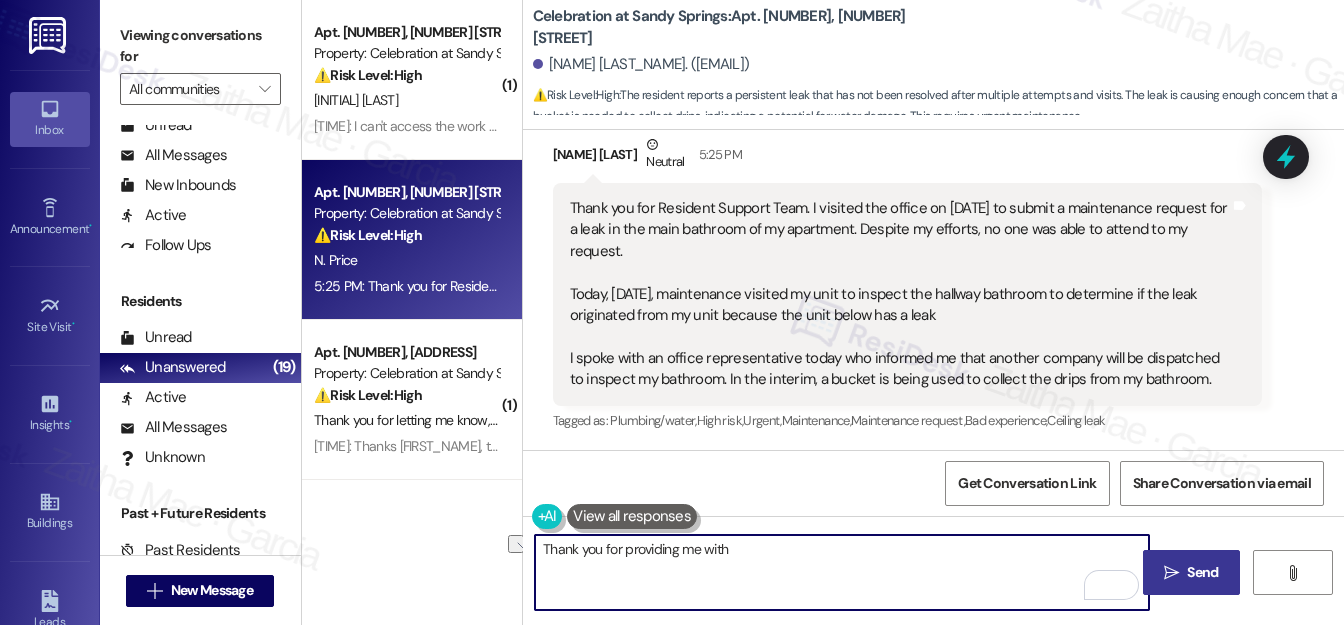 drag, startPoint x: 677, startPoint y: 547, endPoint x: 768, endPoint y: 548, distance: 91.00549 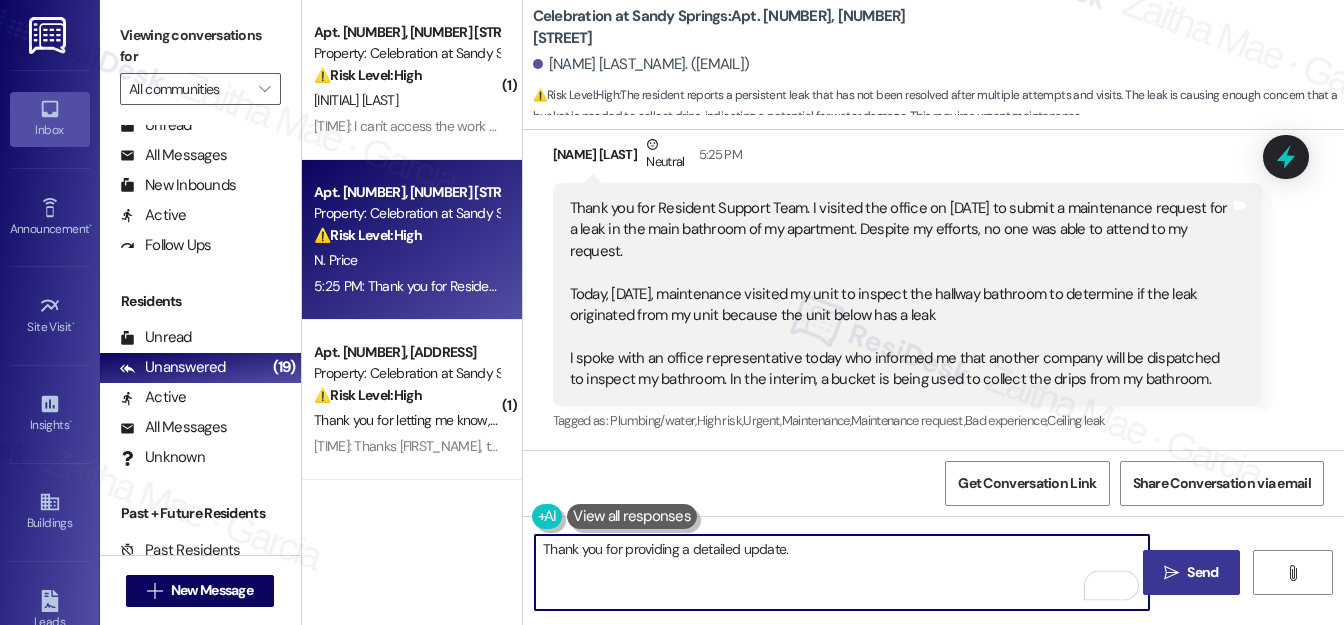 paste on "Sorry to hear the initial request wasn’t addressed. I’ll follow up with the team and check on next steps. We’ll be in touch once we have more info." 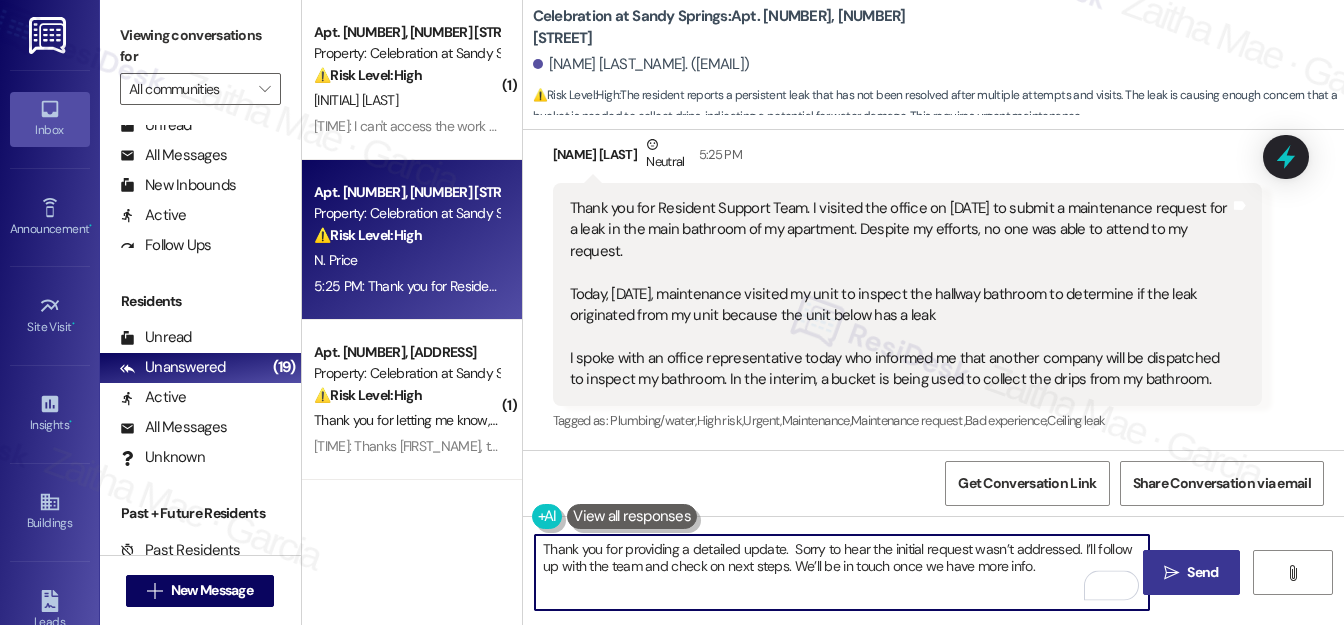click on "[NAME] [LAST_NAME] Neutral 5:25 PM" at bounding box center [907, 158] 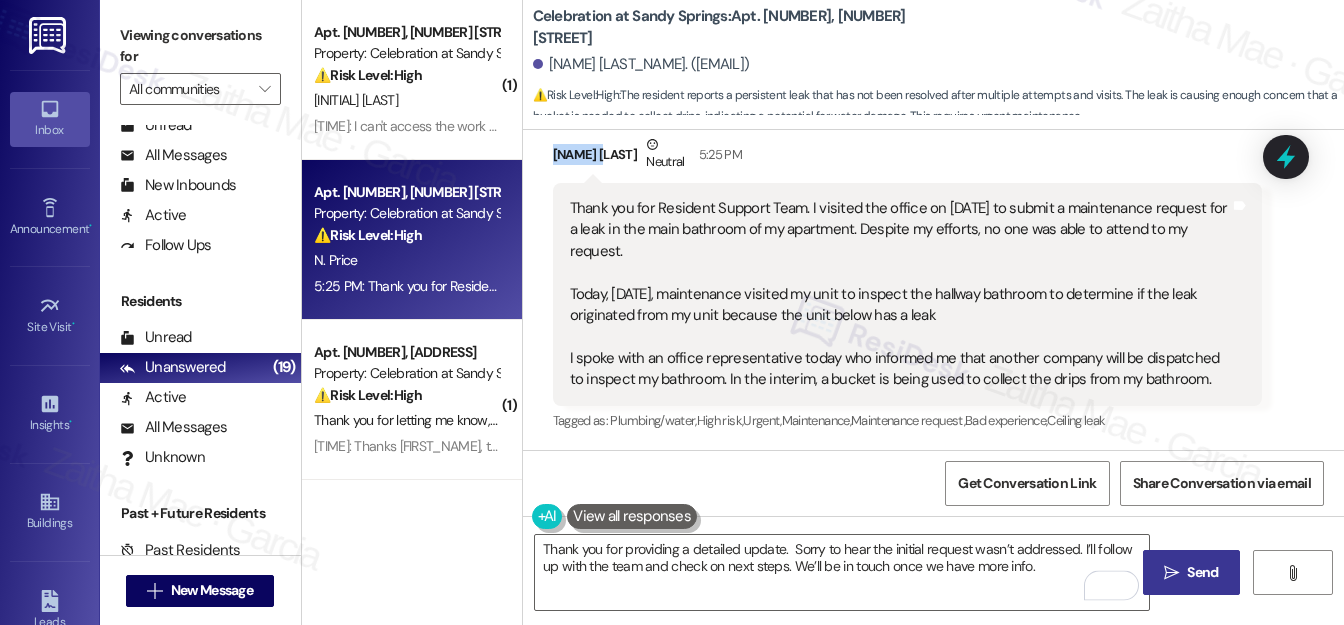 click on "[NAME] [LAST_NAME] Neutral 5:25 PM" at bounding box center [907, 158] 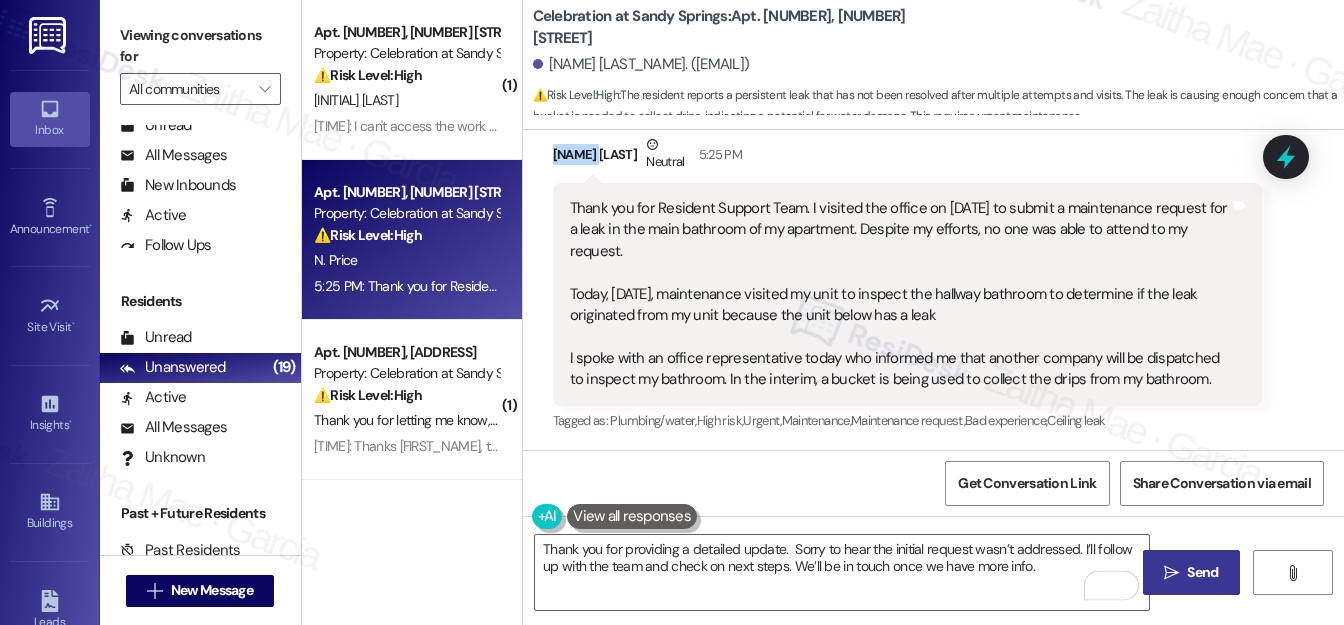copy on "Natalie" 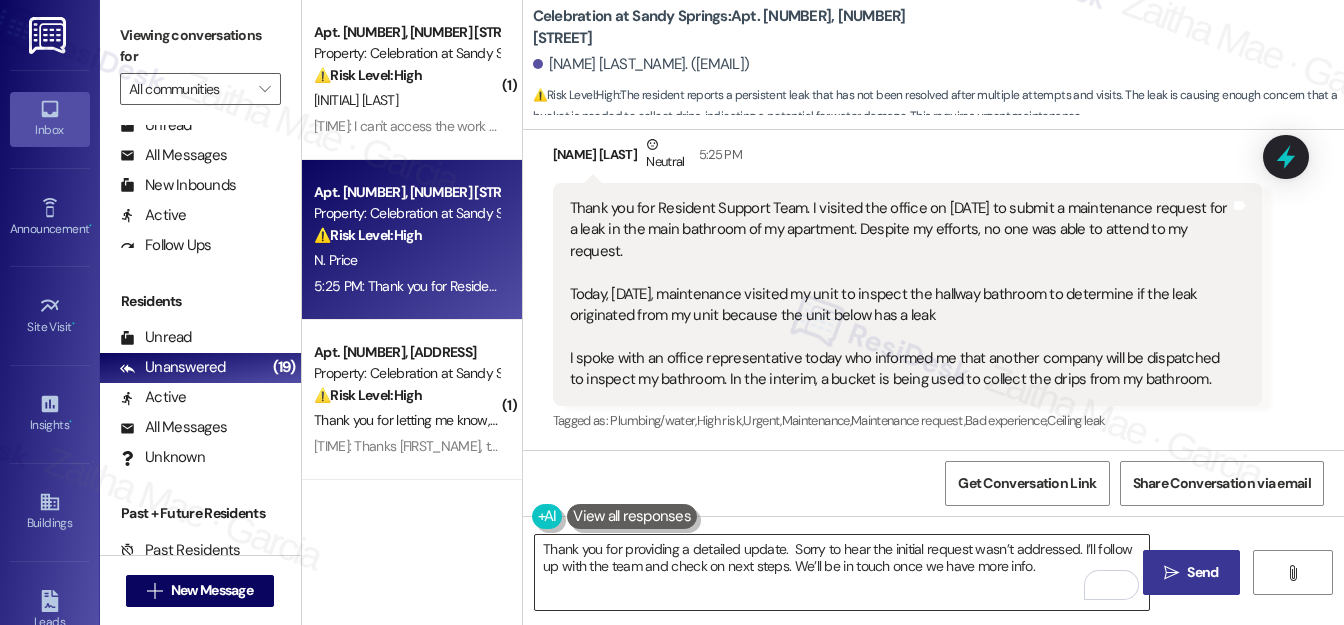 click on "Thank you for providing a detailed update.  Sorry to hear the initial request wasn’t addressed. I’ll follow up with the team and check on next steps. We’ll be in touch once we have more info." at bounding box center [842, 572] 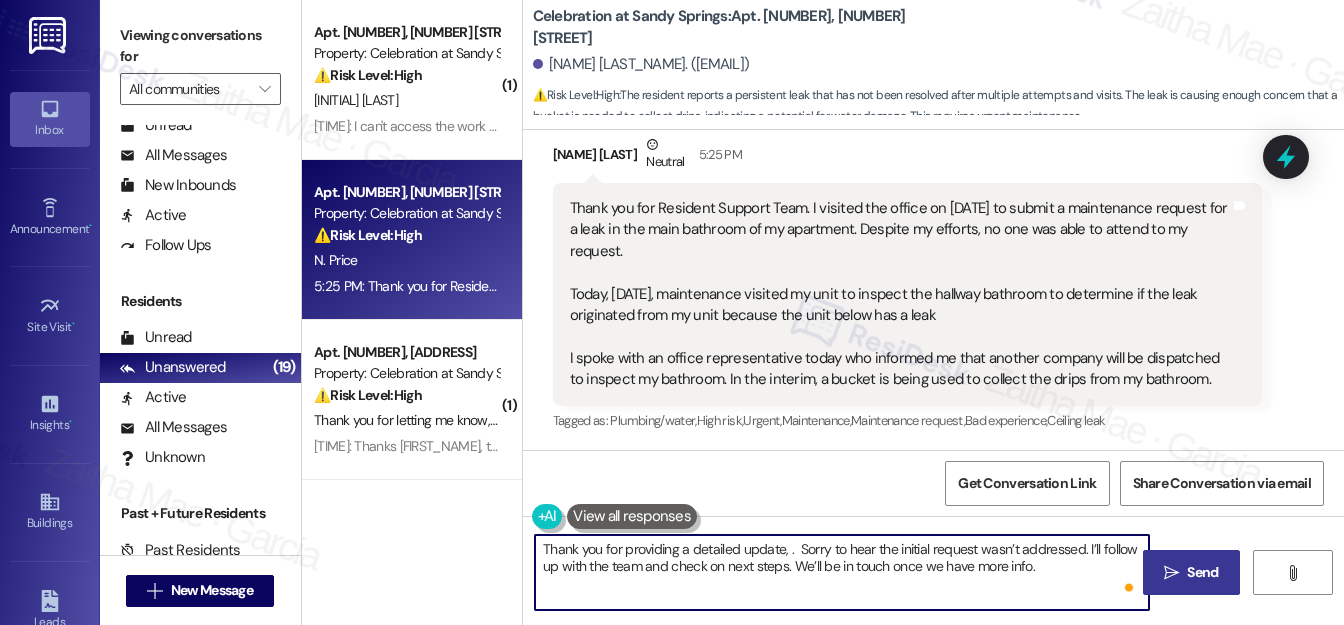 paste on "Natalie" 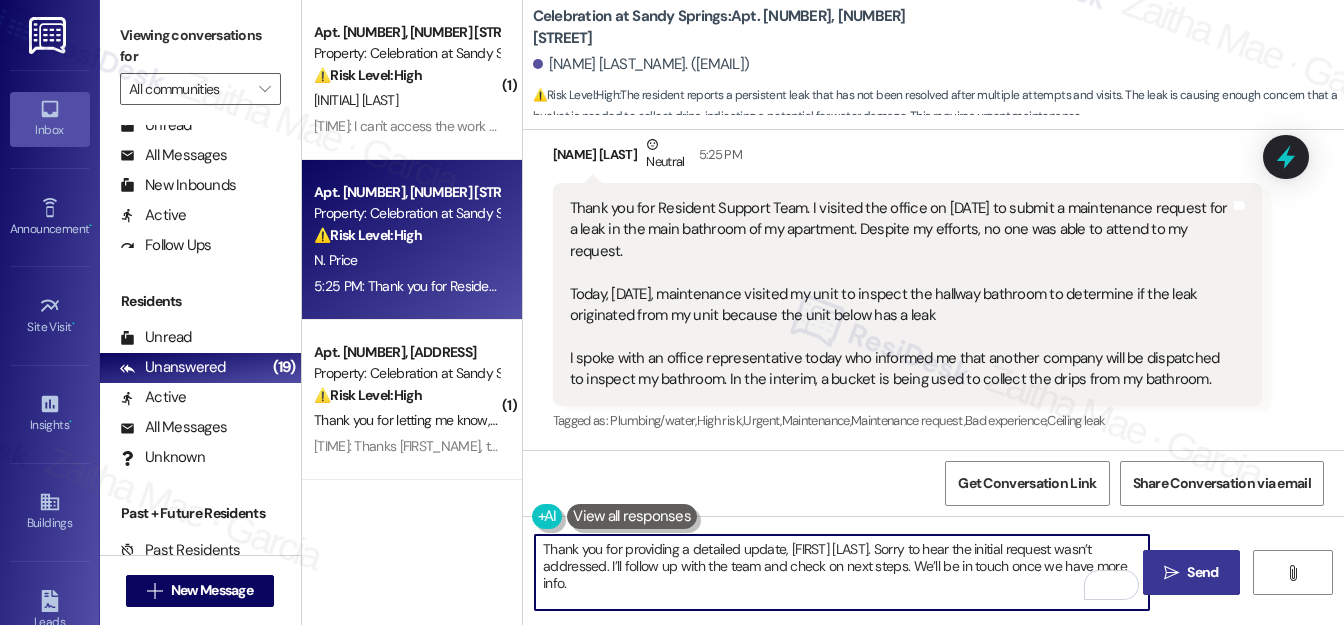 click on "Thank you for providing a detailed update, [FIRST] [LAST]. Sorry to hear the initial request wasn’t addressed. I’ll follow up with the team and check on next steps. We’ll be in touch once we have more info." at bounding box center [842, 572] 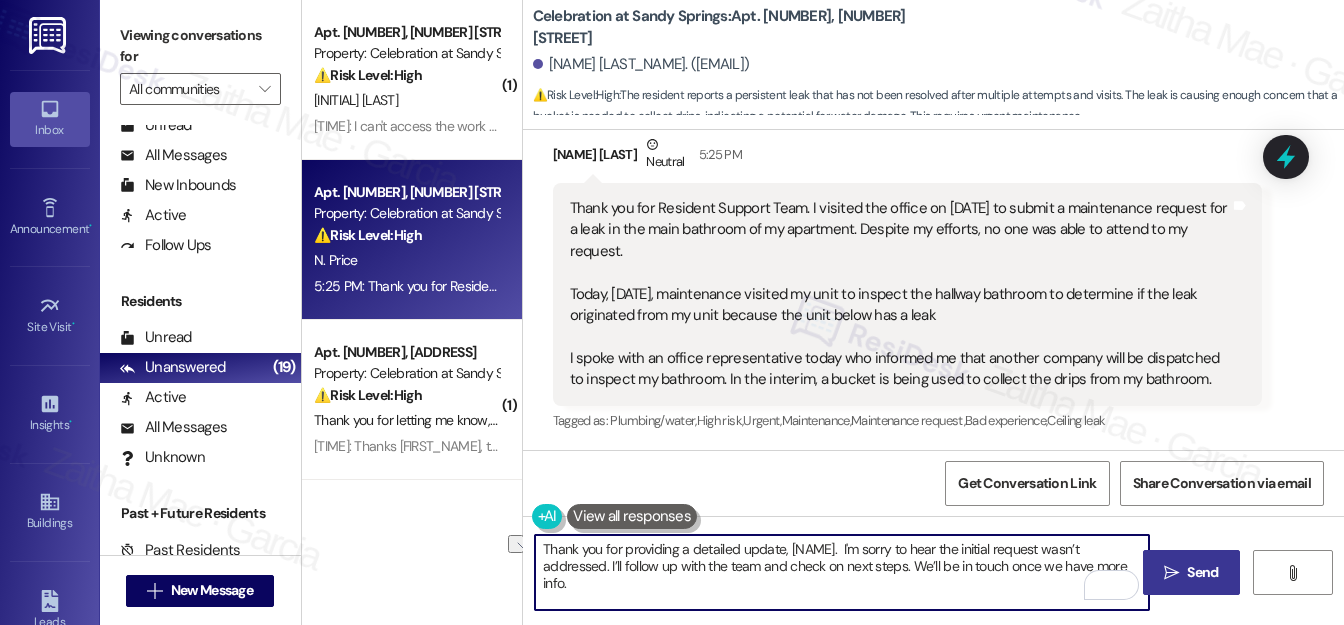 drag, startPoint x: 538, startPoint y: 567, endPoint x: 1086, endPoint y: 569, distance: 548.00366 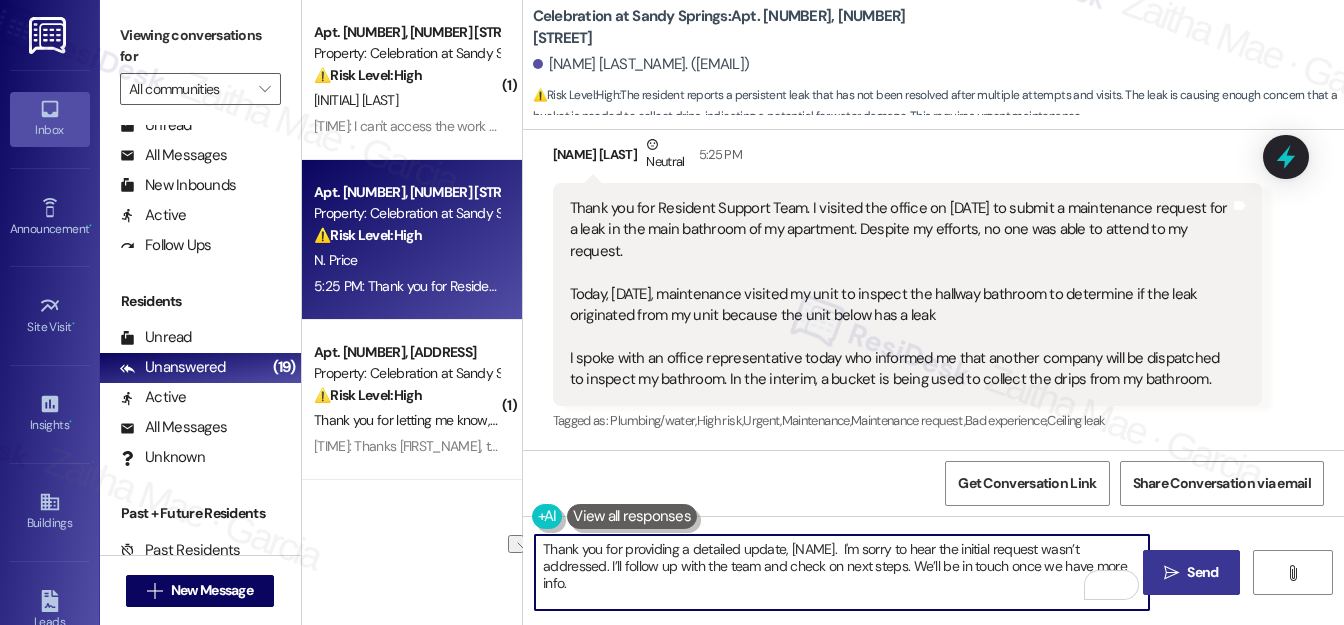 click on "Thank you for providing a detailed update, [NAME].  I'm sorry to hear the initial request wasn’t addressed. I’ll follow up with the team and check on next steps. We’ll be in touch once we have more info." at bounding box center [842, 572] 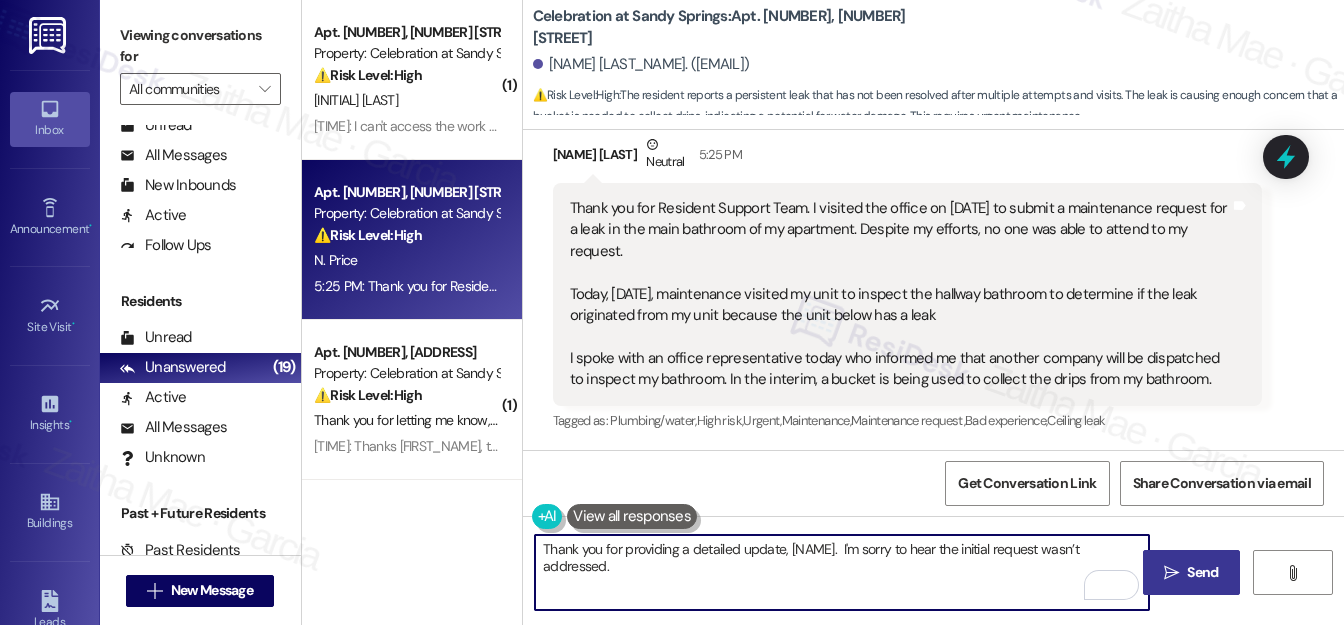 paste on "I appreciate you letting us know about the inspection that took place today and the current temporary measure in place. I’ll follow up with the team too ensure the next steps are moving forward" 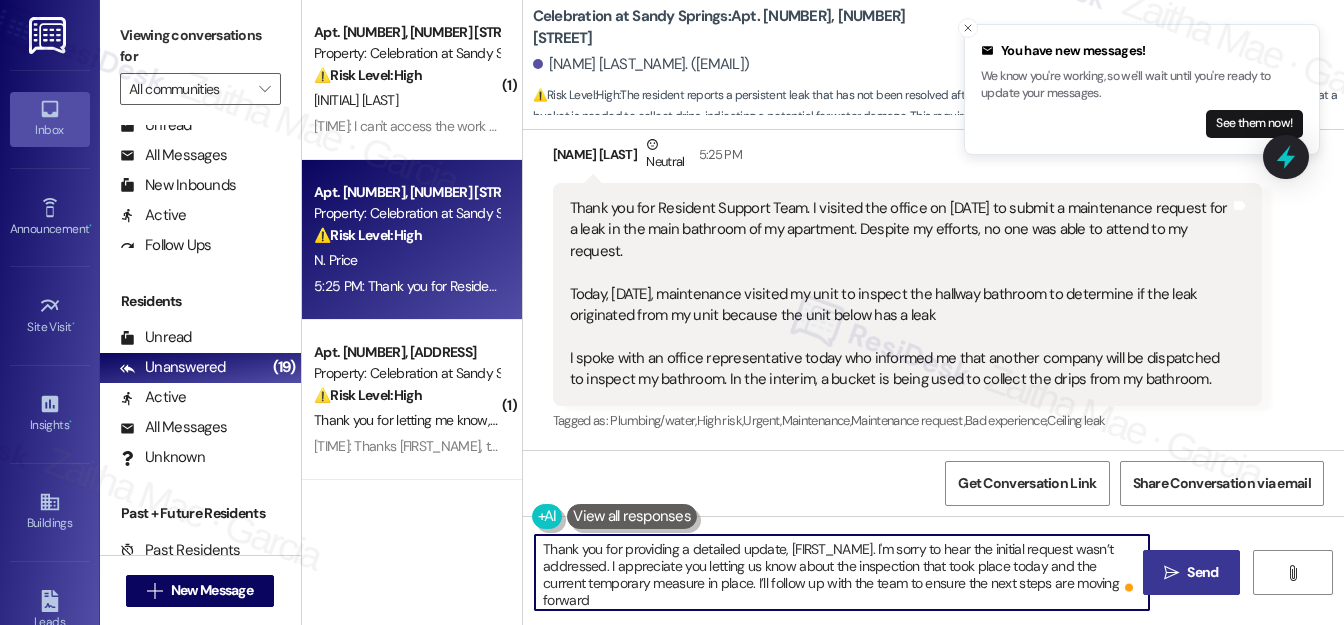 click on "Thank you for providing a detailed update, [FIRST_NAME]. I'm sorry to hear the initial request wasn’t addressed. I appreciate you letting us know about the inspection that took place today and the current temporary measure in place. I’ll follow up with the team to ensure the next steps are moving forward" at bounding box center [842, 572] 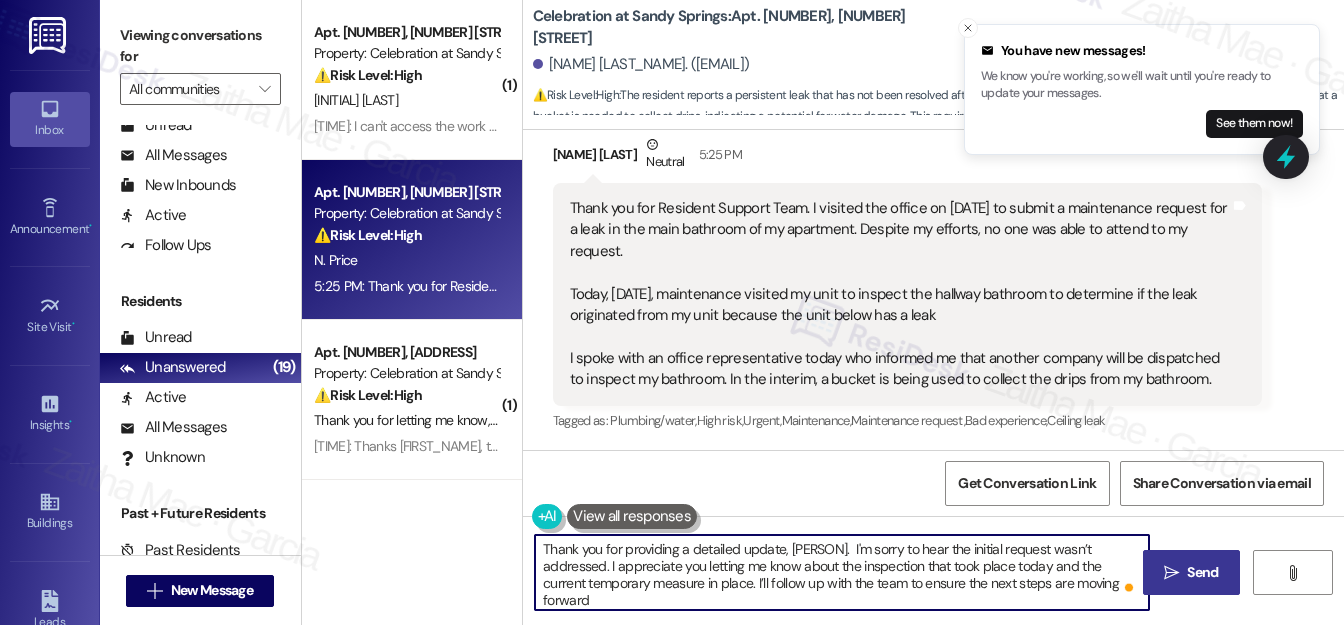 click on "Thank you for providing a detailed update, [PERSON].  I'm sorry to hear the initial request wasn’t addressed. I appreciate you letting me know about the inspection that took place today and the current temporary measure in place. I’ll follow up with the team to ensure the next steps are moving forward" at bounding box center (842, 572) 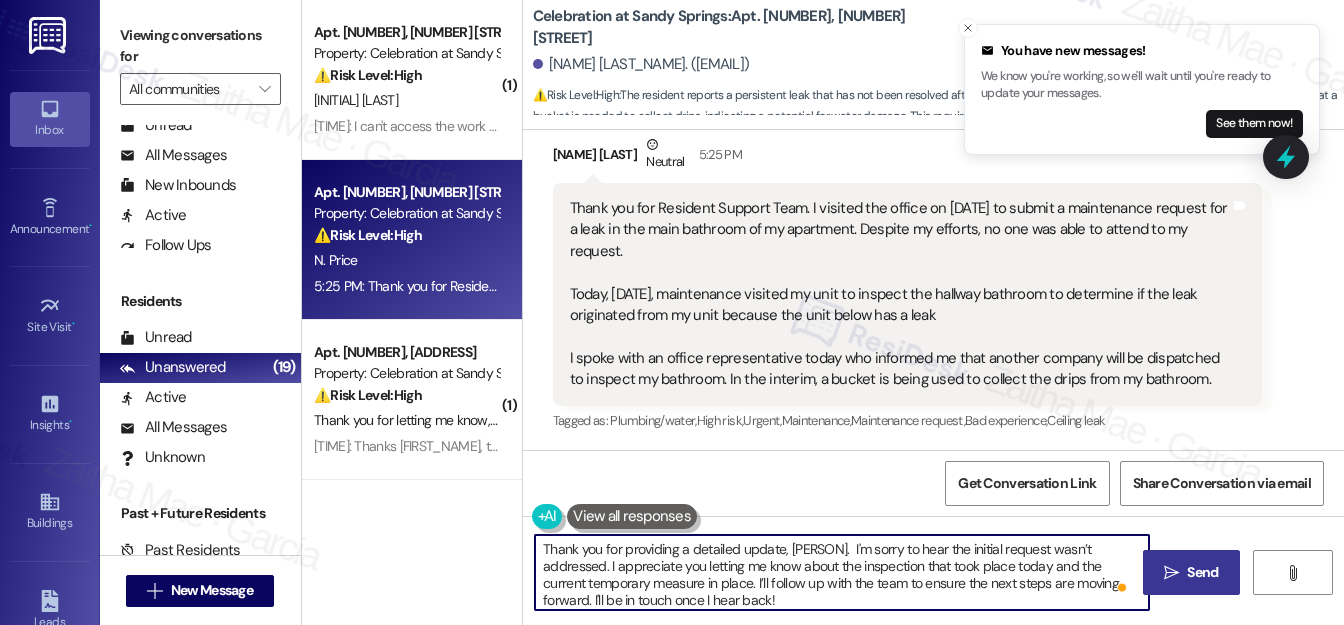 click on "Thank you for providing a detailed update, [PERSON].  I'm sorry to hear the initial request wasn’t addressed. I appreciate you letting me know about the inspection that took place today and the current temporary measure in place. I’ll follow up with the team to ensure the next steps are moving forward. I'll be in touch once I hear back!" at bounding box center (842, 572) 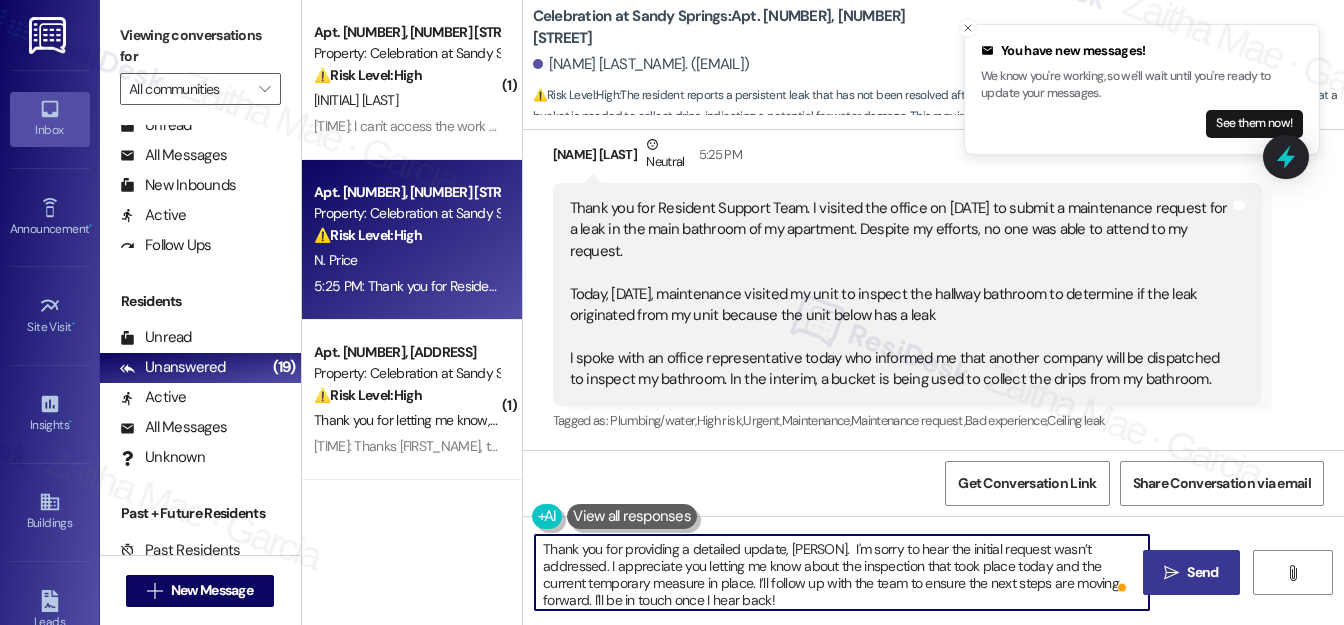 paste on "I understand how frustrating that must be" 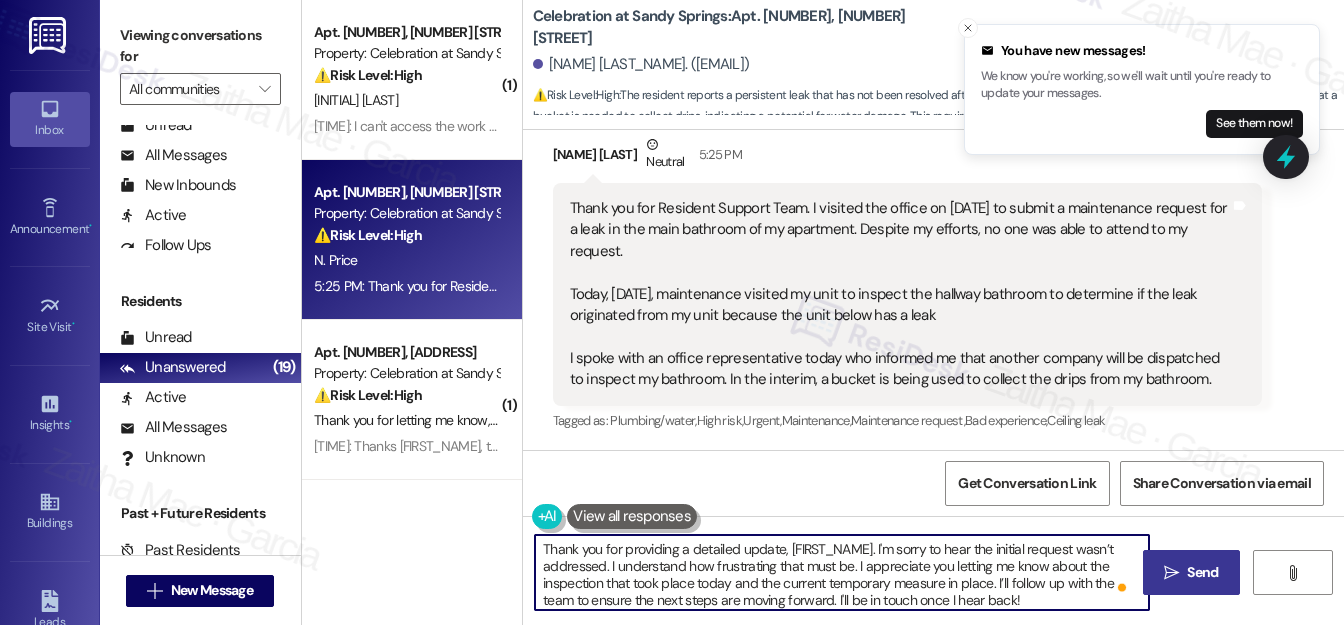 scroll, scrollTop: 2, scrollLeft: 0, axis: vertical 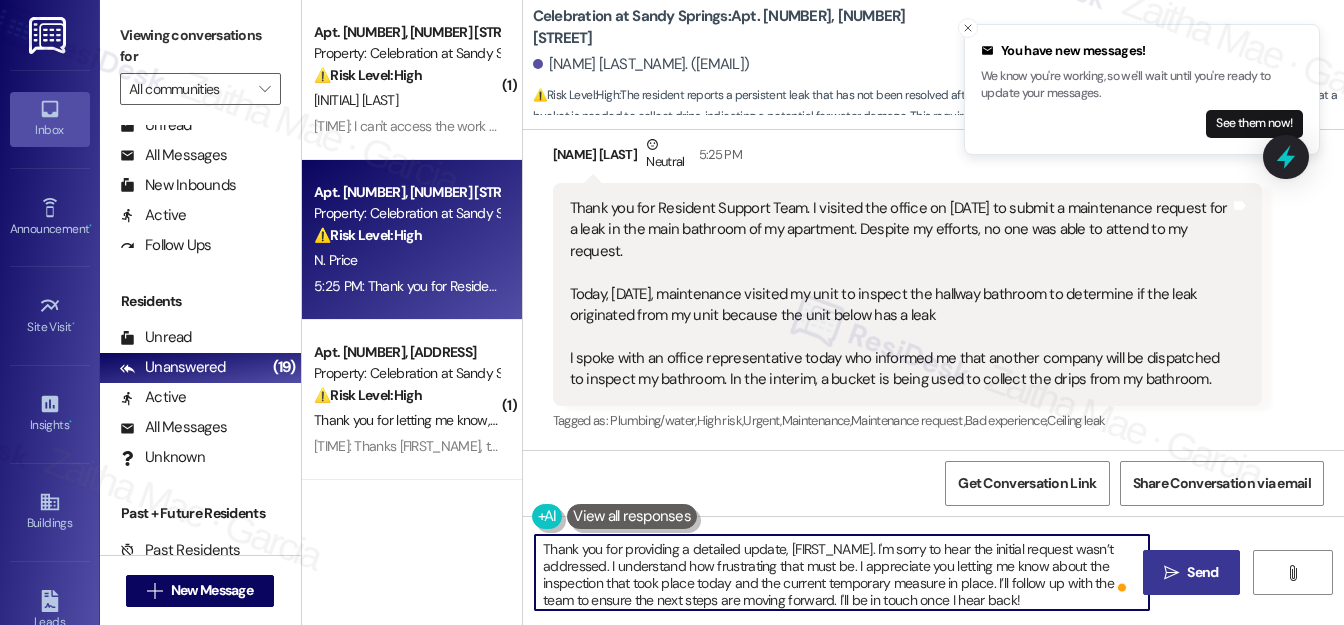 type on "Thank you for providing a detailed update, [FIRST_NAME]. I'm sorry to hear the initial request wasn’t addressed. I understand how frustrating that must be. I appreciate you letting me know about the inspection that took place today and the current temporary measure in place. I’ll follow up with the team to ensure the next steps are moving forward. I'll be in touch once I hear back!" 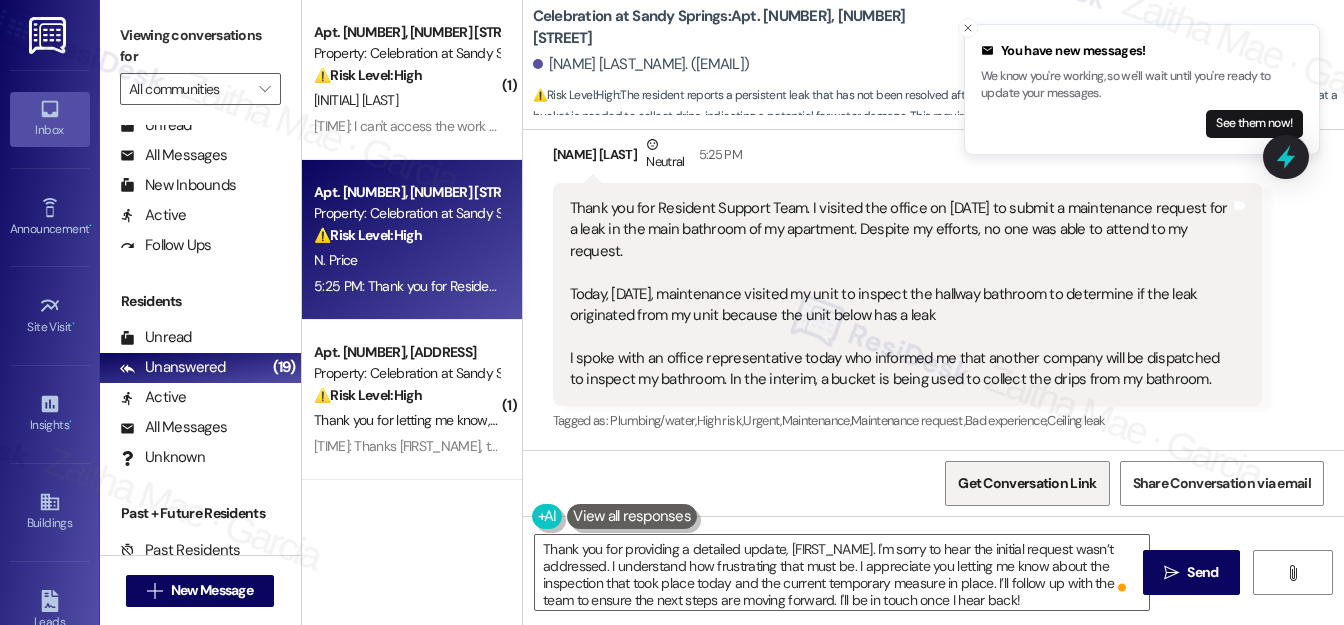 drag, startPoint x: 1192, startPoint y: 564, endPoint x: 1023, endPoint y: 477, distance: 190.07893 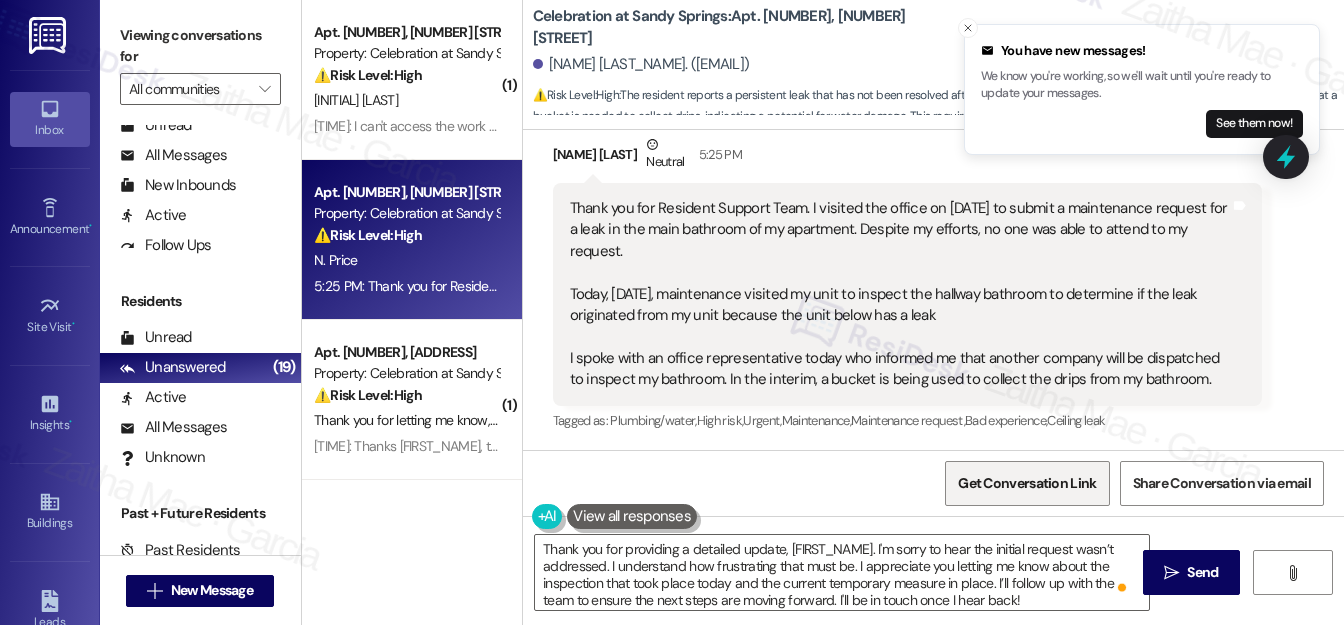 click on "Send" at bounding box center [1202, 572] 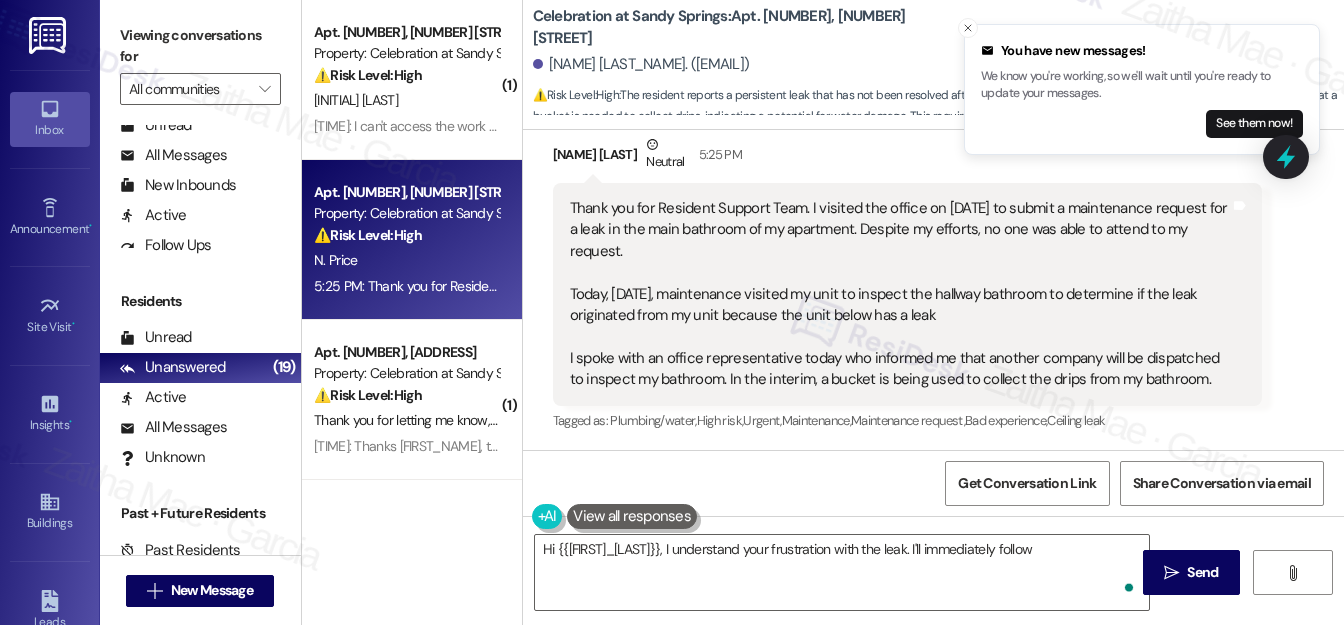 scroll, scrollTop: 408, scrollLeft: 0, axis: vertical 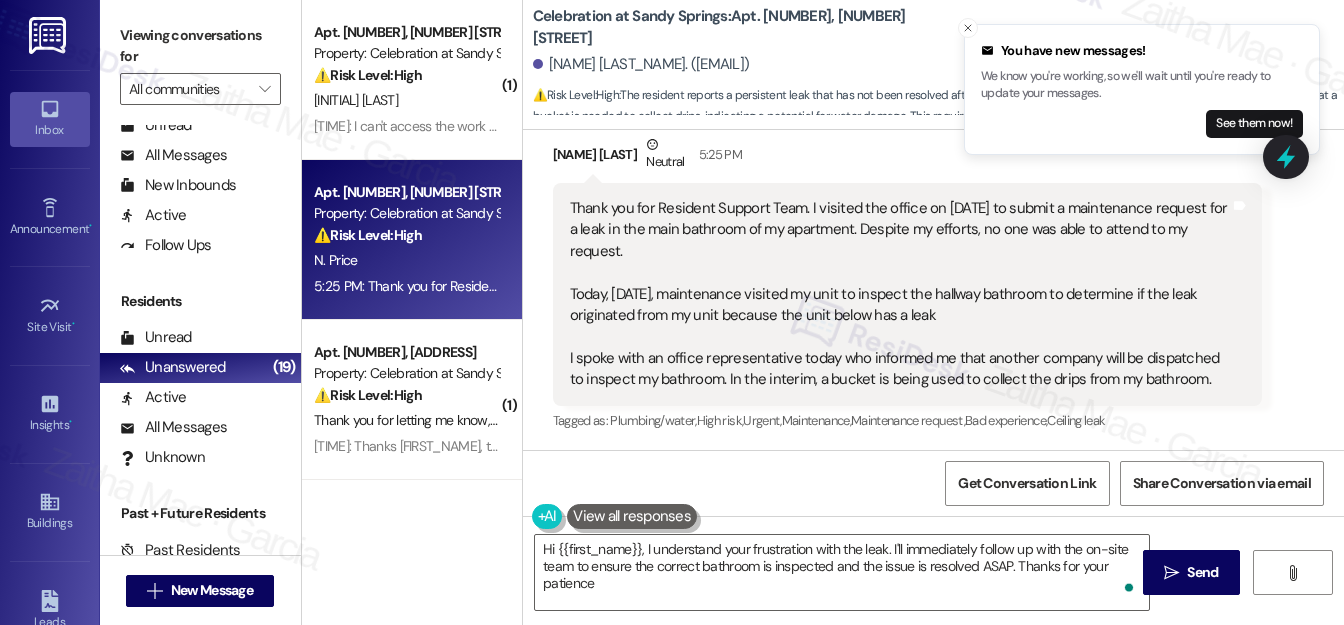 type on "Hi [FIRST], I understand your frustration with the leak. I'll immediately follow up with the on-site team to ensure the correct bathroom is inspected and the issue is resolved ASAP. Thanks for your patience!" 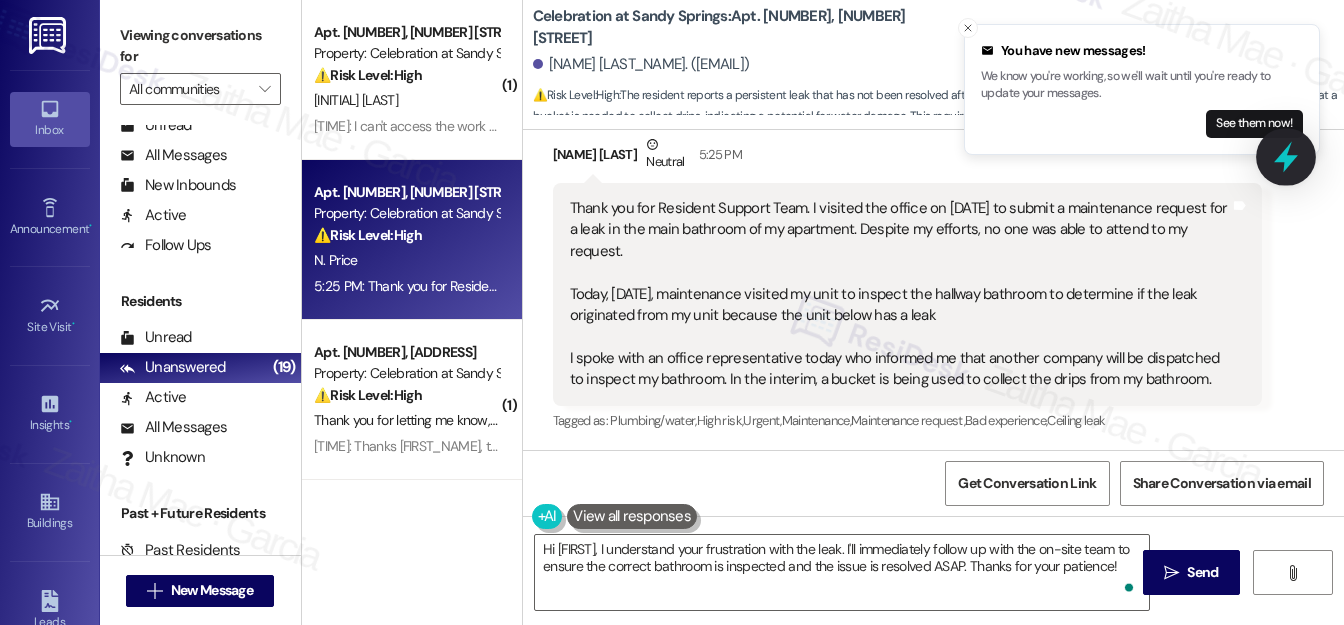 click 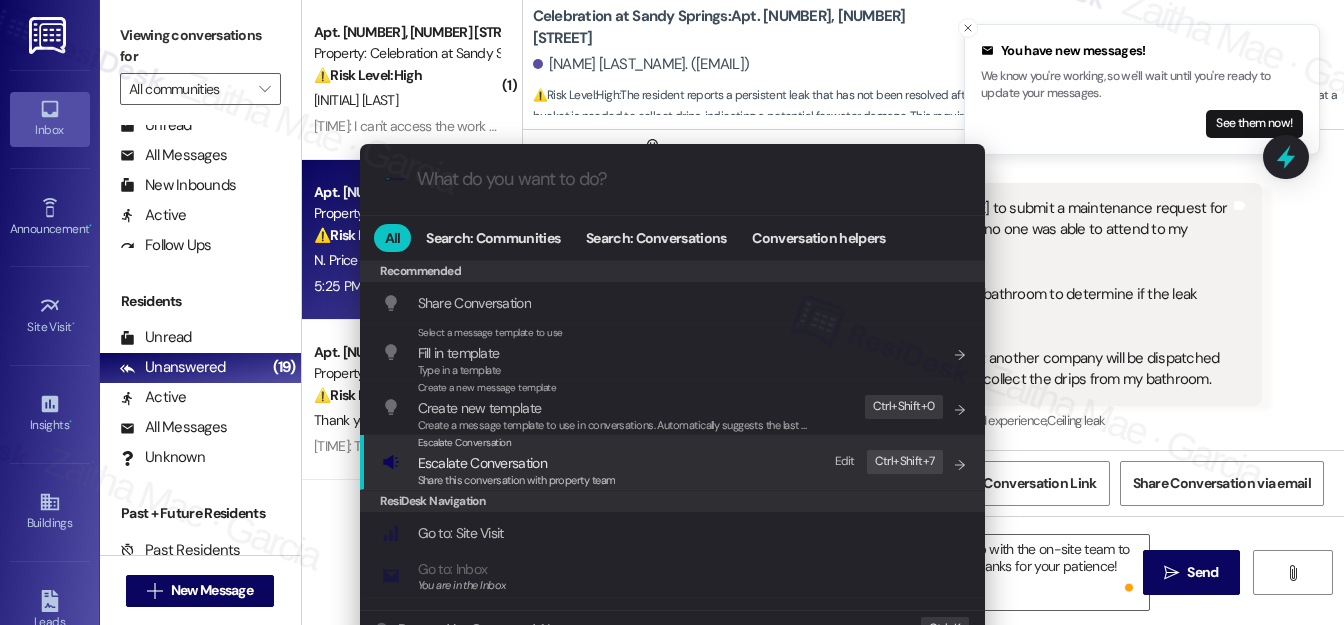 click on "Escalate Conversation" at bounding box center (482, 463) 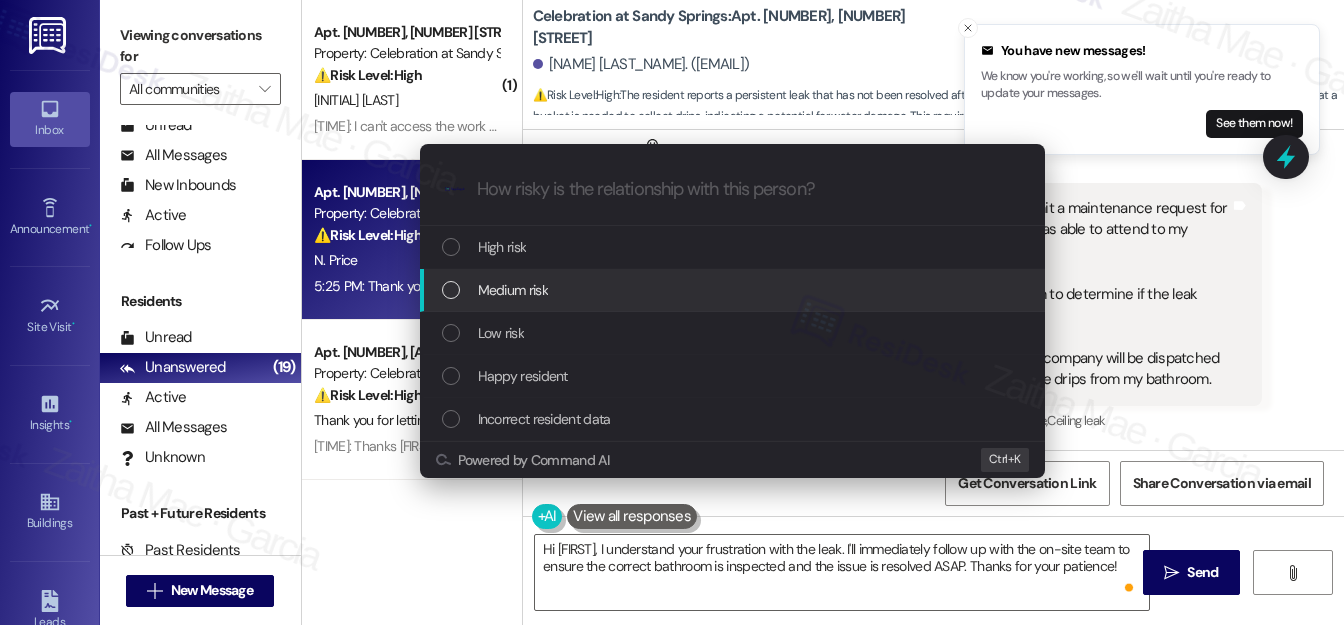 click on "Medium risk" at bounding box center [513, 290] 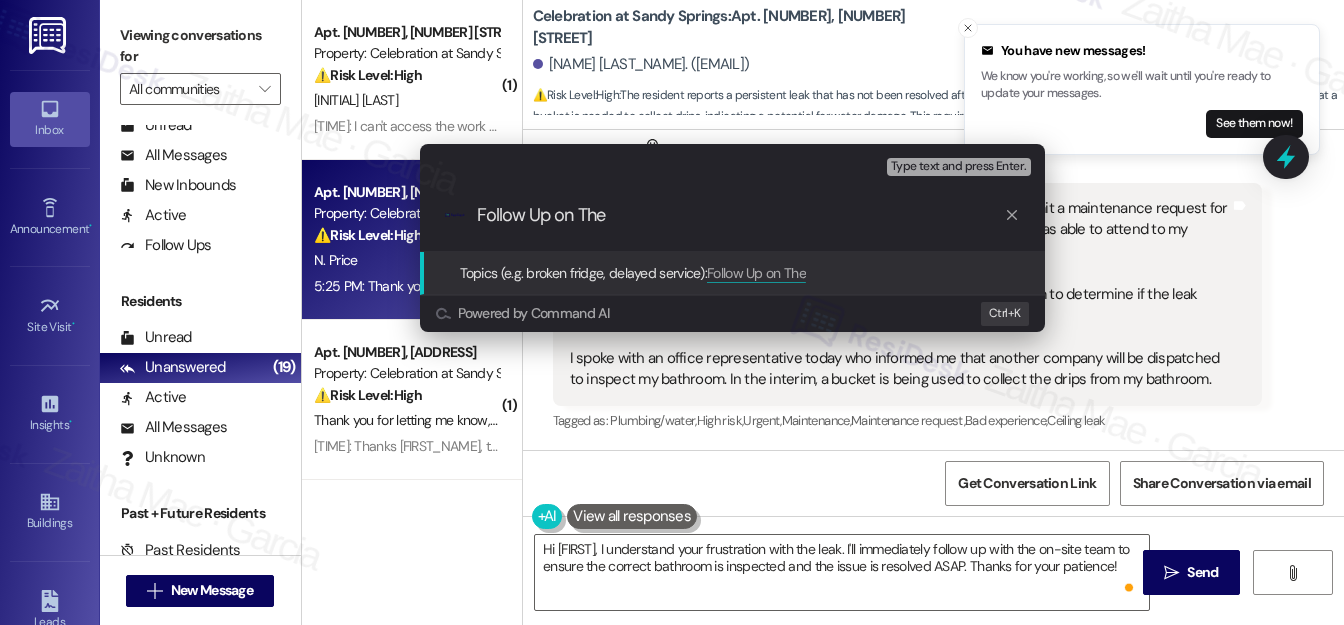 paste on "I understand how frustrating that must be" 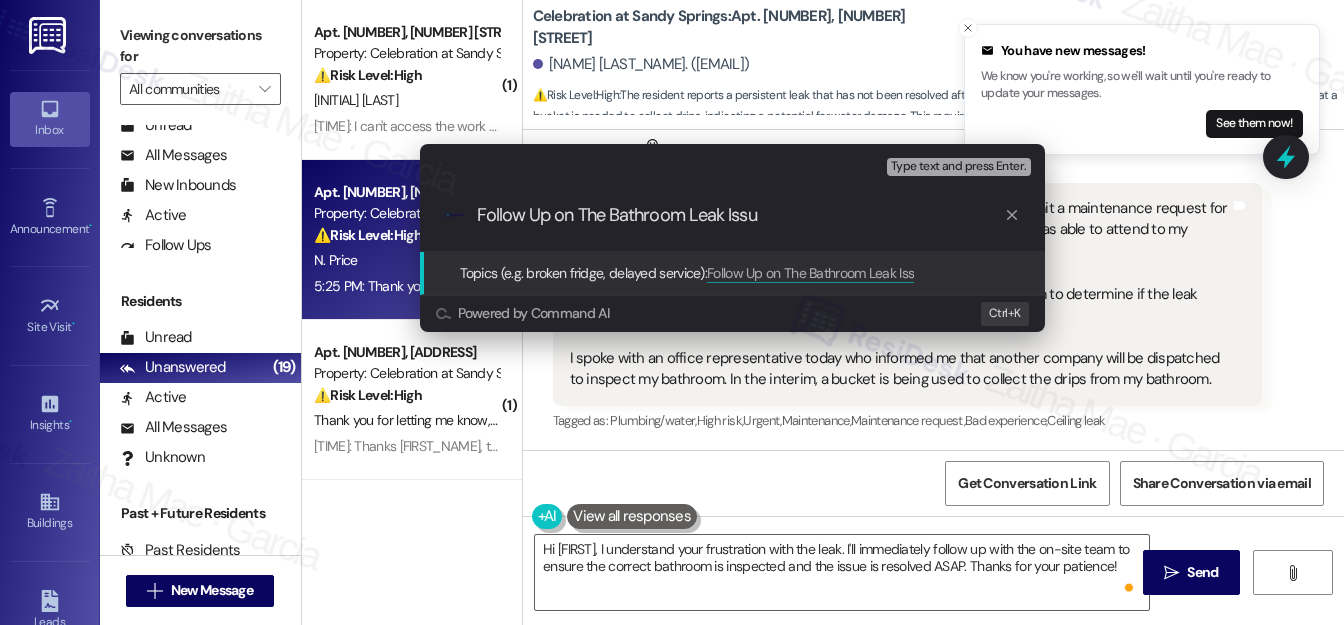 type on "Follow Up on The Bathroom Leak Issue" 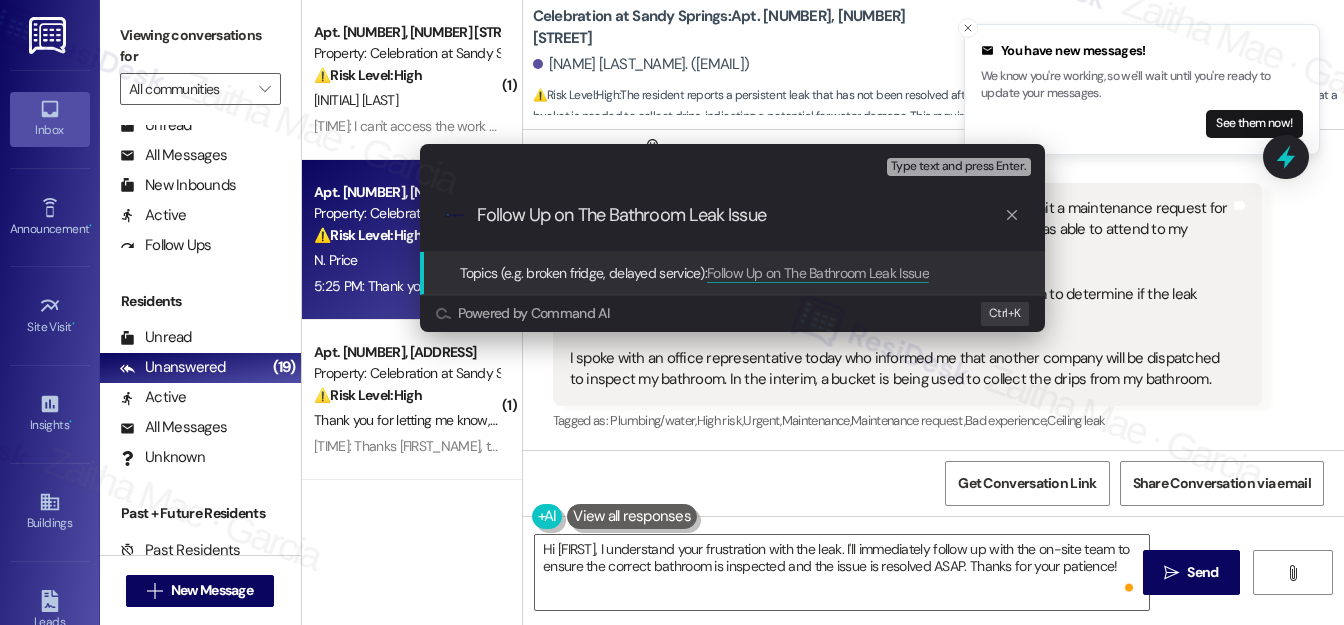 type 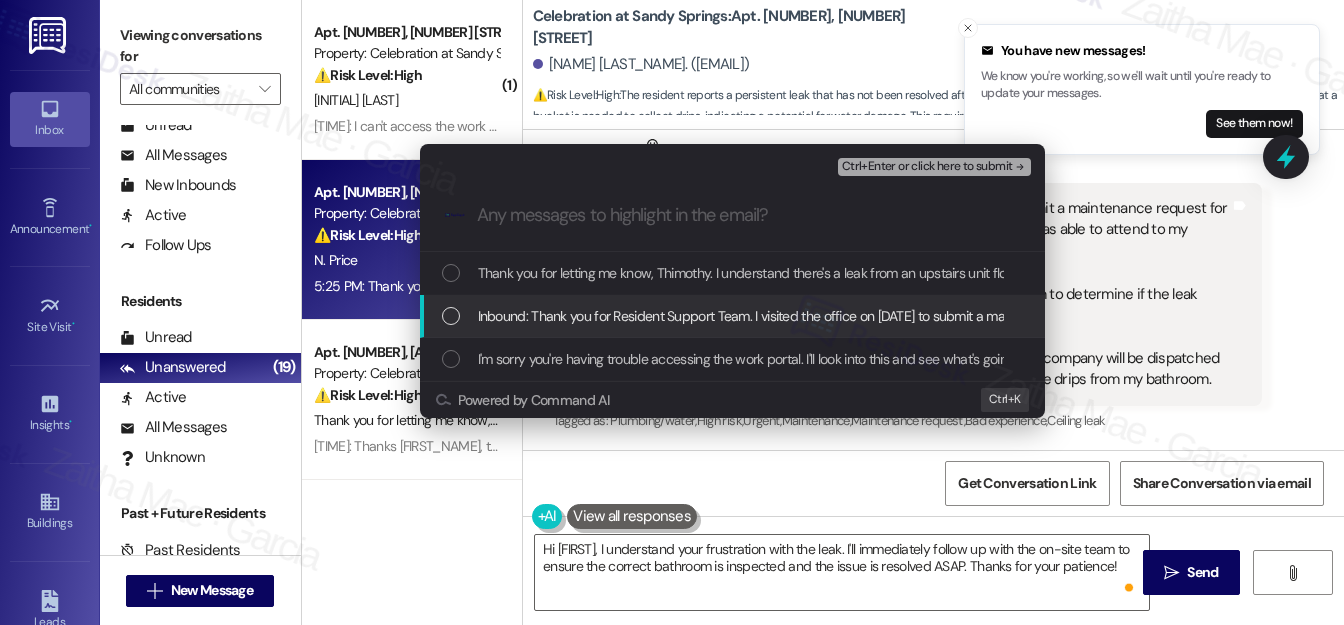 click on "Inbound: Thank you for Resident Support Team. I visited the office on [DATE] to submit a maintenance request for a leak in the main bathroom of my apartment. Despite my efforts, no one was able to attend to my request.
Today, [DATE], maintenance visited my unit to inspect the hallway bathroom to determine if the leak originated from my unit because the unit below has a leak
I spoke with an office representative today who informed me that another company will be dispatched to inspect my bathroom. In the interim, a bucket is being used to collect the drips from my bathroom." at bounding box center [732, 316] 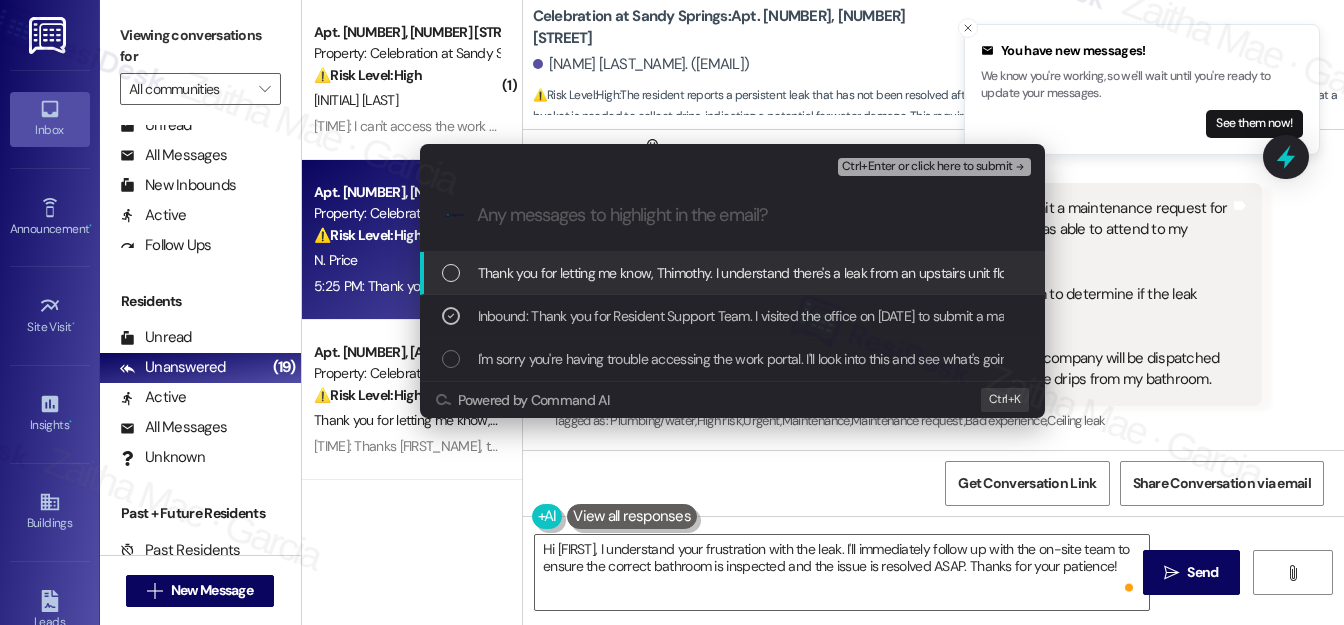 click on "Ctrl+Enter or click here to submit" at bounding box center (927, 167) 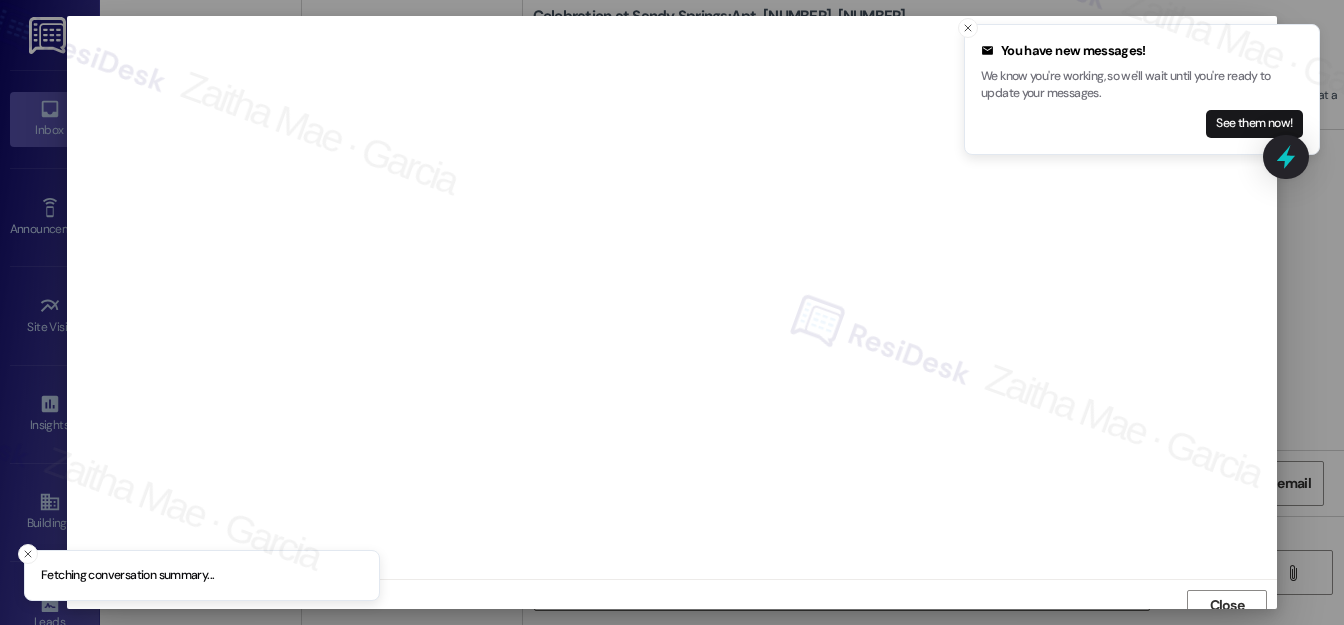 scroll, scrollTop: 12, scrollLeft: 0, axis: vertical 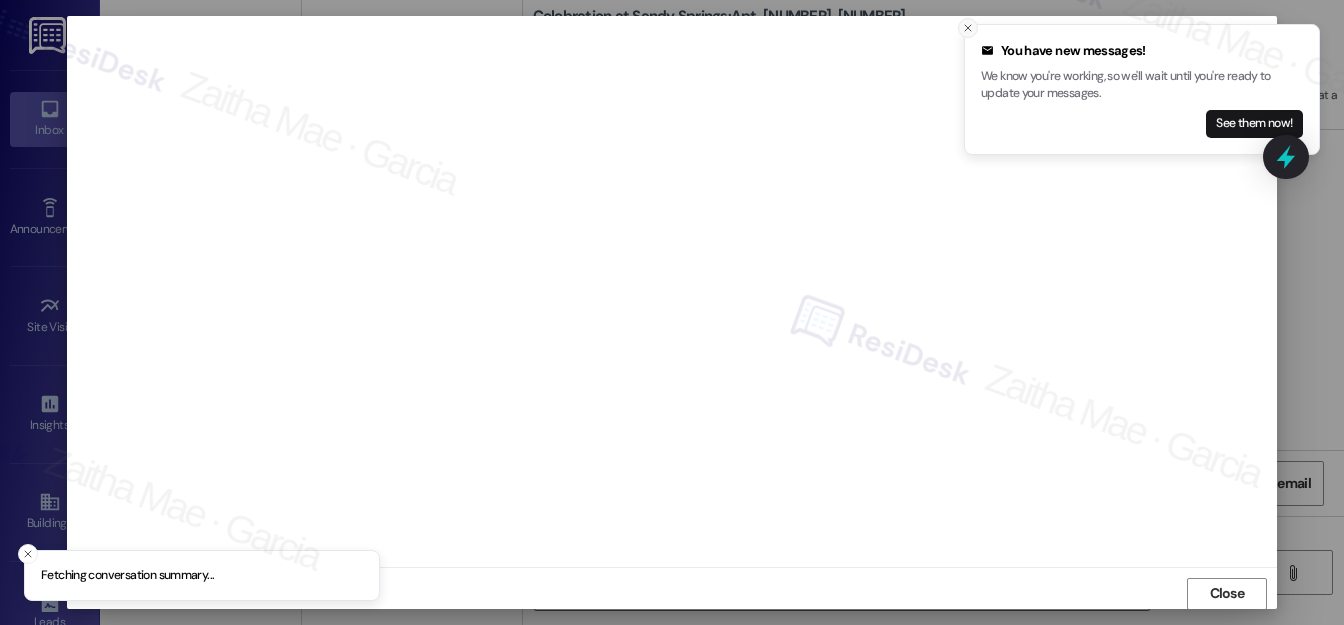 click 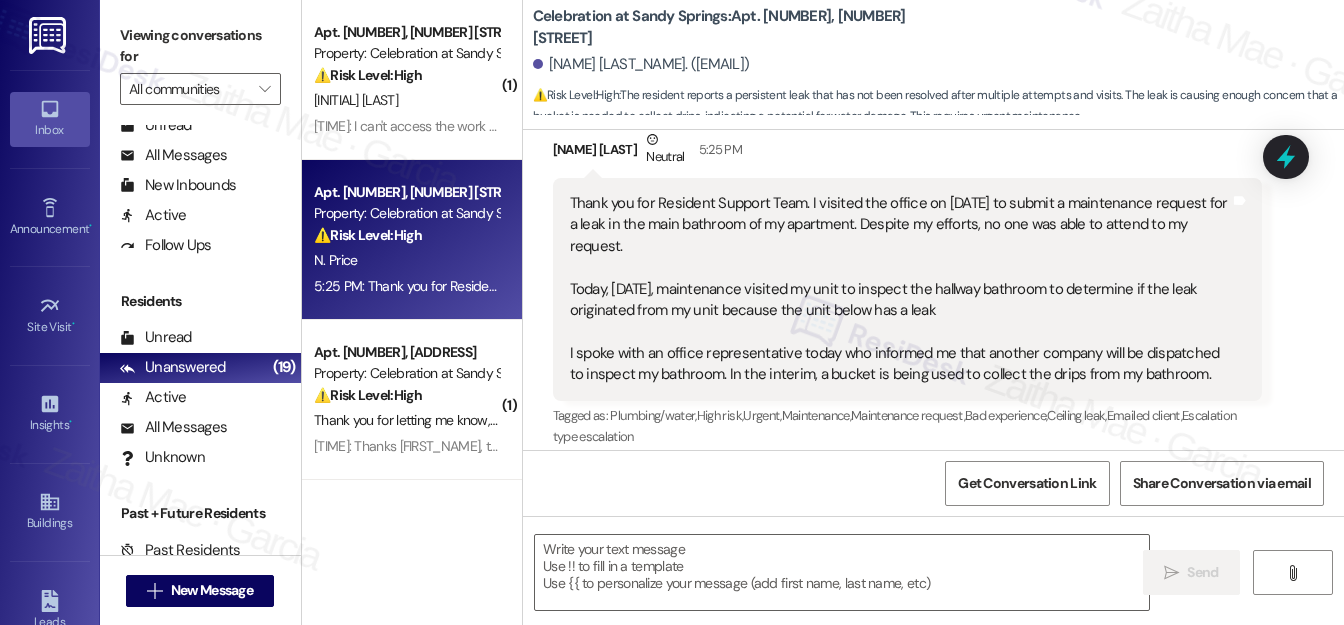 scroll, scrollTop: 429, scrollLeft: 0, axis: vertical 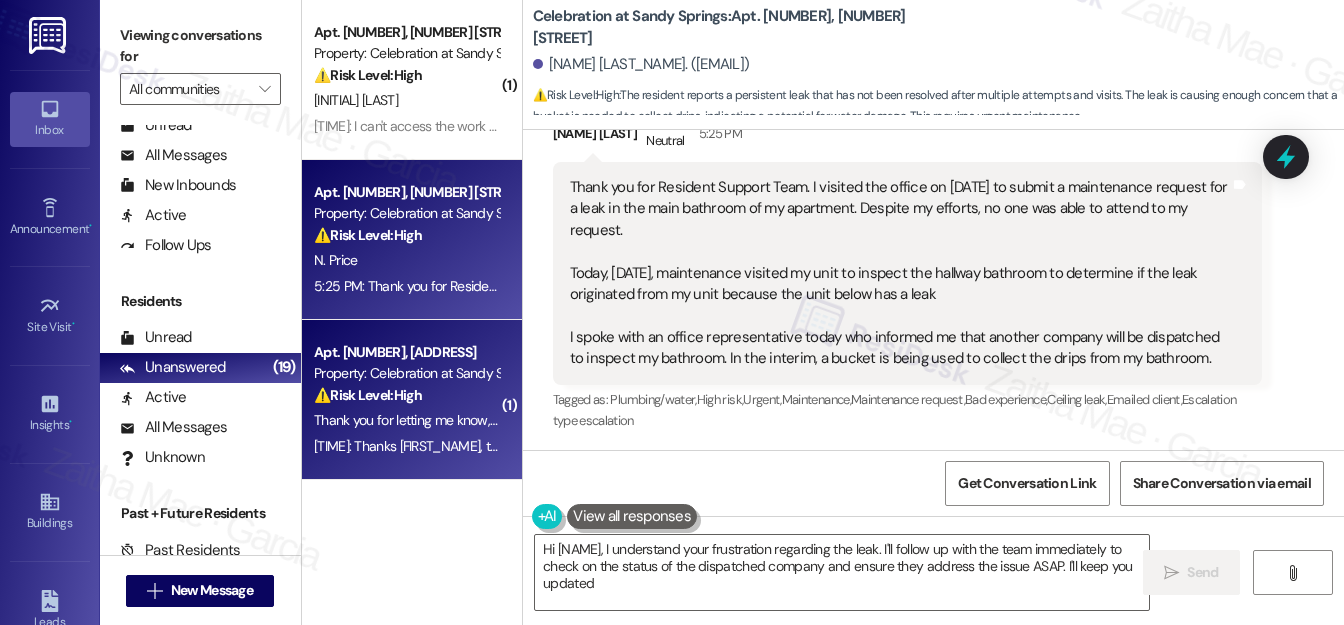 type on "Hi [NAME], I understand your frustration regarding the leak. I'll follow up with the team immediately to check on the status of the dispatched company and ensure they address the issue ASAP. I'll keep you updated!" 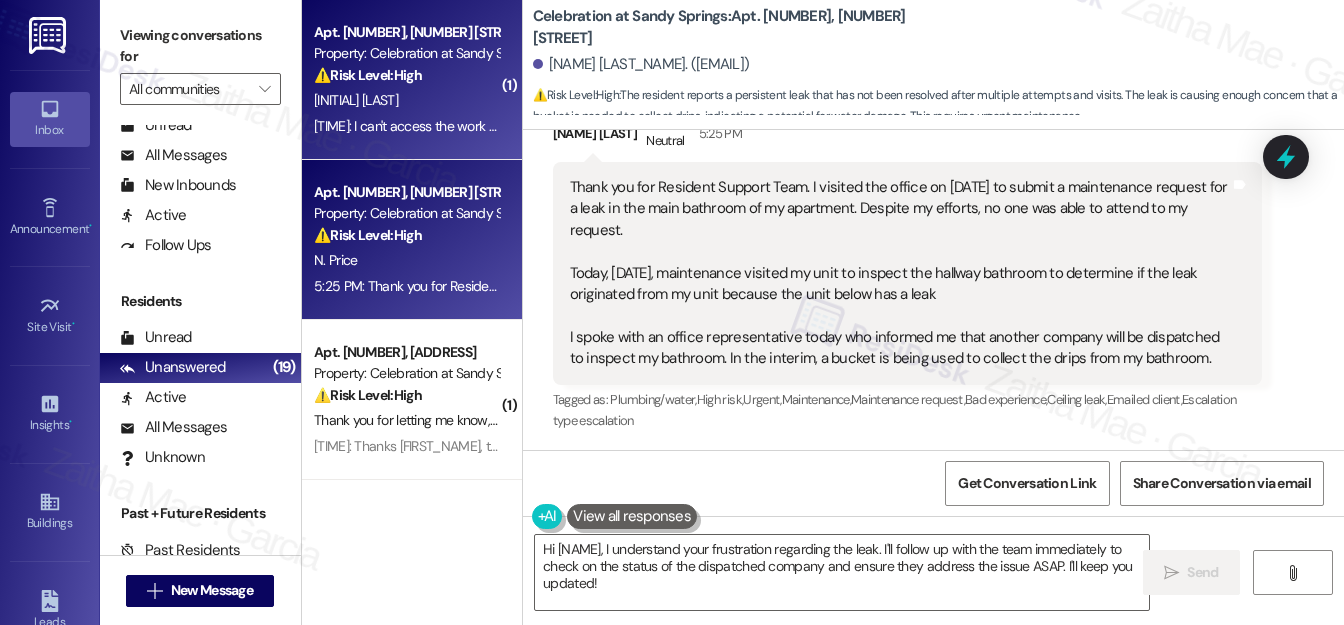 click on "⚠️  Risk Level:  High" at bounding box center (368, 75) 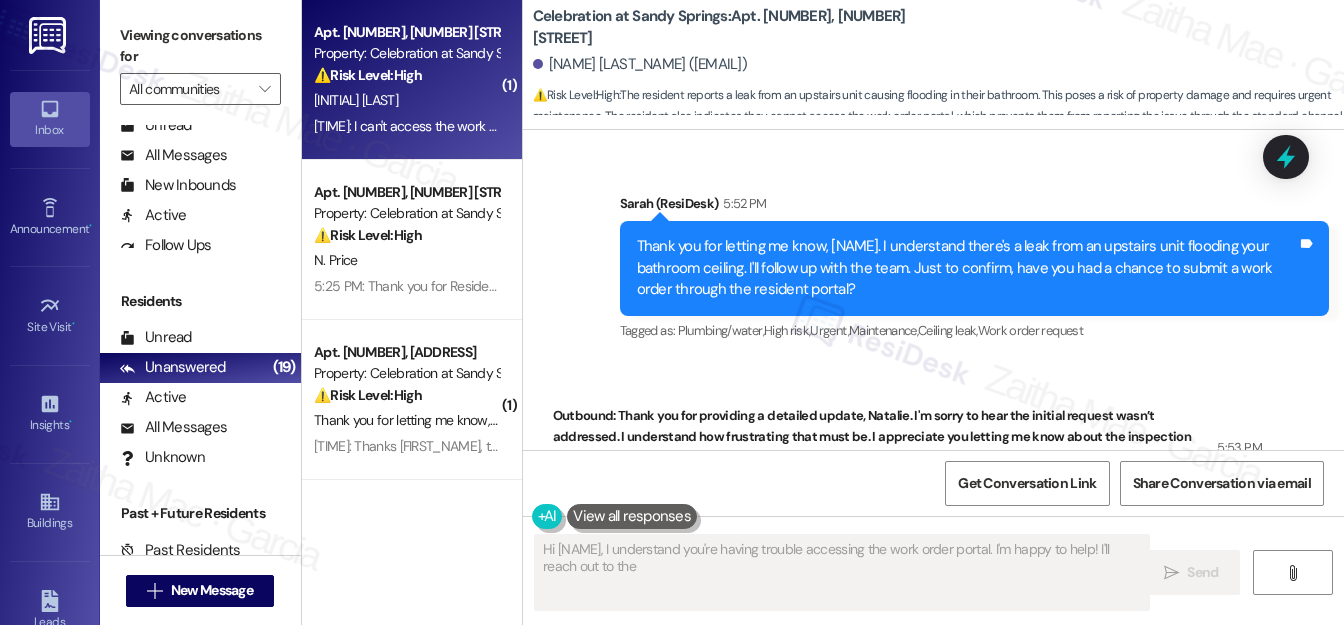 scroll, scrollTop: 617, scrollLeft: 0, axis: vertical 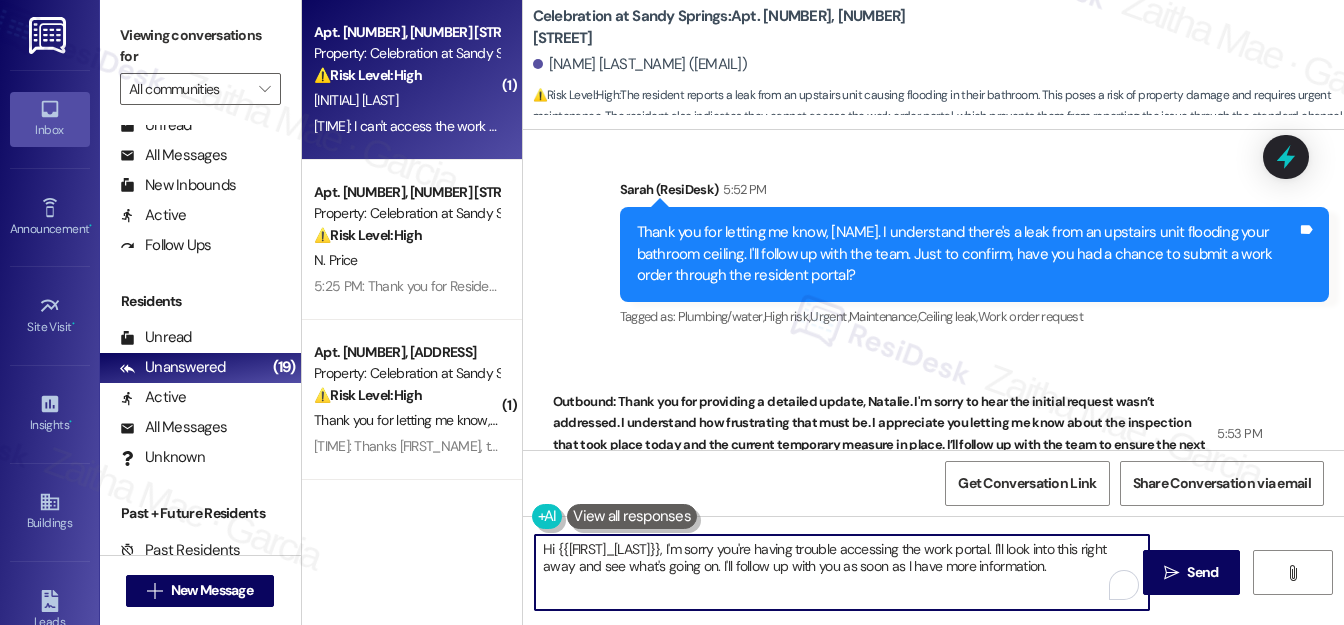 drag, startPoint x: 642, startPoint y: 547, endPoint x: 545, endPoint y: 551, distance: 97.082436 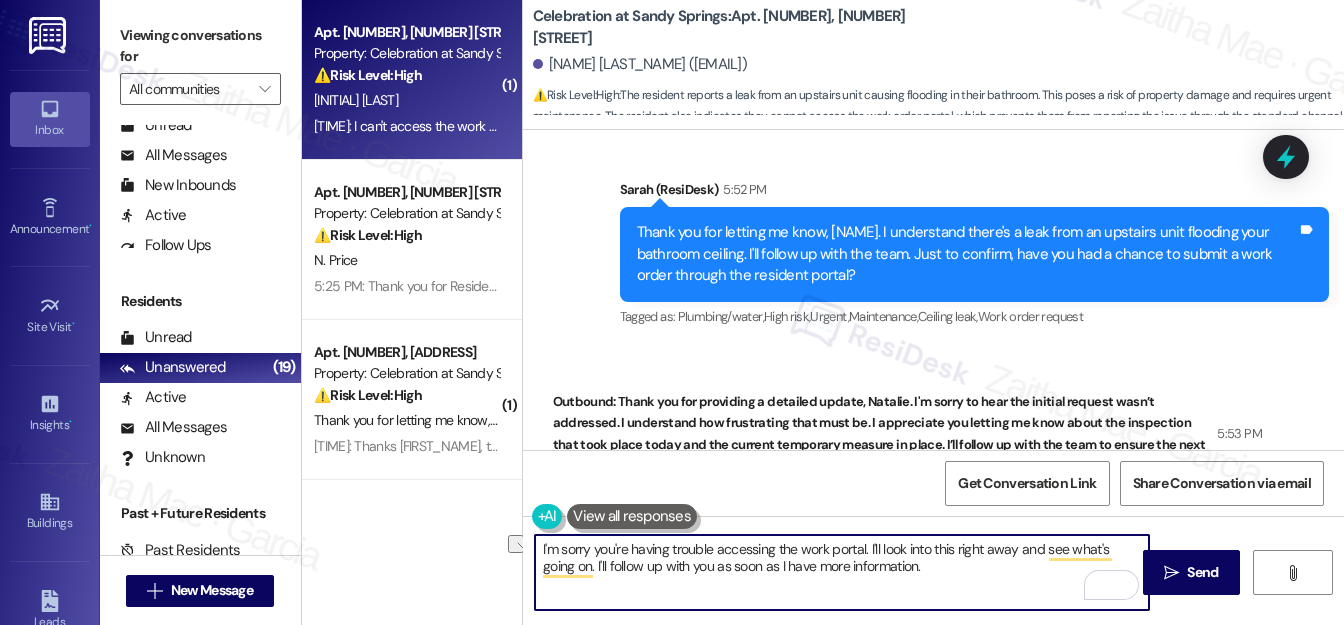 drag, startPoint x: 957, startPoint y: 552, endPoint x: 1024, endPoint y: 540, distance: 68.06615 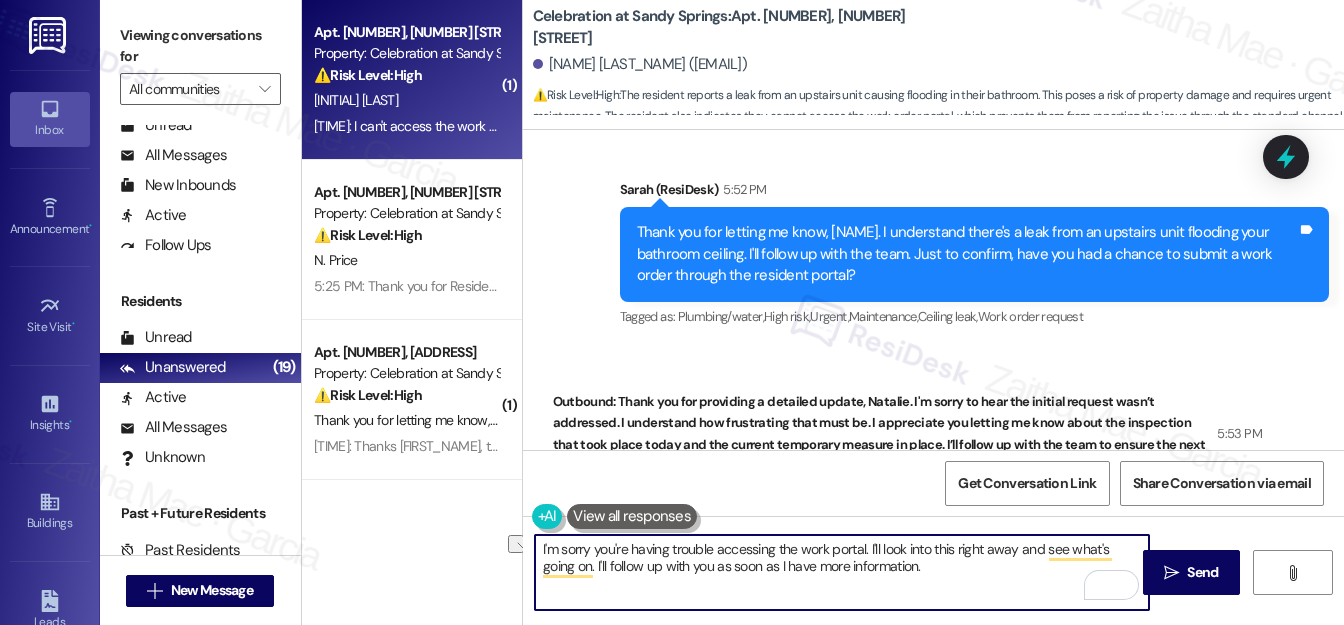 click on "I'm sorry you're having trouble accessing the work portal. I'll look into this right away and see what's going on. I'll follow up with you as soon as I have more information." at bounding box center (842, 572) 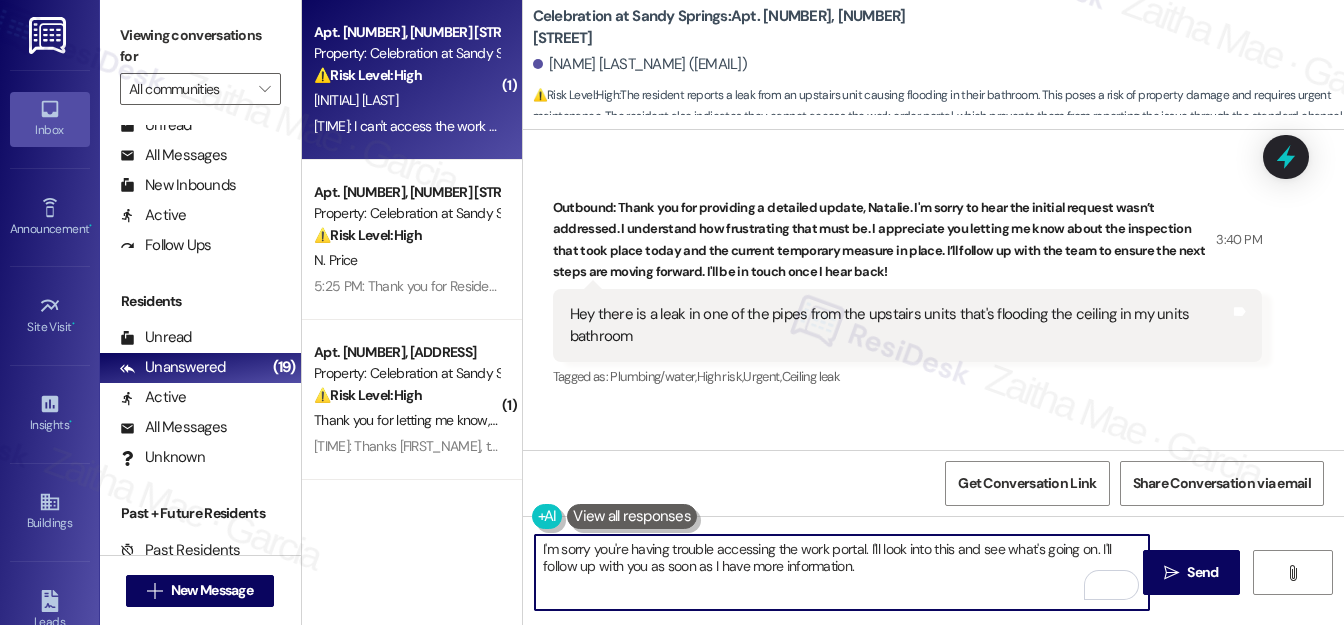 scroll, scrollTop: 344, scrollLeft: 0, axis: vertical 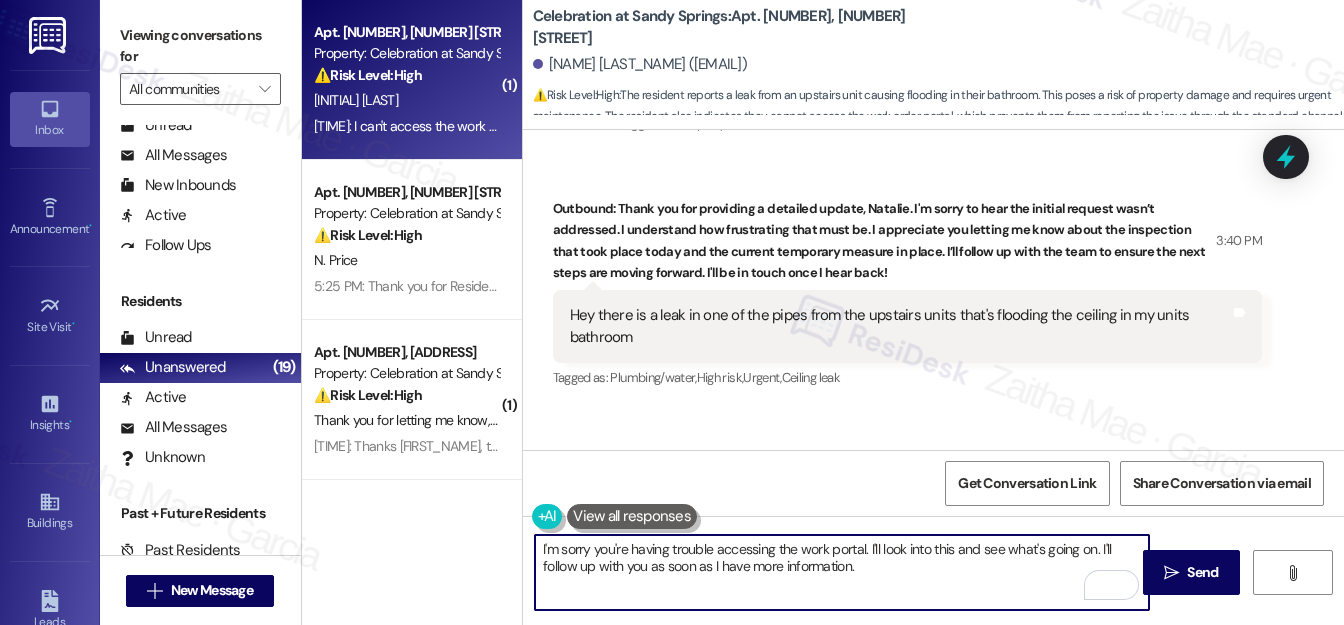 click on "I'm sorry you're having trouble accessing the work portal. I'll look into this and see what's going on. I'll follow up with you as soon as I have more information." at bounding box center [842, 572] 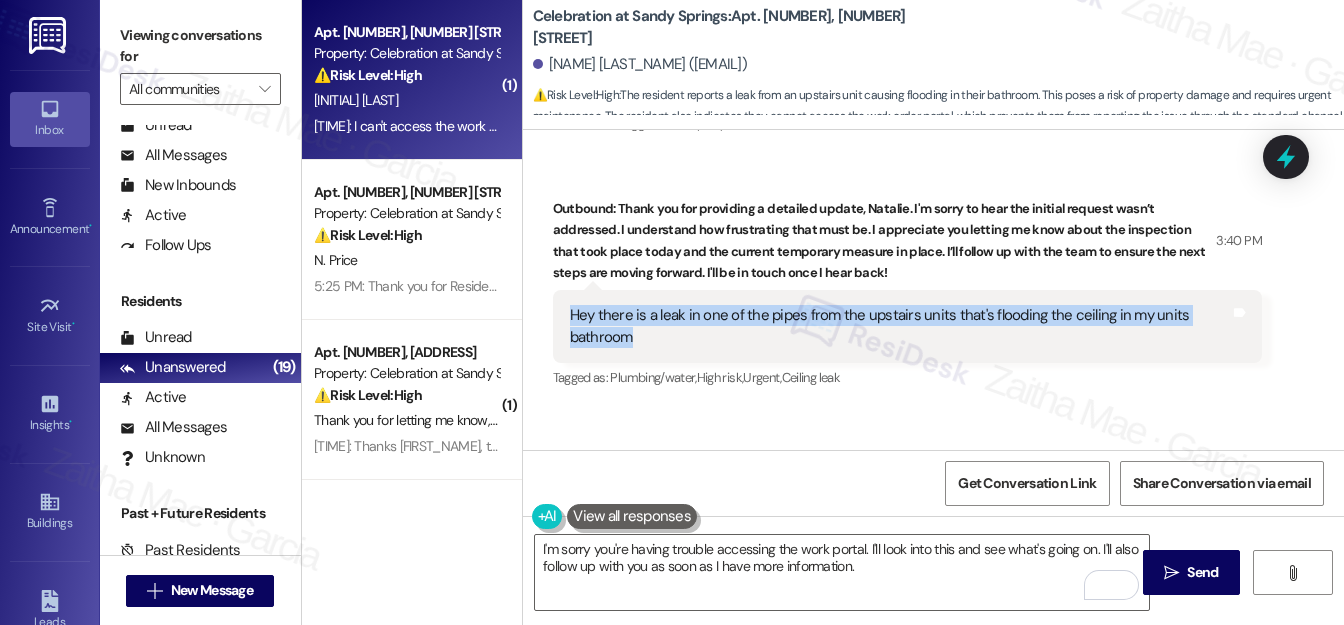 drag, startPoint x: 556, startPoint y: 252, endPoint x: 659, endPoint y: 271, distance: 104.73777 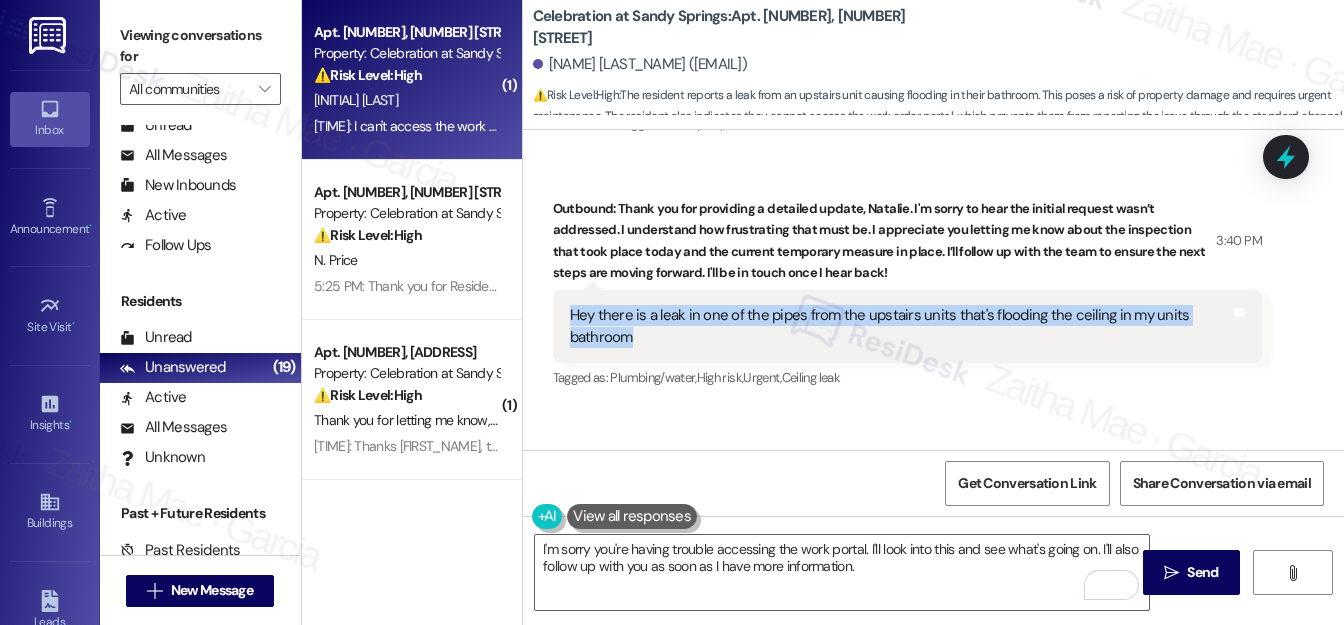 click on "Hey there is a leak in one of the pipes from the upstairs units that's flooding the ceiling in my units bathroom Tags and notes" at bounding box center (907, 326) 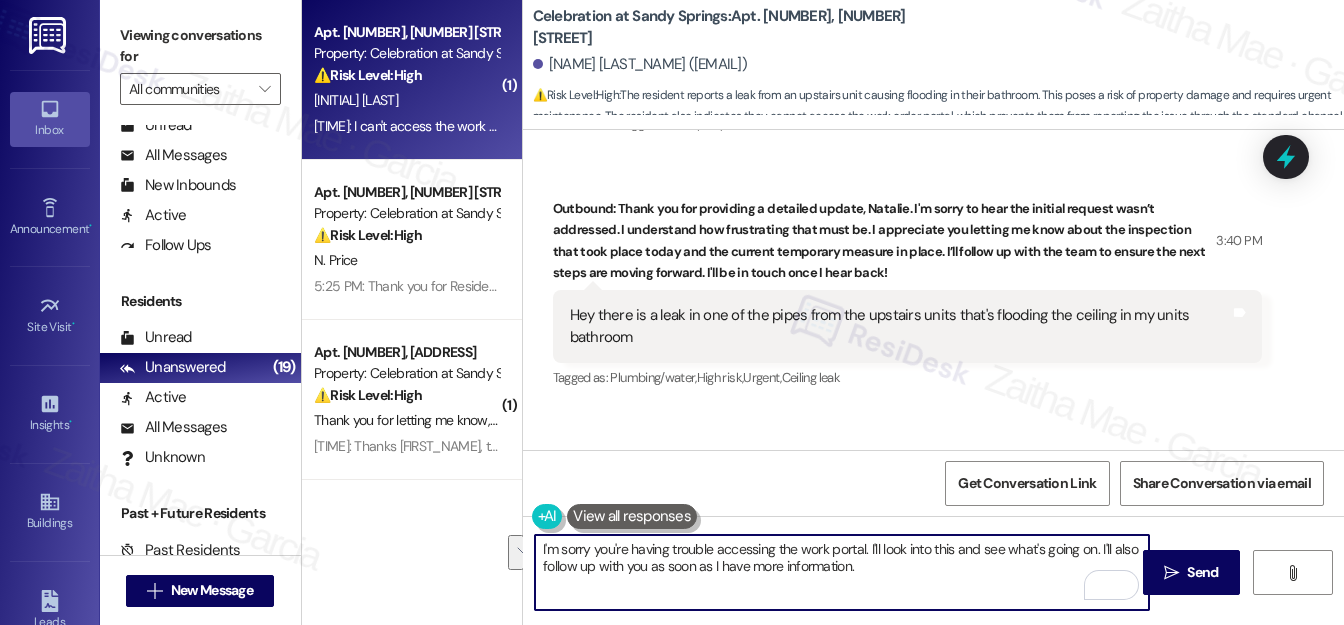 drag, startPoint x: 1101, startPoint y: 546, endPoint x: 1086, endPoint y: 572, distance: 30.016663 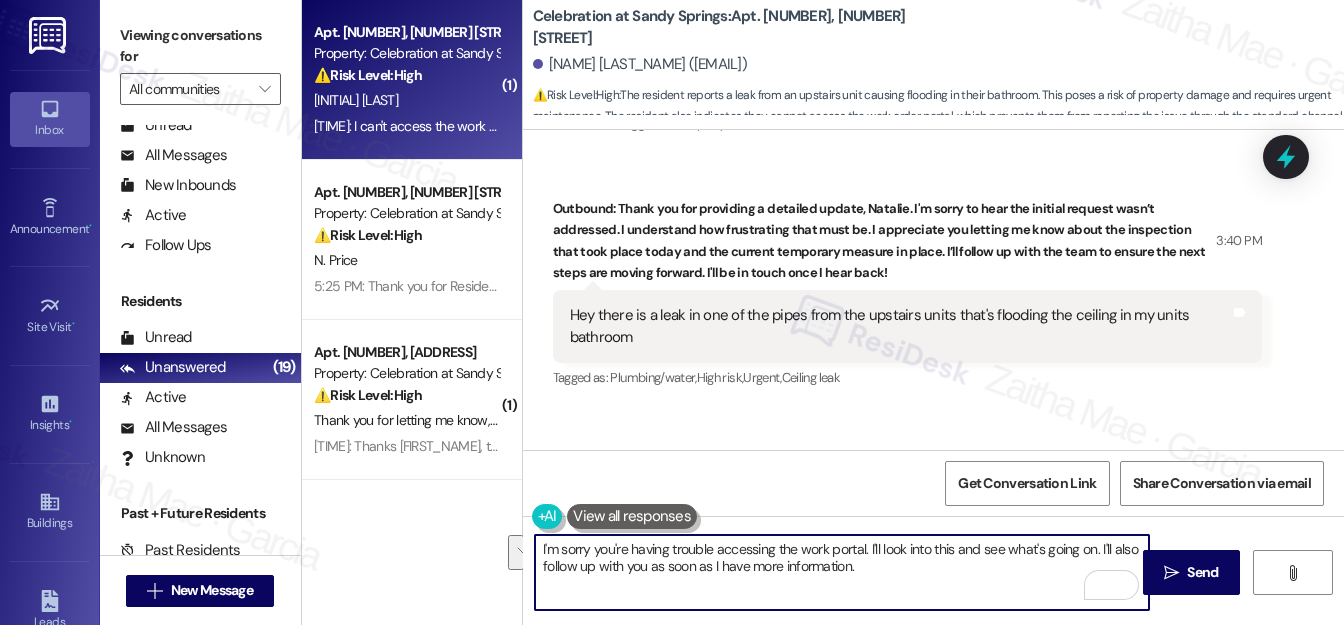 click on "I'm sorry you're having trouble accessing the work portal. I'll look into this and see what's going on. I'll also follow up with you as soon as I have more information." at bounding box center (842, 572) 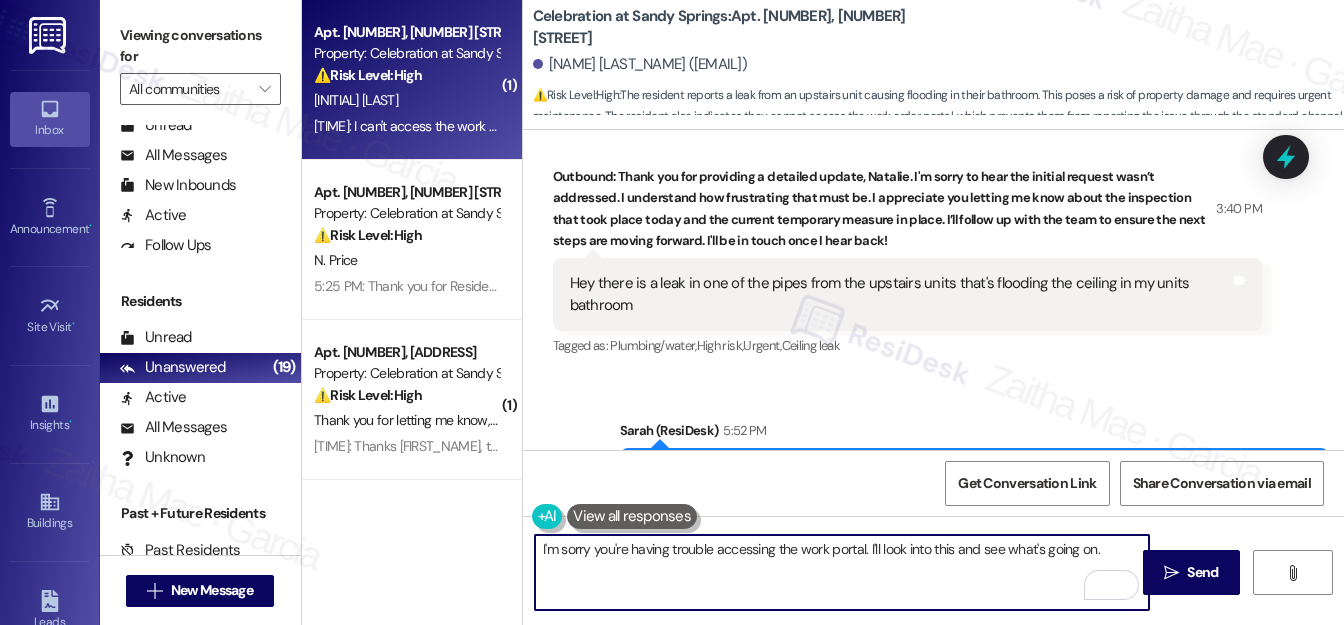scroll, scrollTop: 345, scrollLeft: 0, axis: vertical 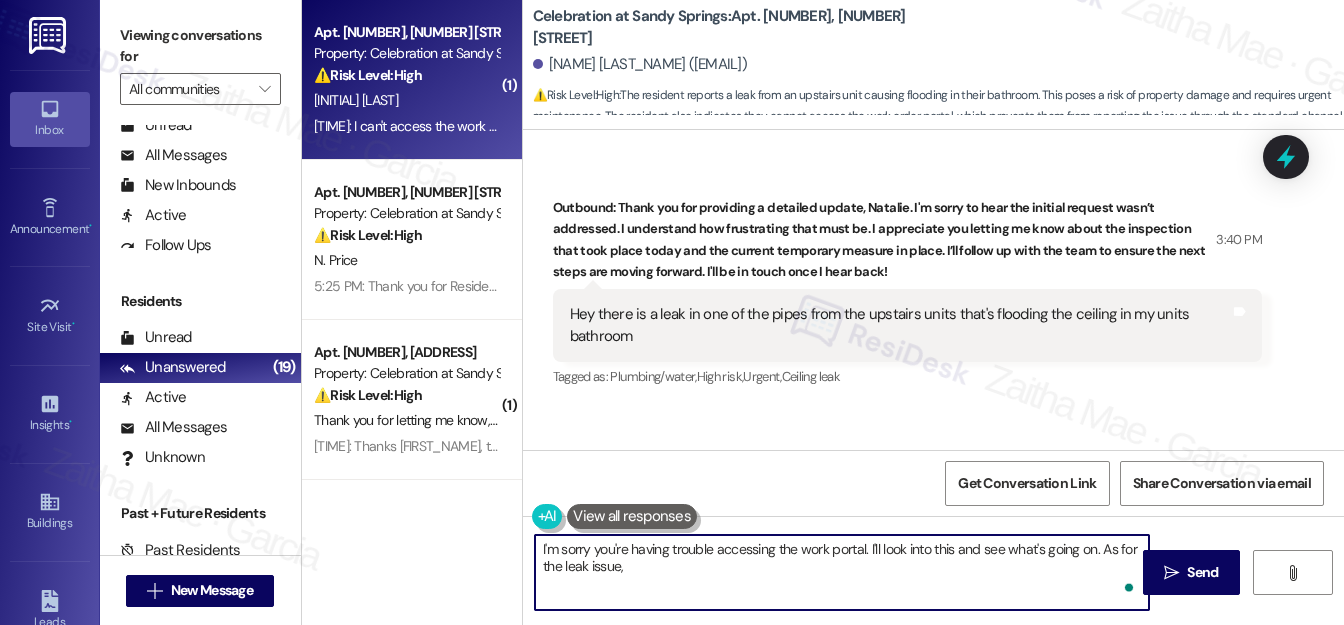 paste on "Can you confirm if the water is still actively leaking?" 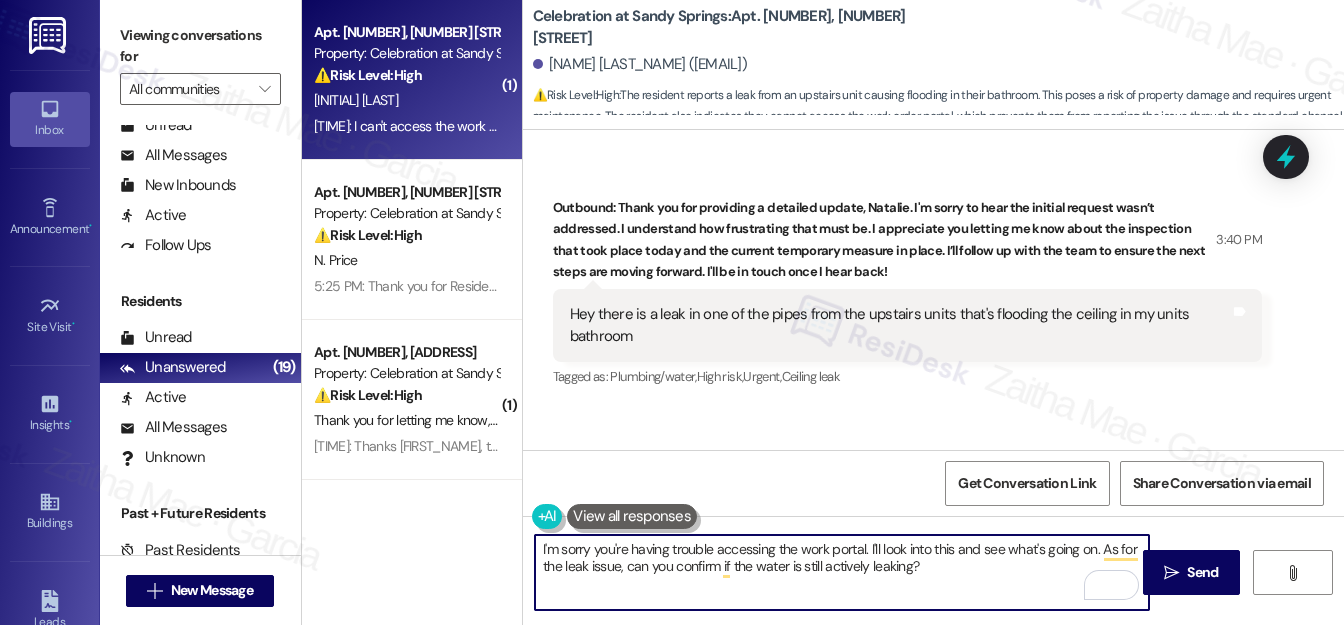 click on "I'm sorry you're having trouble accessing the work portal. I'll look into this and see what's going on. As for the leak issue, can you confirm if the water is still actively leaking?" at bounding box center [842, 572] 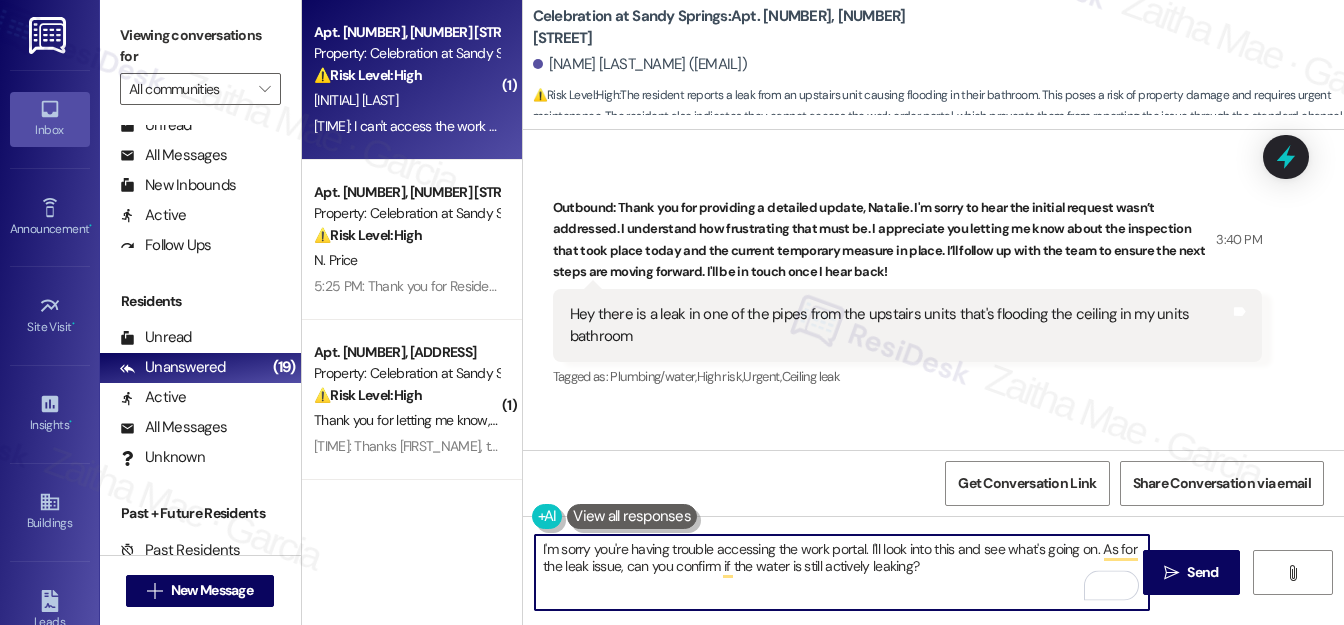 paste on "We’ll follow up with the team to assess" 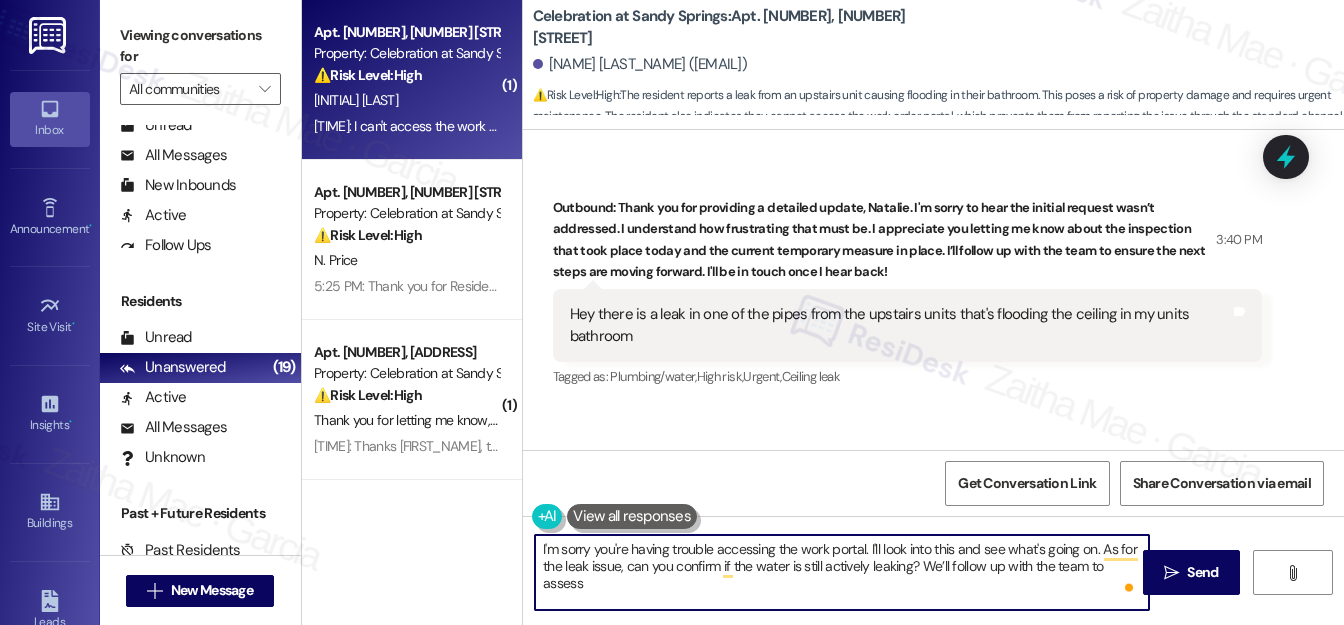 click on "I'm sorry you're having trouble accessing the work portal. I'll look into this and see what's going on. As for the leak issue, can you confirm if the water is still actively leaking? We’ll follow up with the team to assess" at bounding box center (842, 572) 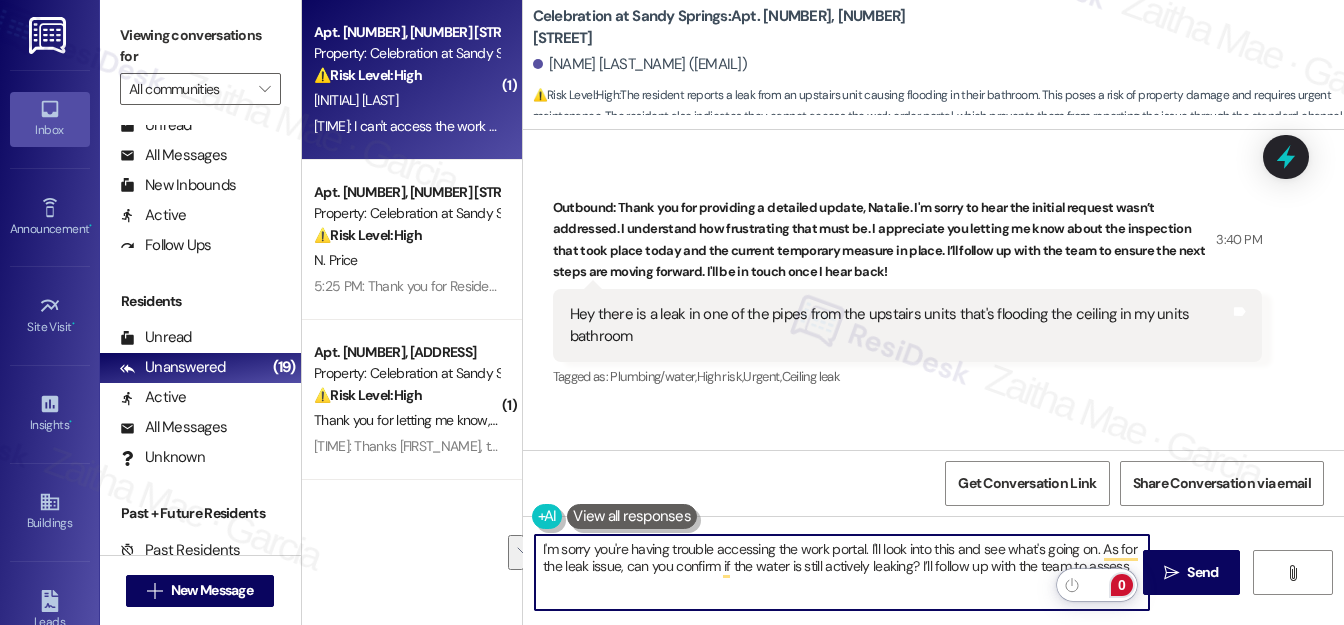 drag, startPoint x: 537, startPoint y: 546, endPoint x: 1130, endPoint y: 587, distance: 594.41565 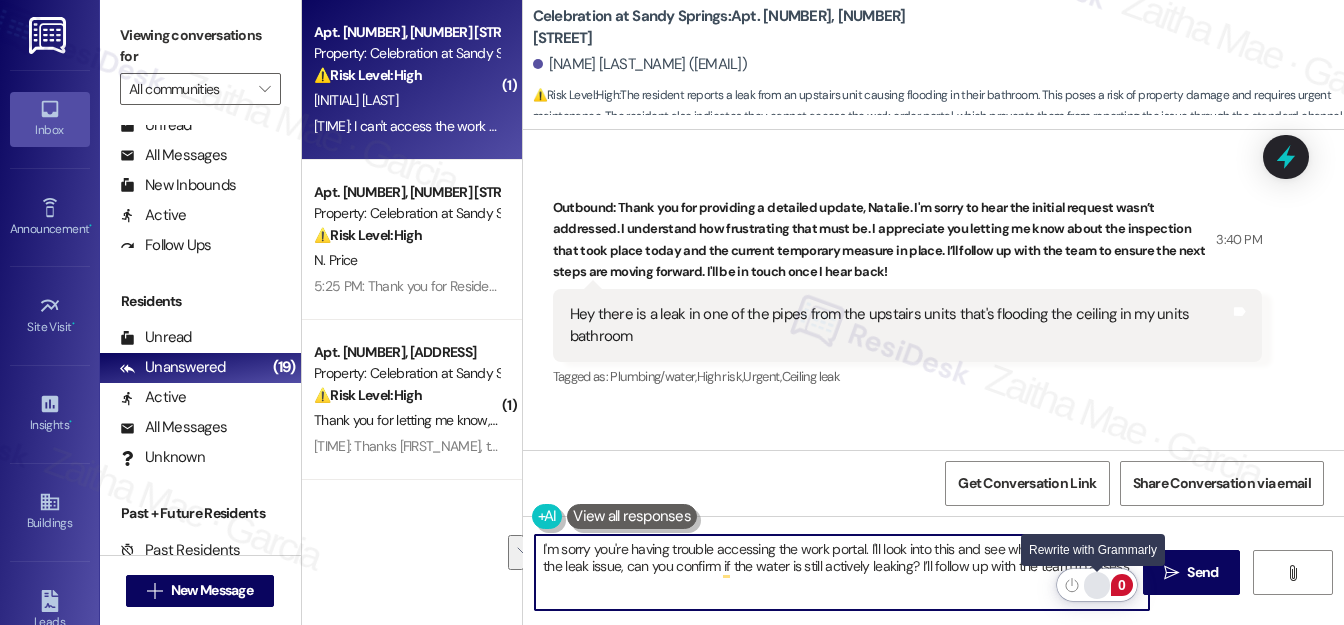type on "I'm sorry you're having trouble accessing the work portal. I'll look into this and see what's going on. As for the leak issue, can you confirm if the water is still actively leaking? I’ll follow up with the team to assess" 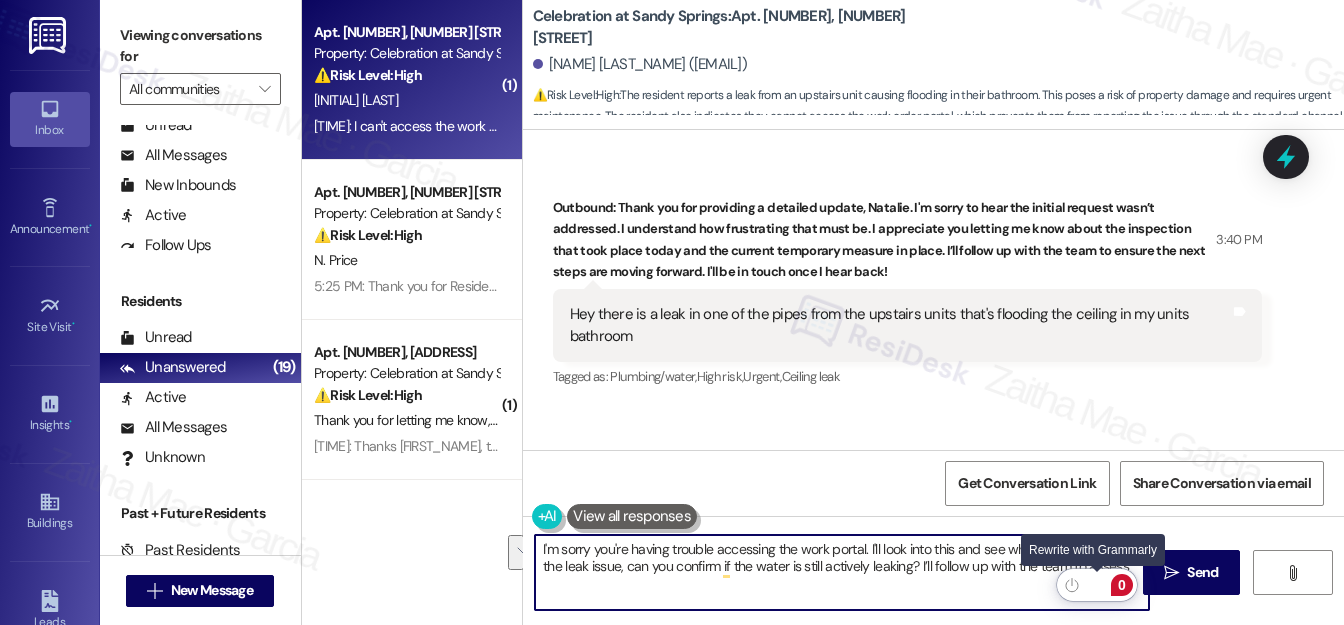 click 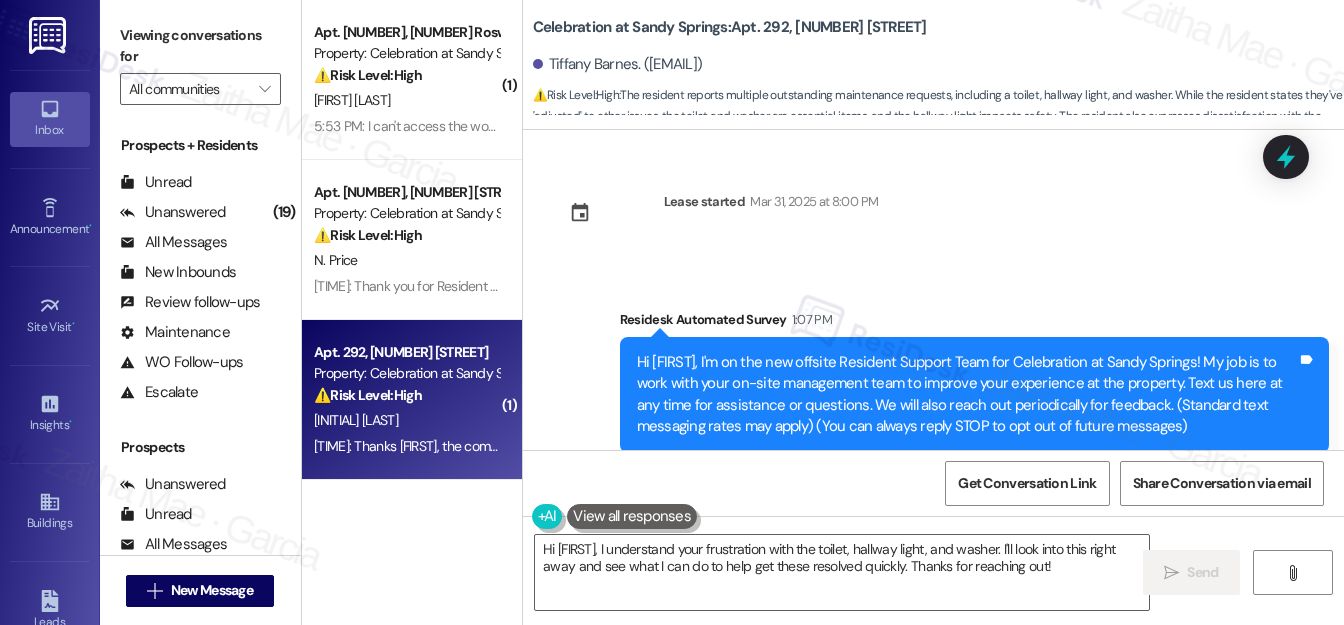 scroll, scrollTop: 0, scrollLeft: 0, axis: both 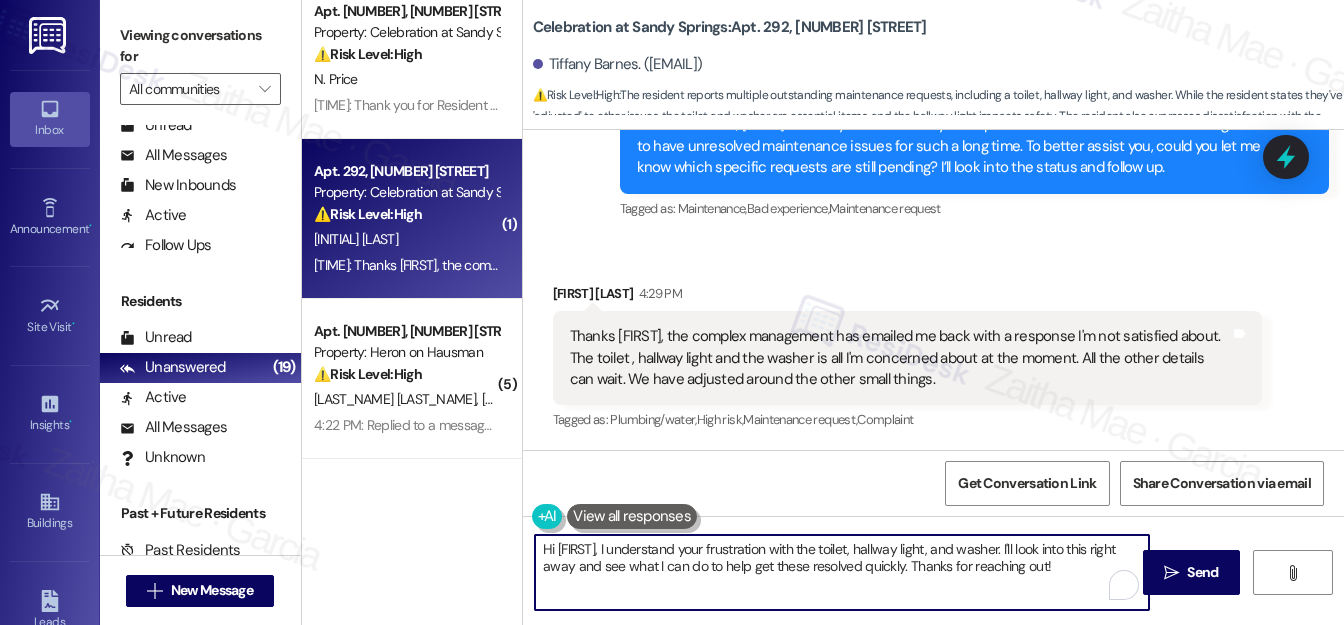 drag, startPoint x: 790, startPoint y: 550, endPoint x: 544, endPoint y: 552, distance: 246.00813 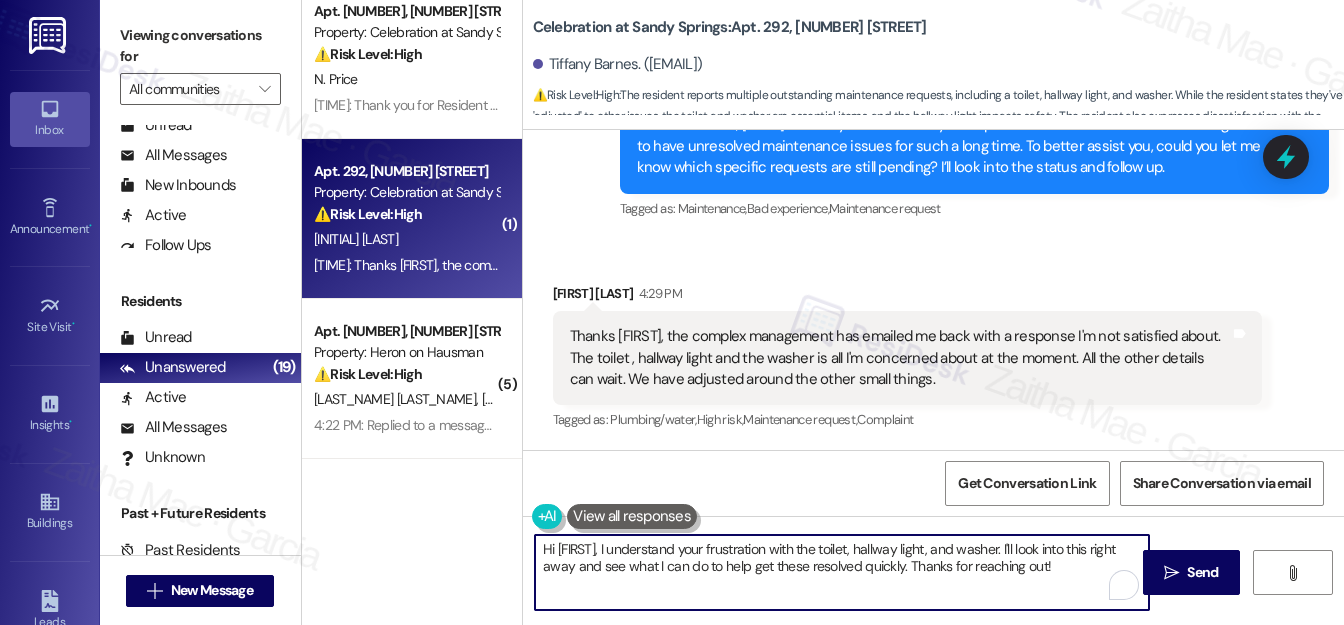 click on "Hi [FIRST], I understand your frustration with the toilet, hallway light, and washer. I'll look into this right away and see what I can do to help get these resolved quickly. Thanks for reaching out!" at bounding box center (842, 572) 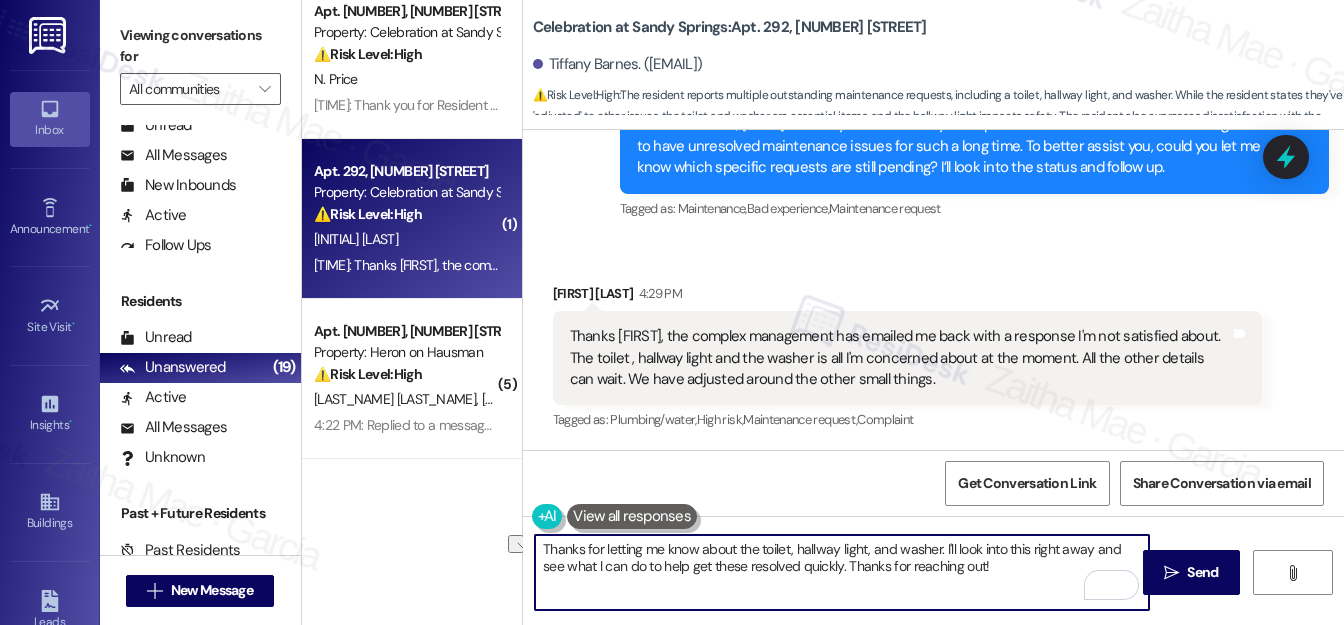 drag, startPoint x: 1090, startPoint y: 544, endPoint x: 1031, endPoint y: 549, distance: 59.211487 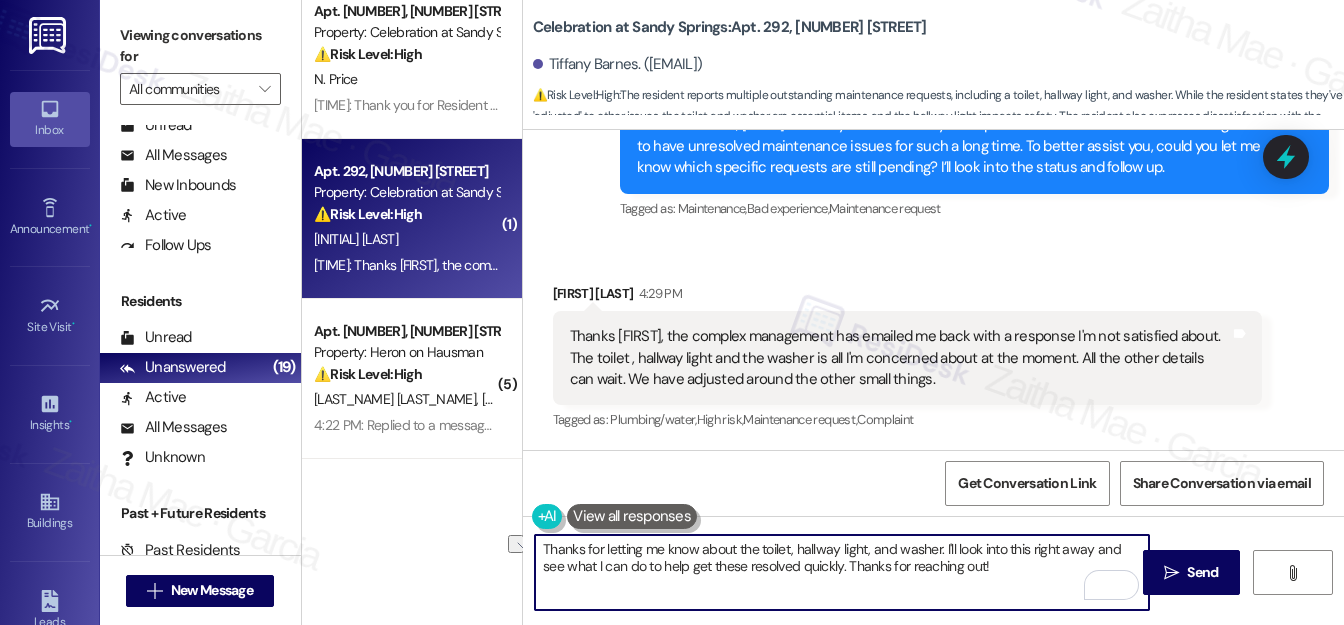 click on "Thanks for letting me know about the toilet, hallway light, and washer. I'll look into this right away and see what I can do to help get these resolved quickly. Thanks for reaching out!" at bounding box center [842, 572] 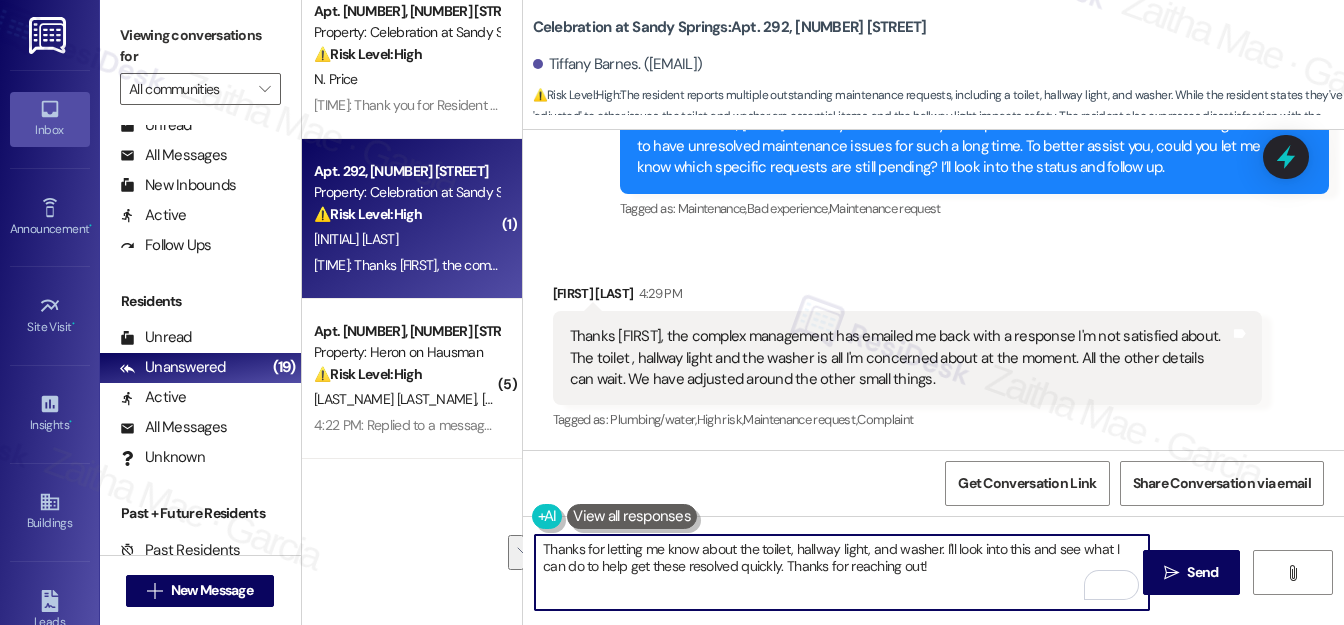 drag, startPoint x: 1056, startPoint y: 546, endPoint x: 1056, endPoint y: 572, distance: 26 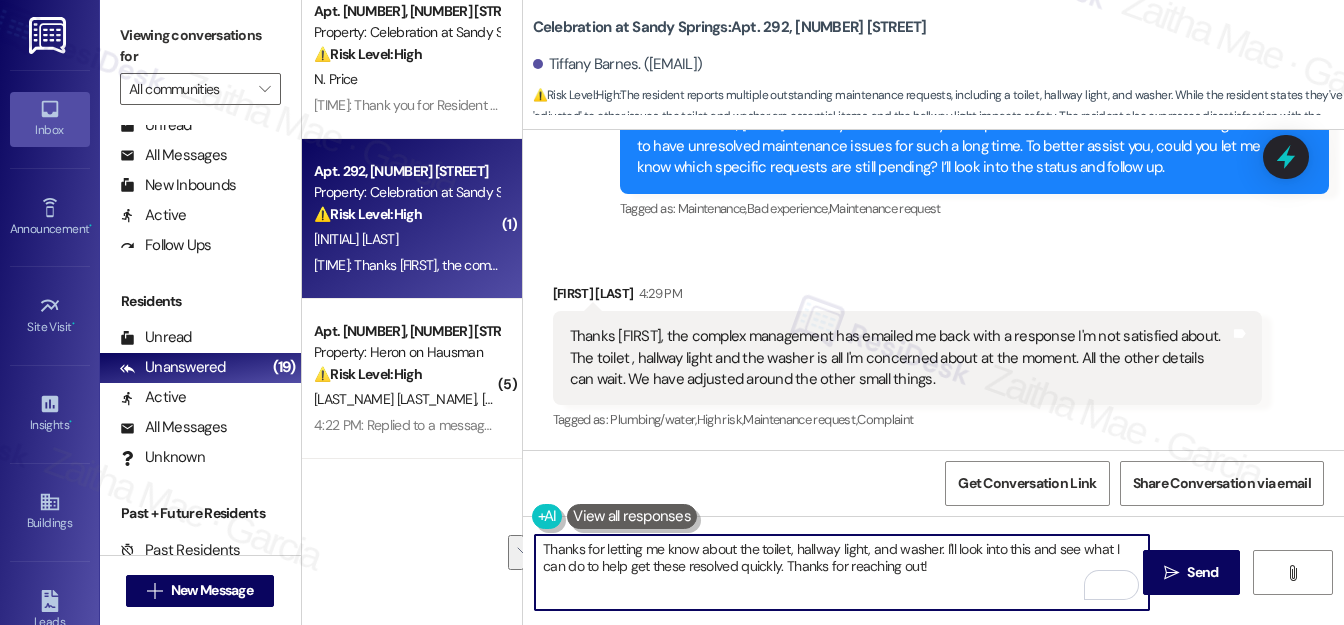 click on "Thanks for letting me know about the toilet, hallway light, and washer. I'll look into this and see what I can do to help get these resolved quickly. Thanks for reaching out!" at bounding box center [842, 572] 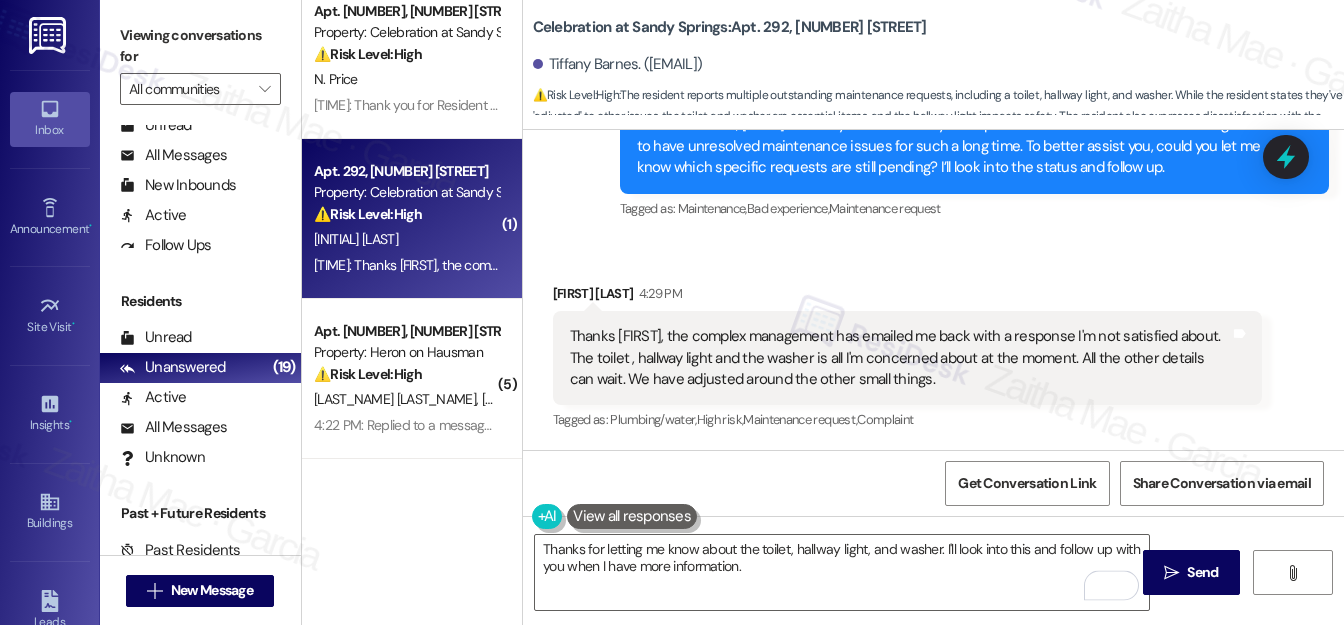 click at bounding box center [632, 516] 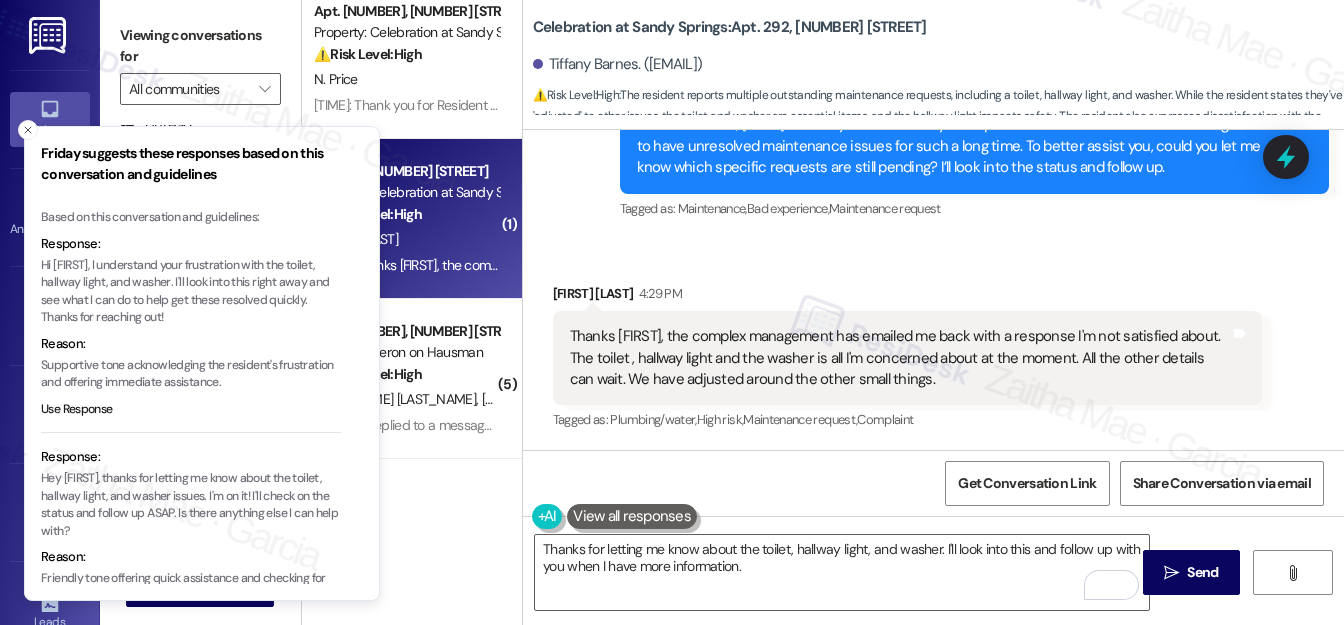 click 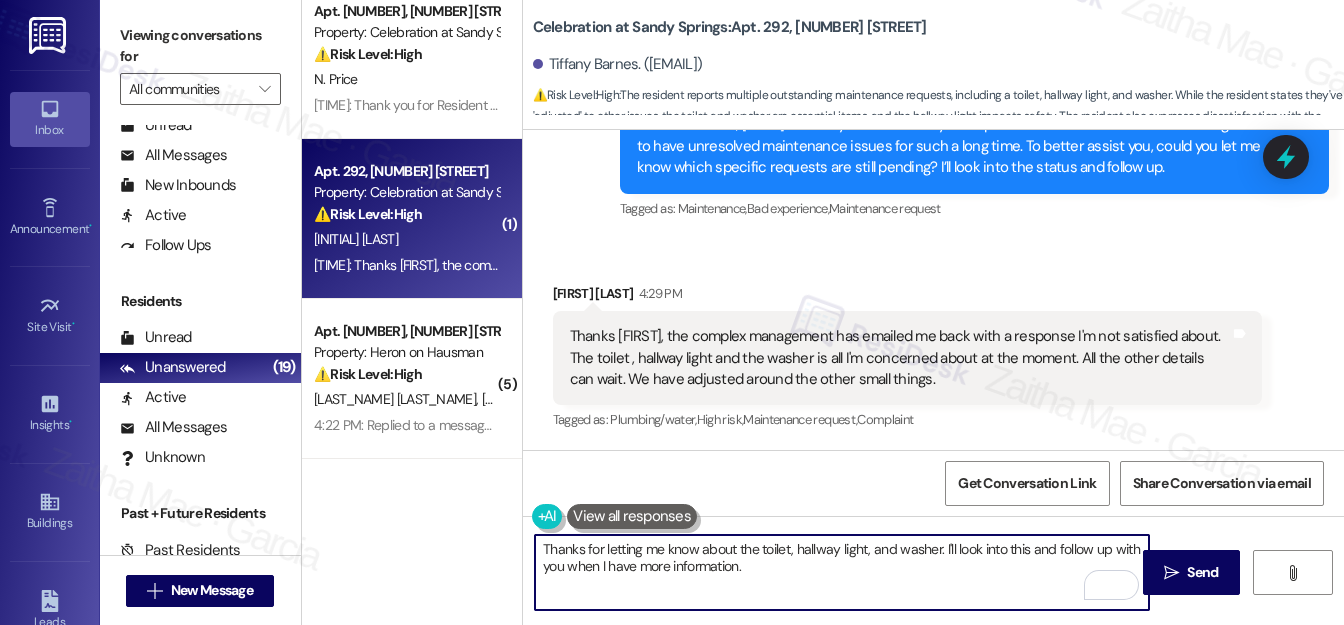 click on "Thanks for letting me know about the toilet, hallway light, and washer. I'll look into this and follow up with you when I have more information." at bounding box center (842, 572) 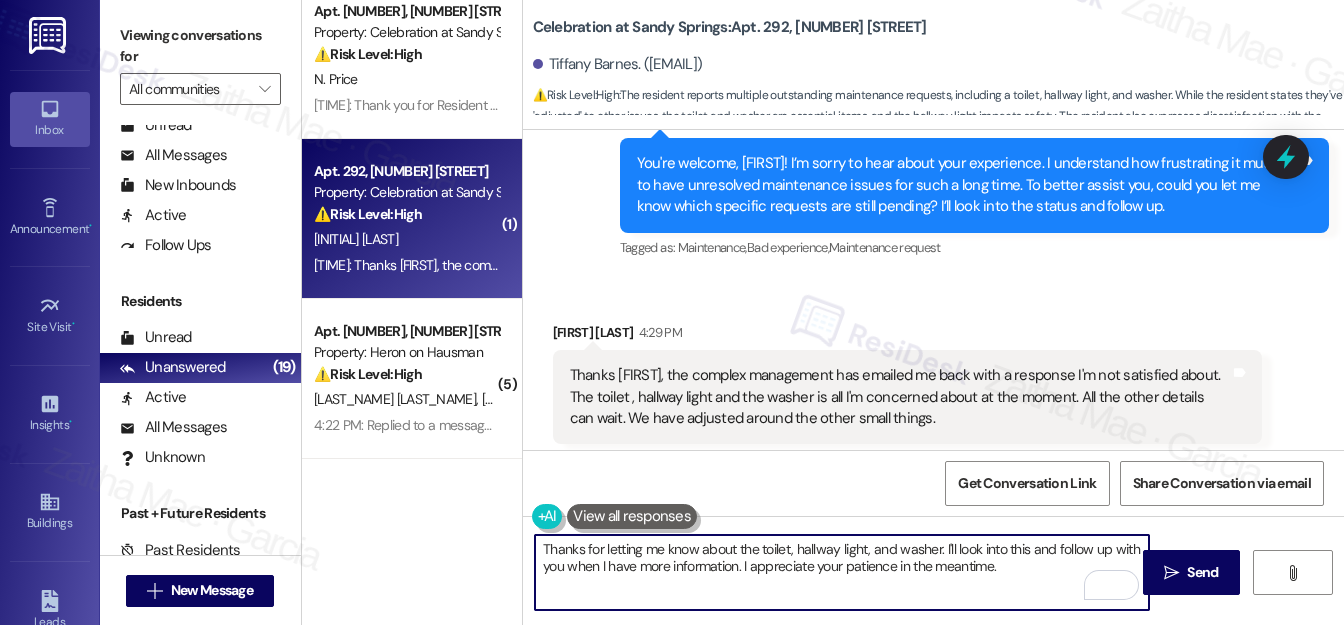 scroll, scrollTop: 703, scrollLeft: 0, axis: vertical 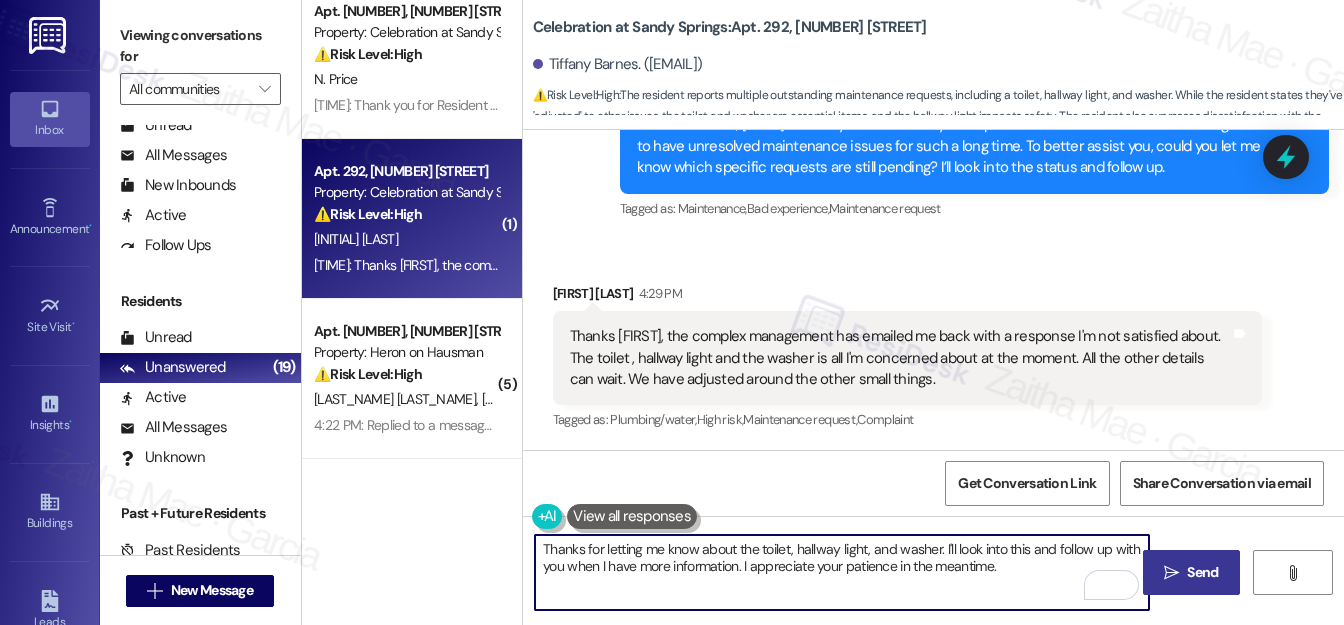 type on "Thanks for letting me know about the toilet, hallway light, and washer. I'll look into this and follow up with you when I have more information. I appreciate your patience in the meantime." 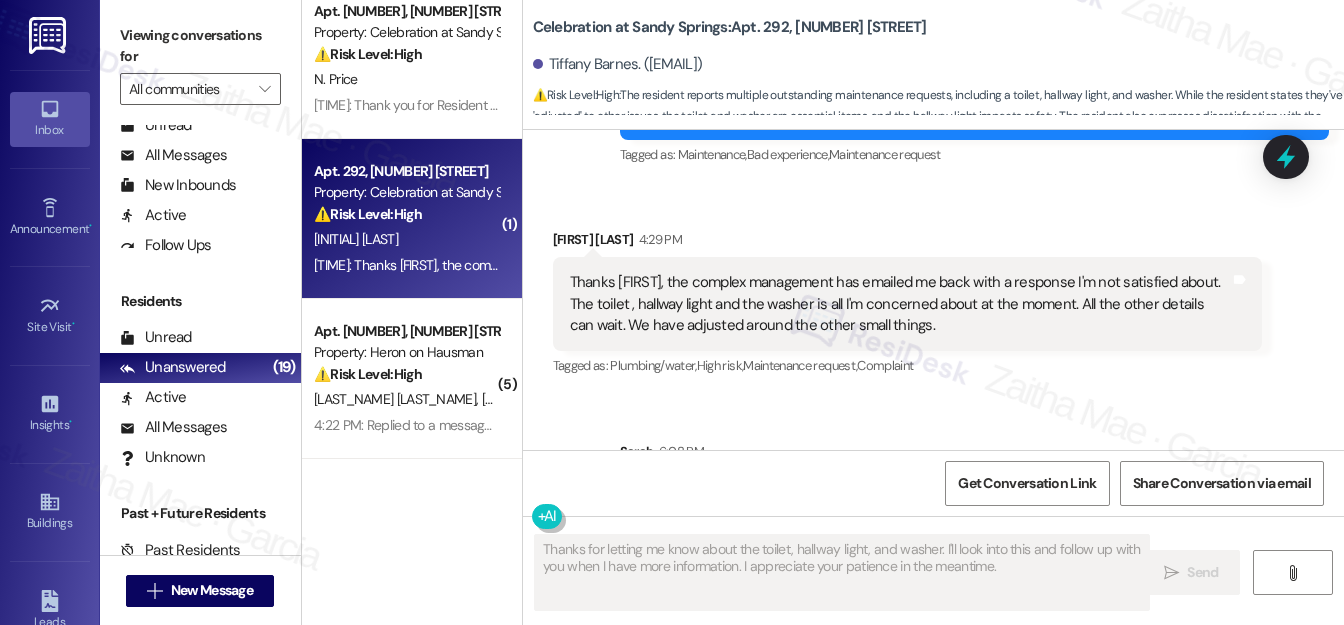 scroll, scrollTop: 864, scrollLeft: 0, axis: vertical 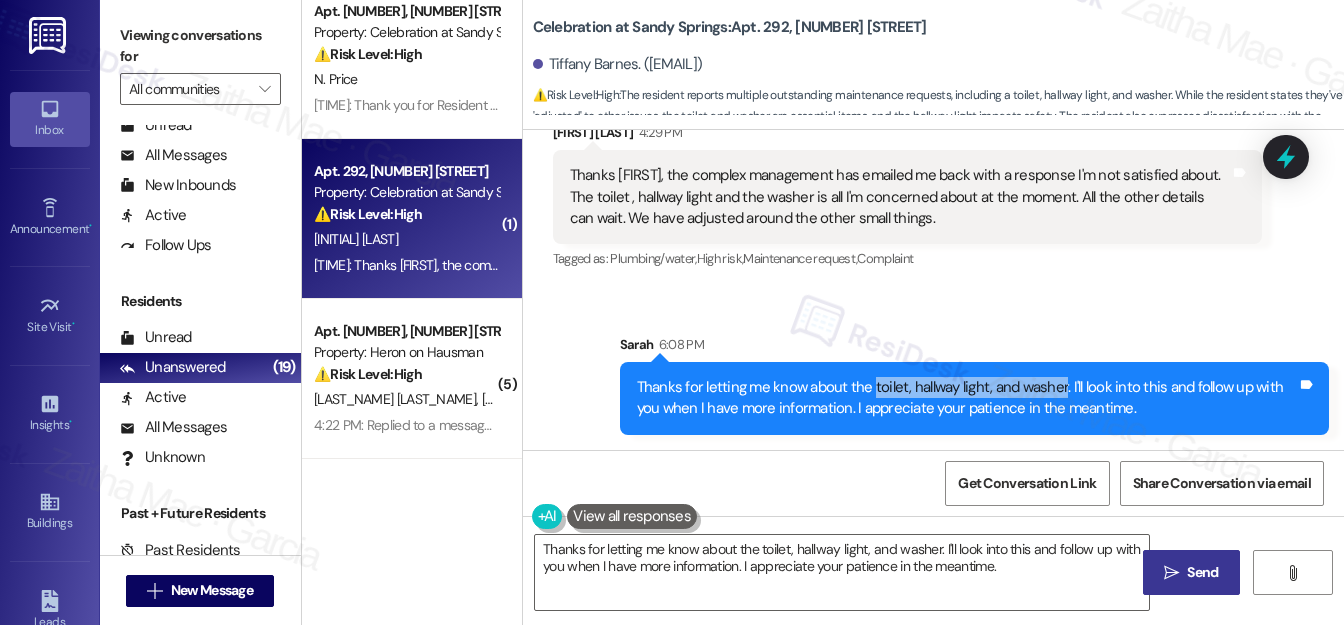 drag, startPoint x: 866, startPoint y: 390, endPoint x: 1056, endPoint y: 375, distance: 190.59119 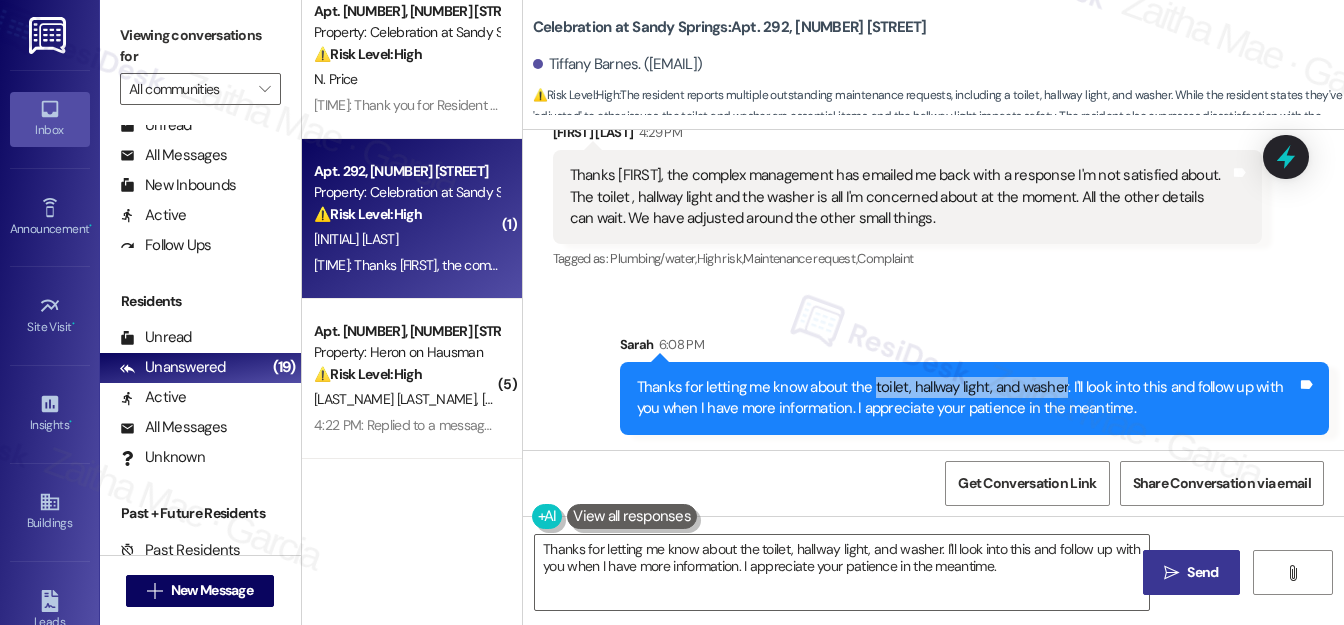 click on "Thanks for letting me know about the toilet, hallway light, and washer. I'll look into this and follow up with you when I have more information. I appreciate your patience in the meantime. Tags and notes" at bounding box center [974, 398] 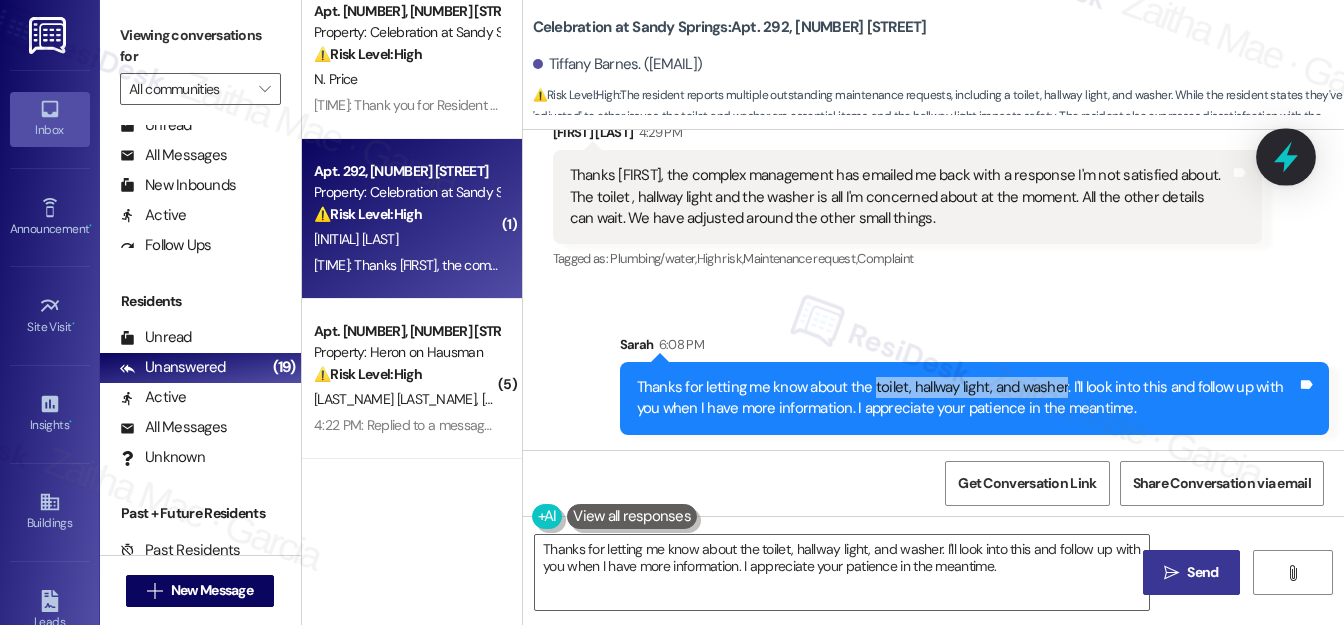 click 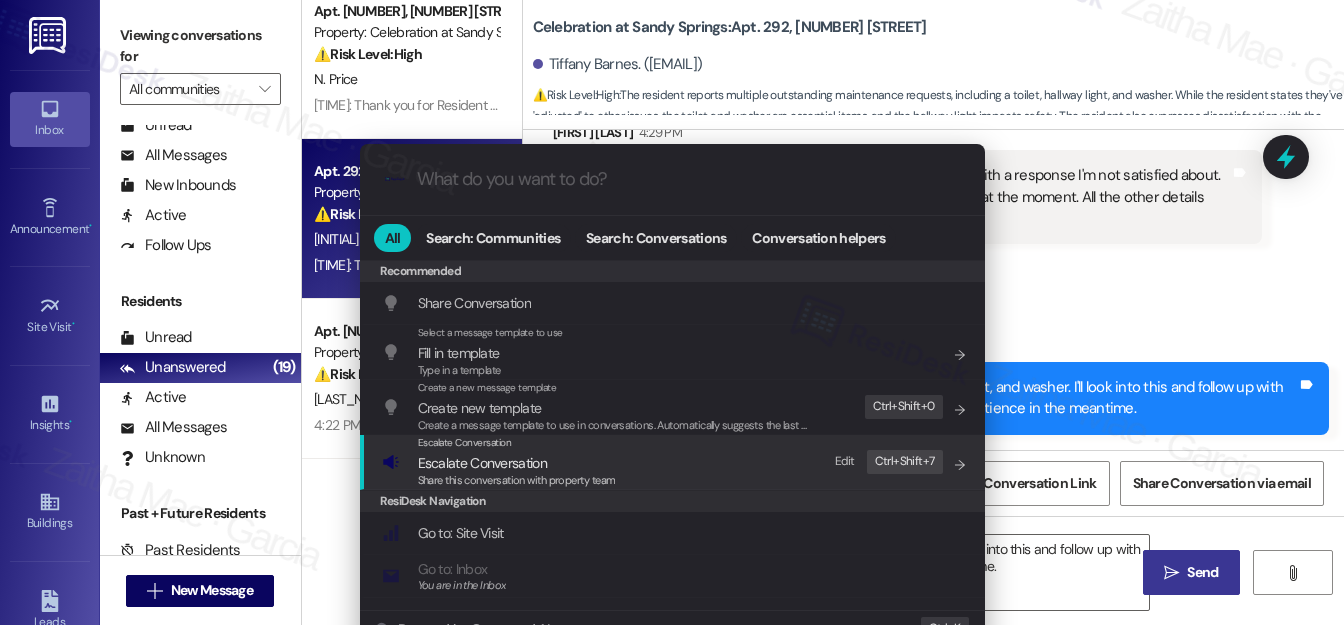 click on "Escalate Conversation" at bounding box center [482, 463] 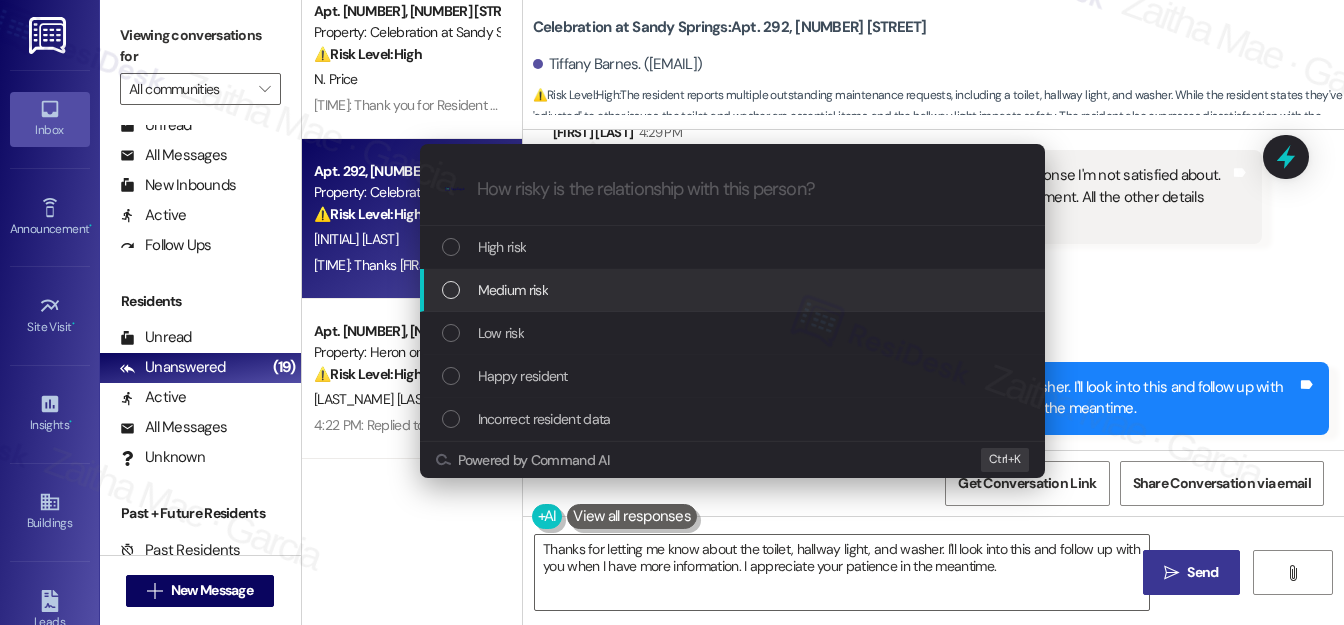 click on "Medium risk" at bounding box center [734, 290] 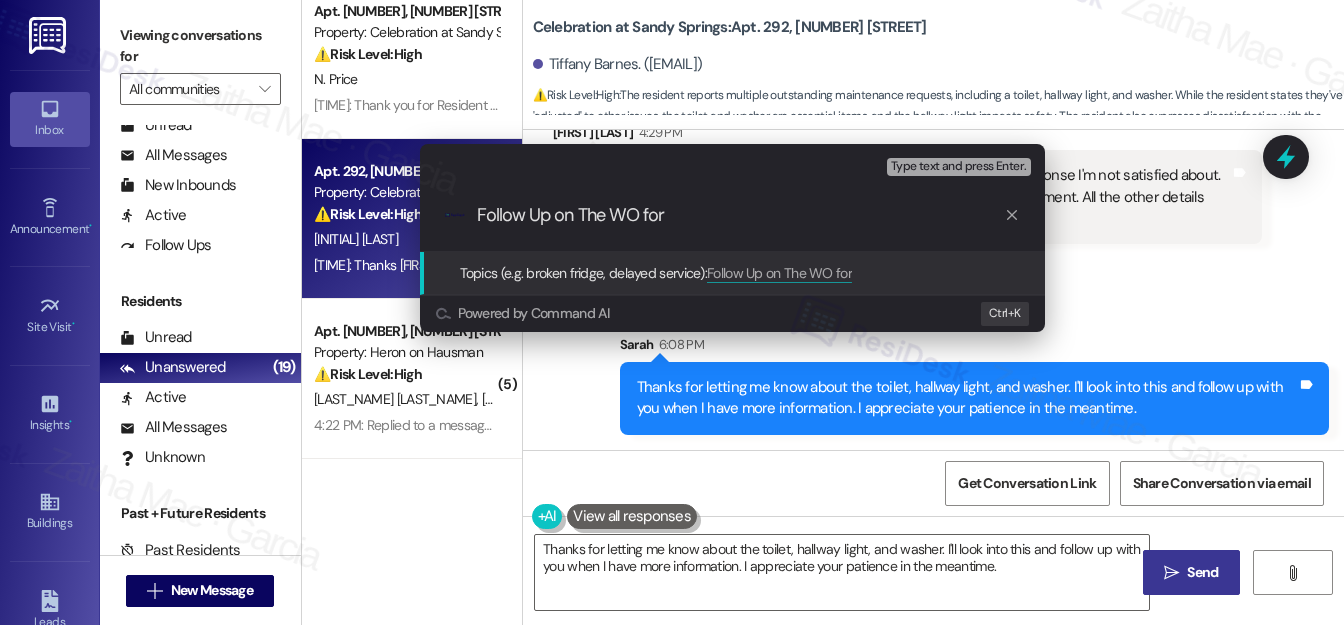 paste on "toilet, hallway light, and washer" 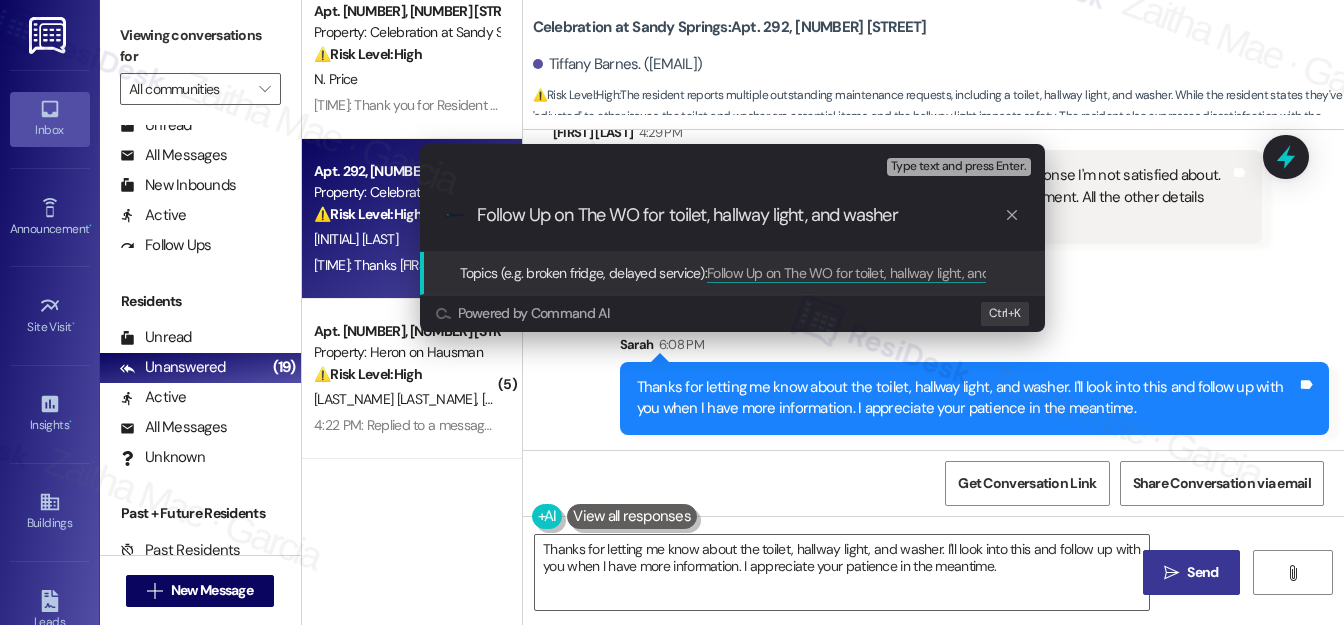click on "Follow Up on The WO for toilet, hallway light, and washer" at bounding box center (740, 215) 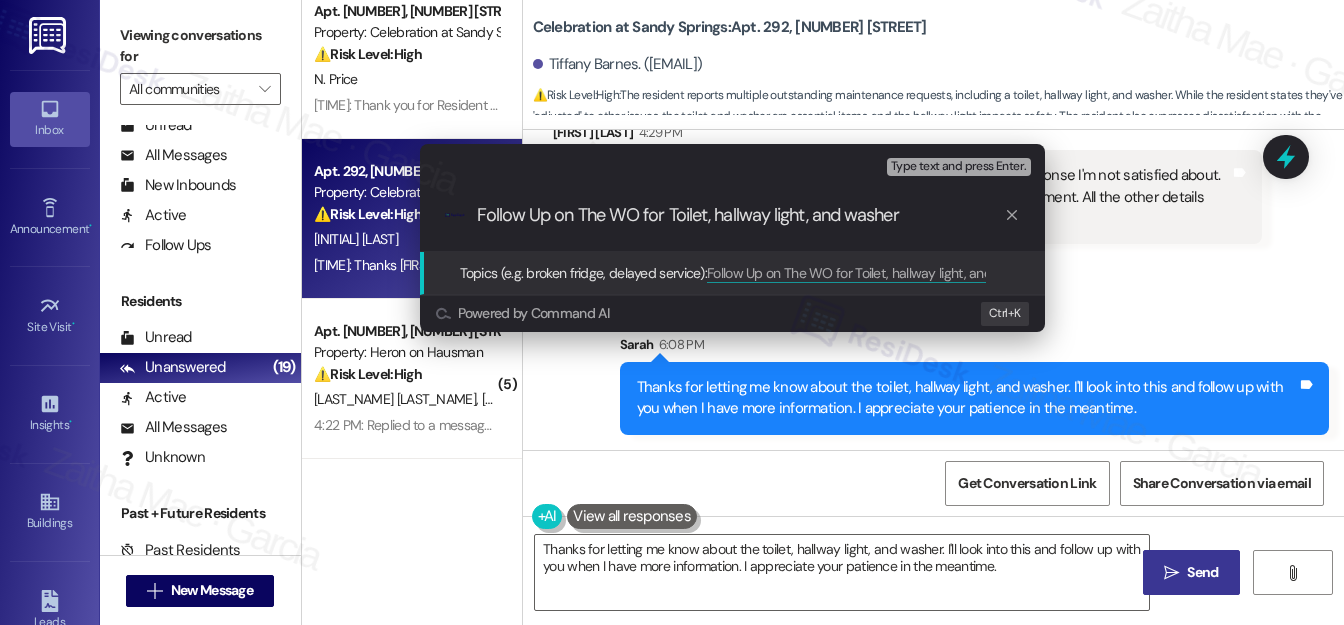 click on "Follow Up on The WO for Toilet, hallway light, and washer" at bounding box center (740, 215) 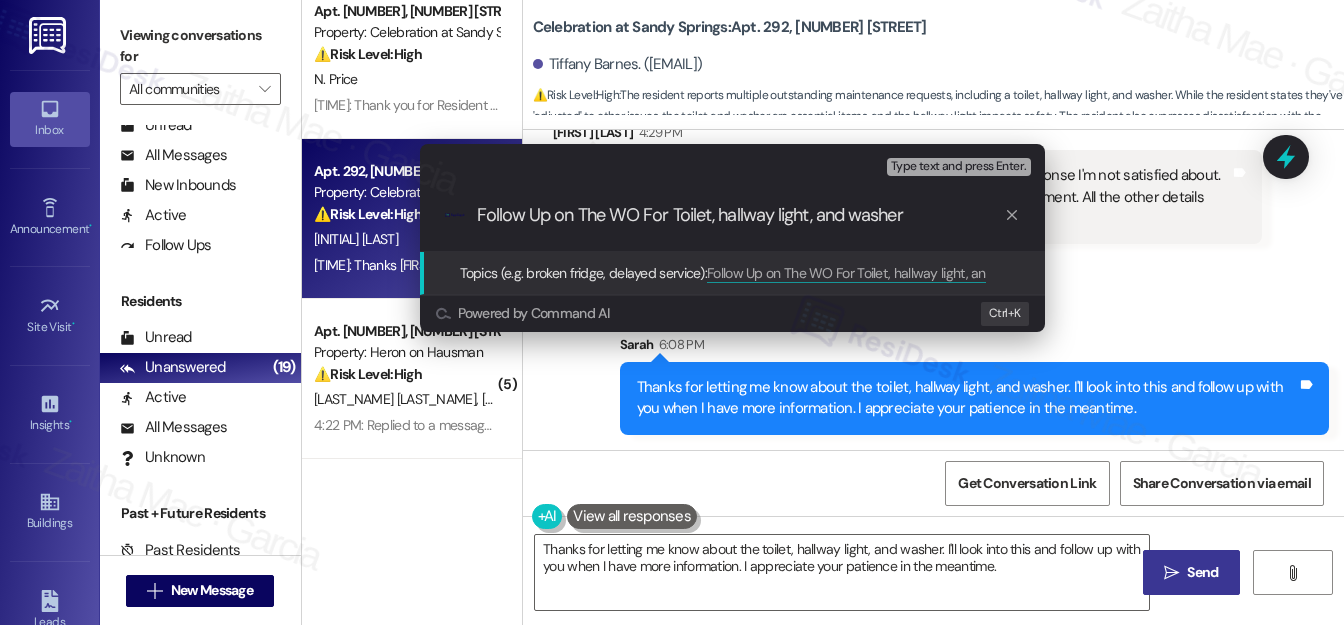 click on "Follow Up on The WO For Toilet, hallway light, and washer" at bounding box center [740, 215] 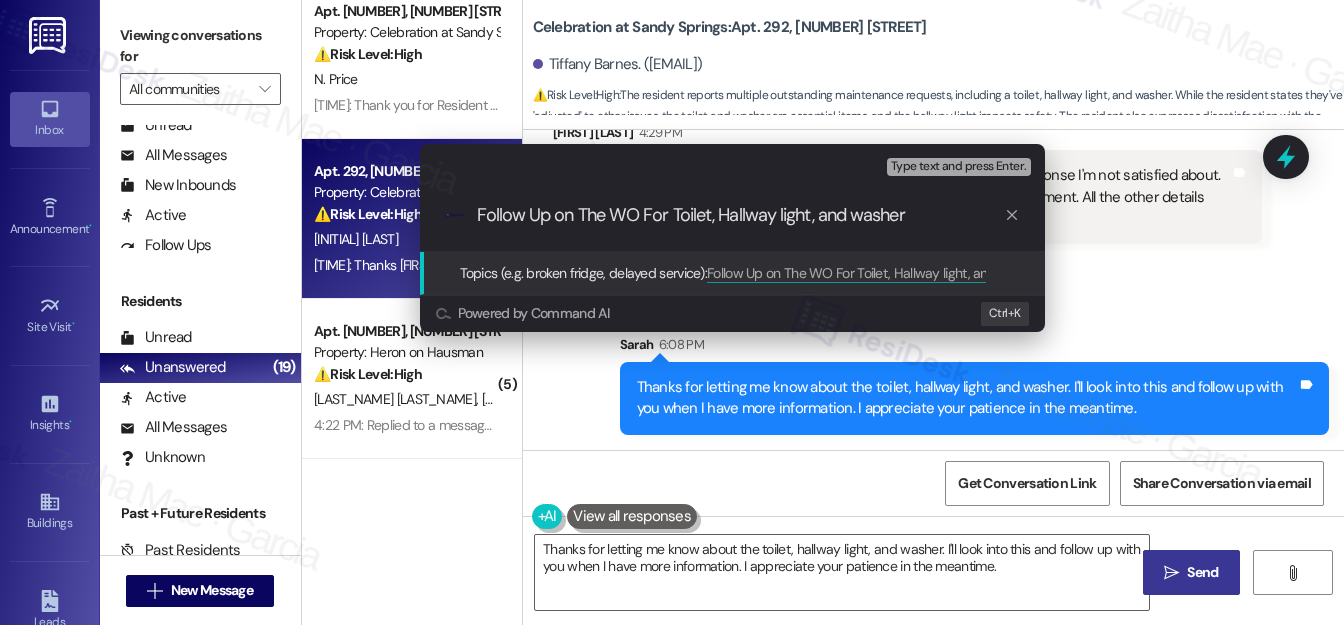 click on "Follow Up on The WO For Toilet, Hallway light, and washer" at bounding box center (740, 215) 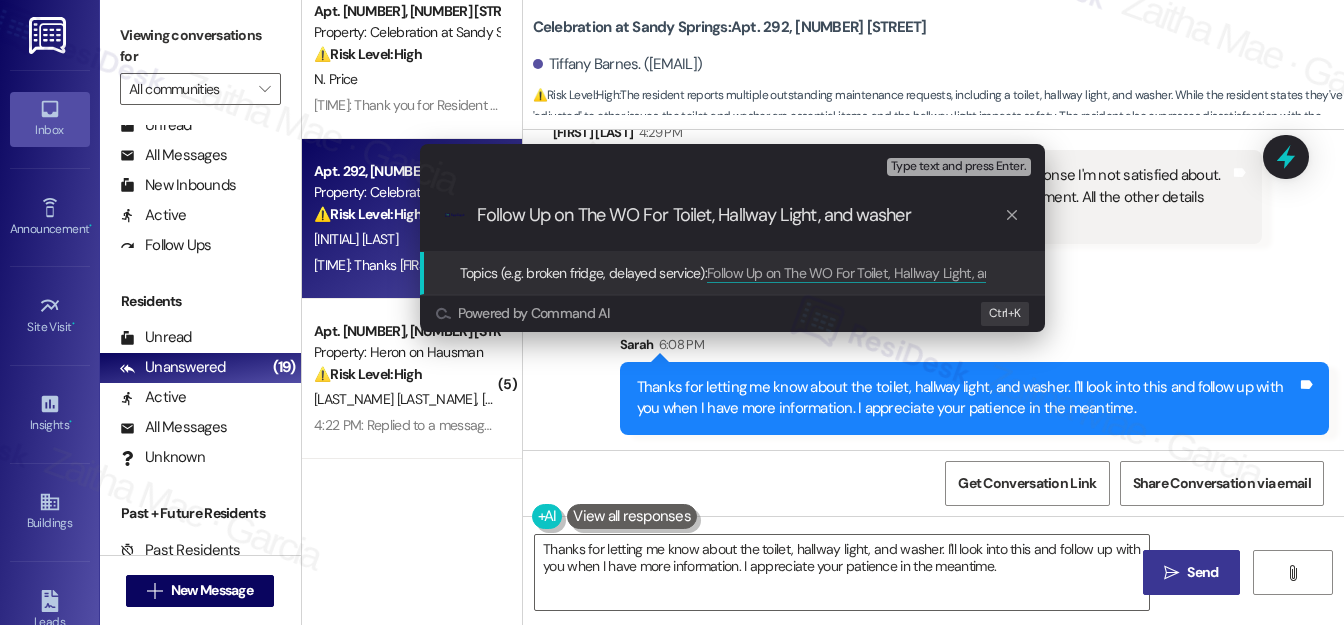 click on "Follow Up on The WO For Toilet, Hallway Light, and washer" at bounding box center [740, 215] 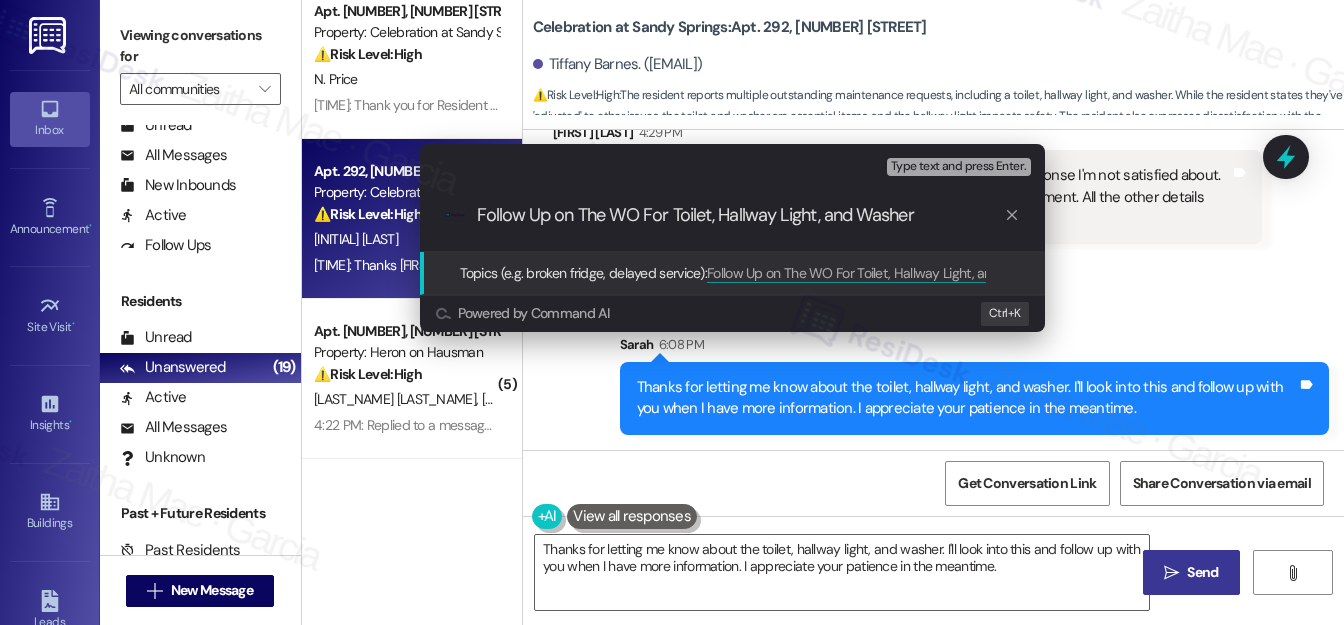 type on "Follow Up on The WO For Toilet, Hallway Light, and Washer" 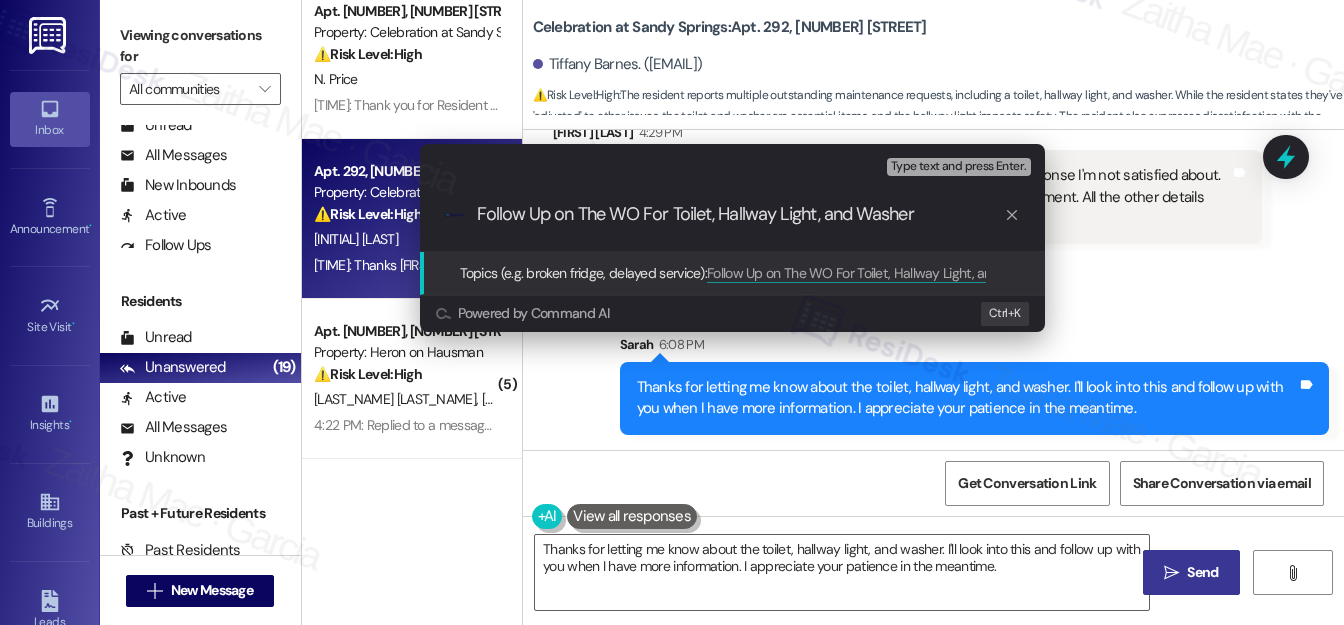 scroll, scrollTop: 0, scrollLeft: 0, axis: both 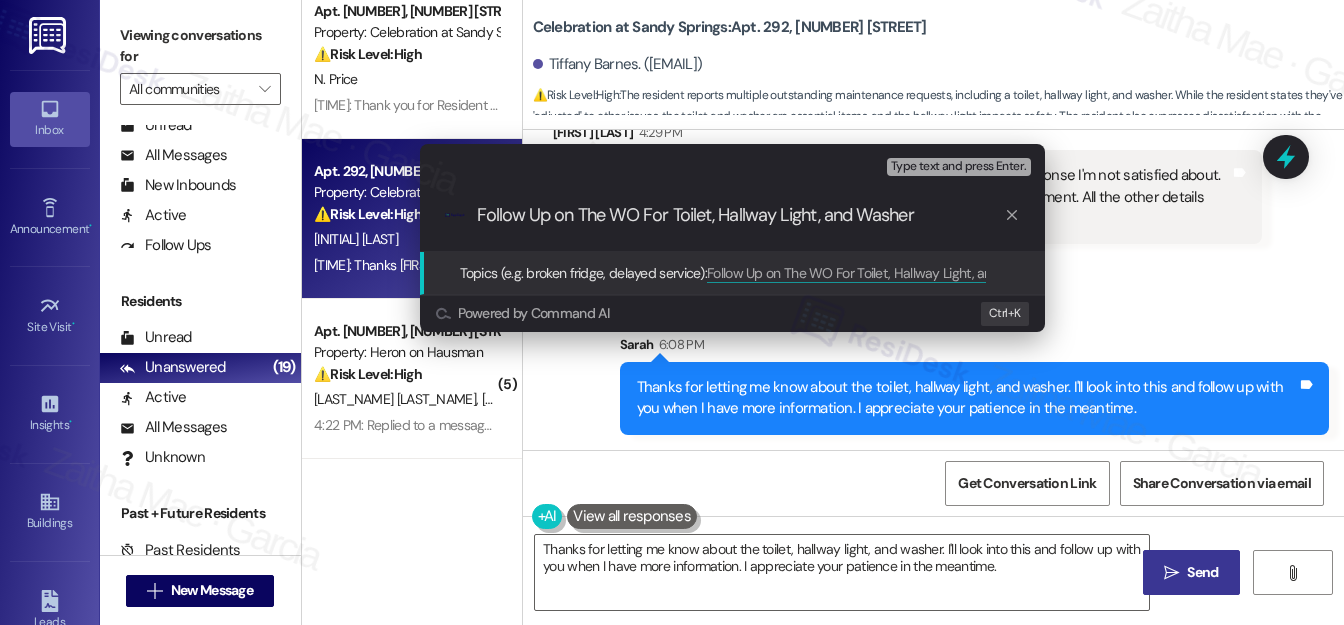 drag, startPoint x: 910, startPoint y: 215, endPoint x: 476, endPoint y: 210, distance: 434.0288 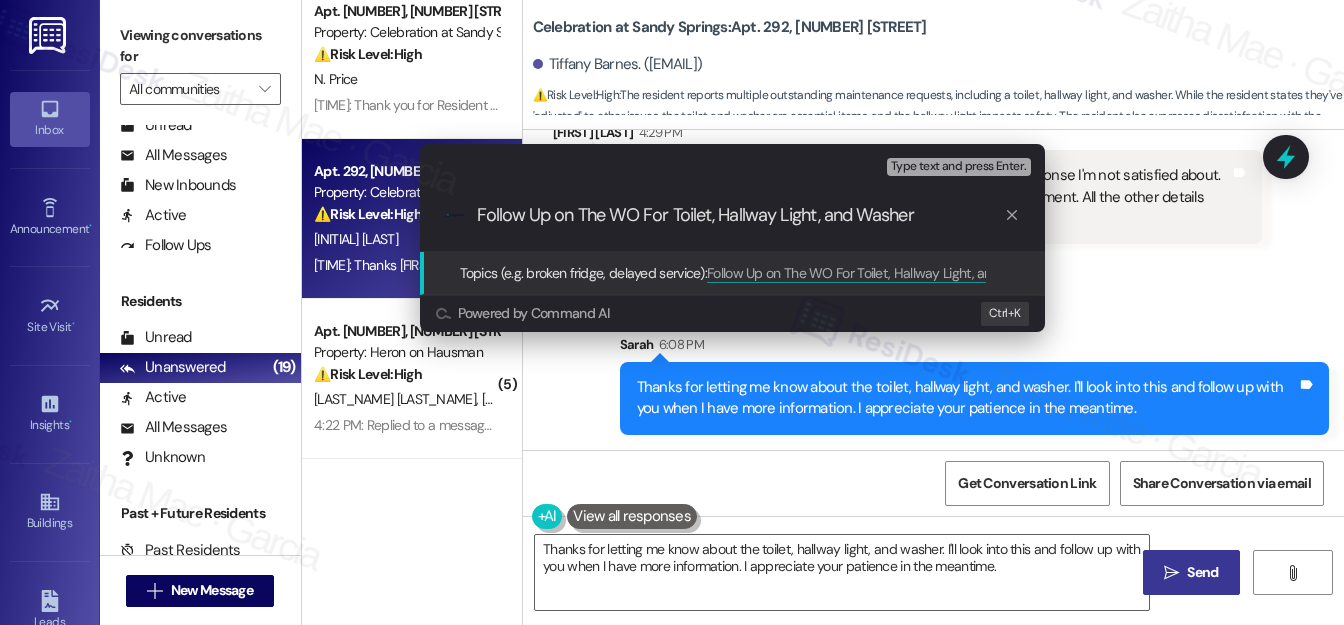 click on "Follow Up on The WO For Toilet, Hallway Light, and Washer" at bounding box center [740, 215] 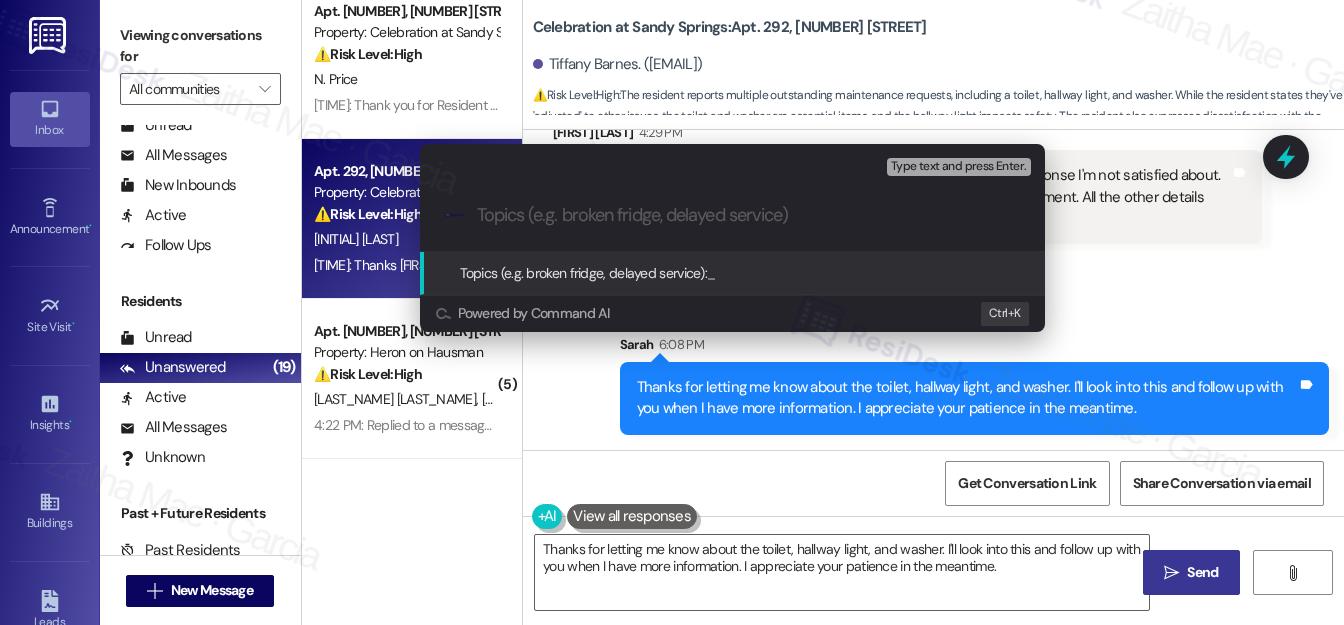 paste on "Follow-Up on Work Order: Toilet, Hallway Light & Washer" 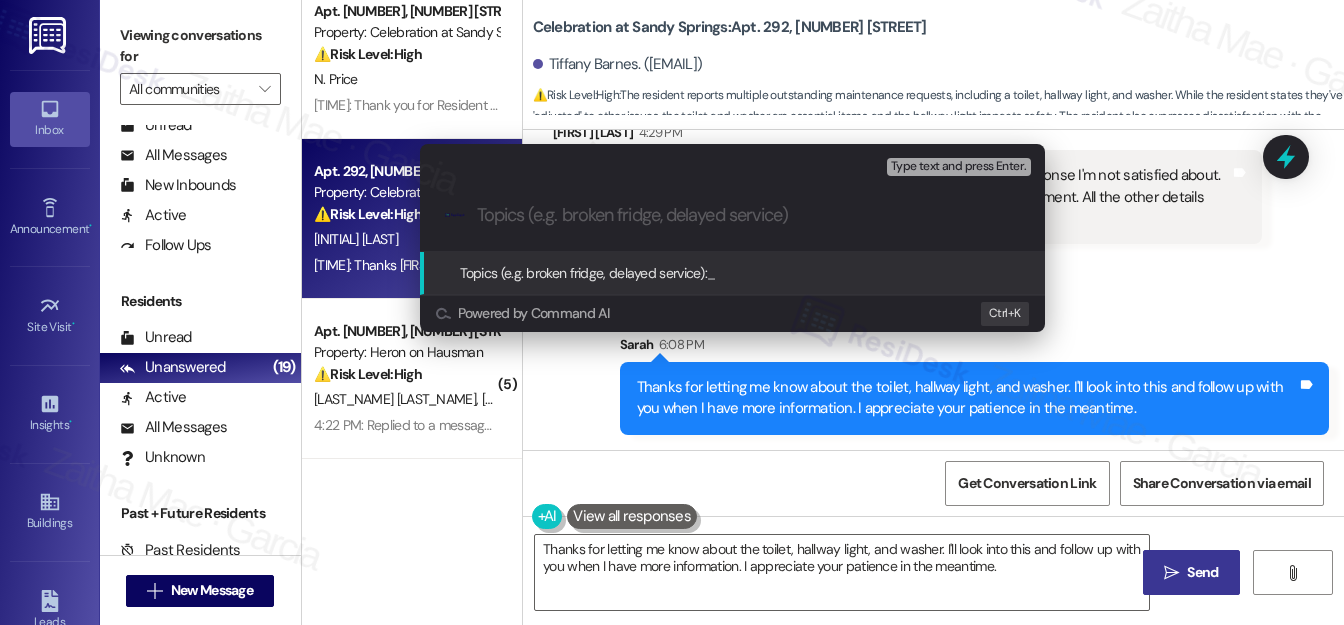 type on "Follow-Up on Work Order: Toilet, Hallway Light & Washer" 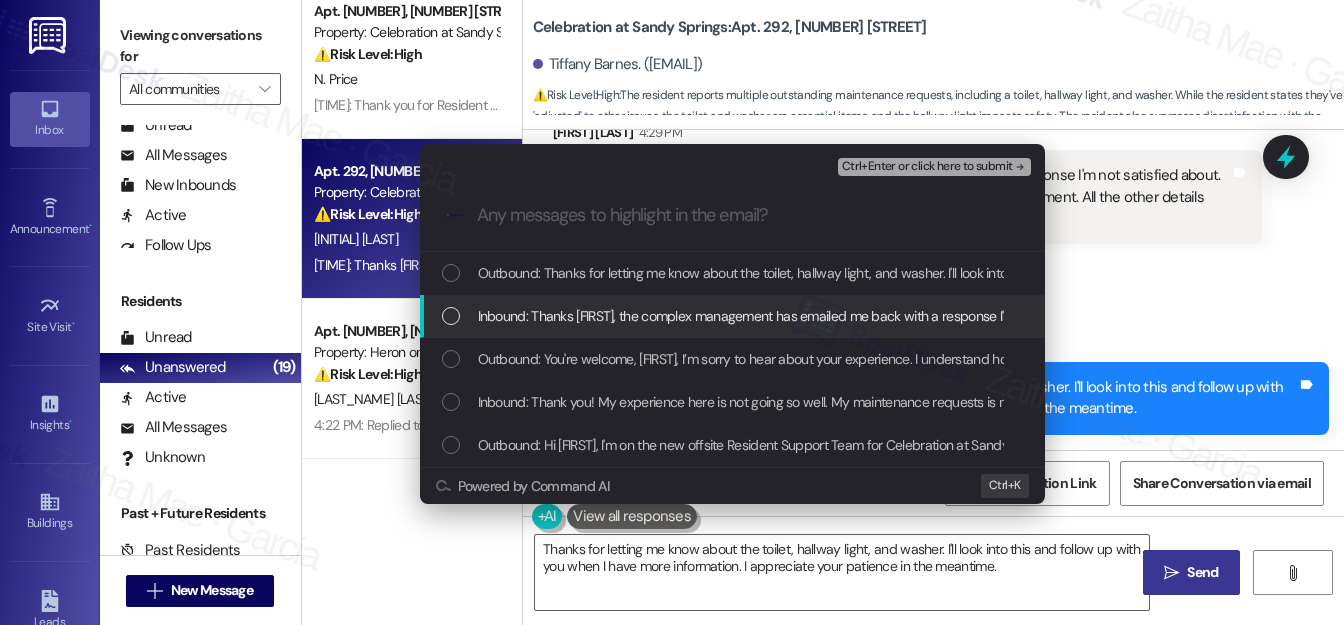 type 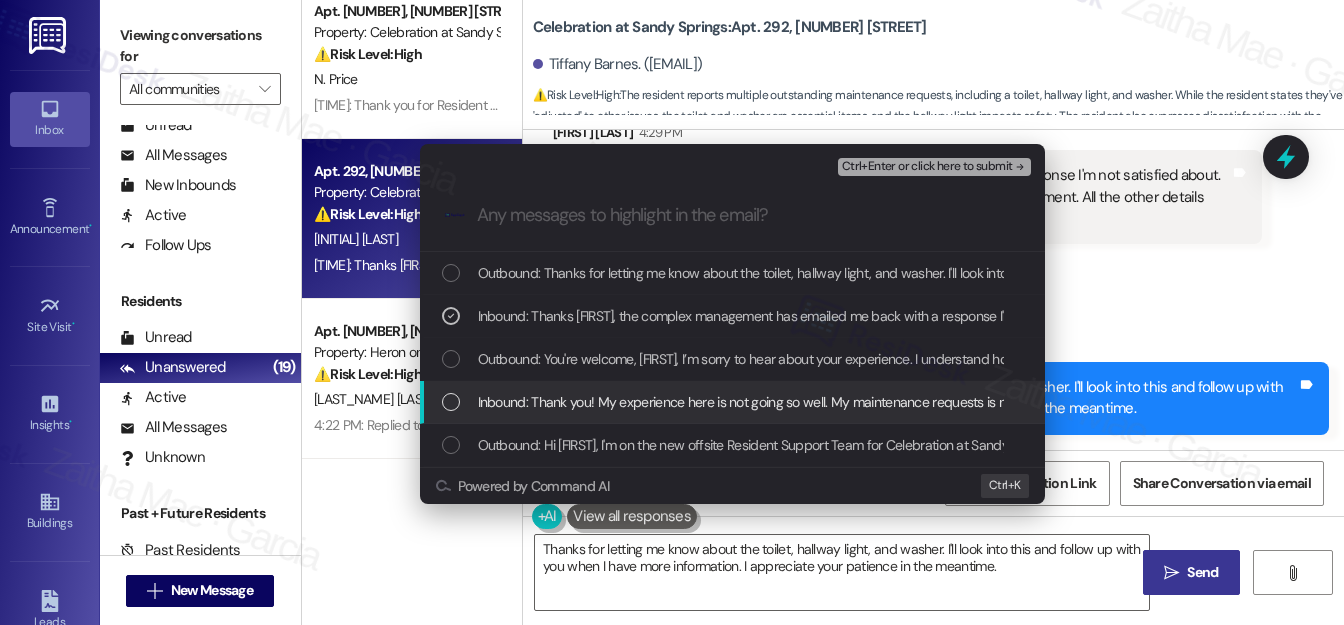 click on "Inbound: Thank you! My experience here is not going so well. My maintenance requests is not being processed or completed in a timely manner. I've had requests that haven't been fulfilled since I moved in the apartment almost 3years ago. Could you please help and give me some feedback?" at bounding box center (732, 402) 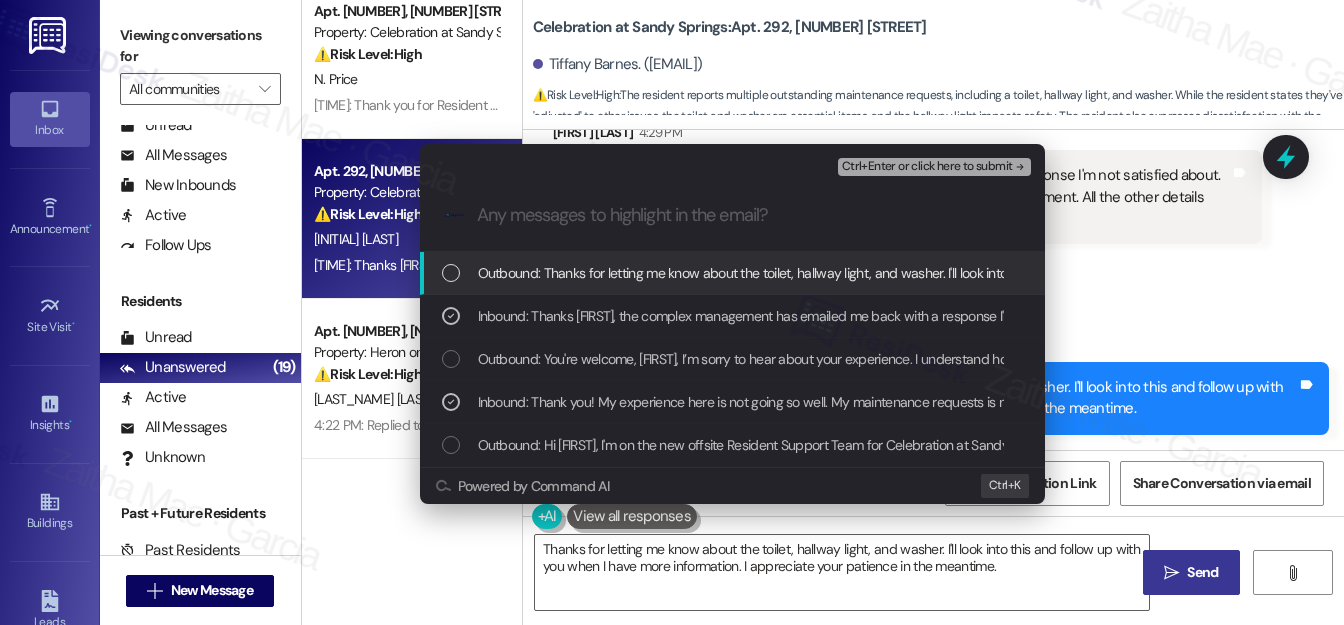 click on "Ctrl+Enter or click here to submit" at bounding box center [927, 167] 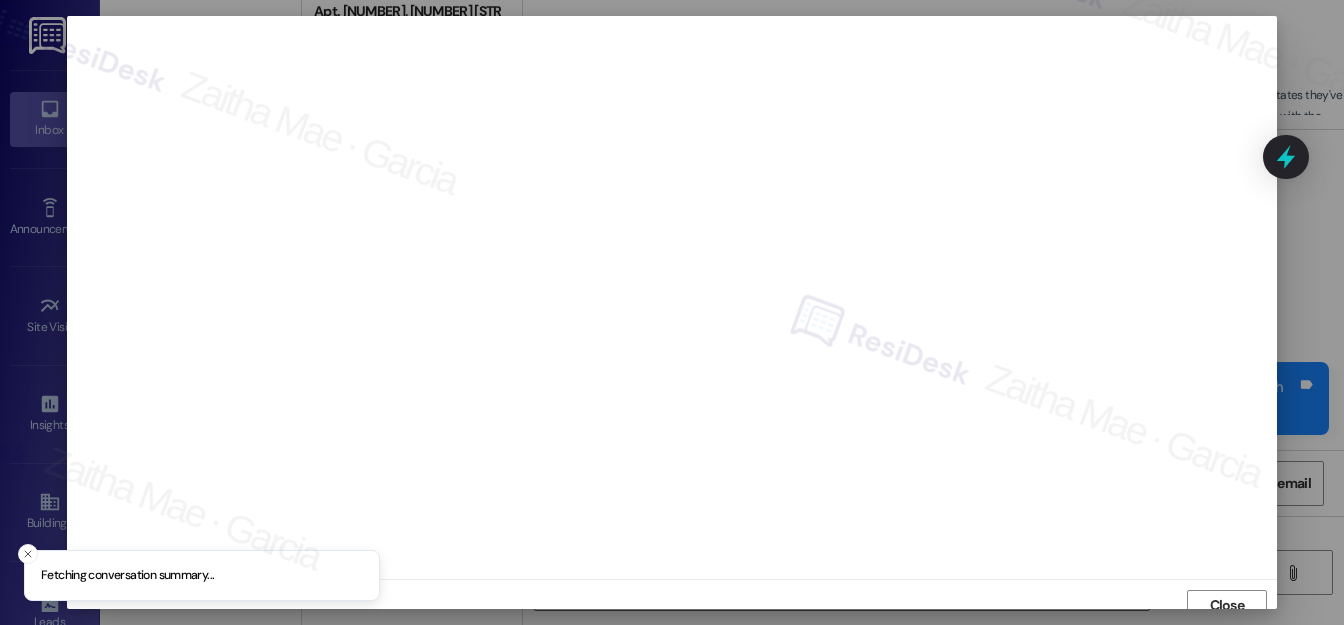 scroll, scrollTop: 12, scrollLeft: 0, axis: vertical 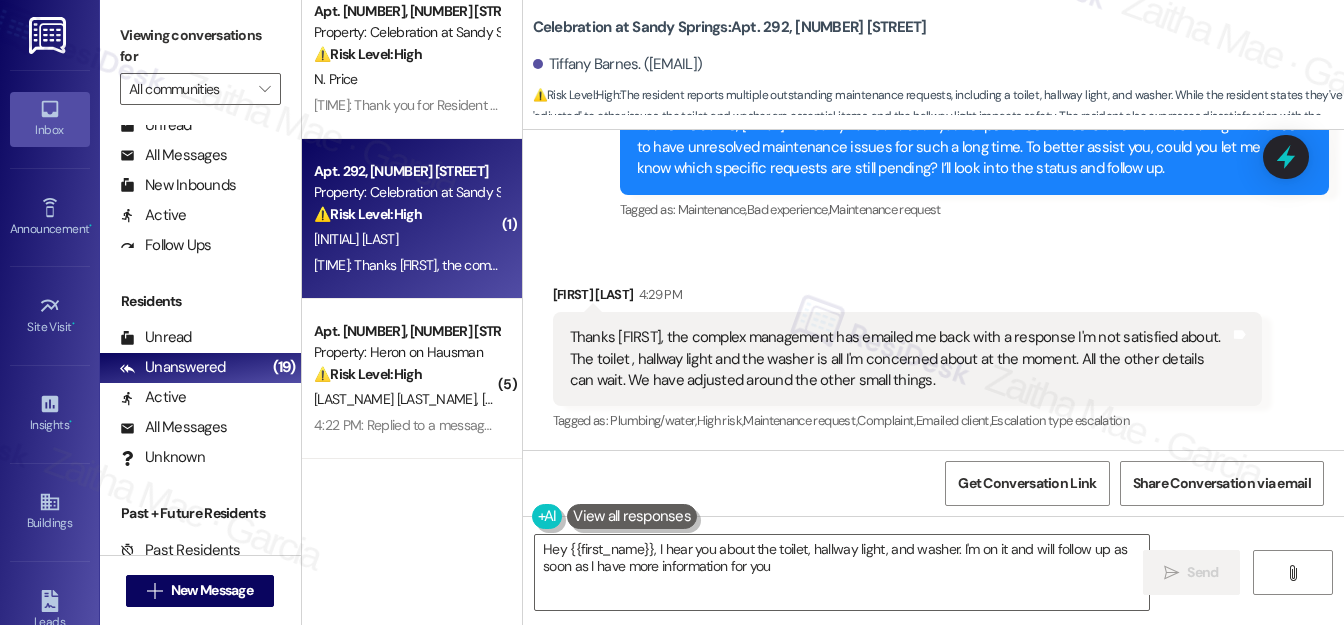type on "Hey {{first_name}}, I hear you about the toilet, hallway light, and washer. I'm on it and will follow up as soon as I have more information for you!" 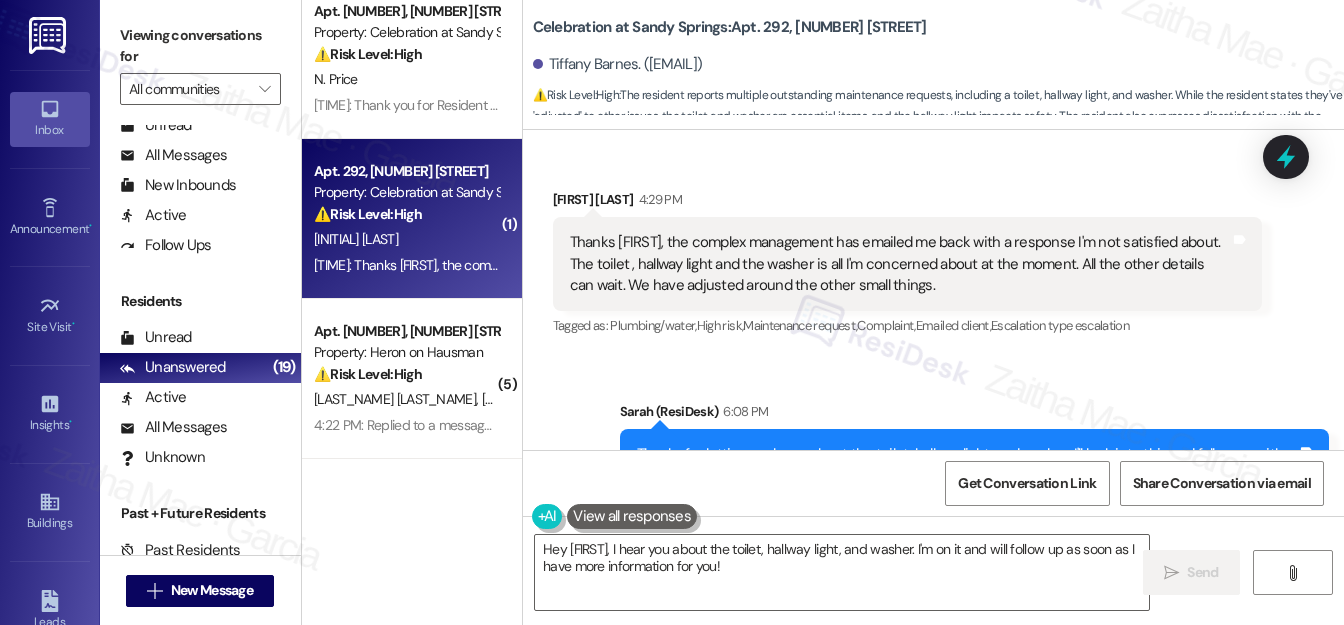 scroll, scrollTop: 893, scrollLeft: 0, axis: vertical 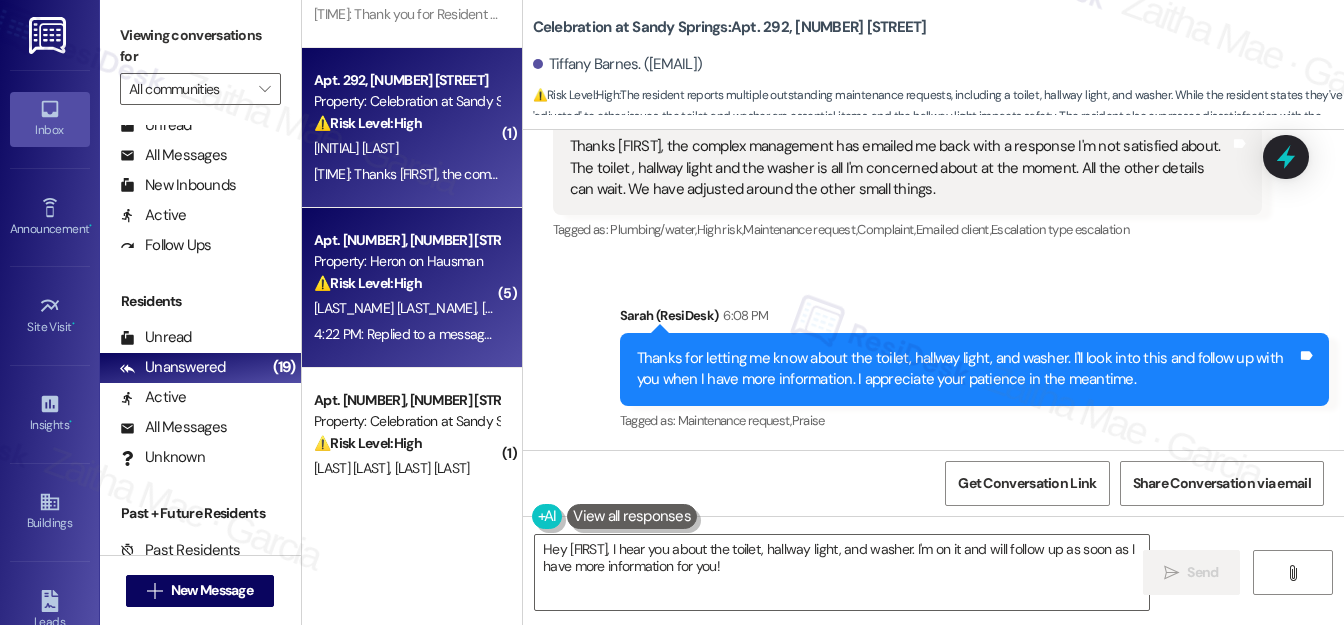 click on "⚠️  Risk Level:  High The resident is experiencing an ongoing A/C issue and is expressing dissatisfaction with the lack of communication and resolution. The repeated attempts to get an update and the negative feedback on previous responses indicate an urgent need for action to prevent further frustration and potential escalation. The A/C issue itself, while not explicitly an emergency, can become a health and safety concern if prolonged, especially during hot weather." at bounding box center (406, 283) 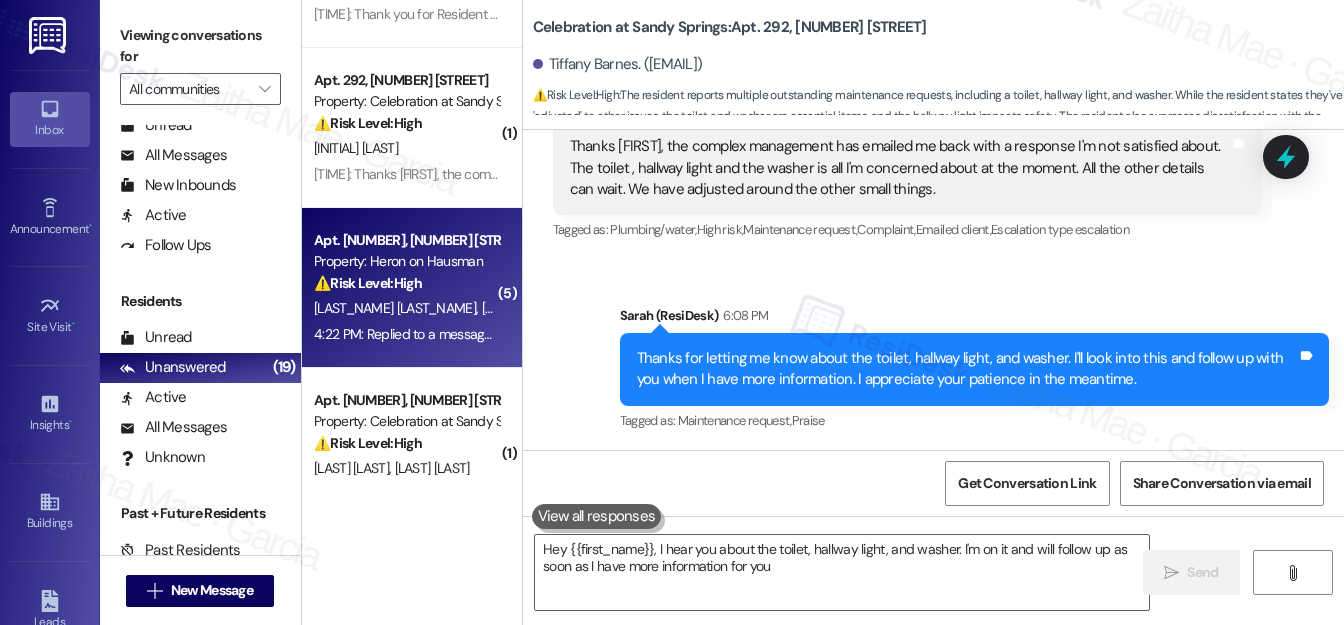 type on "Hey {{first_name}}, I hear you about the toilet, hallway light, and washer. I'm on it and will follow up as soon as I have more information for you!" 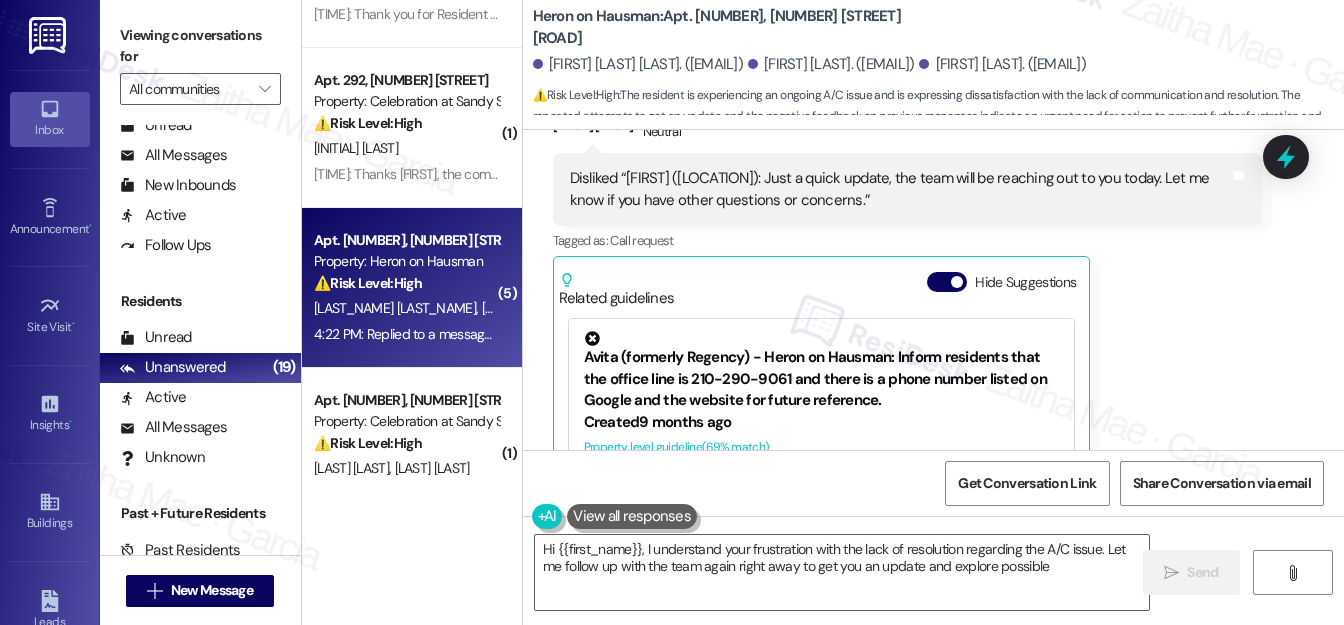 scroll, scrollTop: 8834, scrollLeft: 0, axis: vertical 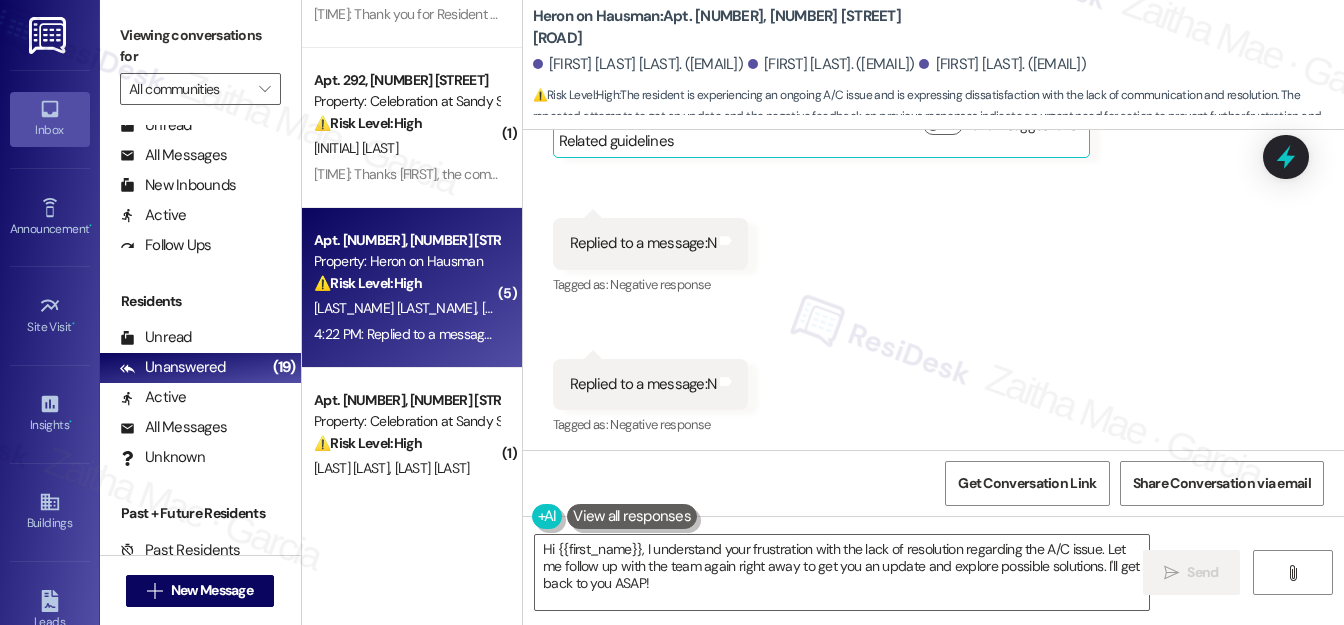 click on "Received via SMS Angela Pascual Question   Neutral 4:02 PM Hi, Sarah. 3:00. Still no contact advising what to expect regarding the a/c issue in Unit 3802. What action would you suggest at this point? Tags and notes Tagged as:   Heat or a/c ,  Click to highlight conversations about Heat or a/c High risk ,  Click to highlight conversations about High risk Bad communication Click to highlight conversations about Bad communication  Related guidelines Show suggestions Received via SMS Angela Pascual   Neutral 4:21 PM Disliked “Sarah (Heron on Hausman): Just a quick update, the team will be reaching out to you today. Let me know if you have other questions or concerns.” Tags and notes Tagged as:   Call request Click to highlight conversations about Call request  Related guidelines Hide Suggestions Avita (formerly Regency) - Heron on Hausman: Inform residents that the office line is 210-290-9061 and there is a phone number listed on Google and the website for future reference. Created  9 months ago  ( 69  ( 65" at bounding box center (933, -203) 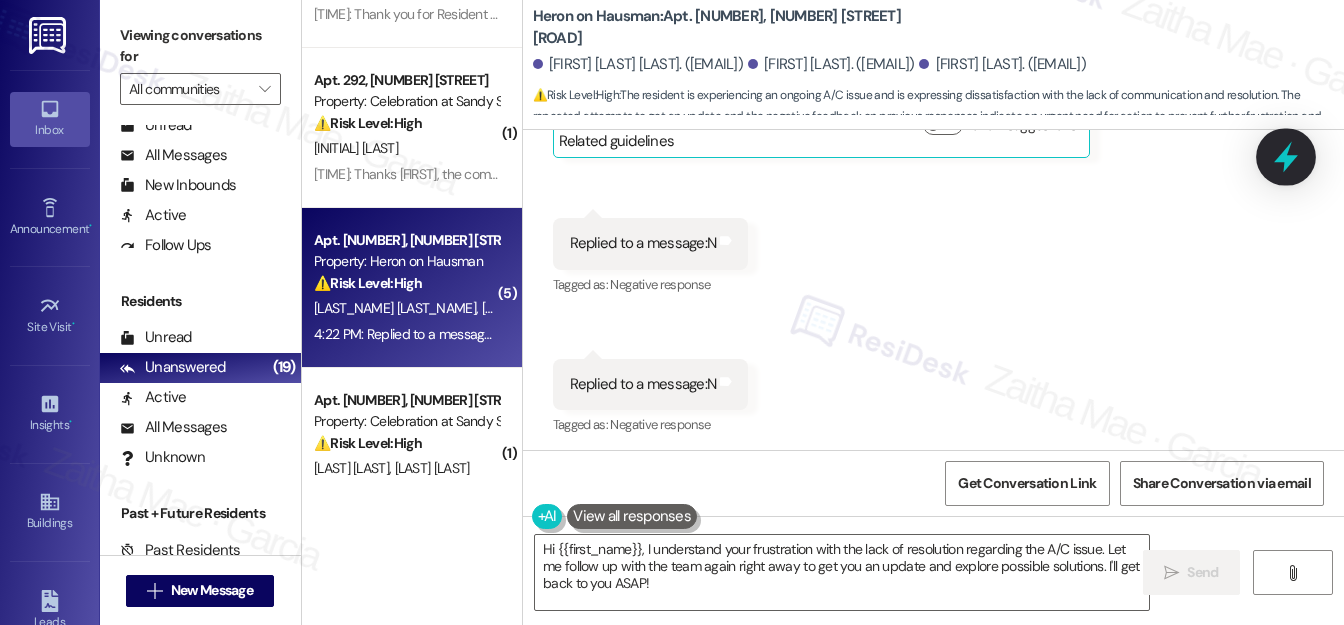 click 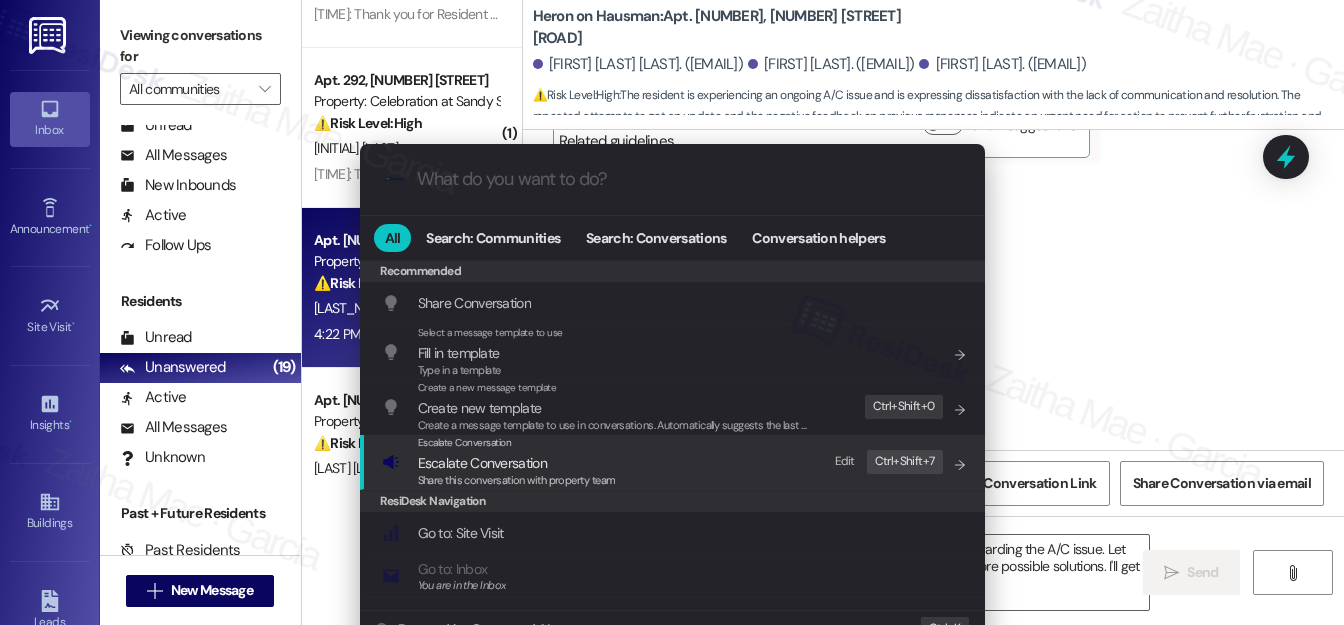click on "Escalate Conversation" at bounding box center [482, 463] 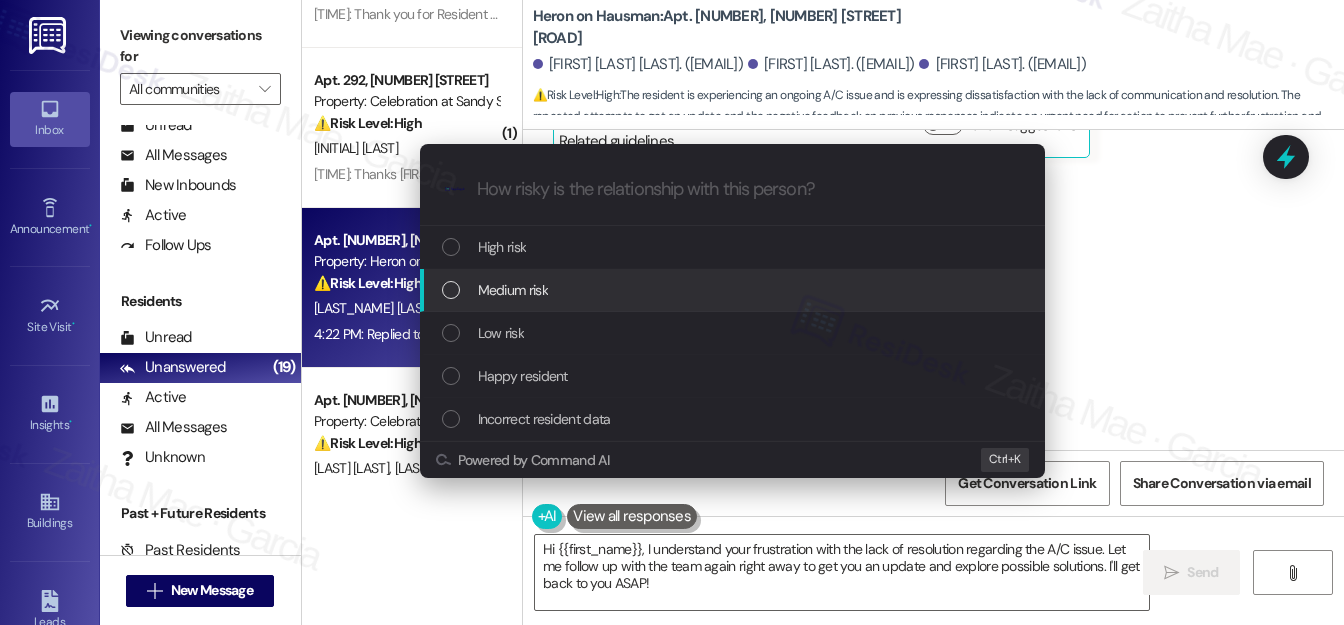 click on "Medium risk" at bounding box center [734, 290] 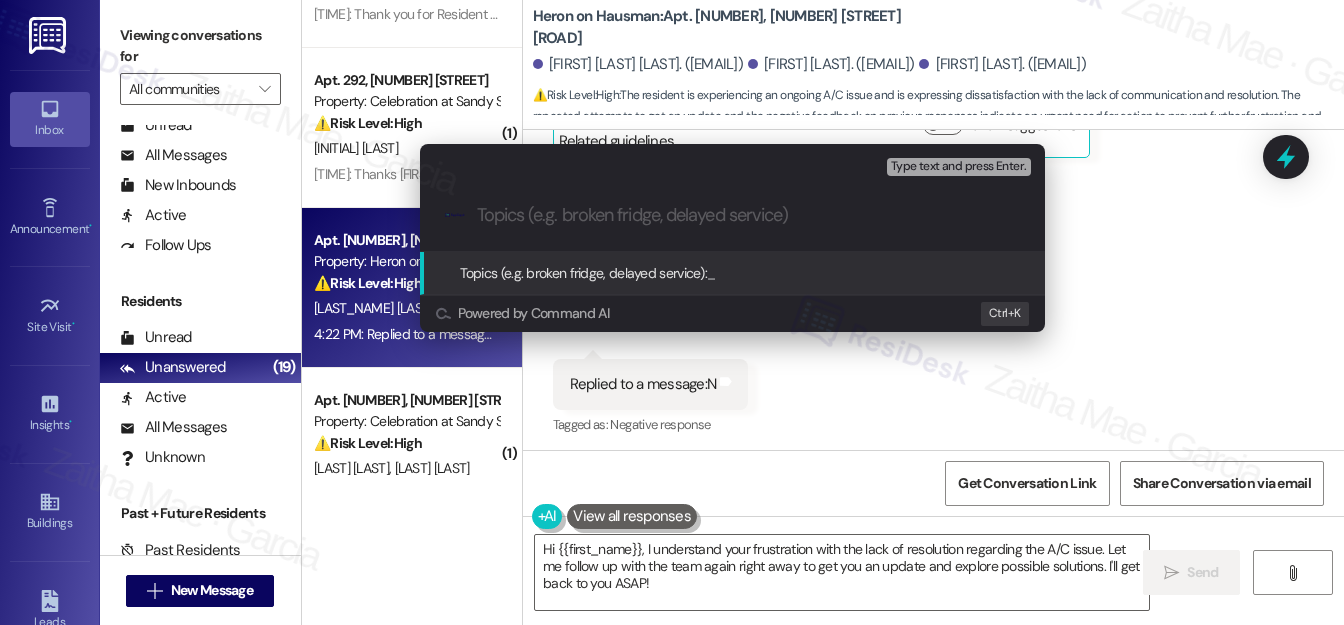 click on "Escalate Conversation Medium risk Topics (e.g. broken fridge, delayed service) Any messages to highlight in the email? Type text and press Enter. .cls-1{fill:#0a055f;}.cls-2{fill:#0cc4c4;} resideskLogoBlueOrange Topics (e.g. broken fridge, delayed service):  _ Powered by Command AI Ctrl+ K" at bounding box center [672, 312] 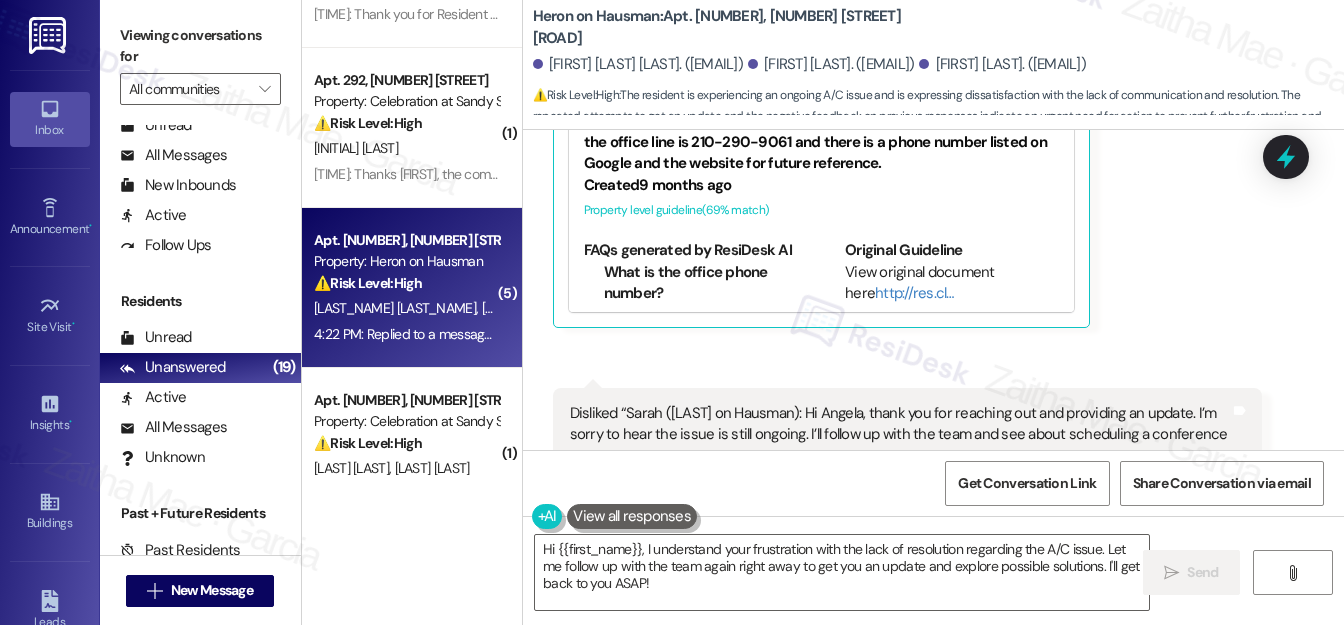 scroll, scrollTop: 8381, scrollLeft: 0, axis: vertical 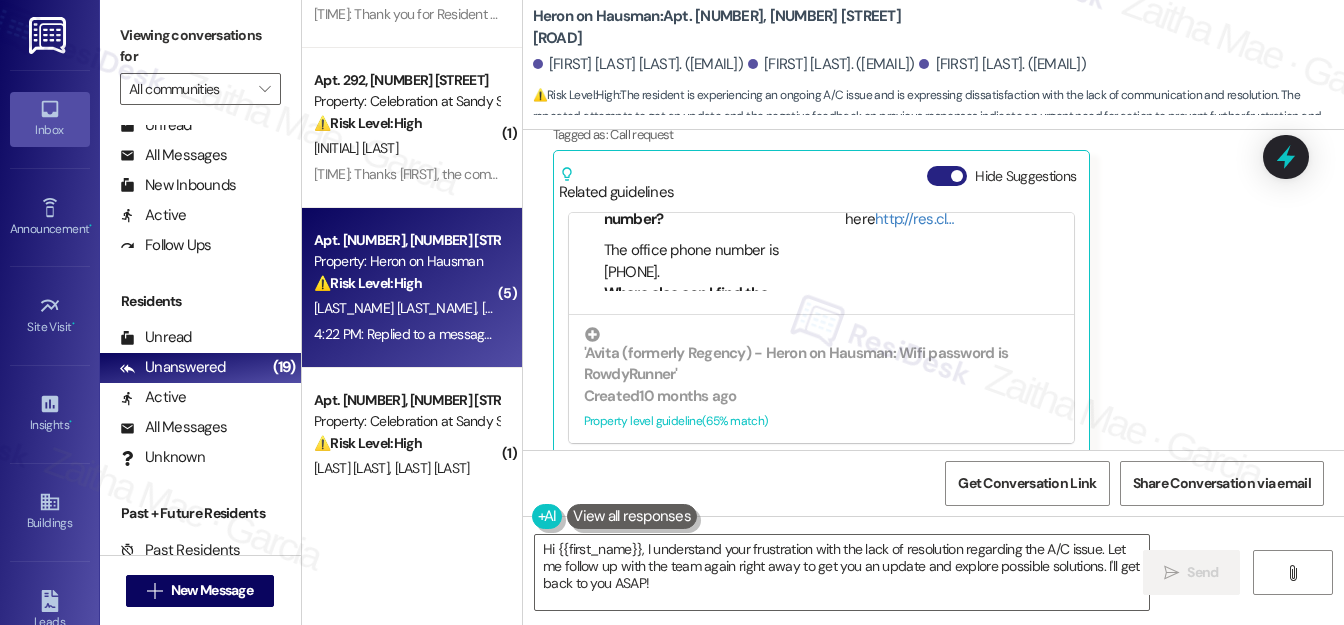 click on "Hide Suggestions" at bounding box center (947, 176) 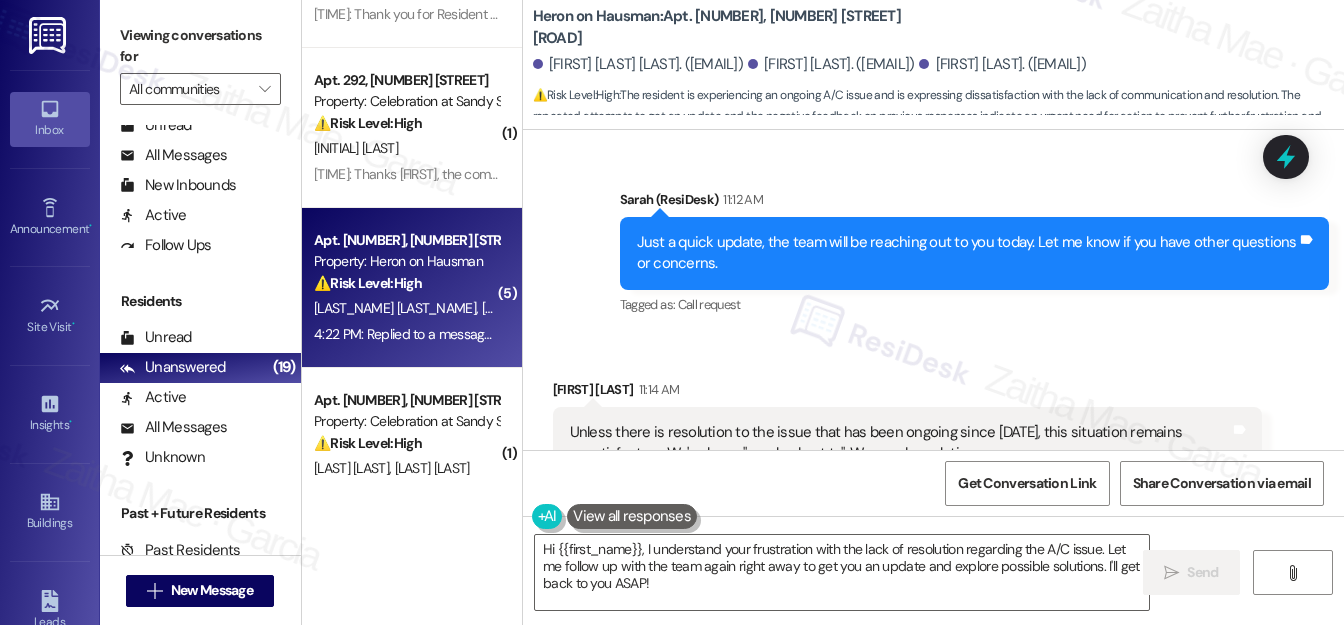 scroll, scrollTop: 7290, scrollLeft: 0, axis: vertical 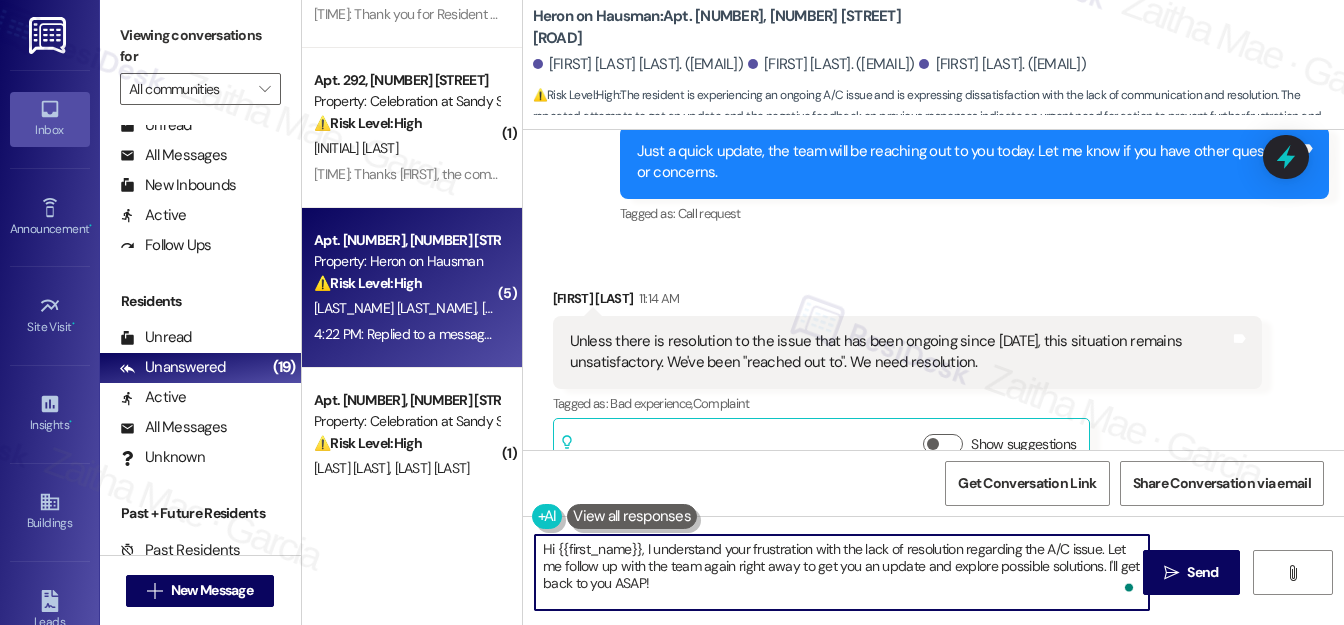 drag, startPoint x: 641, startPoint y: 548, endPoint x: 541, endPoint y: 552, distance: 100.07997 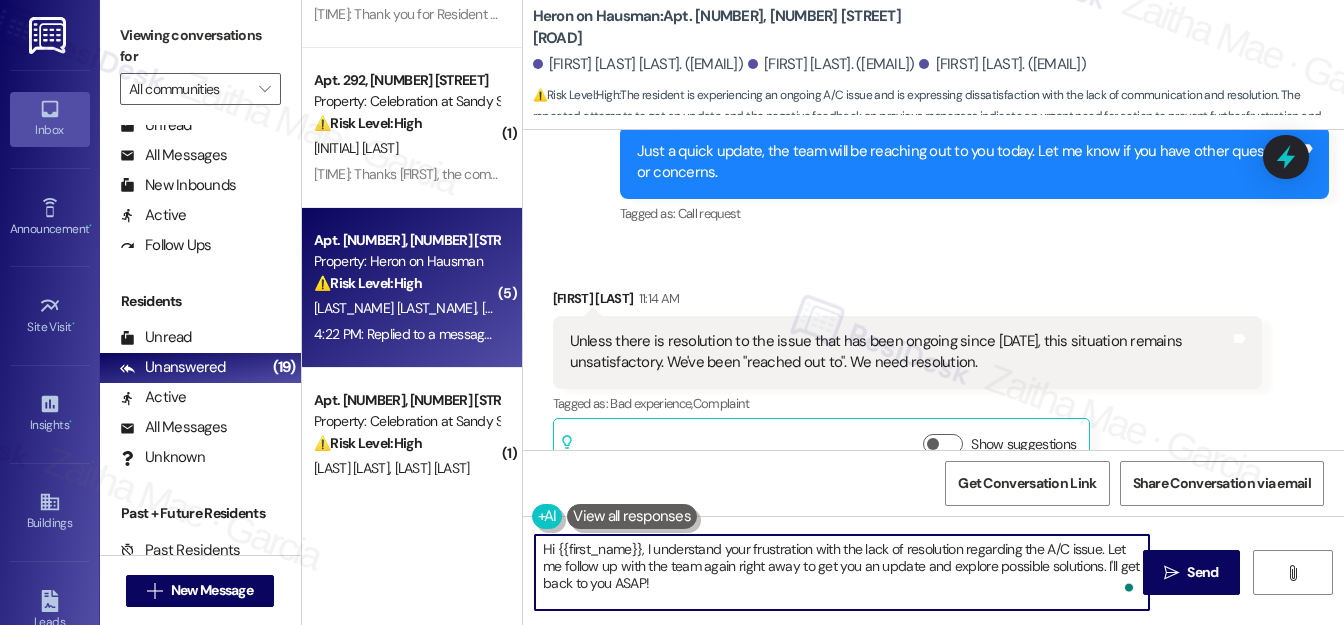 click on "Hi {{first_name}}, I understand your frustration with the lack of resolution regarding the A/C issue. Let me follow up with the team again right away to get you an update and explore possible solutions. I'll get back to you ASAP!" at bounding box center (842, 572) 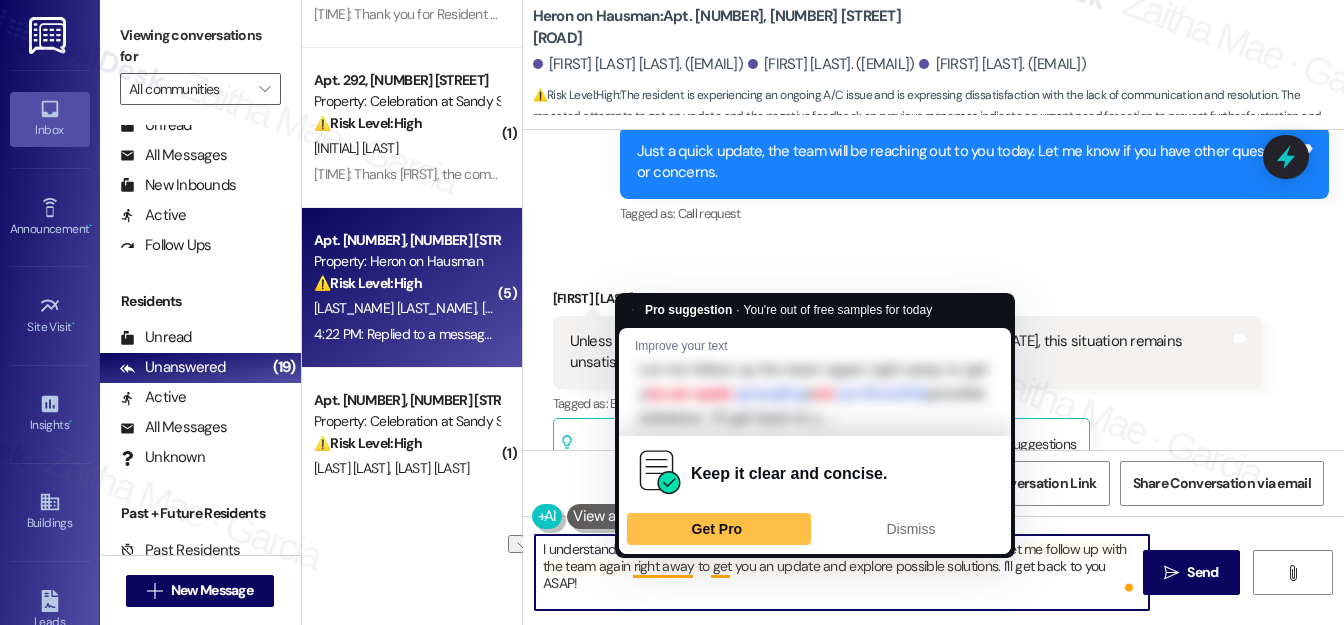 drag, startPoint x: 630, startPoint y: 564, endPoint x: 689, endPoint y: 565, distance: 59.008472 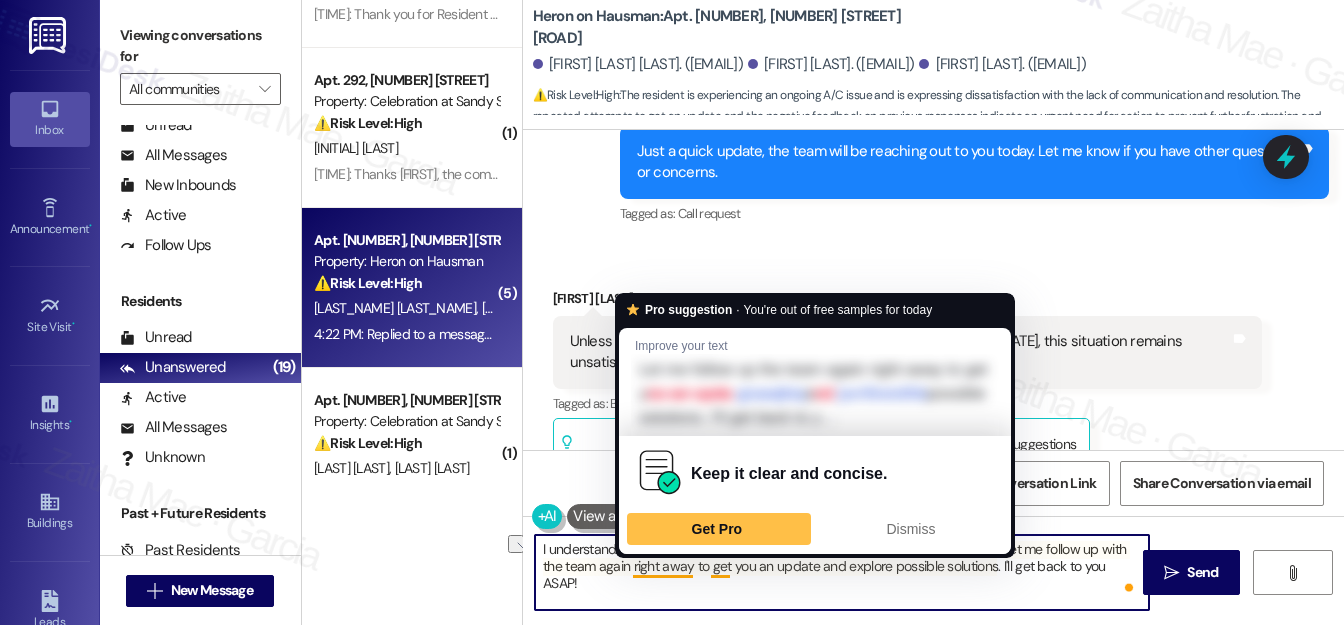 click on "I understand your frustration with the lack of resolution regarding the A/C issue. Let me follow up with the team again right away to get you an update and explore possible solutions. I'll get back to you ASAP!" at bounding box center [842, 572] 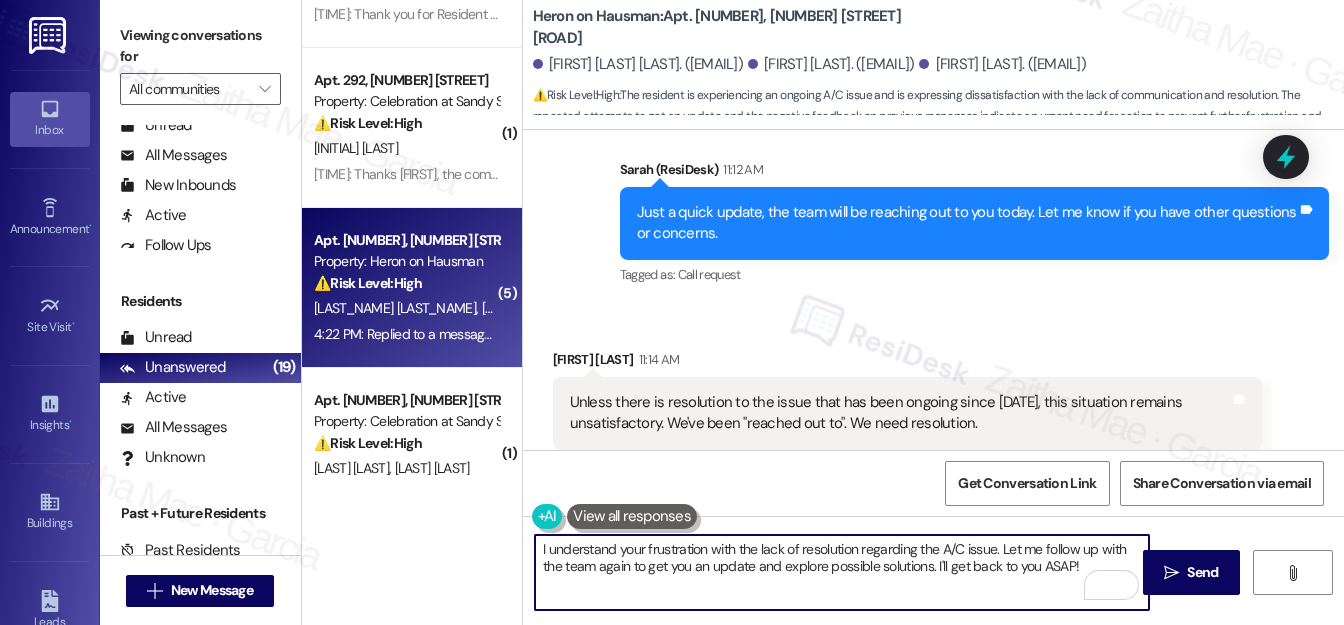 scroll, scrollTop: 7199, scrollLeft: 0, axis: vertical 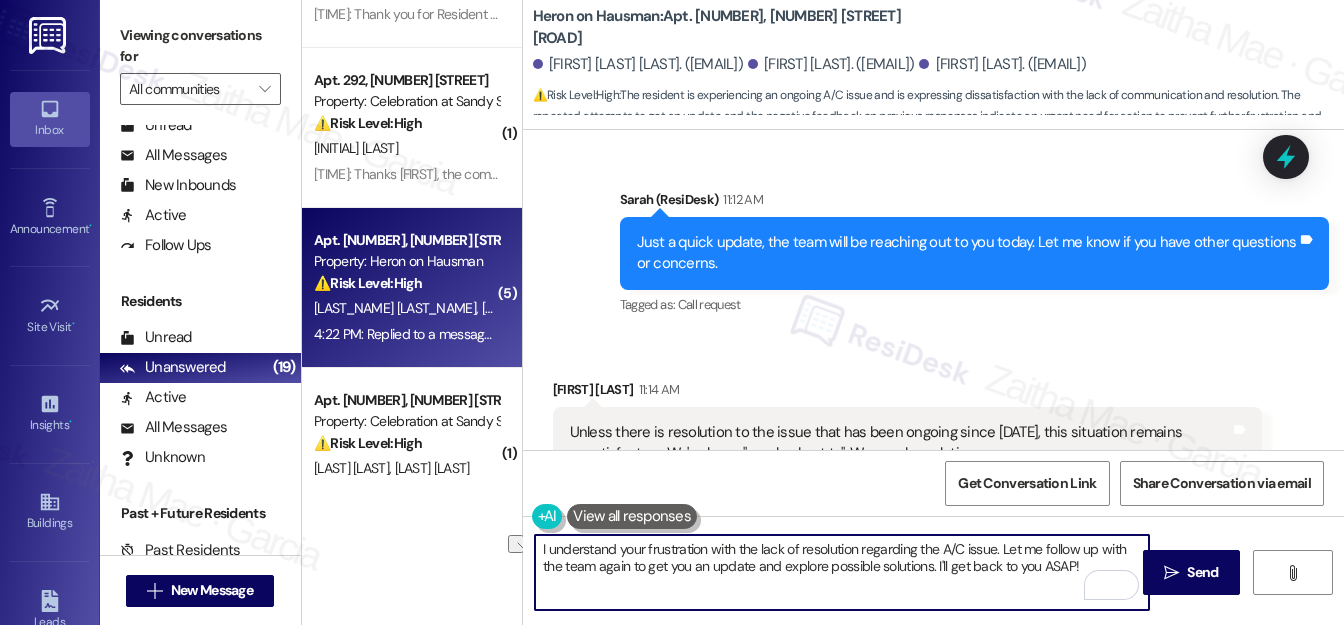 drag, startPoint x: 933, startPoint y: 568, endPoint x: 1081, endPoint y: 564, distance: 148.05405 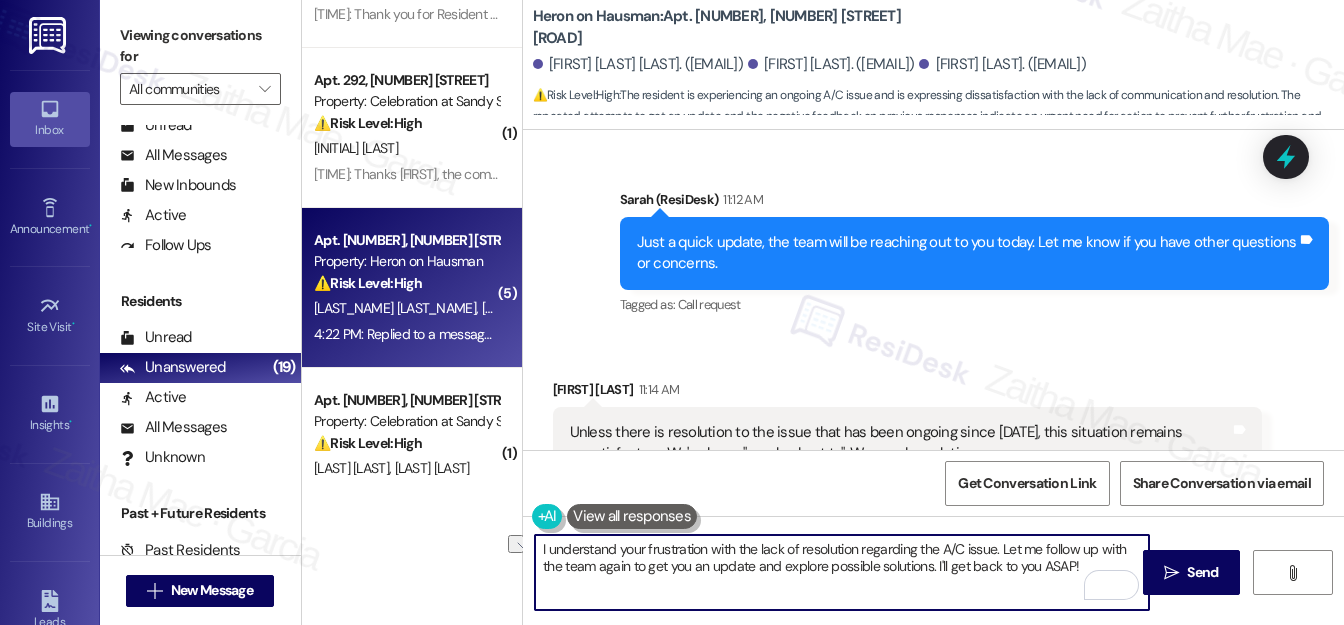 click on "I understand your frustration with the lack of resolution regarding the A/C issue. Let me follow up with the team again to get you an update and explore possible solutions. I'll get back to you ASAP!" at bounding box center (842, 572) 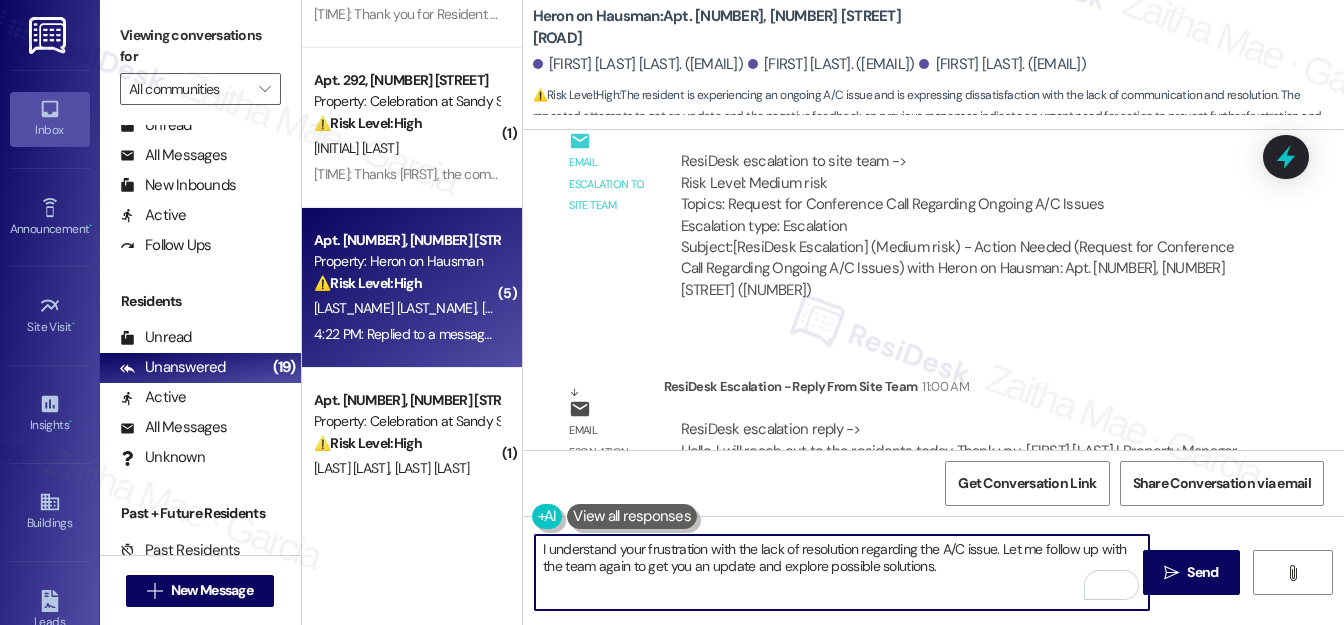scroll, scrollTop: 6766, scrollLeft: 0, axis: vertical 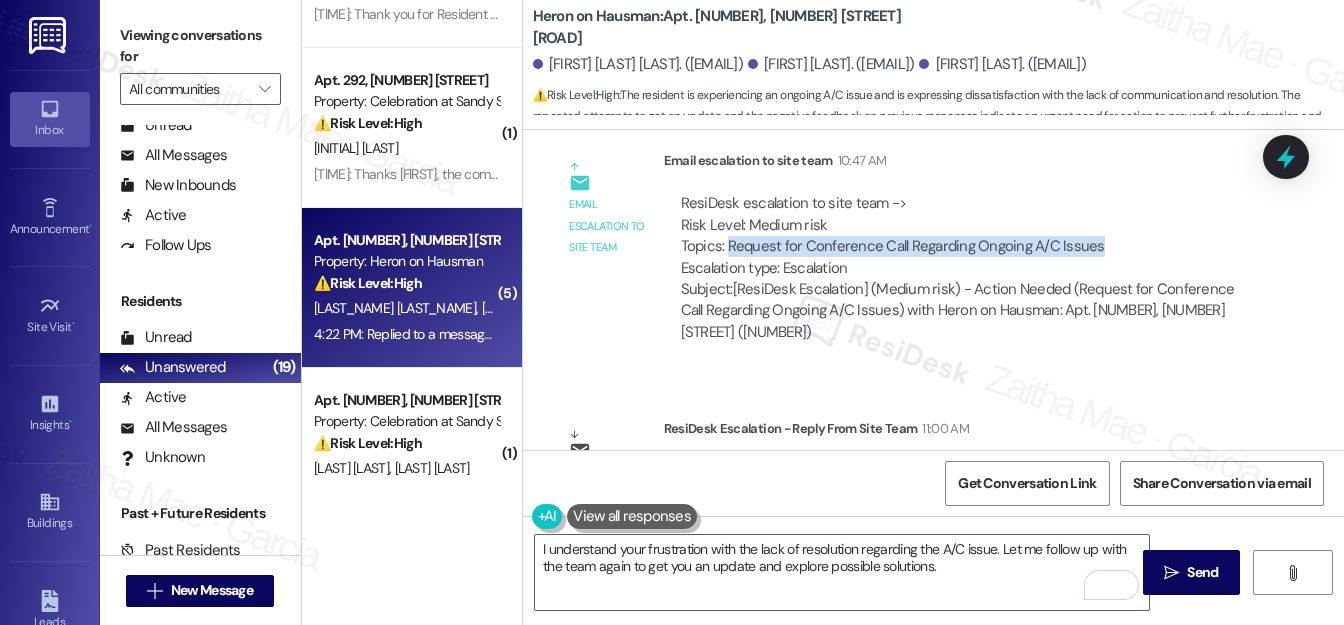 drag, startPoint x: 724, startPoint y: 243, endPoint x: 1118, endPoint y: 239, distance: 394.0203 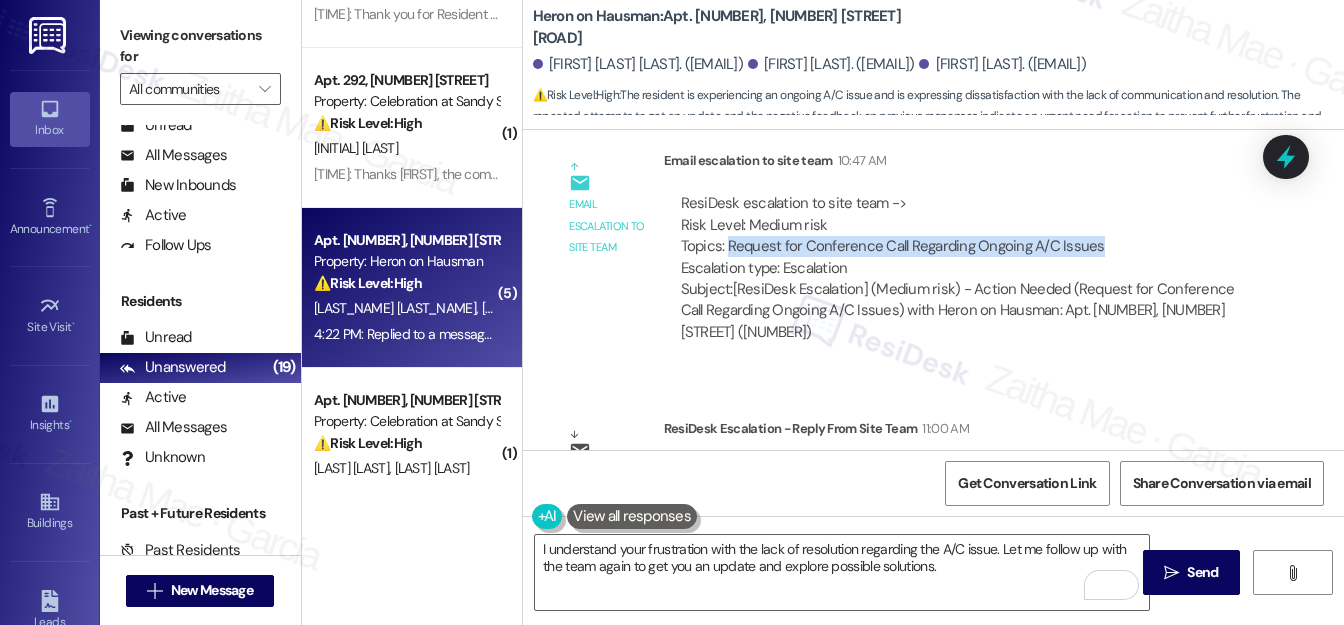 click on "ResiDesk escalation to site team ->
Risk Level: Medium risk
Topics: Request for Conference Call Regarding Ongoing A/C Issues
Escalation type: Escalation" at bounding box center (963, 236) 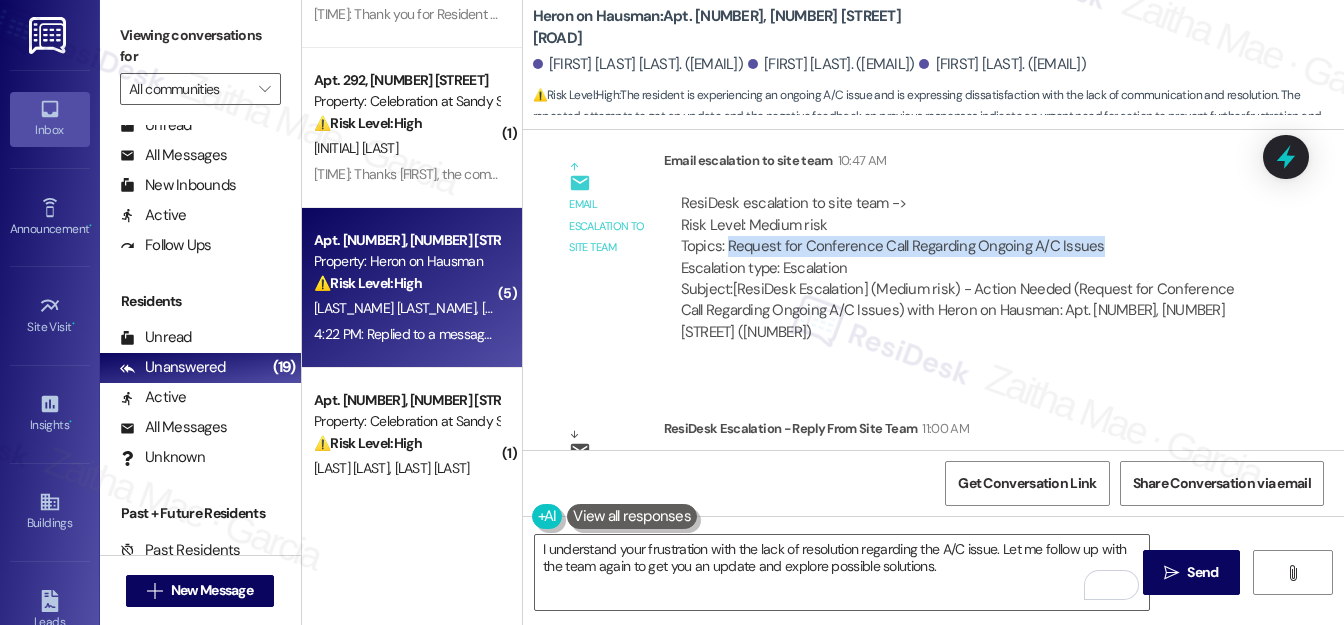 copy on "Request for Conference Call Regarding Ongoing A/C Issues" 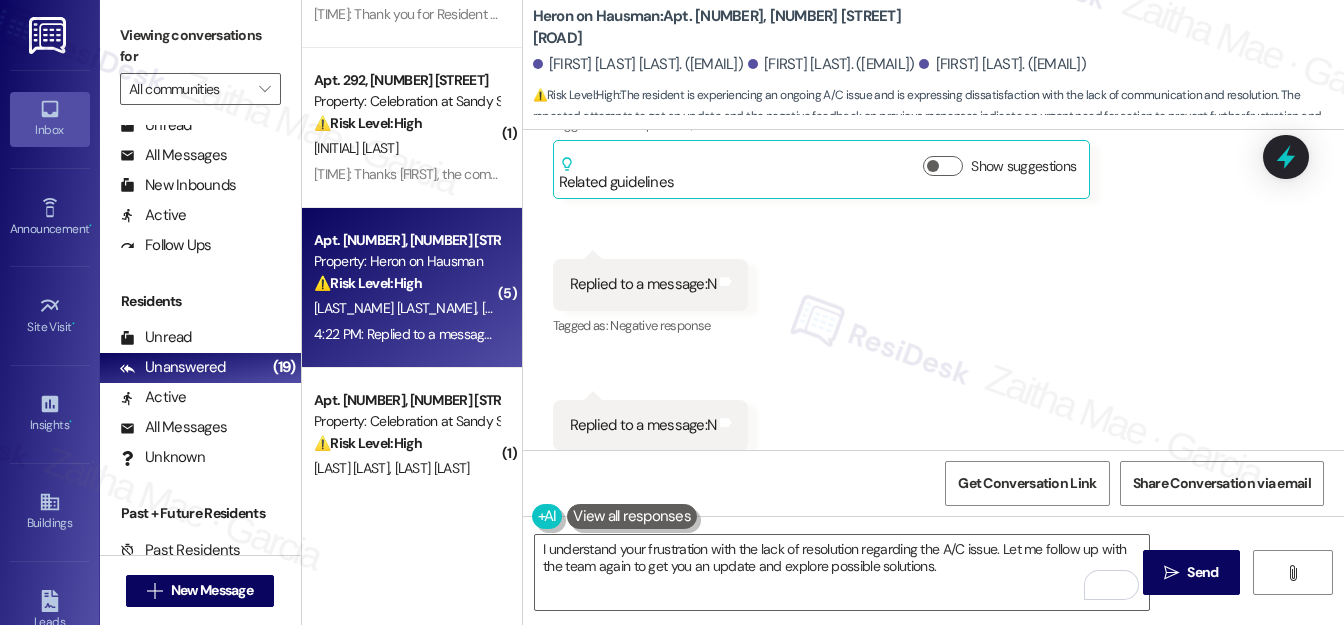 scroll, scrollTop: 8584, scrollLeft: 0, axis: vertical 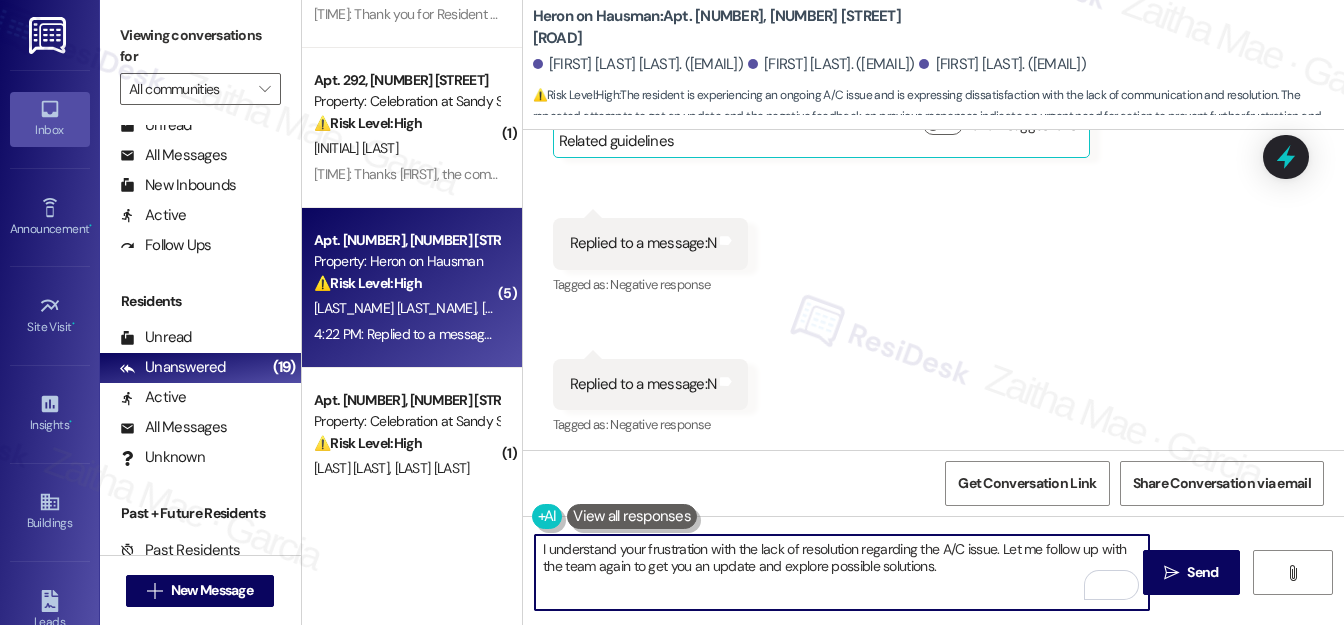 click on "I understand your frustration with the lack of resolution regarding the A/C issue. Let me follow up with the team again to get you an update and explore possible solutions." at bounding box center (842, 572) 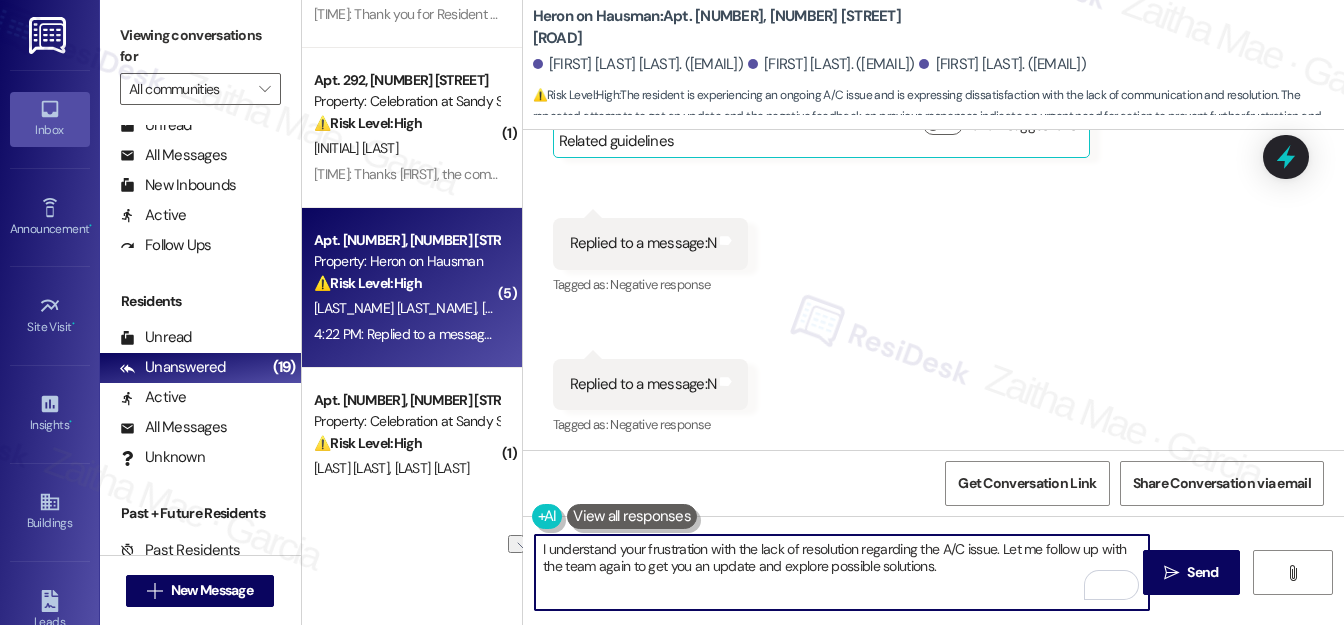 drag, startPoint x: 752, startPoint y: 566, endPoint x: 940, endPoint y: 581, distance: 188.59746 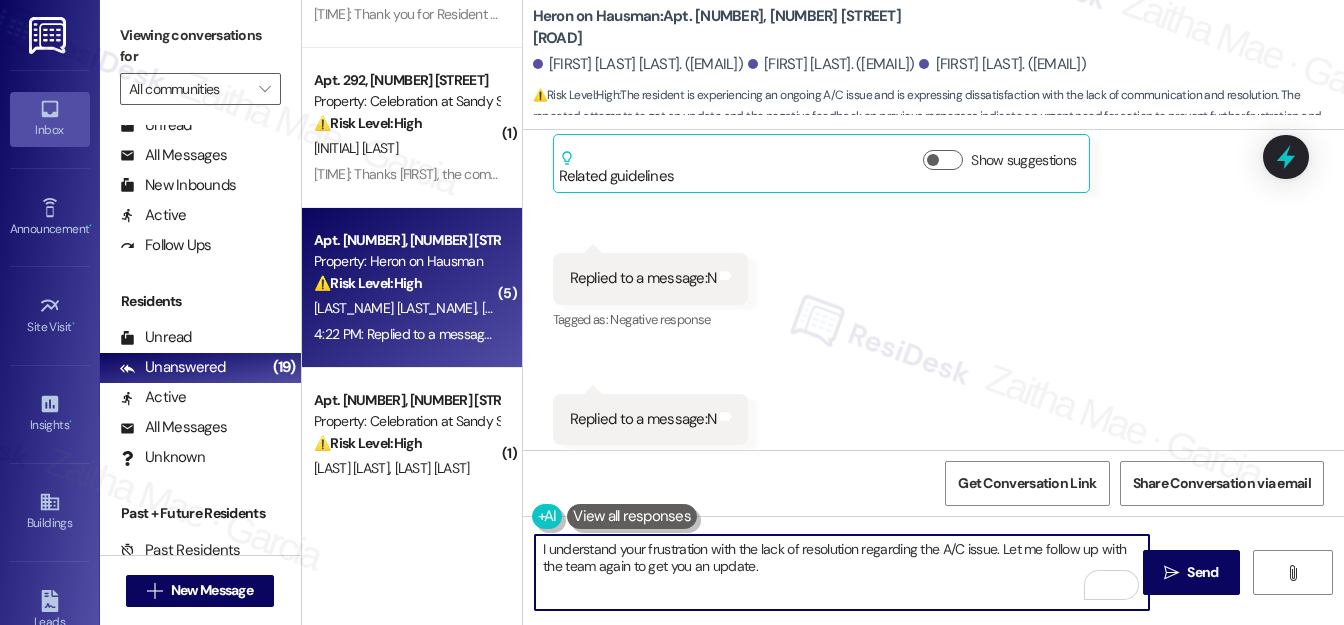 scroll, scrollTop: 8584, scrollLeft: 0, axis: vertical 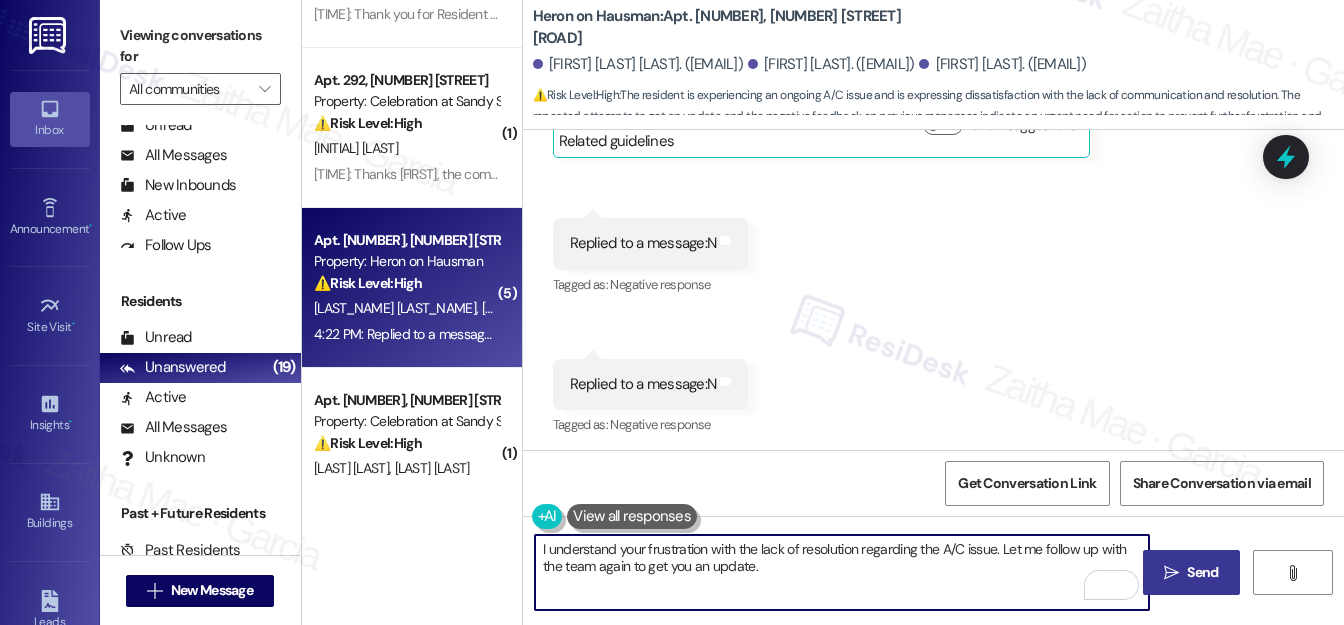 type on "I understand your frustration with the lack of resolution regarding the A/C issue. Let me follow up with the team again to get you an update." 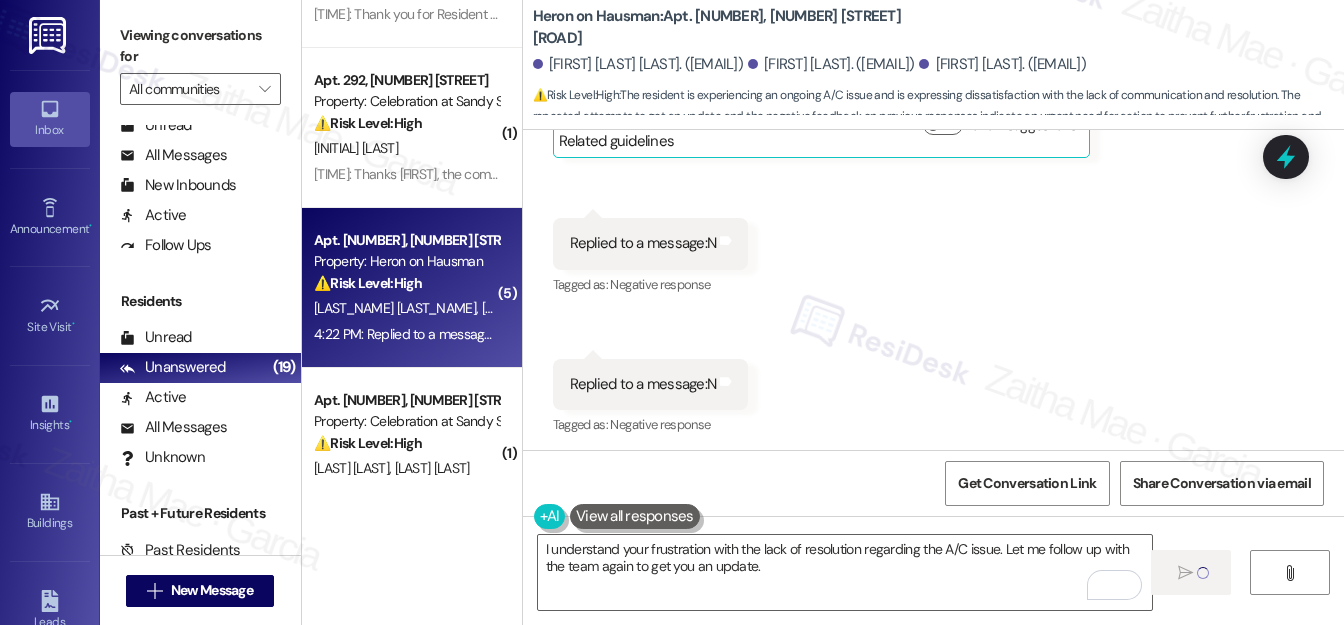 type 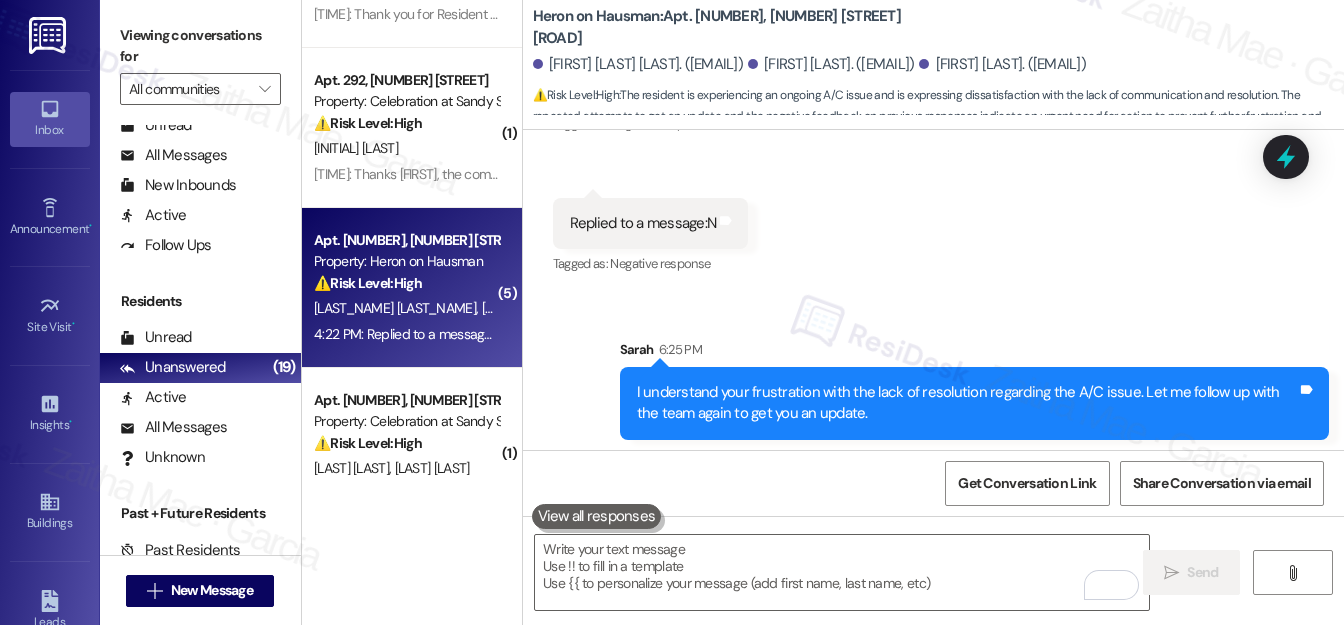 scroll, scrollTop: 8746, scrollLeft: 0, axis: vertical 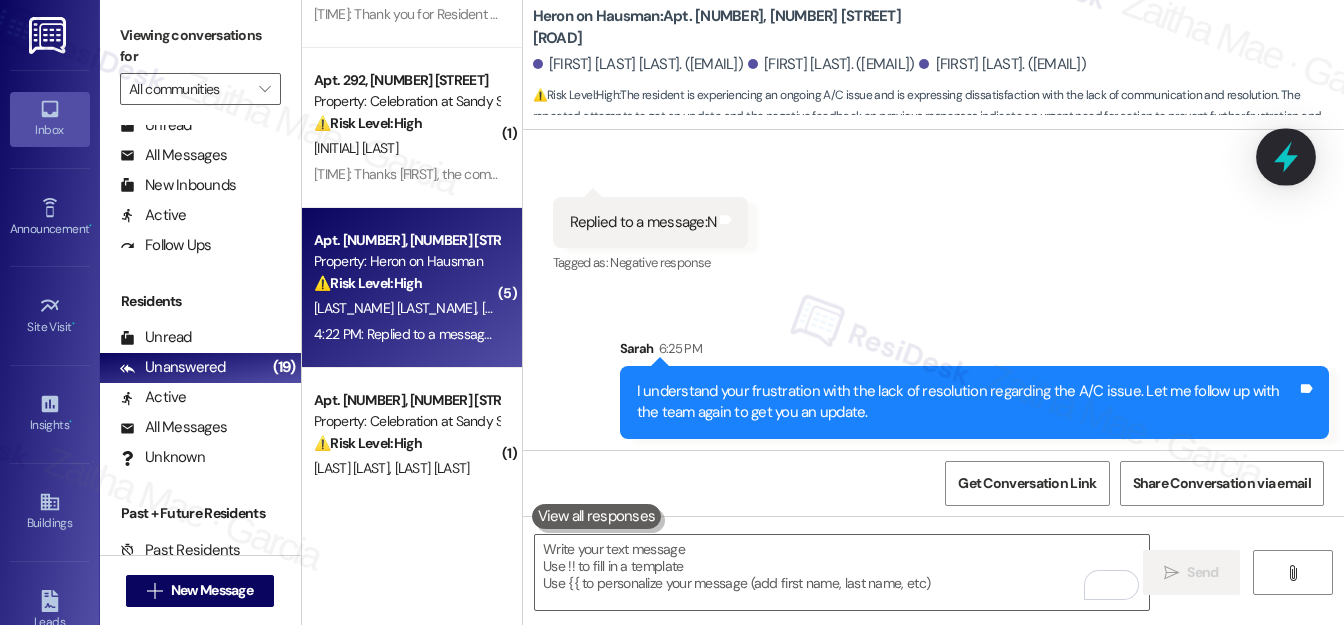 click 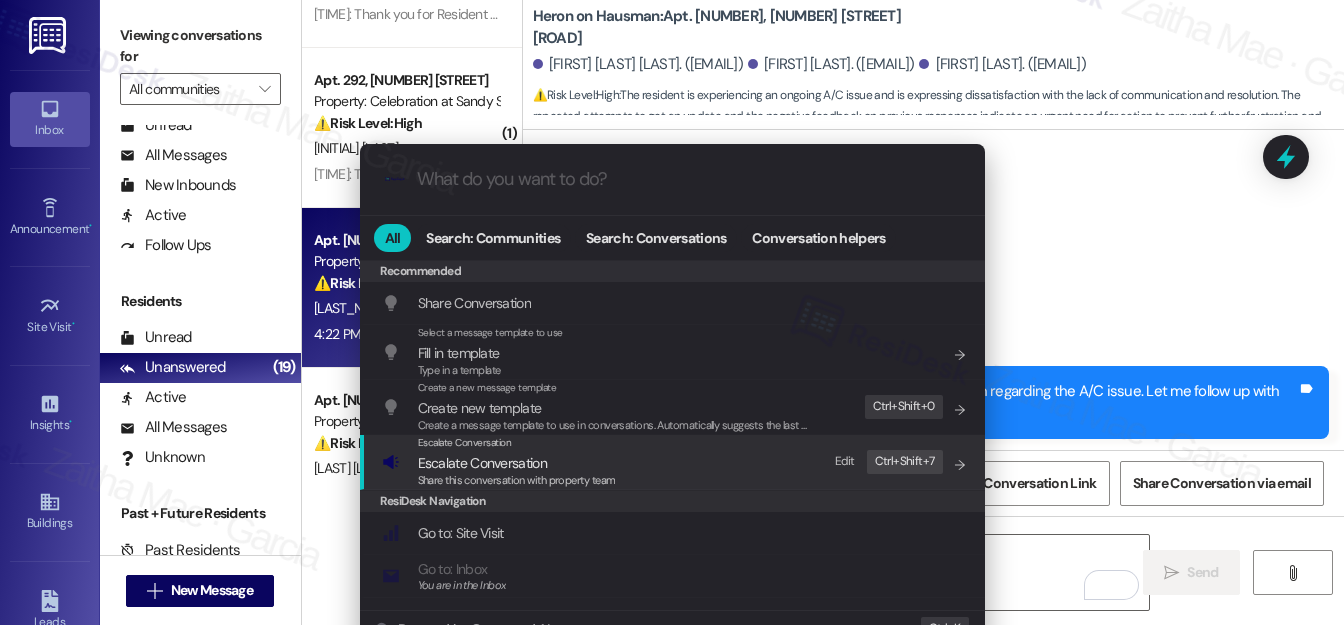 click on "Escalate Conversation" at bounding box center [482, 463] 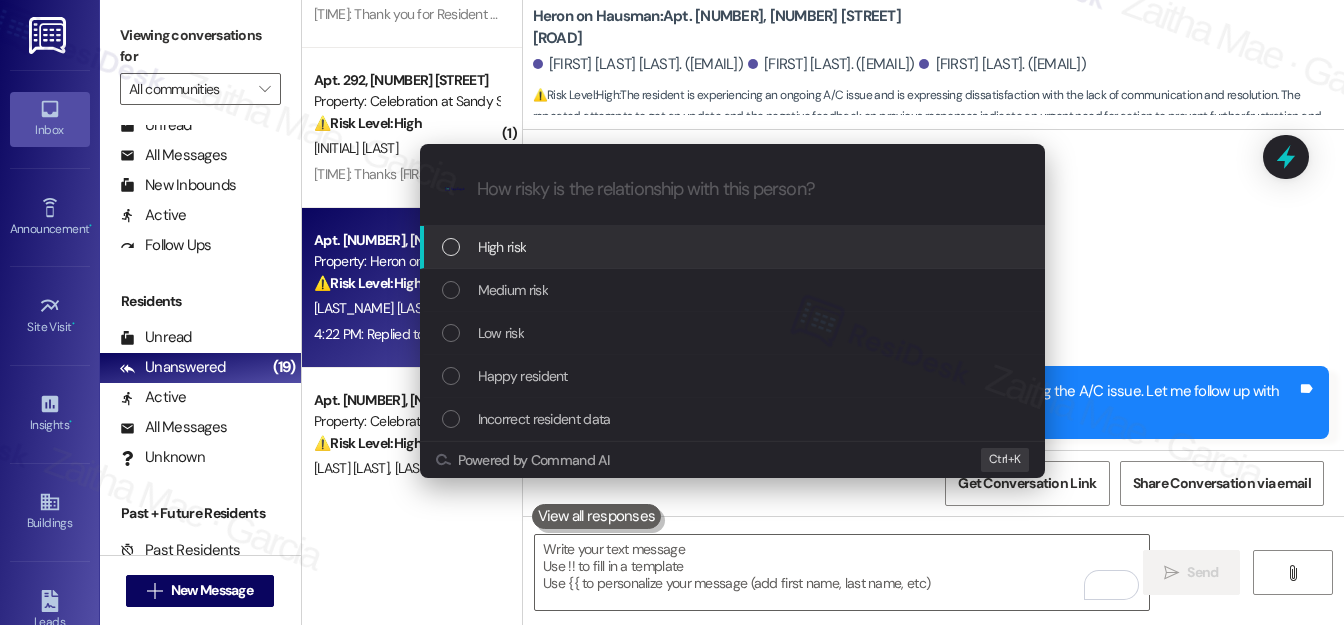 click on "High risk" at bounding box center (734, 247) 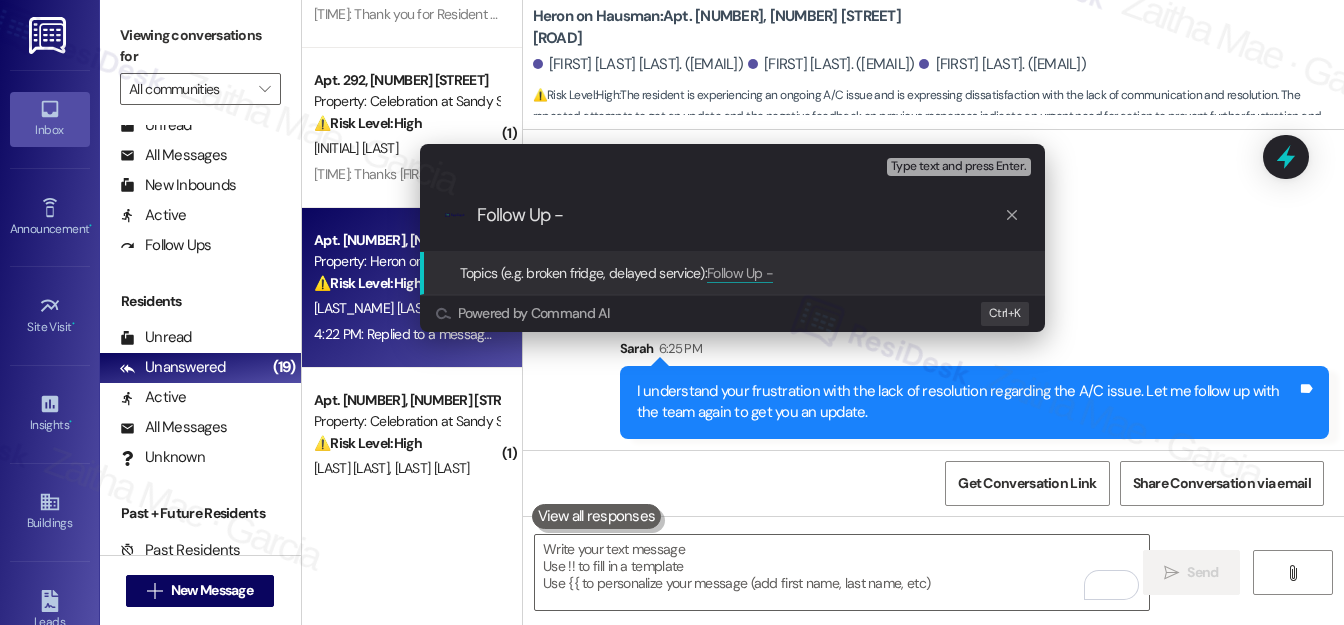 paste on "Request for Conference Call Regarding Ongoing A/C Issues" 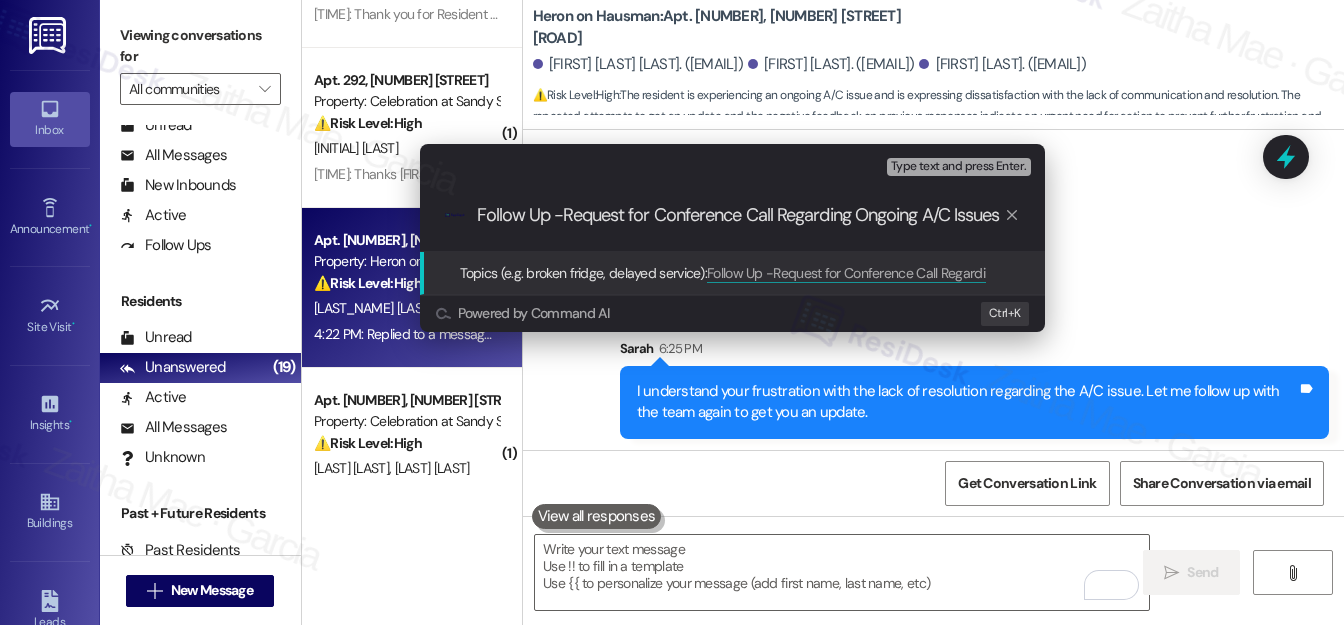 click on "Follow Up -Request for Conference Call Regarding Ongoing A/C Issues" at bounding box center [740, 215] 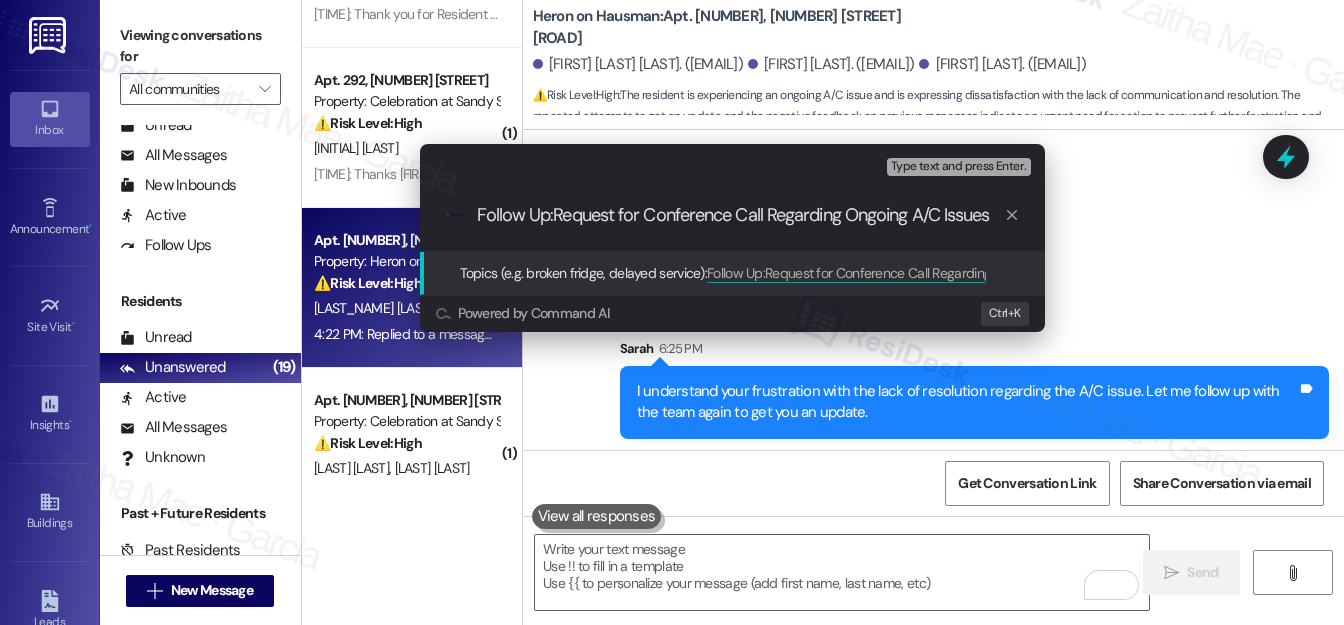 type on "Follow Up: Request for Conference Call Regarding Ongoing A/C Issues" 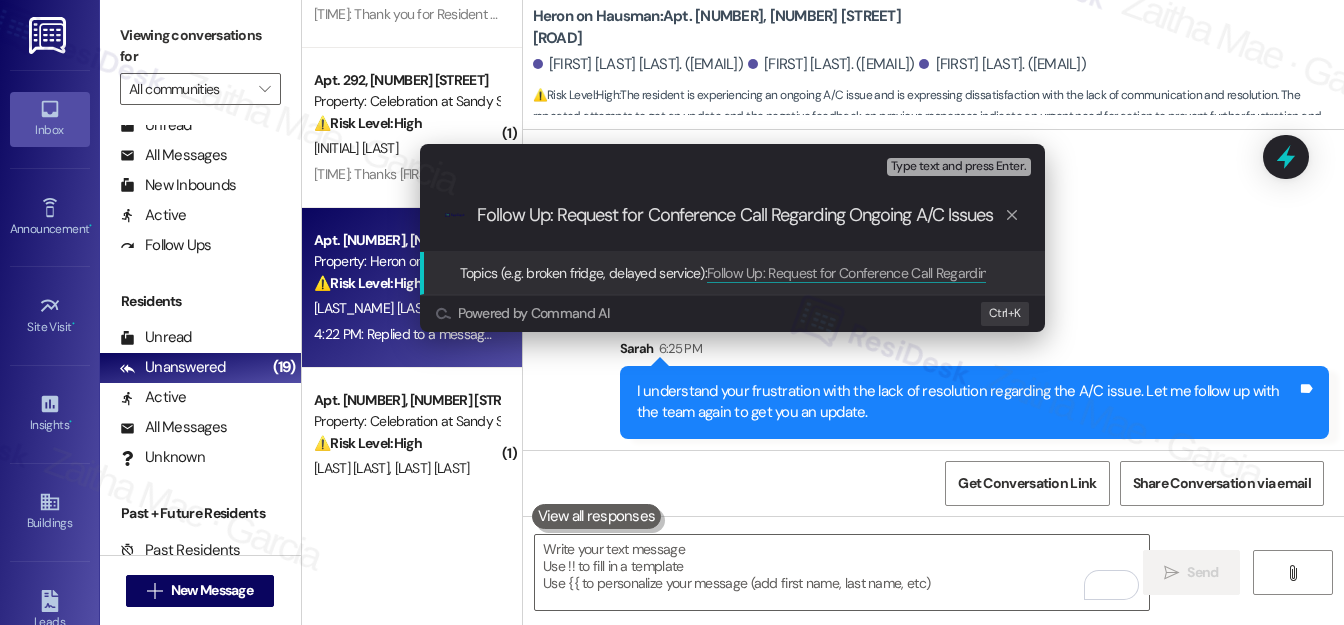 type 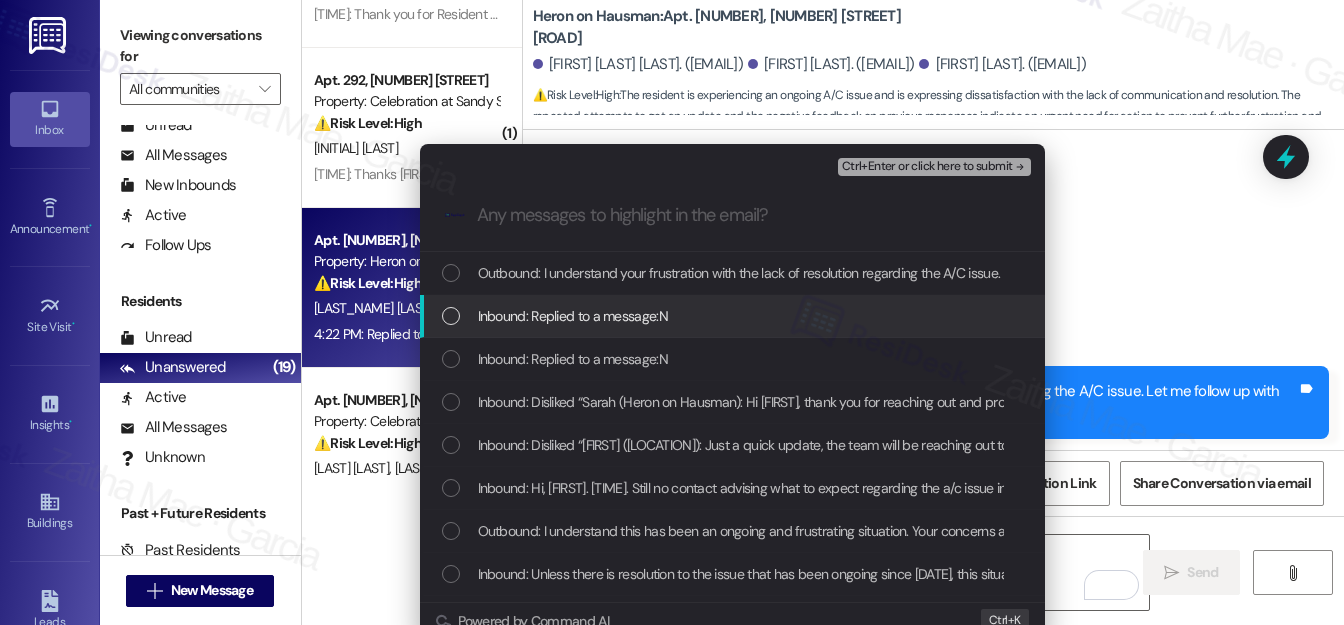 click at bounding box center (451, 316) 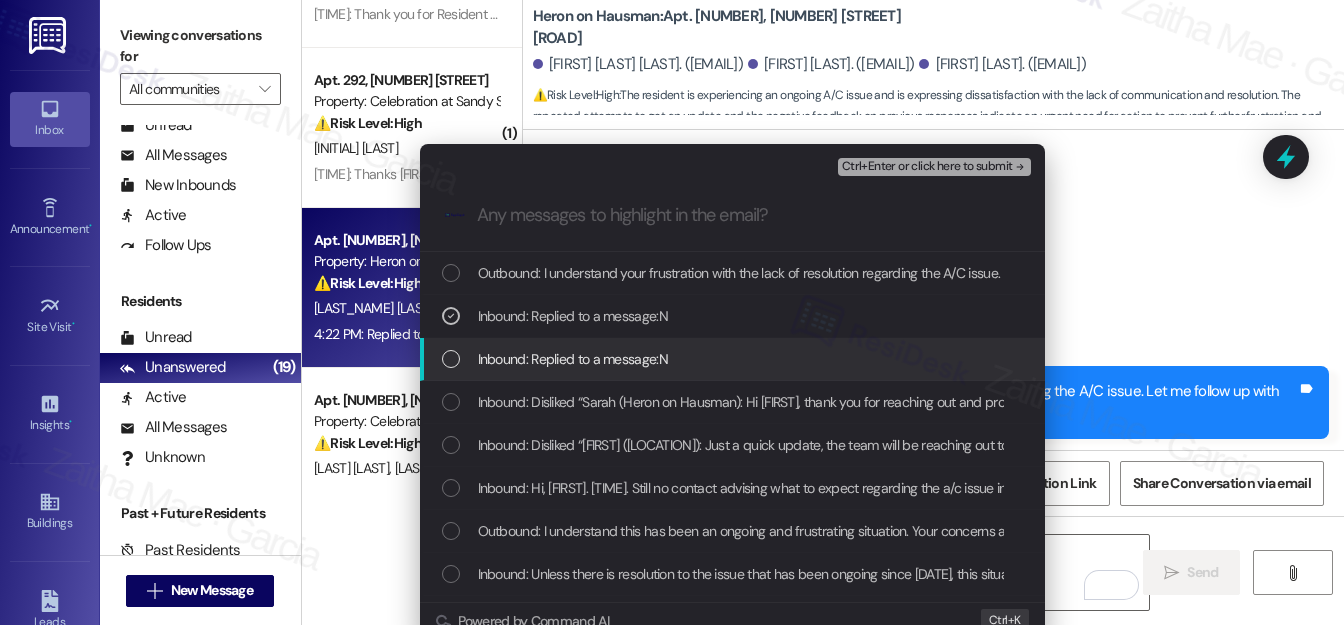 click at bounding box center (451, 359) 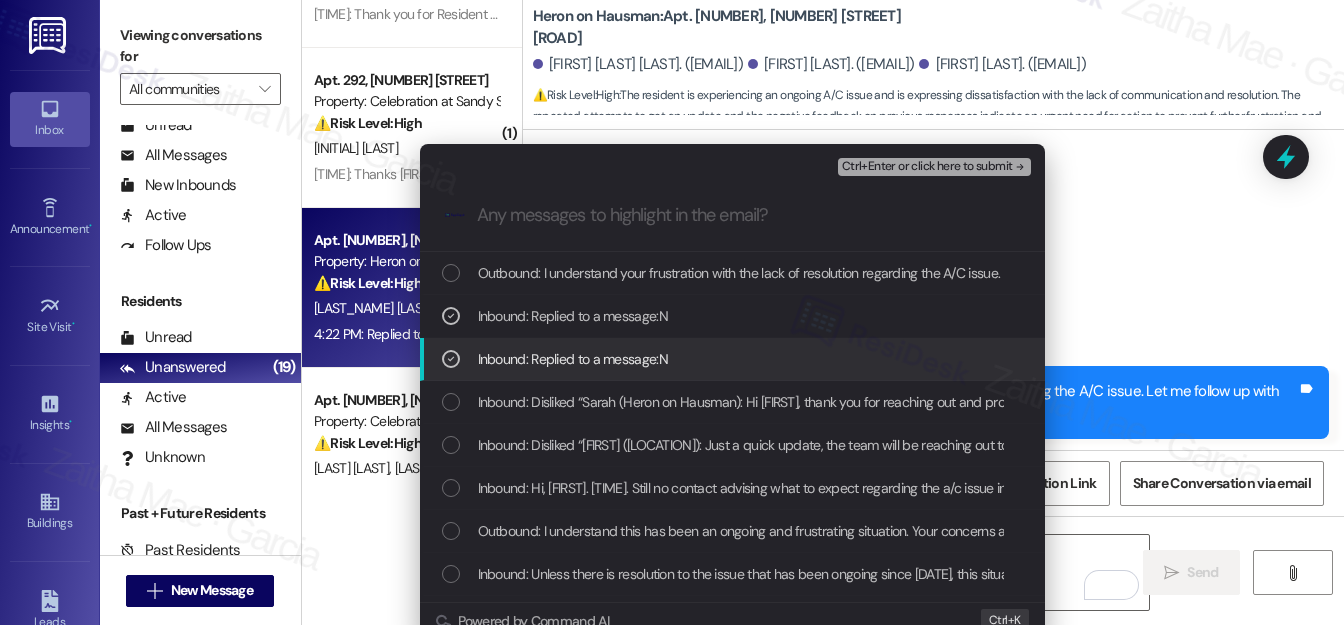 click at bounding box center [451, 359] 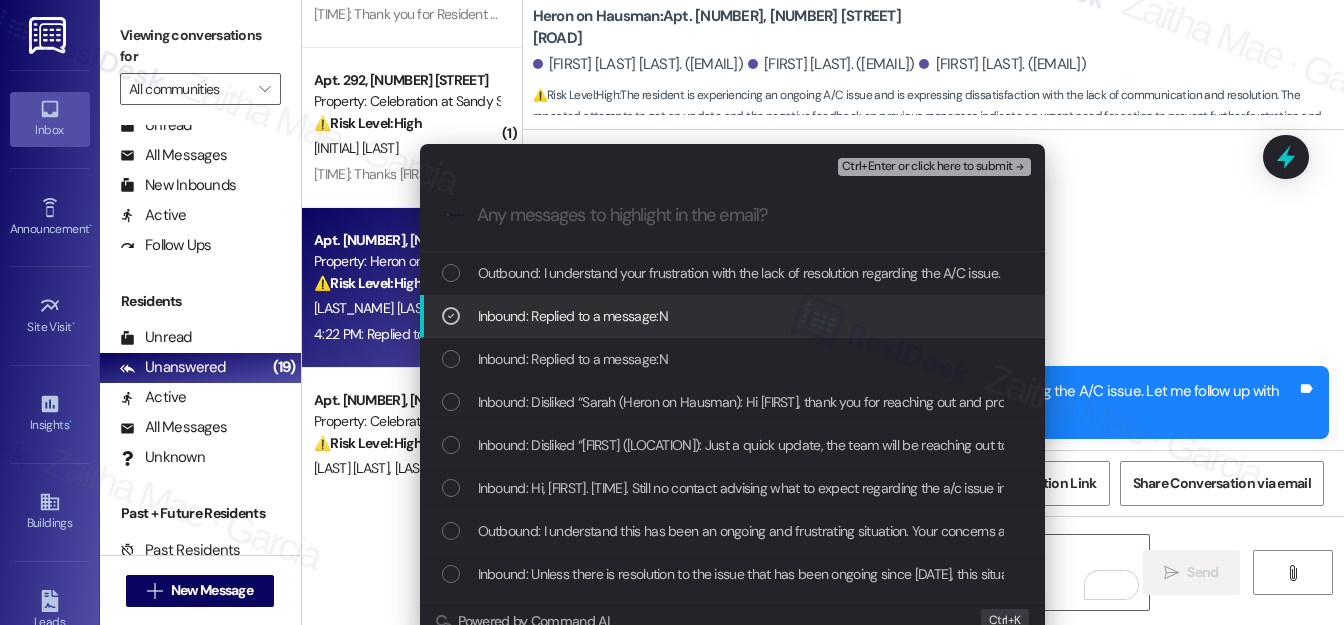click 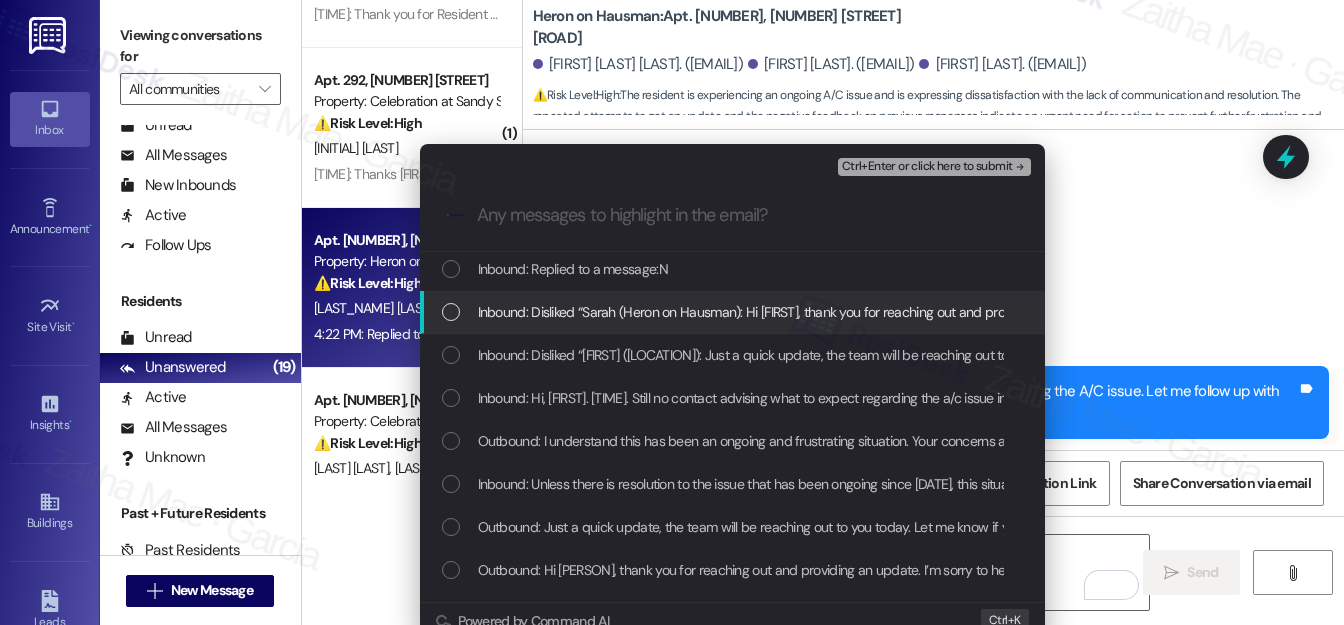 scroll, scrollTop: 181, scrollLeft: 0, axis: vertical 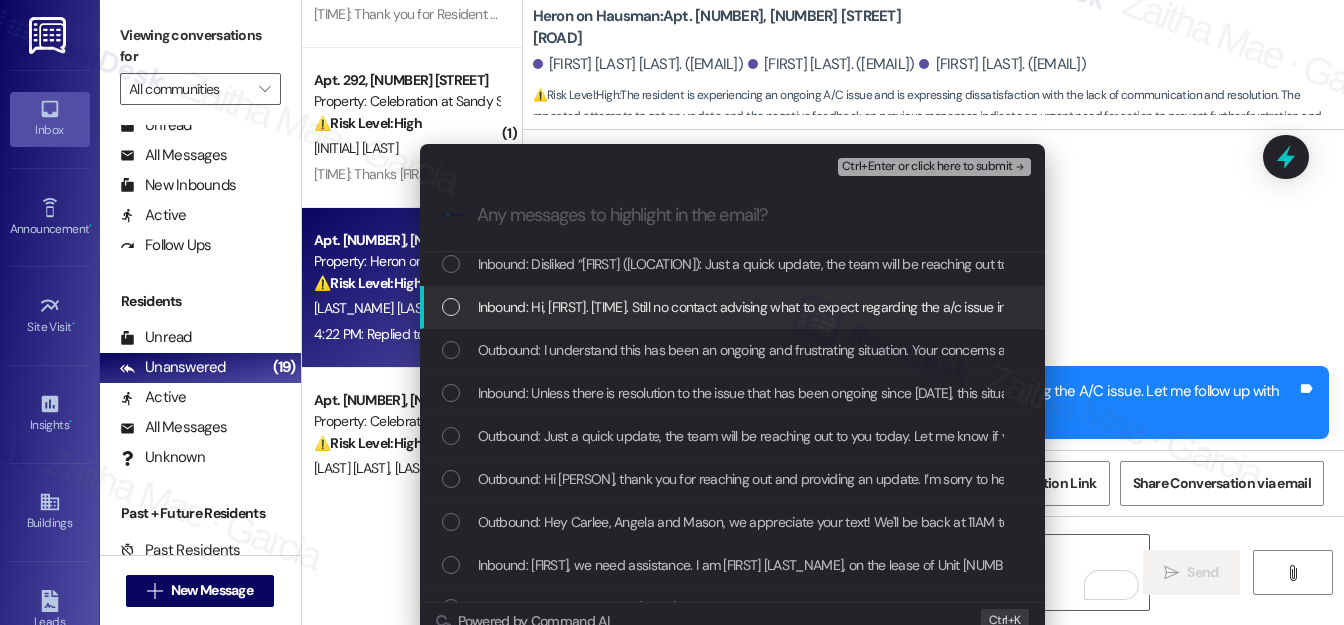 click at bounding box center (451, 307) 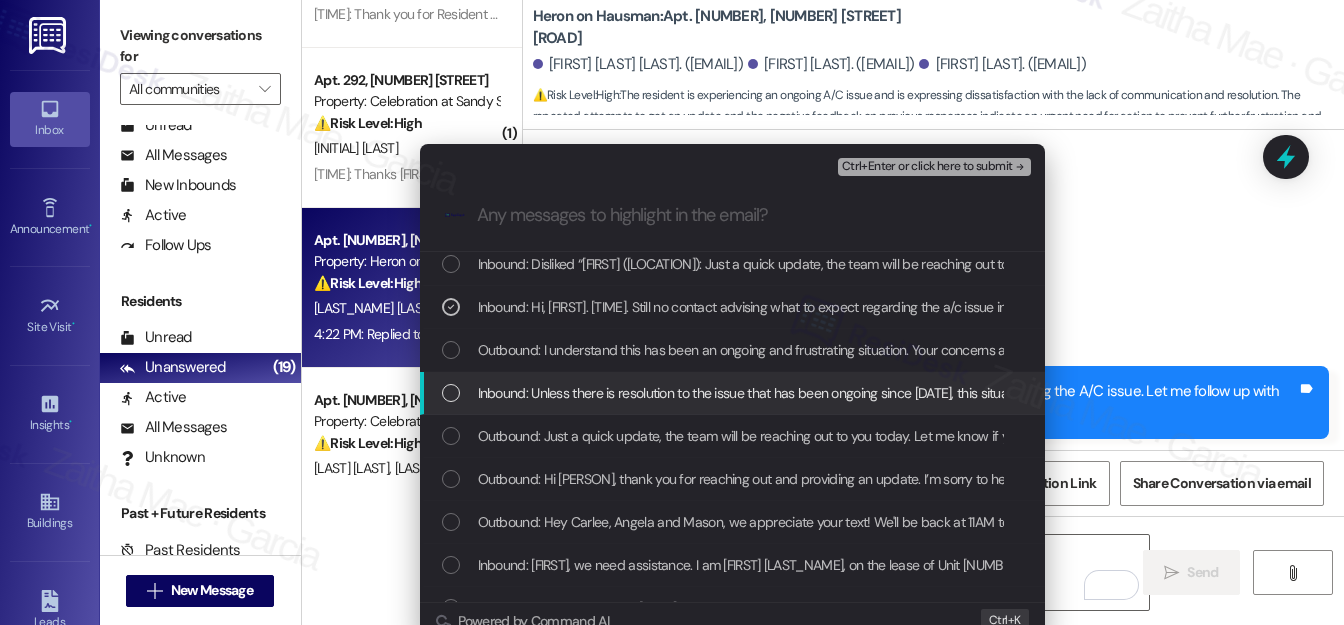 click at bounding box center [451, 393] 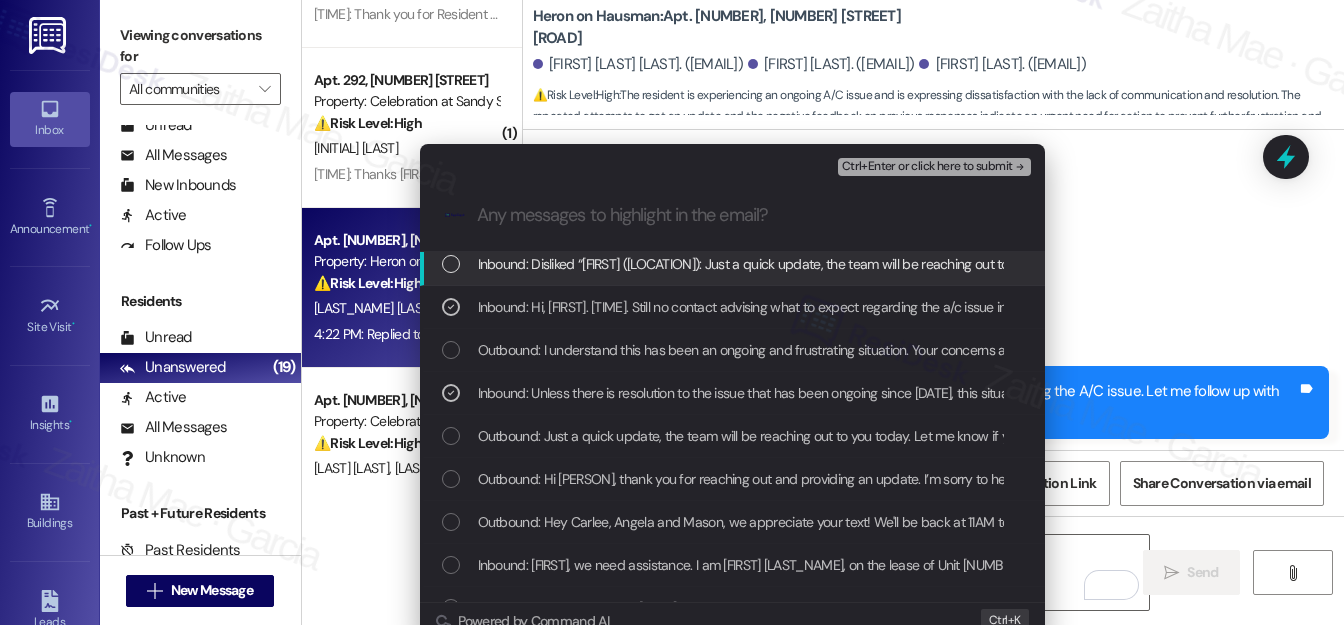 click on "Ctrl+Enter or click here to submit" at bounding box center [927, 167] 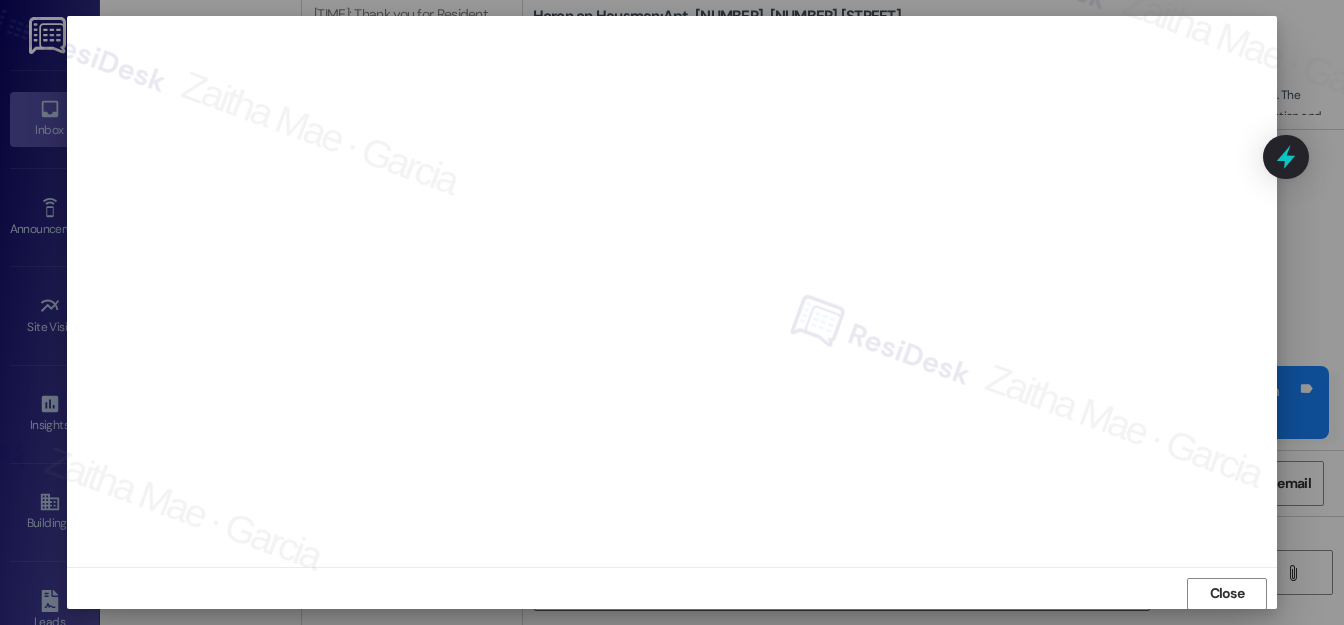 scroll, scrollTop: 0, scrollLeft: 0, axis: both 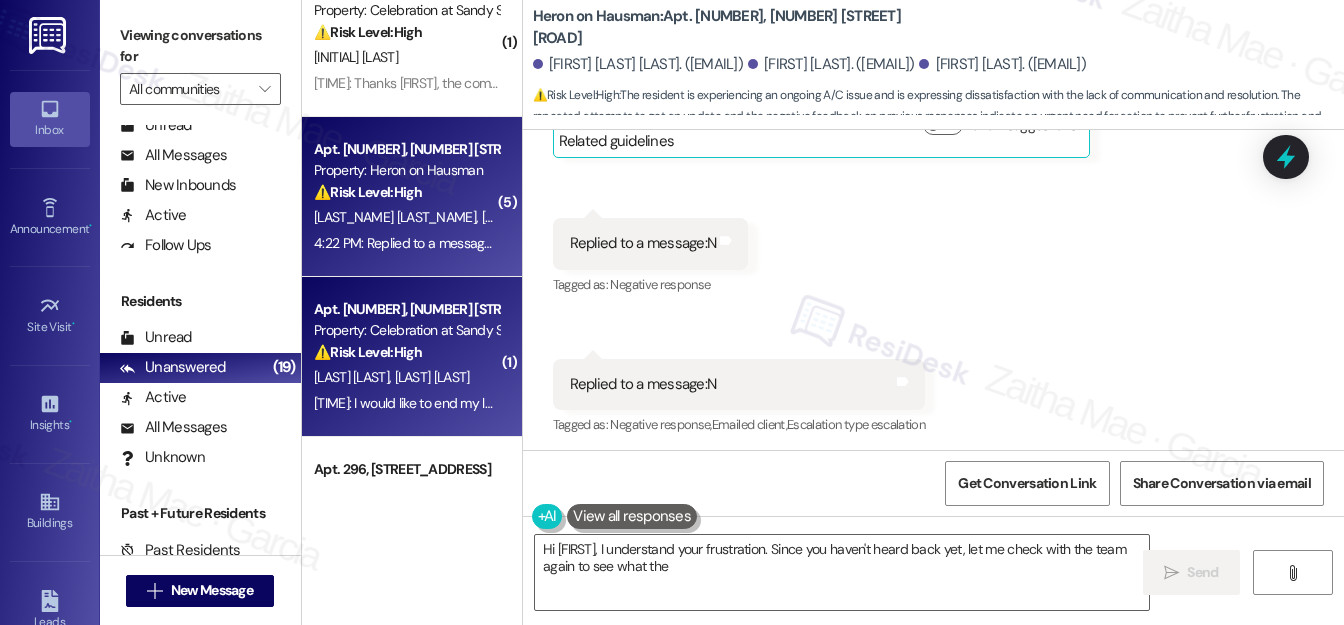 type on "Hi Angela, I understand your frustration. Since you haven't heard back yet, let me check with the team again to see what the next" 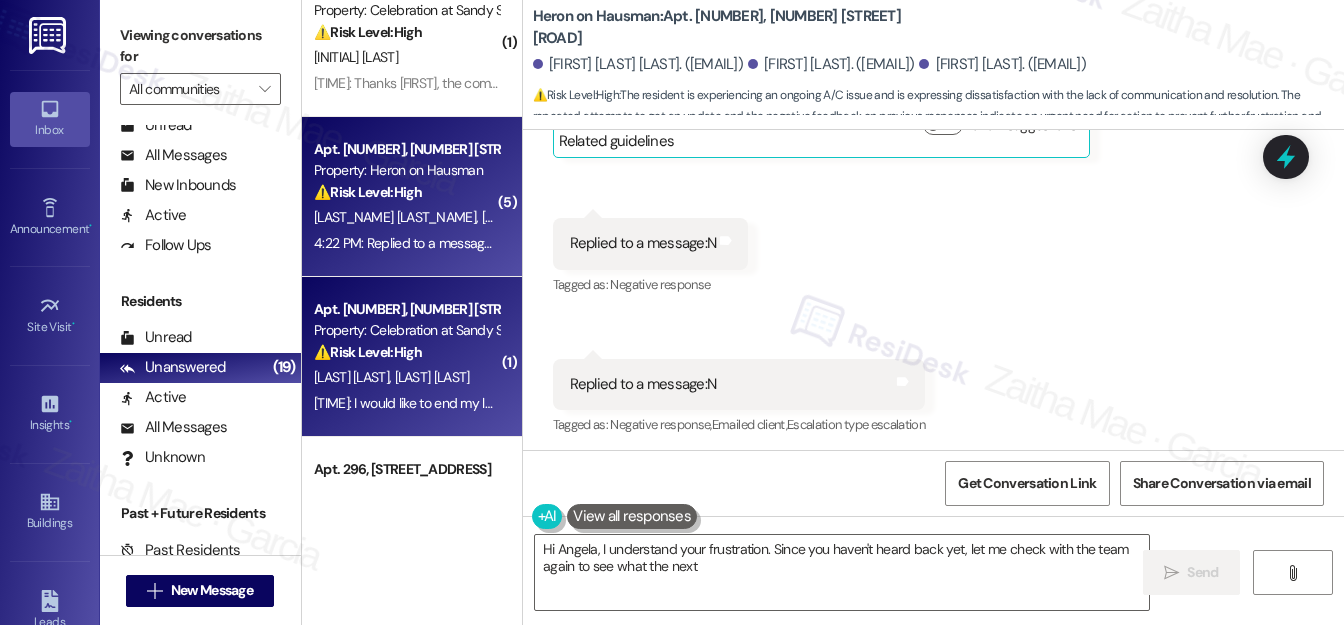 click on "G. Glenn K. Glenn" at bounding box center (406, 377) 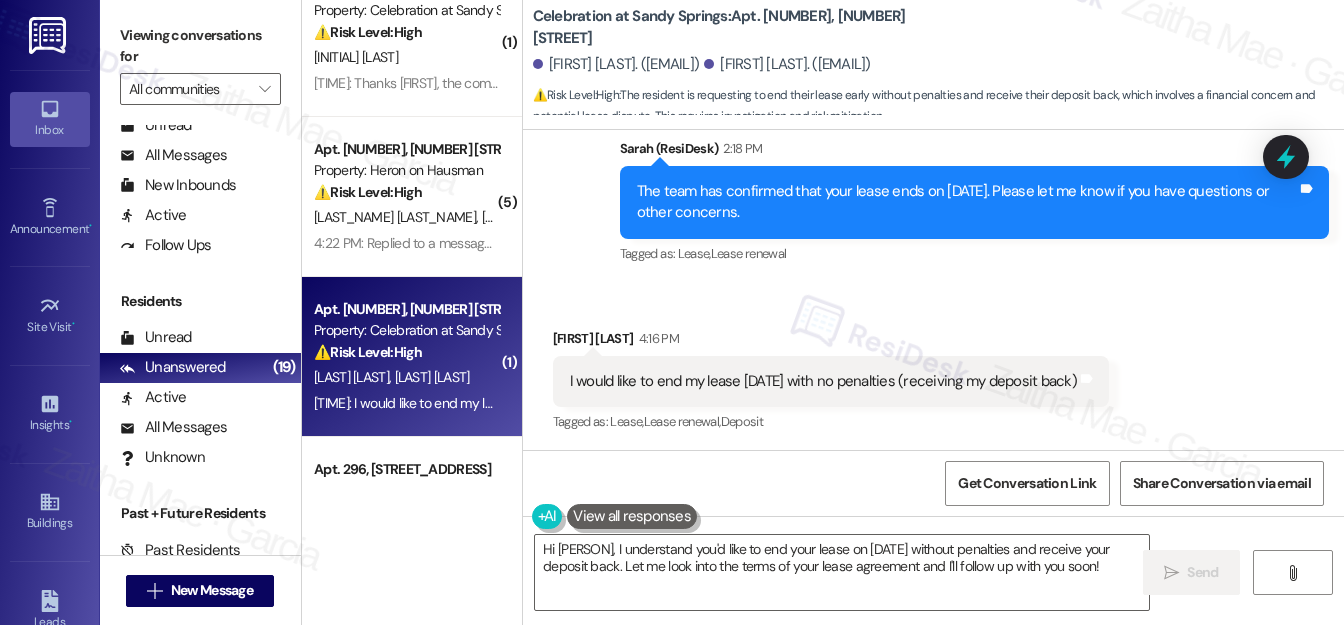 scroll, scrollTop: 1258, scrollLeft: 0, axis: vertical 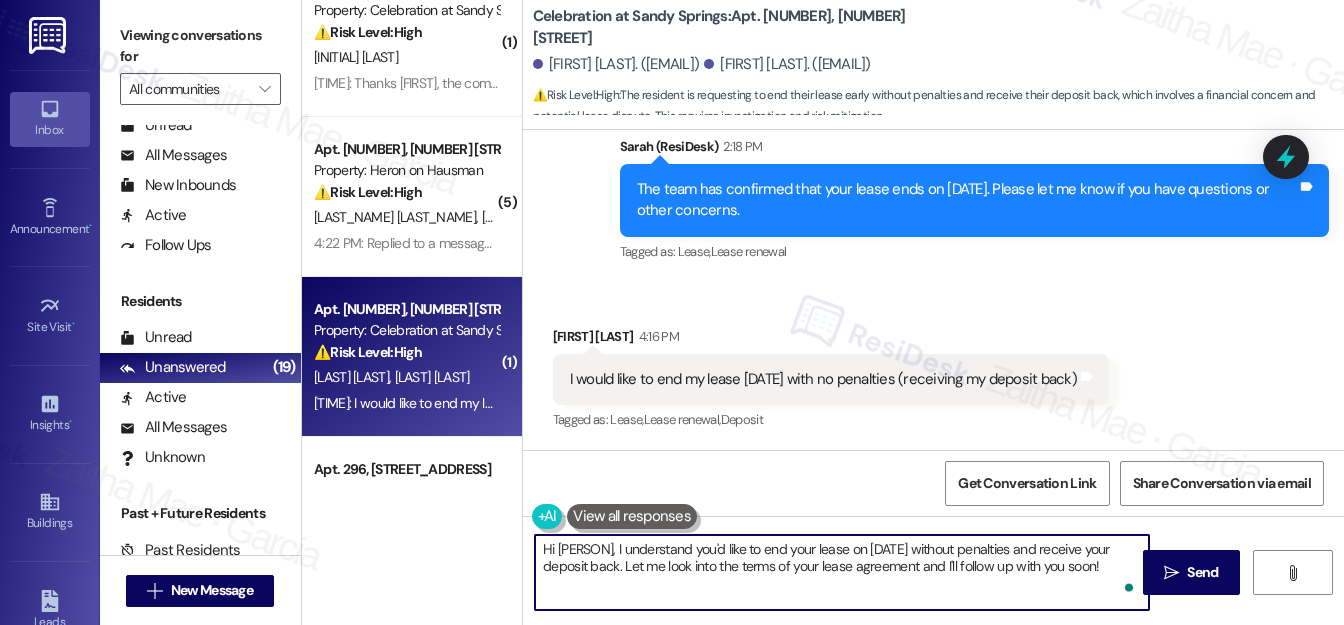 drag, startPoint x: 589, startPoint y: 551, endPoint x: 544, endPoint y: 549, distance: 45.044422 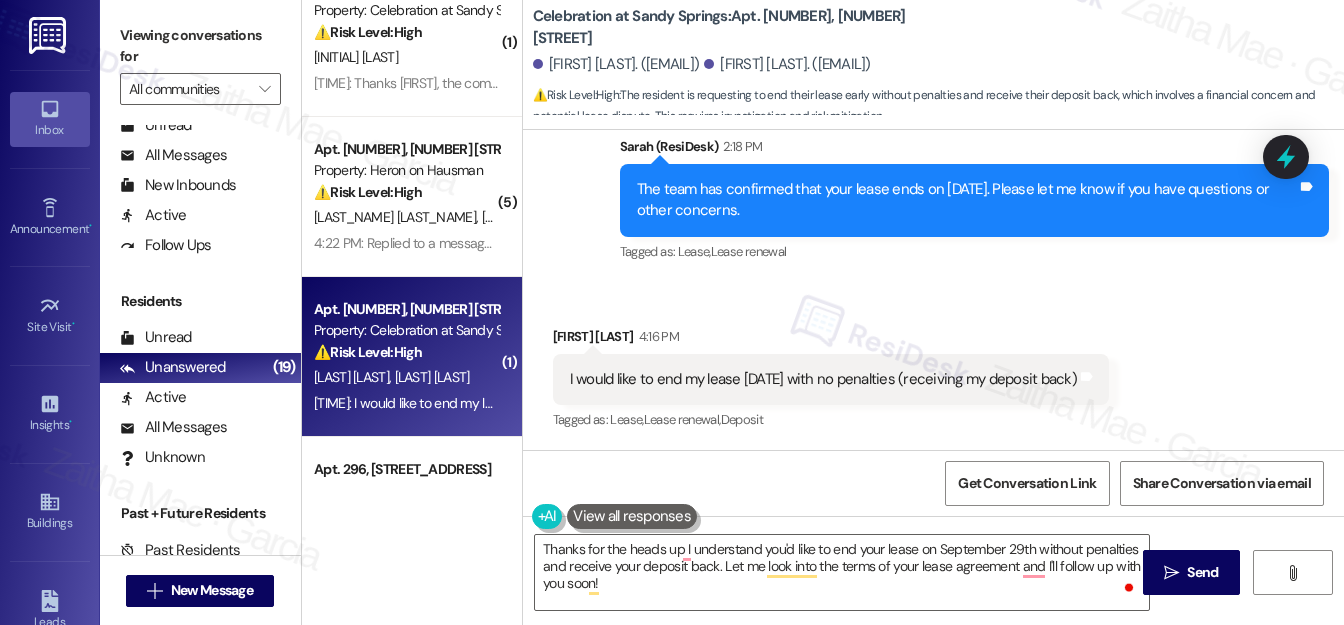 click on "Kelvin Glenn 4:16 PM" at bounding box center (831, 340) 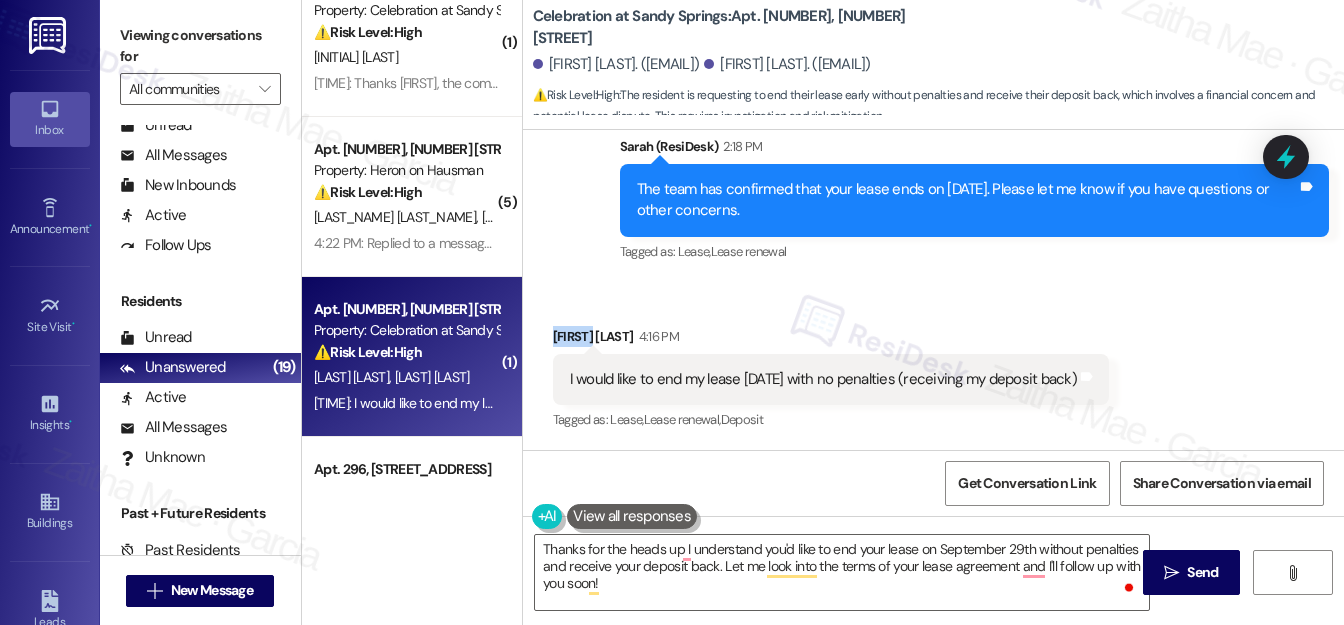 click on "Kelvin Glenn 4:16 PM" at bounding box center (831, 340) 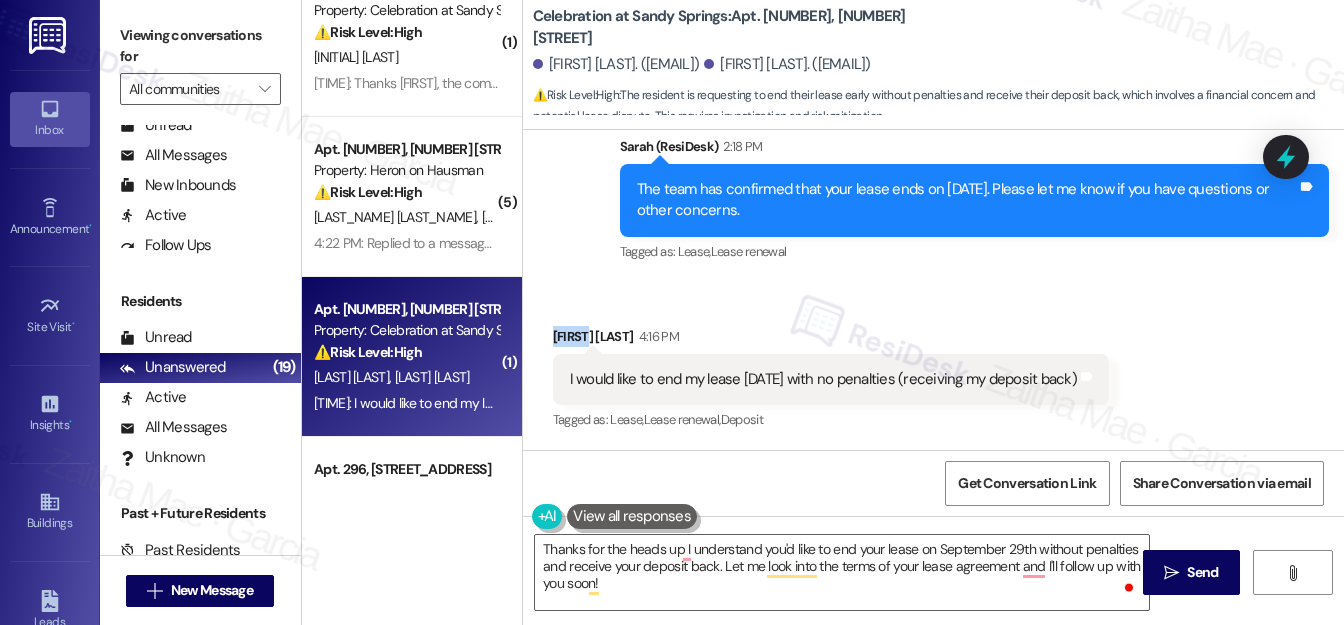 copy on "Kelvin" 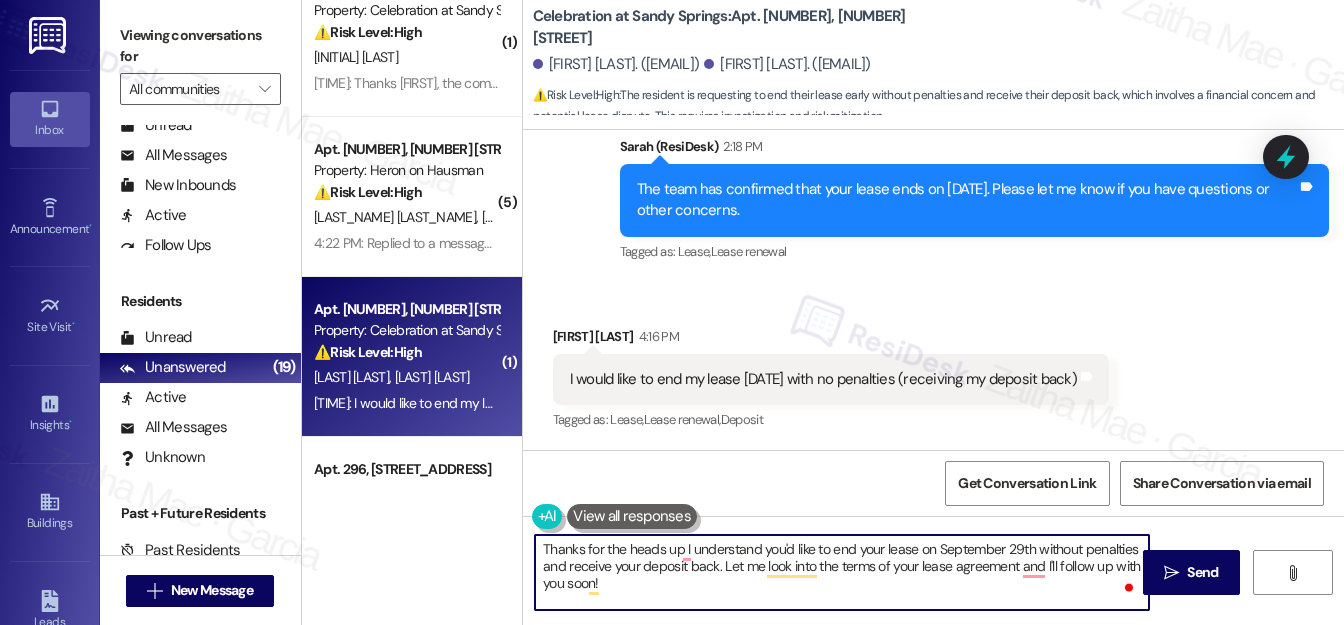 click on "Thanks for the heads up I understand you'd like to end your lease on September 29th without penalties and receive your deposit back. Let me look into the terms of your lease agreement and I'll follow up with you soon!" at bounding box center (842, 572) 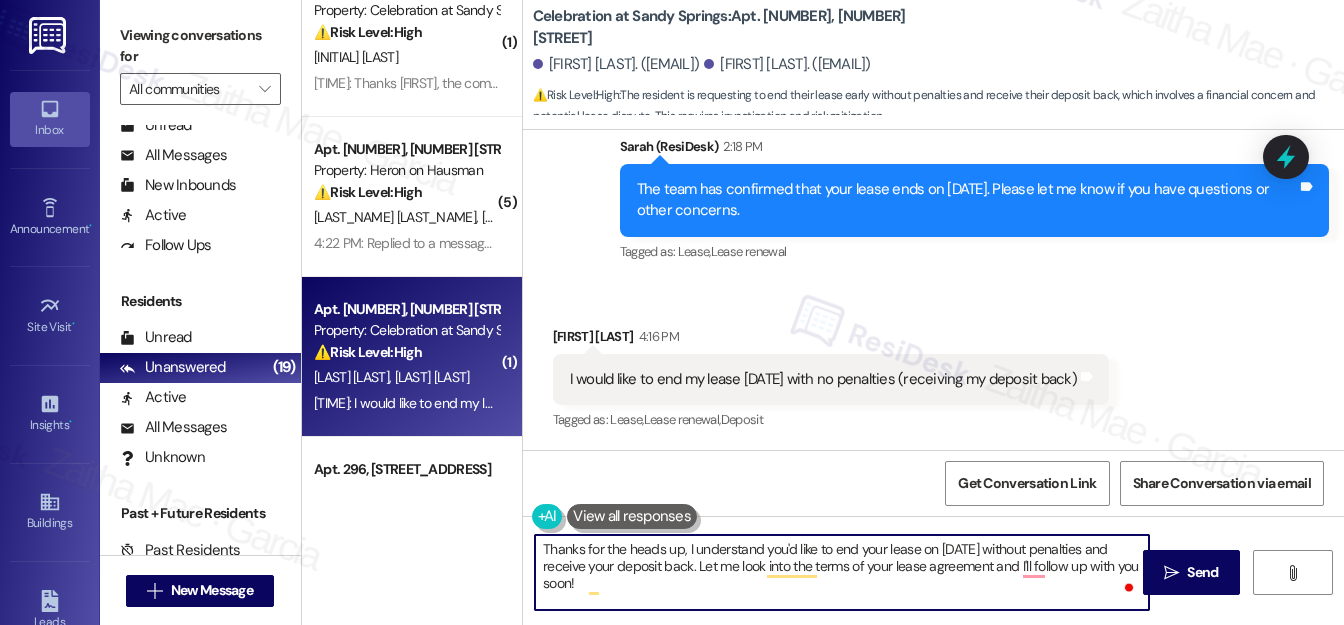 paste on "Kelvin" 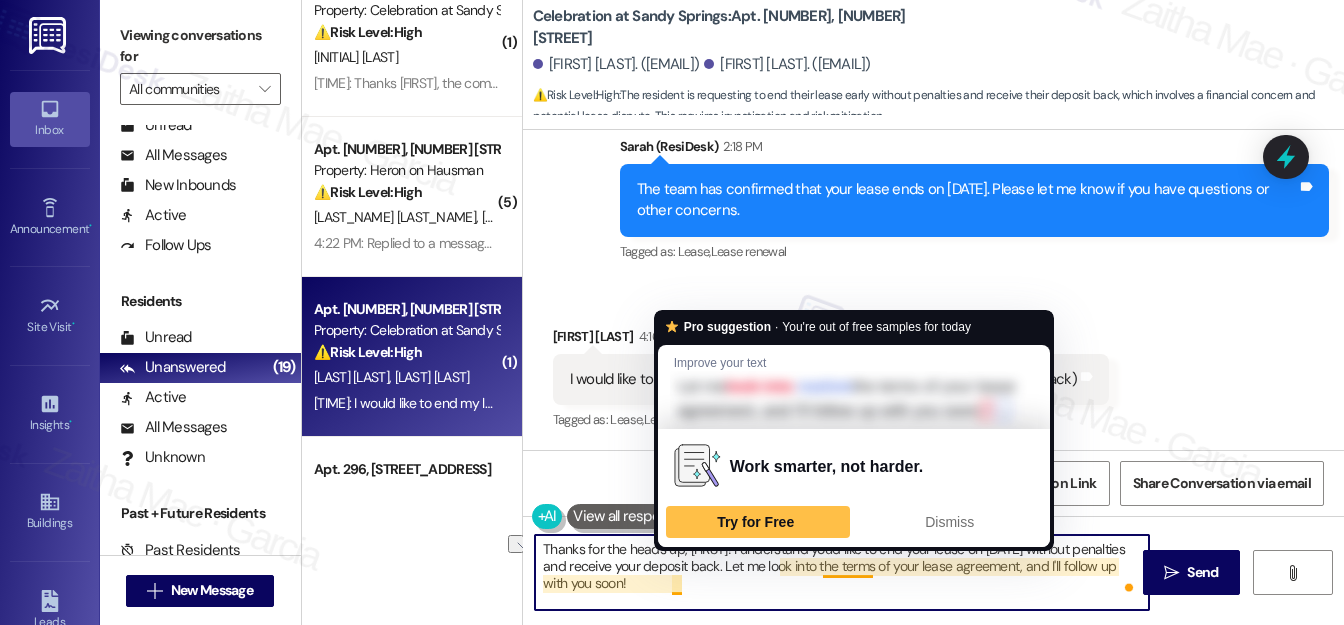 drag, startPoint x: 623, startPoint y: 581, endPoint x: 682, endPoint y: 580, distance: 59.008472 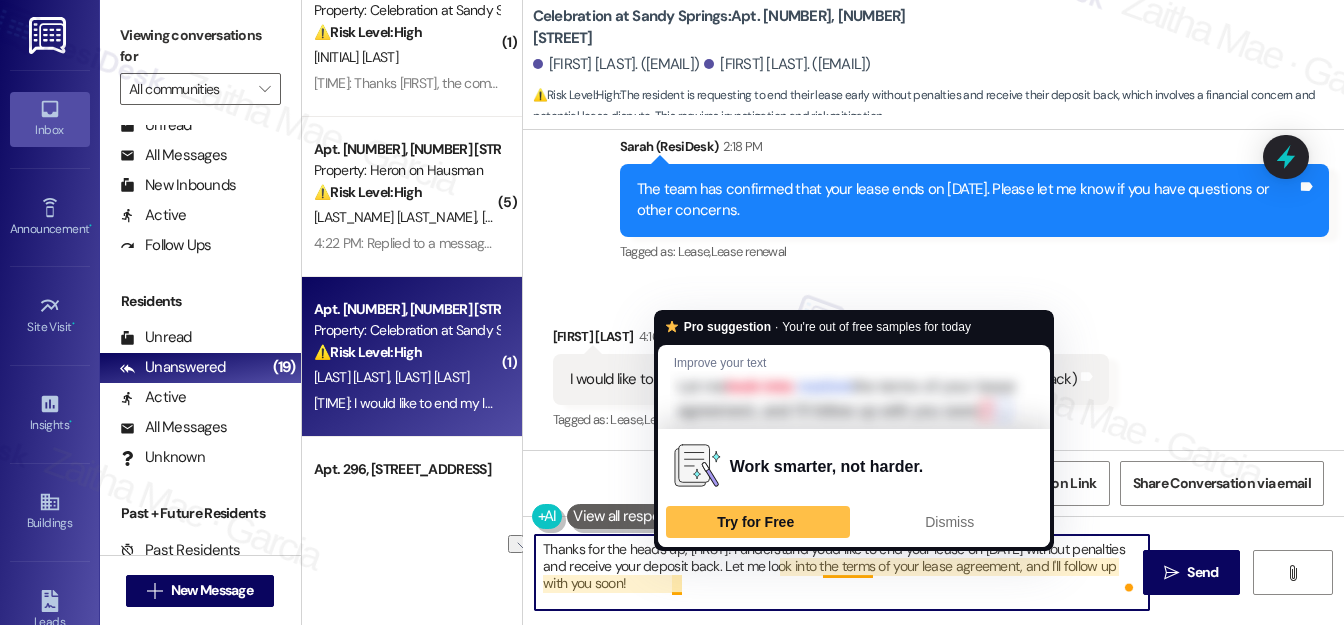 click on "Thanks for the heads up, Kelvin! I understand you'd like to end your lease on September 29th without penalties and receive your deposit back. Let me look into the terms of your lease agreement, and I'll follow up with you soon!" at bounding box center (842, 572) 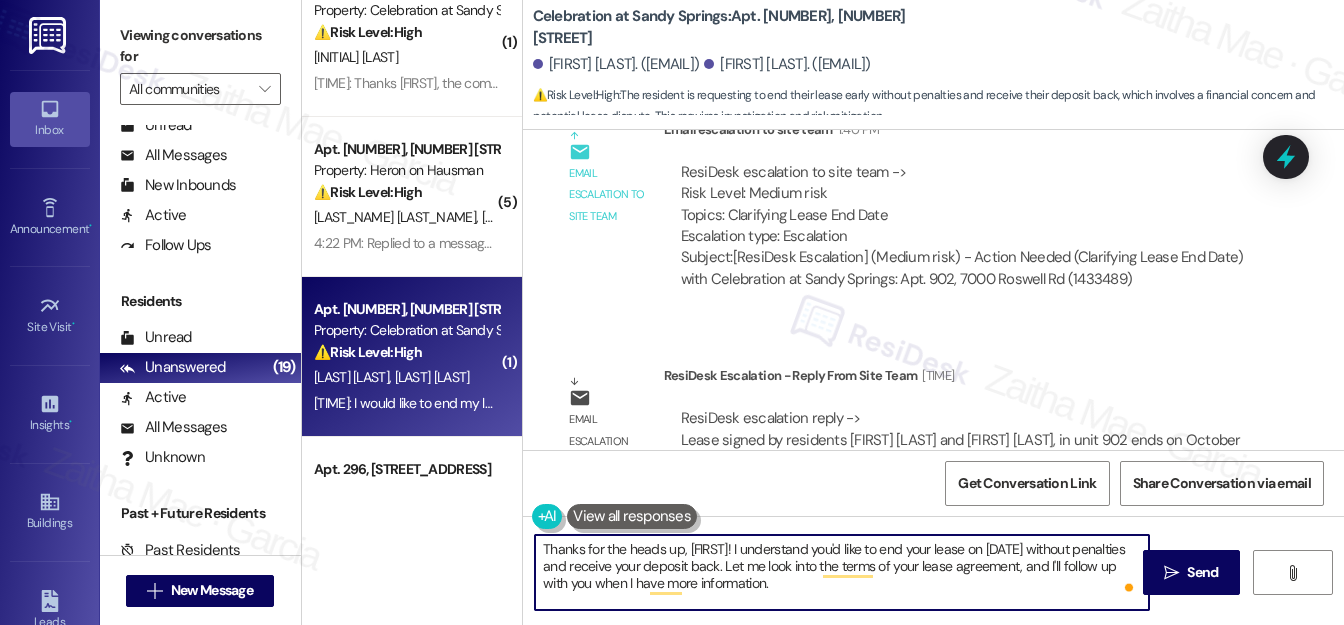scroll, scrollTop: 1258, scrollLeft: 0, axis: vertical 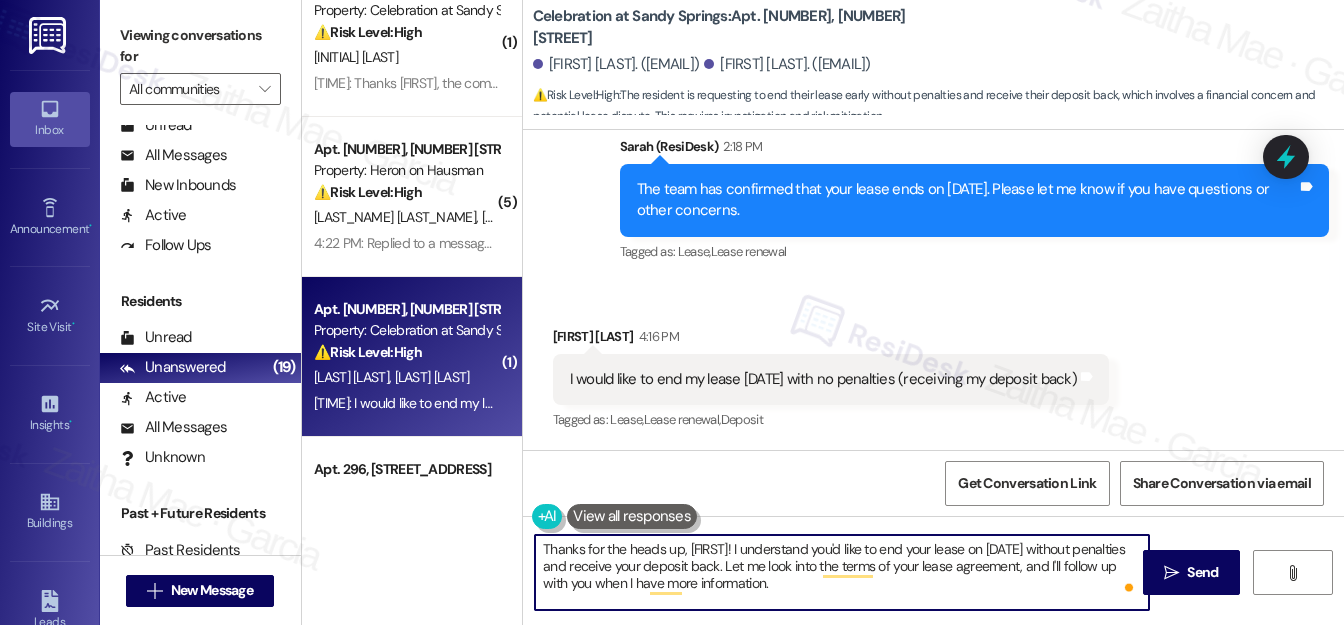 click on "Thanks for the heads up, Kelvin! I understand you'd like to end your lease on September 29th without penalties and receive your deposit back. Let me look into the terms of your lease agreement, and I'll follow up with you when I have more information." at bounding box center (842, 572) 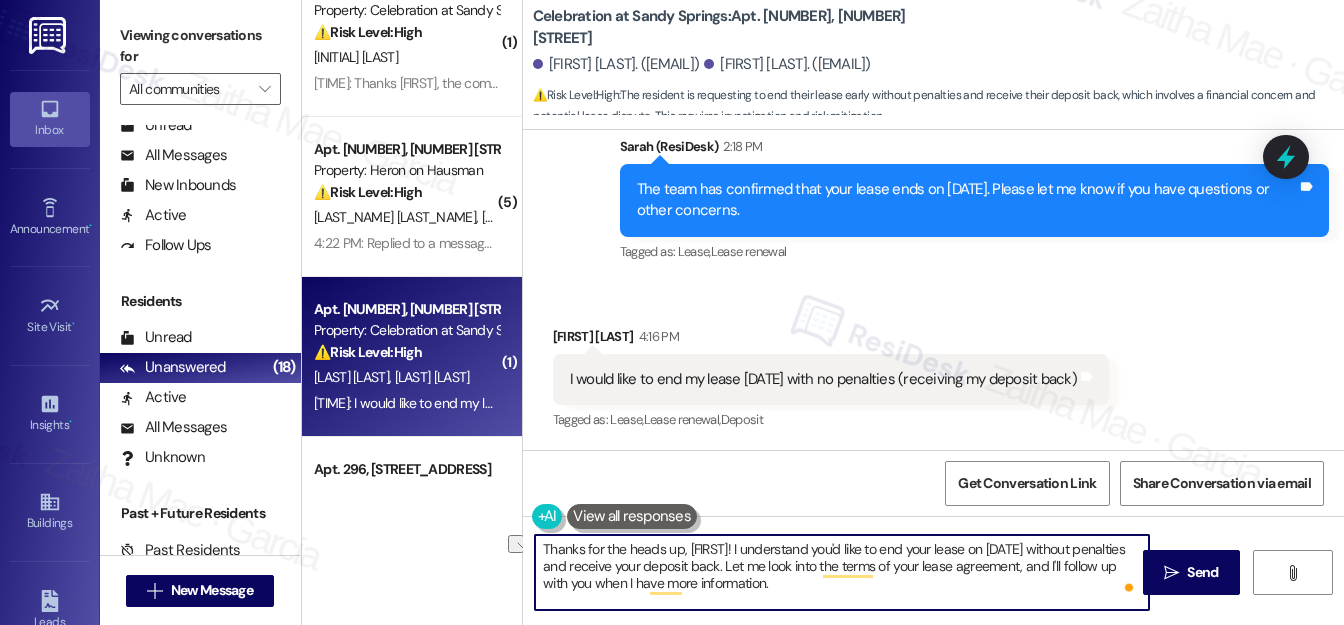 drag, startPoint x: 777, startPoint y: 562, endPoint x: 1076, endPoint y: 563, distance: 299.00168 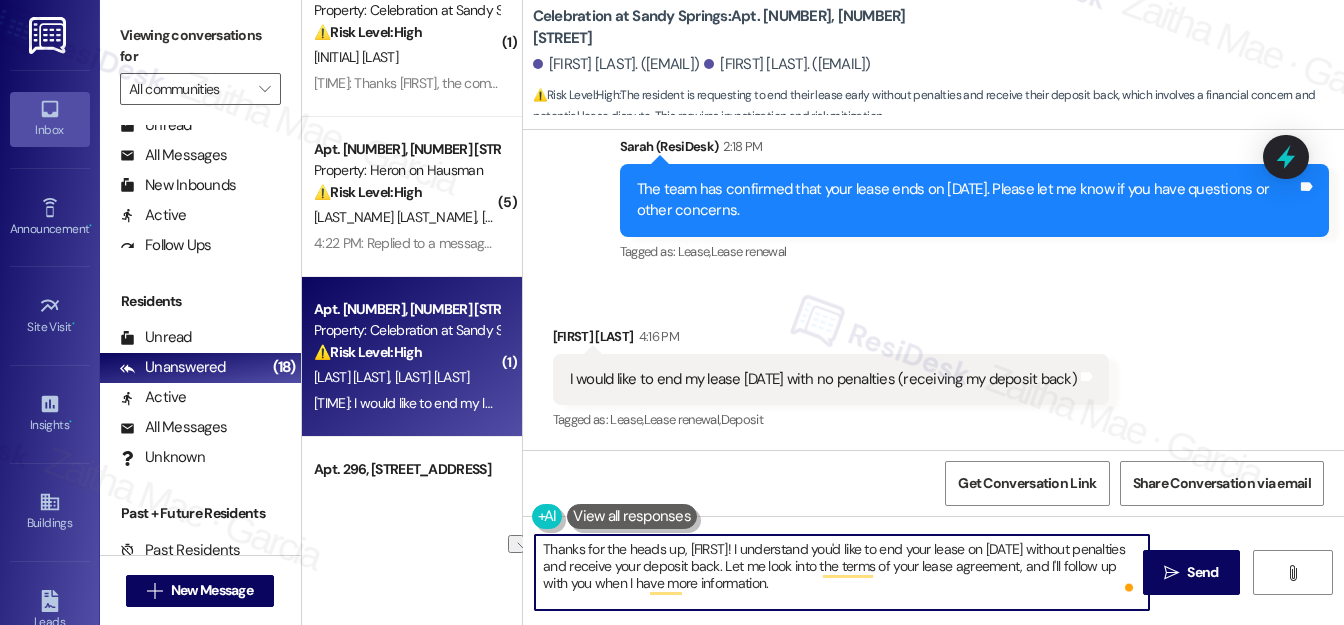 click on "Thanks for the heads up, Kelvin! I understand you'd like to end your lease on September 29th without penalties and receive your deposit back. Let me look into the terms of your lease agreement, and I'll follow up with you when I have more information." at bounding box center (842, 572) 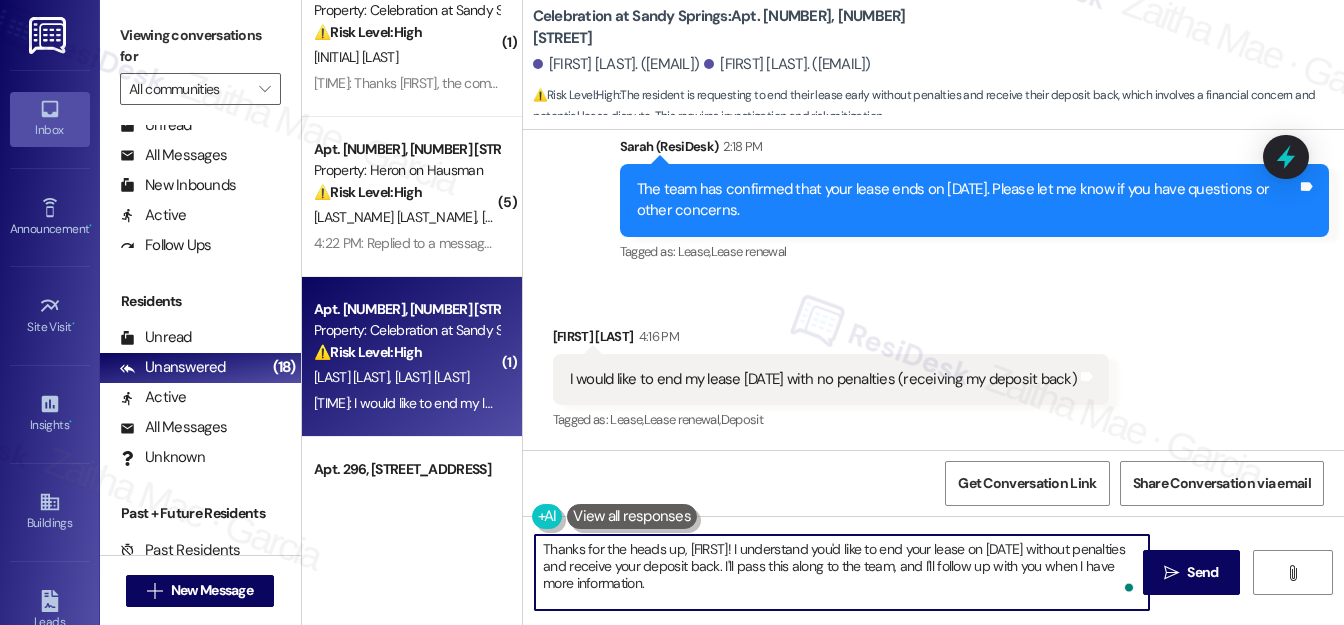 click on "Thanks for the heads up, Kelvin! I understand you'd like to end your lease on September 29th without penalties and receive your deposit back. I'll pass this along to the team, and I'll follow up with you when I have more information." at bounding box center (842, 572) 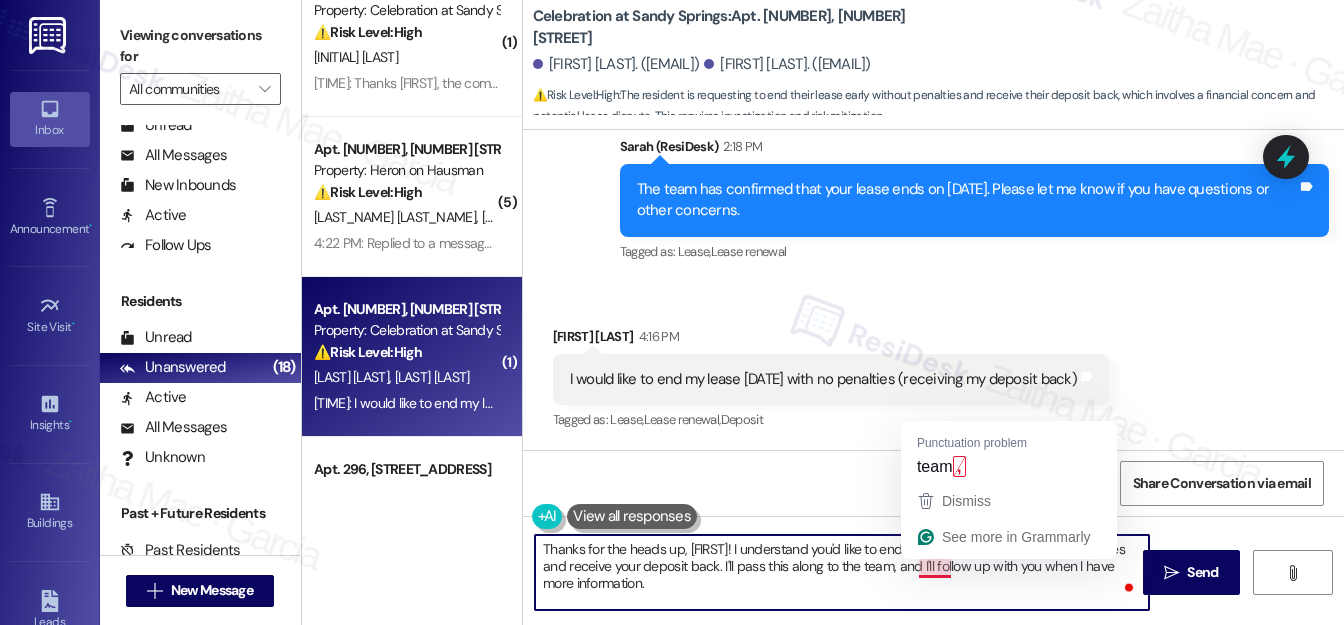 type on "Thanks for the heads up, Kelvin! I understand you'd like to end your lease on September 29th without penalties and receive your deposit back. I'll pass this along to the team and follow up with you when I have more information." 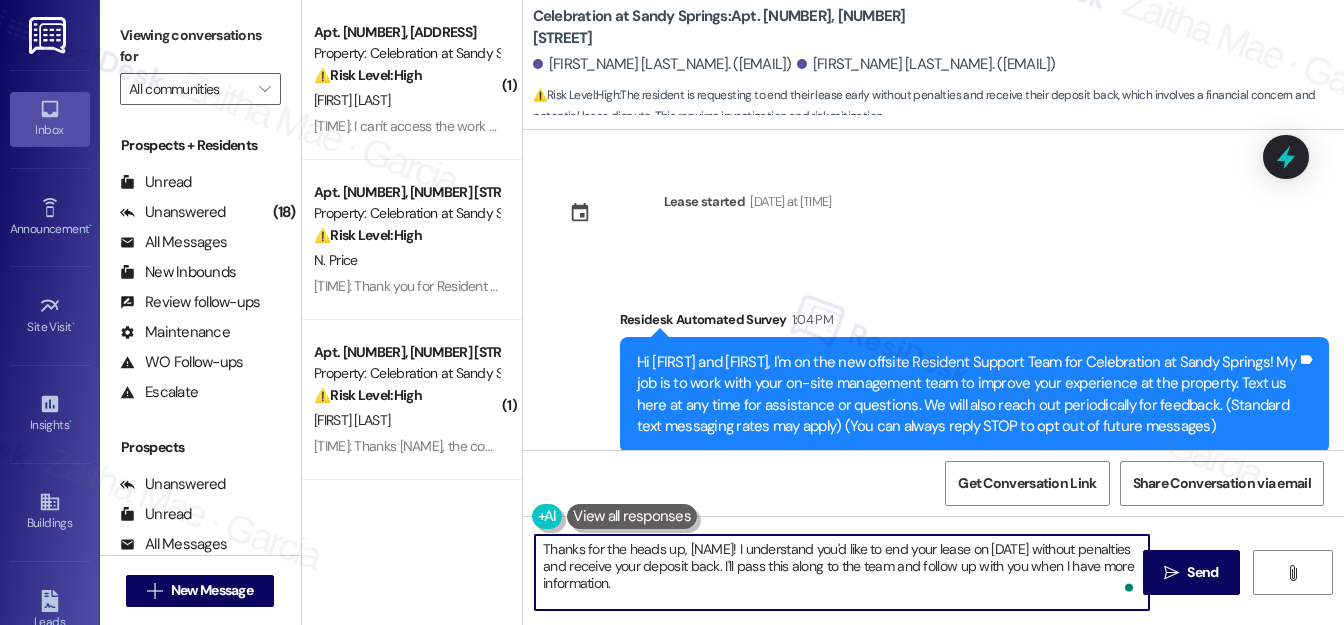 scroll, scrollTop: 0, scrollLeft: 0, axis: both 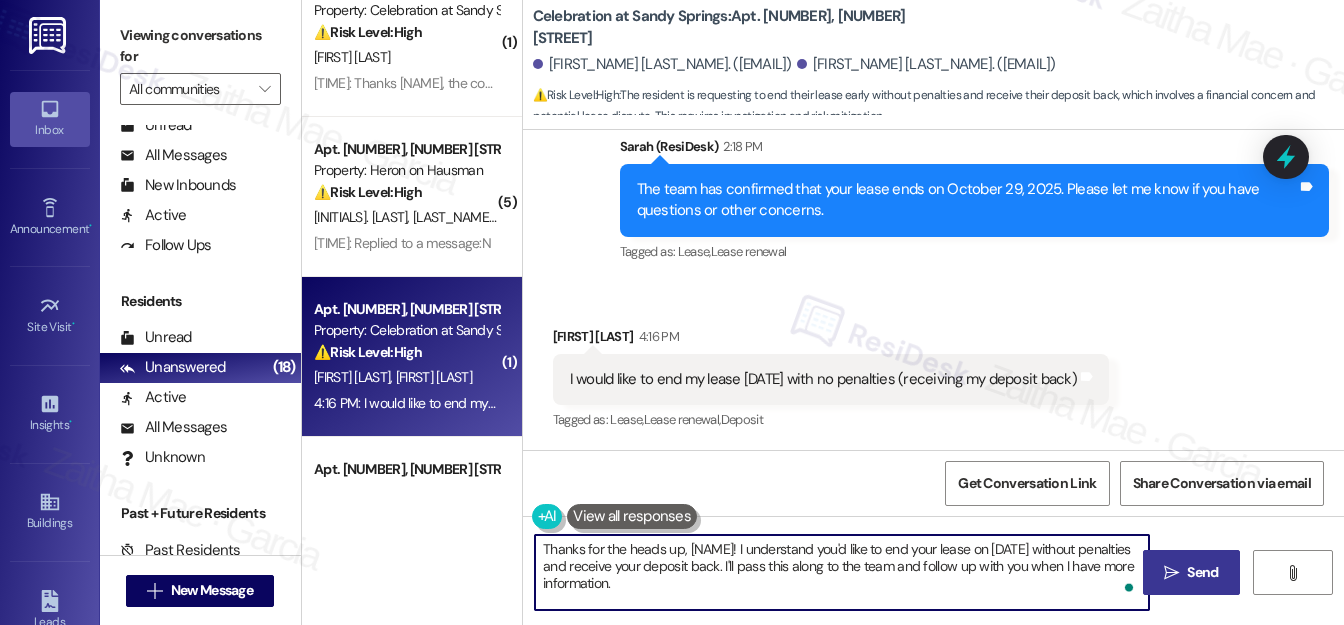 type on "Thanks for the heads up, [NAME]! I understand you'd like to end your lease on [DATE] without penalties and receive your deposit back. I'll pass this along to the team and follow up with you when I have more information." 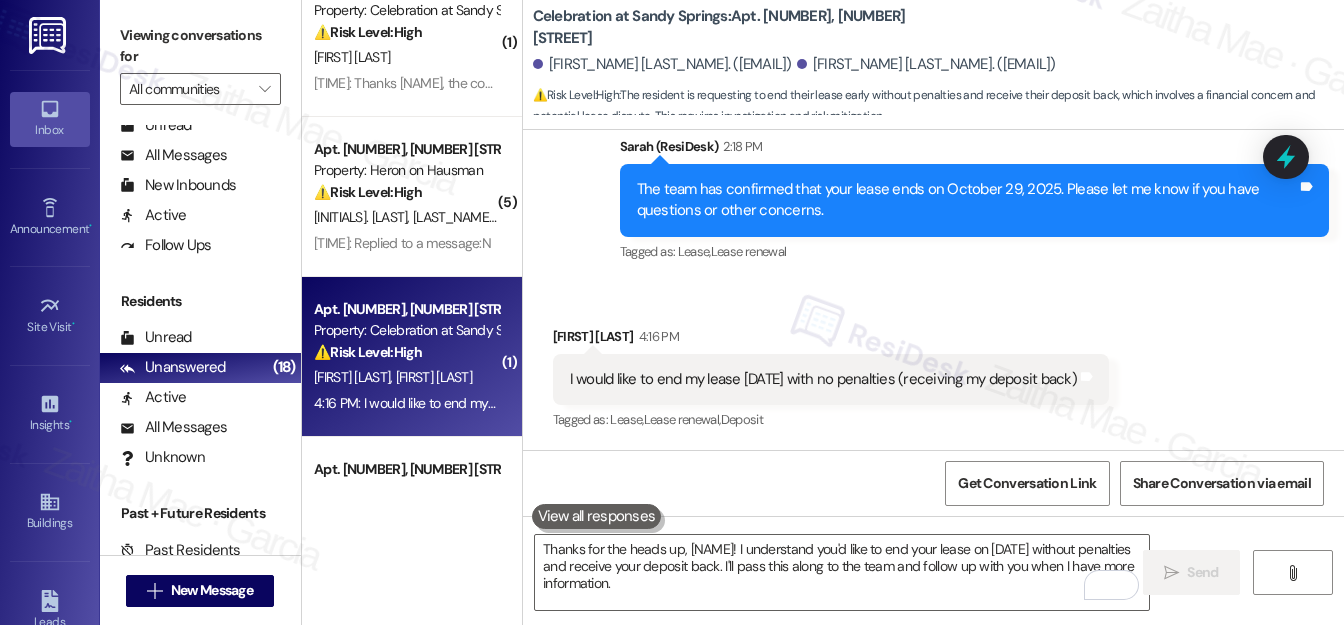 drag, startPoint x: 567, startPoint y: 376, endPoint x: 1117, endPoint y: 395, distance: 550.32806 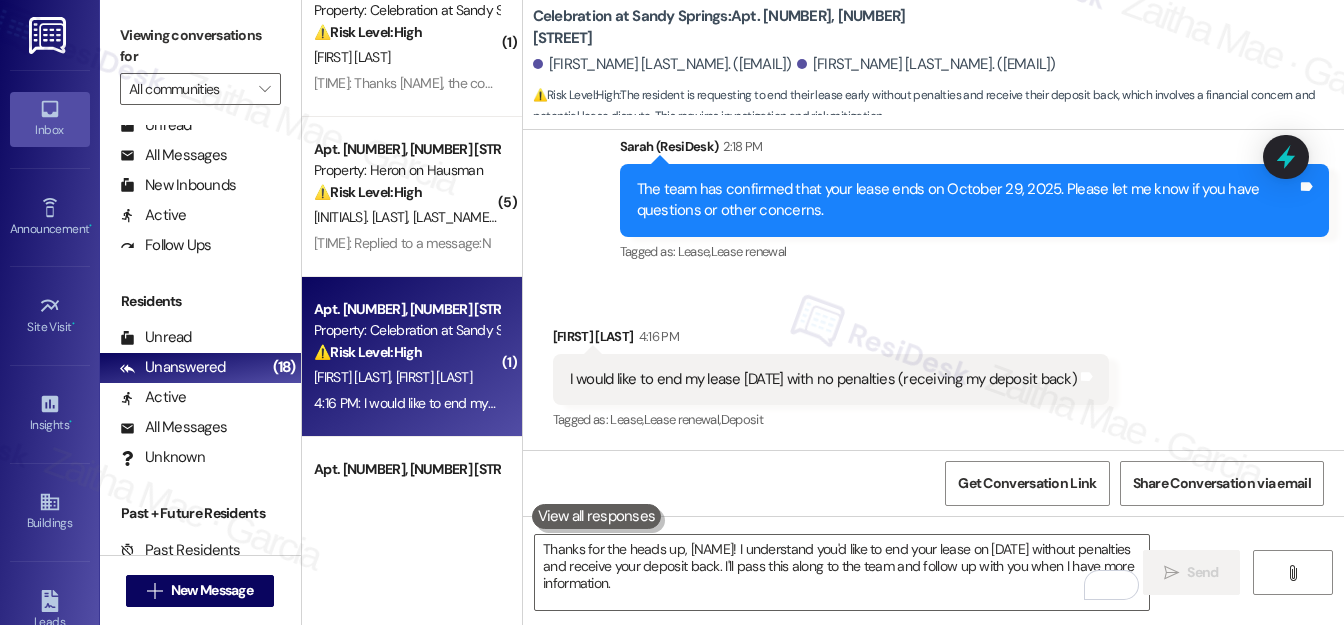 click on "I would like to end my lease September 29 with no penalties (receiving my deposit back) Tags and notes" at bounding box center (831, 379) 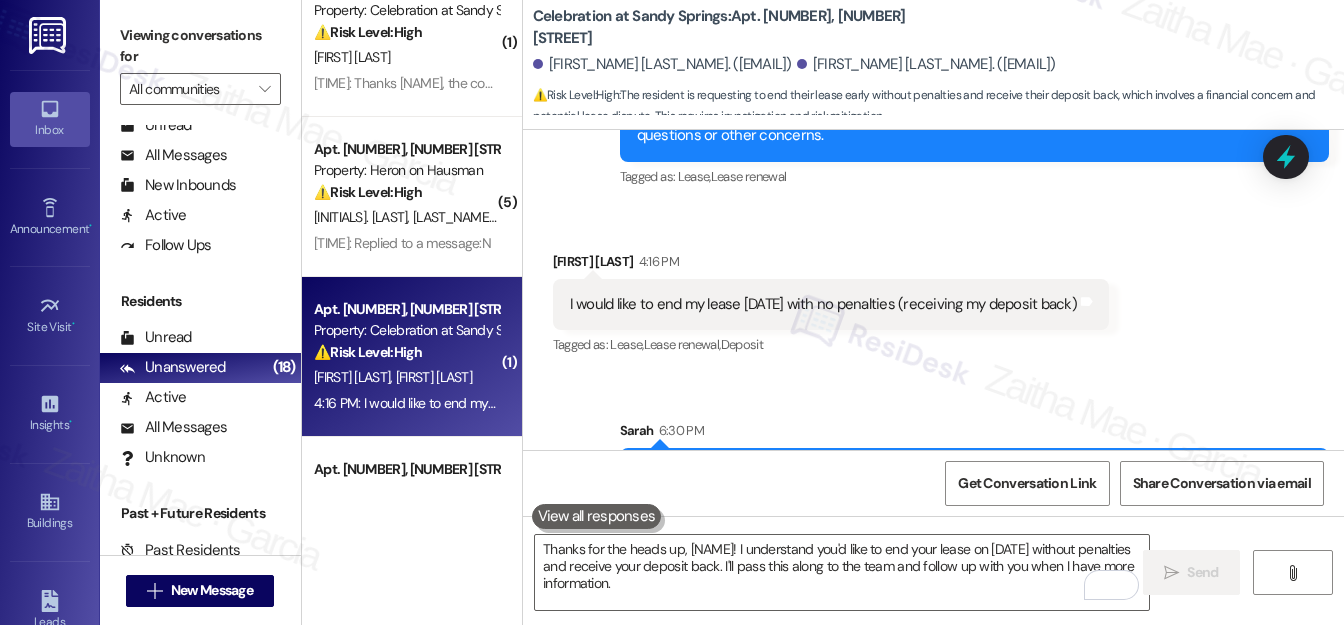 scroll, scrollTop: 1440, scrollLeft: 0, axis: vertical 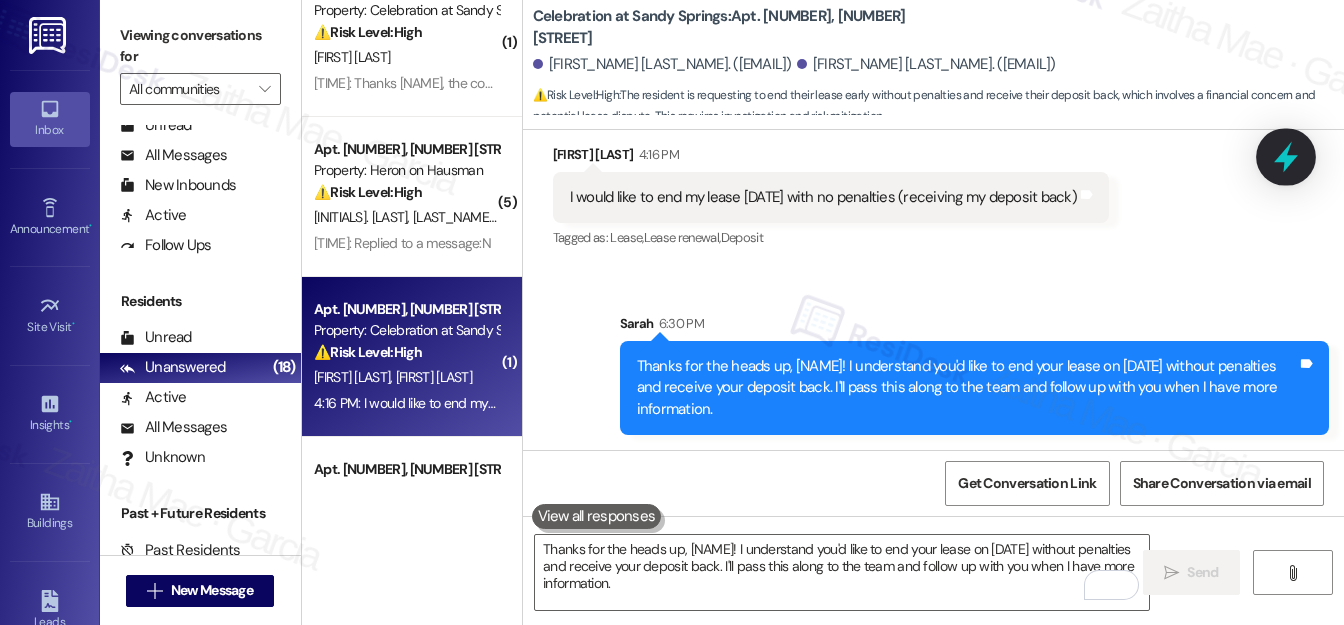 click 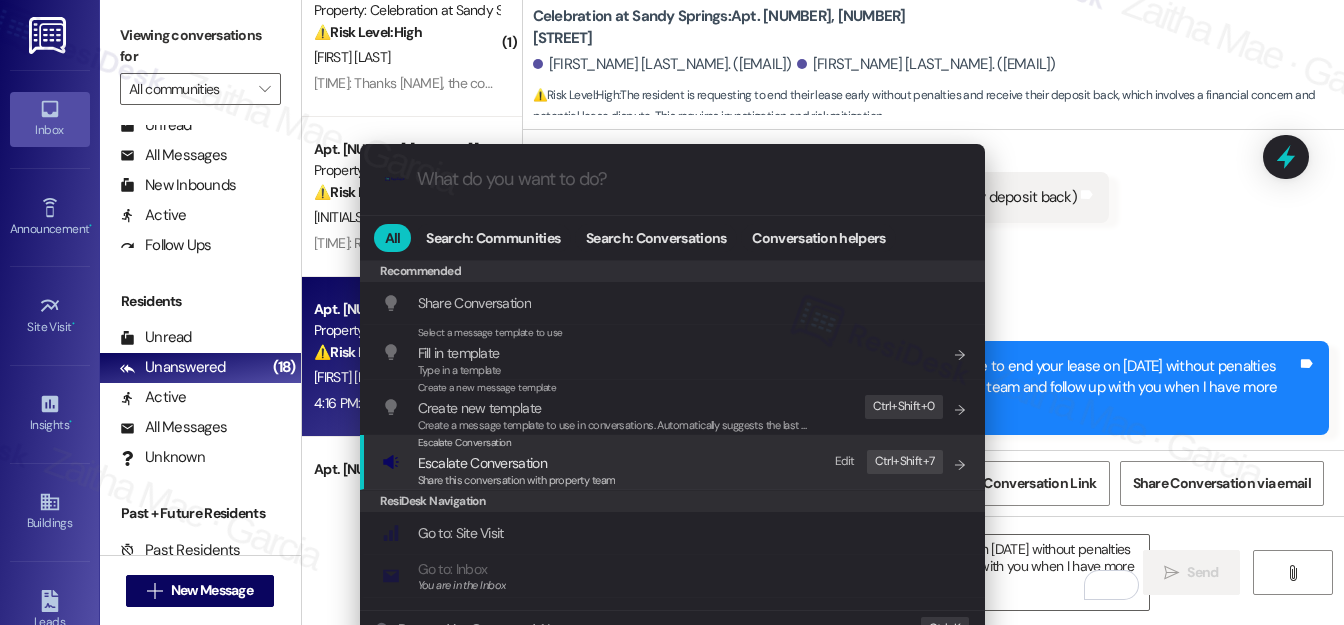 click on "Escalate Conversation" at bounding box center (482, 463) 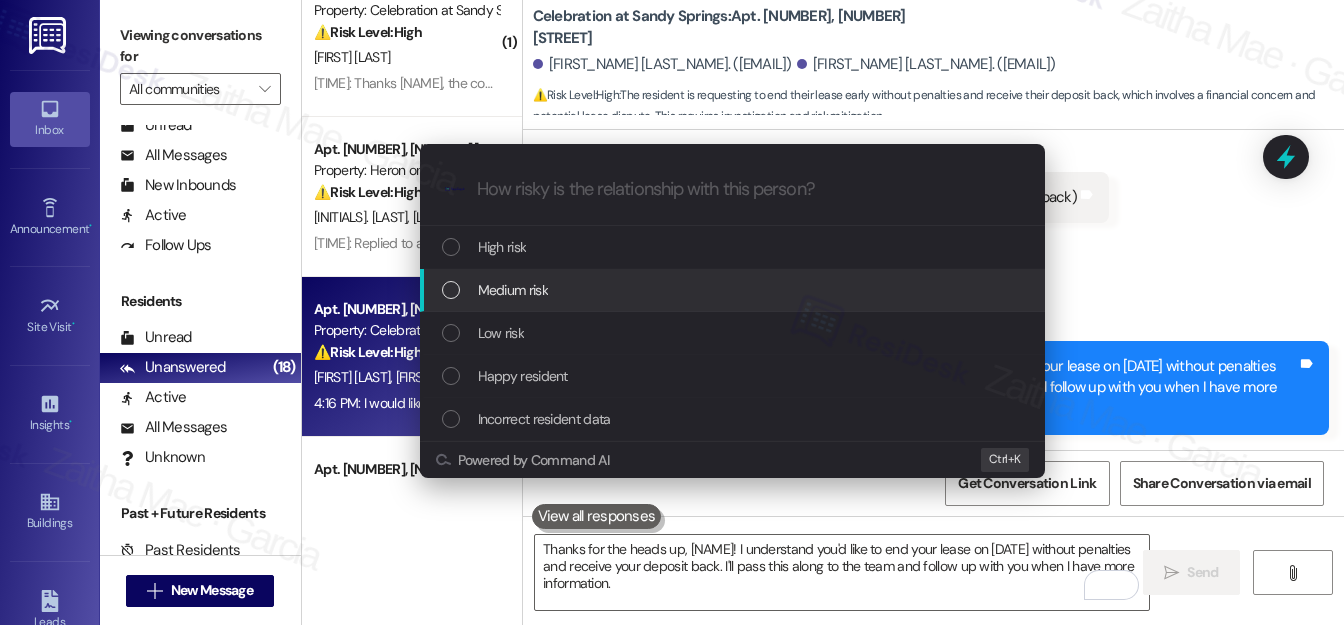 click on "Medium risk" at bounding box center (513, 290) 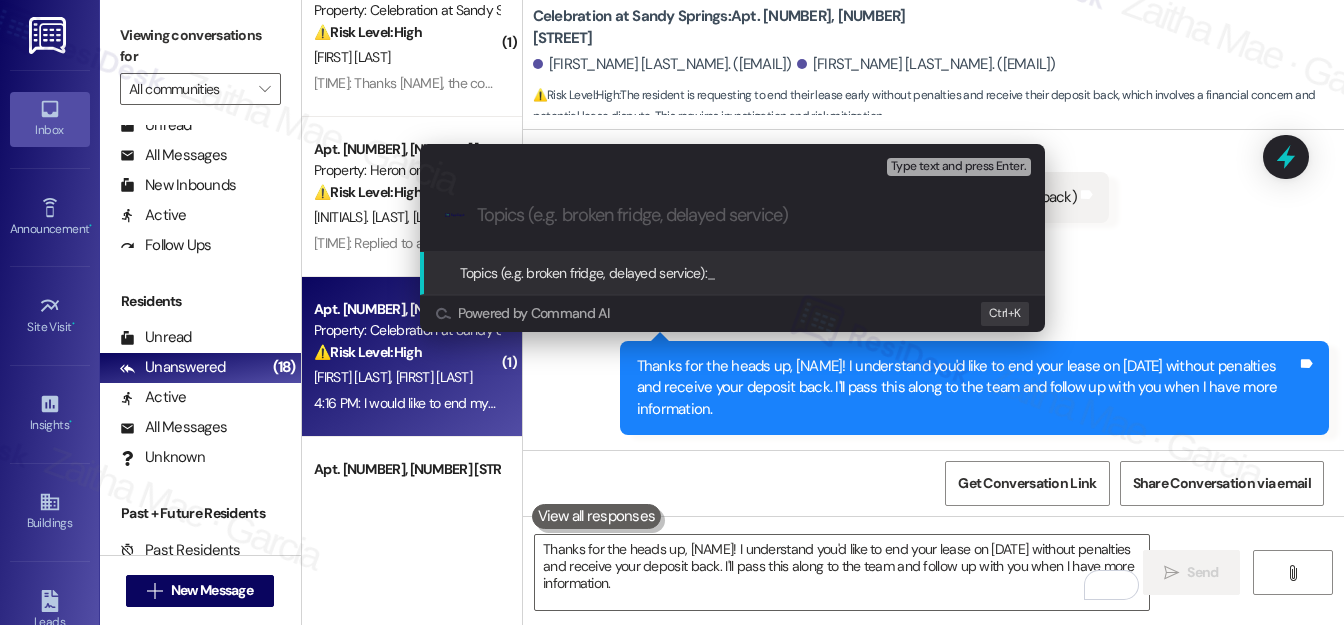 paste on "Request to End Lease on September 29 Without Penalties" 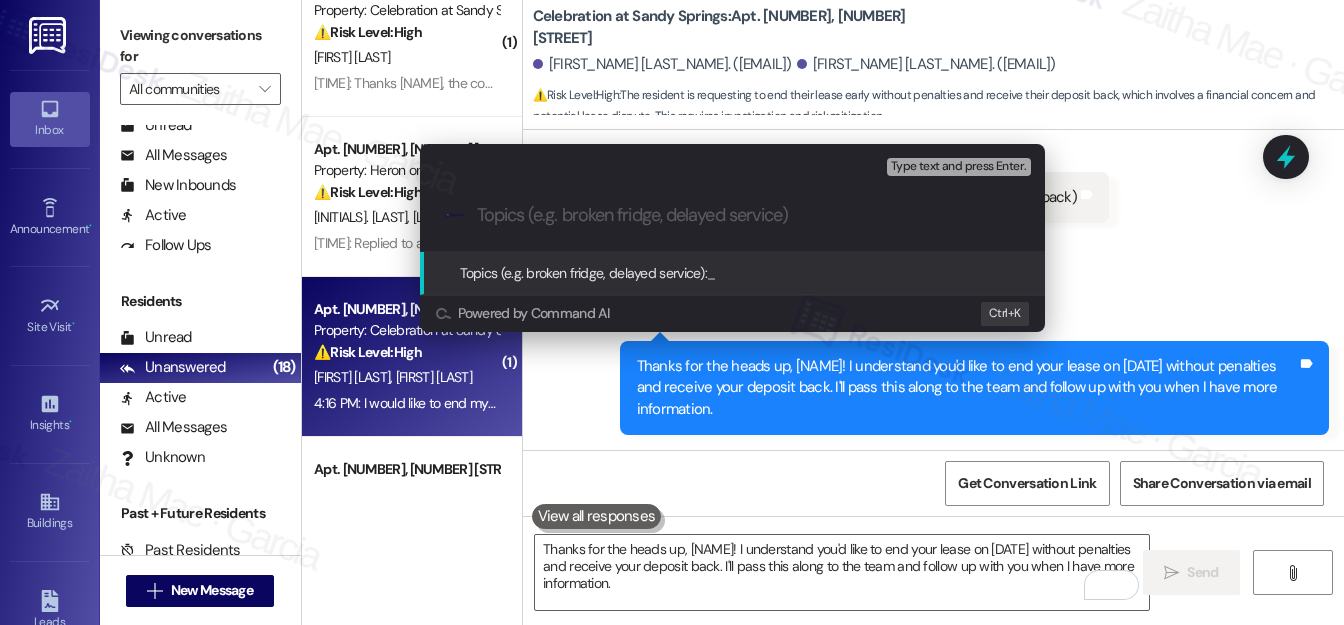 type on "Request to End Lease on September 29 Without Penalties" 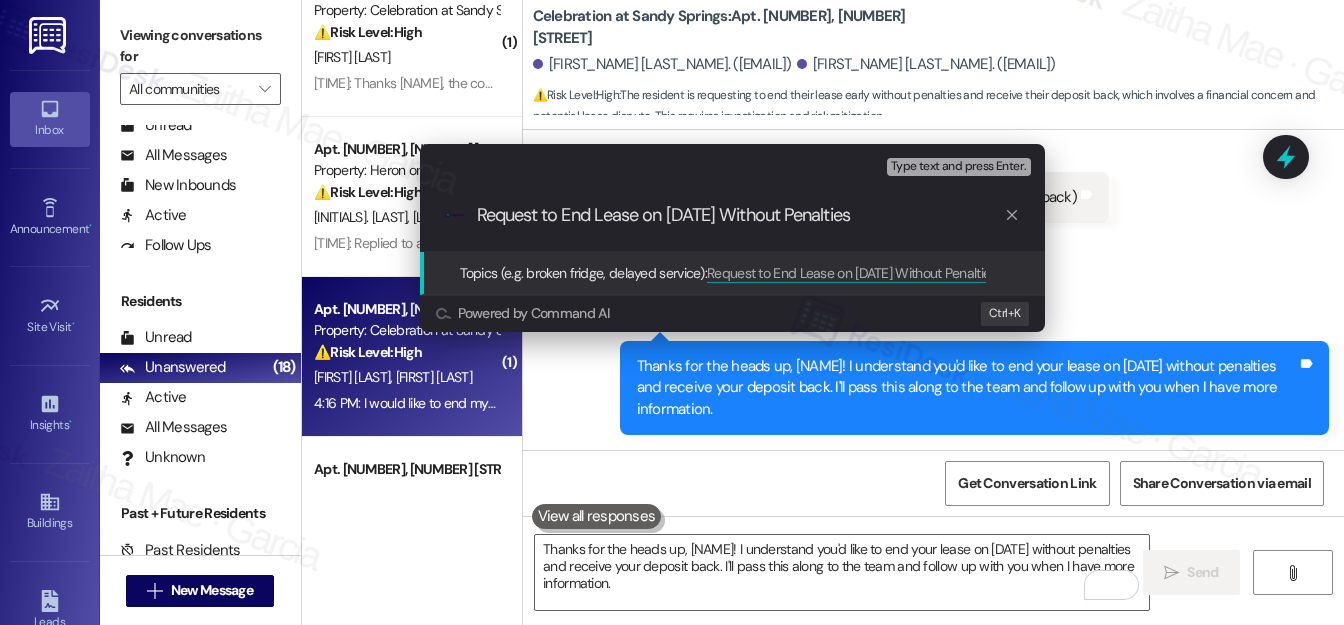 type 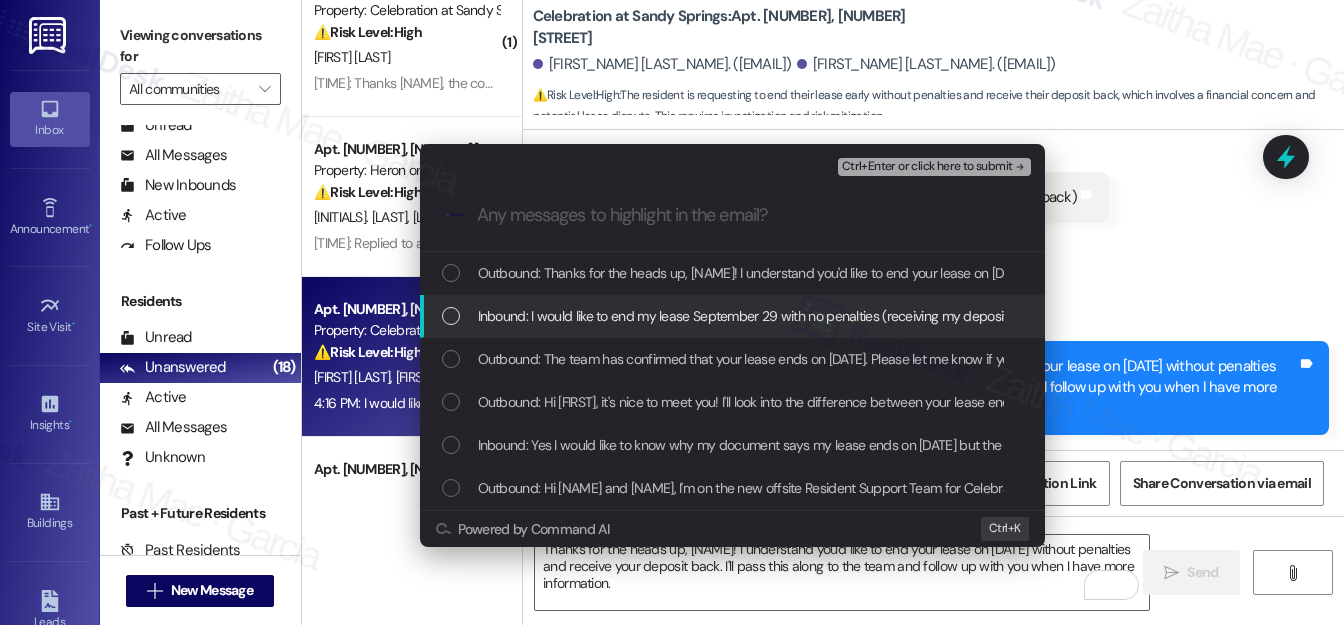 click at bounding box center (451, 316) 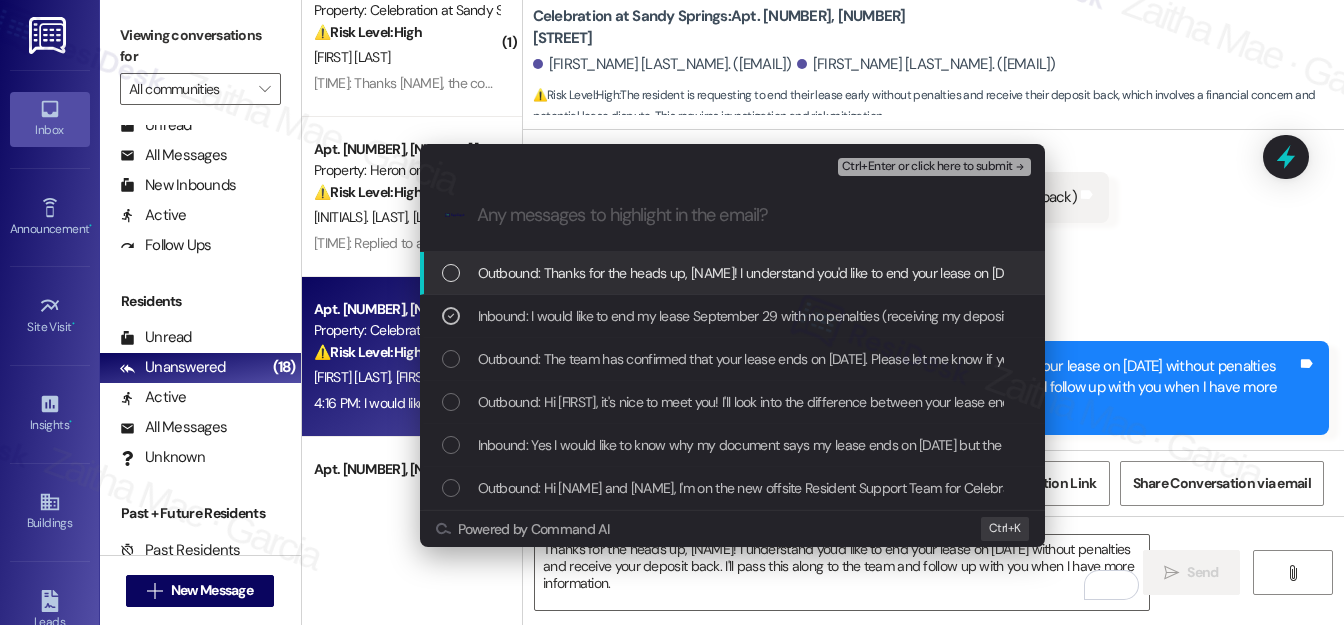 click on "Ctrl+Enter or click here to submit" at bounding box center (927, 167) 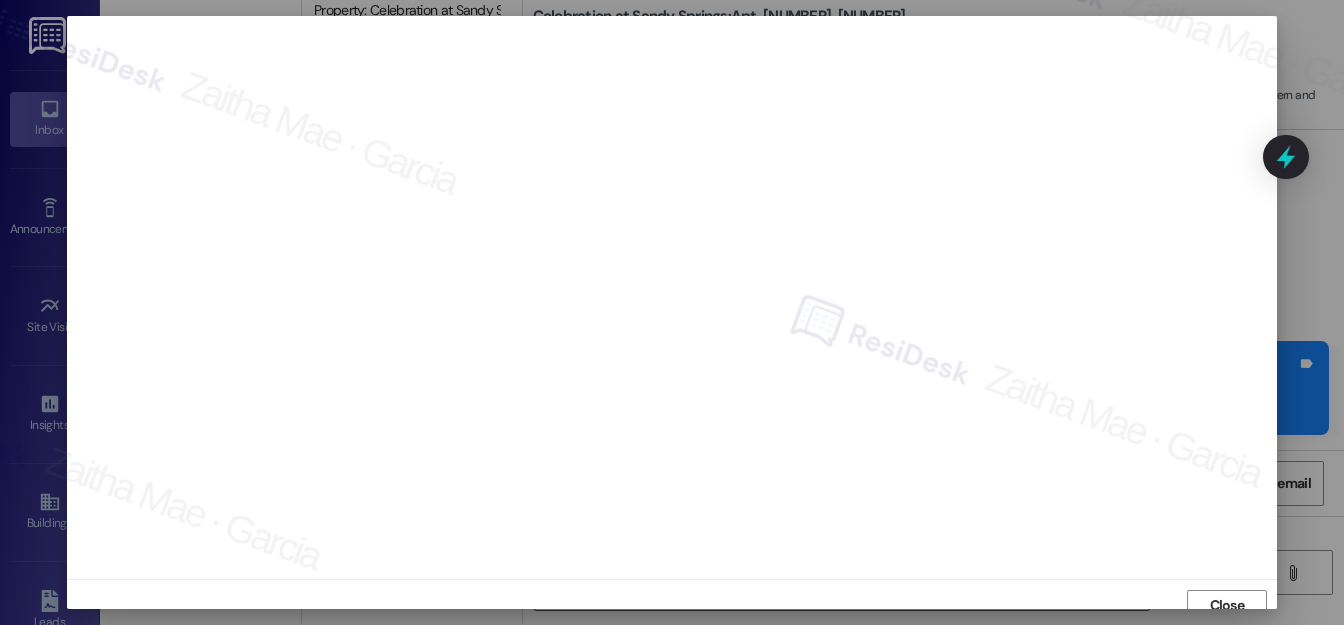 scroll, scrollTop: 12, scrollLeft: 0, axis: vertical 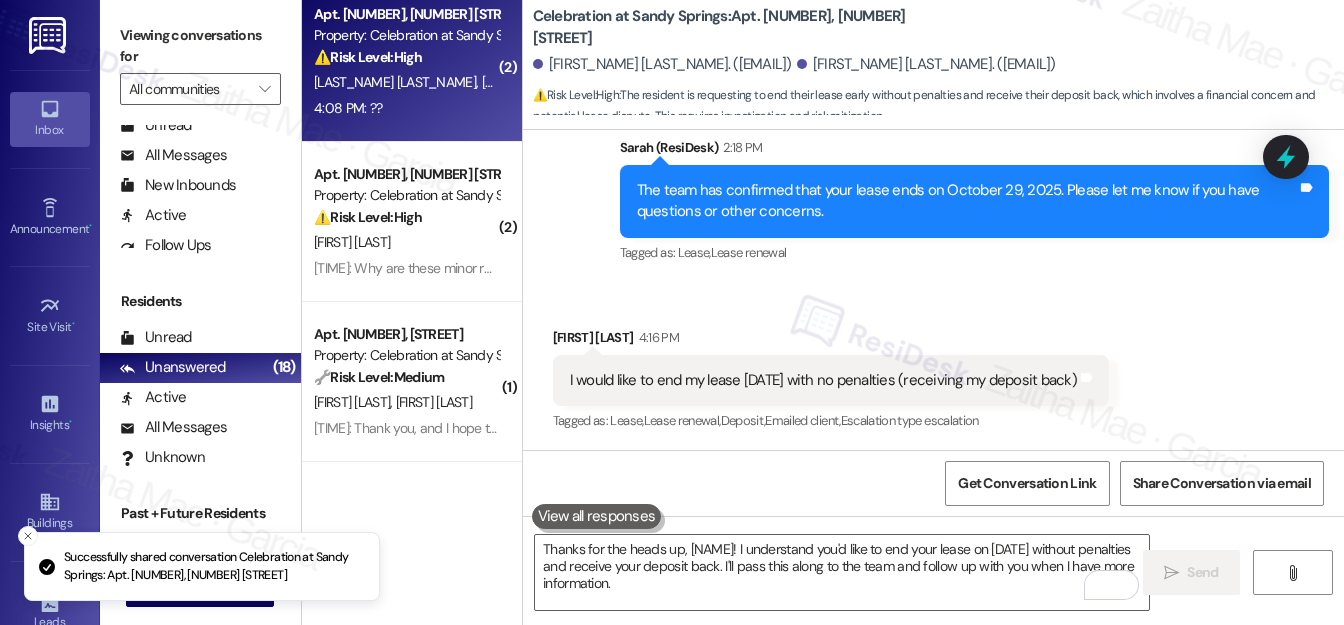 click on "4:08 PM: ?? 4:08 PM: ??" at bounding box center [406, 108] 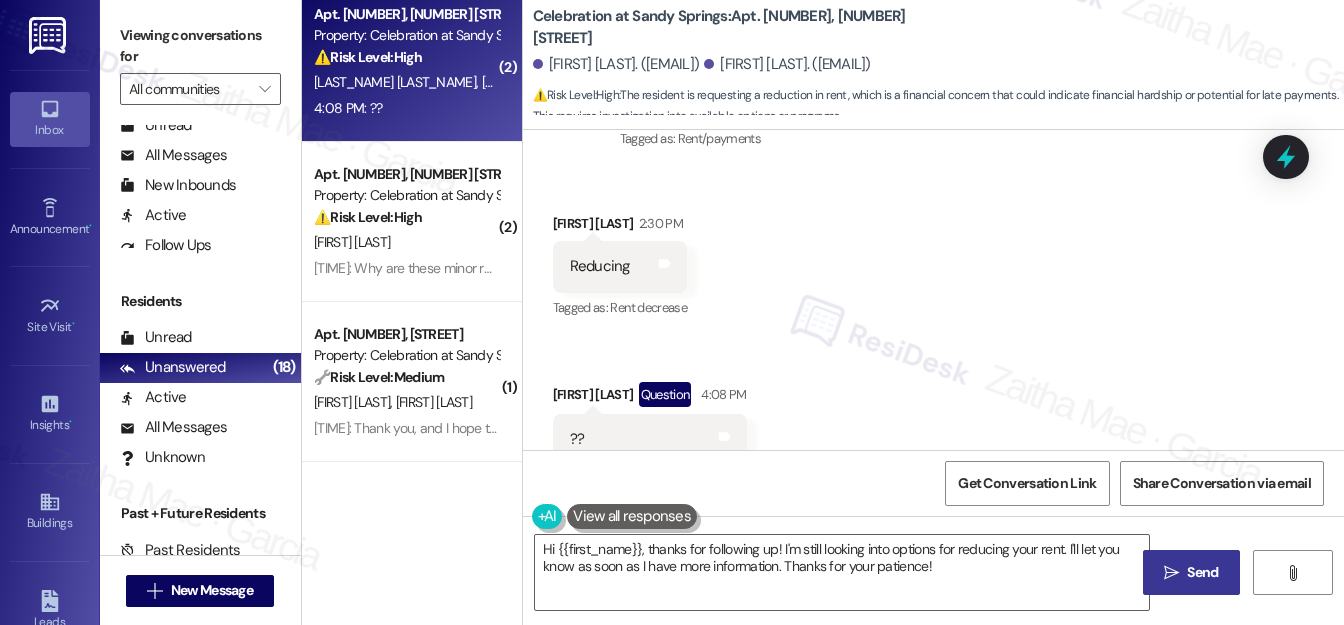 scroll, scrollTop: 872, scrollLeft: 0, axis: vertical 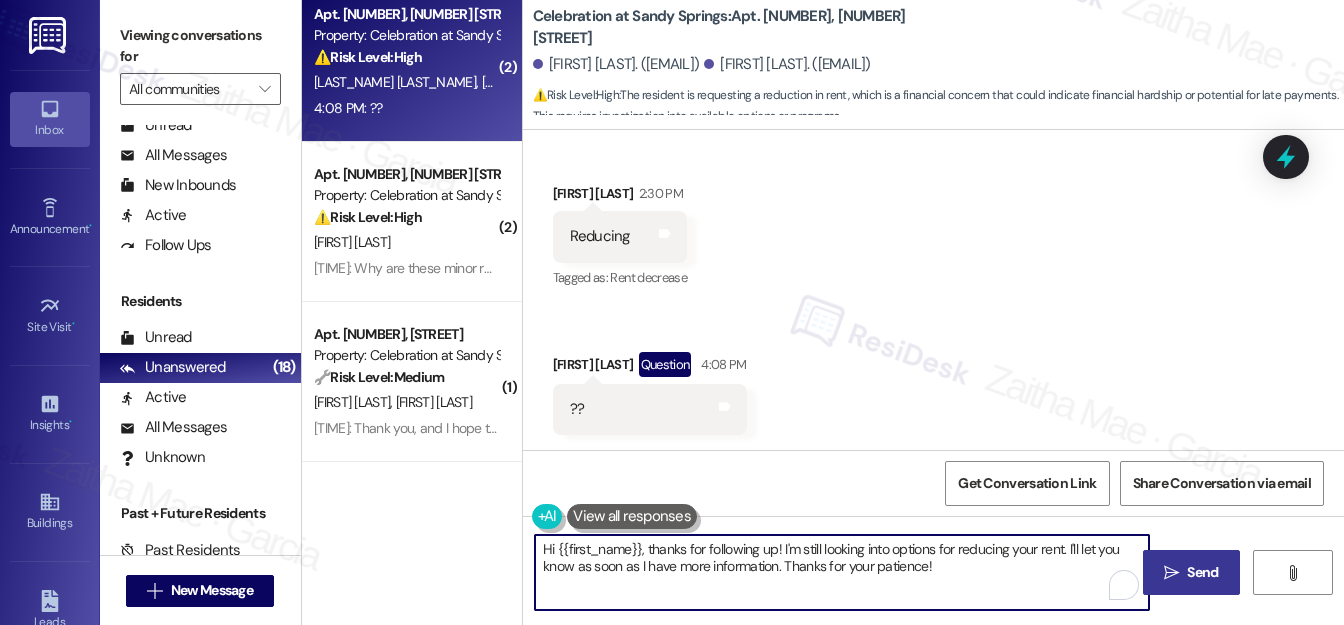 drag, startPoint x: 648, startPoint y: 548, endPoint x: 535, endPoint y: 550, distance: 113.0177 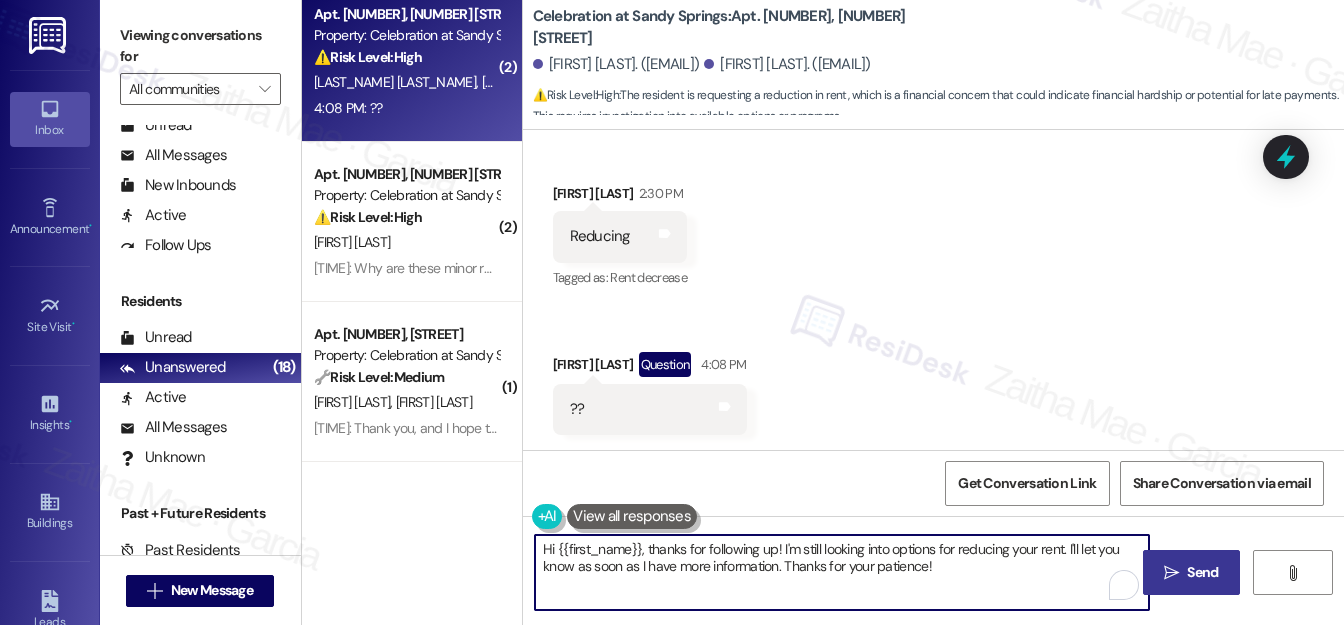 click on "Hi {{first_name}}, thanks for following up! I'm still looking into options for reducing your rent. I'll let you know as soon as I have more information. Thanks for your patience!" at bounding box center (842, 572) 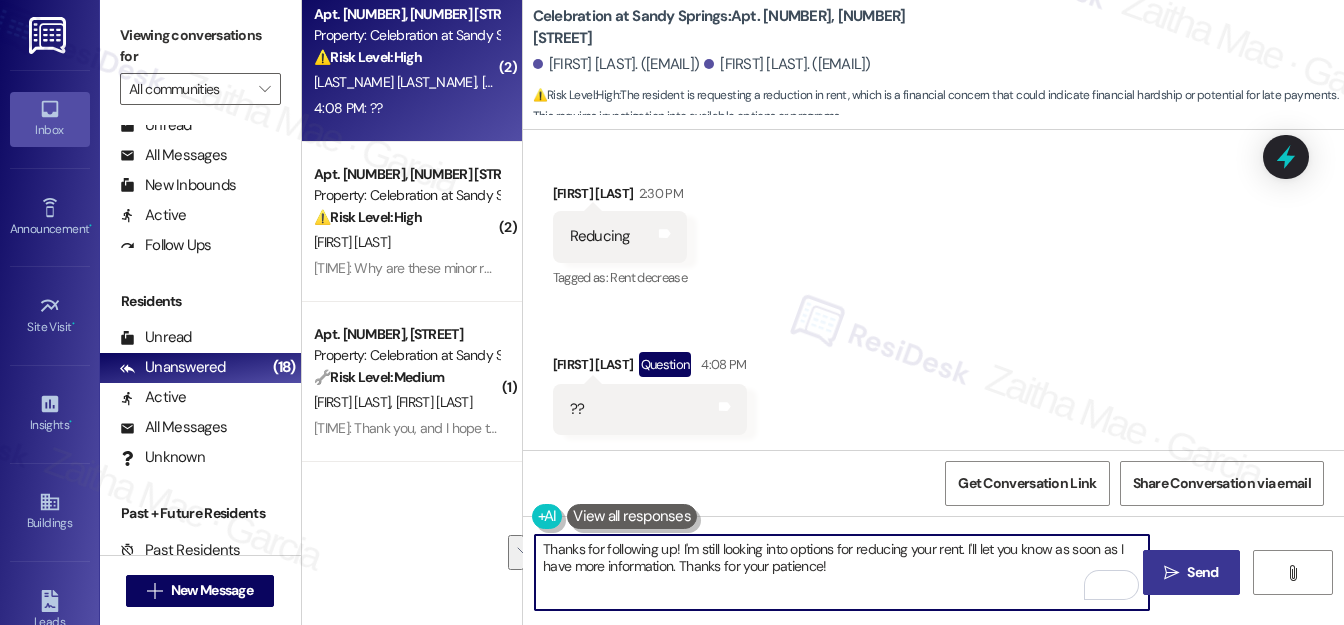 drag, startPoint x: 541, startPoint y: 551, endPoint x: 855, endPoint y: 571, distance: 314.6363 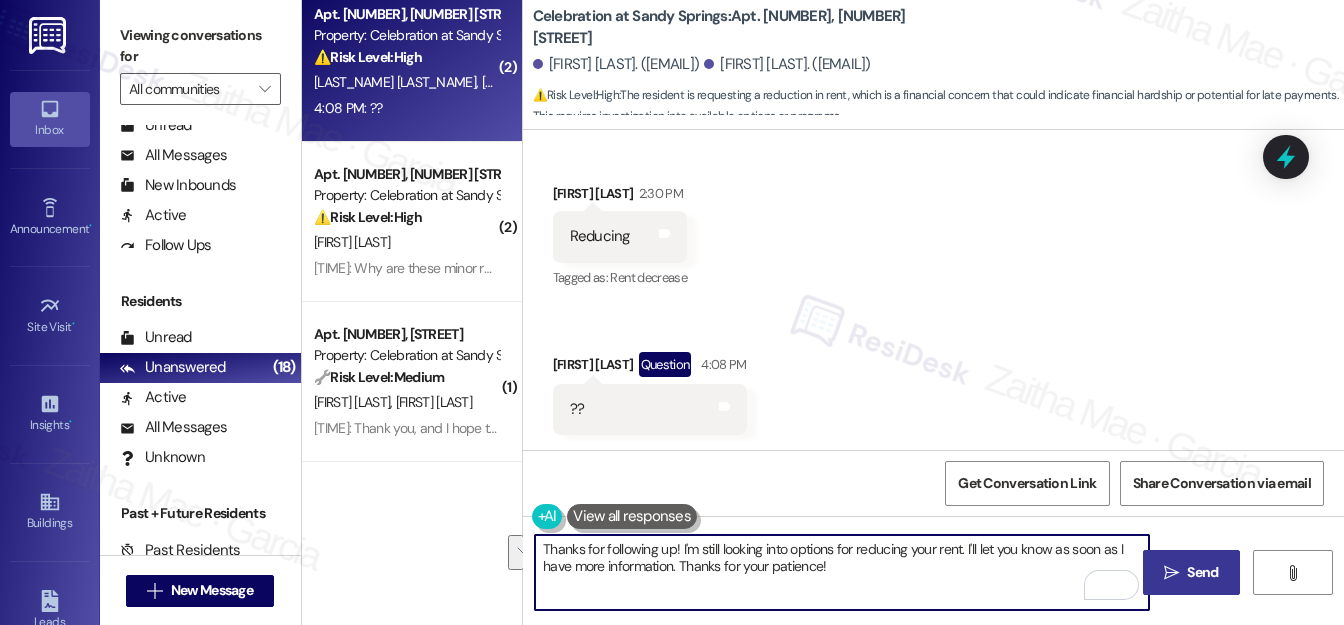 click on "Thanks for following up! I'm still looking into options for reducing your rent. I'll let you know as soon as I have more information. Thanks for your patience!" at bounding box center (842, 572) 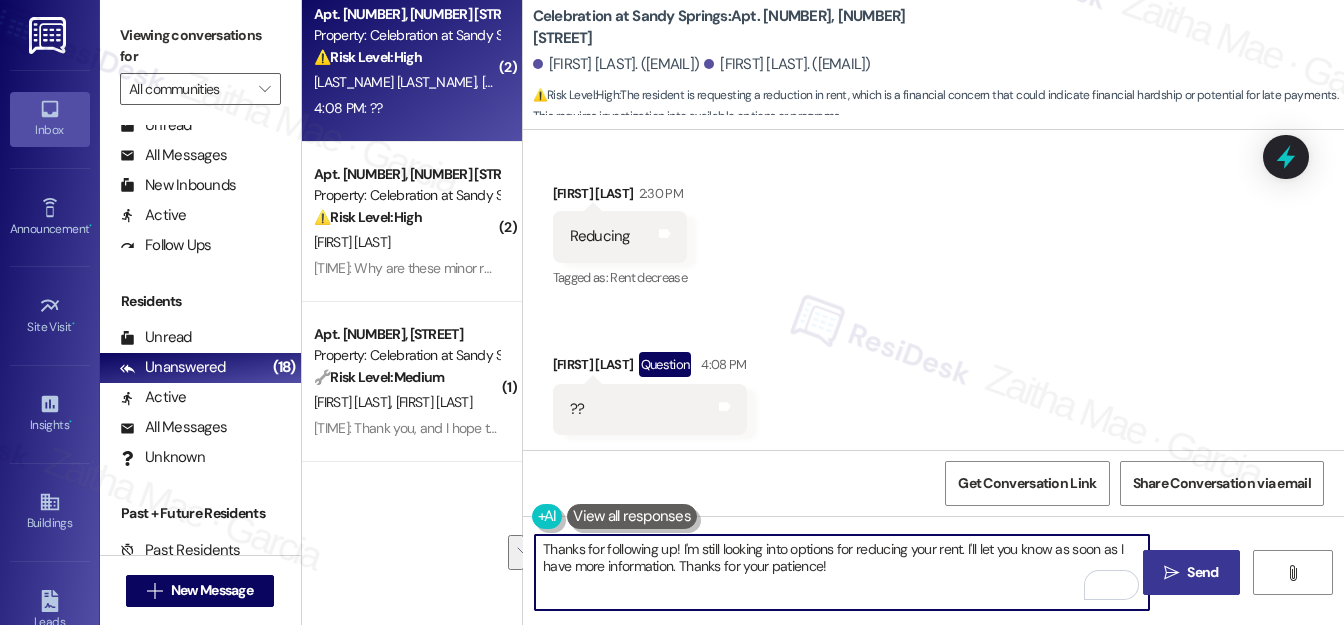 type on "Thanks for following up! I'm still looking into options for reducing your rent. I'll let you know as soon as I have more information. Thanks for your patience!" 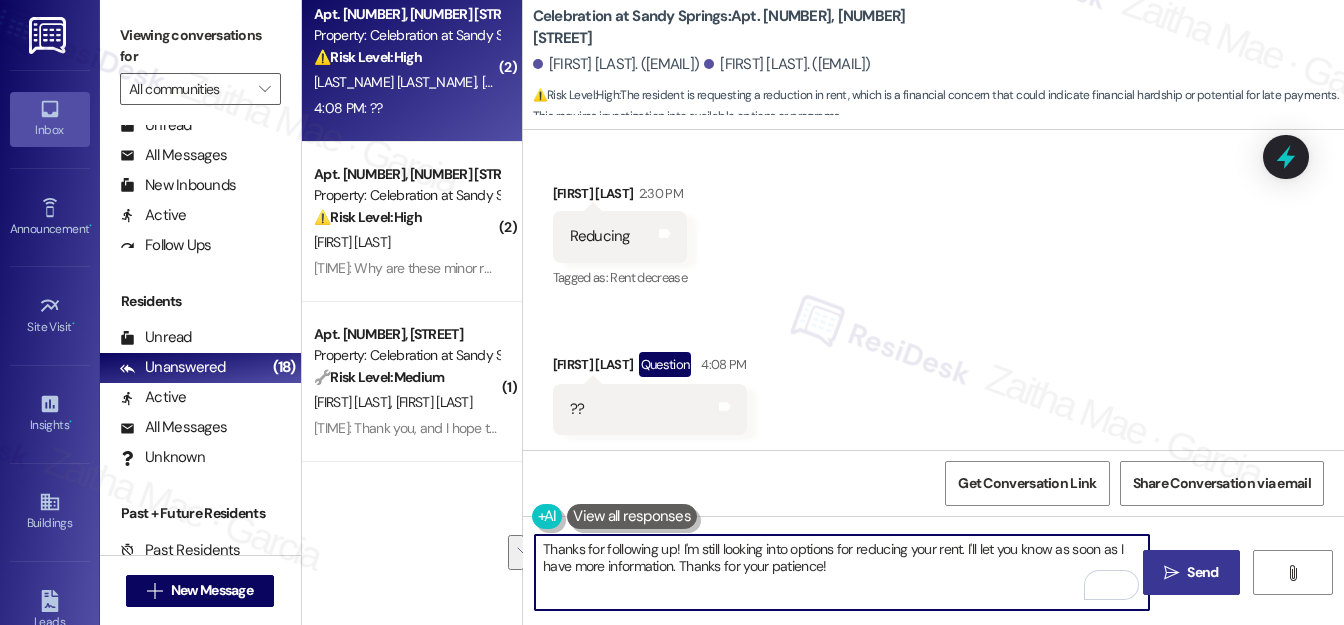 click on "Thanks for following up! I'm still looking into options for reducing your rent. I'll let you know as soon as I have more information. Thanks for your patience!" at bounding box center (842, 572) 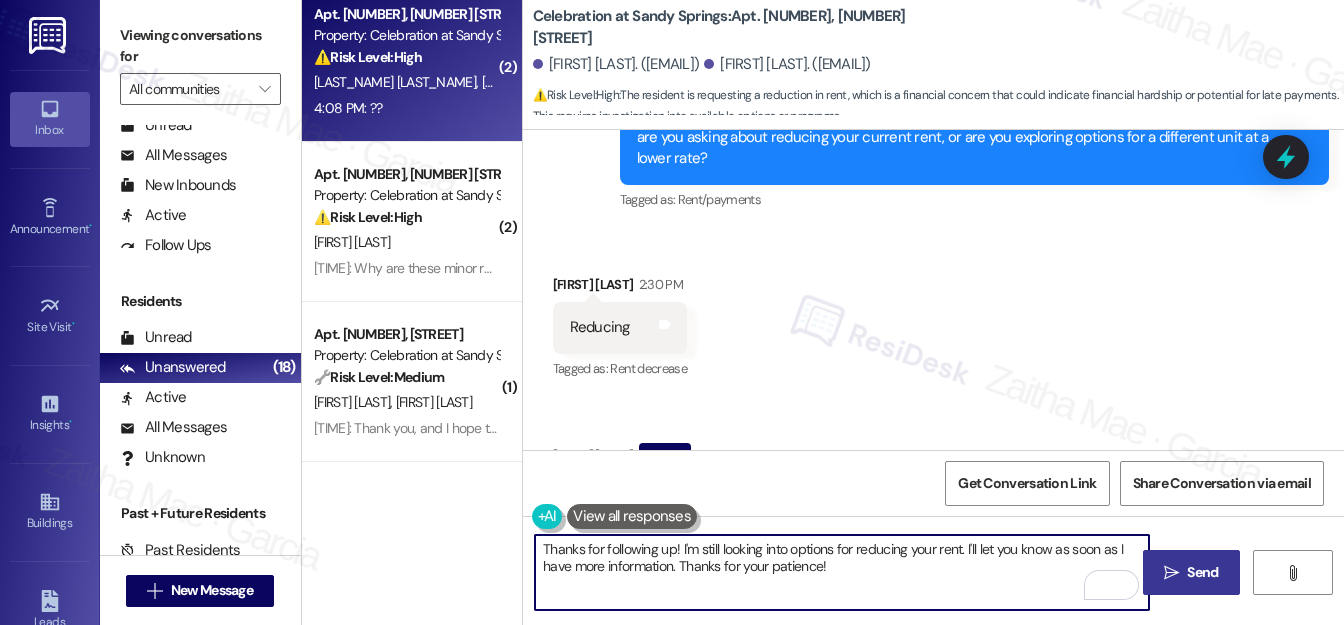 scroll, scrollTop: 872, scrollLeft: 0, axis: vertical 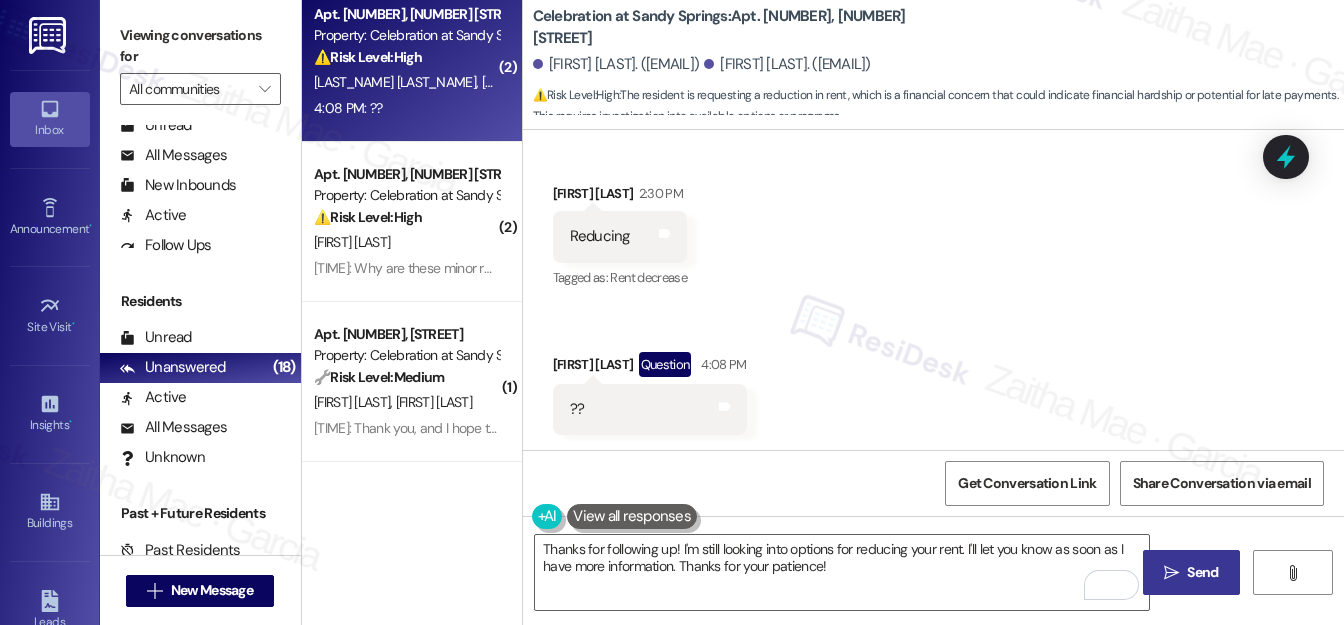 click on " Send" at bounding box center (1191, 572) 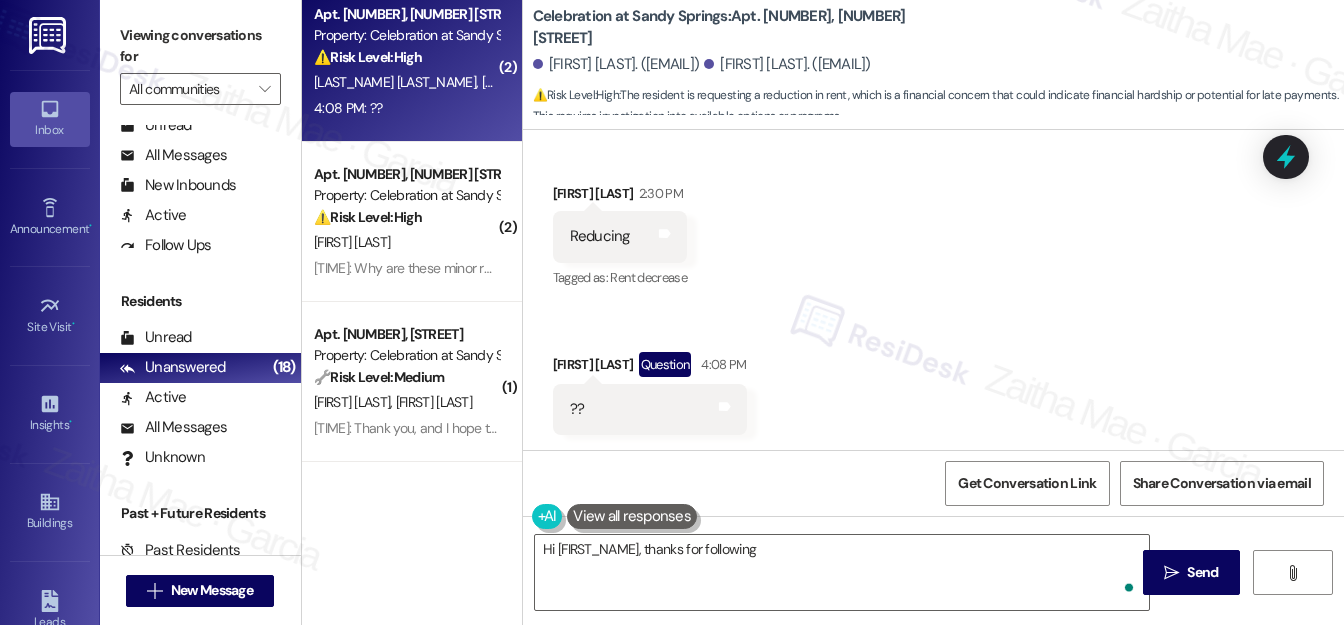 scroll, scrollTop: 872, scrollLeft: 0, axis: vertical 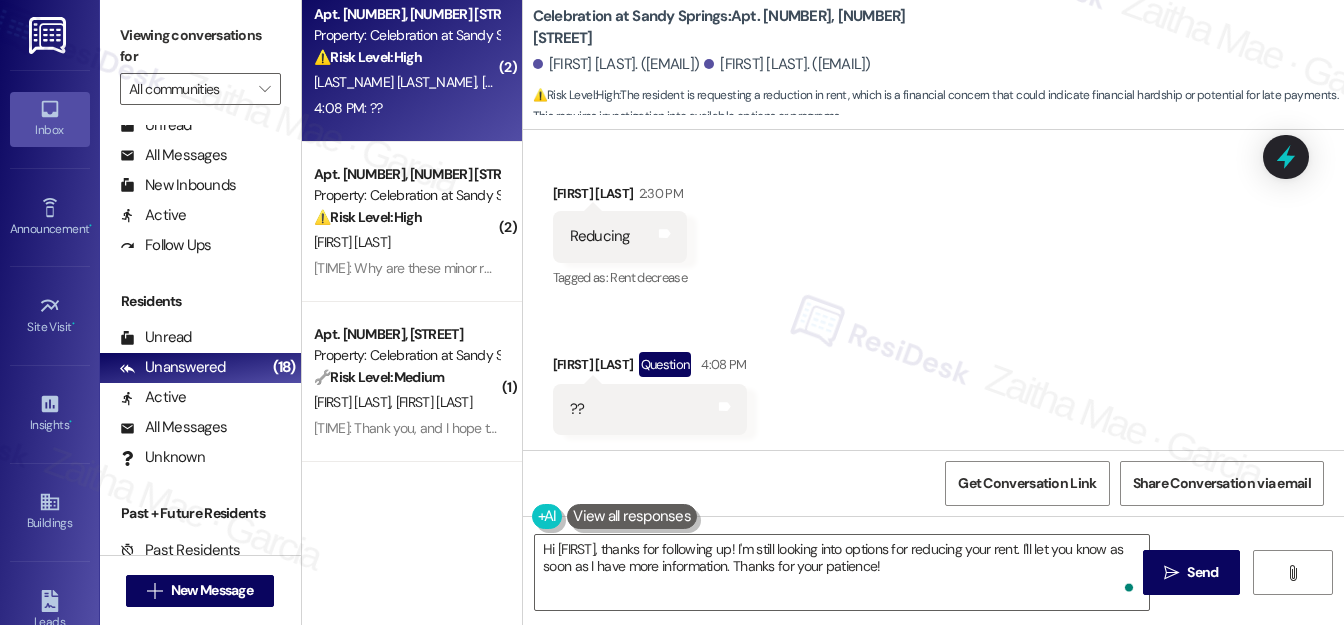 type on "Hi {{first_name}}, thanks for following up! I'm still looking into options for reducing your rent. I'll let you know as soon as I have more information. Thanks for your patience!" 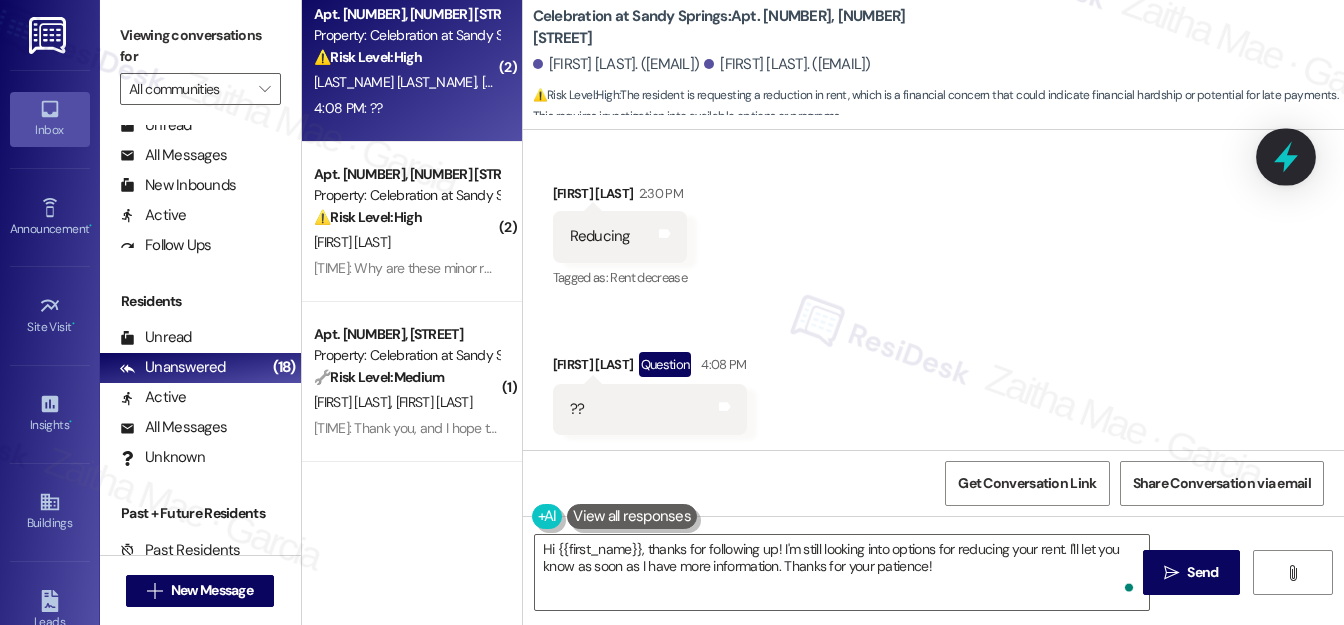 click 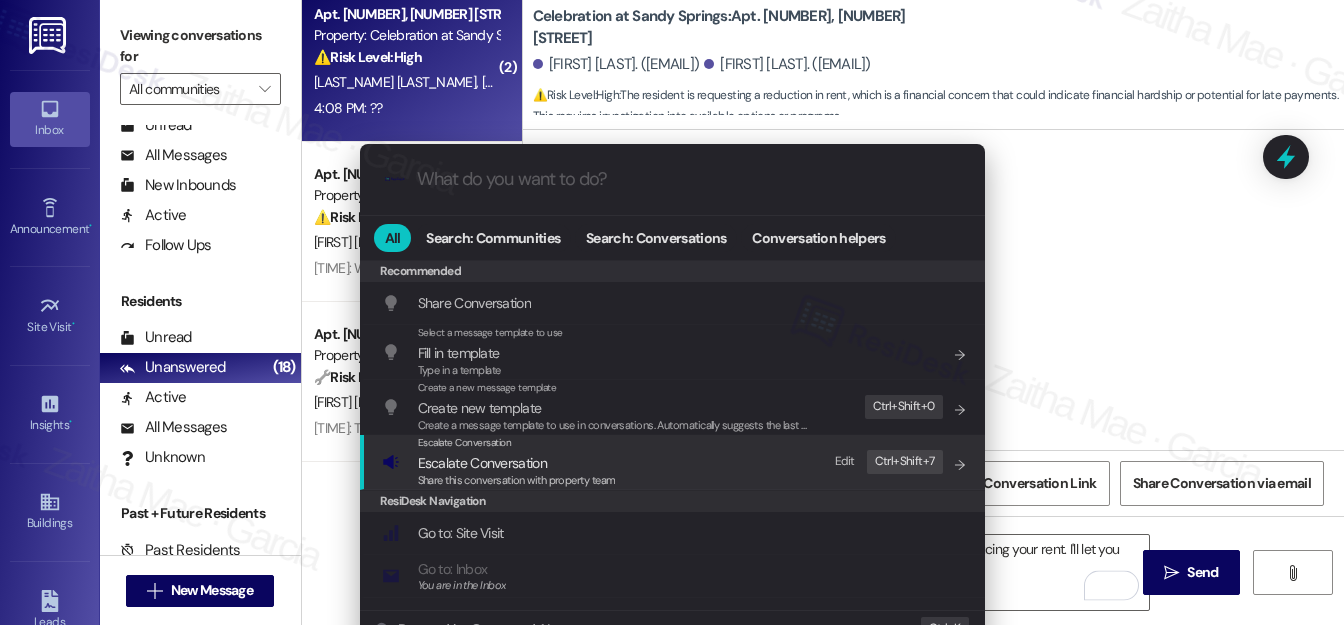 drag, startPoint x: 480, startPoint y: 460, endPoint x: 485, endPoint y: 441, distance: 19.646883 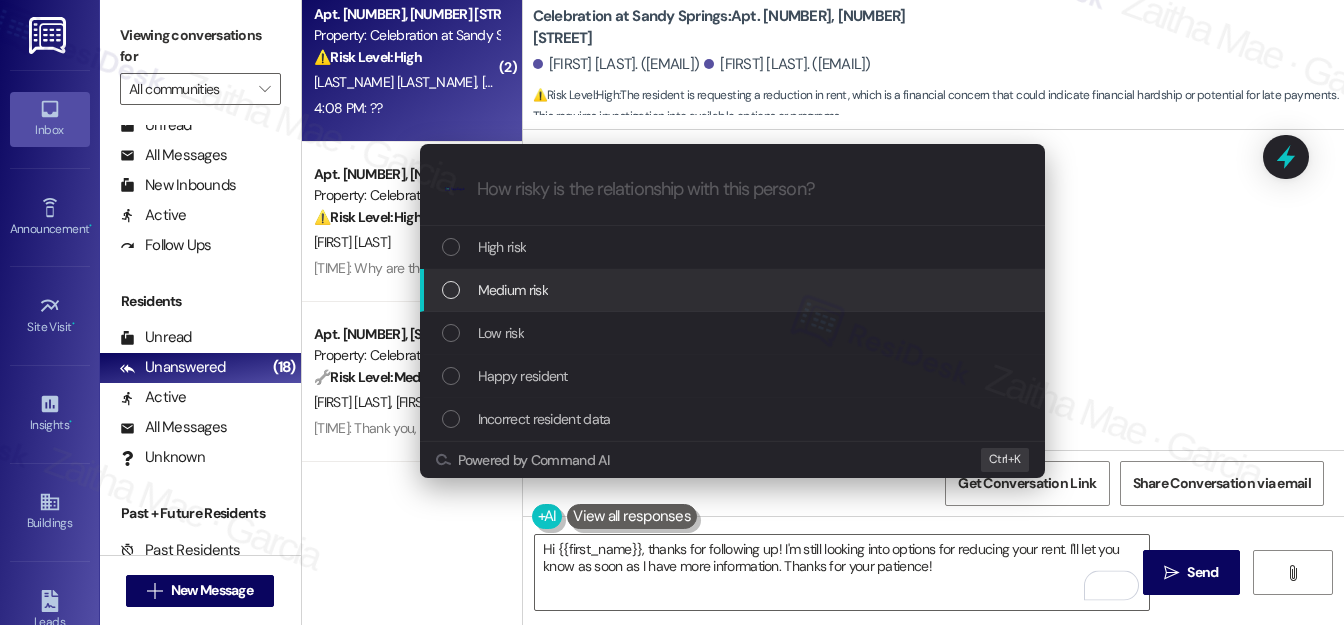 click on "Medium risk" at bounding box center [513, 290] 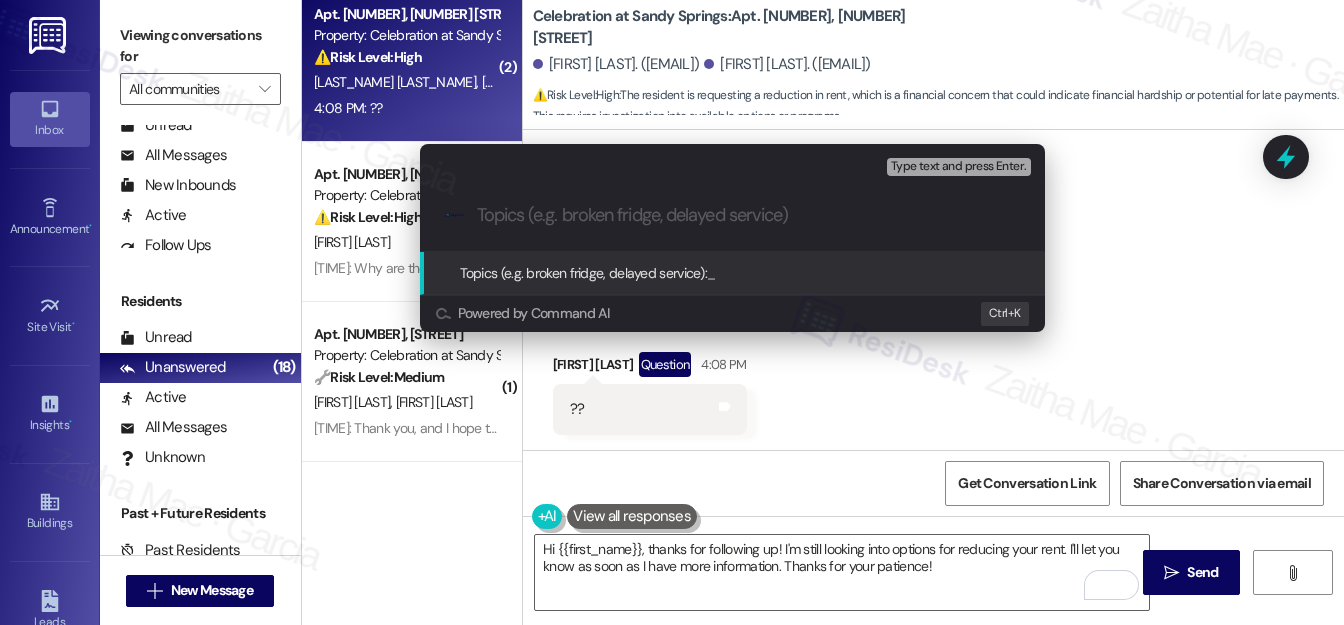 click on "Escalate Conversation Medium risk Topics (e.g. broken fridge, delayed service) Any messages to highlight in the email? Type text and press Enter. .cls-1{fill:#0a055f;}.cls-2{fill:#0cc4c4;} resideskLogoBlueOrange Topics (e.g. broken fridge, delayed service):  _ Powered by Command AI Ctrl+ K" at bounding box center [672, 312] 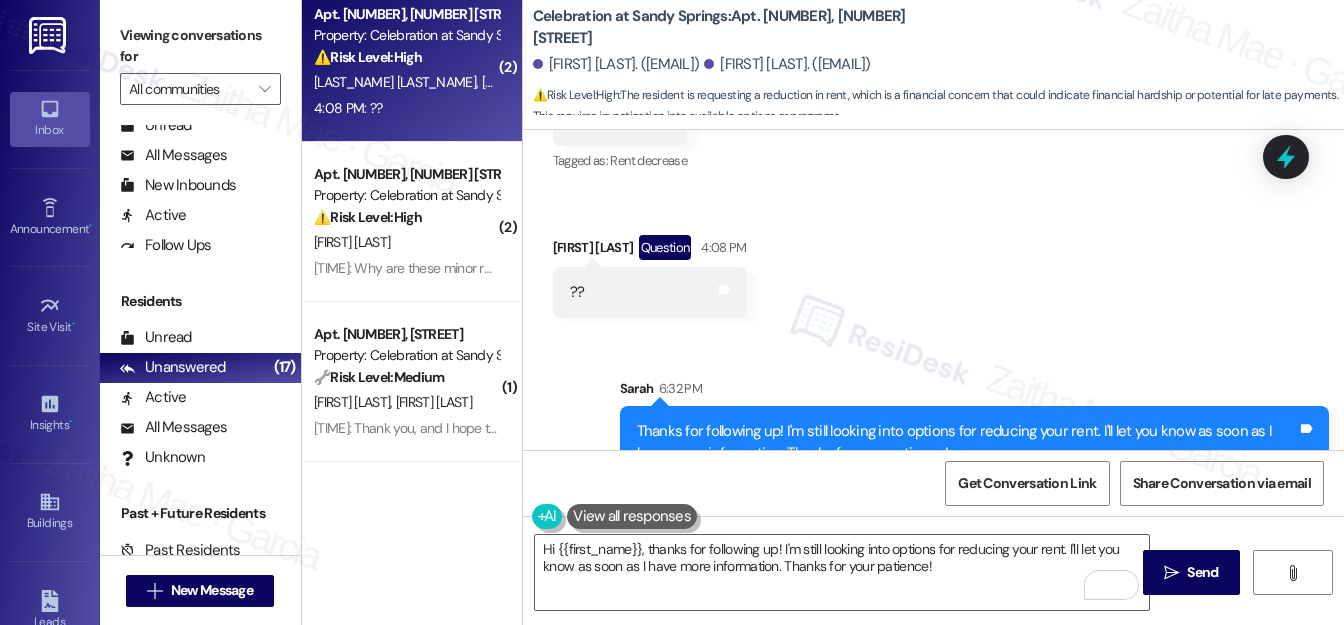 scroll, scrollTop: 1033, scrollLeft: 0, axis: vertical 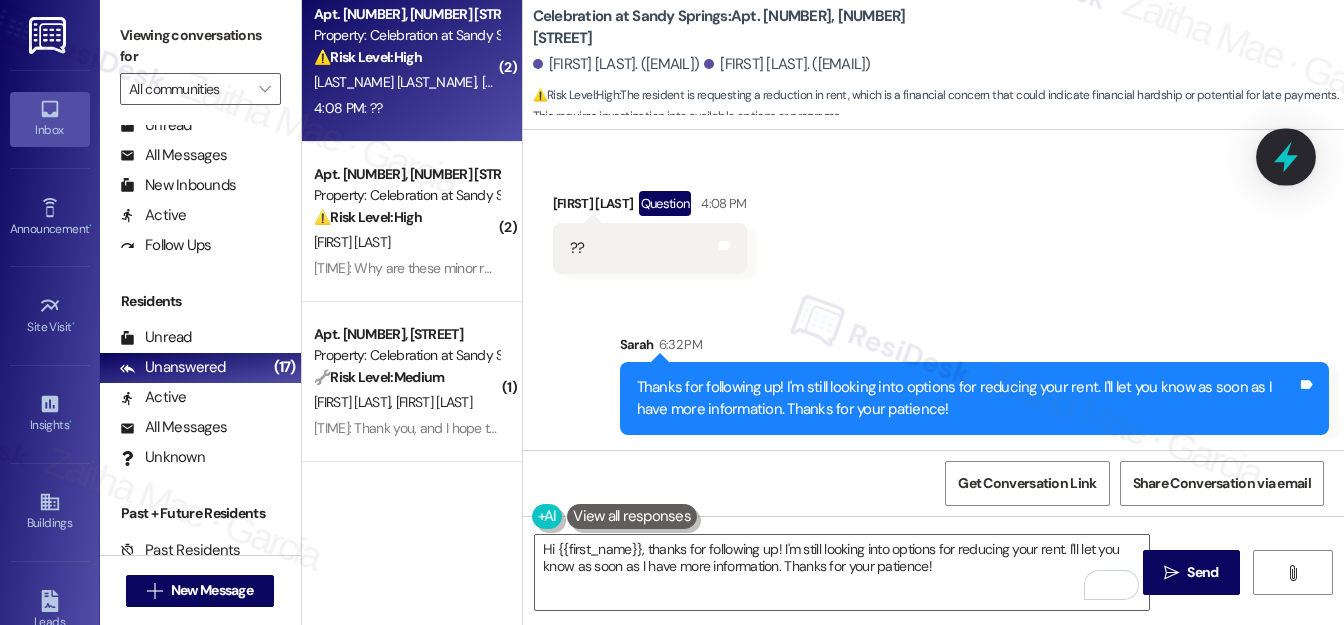 click 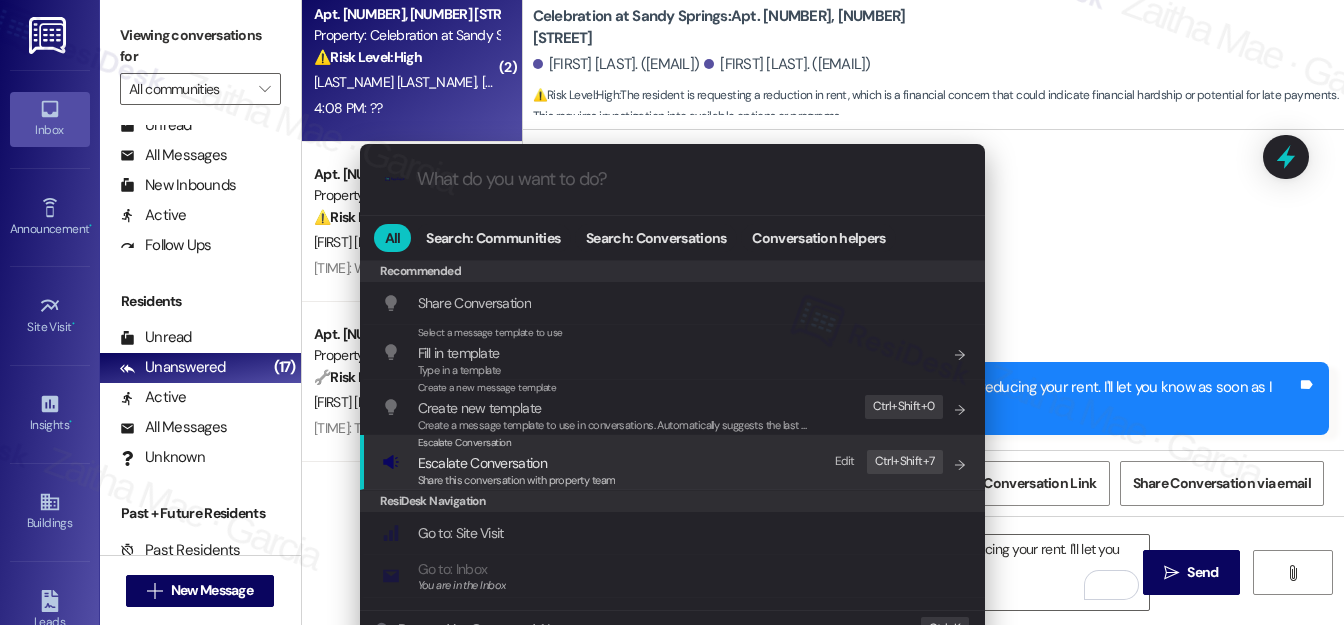 click on "Escalate Conversation" at bounding box center [482, 463] 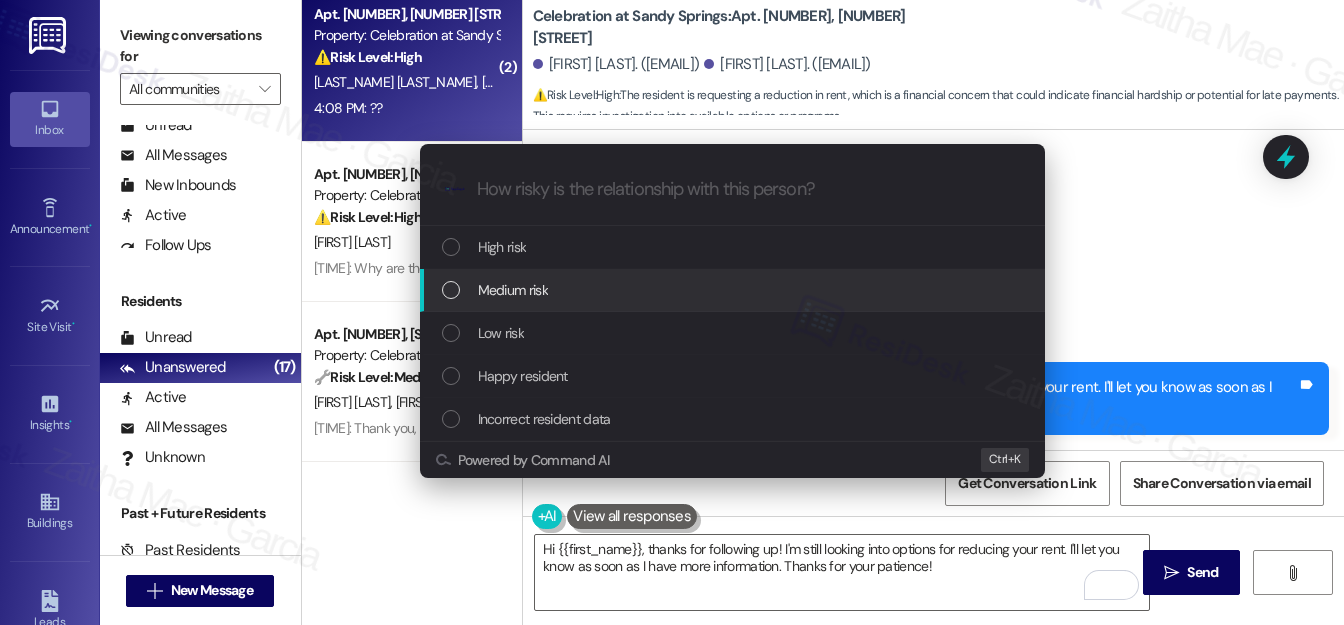 click on "Medium risk" at bounding box center [513, 290] 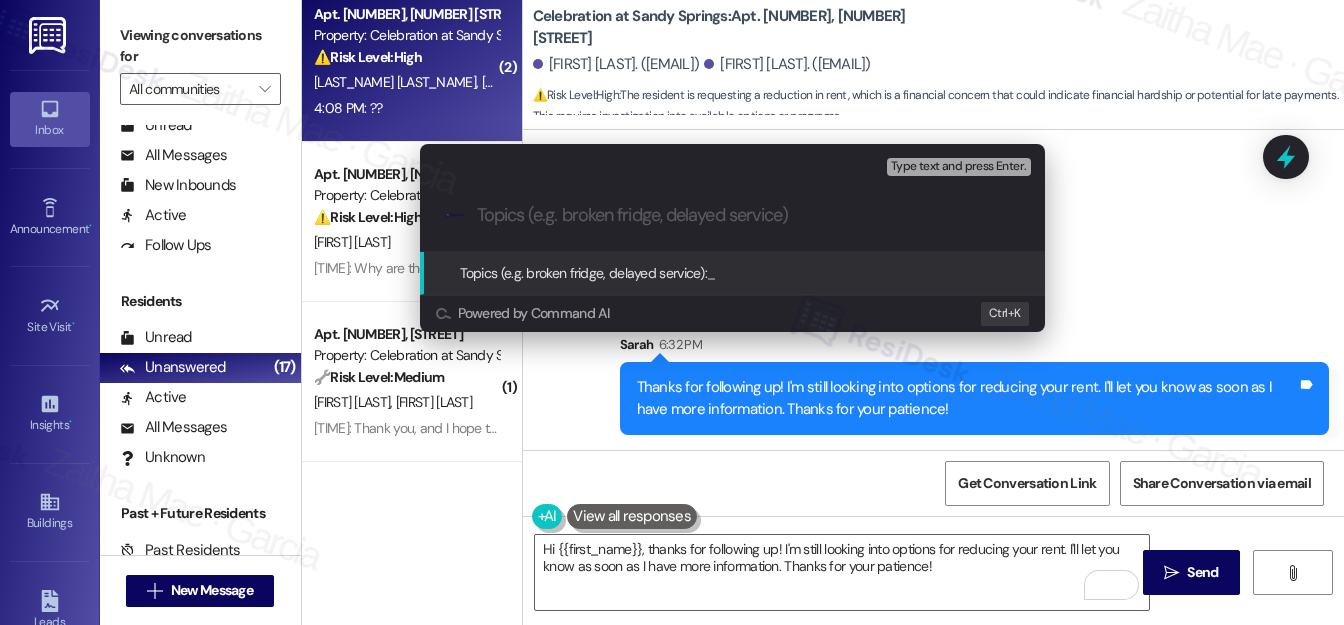 paste on "Rent Adjustment Inquiry" 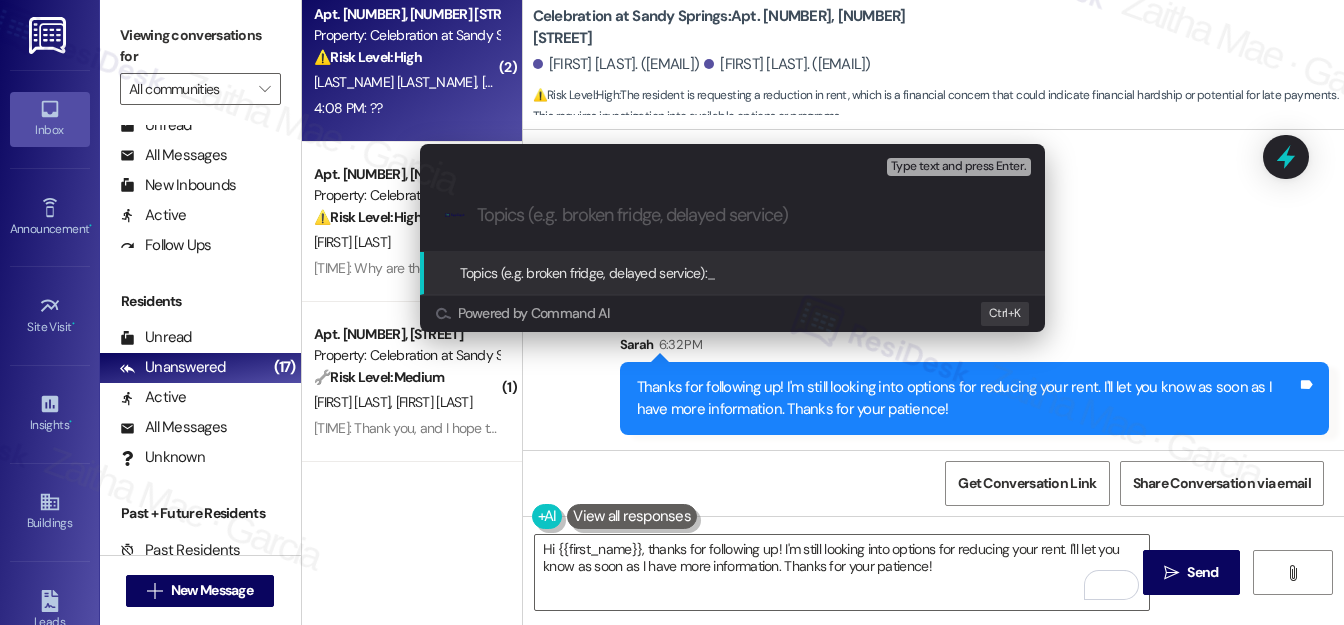 type on "Rent Adjustment Inquiry" 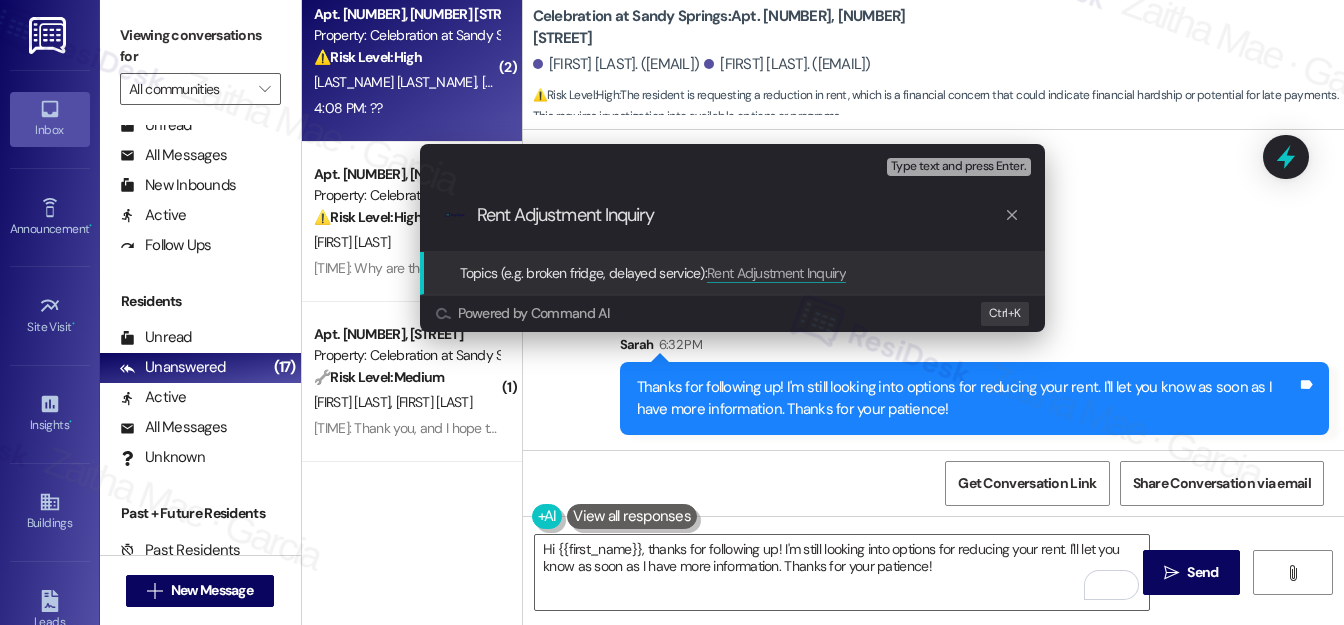 type 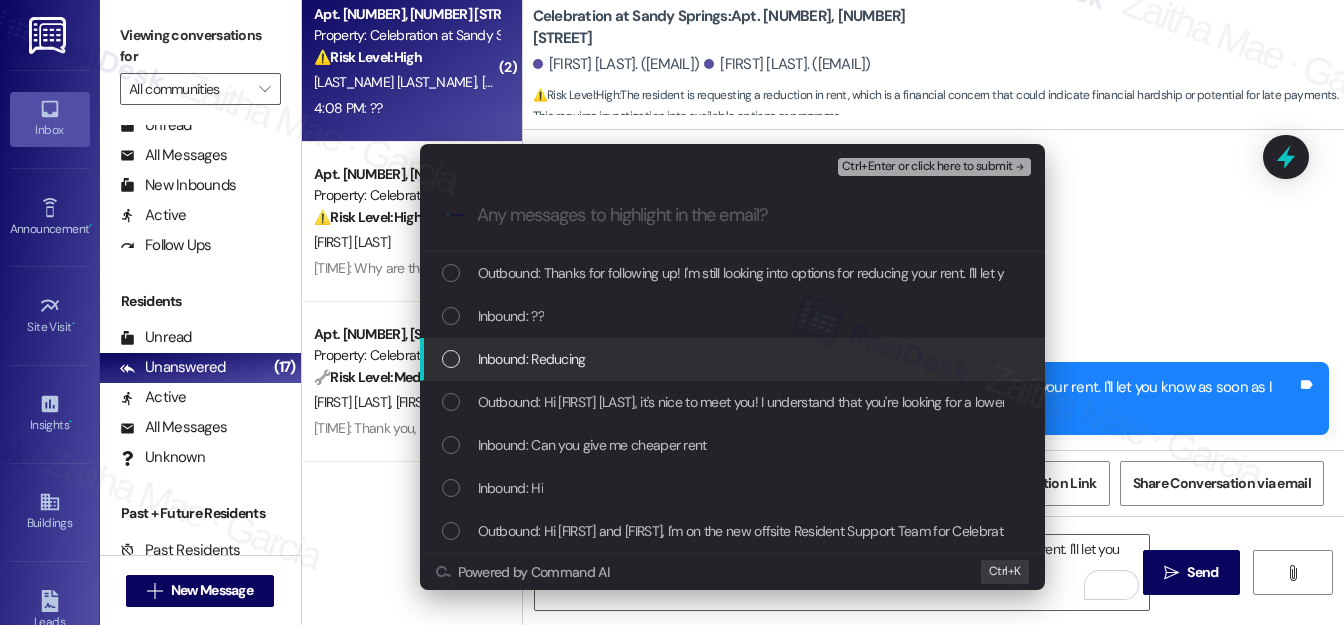 click at bounding box center (451, 359) 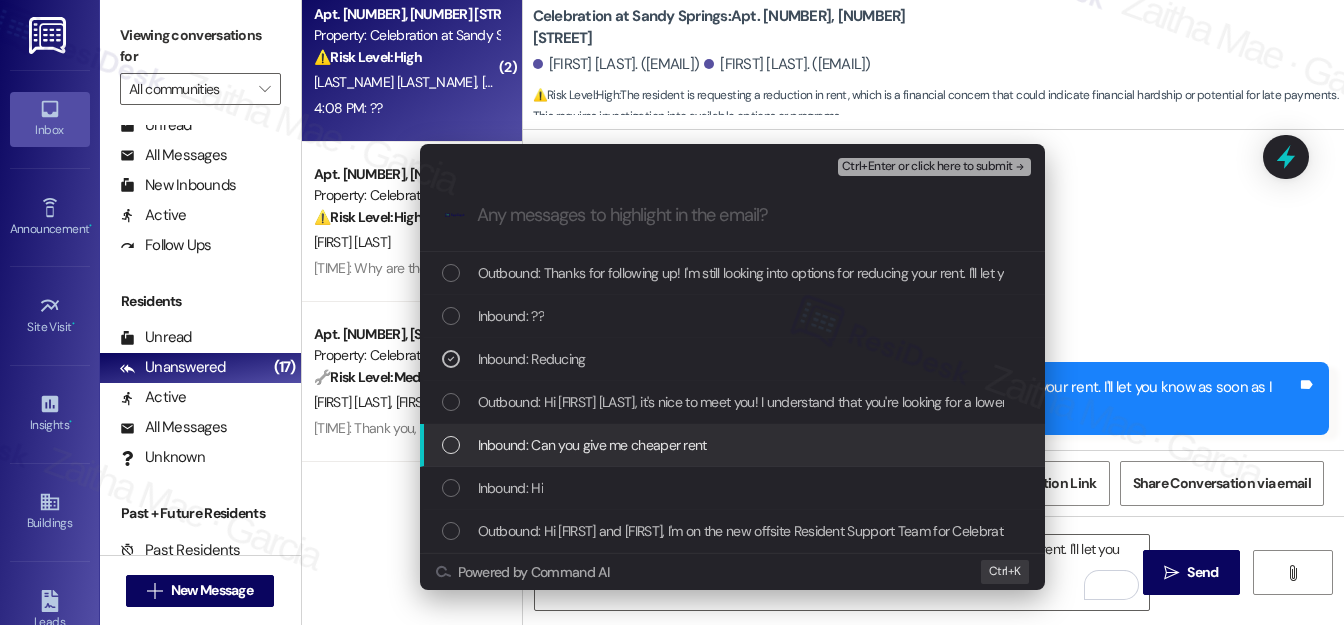 click on "Inbound: Can you give me cheaper rent" at bounding box center [734, 445] 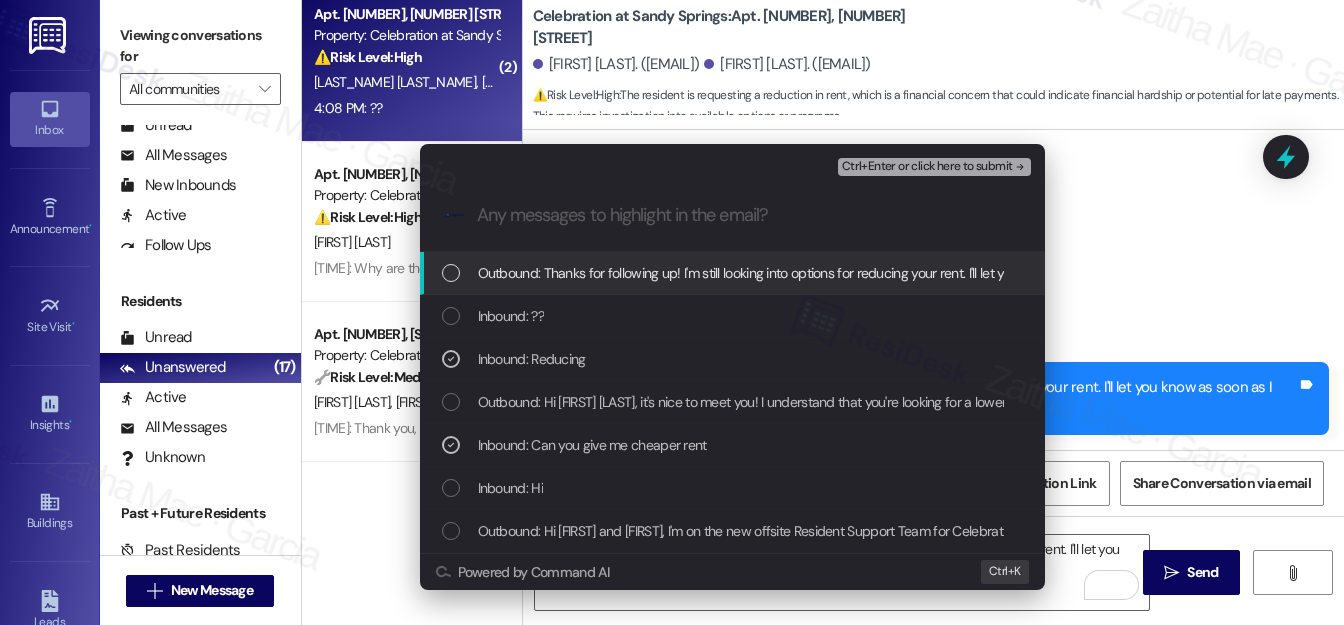 click on "Ctrl+Enter or click here to submit" at bounding box center (927, 167) 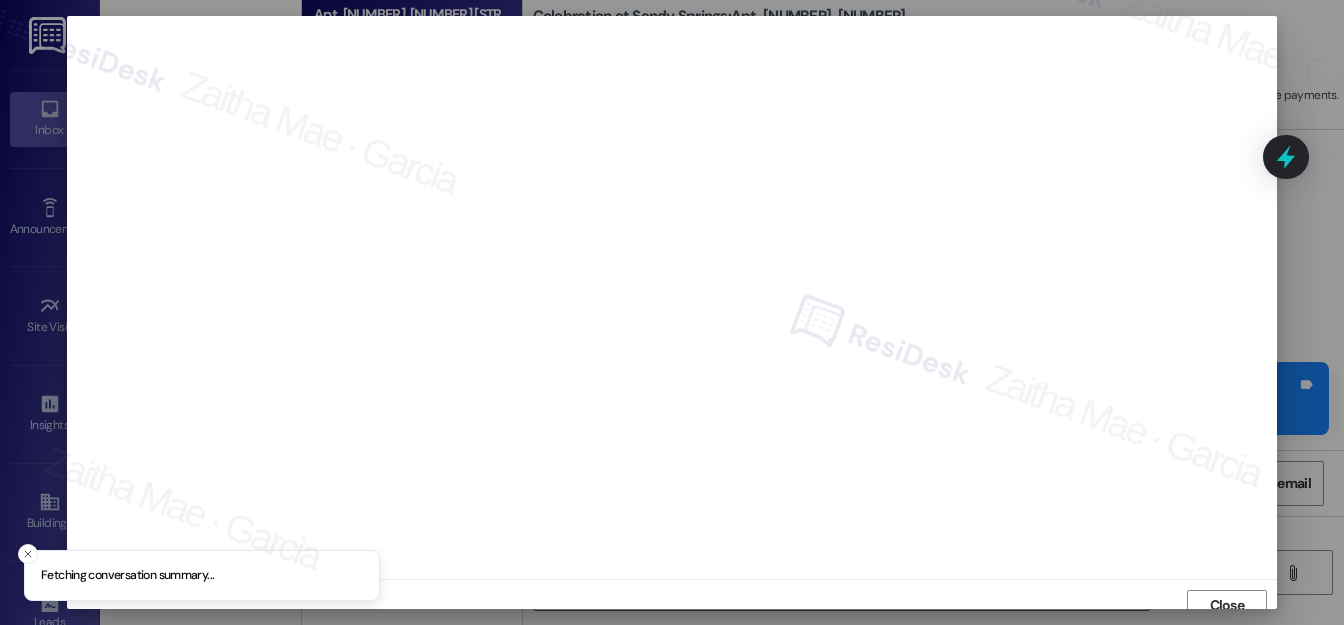 scroll, scrollTop: 12, scrollLeft: 0, axis: vertical 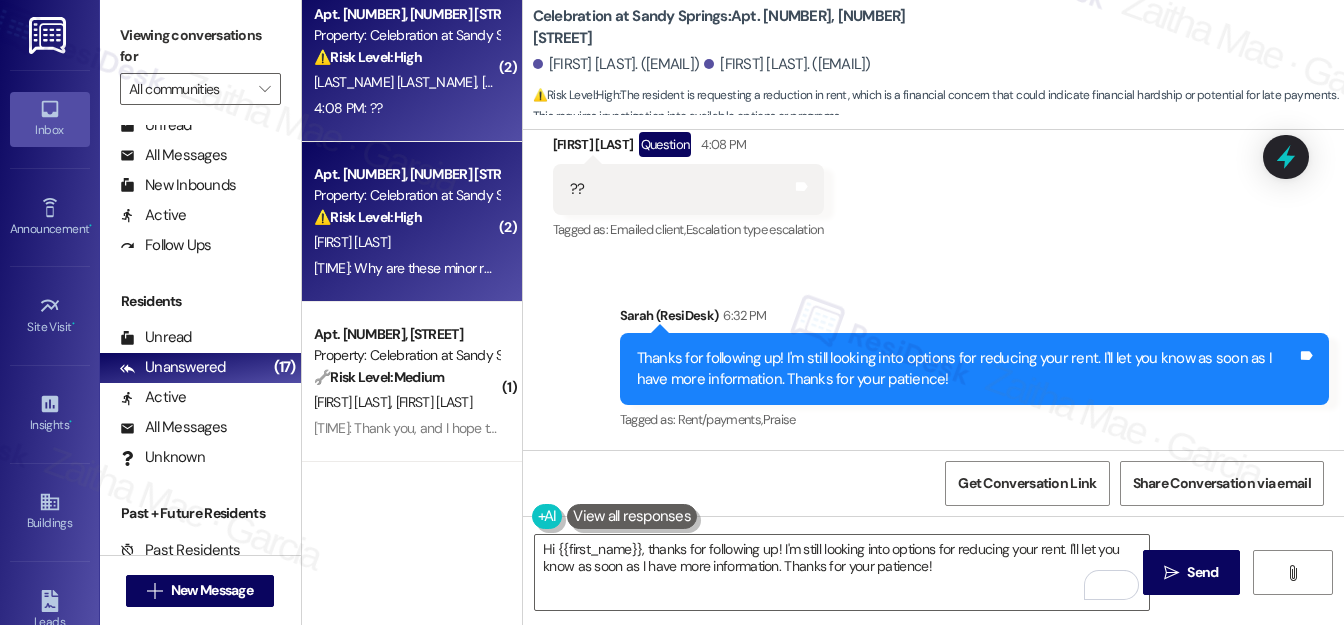 click on "M. Mitchell" at bounding box center [406, 242] 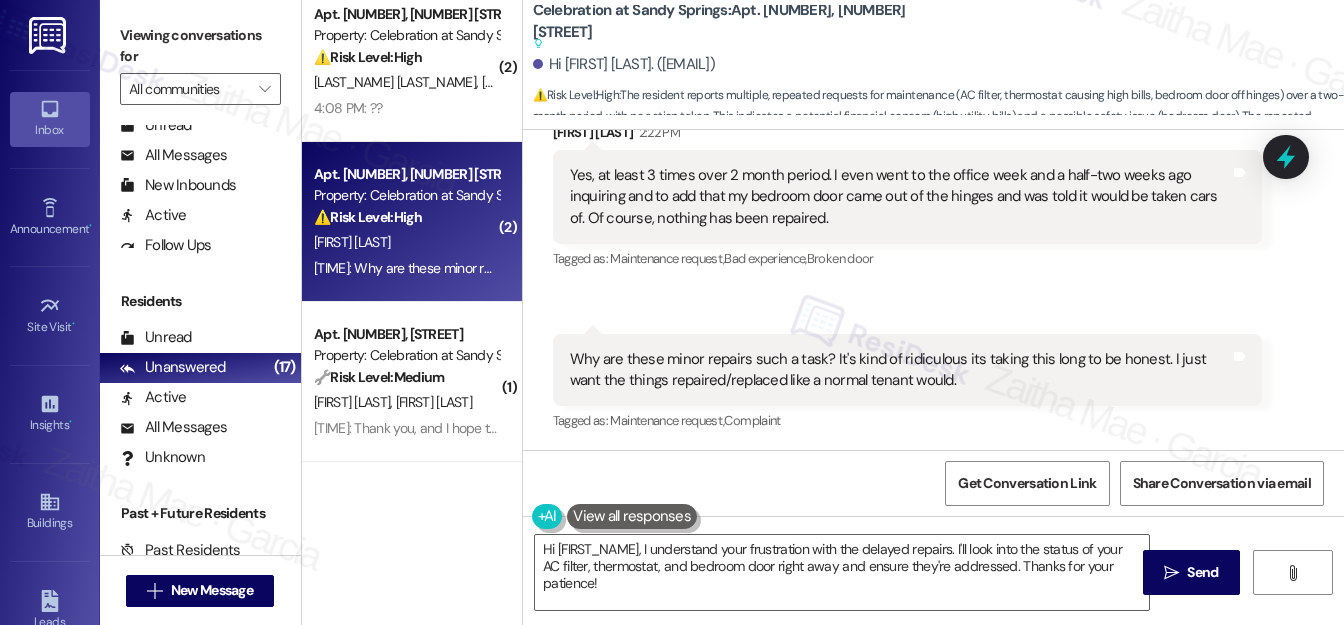 scroll, scrollTop: 946, scrollLeft: 0, axis: vertical 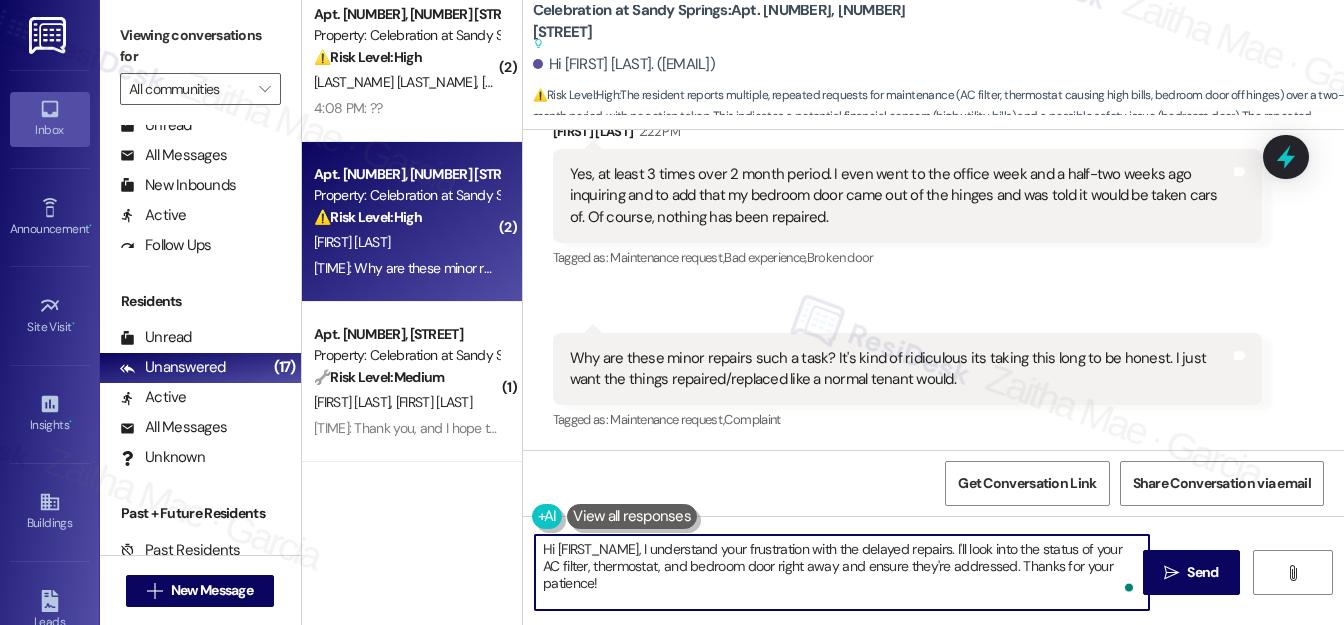 drag, startPoint x: 641, startPoint y: 548, endPoint x: 544, endPoint y: 546, distance: 97.020615 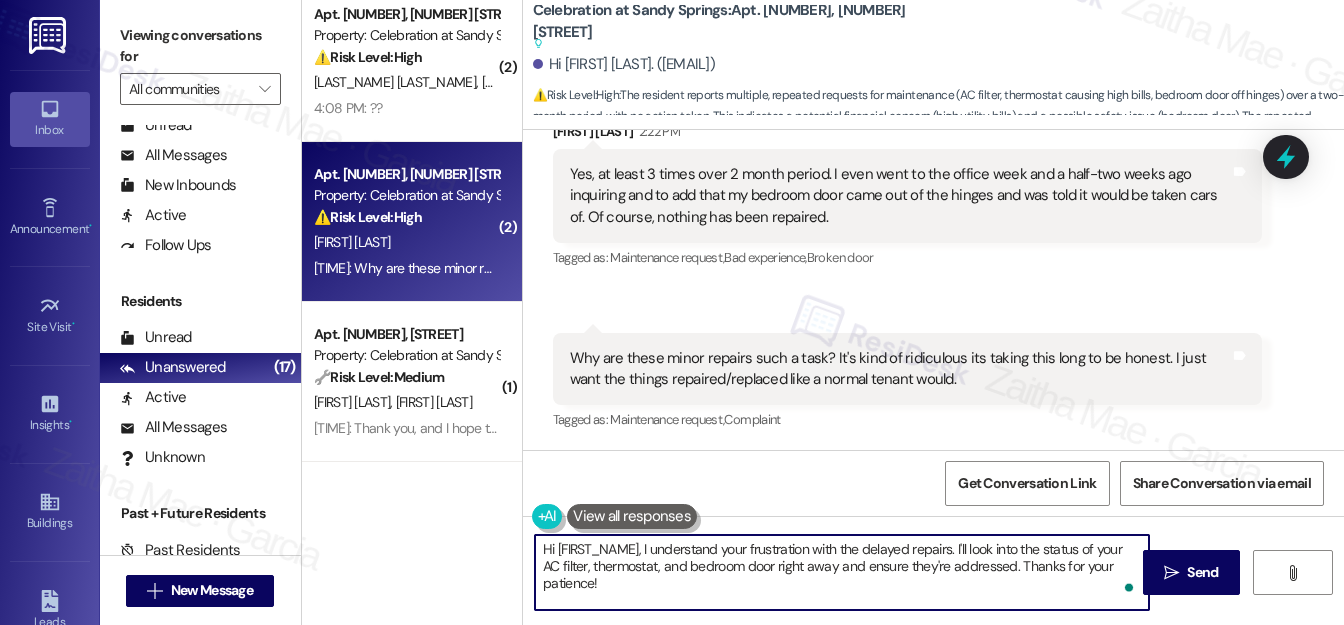 click on "Hi {{first_name}}, I understand your frustration with the delayed repairs. I'll look into the status of your AC filter, thermostat, and bedroom door right away and ensure they're addressed. Thanks for your patience!" at bounding box center [842, 572] 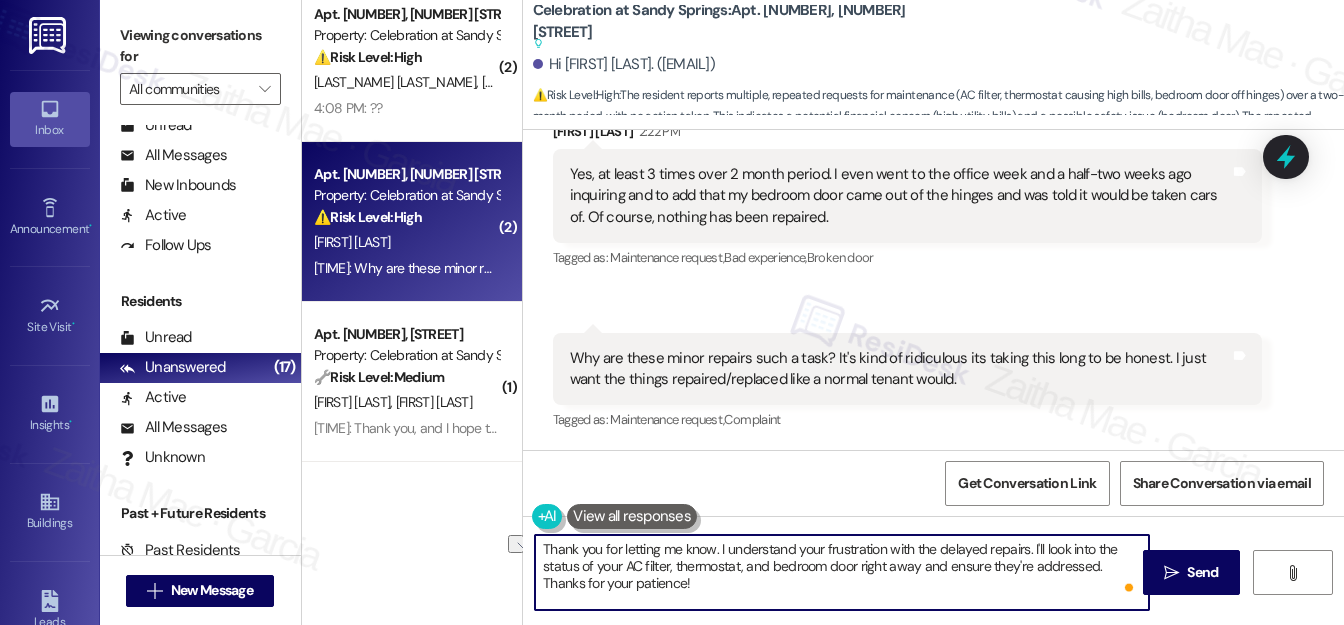 drag, startPoint x: 858, startPoint y: 564, endPoint x: 1091, endPoint y: 564, distance: 233 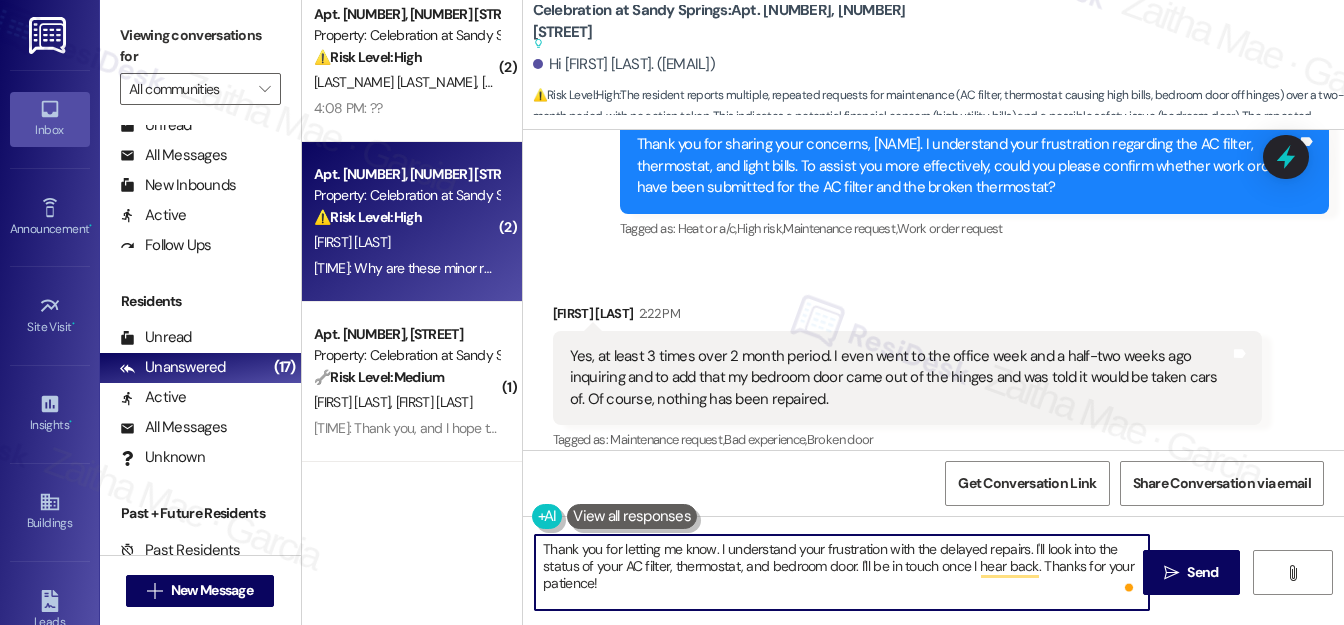 scroll, scrollTop: 855, scrollLeft: 0, axis: vertical 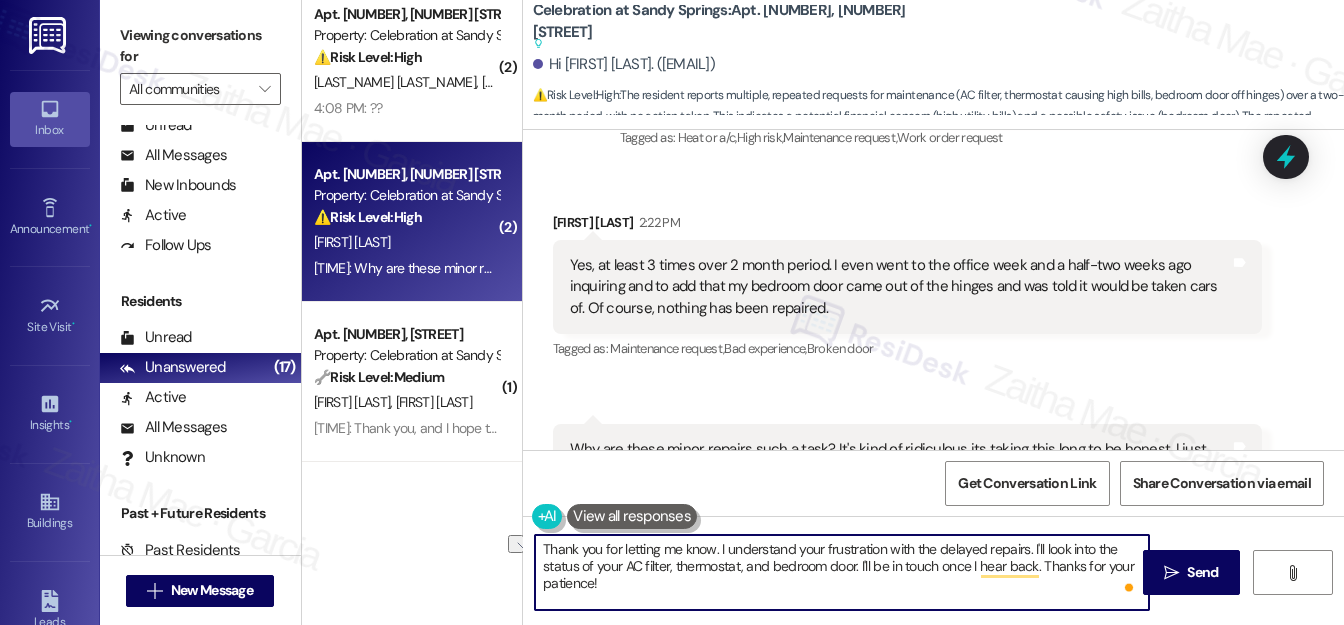 drag, startPoint x: 717, startPoint y: 547, endPoint x: 1032, endPoint y: 540, distance: 315.07776 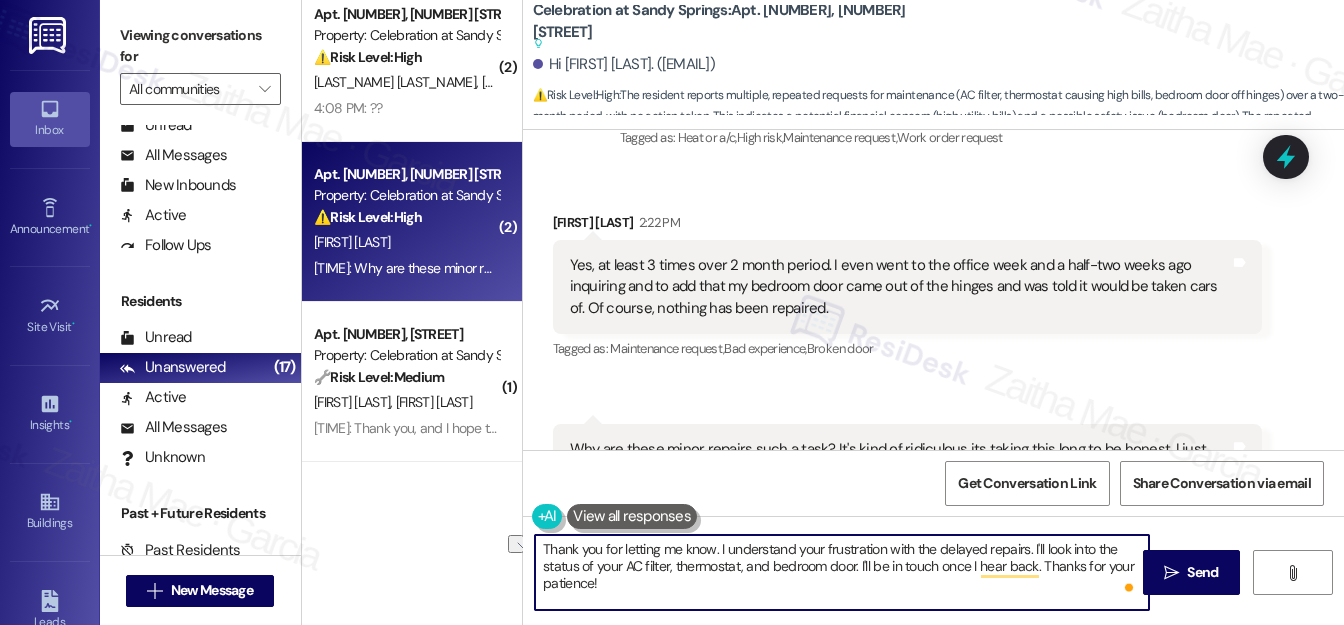 click on "Thank you for letting me know. I understand your frustration with the delayed repairs. I'll look into the status of your AC filter, thermostat, and bedroom door. I'll be in touch once I hear back. Thanks for your patience!" at bounding box center (842, 572) 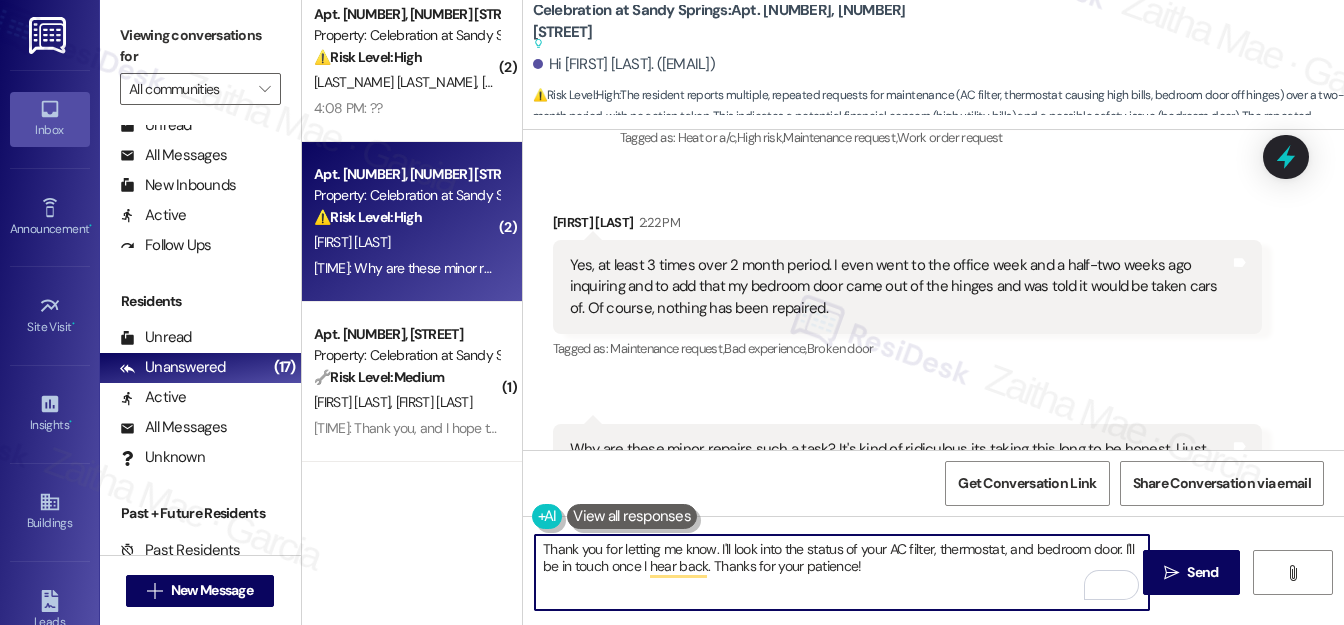 type on "Thank you for letting me know. I'll look into the status of your AC filter, thermostat, and bedroom door. I'll be in touch once I hear back. Thanks for your patience!" 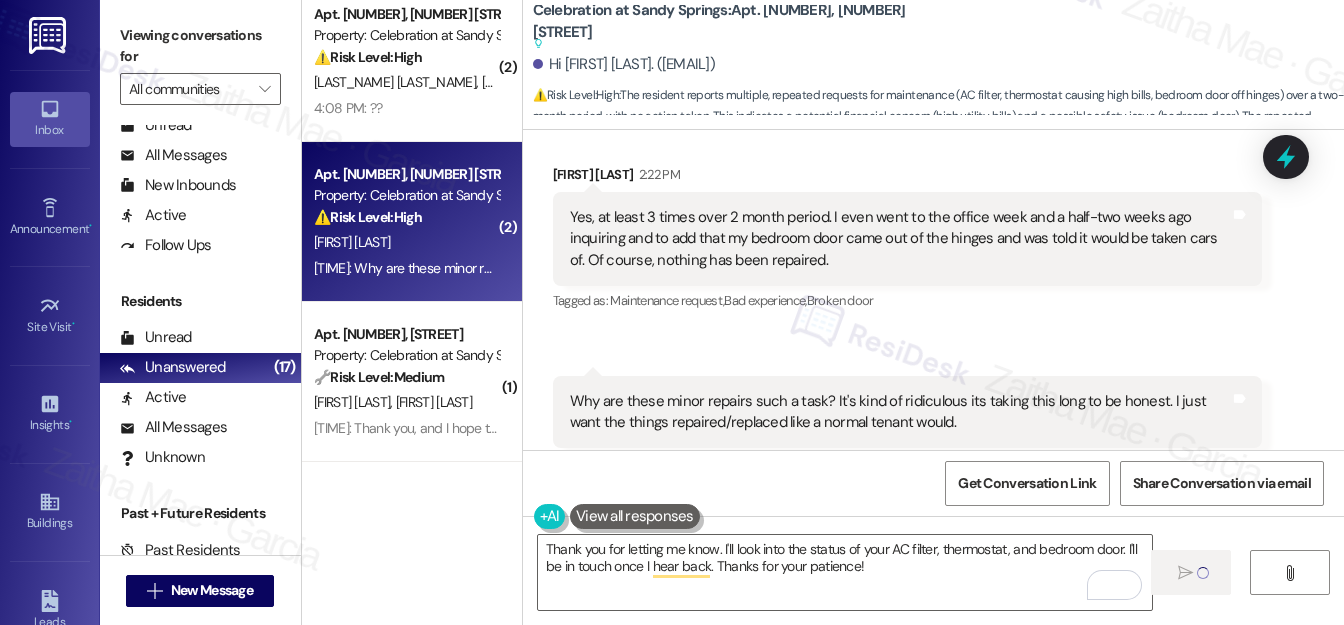 scroll, scrollTop: 946, scrollLeft: 0, axis: vertical 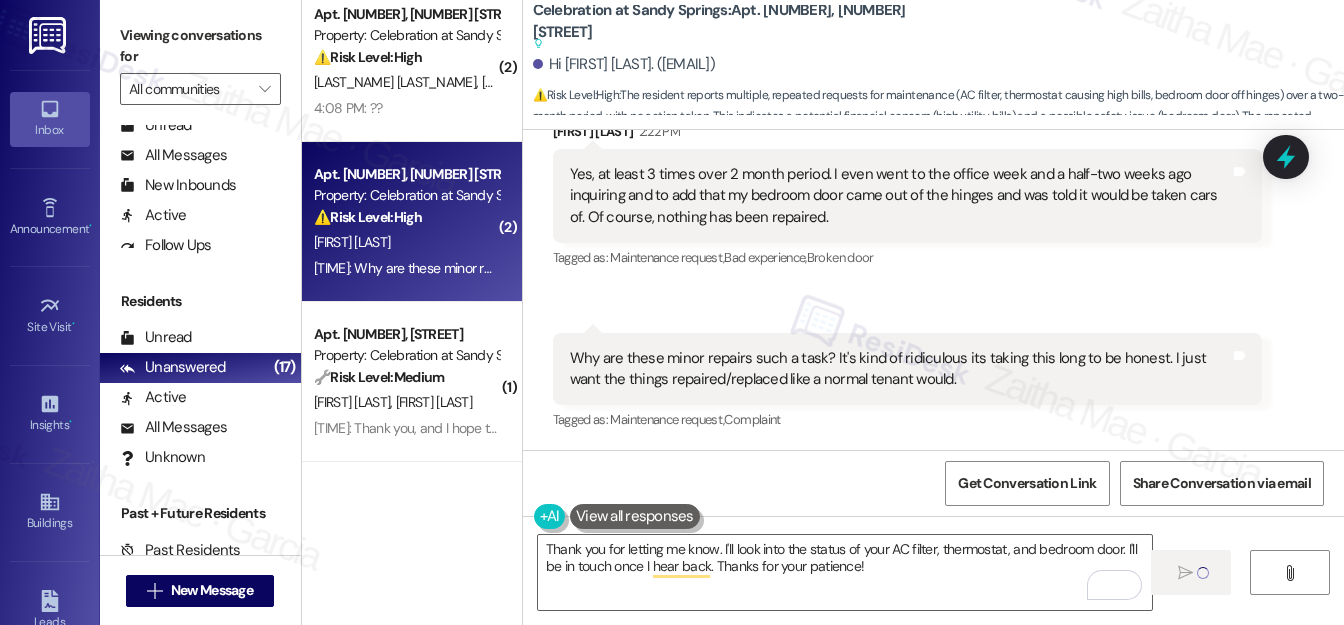 type 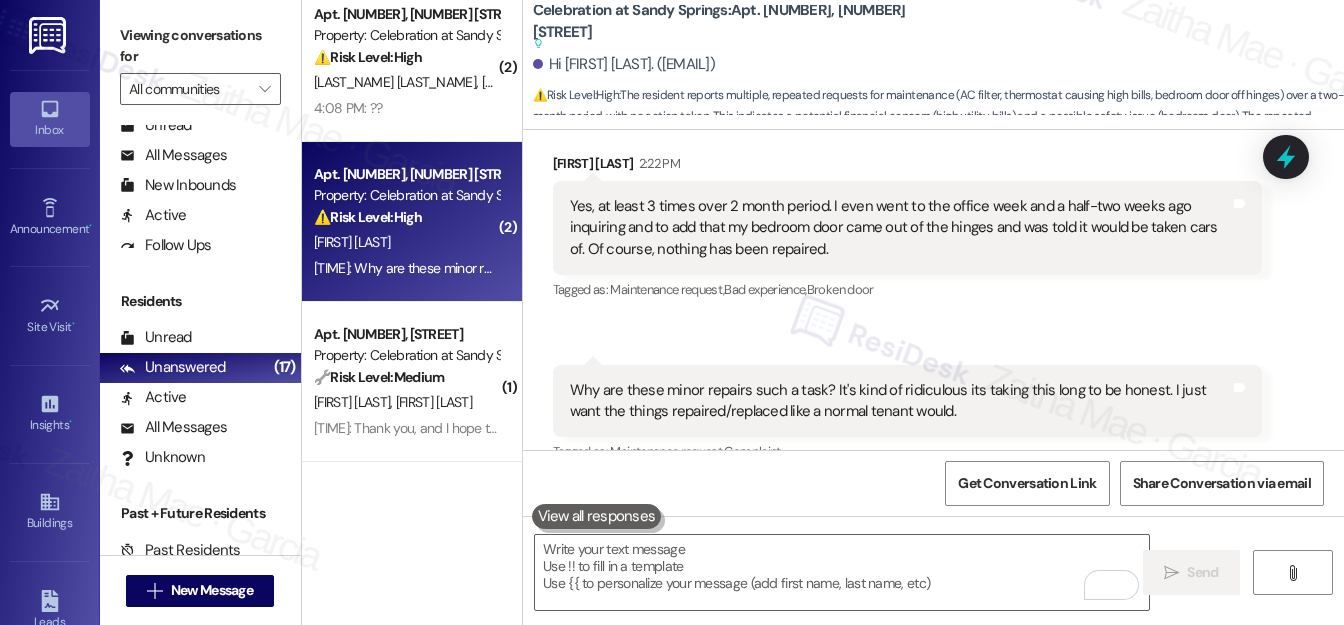 scroll, scrollTop: 946, scrollLeft: 0, axis: vertical 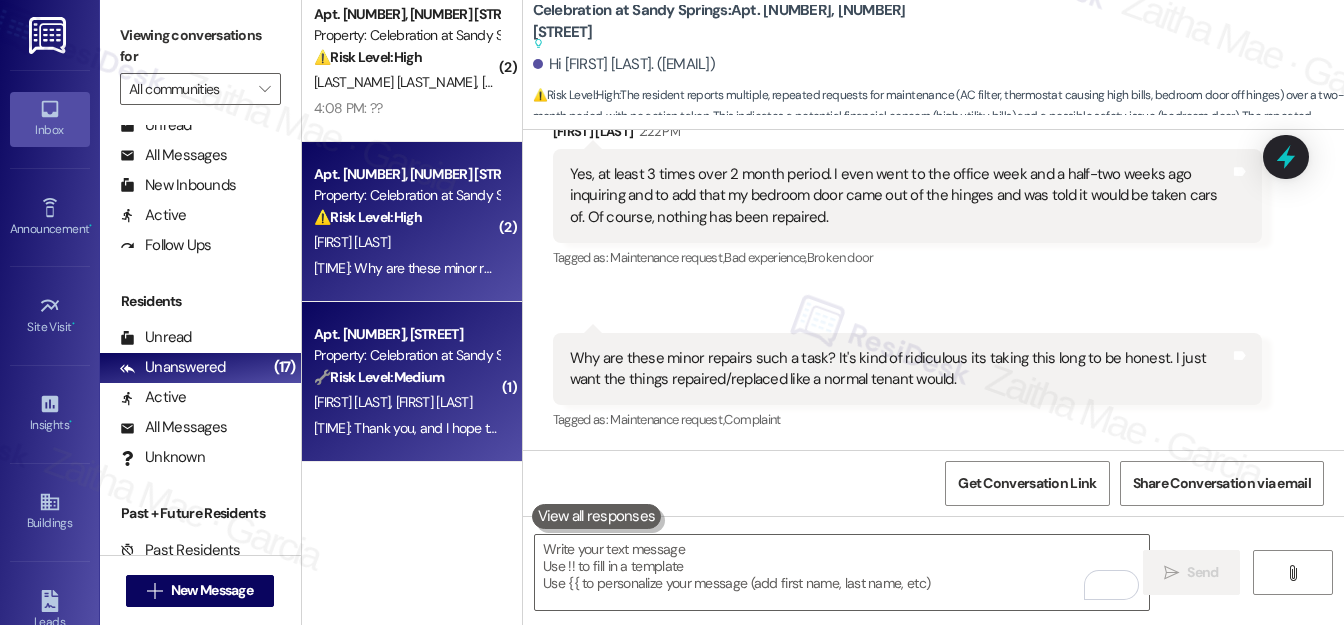 click on "G. Mendez Mejia" at bounding box center [355, 402] 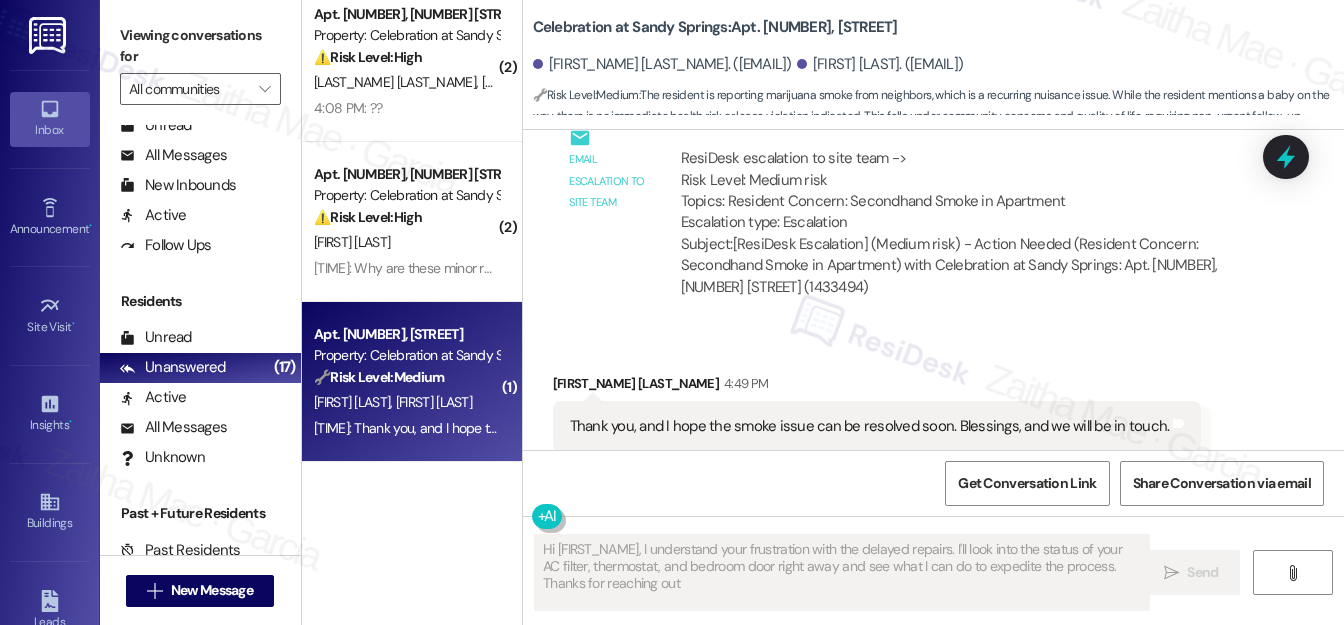 type on "Hi {{first_name}}, I understand your frustration with the delayed repairs. I'll look into the status of your AC filter, thermostat, and bedroom door right away and see what I can do to expedite the process. Thanks for reaching out!" 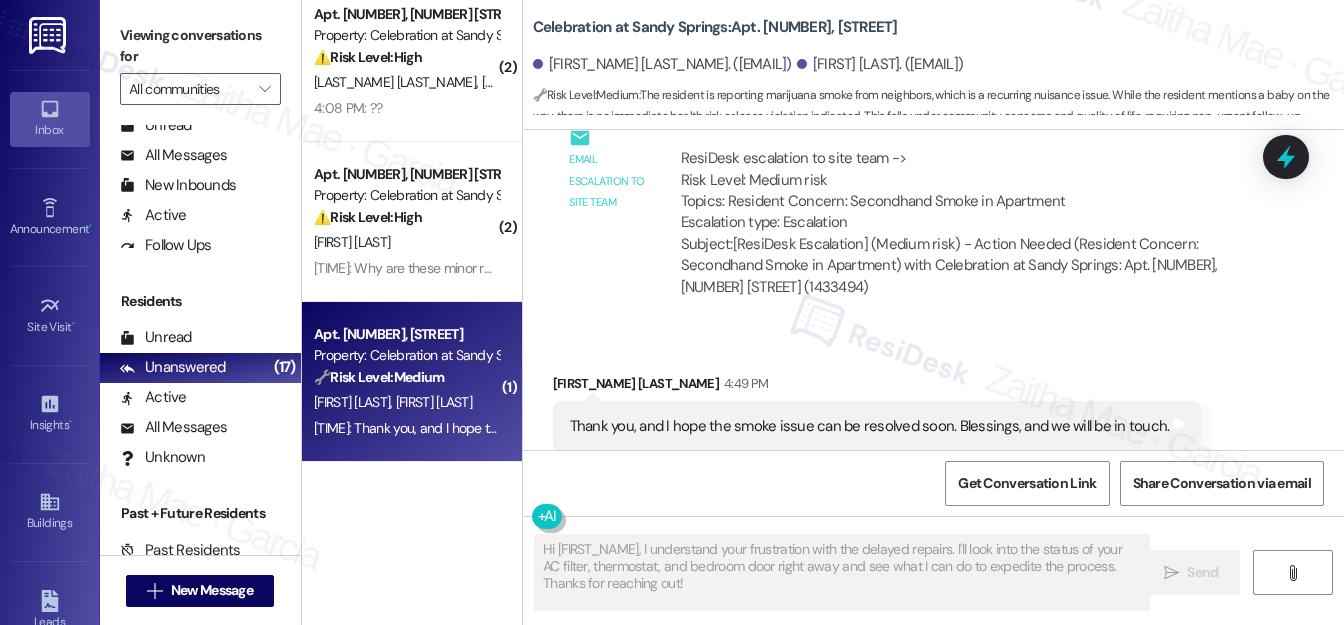 scroll, scrollTop: 992, scrollLeft: 0, axis: vertical 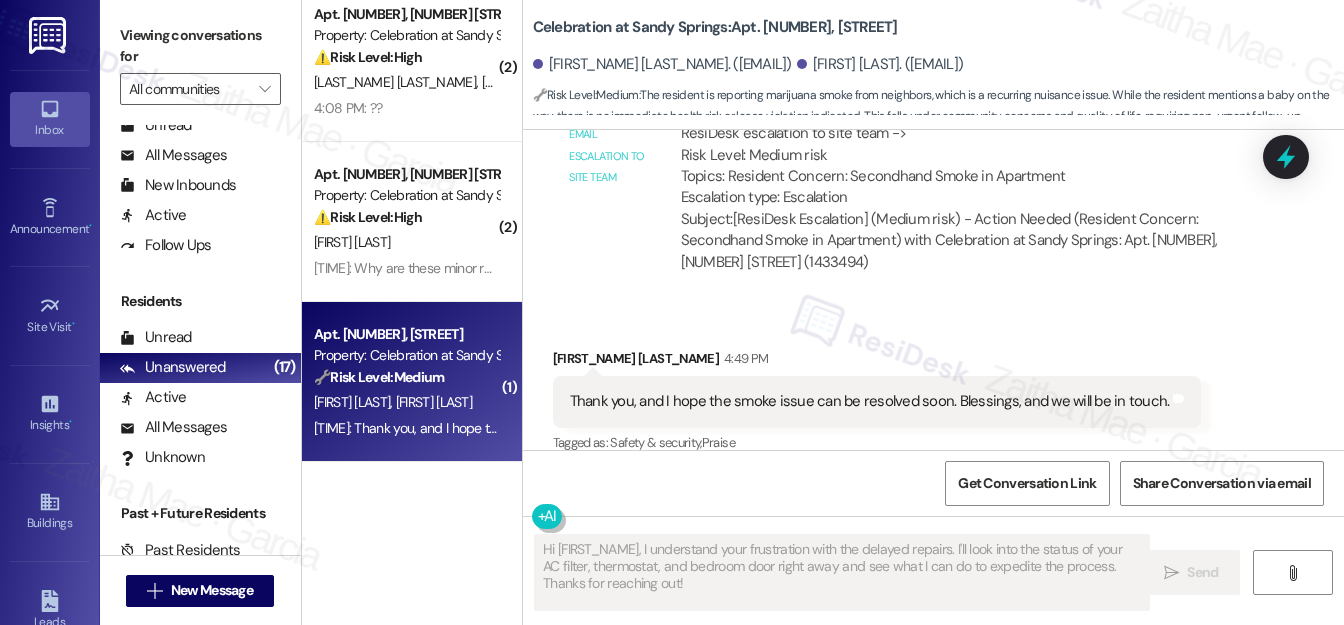 type 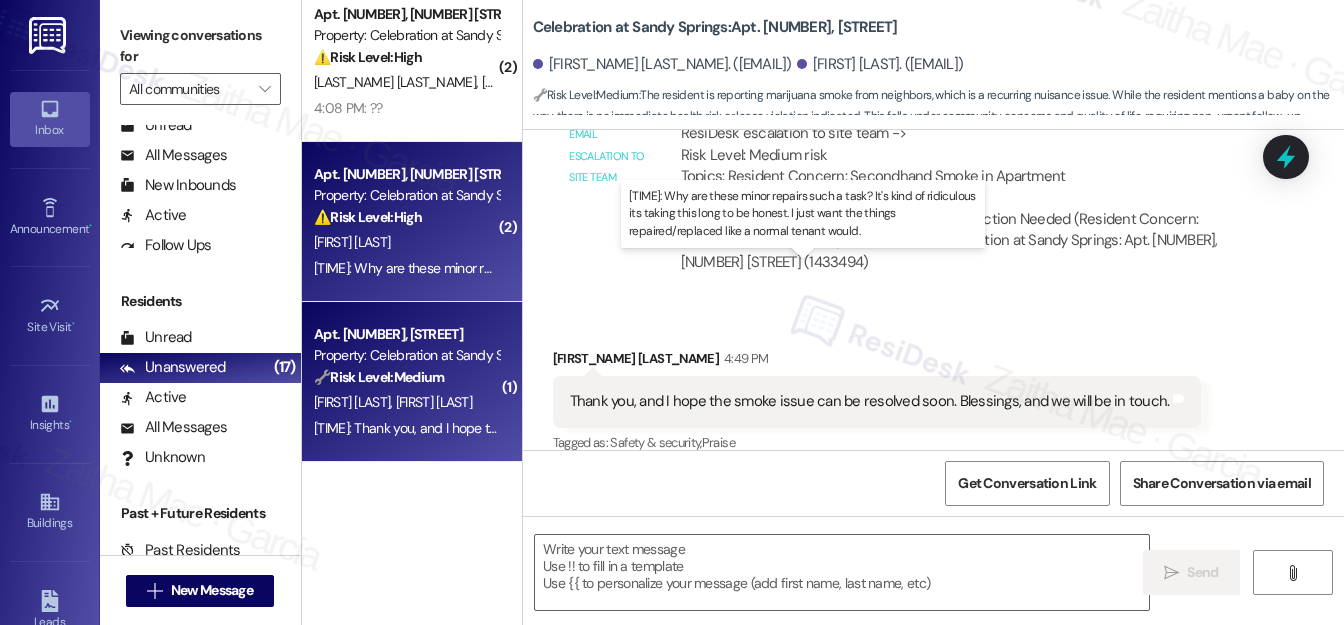 click on "2:23 PM: Why are these minor repairs such a task? It's kind of ridiculous its taking this long to be honest. I just want the things repaired/replaced like a normal tenant would. 2:23 PM: Why are these minor repairs such a task? It's kind of ridiculous its taking this long to be honest. I just want the things repaired/replaced like a normal tenant would." at bounding box center (800, 268) 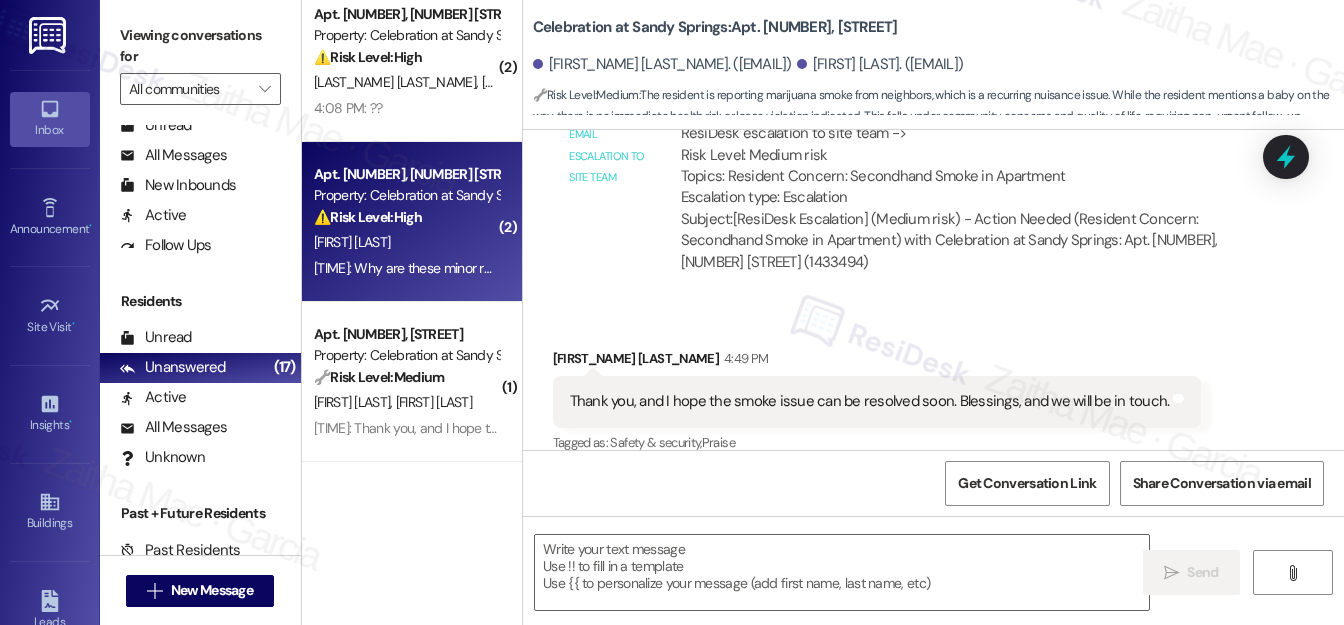 type on "Fetching suggested responses. Please feel free to read through the conversation in the meantime." 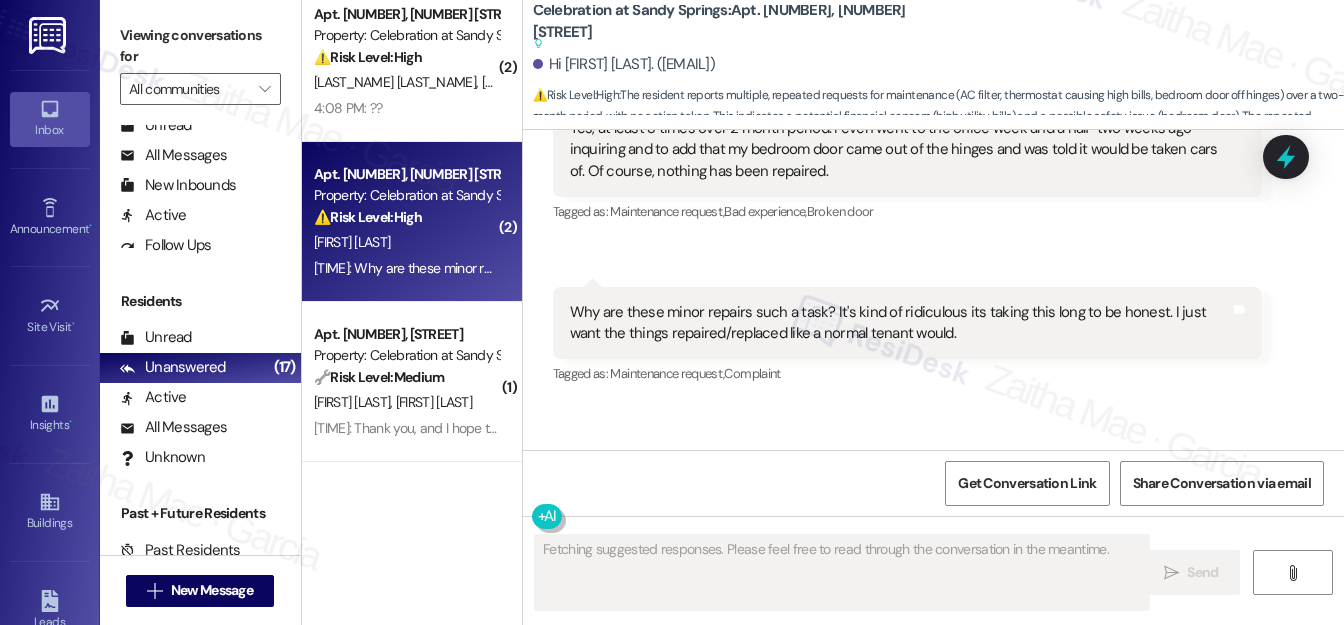 scroll, scrollTop: 1106, scrollLeft: 0, axis: vertical 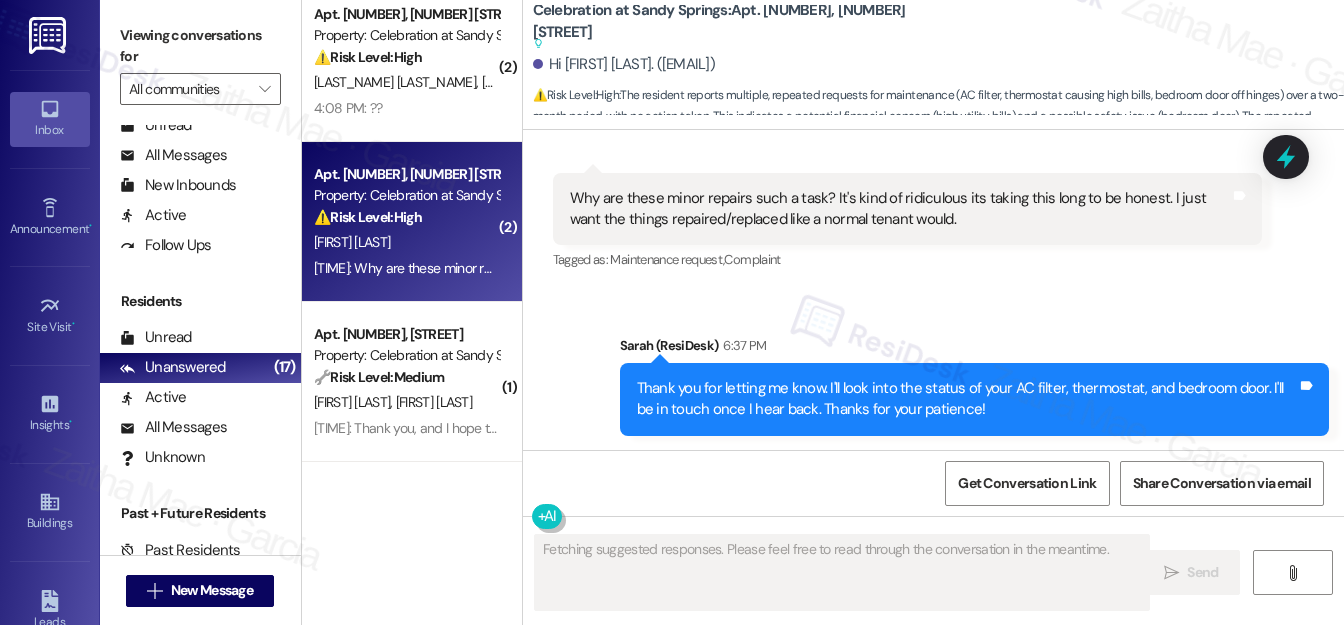 type 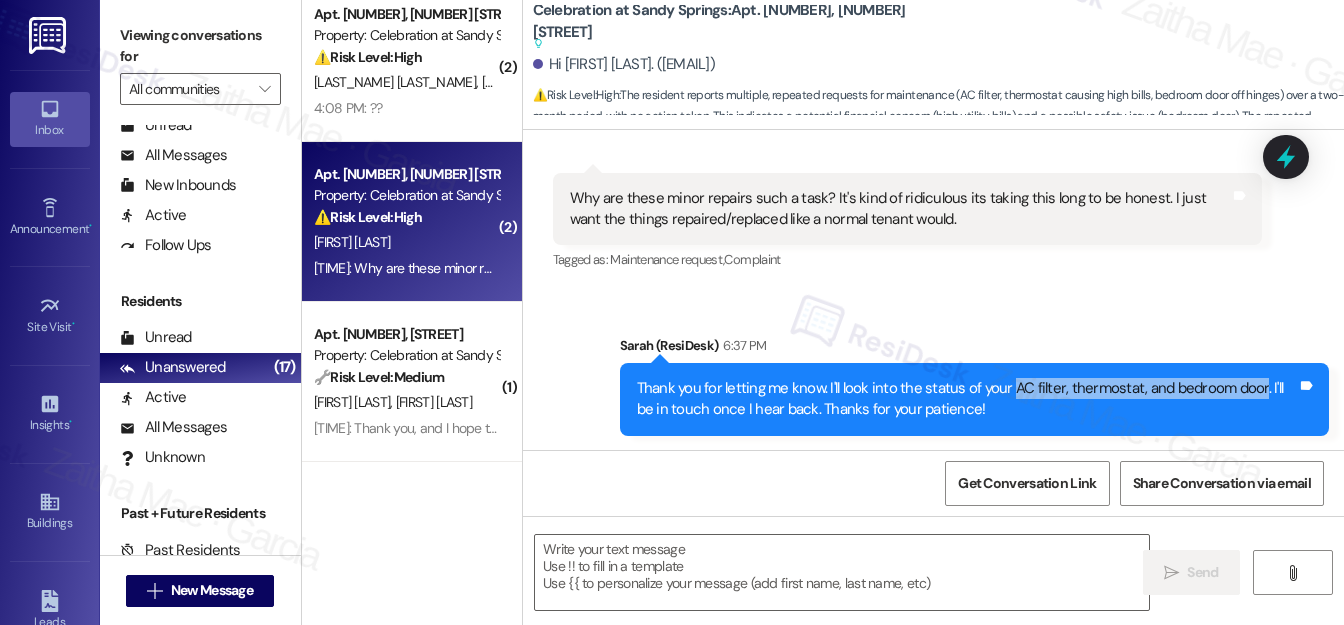 drag, startPoint x: 1006, startPoint y: 383, endPoint x: 1255, endPoint y: 391, distance: 249.12848 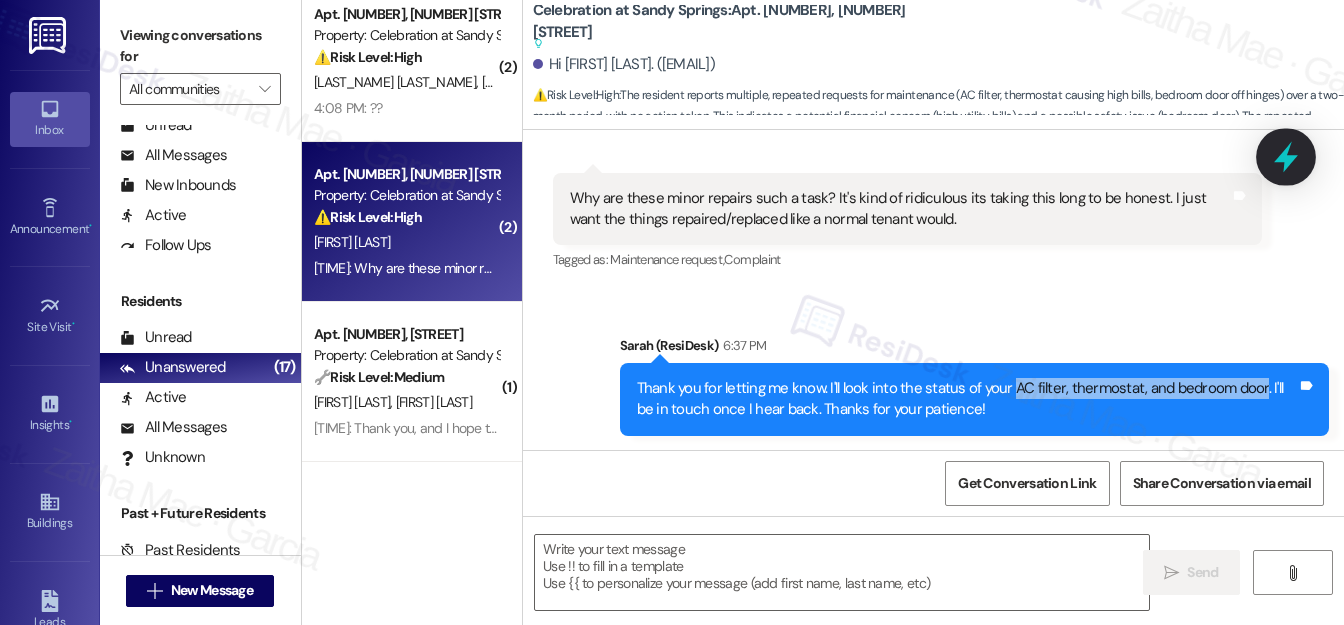 click 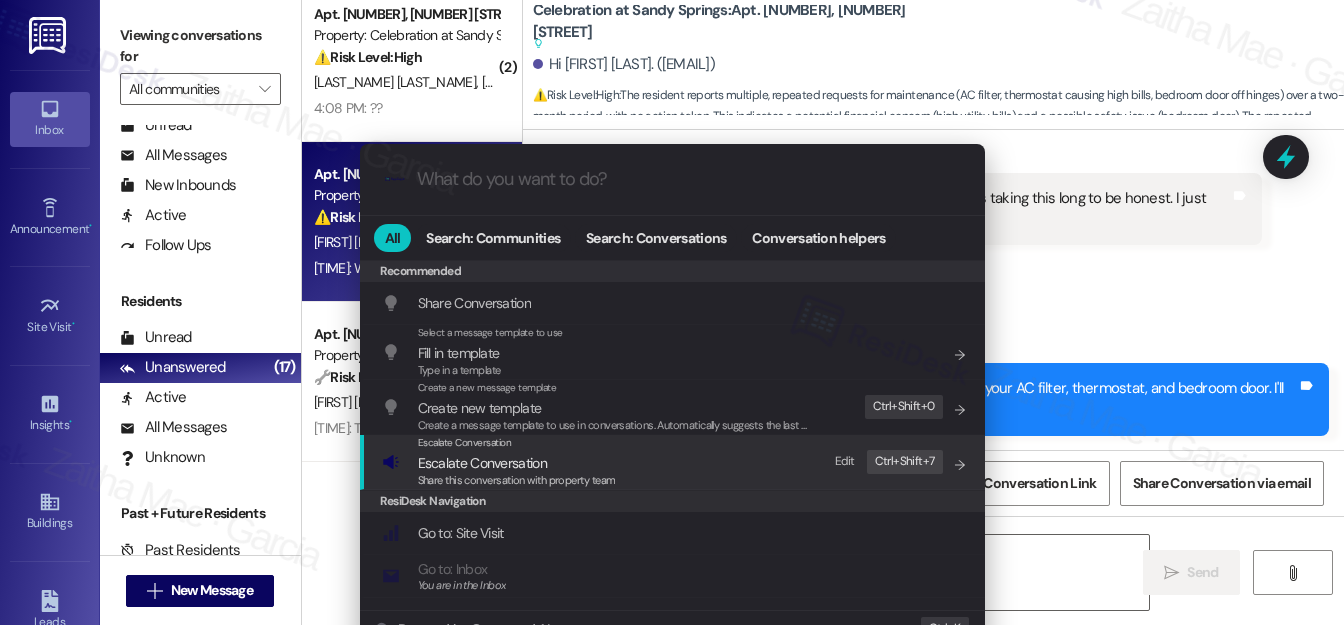 click on "Escalate Conversation" at bounding box center (482, 463) 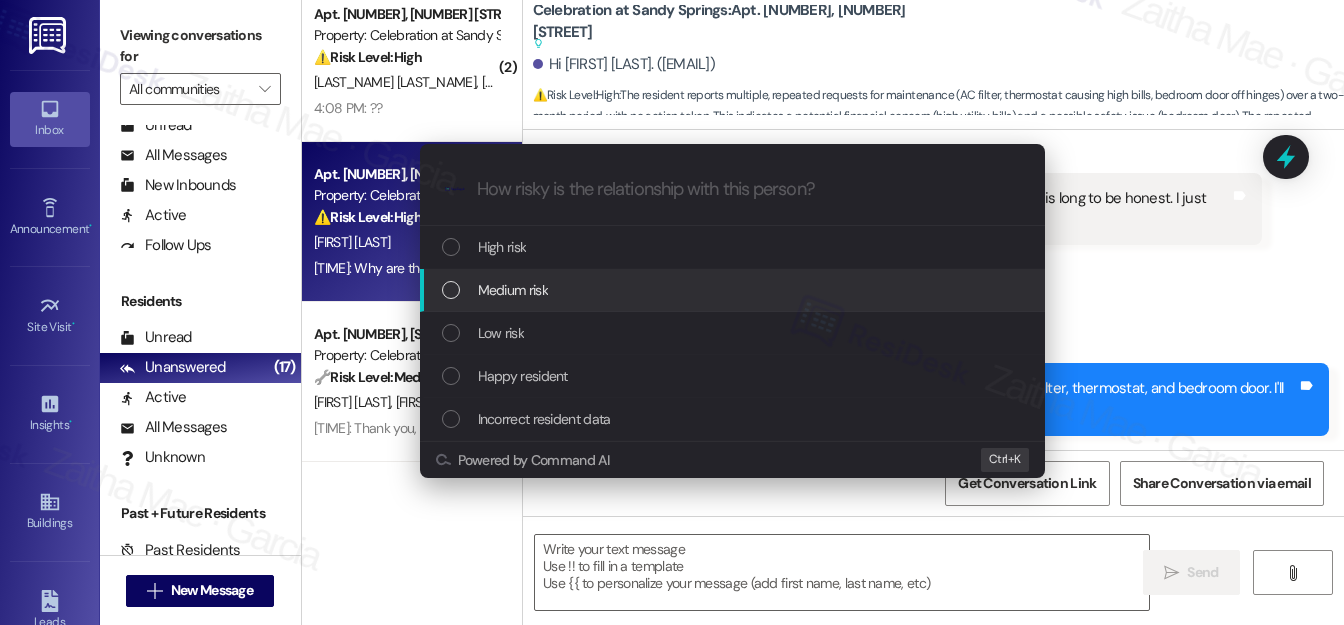 click on "Medium risk" at bounding box center [513, 290] 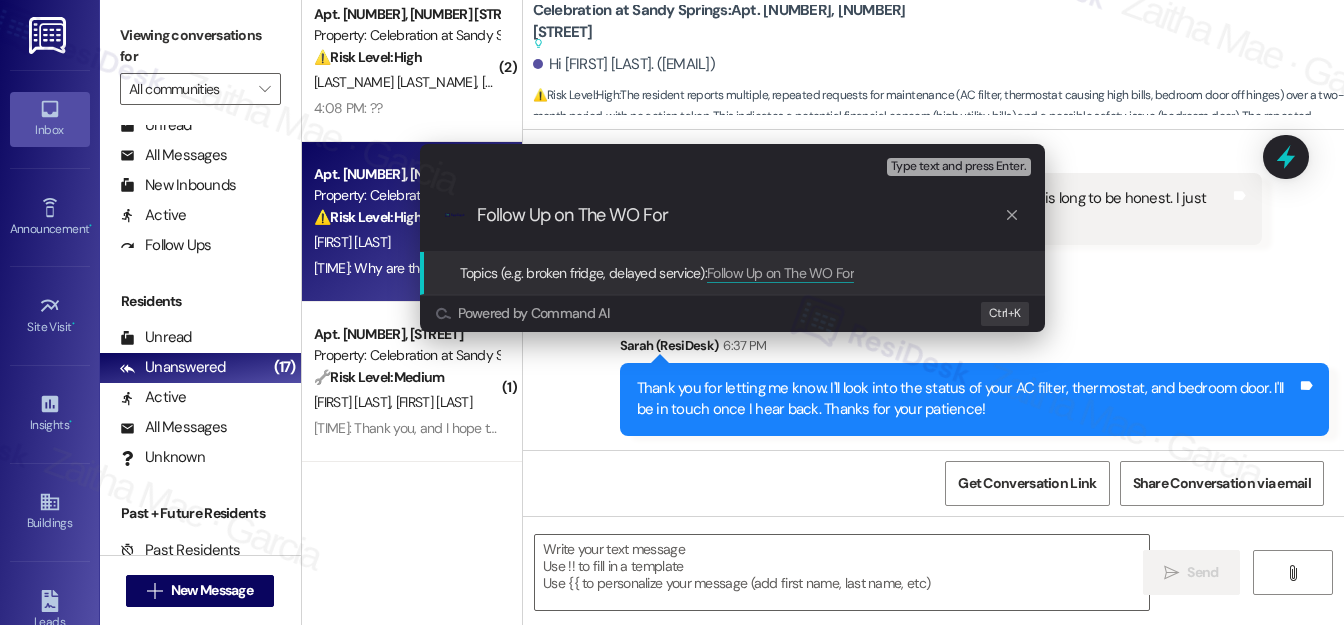 paste on "AC filter, thermostat, and bedroom door" 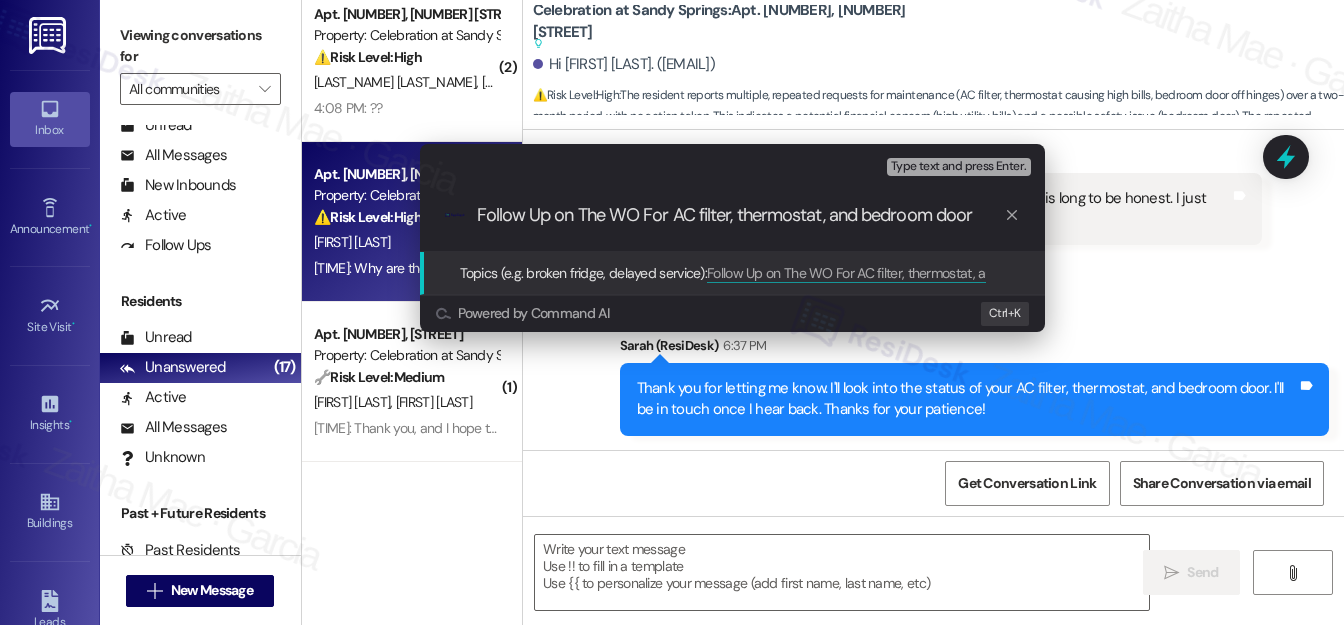 click on "Follow Up on The WO For AC filter, thermostat, and bedroom door" at bounding box center [740, 215] 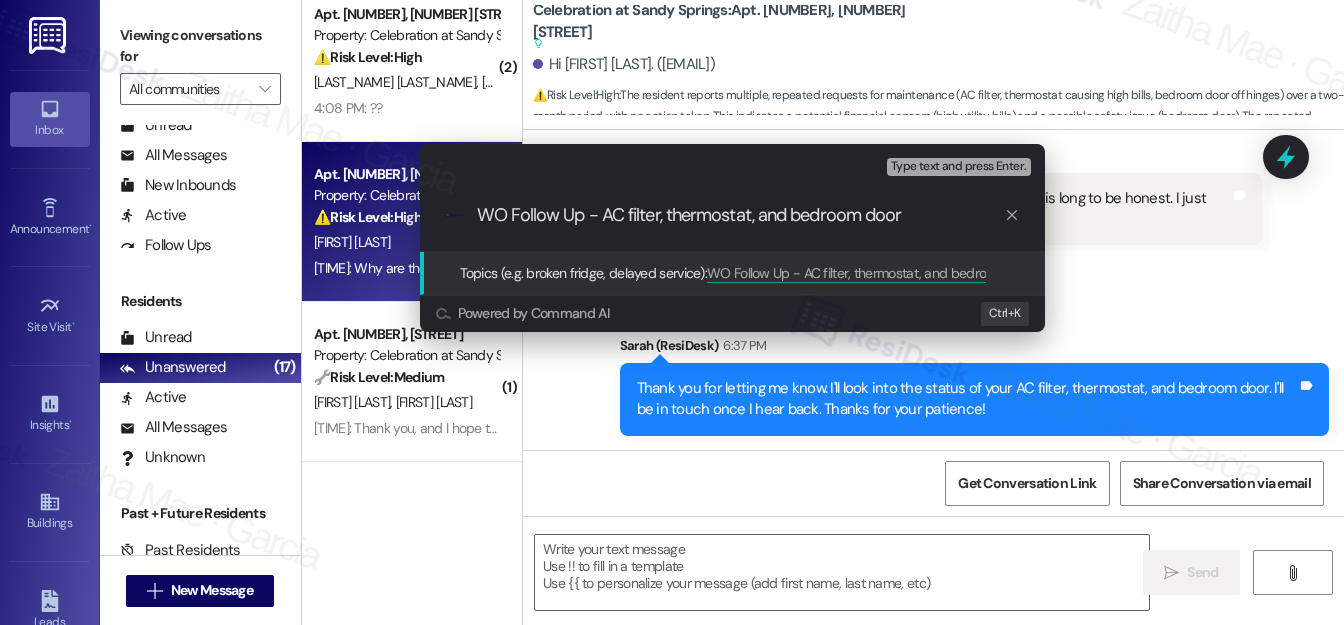 click on "WO Follow Up - AC filter, thermostat, and bedroom door" at bounding box center [740, 215] 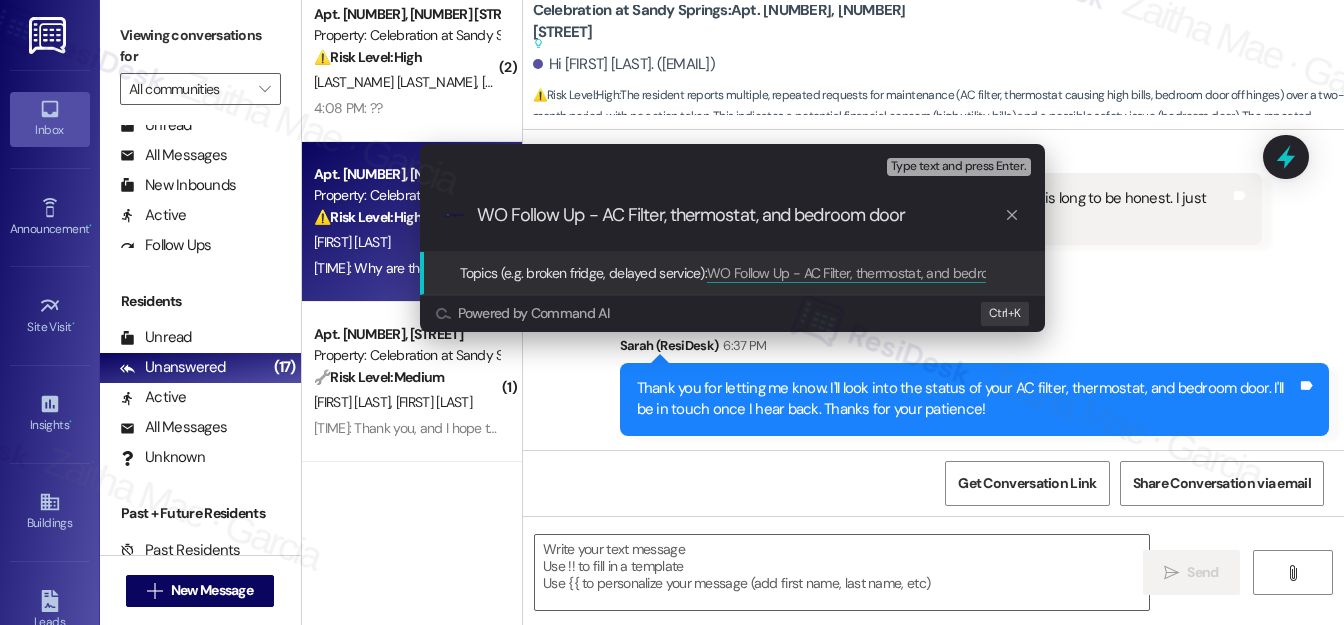 click on "WO Follow Up - AC Filter, thermostat, and bedroom door" at bounding box center (740, 215) 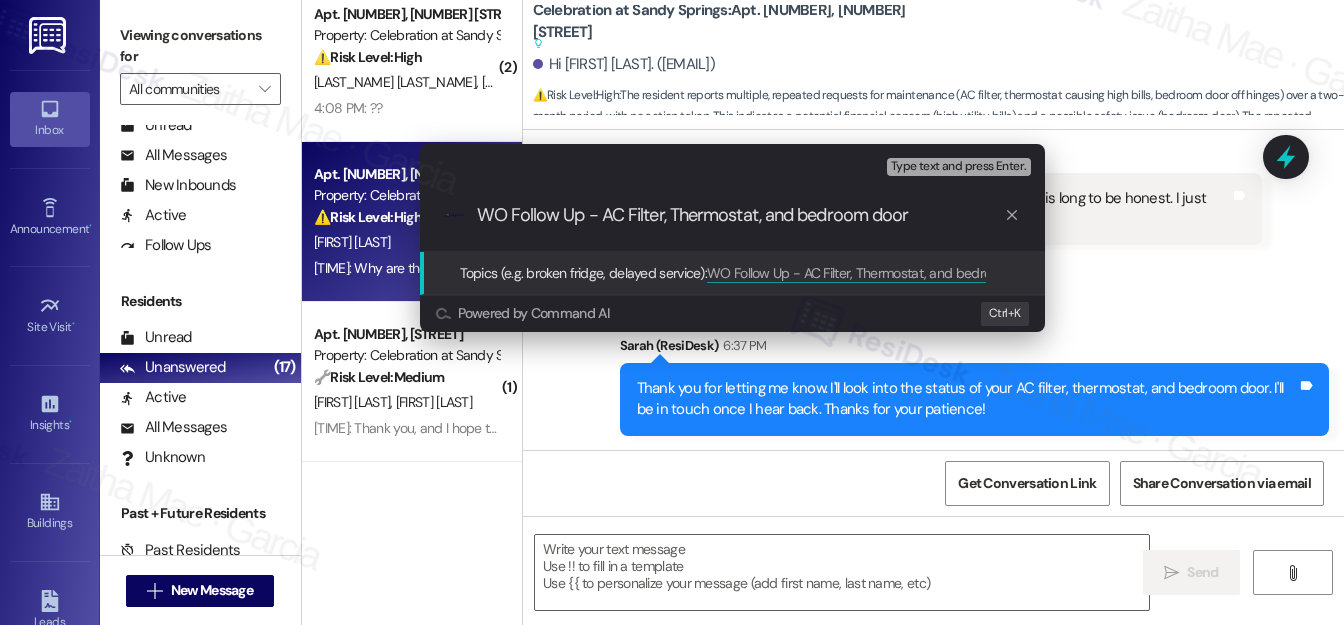 click on "WO Follow Up - AC Filter, Thermostat, and bedroom door" at bounding box center (740, 215) 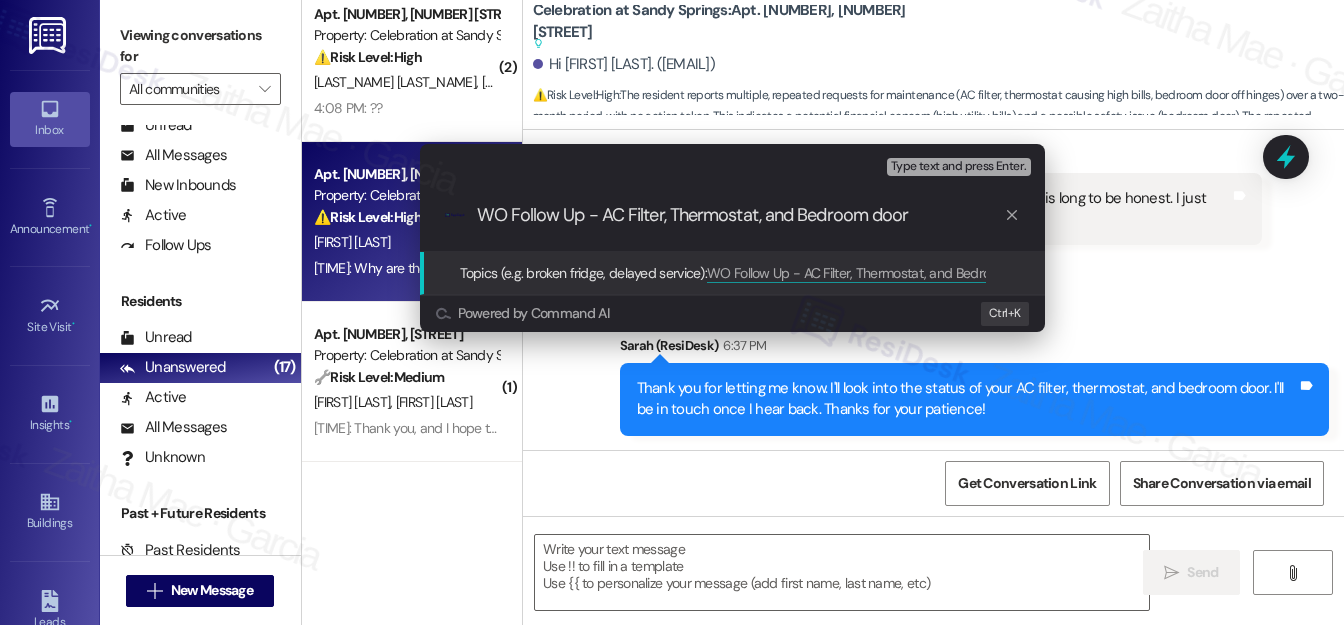click on "WO Follow Up - AC Filter, Thermostat, and Bedroom door" at bounding box center [740, 215] 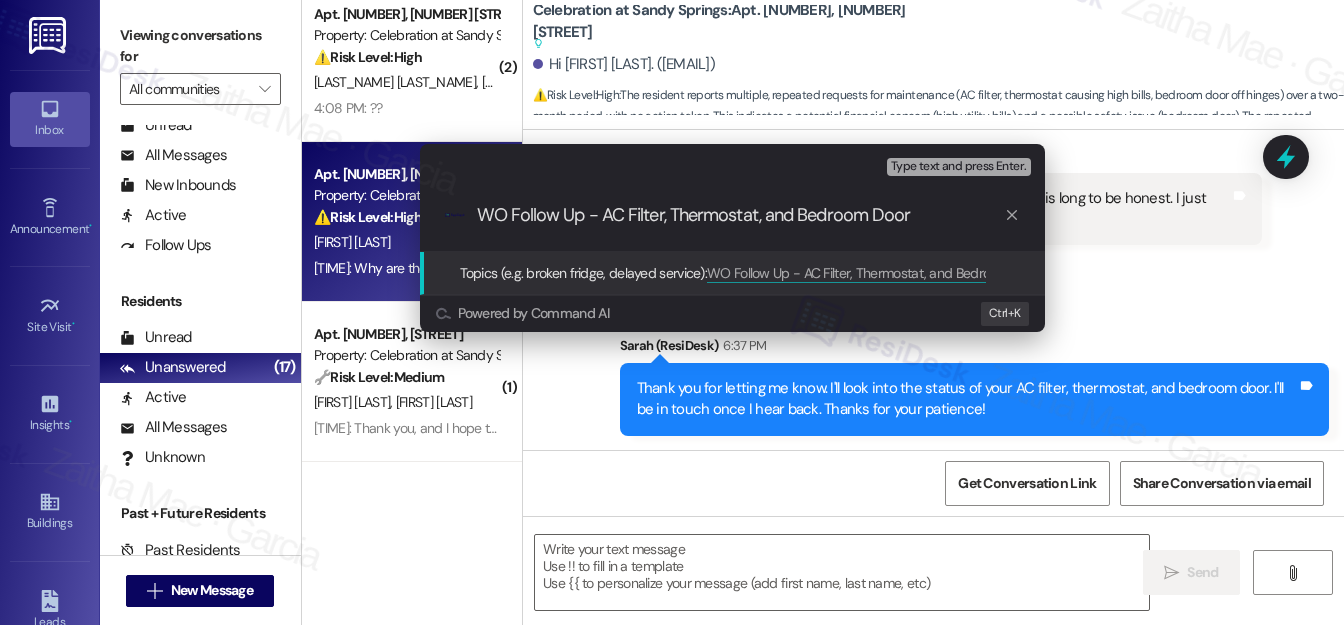 click on "WO Follow Up - AC Filter, Thermostat, and Bedroom Door" at bounding box center [740, 215] 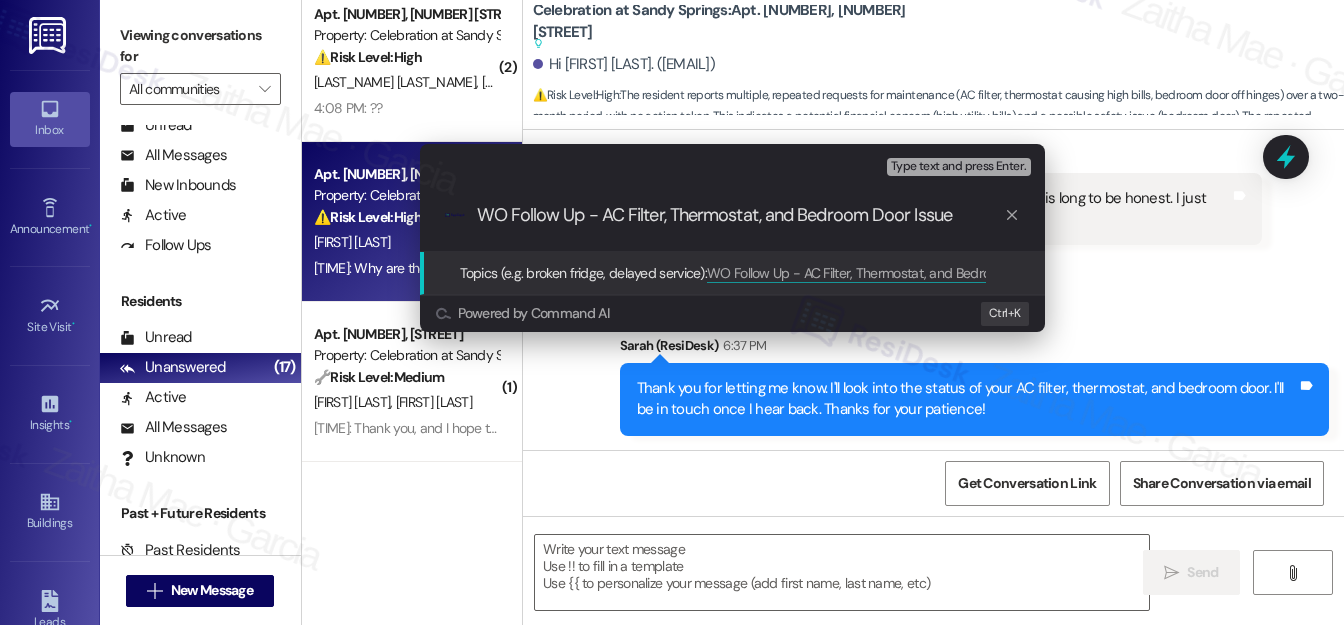 scroll, scrollTop: 1, scrollLeft: 0, axis: vertical 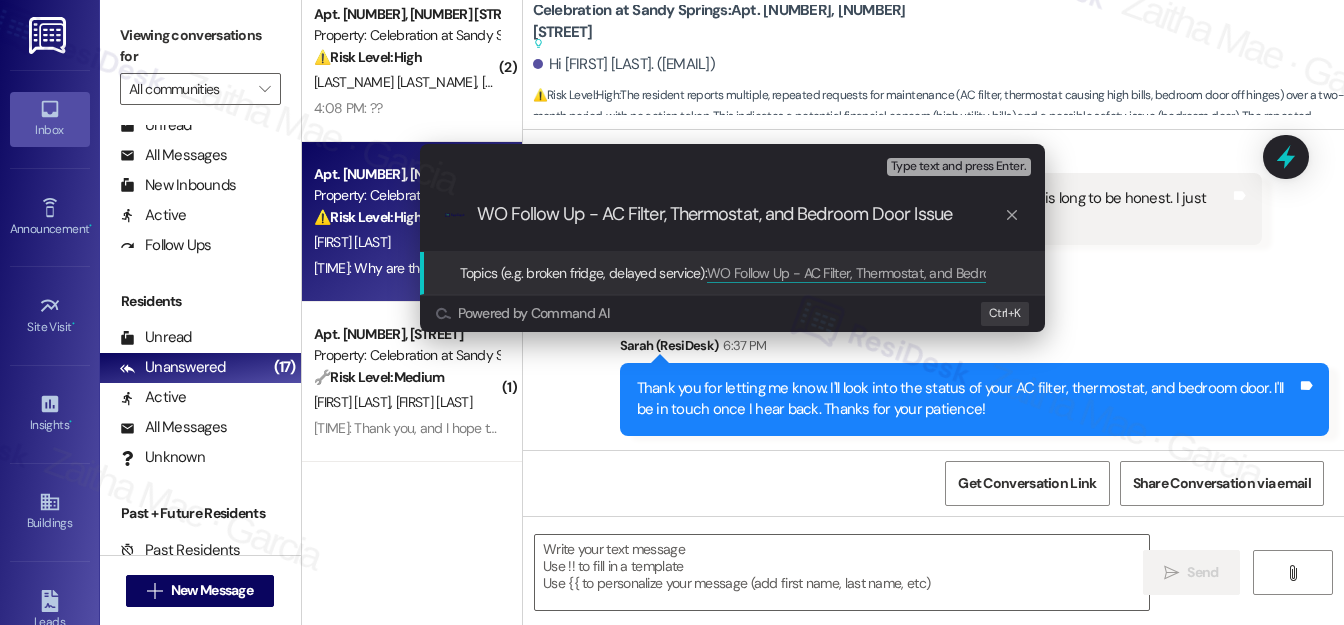 drag, startPoint x: 480, startPoint y: 210, endPoint x: 954, endPoint y: 221, distance: 474.12762 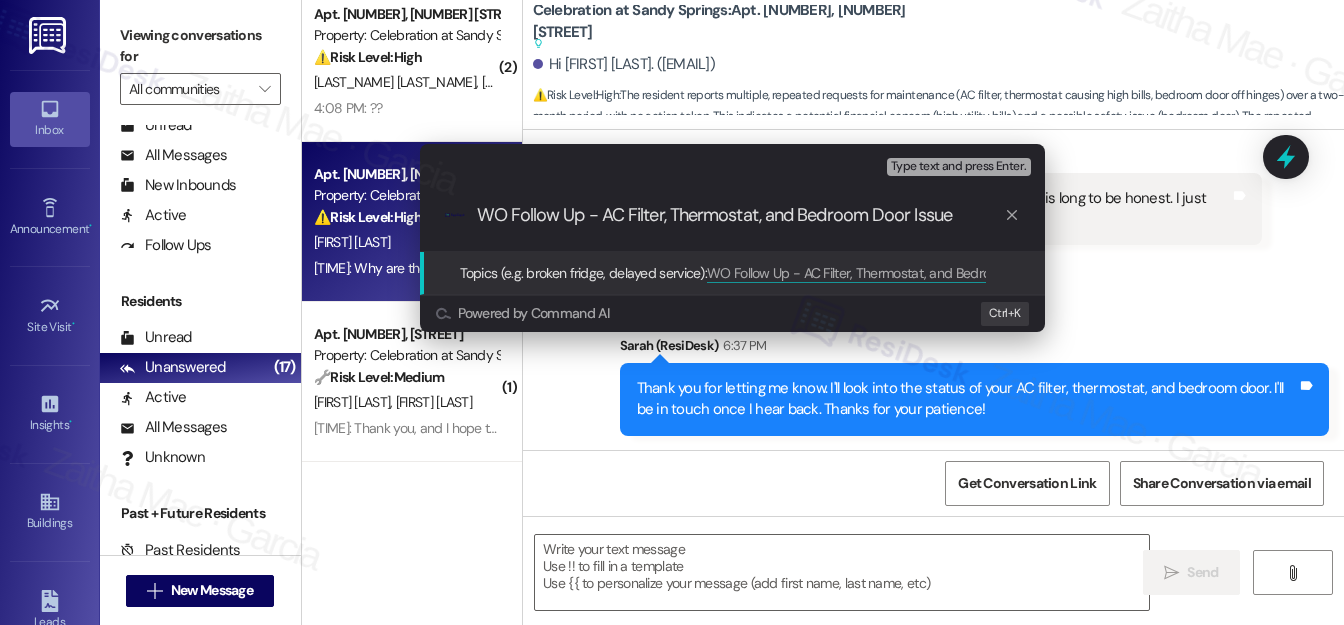 click on "WO Follow Up - AC Filter, Thermostat, and Bedroom Door Issue" at bounding box center (740, 215) 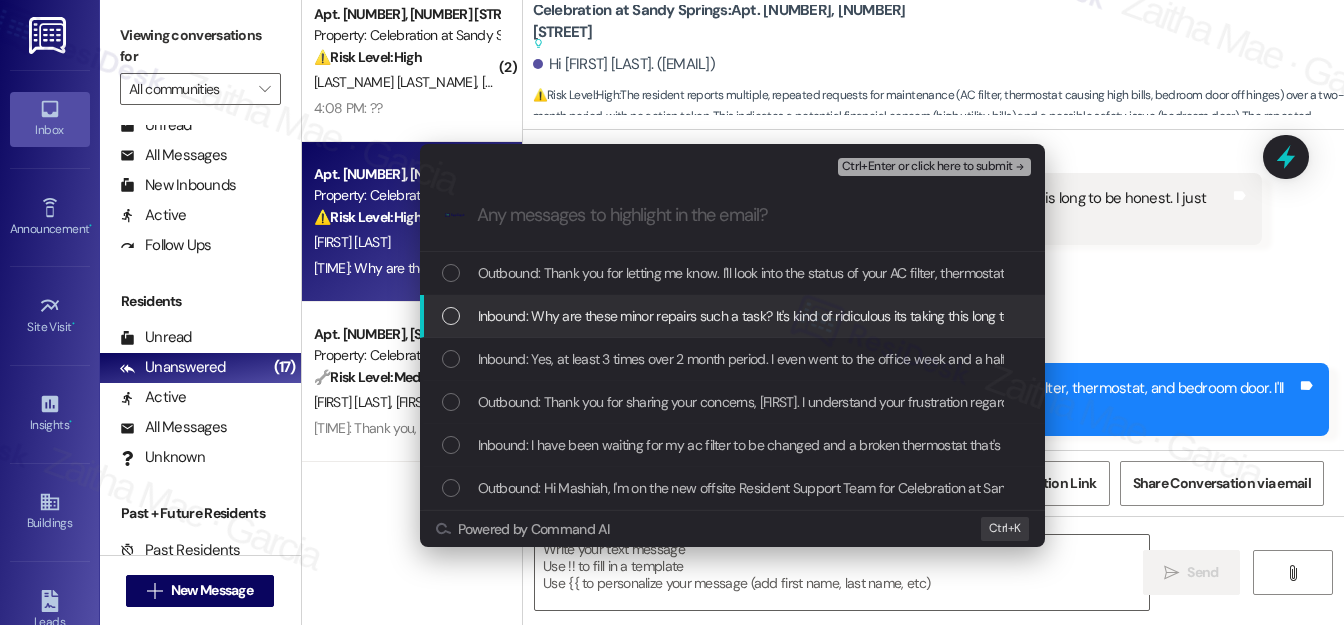 type 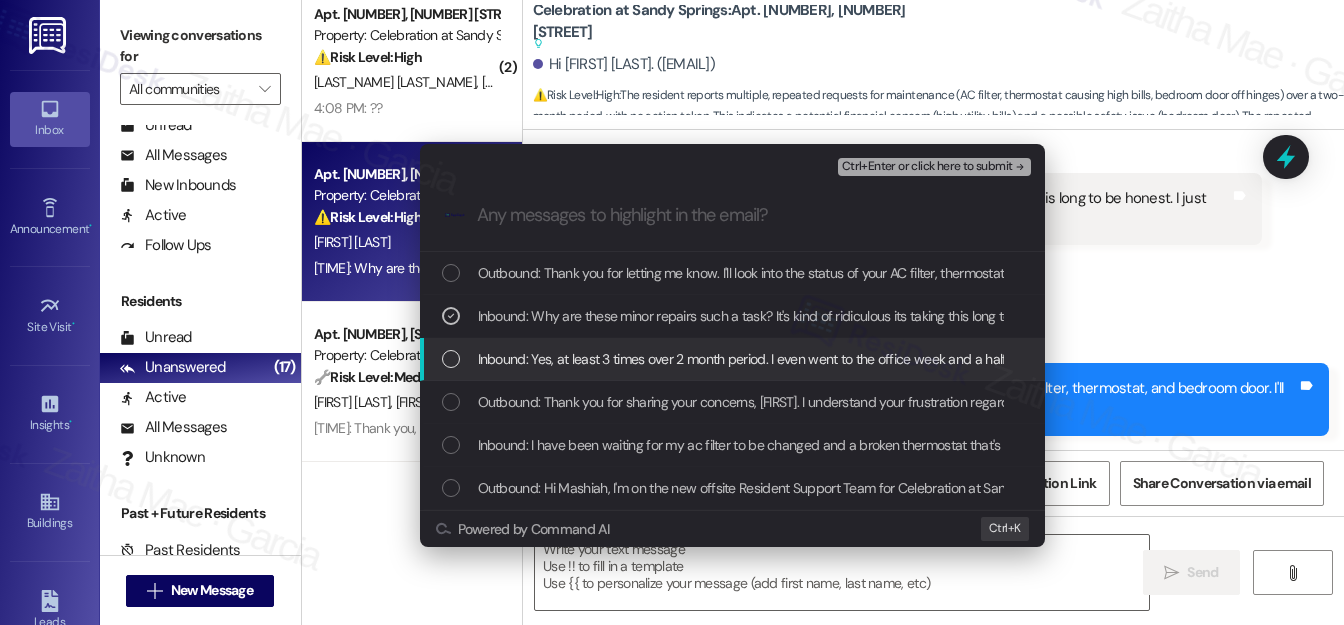 click at bounding box center [451, 359] 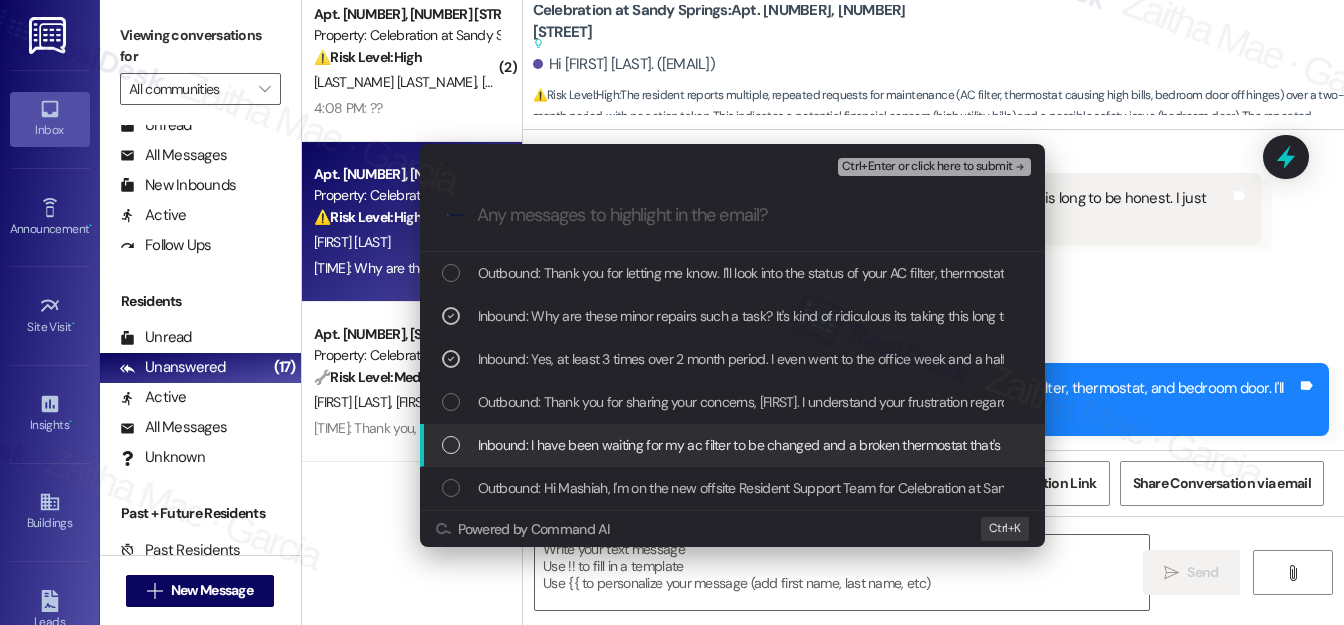 click on "Inbound: I have been waiting for my ac filter to be changed and a broken thermostat that's constantly driving my bill higher to be replaced about 2 months. I also submitted all light bills showing the rapid increase and have not heard anything from anyone. What's the issue with this maintenance team and their lack of action? Please advise." at bounding box center (734, 445) 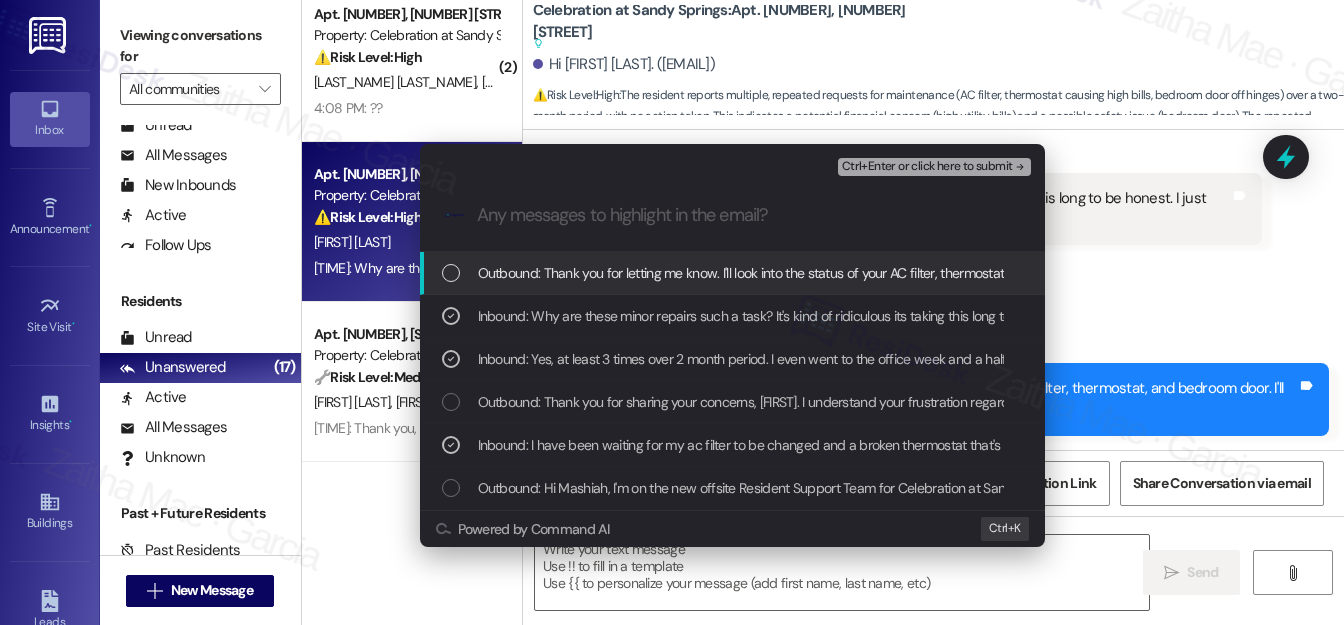 click on "Ctrl+Enter or click here to submit" at bounding box center (927, 167) 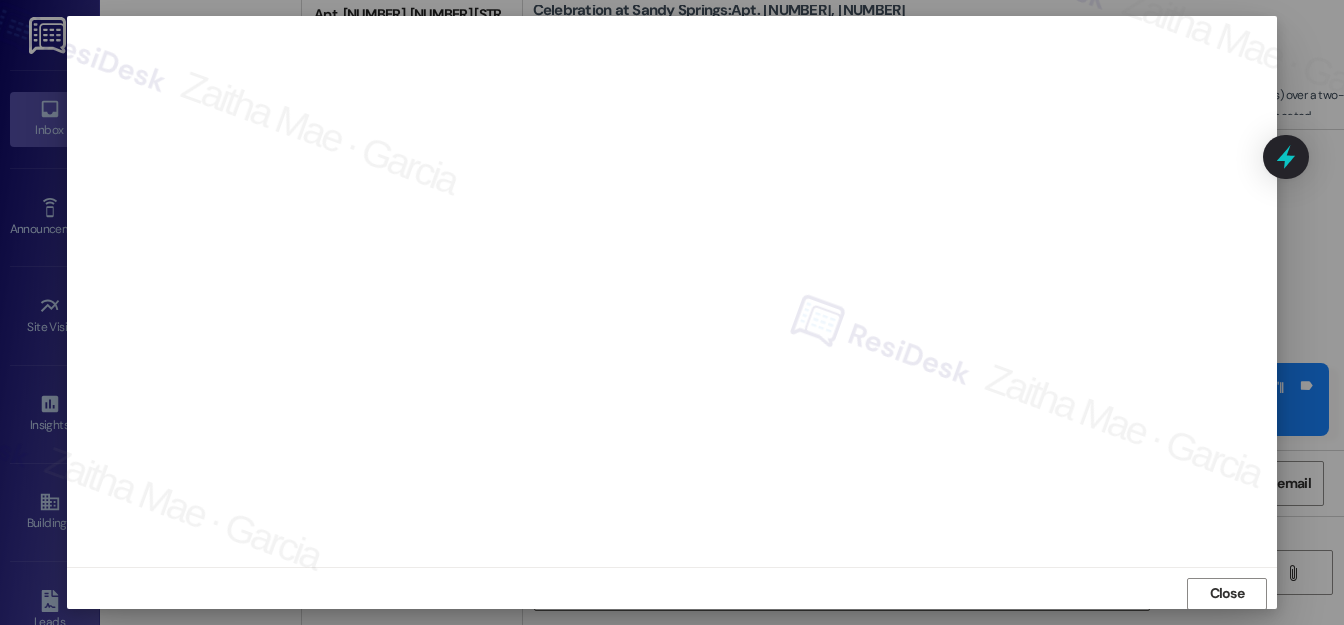 scroll, scrollTop: 22, scrollLeft: 0, axis: vertical 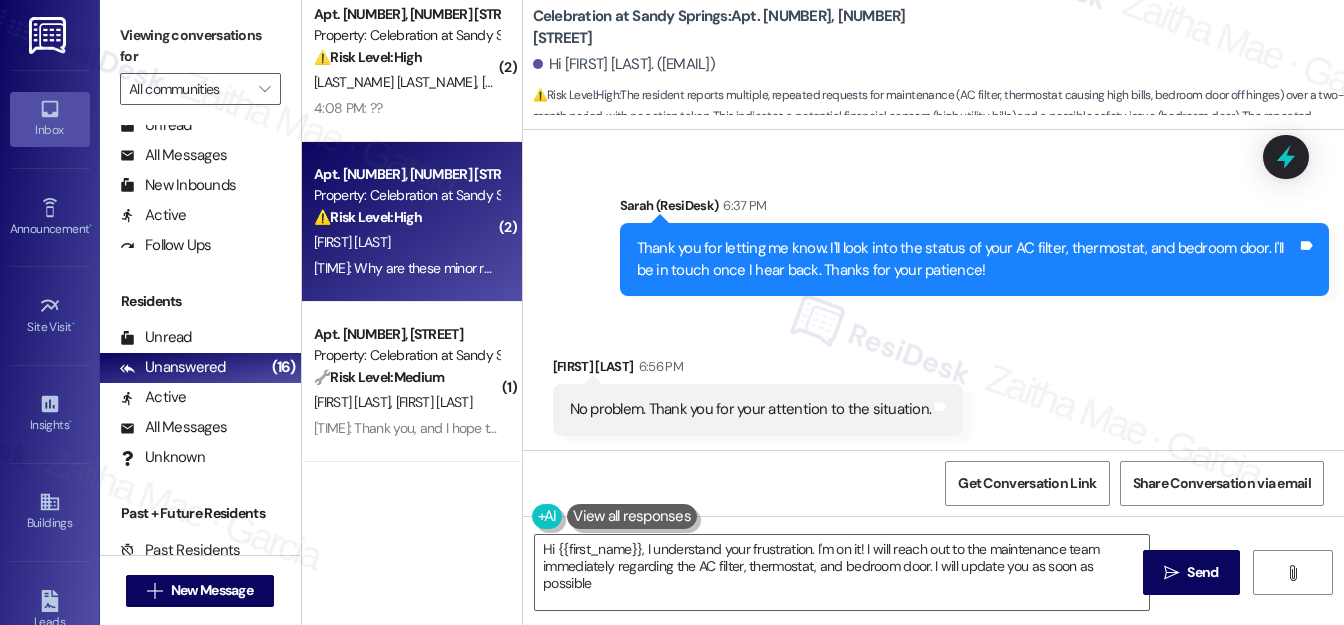 type on "Hi {{first_name}}, I understand your frustration. I'm on it! I will reach out to the maintenance team immediately regarding the AC filter, thermostat, and bedroom door. I will update you as soon as possible." 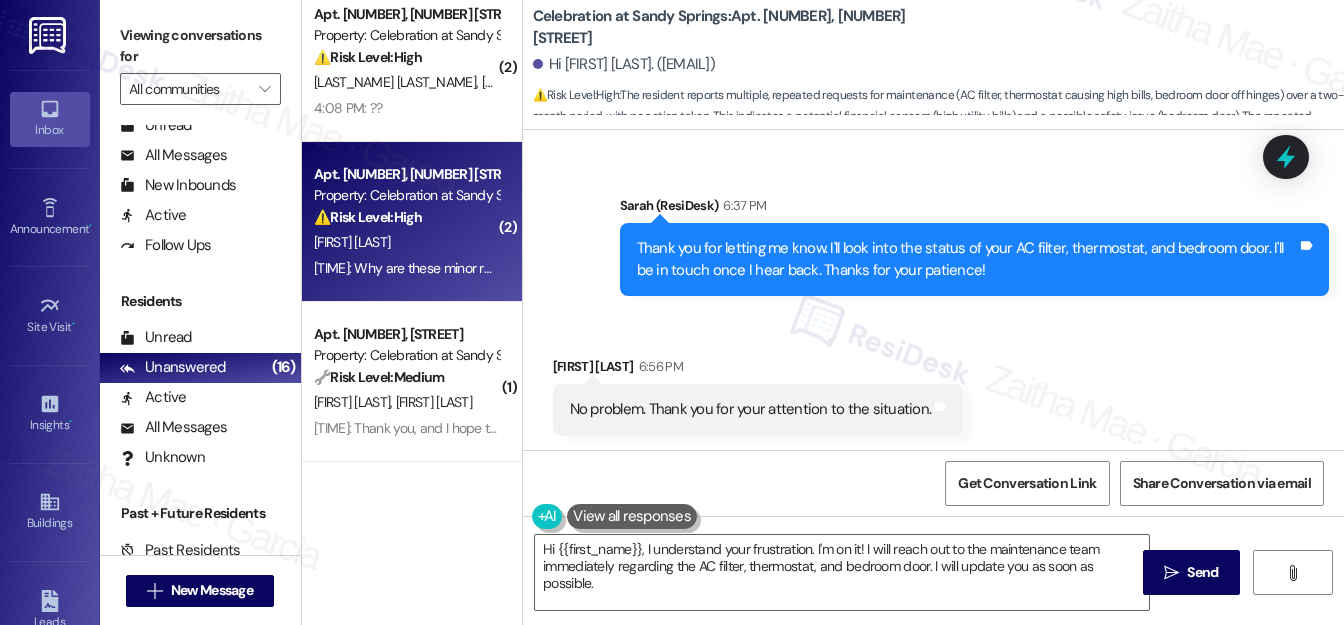 scroll, scrollTop: 1186, scrollLeft: 0, axis: vertical 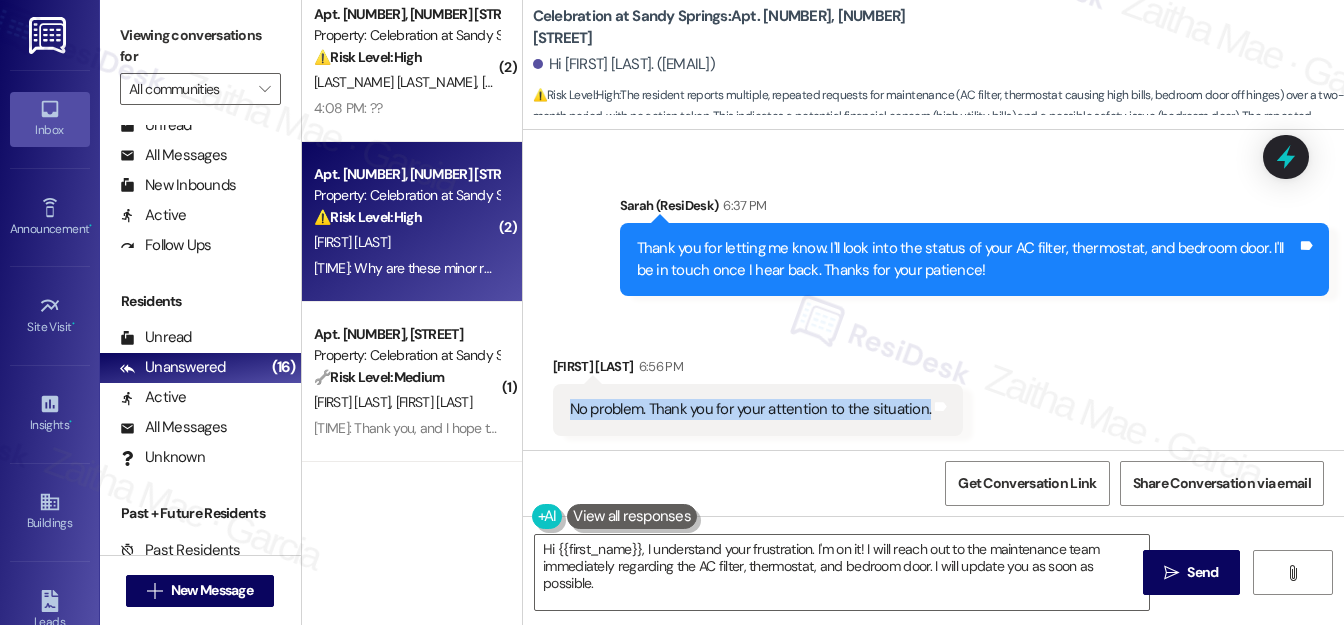 drag, startPoint x: 569, startPoint y: 402, endPoint x: 924, endPoint y: 424, distance: 355.68103 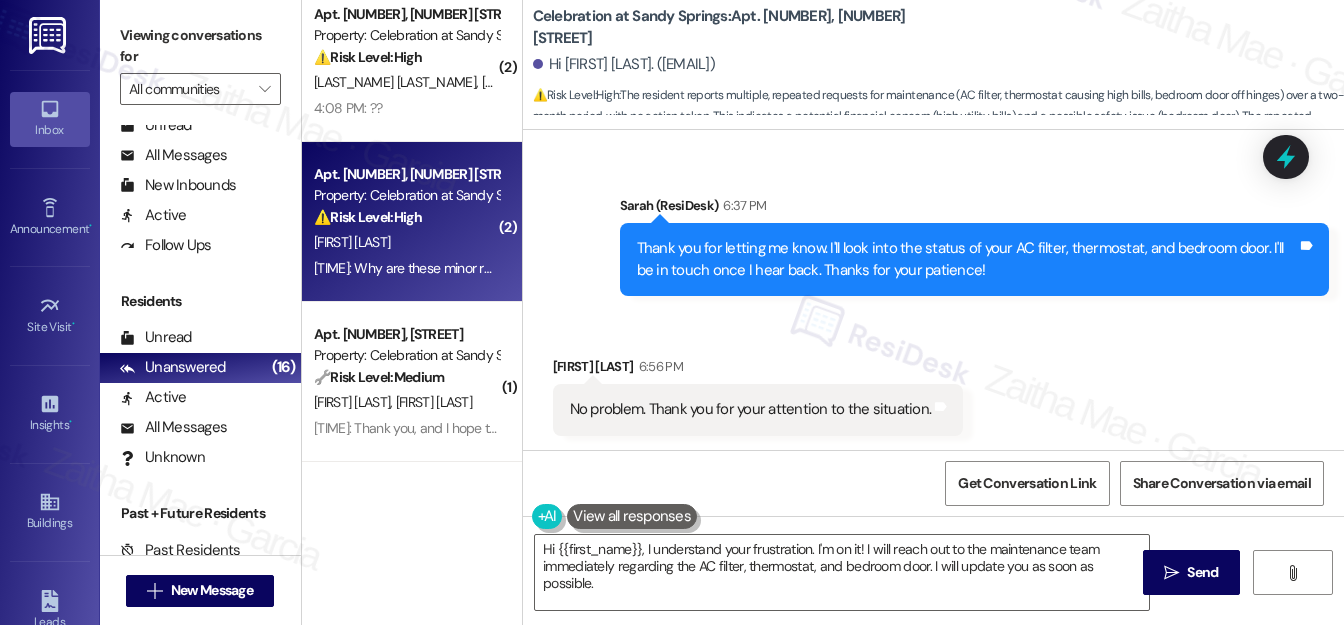 click on "Received via SMS Mashiah Mitchell 6:56 PM No problem. Thank you for your attention to the situation. Tags and notes" at bounding box center (933, 380) 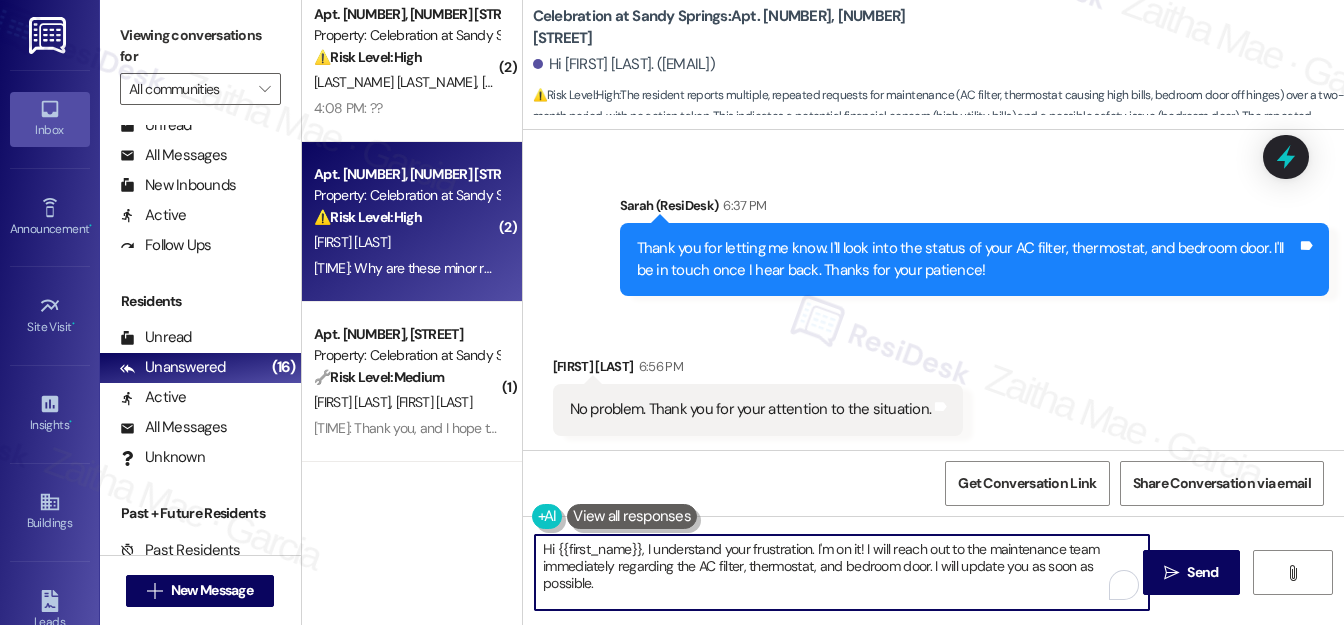drag, startPoint x: 542, startPoint y: 546, endPoint x: 621, endPoint y: 594, distance: 92.43917 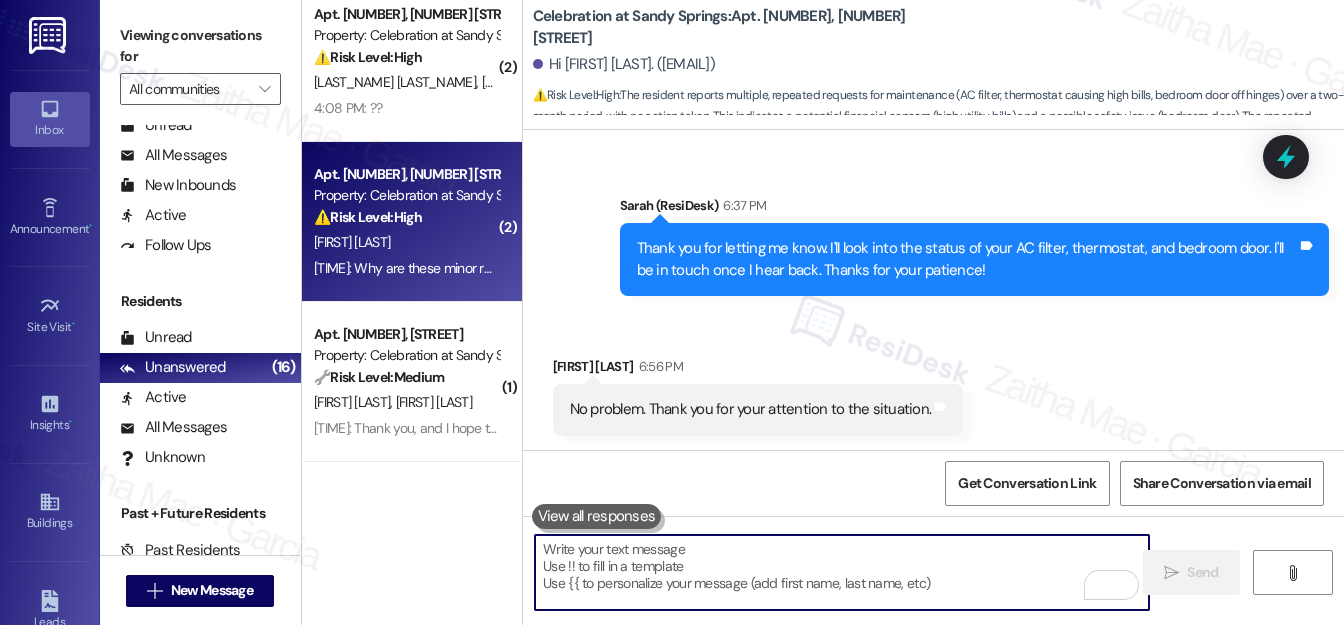 paste on "You're very welcome — happy to help!
Ask ChatGPT" 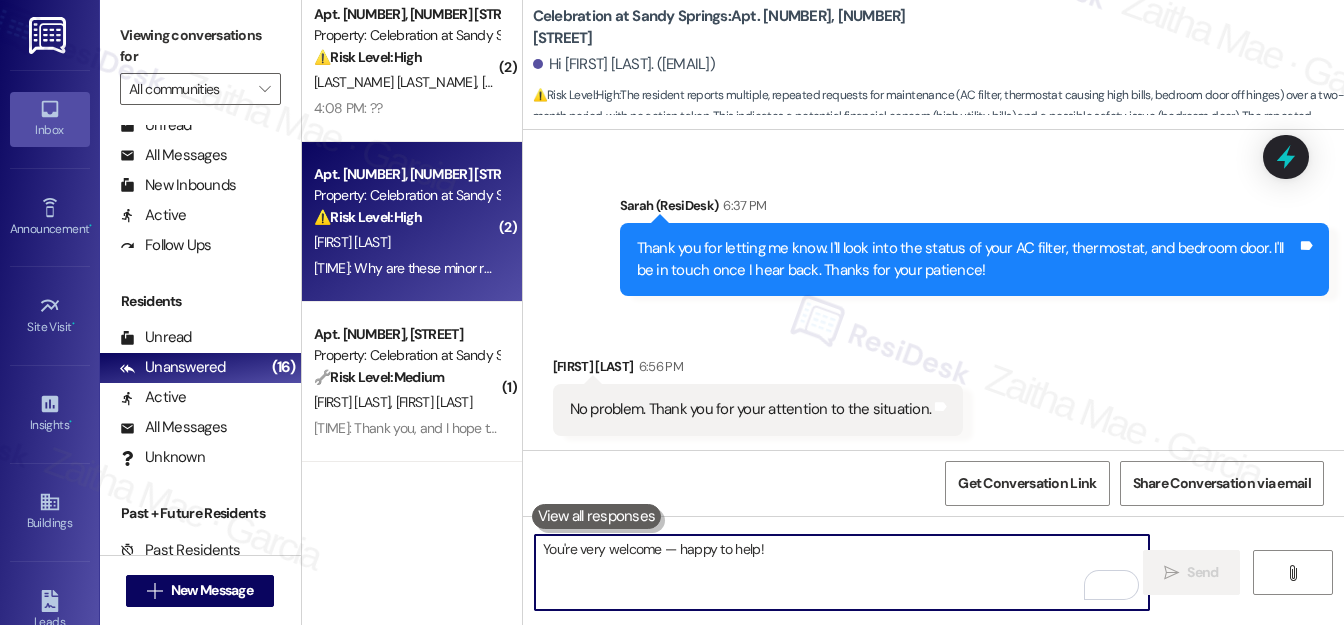 scroll, scrollTop: 136, scrollLeft: 0, axis: vertical 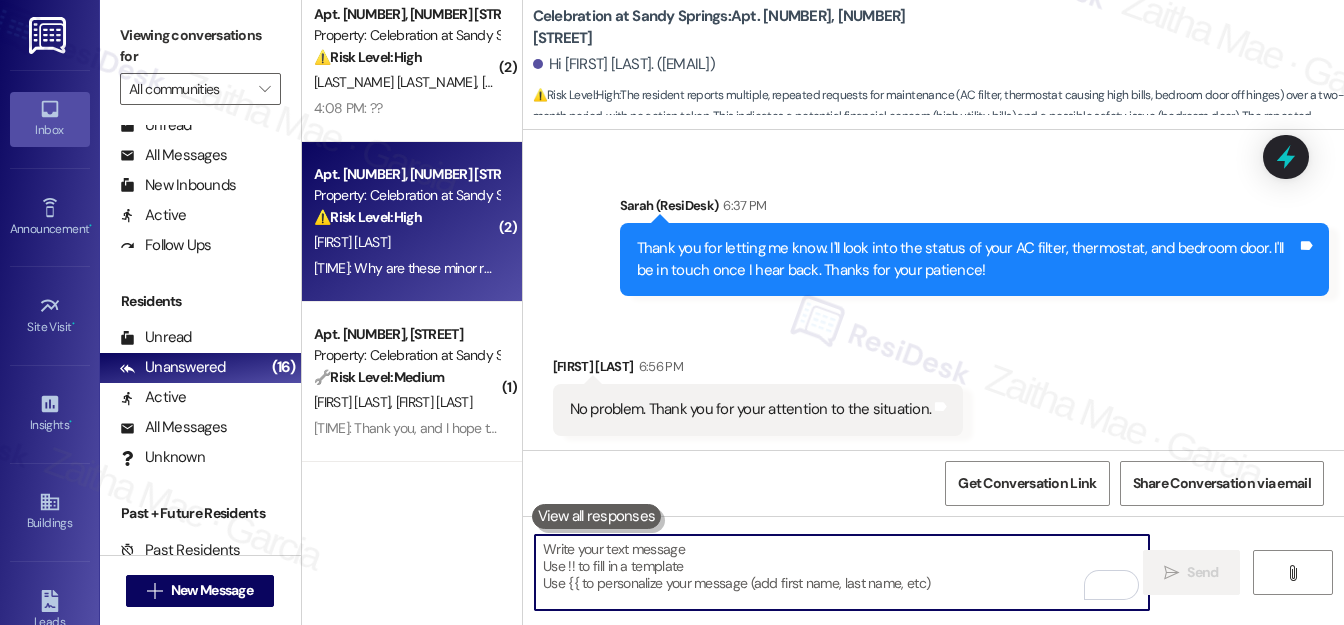 paste on "You're very welcome — happy to help!" 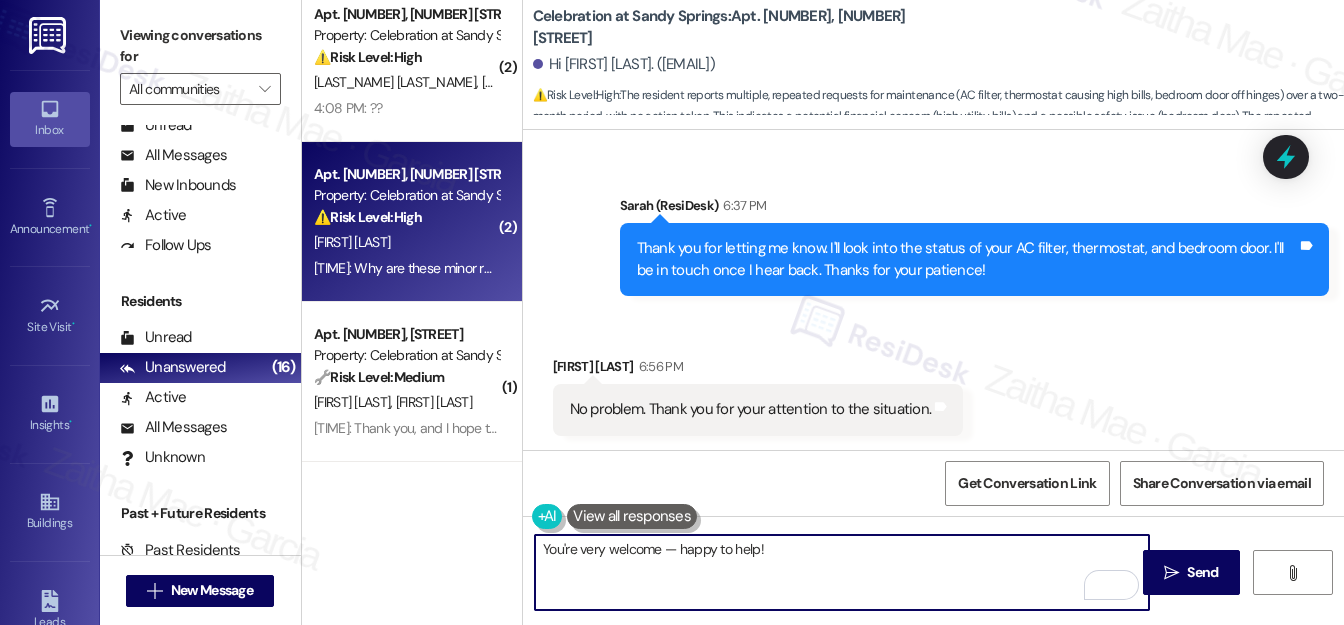 click on "You're very welcome — happy to help!" at bounding box center [842, 572] 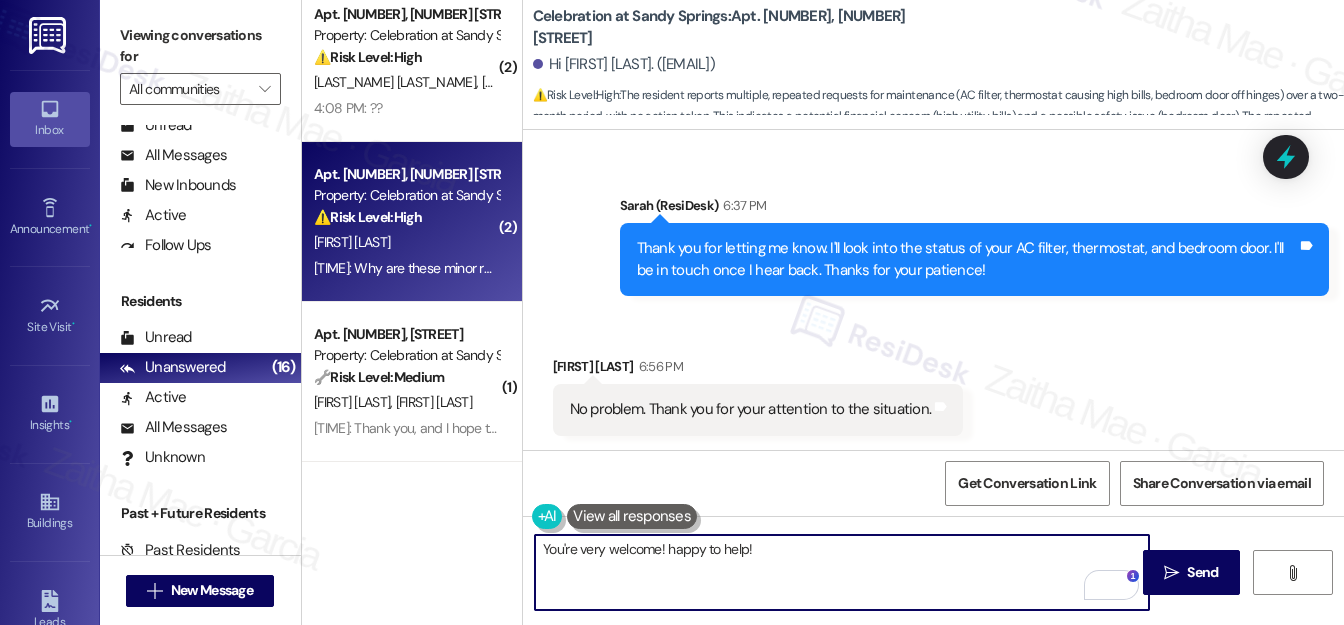 click on "You're very welcome! happy to help!" at bounding box center (842, 572) 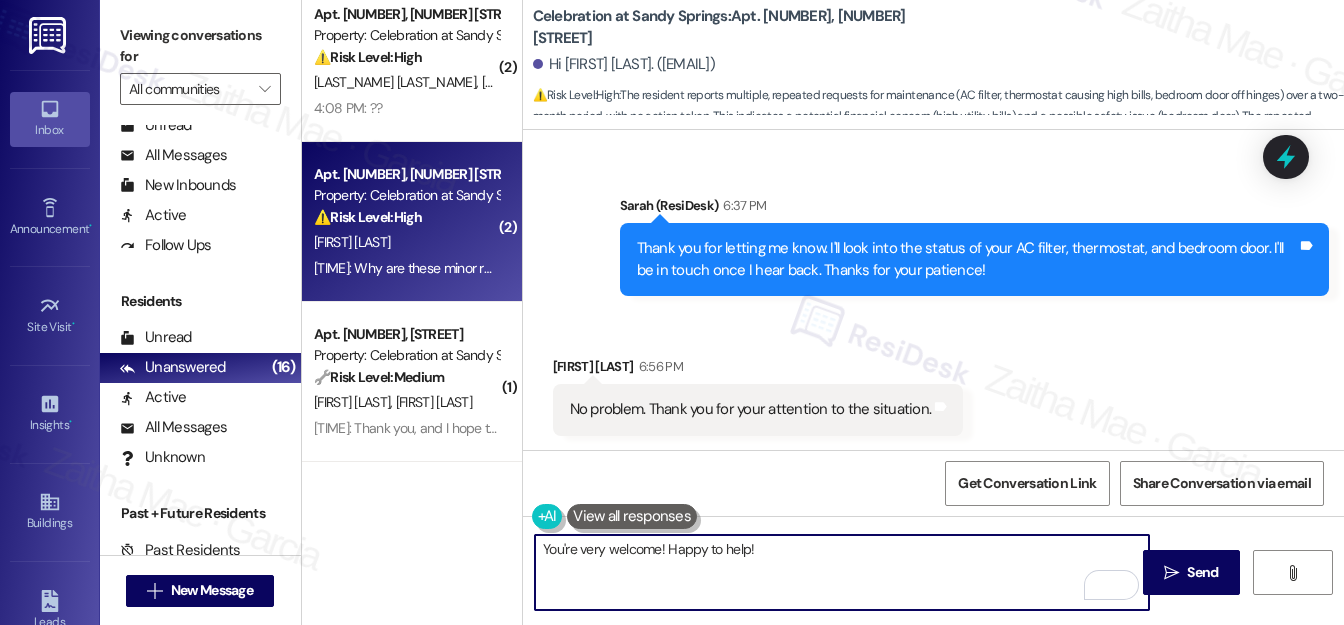 click on "You're very welcome! Happy to help!" at bounding box center [842, 572] 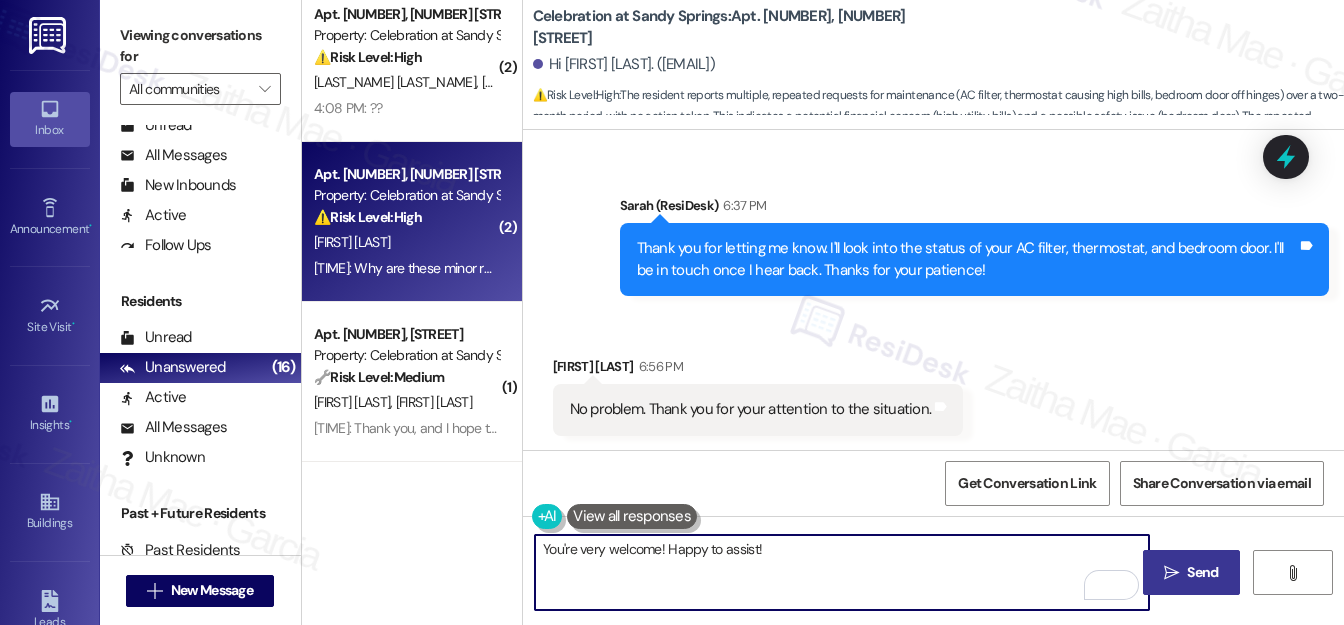 type on "You're very welcome! Happy to assist!" 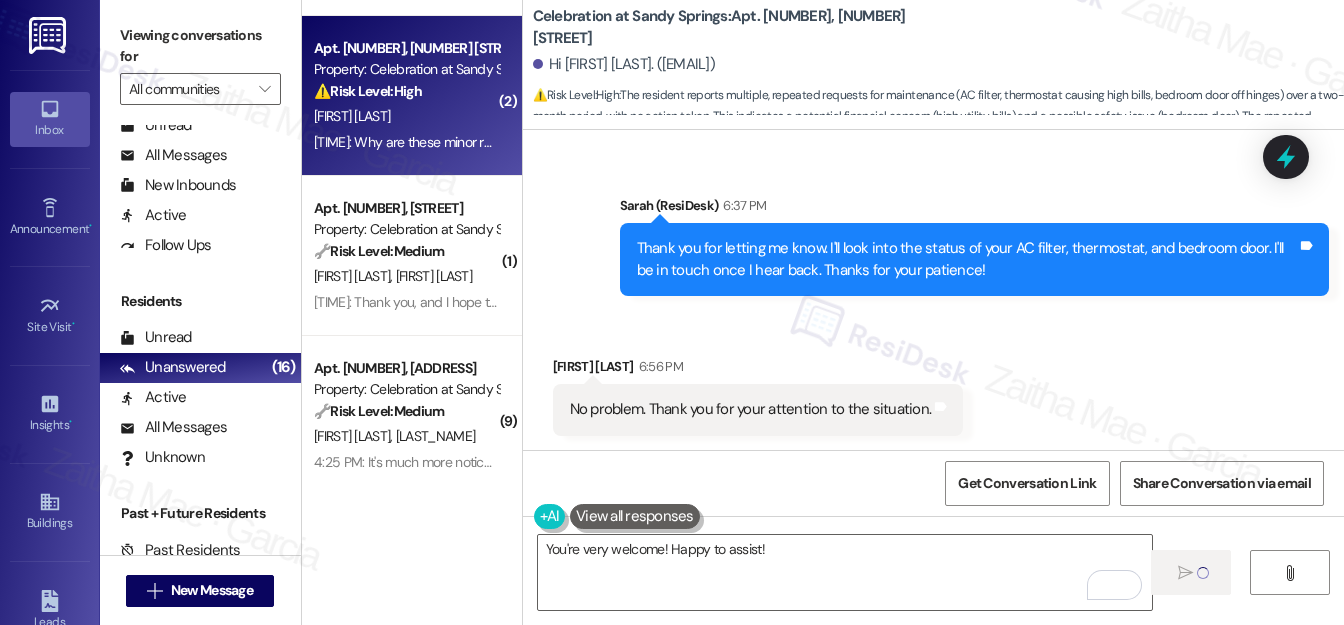 scroll, scrollTop: 1000, scrollLeft: 0, axis: vertical 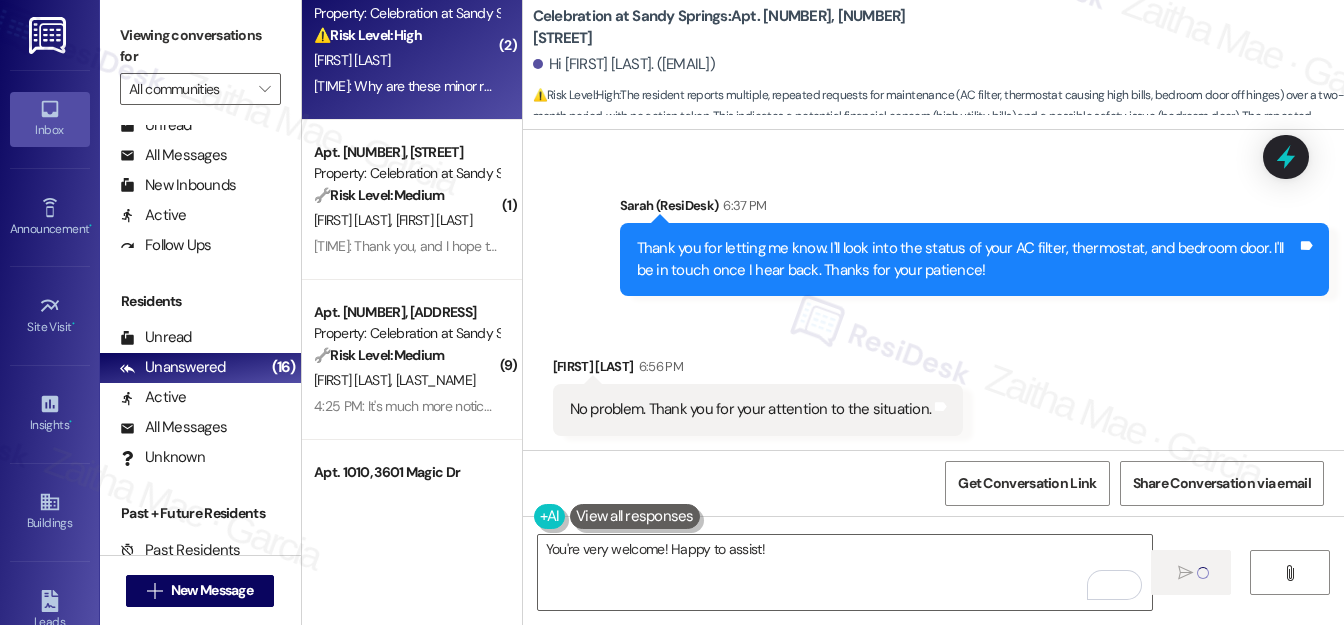 type 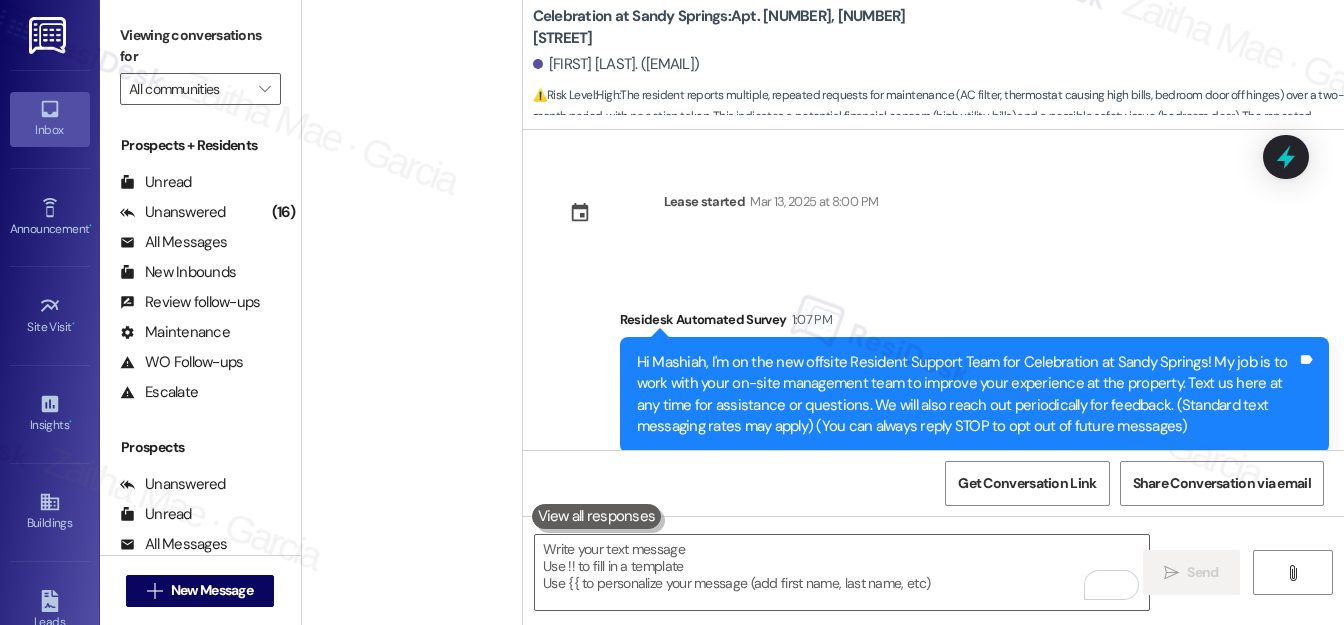 scroll, scrollTop: 0, scrollLeft: 0, axis: both 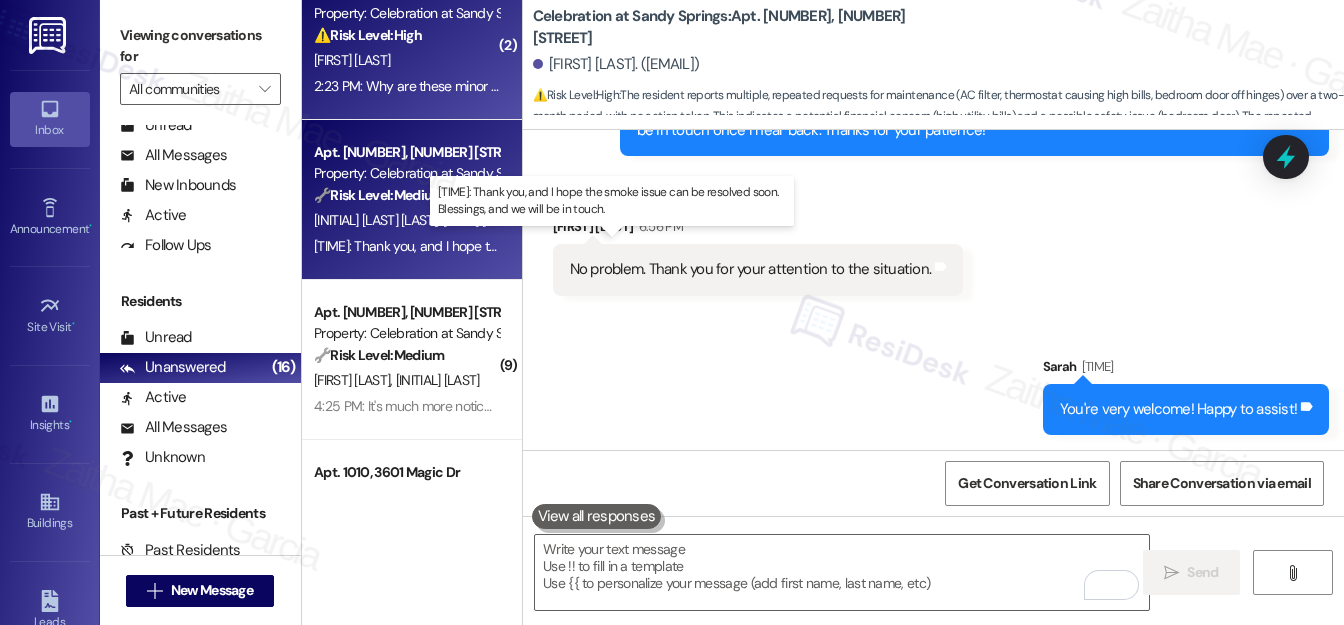 click on "4:49 PM: Thank you, and I hope the smoke issue can be resolved soon. Blessings, and we will be in touch. 4:49 PM: Thank you, and I hope the smoke issue can be resolved soon. Blessings, and we will be in touch." at bounding box center (609, 246) 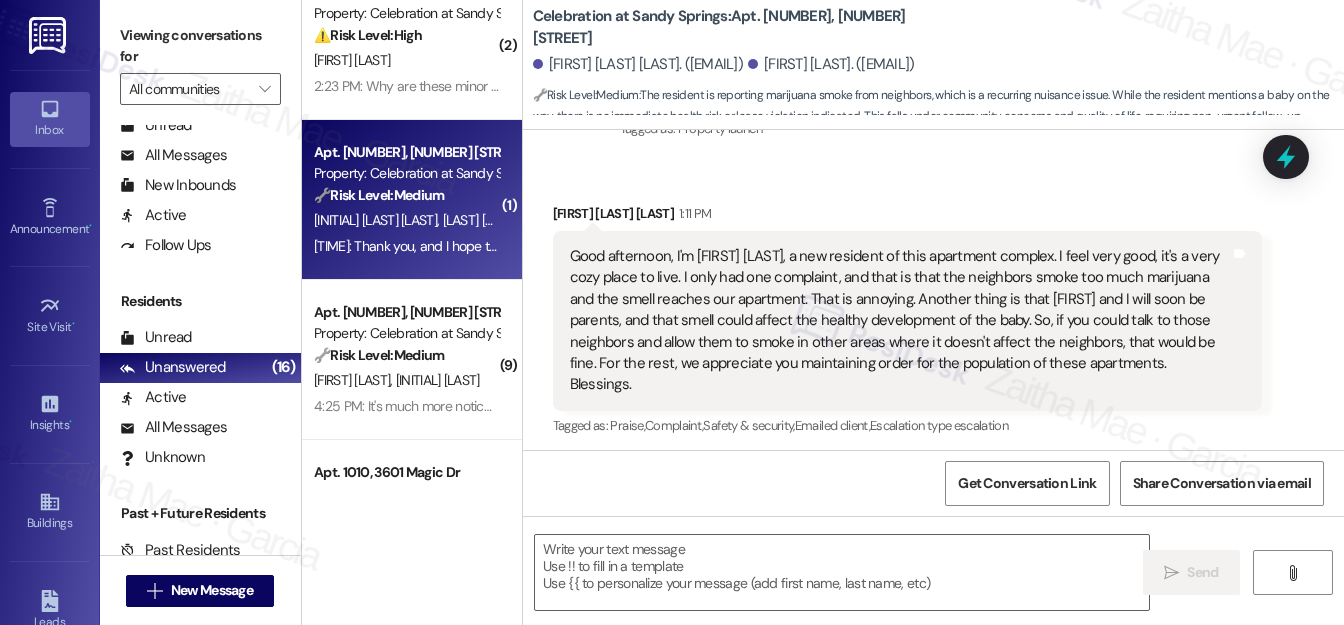 type on "Fetching suggested responses. Please feel free to read through the conversation in the meantime." 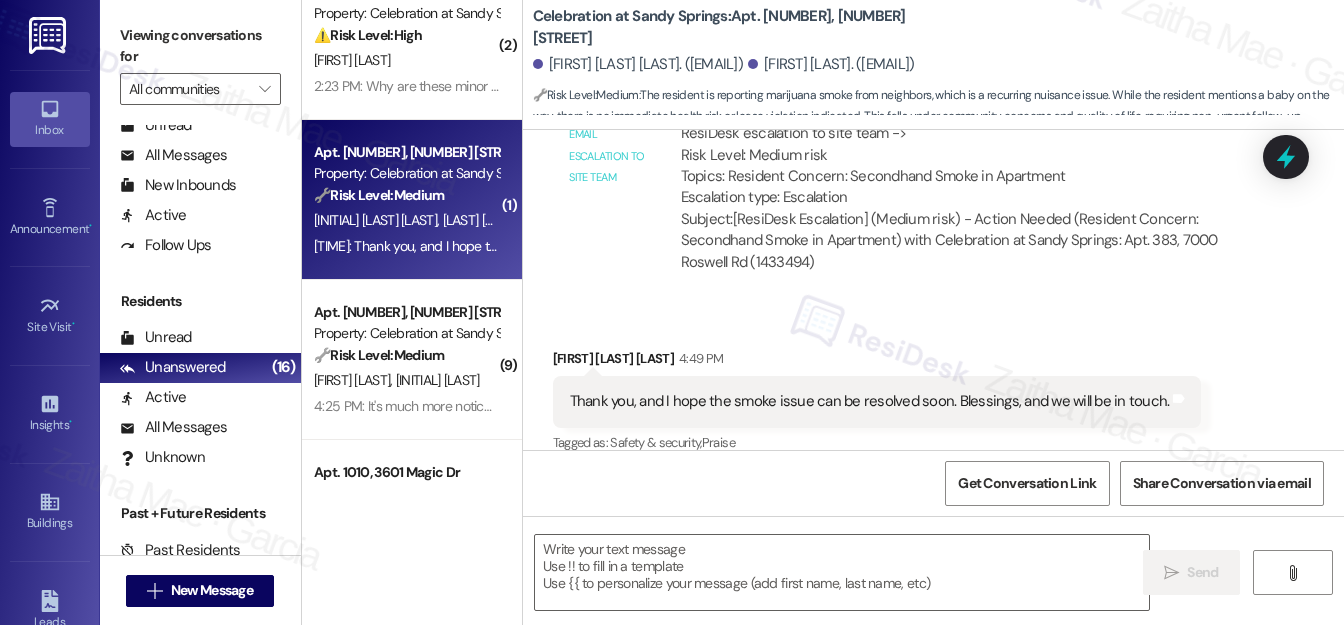 scroll, scrollTop: 993, scrollLeft: 0, axis: vertical 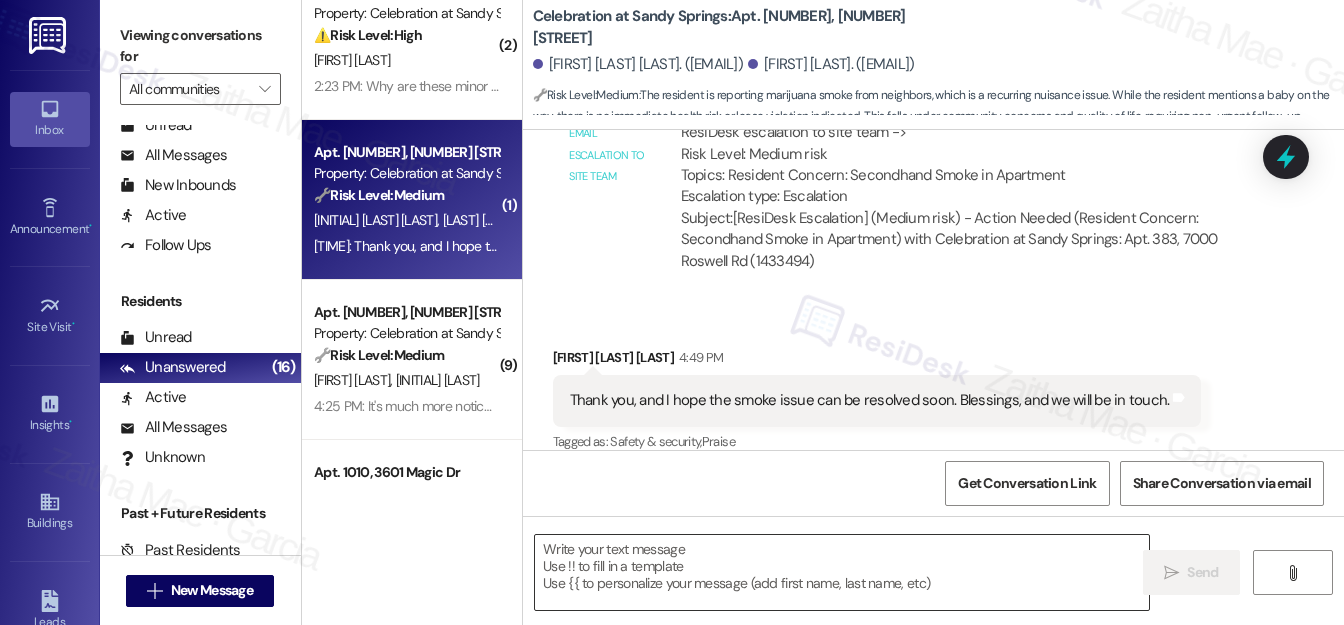 click at bounding box center [842, 572] 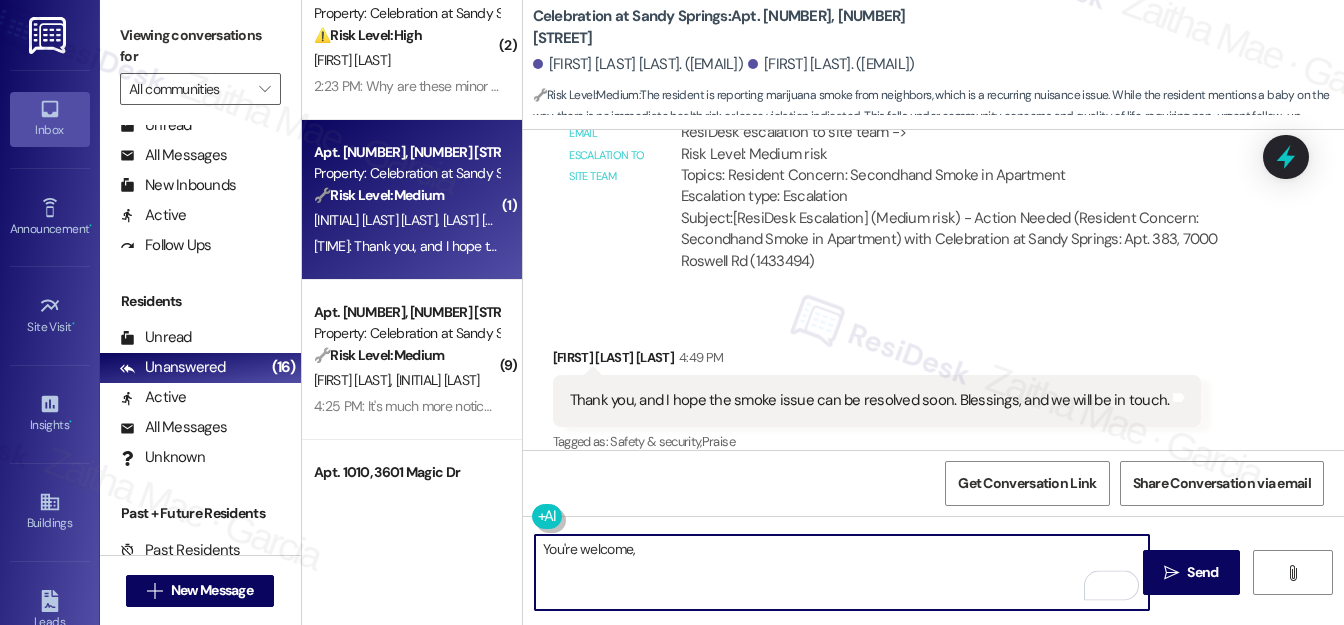 click on "Mauricio Marin Cruz 4:49 PM" at bounding box center (877, 361) 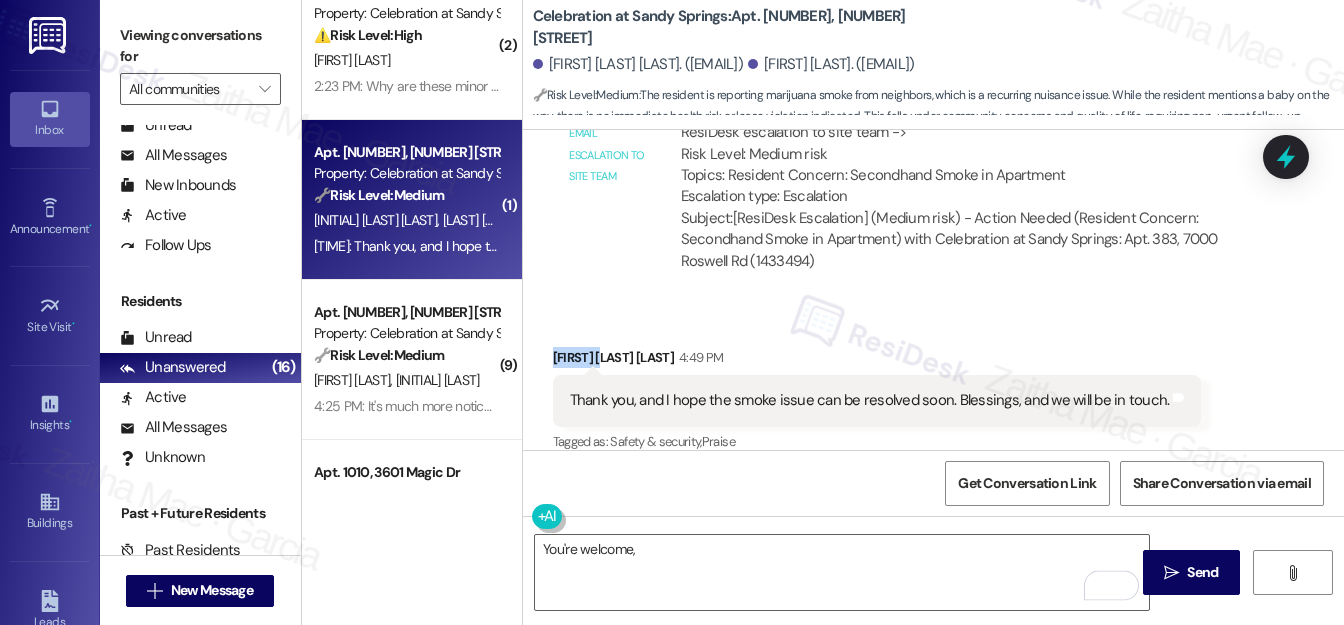 click on "Mauricio Marin Cruz 4:49 PM" at bounding box center (877, 361) 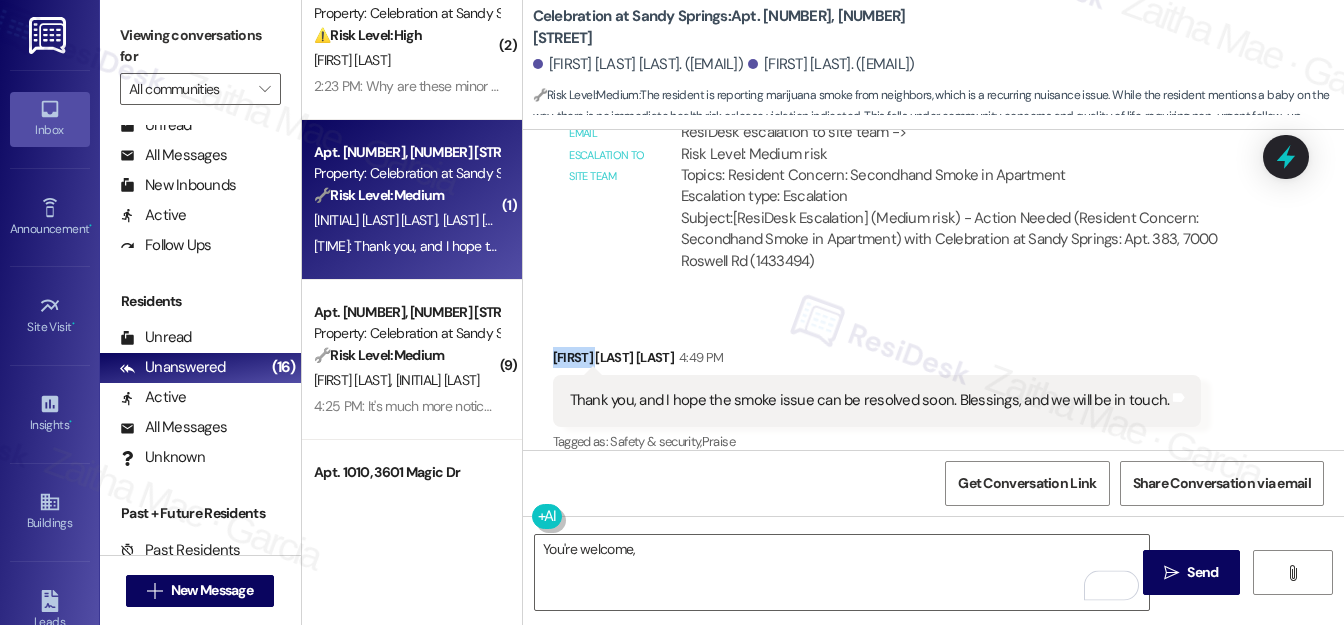copy on "Mauricio" 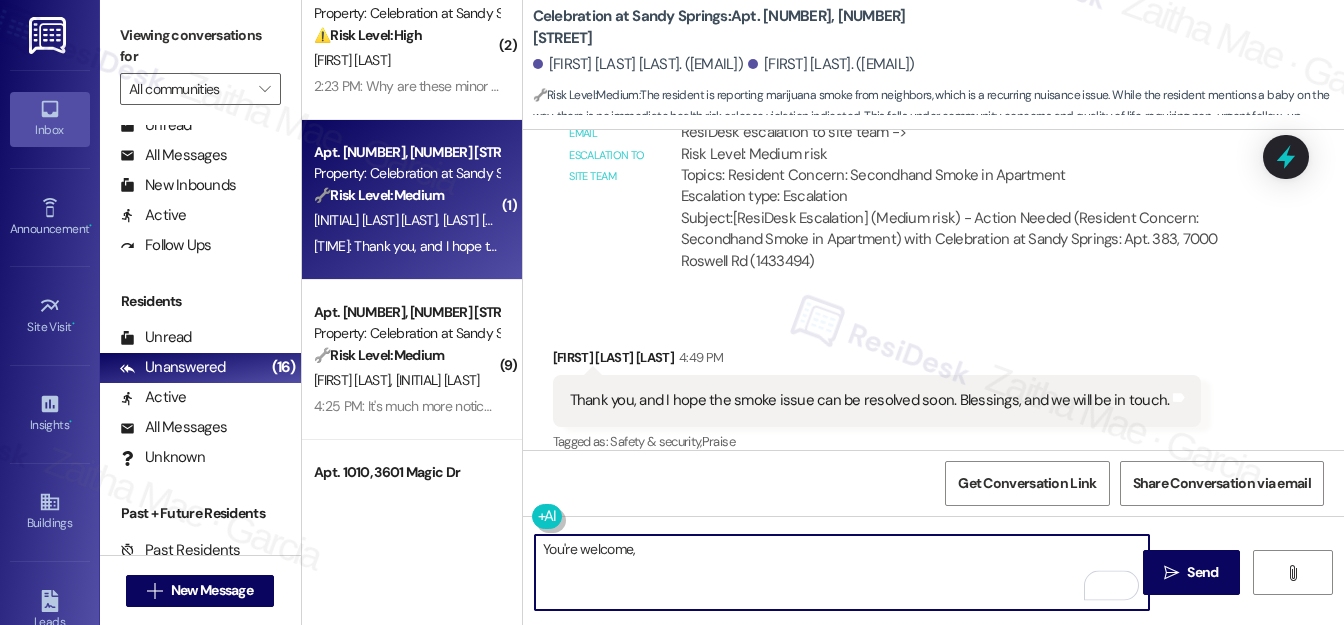 click on "You're welcome," at bounding box center [842, 572] 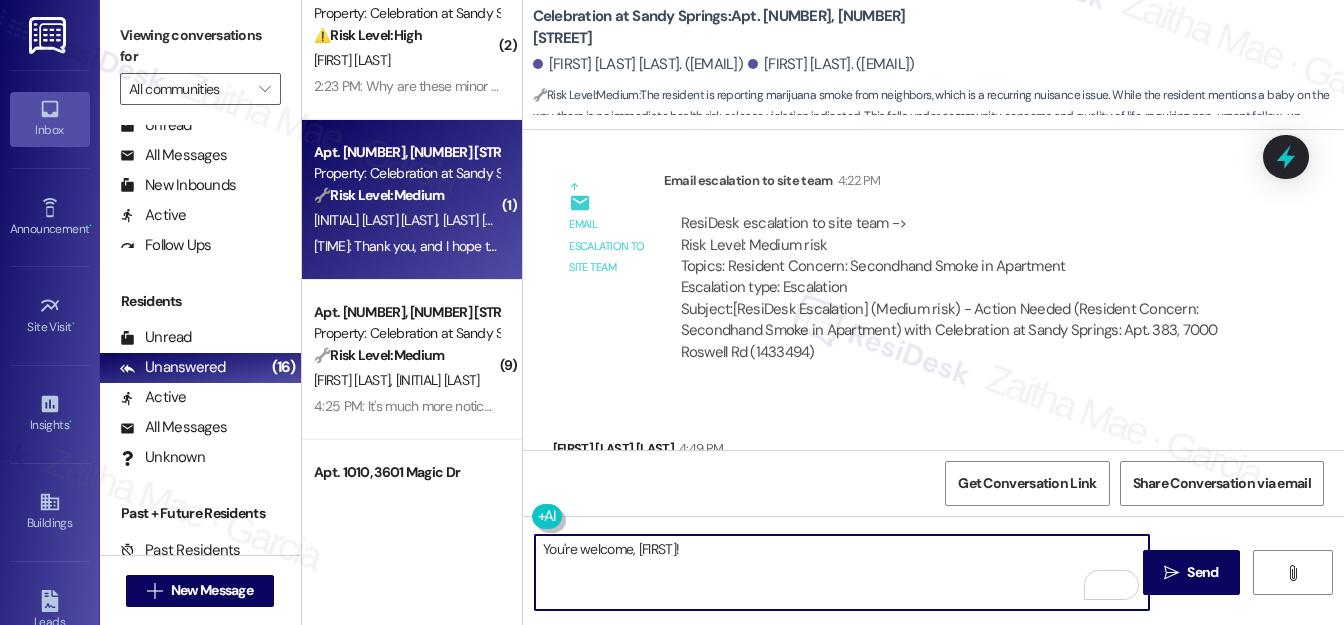 scroll, scrollTop: 993, scrollLeft: 0, axis: vertical 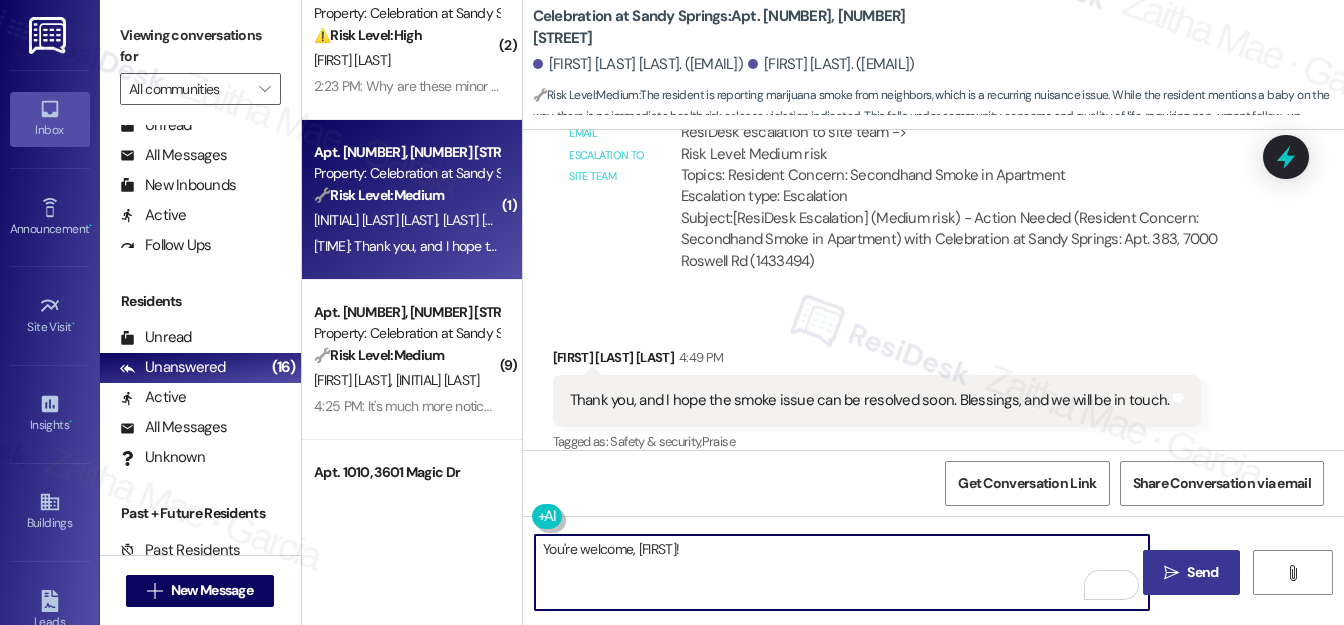 type on "You're welcome, Mauricio!" 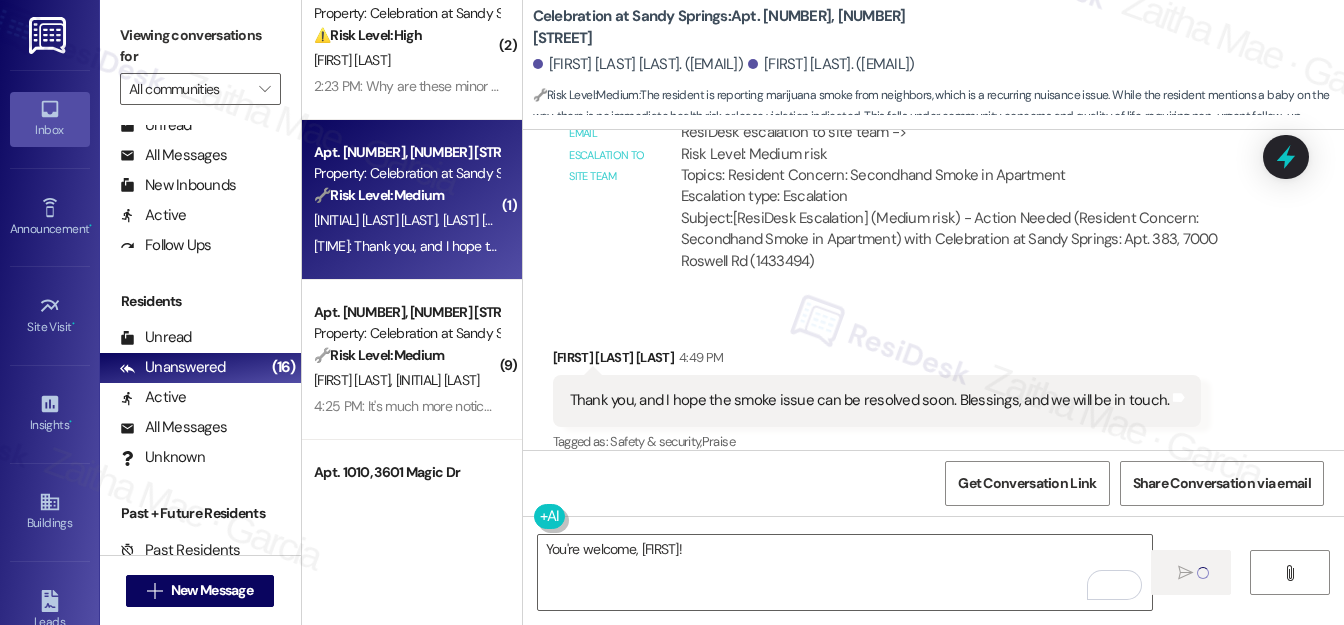 type 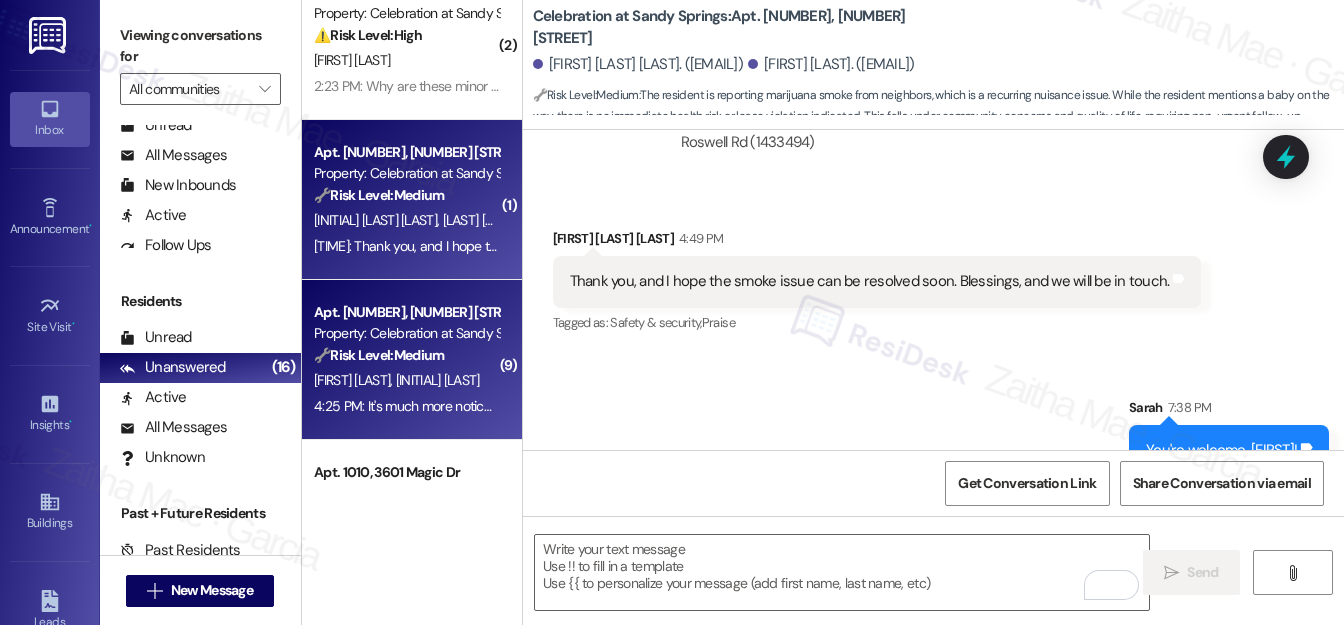 scroll, scrollTop: 1132, scrollLeft: 0, axis: vertical 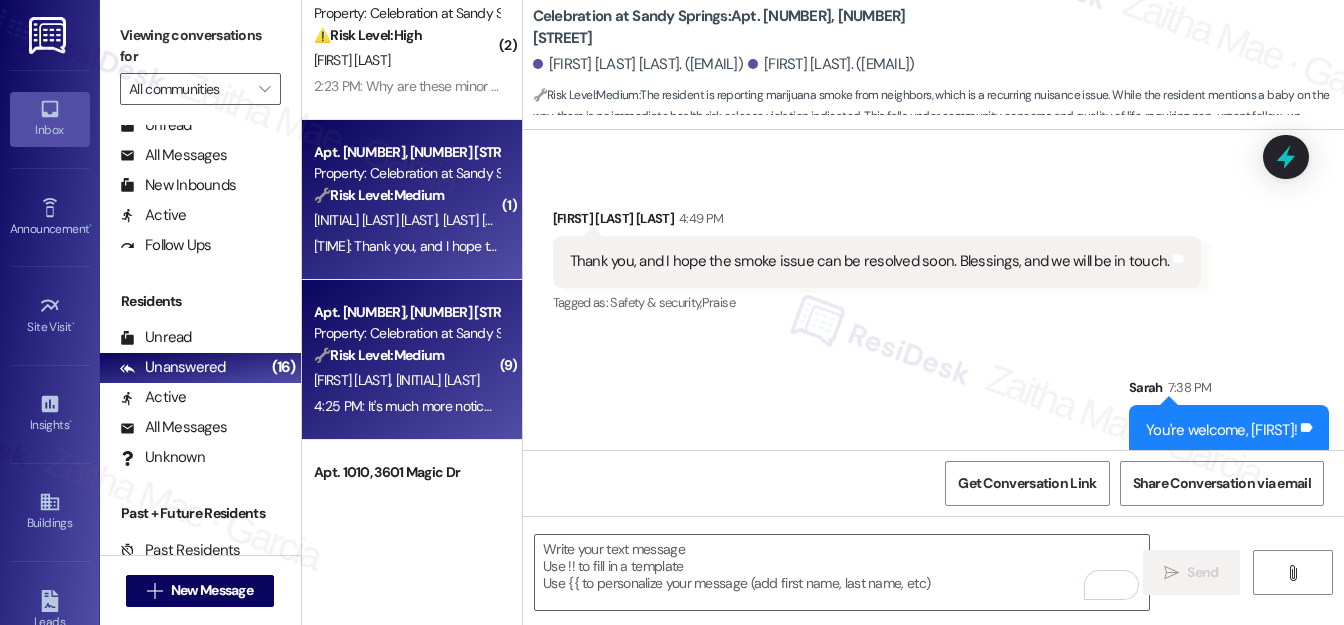 click on "T. Spina B. Cole" at bounding box center (406, 380) 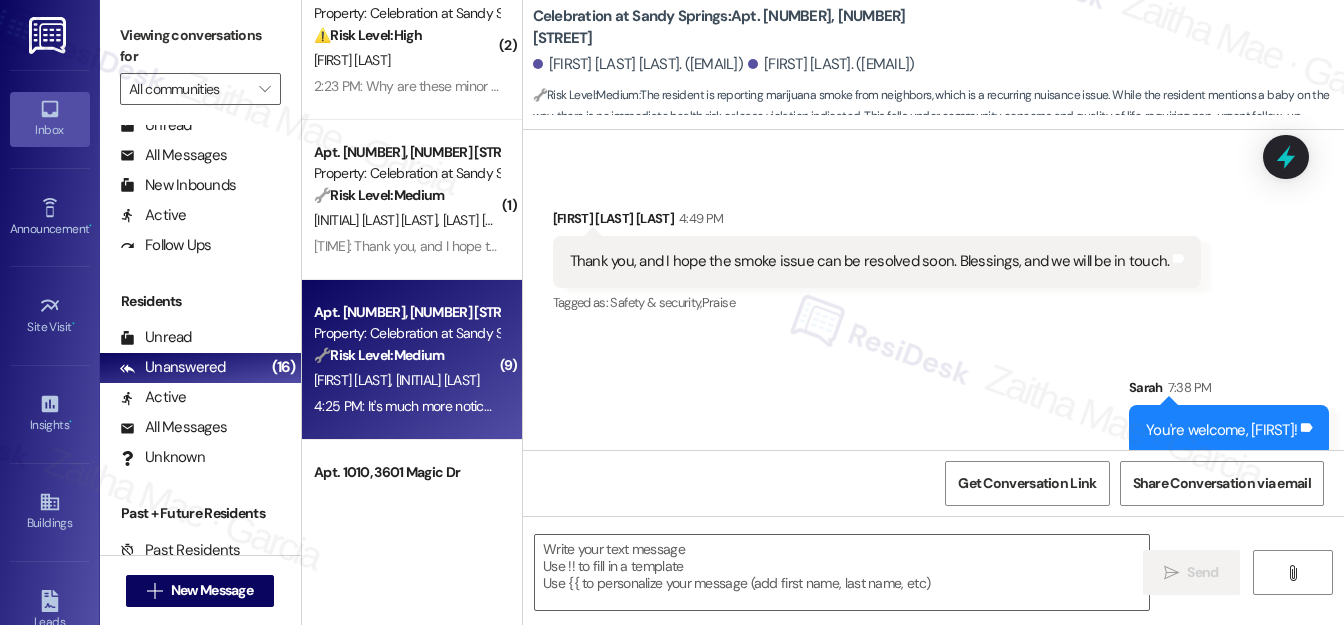 type on "Fetching suggested responses. Please feel free to read through the conversation in the meantime." 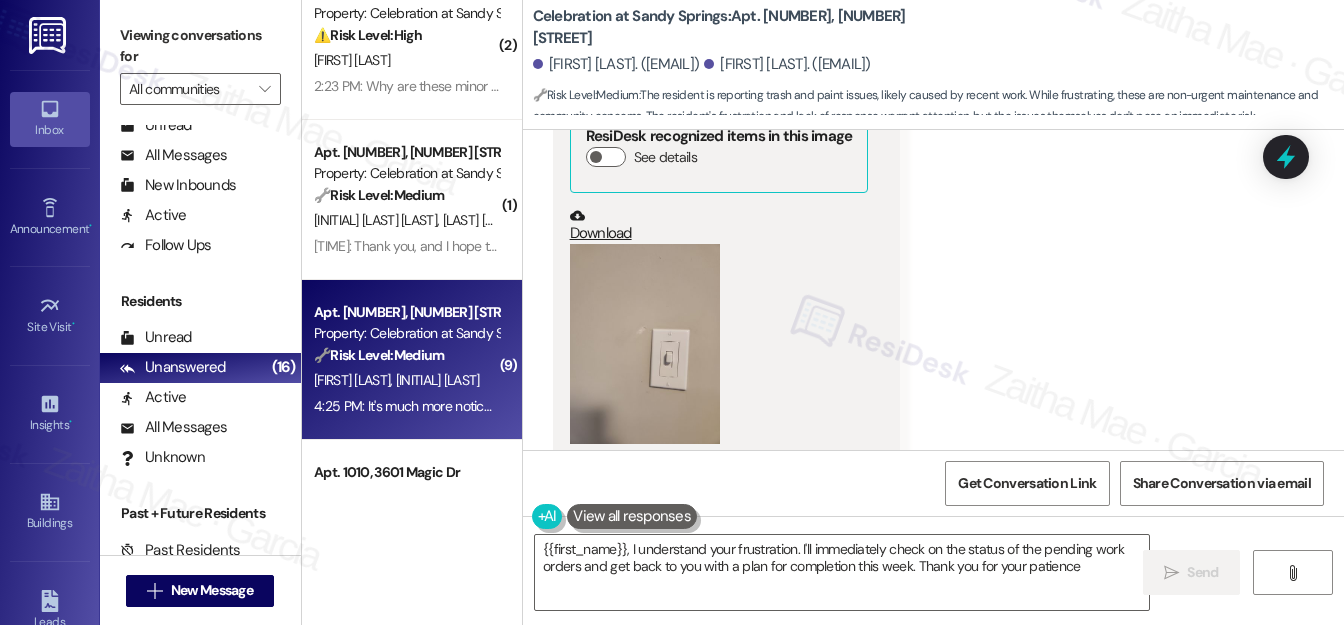 type on "{{first_name}}, I understand your frustration. I'll immediately check on the status of the pending work orders and get back to you with a plan for completion this week. Thank you for your patience!" 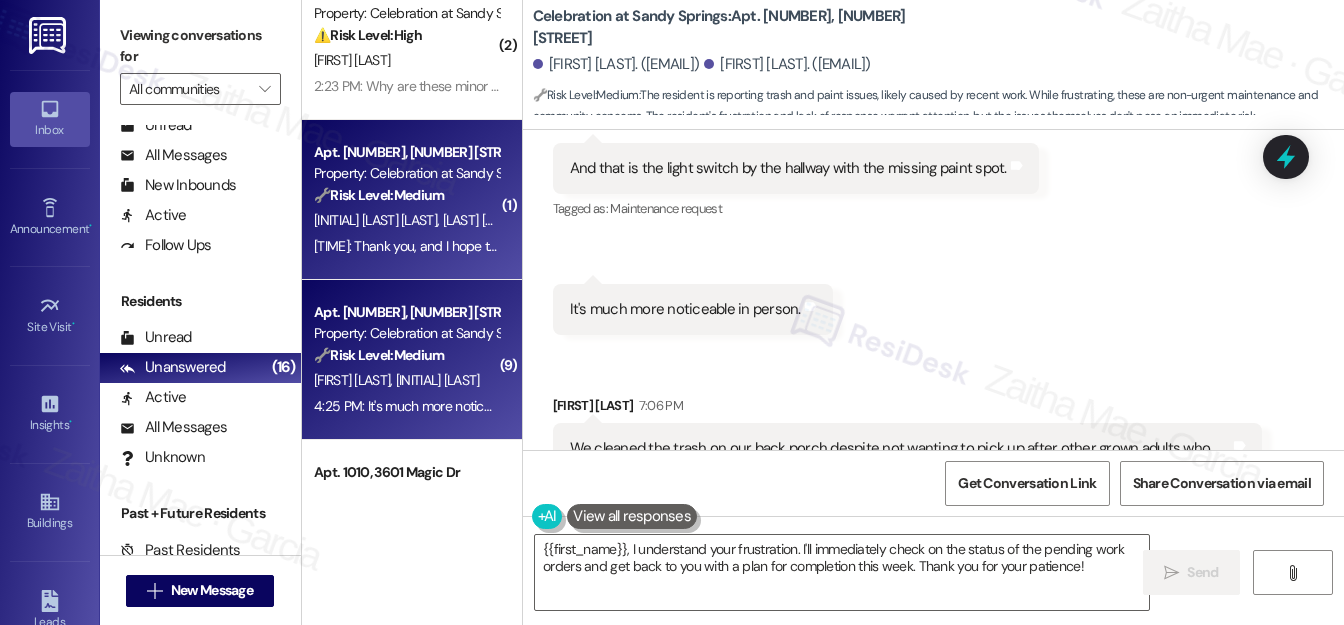 scroll, scrollTop: 2770, scrollLeft: 0, axis: vertical 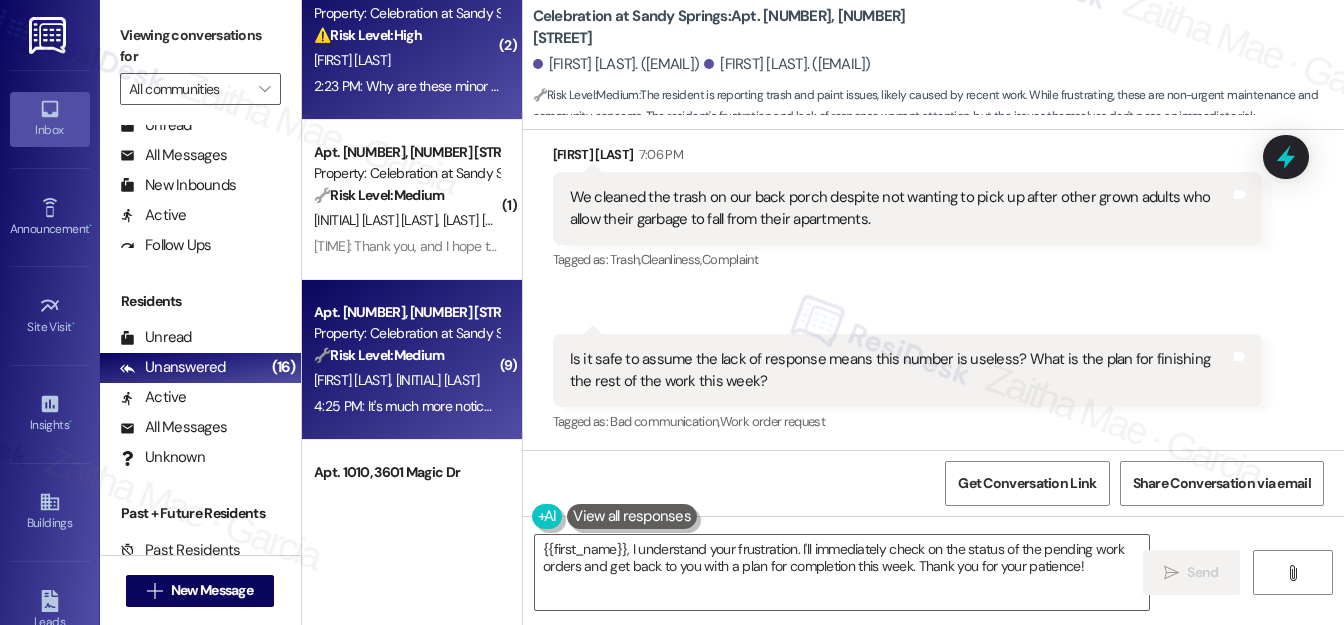 click on "M. Mitchell" at bounding box center (406, 60) 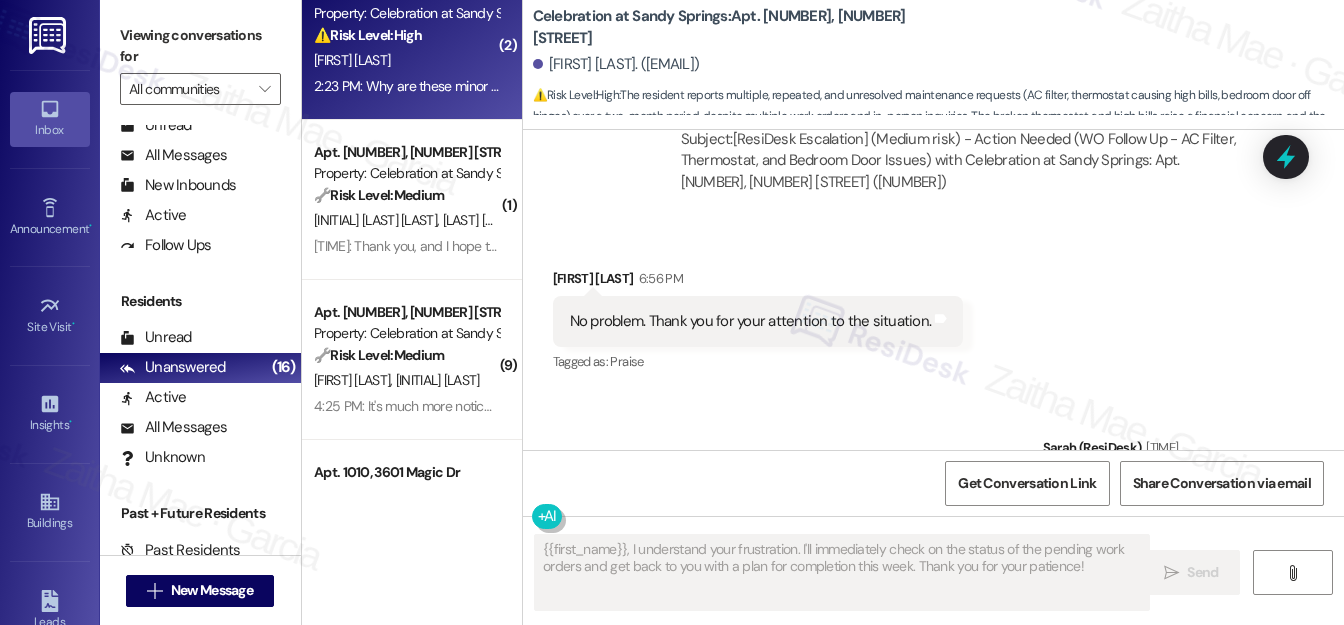 scroll, scrollTop: 1483, scrollLeft: 0, axis: vertical 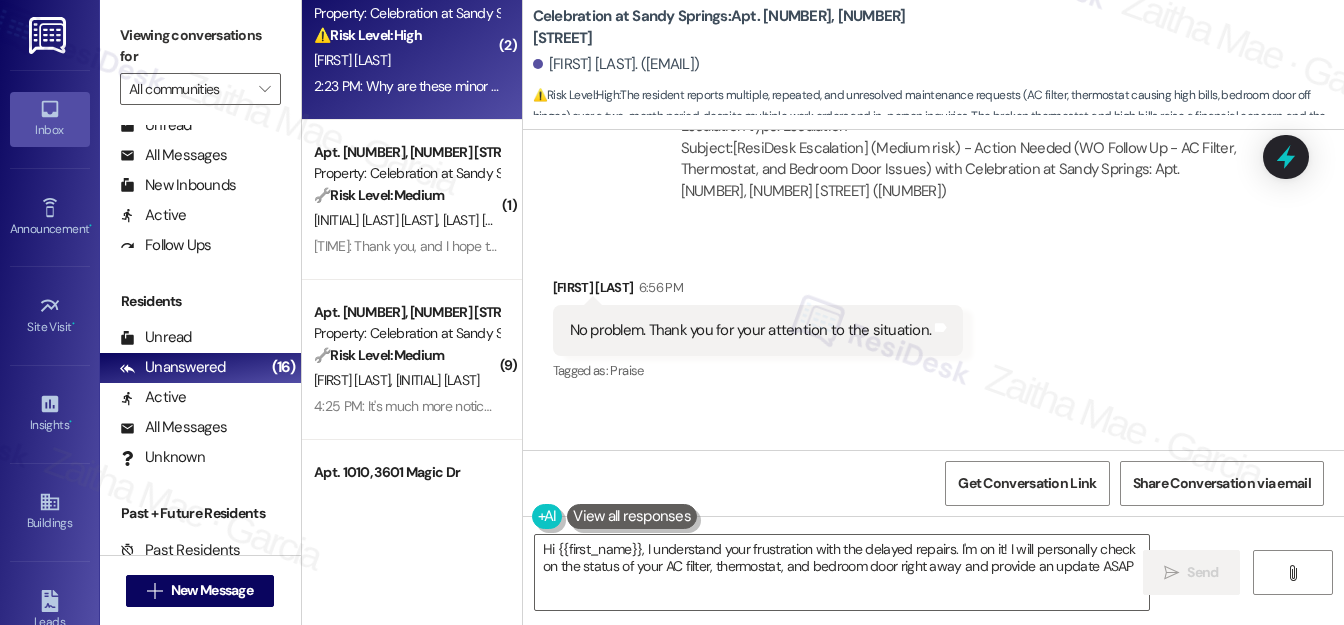 type on "Hi {{first_name}}, I understand your frustration with the delayed repairs. I'm on it! I will personally check on the status of your AC filter, thermostat, and bedroom door right away and provide an update ASAP." 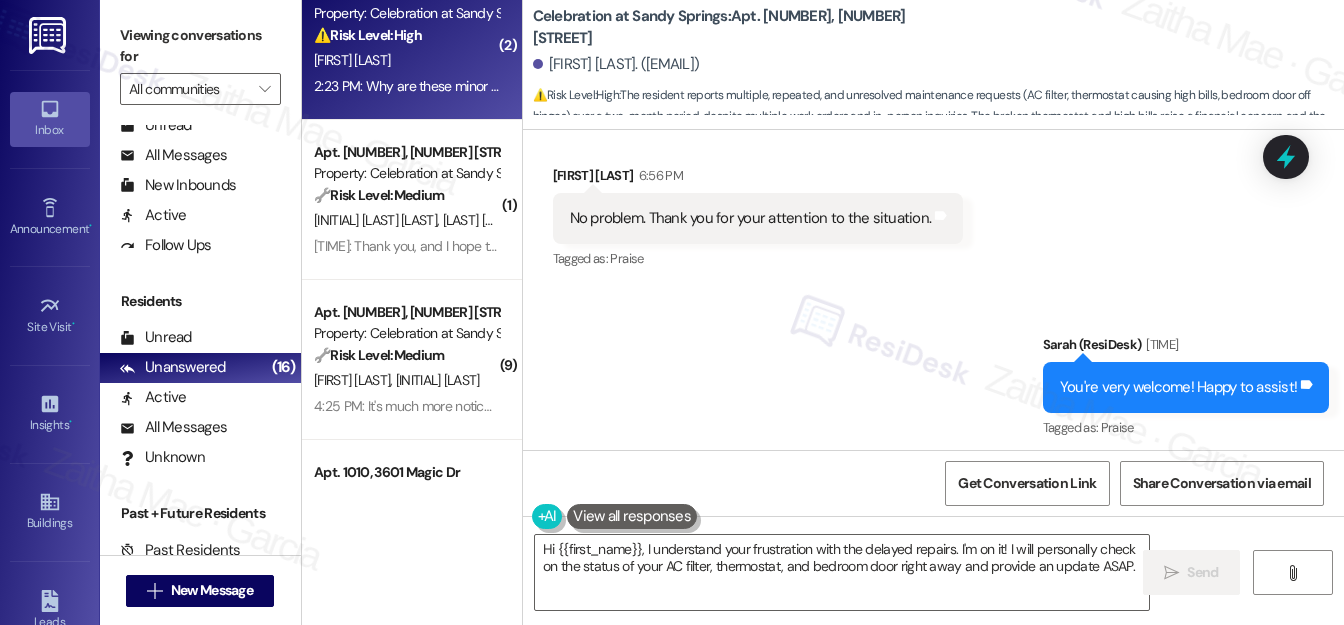 scroll, scrollTop: 1653, scrollLeft: 0, axis: vertical 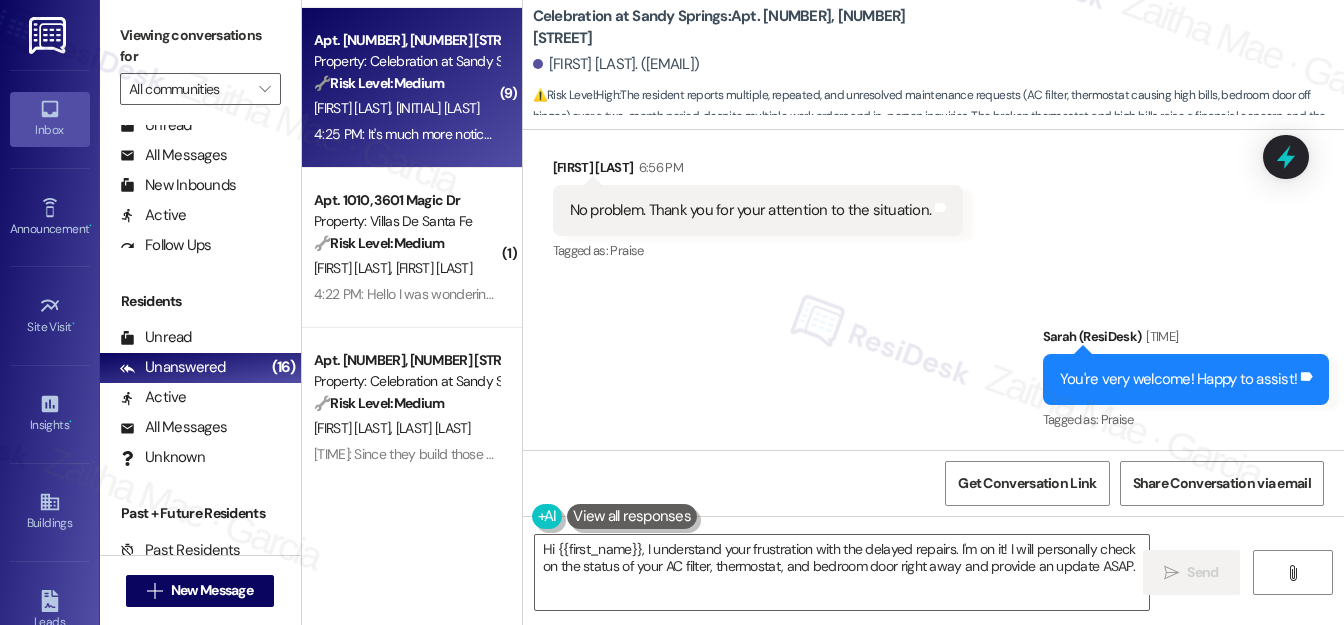 click on "T. Spina B. Cole" at bounding box center [406, 108] 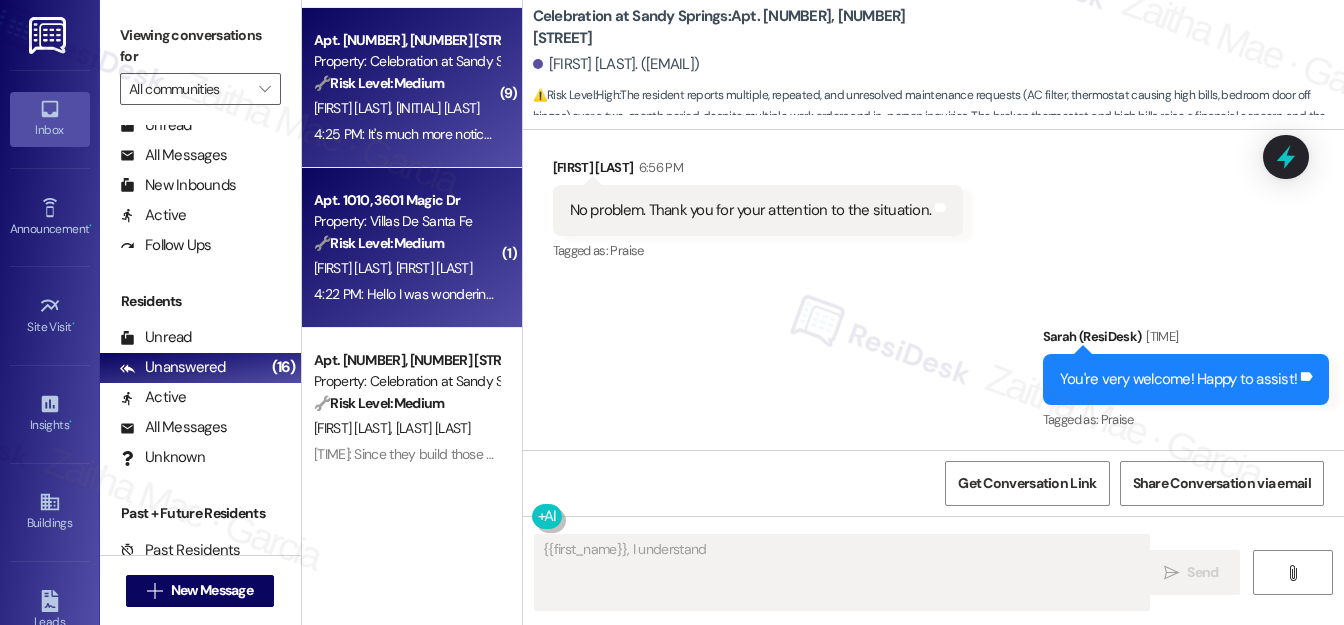 scroll, scrollTop: 2714, scrollLeft: 0, axis: vertical 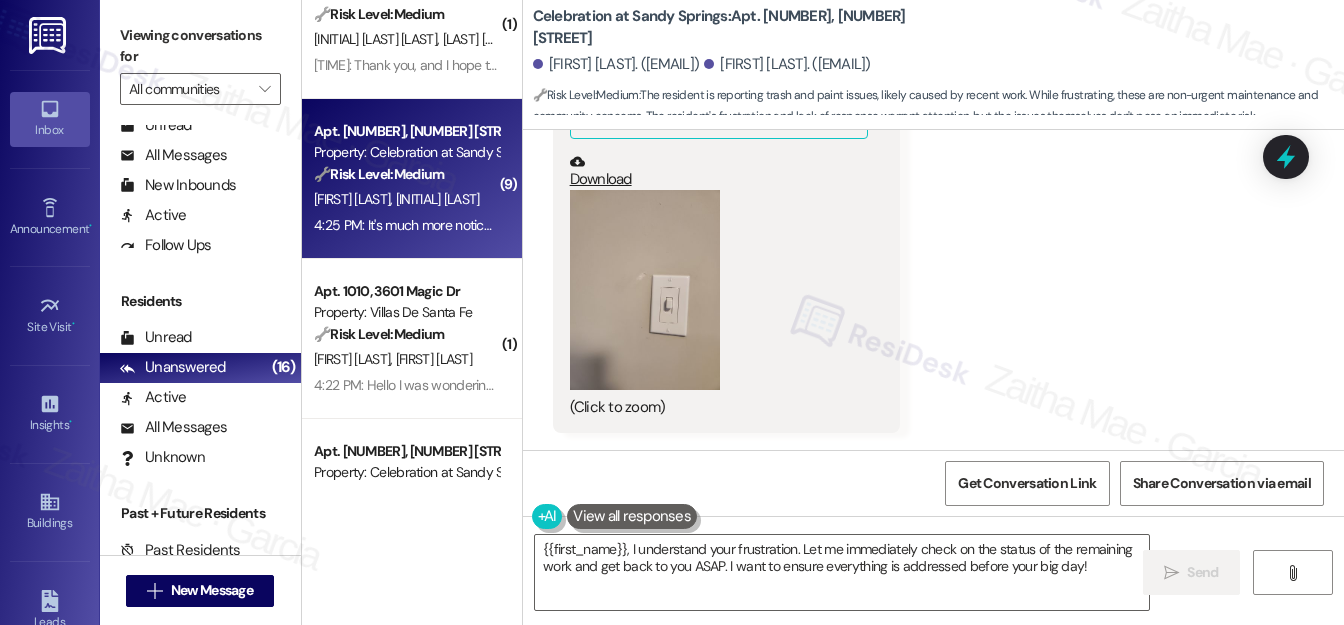 click at bounding box center [645, 290] 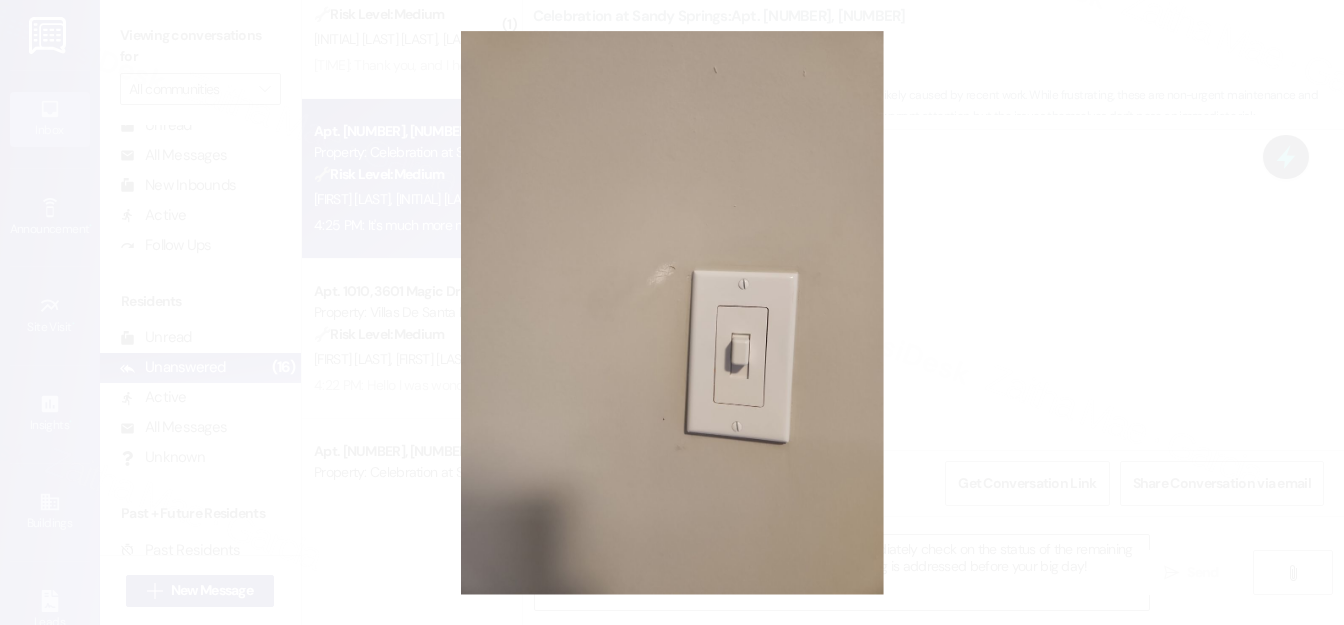 click at bounding box center [672, 312] 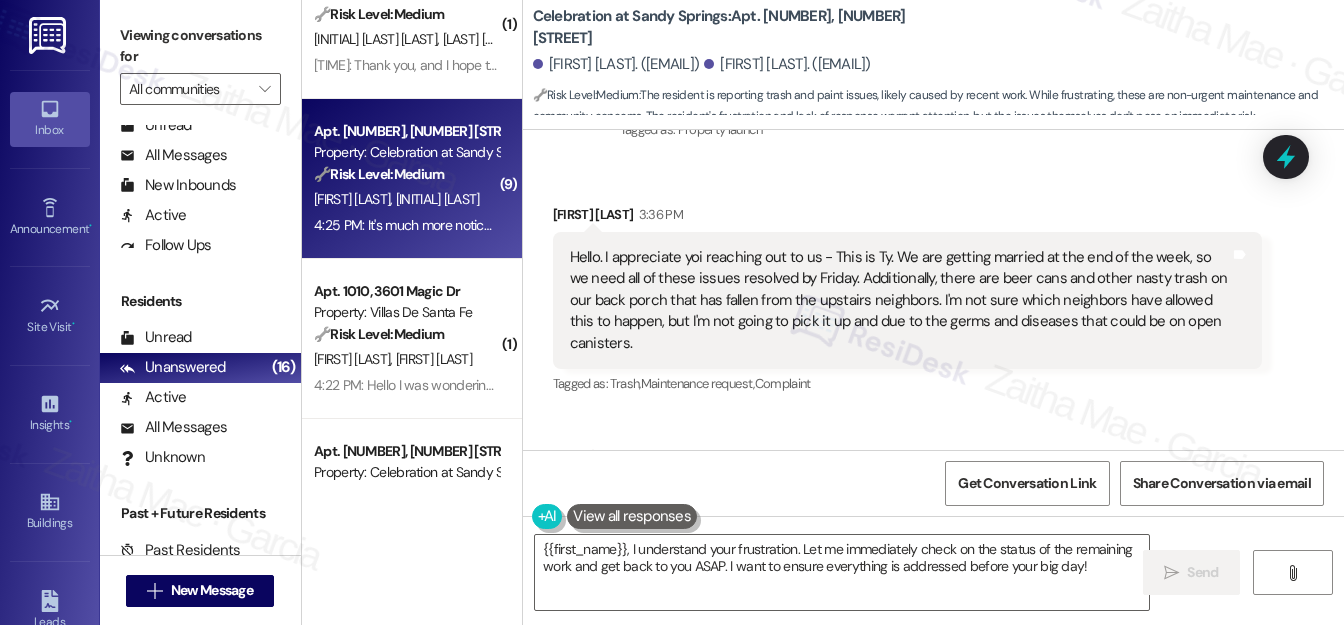 scroll, scrollTop: 351, scrollLeft: 0, axis: vertical 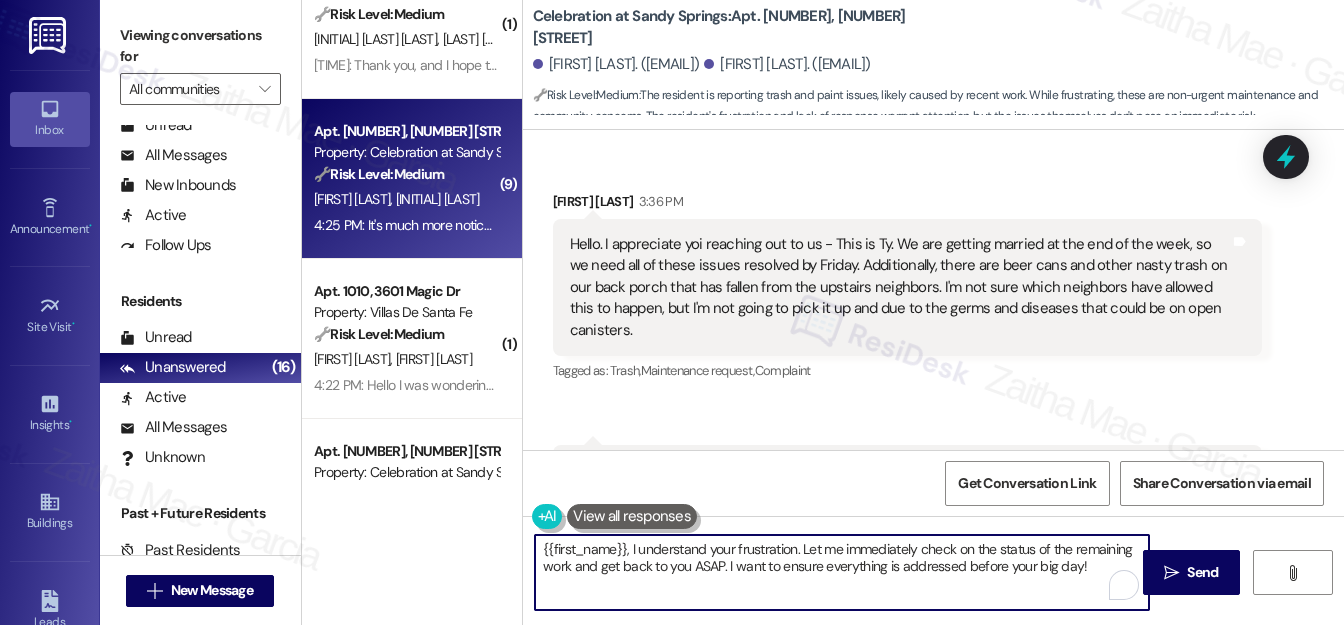 click on "{{first_name}}, I understand your frustration. Let me immediately check on the status of the remaining work and get back to you ASAP. I want to ensure everything is addressed before your big day!" at bounding box center [842, 572] 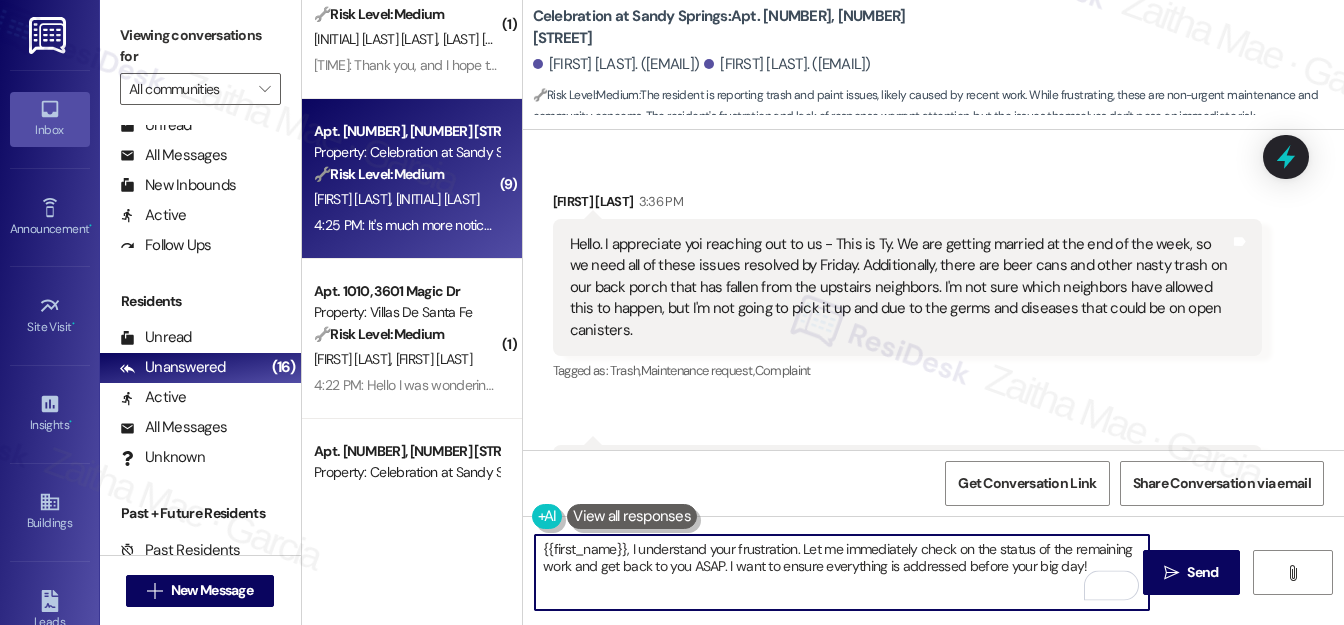 drag, startPoint x: 630, startPoint y: 550, endPoint x: 544, endPoint y: 540, distance: 86.579445 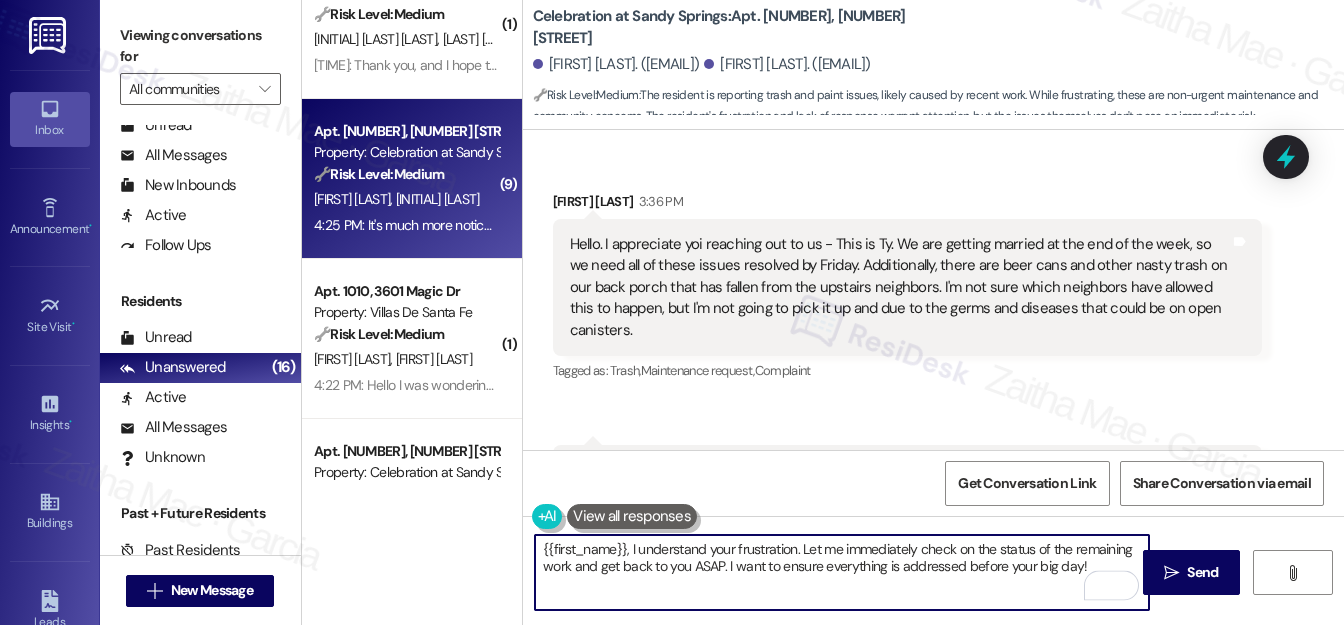 click on "{{first_name}}, I understand your frustration. Let me immediately check on the status of the remaining work and get back to you ASAP. I want to ensure everything is addressed before your big day!" at bounding box center [842, 572] 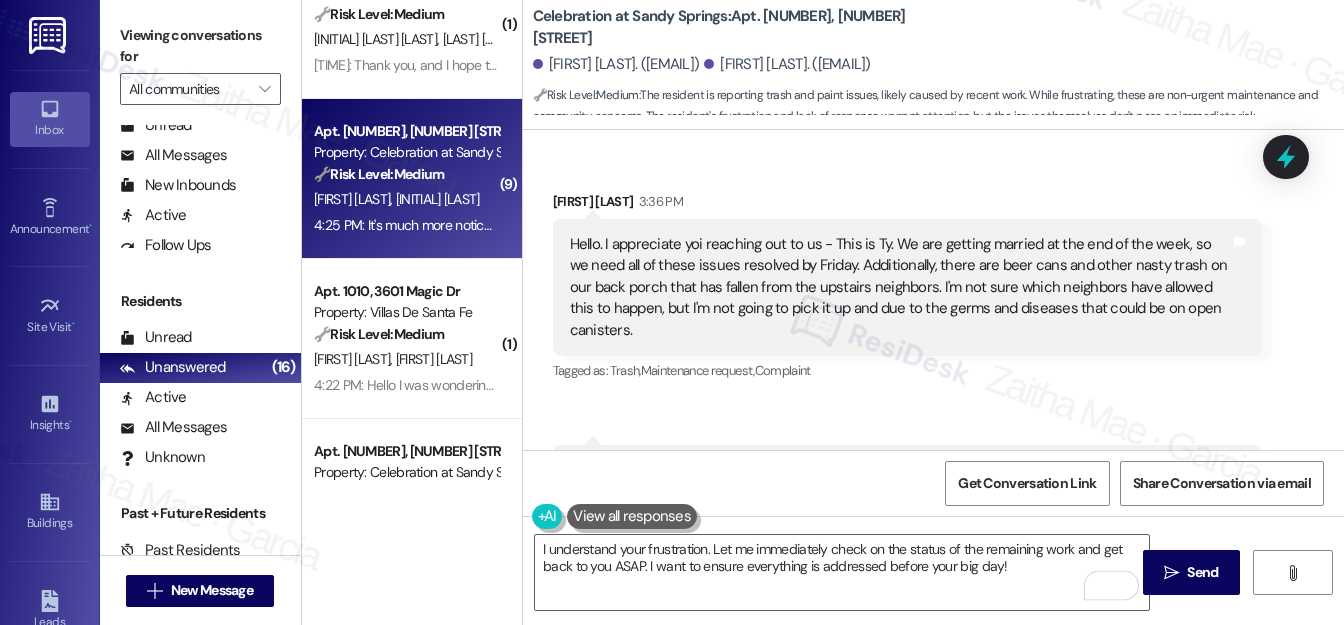 drag, startPoint x: 504, startPoint y: 170, endPoint x: 949, endPoint y: 173, distance: 445.0101 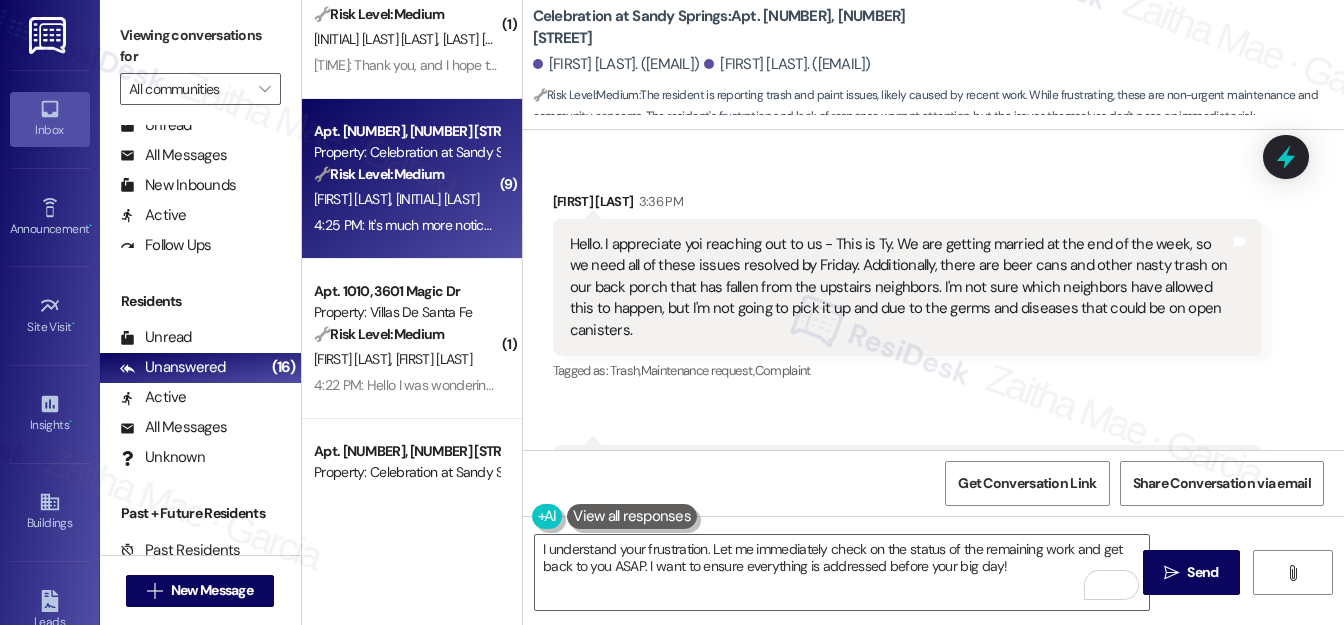 click on "Tyler Spina 3:36 PM" at bounding box center [907, 205] 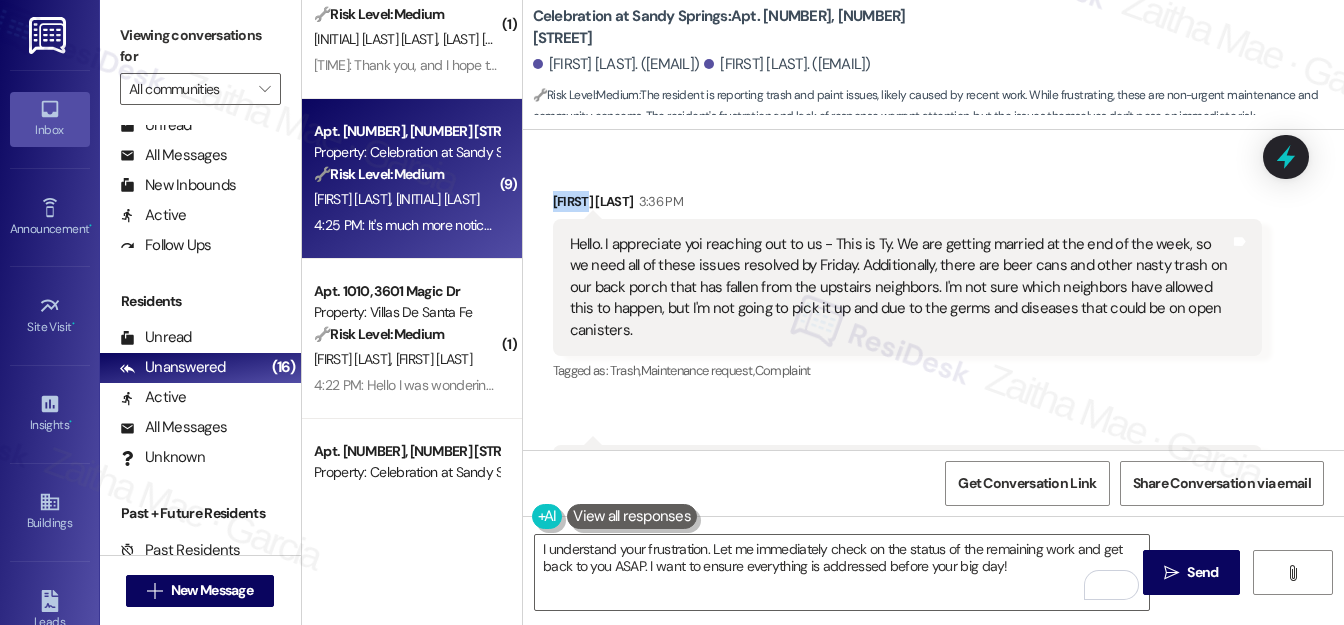 click on "Tyler Spina 3:36 PM" at bounding box center (907, 205) 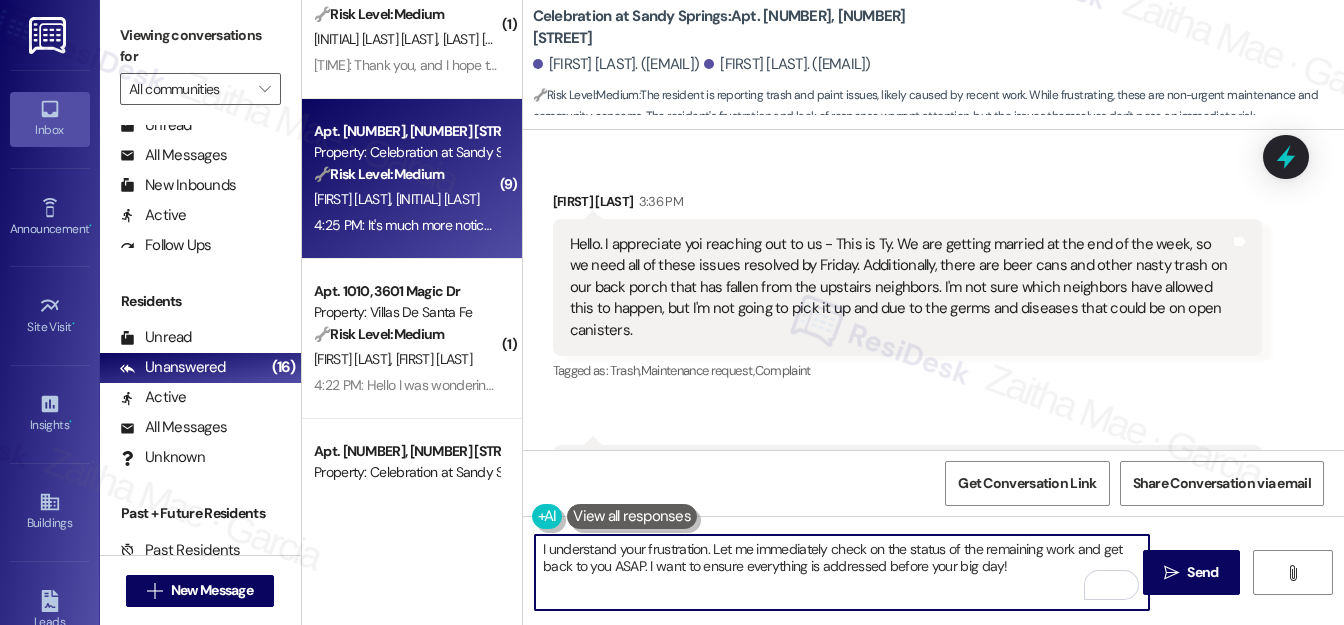 click on "I understand your frustration. Let me immediately check on the status of the remaining work and get back to you ASAP. I want to ensure everything is addressed before your big day!" at bounding box center [842, 572] 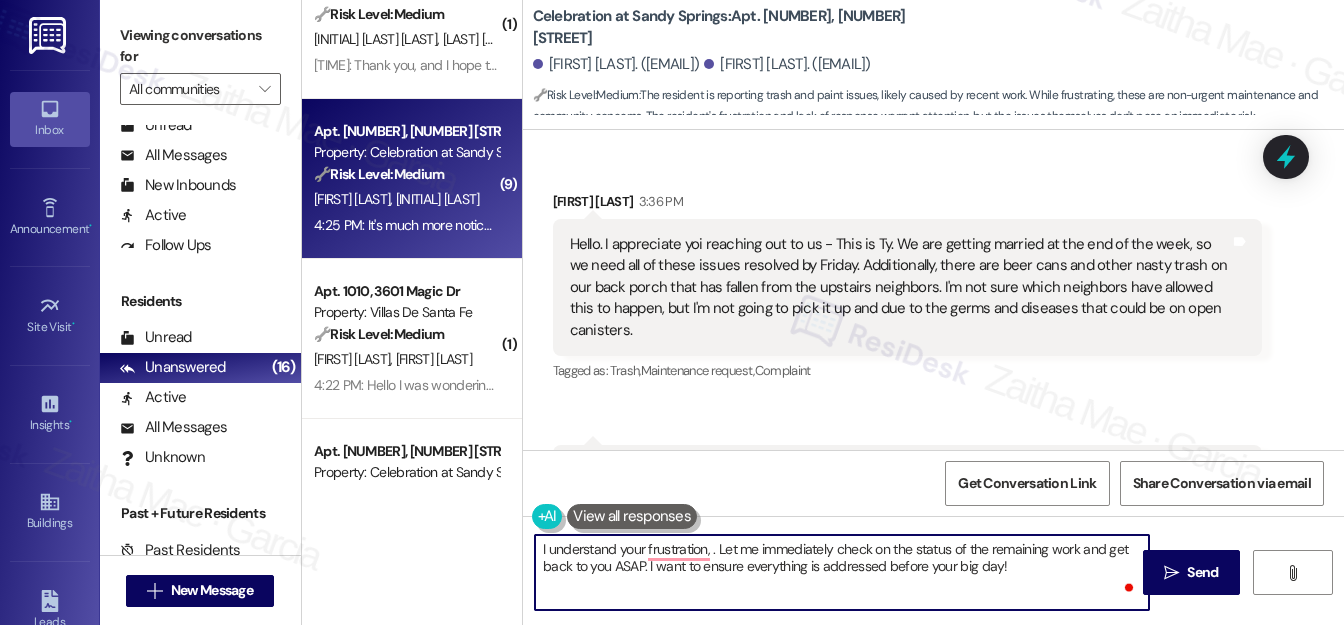 paste on "Tyler" 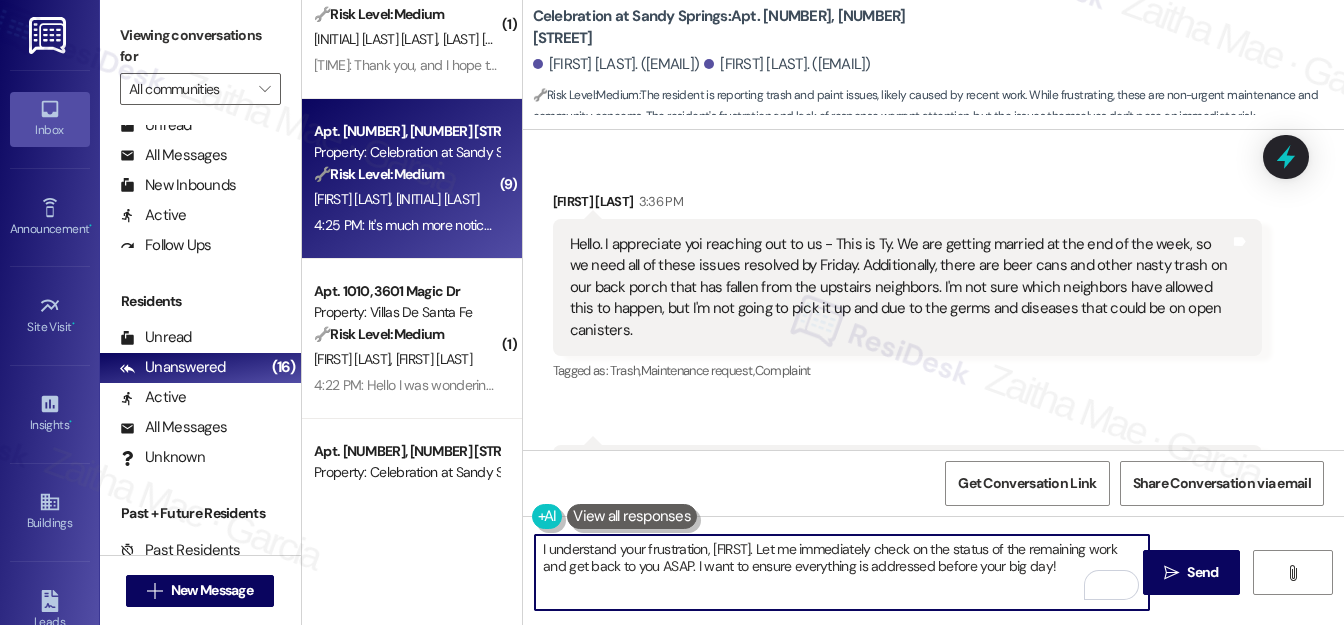 type on "I understand your frustration, Tyler. Let me immediately check on the status of the remaining work and get back to you ASAP. I want to ensure everything is addressed before your big day!" 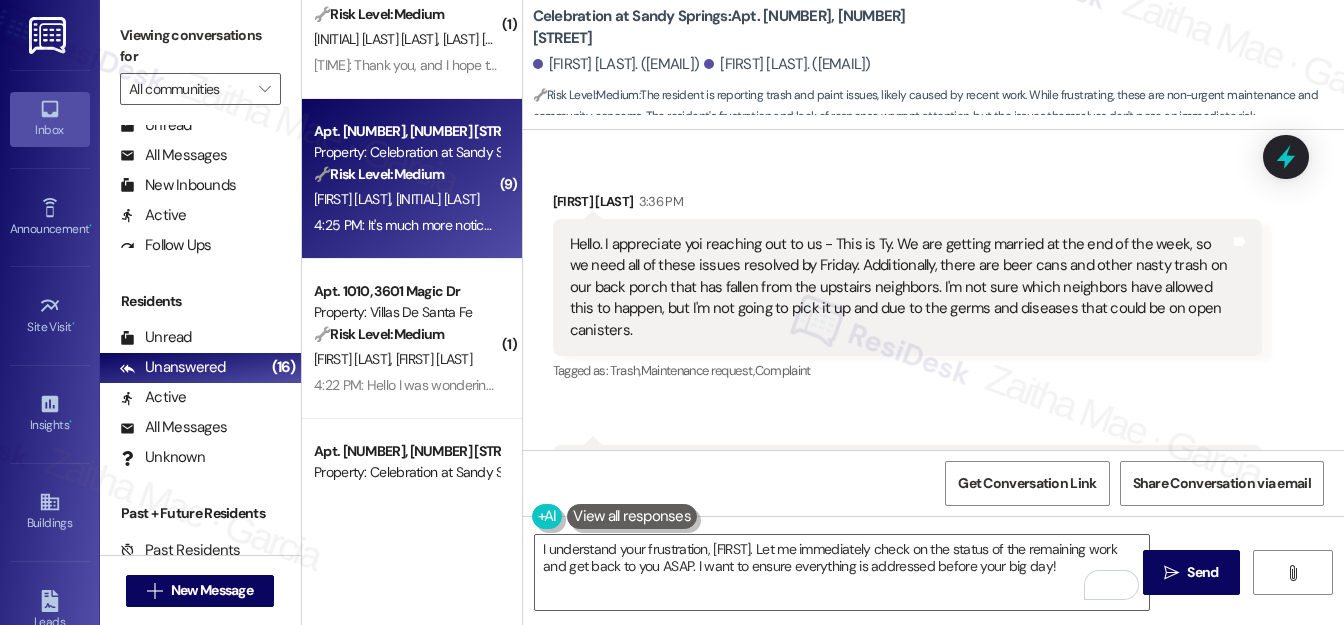 drag, startPoint x: 568, startPoint y: 237, endPoint x: 658, endPoint y: 320, distance: 122.42957 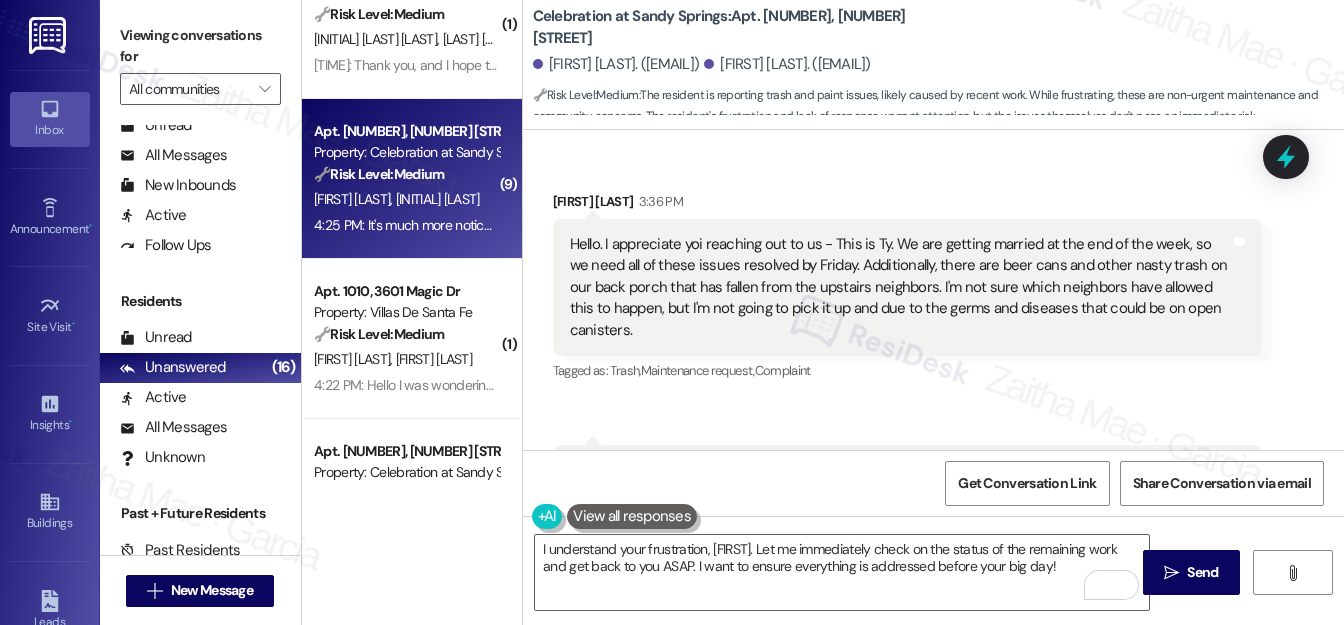 click on "Hello.  I appreciate yoi reaching out to us - This is Ty.  We are getting married at the end of the week, so we need all of these issues resolved by Friday.  Additionally, there are beer cans and other nasty trash on our back porch that has fallen from the upstairs neighbors. I'm not sure which neighbors have allowed this to happen, but I'm not going to pick it up and due to the germs and diseases that could be on open canisters." at bounding box center [900, 287] 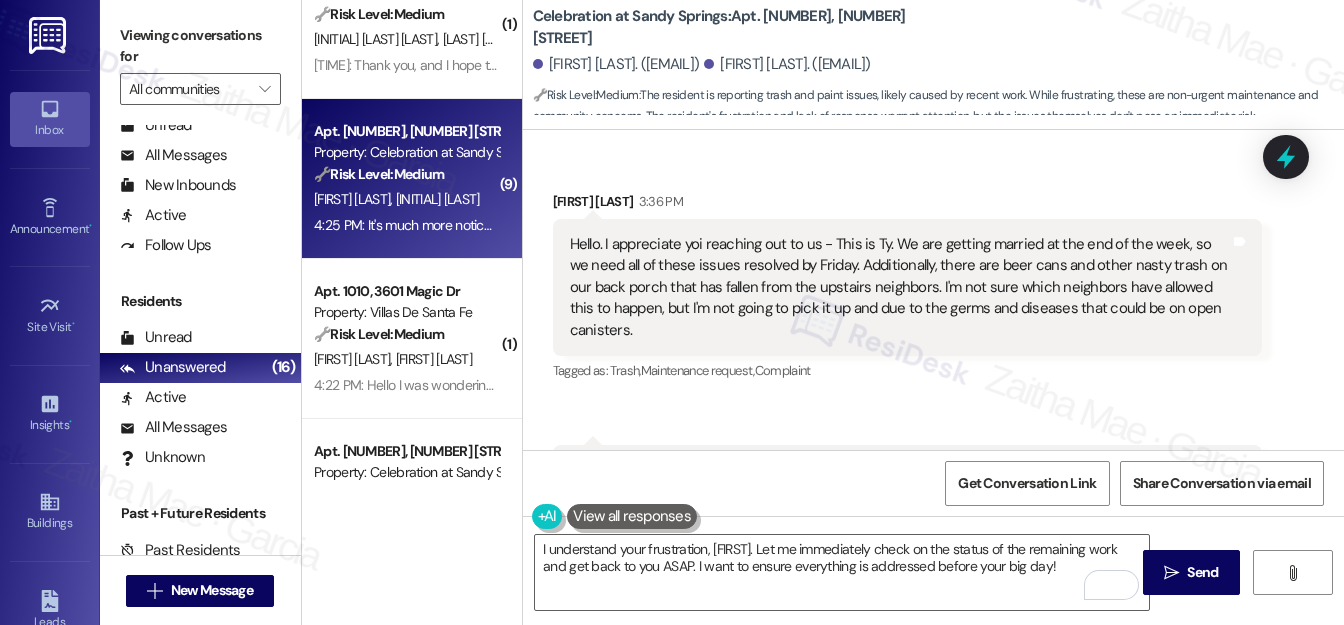 scroll, scrollTop: 442, scrollLeft: 0, axis: vertical 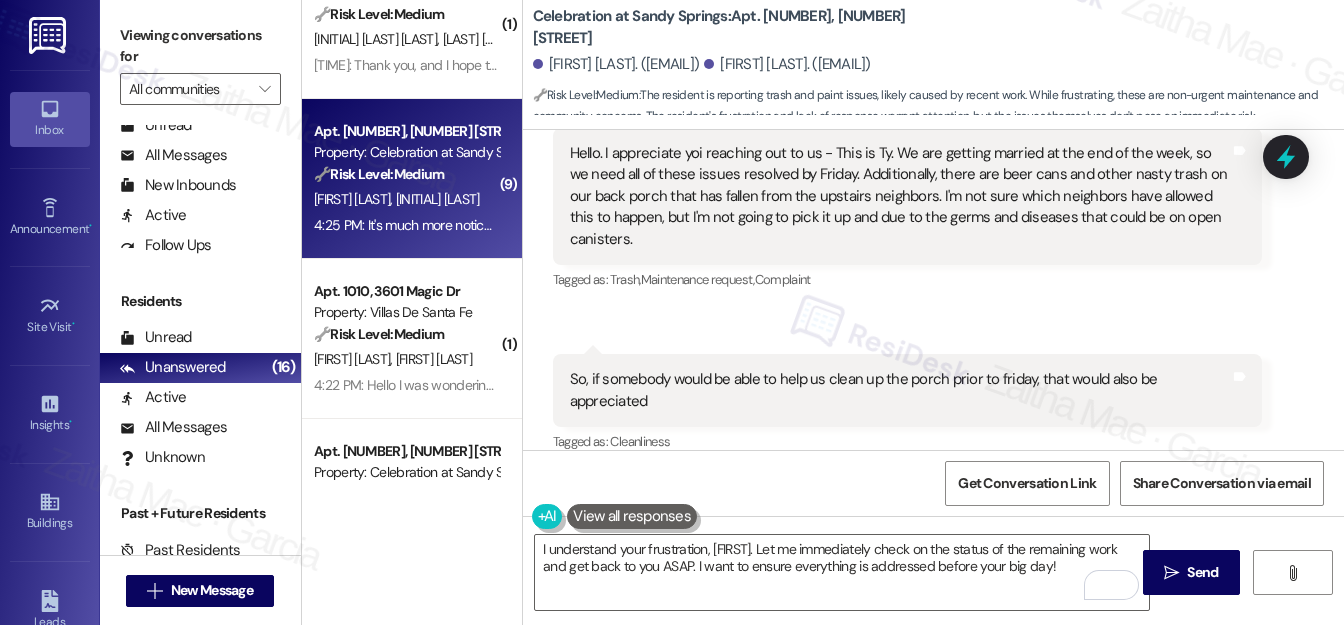 click on "Received via SMS Tyler Spina 3:36 PM Hello.  I appreciate yoi reaching out to us - This is Ty.  We are getting married at the end of the week, so we need all of these issues resolved by Friday.  Additionally, there are beer cans and other nasty trash on our back porch that has fallen from the upstairs neighbors. I'm not sure which neighbors have allowed this to happen, but I'm not going to pick it up and due to the germs and diseases that could be on open canisters.   Tags and notes Tagged as:   Trash ,  Click to highlight conversations about Trash Maintenance request ,  Click to highlight conversations about Maintenance request Complaint Click to highlight conversations about Complaint" at bounding box center [907, 197] 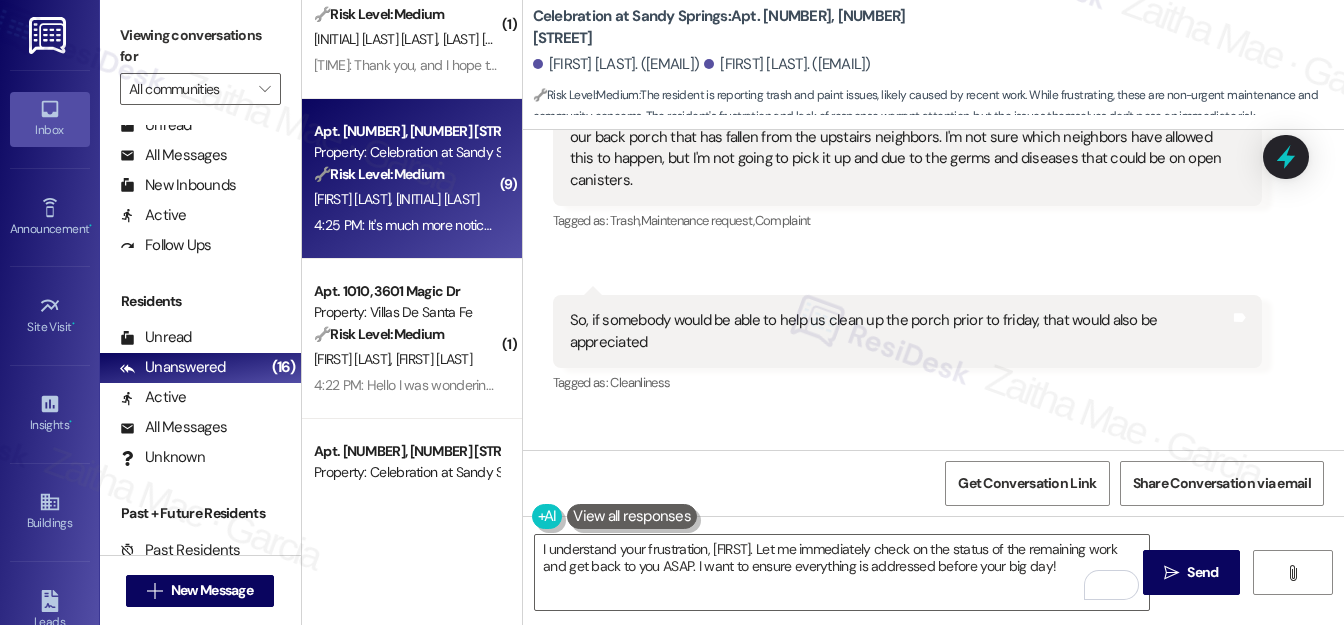 scroll, scrollTop: 533, scrollLeft: 0, axis: vertical 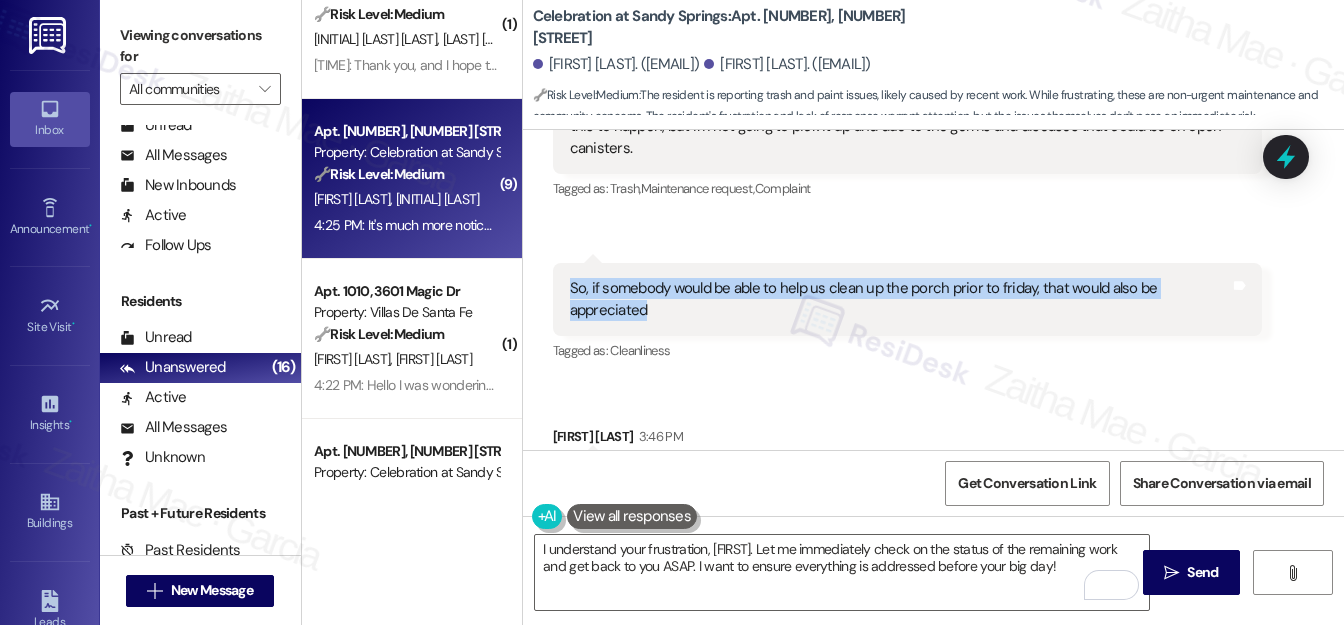 drag, startPoint x: 567, startPoint y: 284, endPoint x: 675, endPoint y: 319, distance: 113.52973 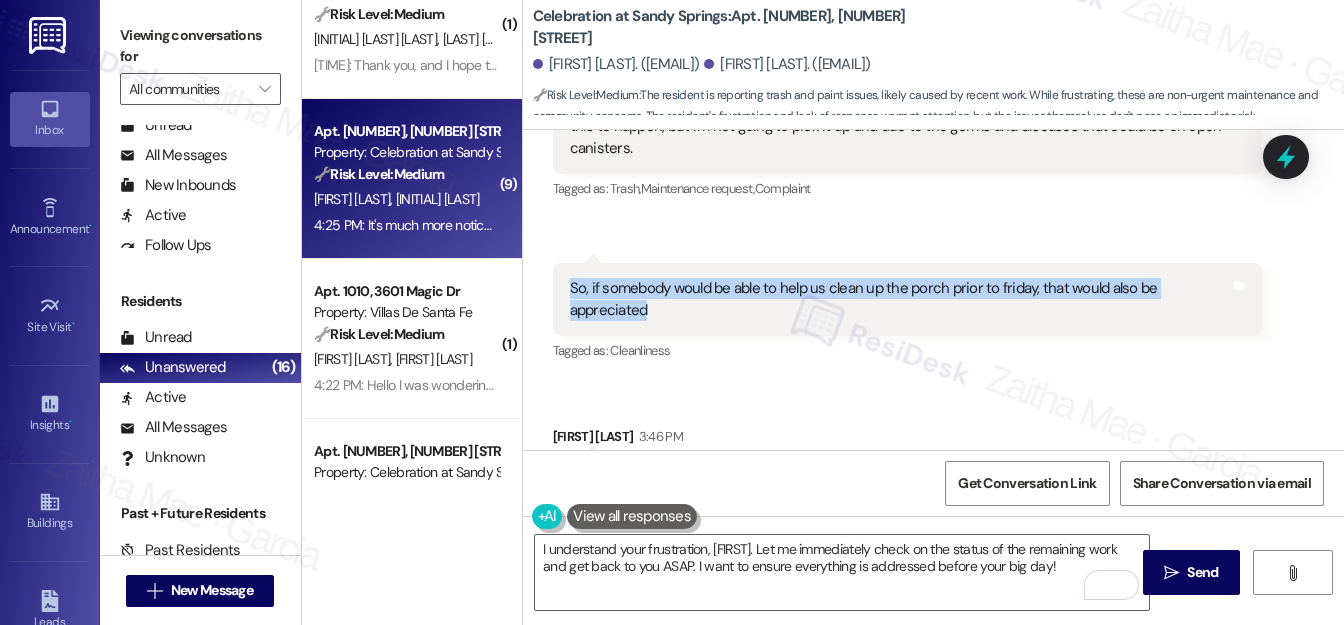 click on "So, if somebody would be able to help us clean up the porch prior to friday, that would also be appreciated" at bounding box center [900, 299] 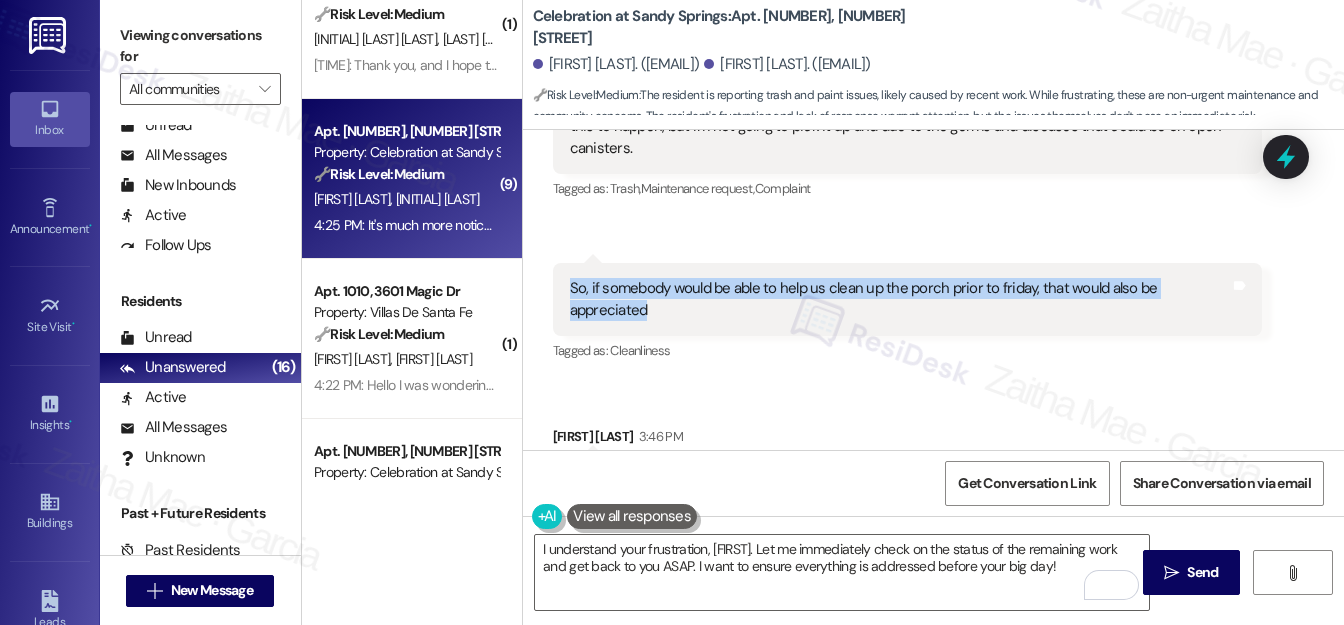 copy on "So, if somebody would be able to help us clean up the porch prior to friday, that would also be appreciated" 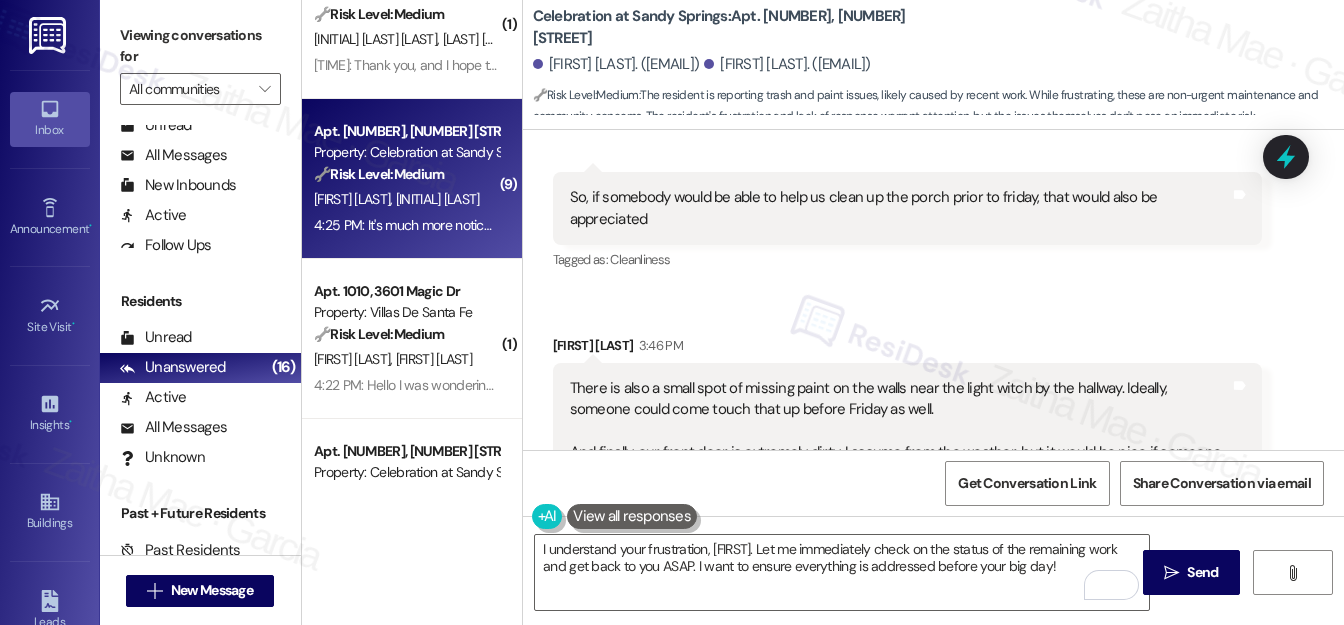 click on "Received via SMS Tyler Spina 3:36 PM Hello.  I appreciate yoi reaching out to us - This is Ty.  We are getting married at the end of the week, so we need all of these issues resolved by Friday.  Additionally, there are beer cans and other nasty trash on our back porch that has fallen from the upstairs neighbors. I'm not sure which neighbors have allowed this to happen, but I'm not going to pick it up and due to the germs and diseases that could be on open canisters.   Tags and notes Tagged as:   Trash ,  Click to highlight conversations about Trash Maintenance request ,  Click to highlight conversations about Maintenance request Complaint Click to highlight conversations about Complaint Received via SMS 3:37 PM Tyler Spina 3:37 PM So, if somebody would be able to help us clean up the porch prior to friday, that would also be appreciated Tags and notes Tagged as:   Cleanliness Click to highlight conversations about Cleanliness Received via SMS Tyler Spina 3:46 PM
Tags and notes Tagged as:   Cleanliness ," at bounding box center (933, 1235) 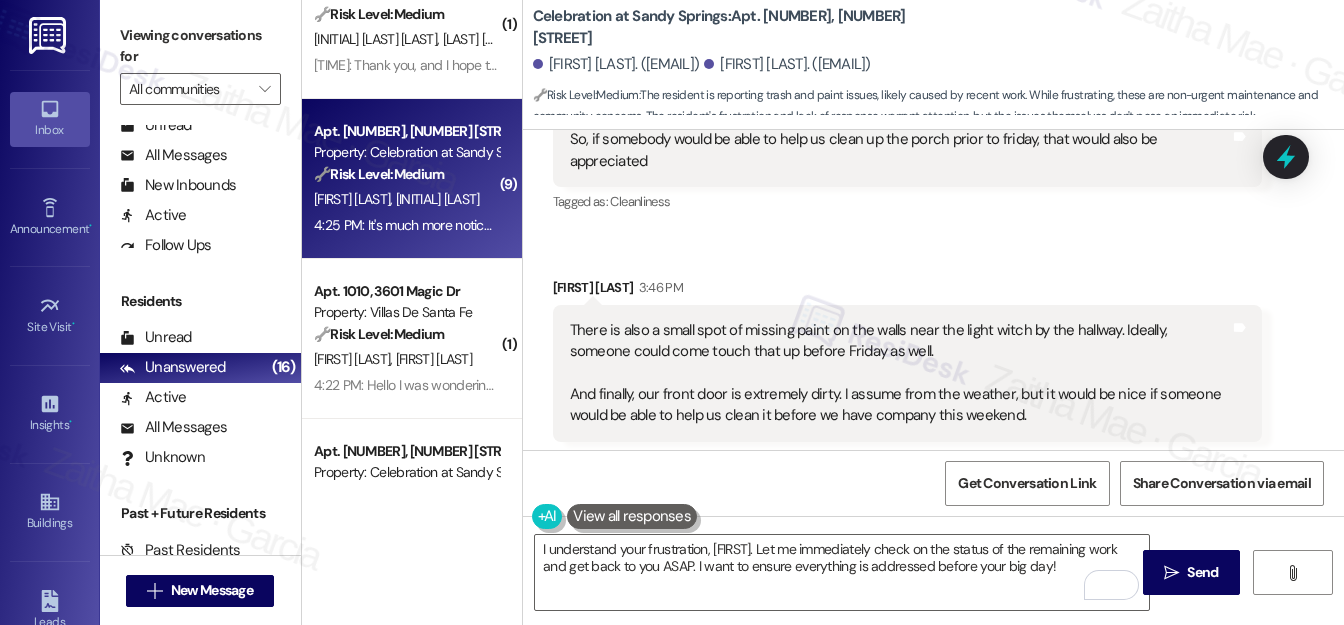 scroll, scrollTop: 714, scrollLeft: 0, axis: vertical 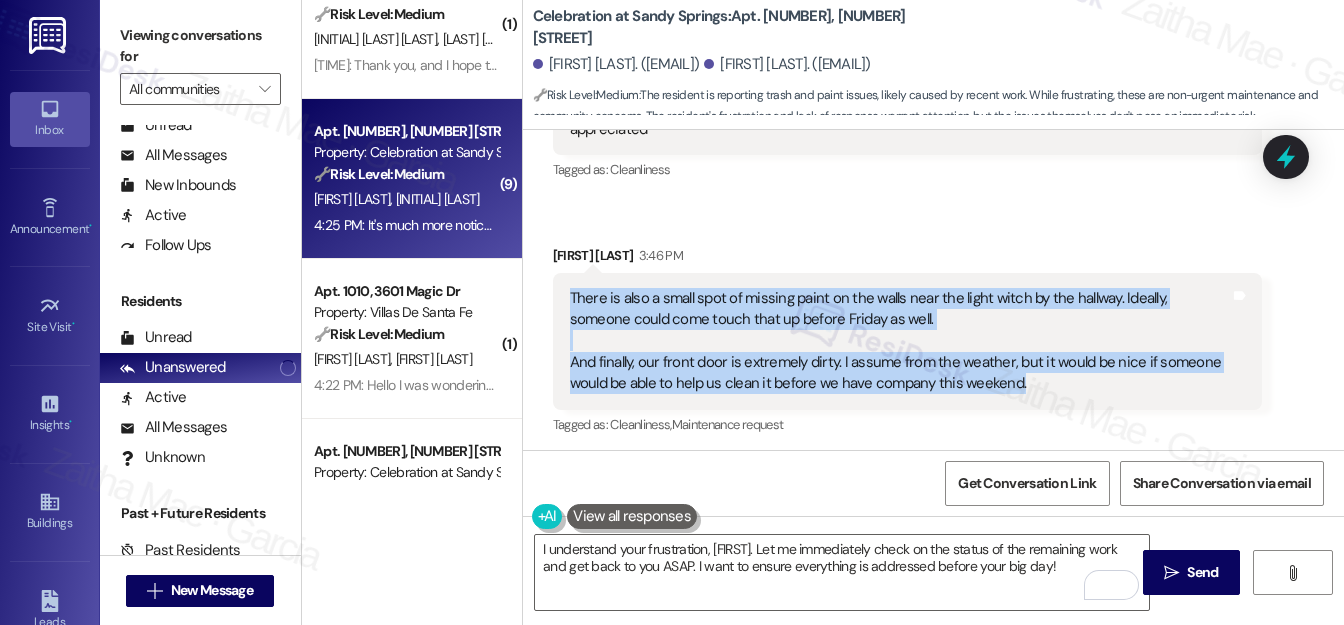 drag, startPoint x: 567, startPoint y: 292, endPoint x: 1054, endPoint y: 382, distance: 495.2464 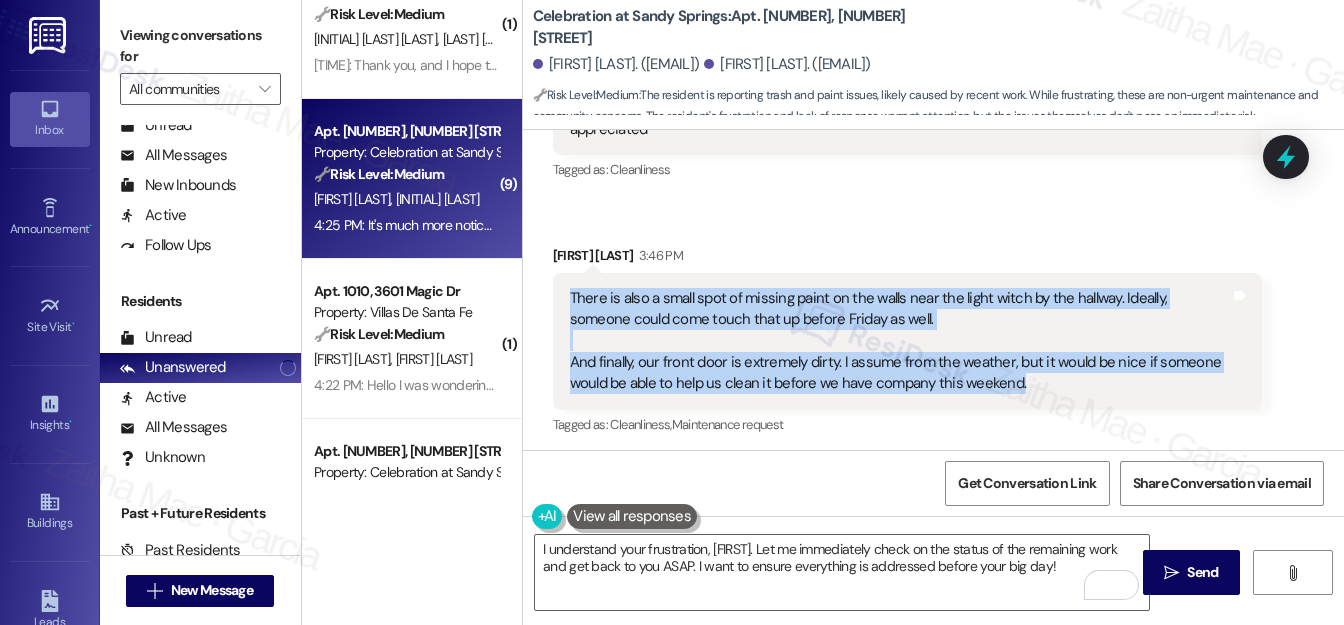 click on "There is also a small spot of missing paint on the walls near the light witch by the hallway.  Ideally, someone could come touch that up before Friday as well.
And finally, our front door is extremely dirty.  I assume from the weather, but it would be nice if someone would be able to help us clean it before we have company this weekend." at bounding box center (900, 341) 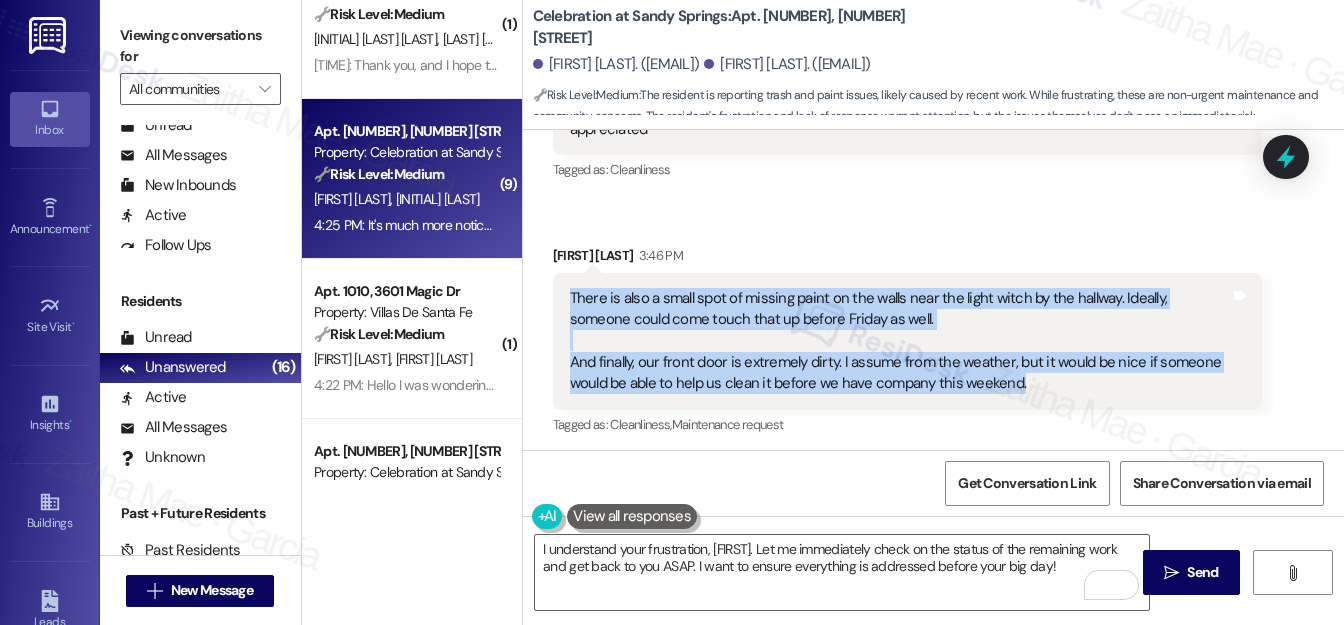 copy on "There is also a small spot of missing paint on the walls near the light witch by the hallway.  Ideally, someone could come touch that up before Friday as well.
And finally, our front door is extremely dirty.  I assume from the weather, but it would be nice if someone would be able to help us clean it before we have company this weekend." 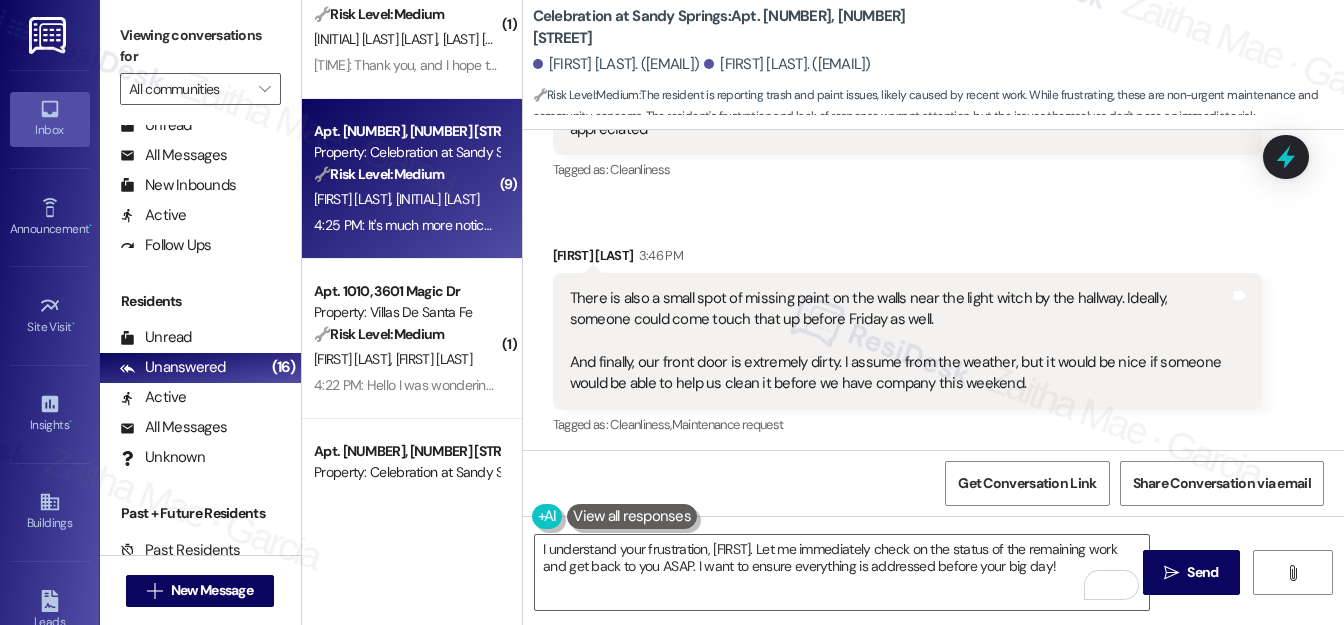click on "Received via SMS Tyler Spina 3:36 PM Hello.  I appreciate yoi reaching out to us - This is Ty.  We are getting married at the end of the week, so we need all of these issues resolved by Friday.  Additionally, there are beer cans and other nasty trash on our back porch that has fallen from the upstairs neighbors. I'm not sure which neighbors have allowed this to happen, but I'm not going to pick it up and due to the germs and diseases that could be on open canisters.   Tags and notes Tagged as:   Trash ,  Click to highlight conversations about Trash Maintenance request ,  Click to highlight conversations about Maintenance request Complaint Click to highlight conversations about Complaint Received via SMS 3:37 PM Tyler Spina 3:37 PM So, if somebody would be able to help us clean up the porch prior to friday, that would also be appreciated Tags and notes Tagged as:   Cleanliness Click to highlight conversations about Cleanliness Received via SMS Tyler Spina 3:46 PM
Tags and notes Tagged as:   Cleanliness ," at bounding box center [933, 1145] 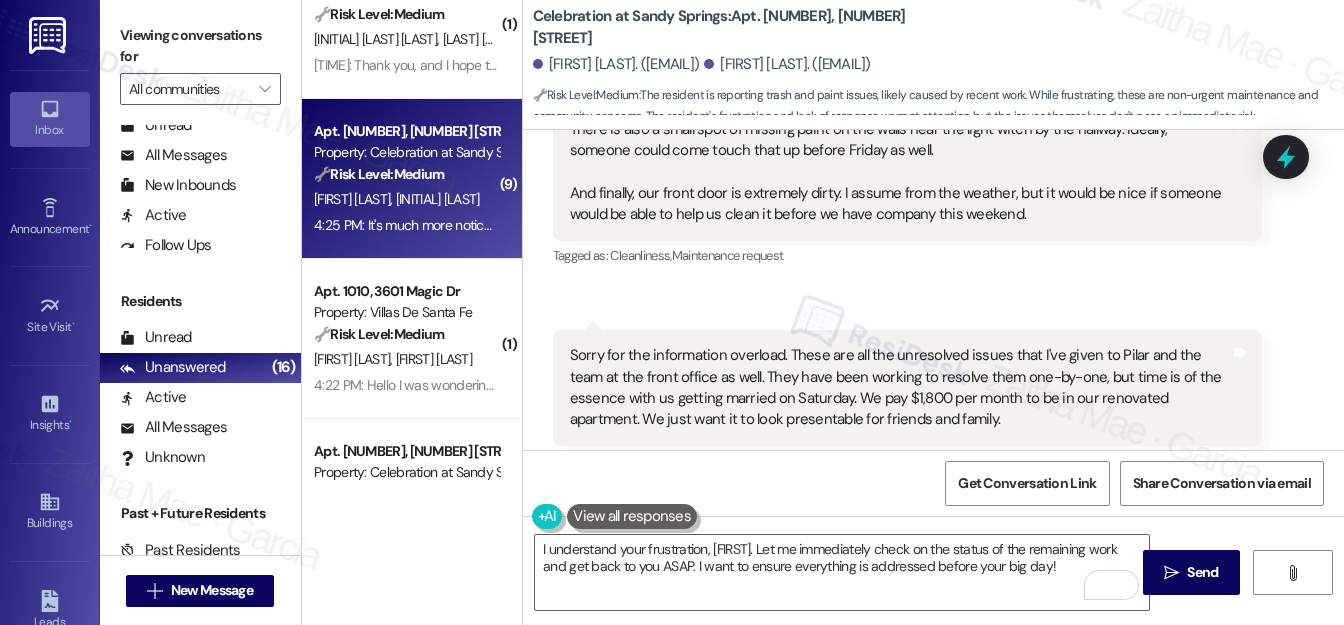 scroll, scrollTop: 987, scrollLeft: 0, axis: vertical 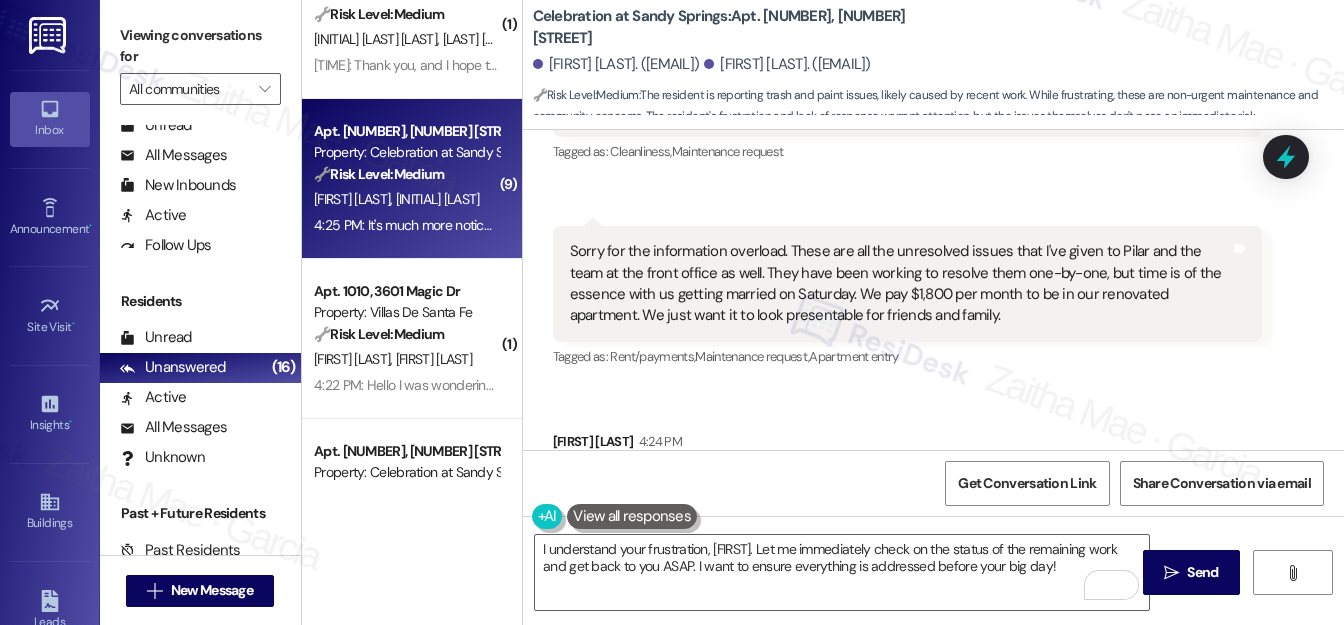 drag, startPoint x: 565, startPoint y: 242, endPoint x: 1021, endPoint y: 319, distance: 462.4554 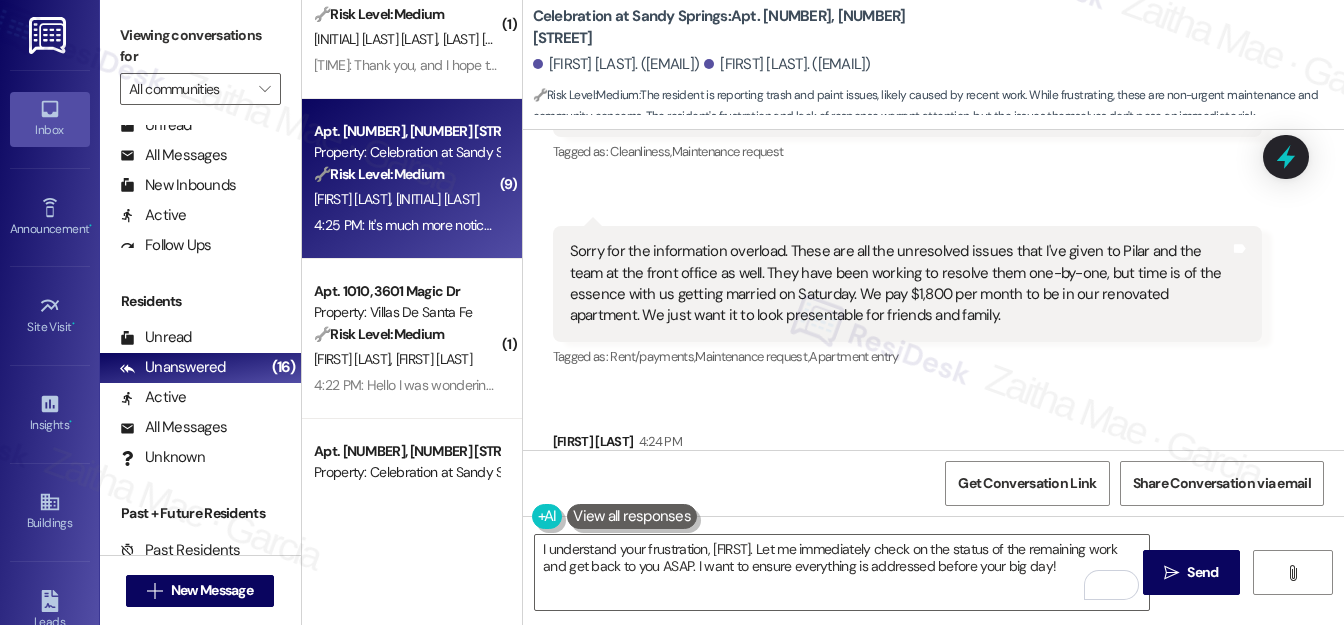 click on "Sorry for the information overload.  These are all the unresolved issues that I've given to Pilar and the team at the front office as well.  They have been working to resolve them one-by-one, but time is of the essence with us getting married on Saturday.  We pay $1,800 per month to be in our renovated apartment.  We just want it to look presentable for friends and family.  Tags and notes" at bounding box center [907, 284] 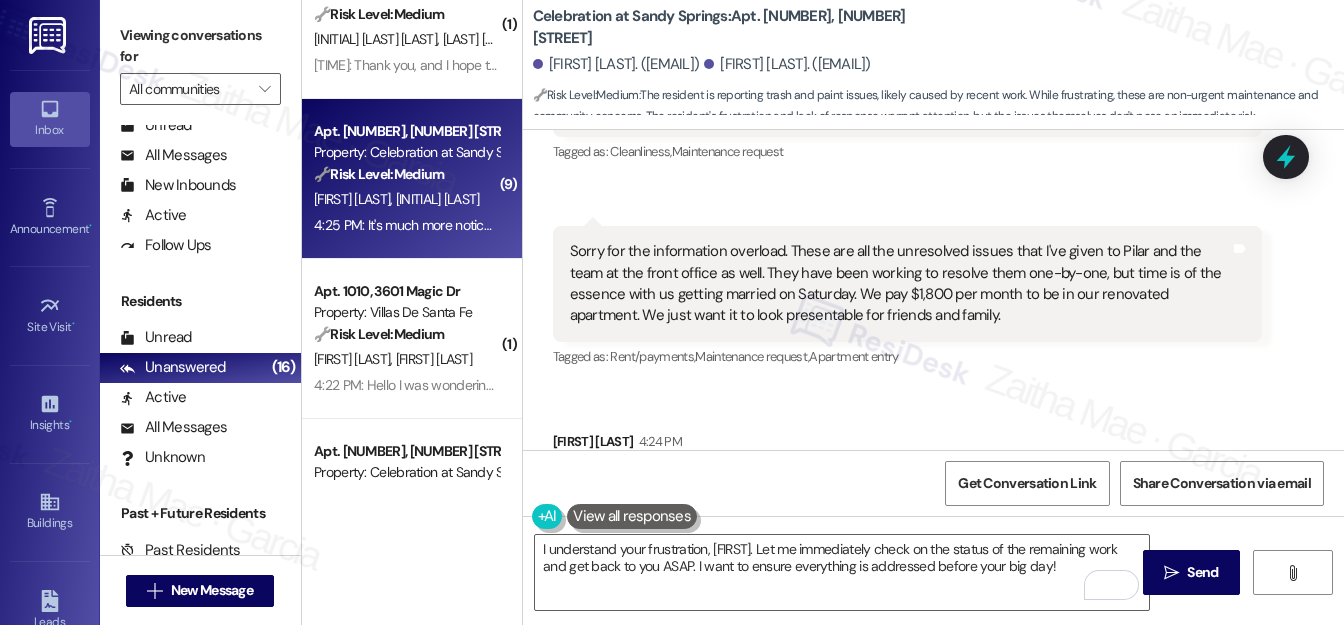 copy on "Sorry for the information overload.  These are all the unresolved issues that I've given to Pilar and the team at the front office as well.  They have been working to resolve them one-by-one, but time is of the essence with us getting married on Saturday.  We pay $1,800 per month to be in our renovated apartment.  We just want it to look presentable for friends and family." 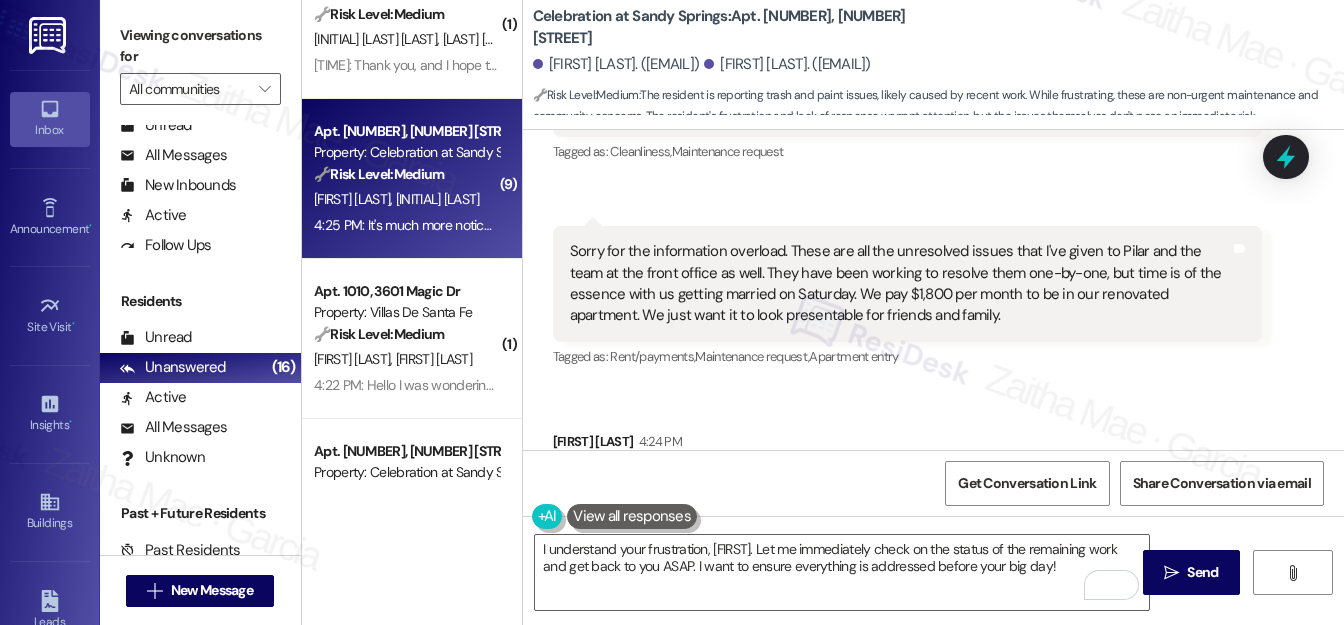 click on "Sorry for the information overload.  These are all the unresolved issues that I've given to Pilar and the team at the front office as well.  They have been working to resolve them one-by-one, but time is of the essence with us getting married on Saturday.  We pay $1,800 per month to be in our renovated apartment.  We just want it to look presentable for friends and family.  Tags and notes" at bounding box center (907, 284) 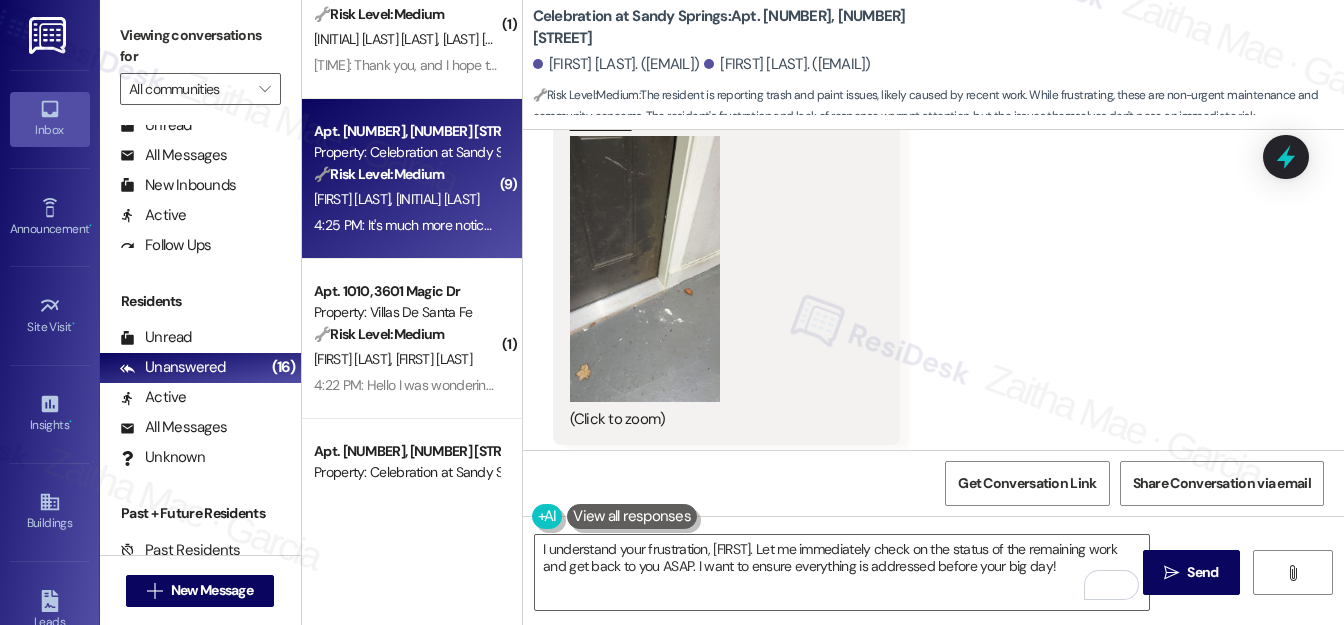 scroll, scrollTop: 1533, scrollLeft: 0, axis: vertical 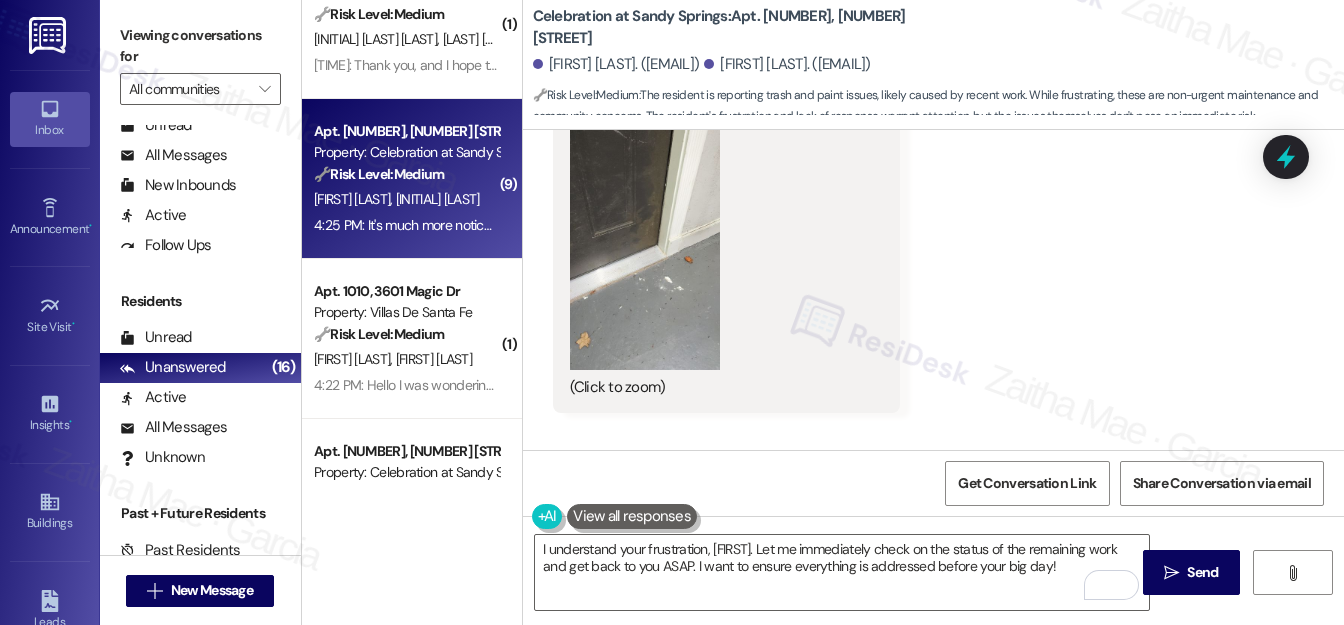 click at bounding box center (645, 237) 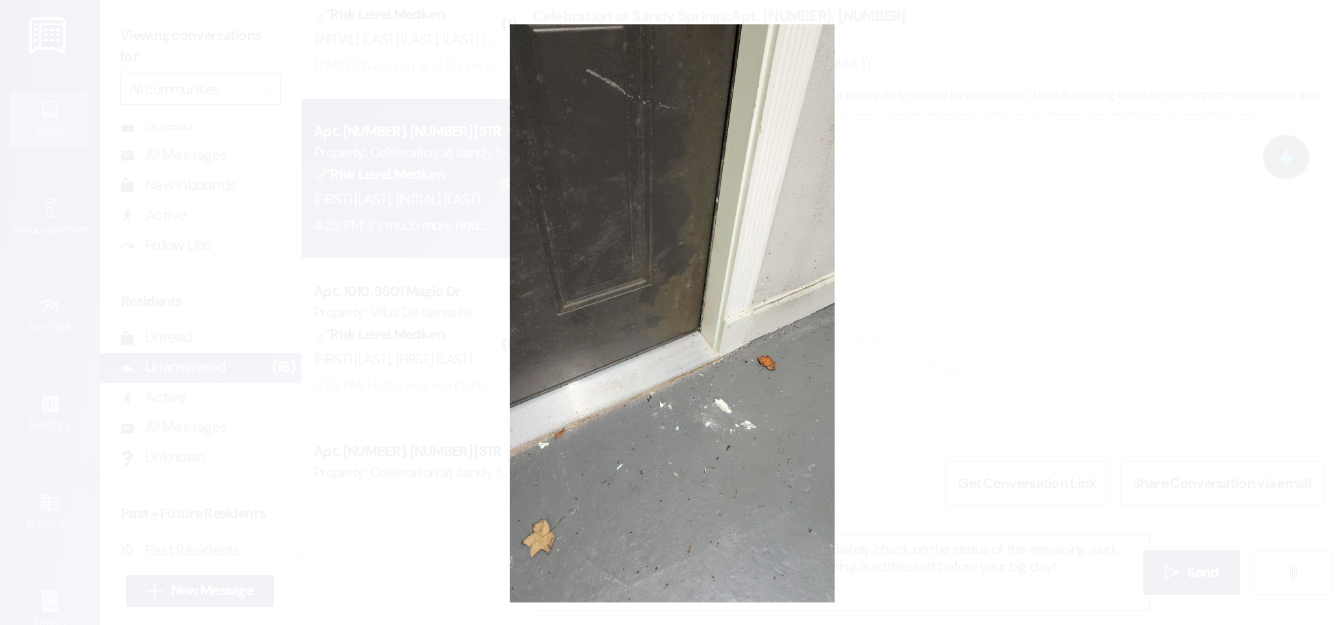 click at bounding box center (672, 312) 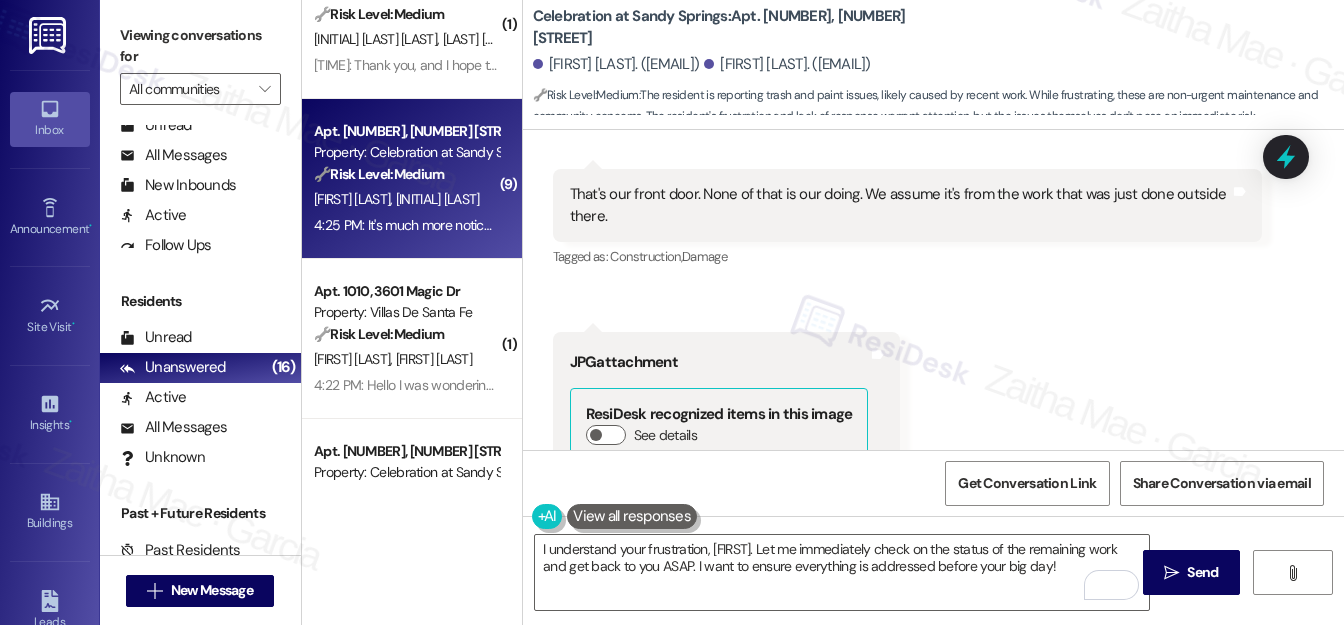 scroll, scrollTop: 1805, scrollLeft: 0, axis: vertical 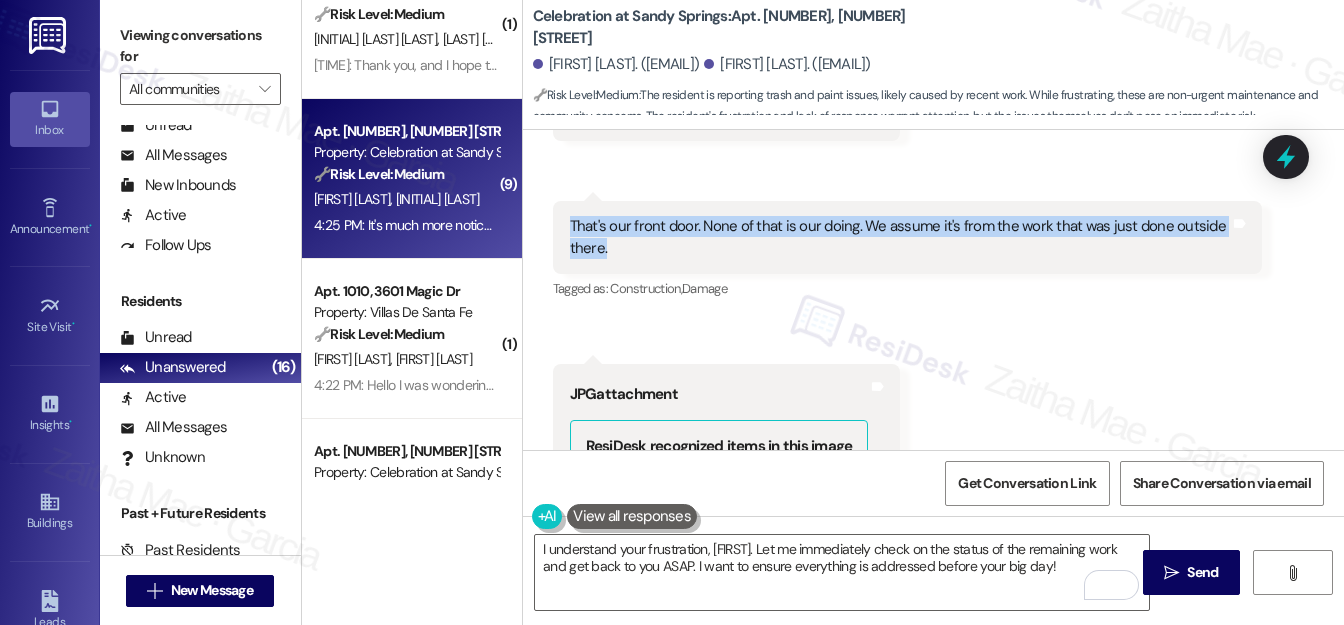 drag, startPoint x: 560, startPoint y: 225, endPoint x: 623, endPoint y: 241, distance: 65 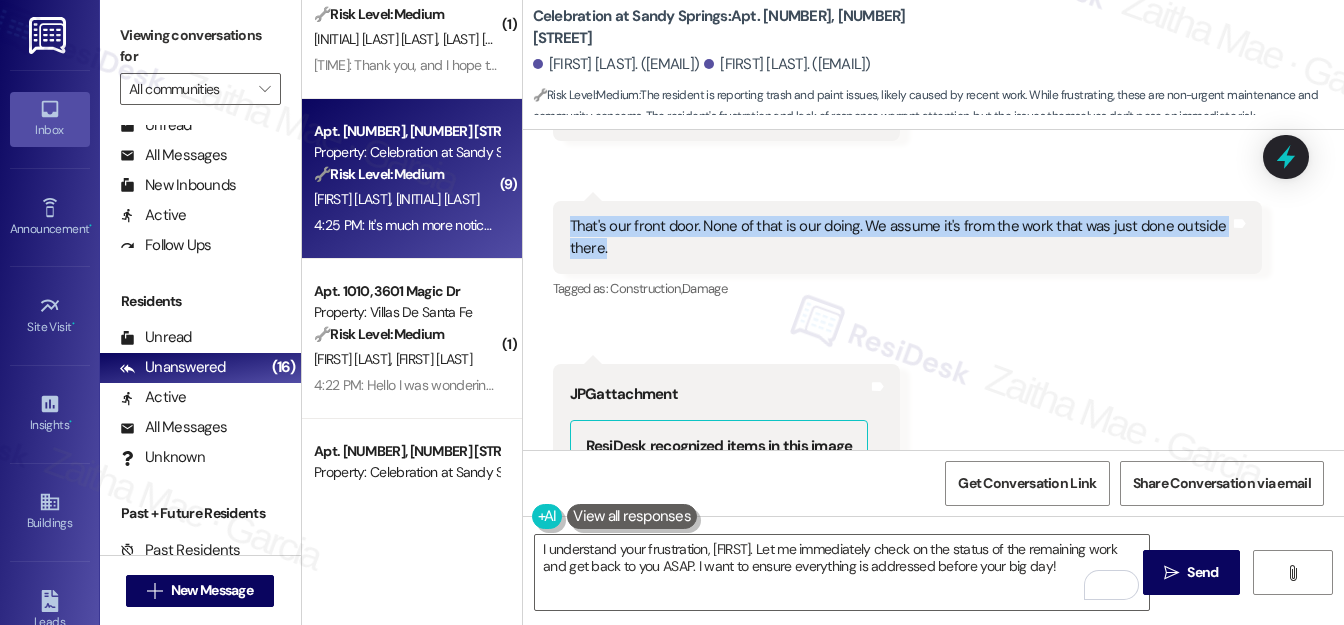 click on "That's our front door.  None of that is our doing.  We assume it's from the work that was just done outside there.  Tags and notes" at bounding box center [907, 237] 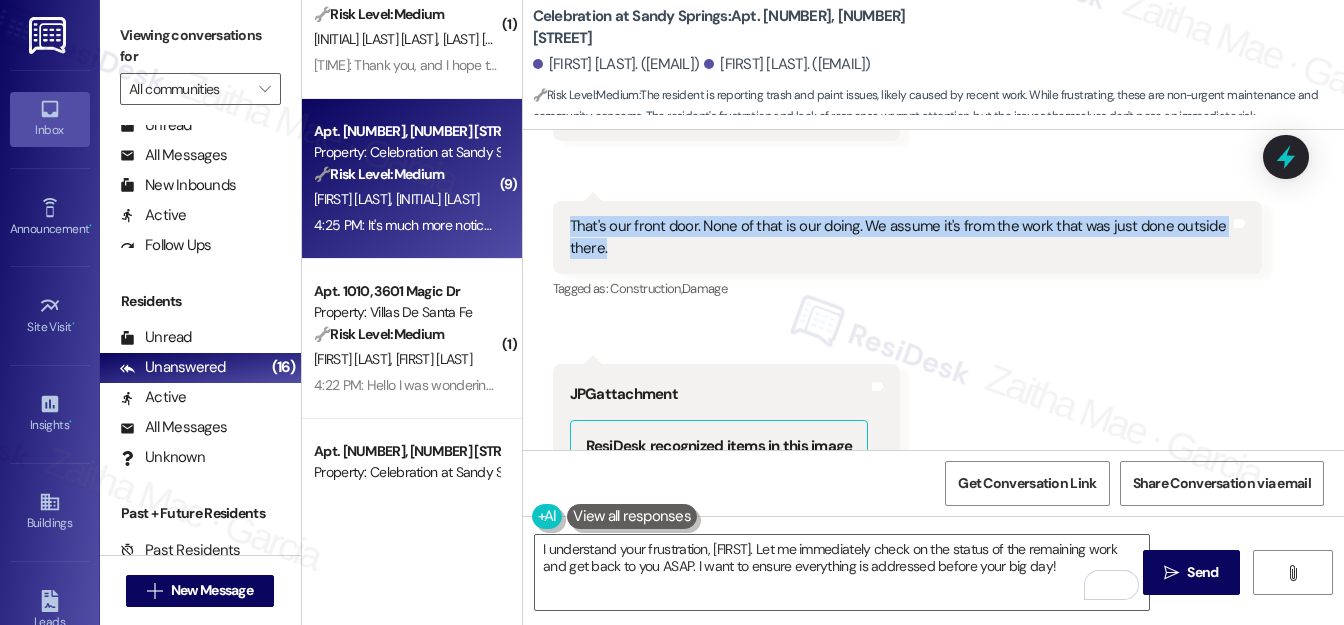 copy on "That's our front door.  None of that is our doing.  We assume it's from the work that was just done outside there." 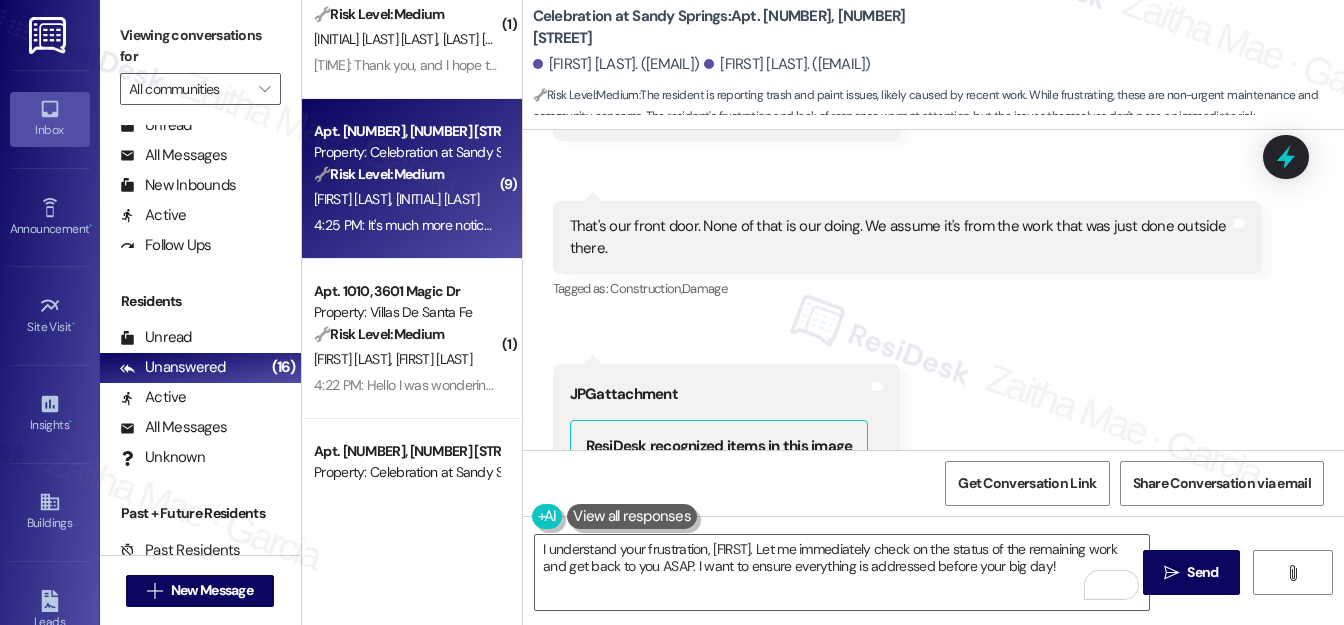 click on "Received via SMS Tyler Spina 3:36 PM Hello.  I appreciate yoi reaching out to us - This is Ty.  We are getting married at the end of the week, so we need all of these issues resolved by Friday.  Additionally, there are beer cans and other nasty trash on our back porch that has fallen from the upstairs neighbors. I'm not sure which neighbors have allowed this to happen, but I'm not going to pick it up and due to the germs and diseases that could be on open canisters.   Tags and notes Tagged as:   Trash ,  Click to highlight conversations about Trash Maintenance request ,  Click to highlight conversations about Maintenance request Complaint Click to highlight conversations about Complaint Received via SMS 3:37 PM Tyler Spina 3:37 PM So, if somebody would be able to help us clean up the porch prior to friday, that would also be appreciated Tags and notes Tagged as:   Cleanliness Click to highlight conversations about Cleanliness Received via SMS Tyler Spina 3:46 PM
Tags and notes Tagged as:   Cleanliness ," at bounding box center [933, 54] 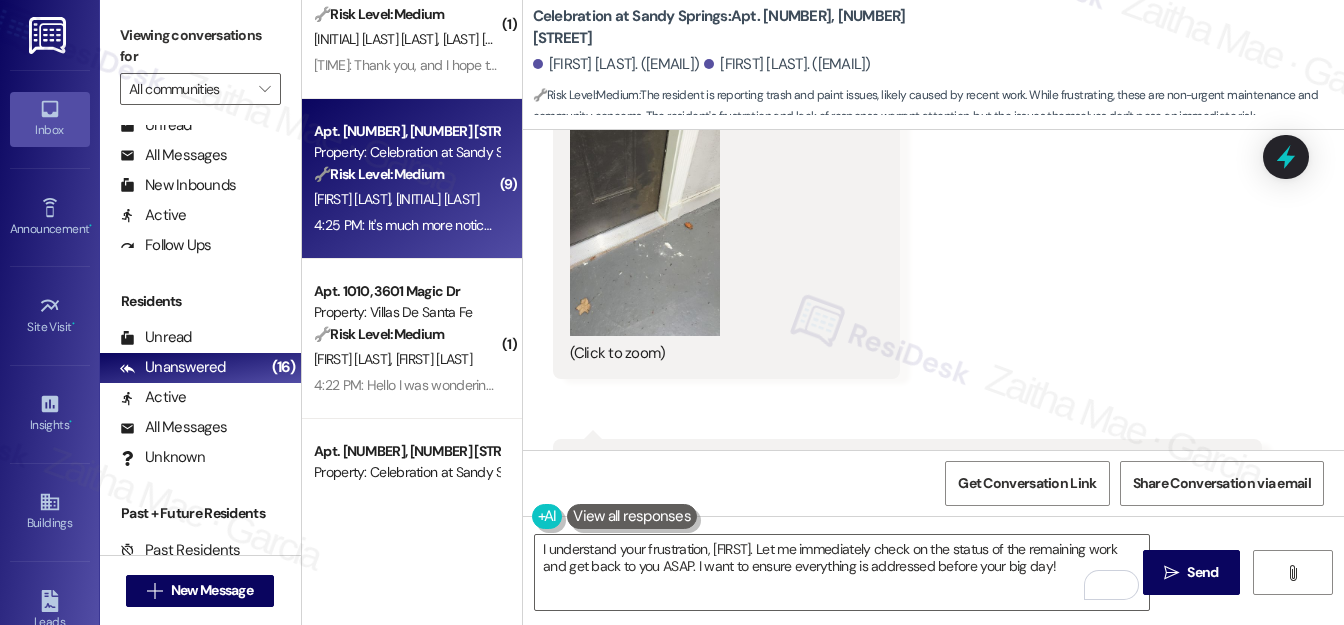 scroll, scrollTop: 1533, scrollLeft: 0, axis: vertical 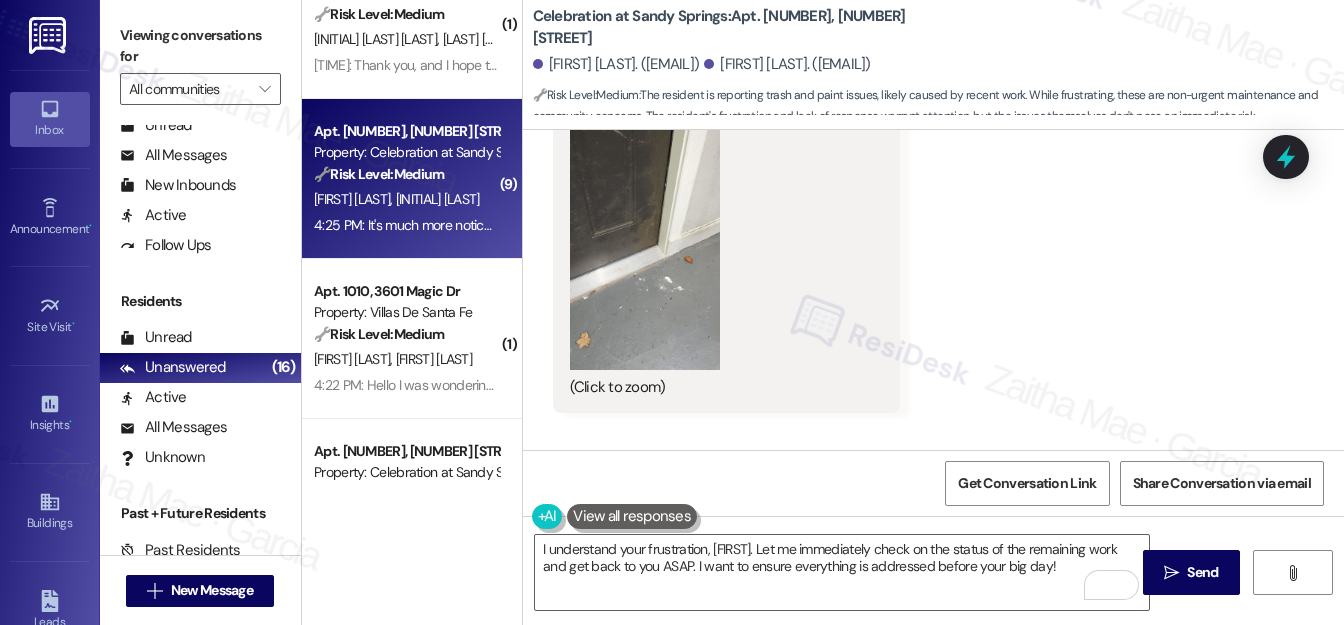click at bounding box center [645, 237] 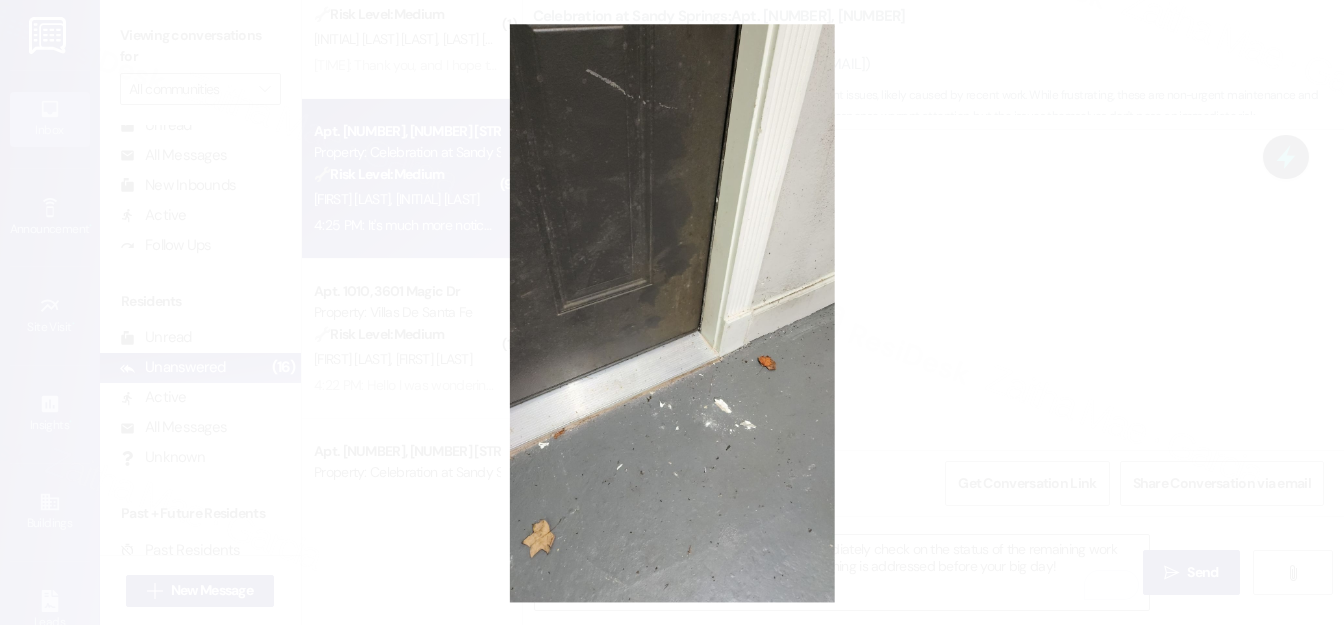 click at bounding box center [672, 312] 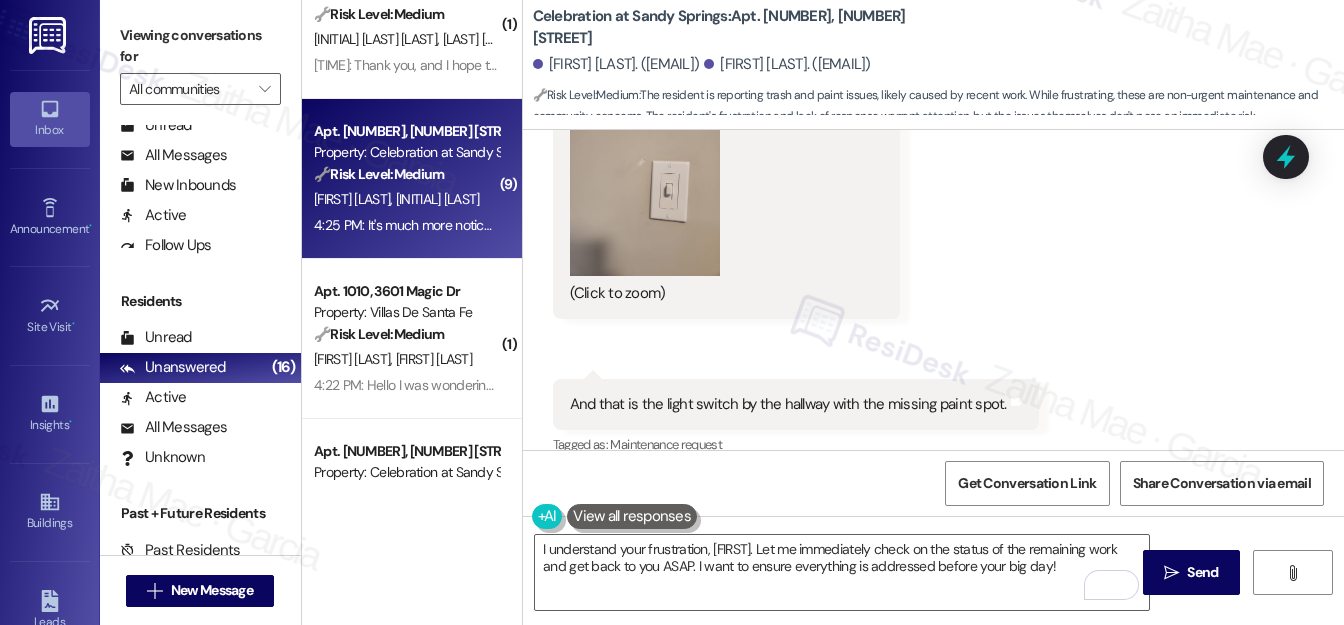scroll, scrollTop: 2351, scrollLeft: 0, axis: vertical 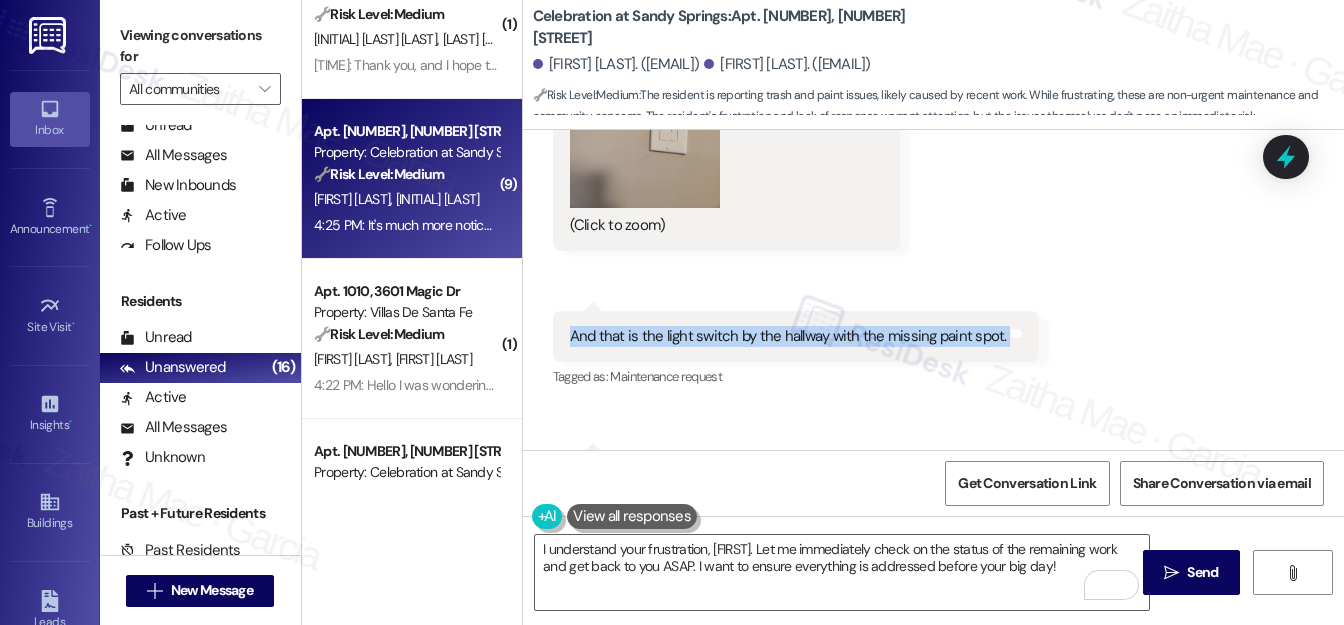 drag, startPoint x: 589, startPoint y: 335, endPoint x: 1002, endPoint y: 356, distance: 413.53354 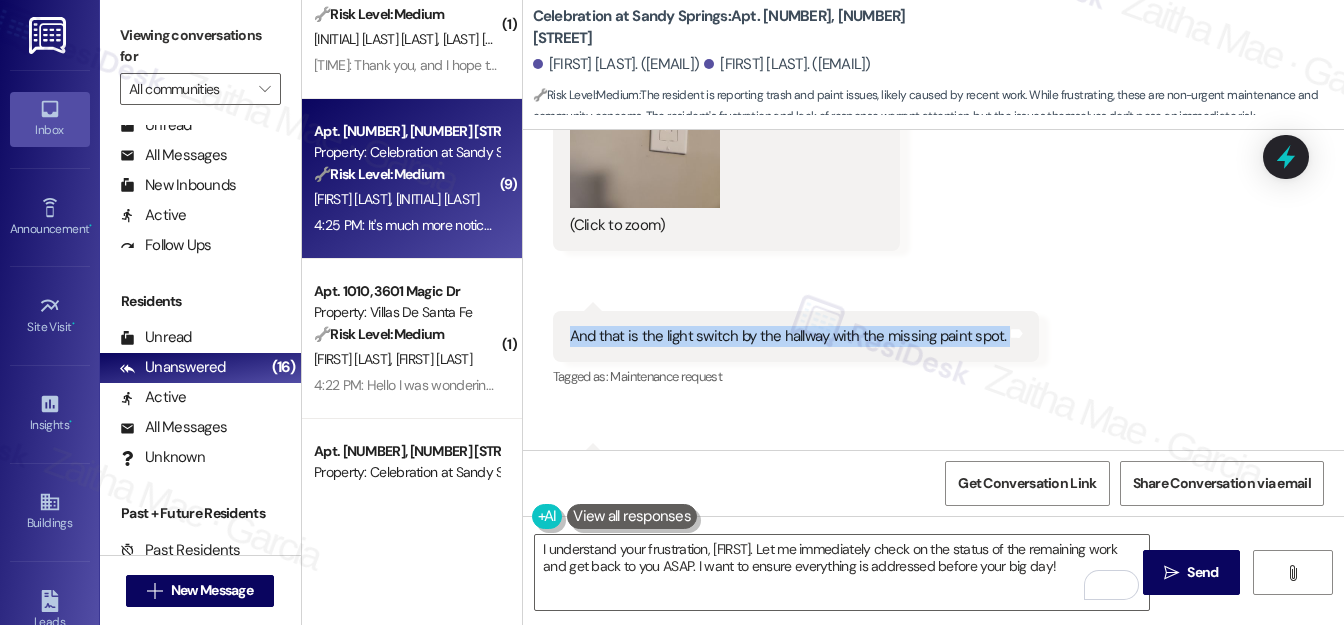 click on "And that is the light switch by the hallway with the missing paint spot.  Tags and notes" at bounding box center [796, 336] 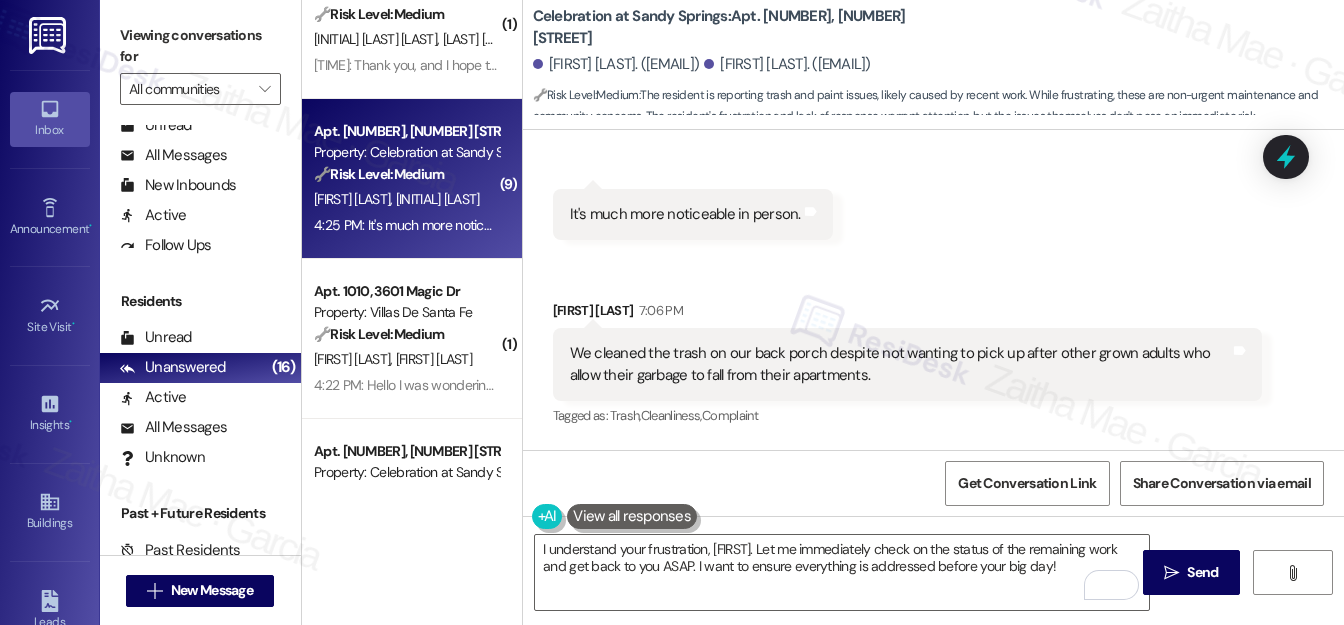 scroll, scrollTop: 2714, scrollLeft: 0, axis: vertical 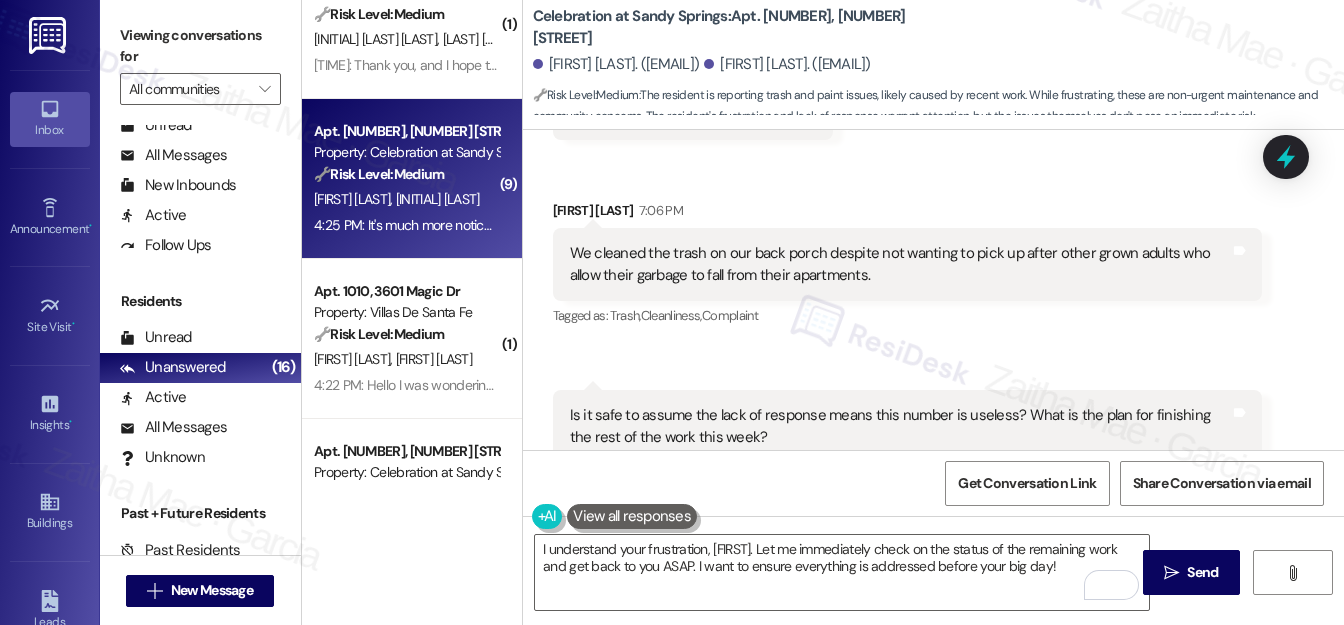 click on "Received via SMS Tyler Spina 7:06 PM We cleaned the trash on our back porch despite not wanting to pick up after other grown adults who allow their garbage to fall from their apartments.  Tags and notes Tagged as:   Trash ,  Click to highlight conversations about Trash Cleanliness ,  Click to highlight conversations about Cleanliness Complaint Click to highlight conversations about Complaint" at bounding box center (907, 265) 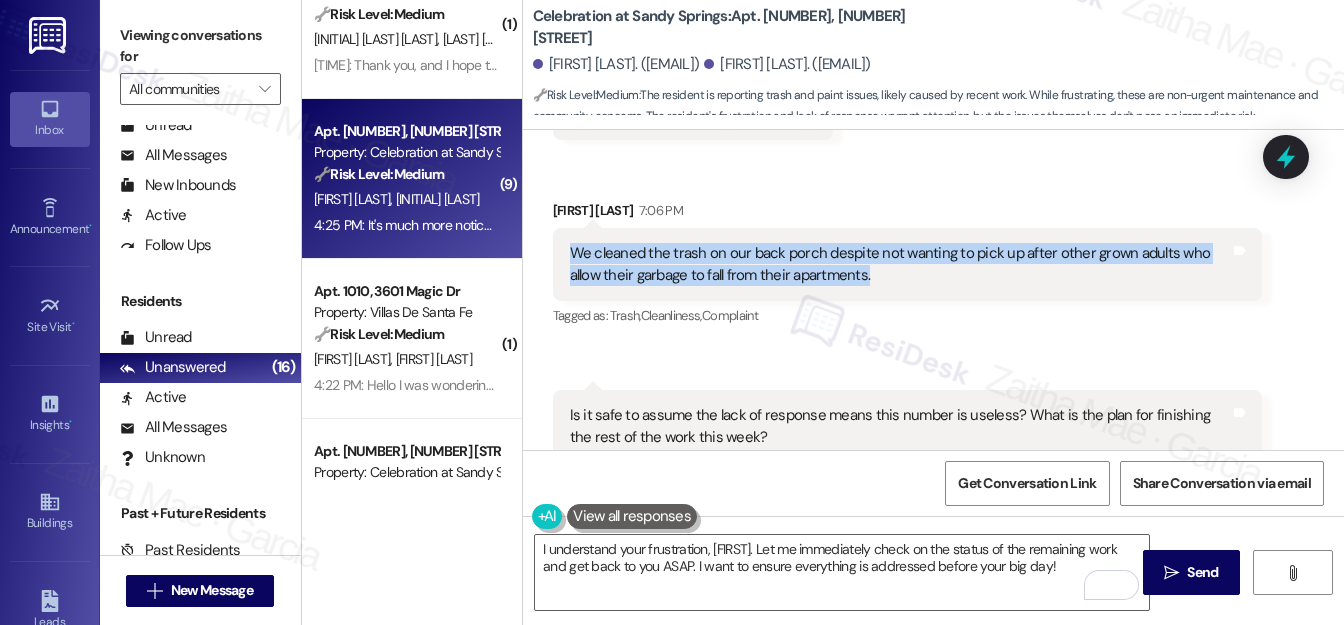 drag, startPoint x: 559, startPoint y: 244, endPoint x: 887, endPoint y: 292, distance: 331.4936 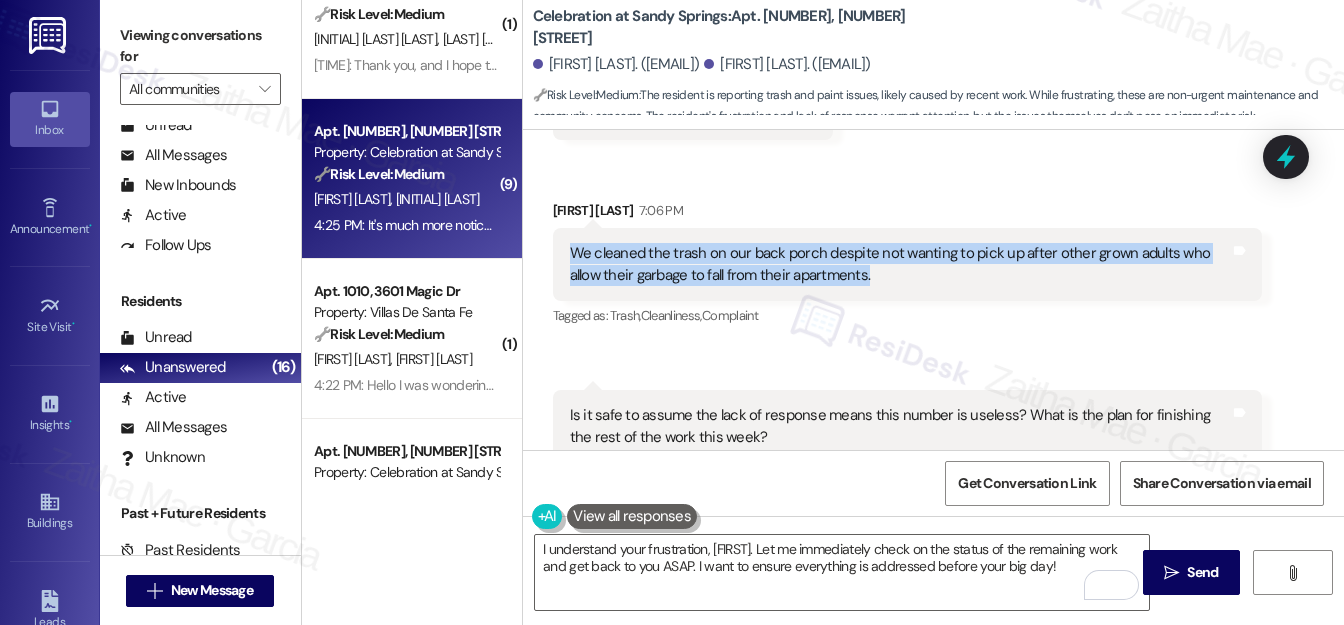 click on "We cleaned the trash on our back porch despite not wanting to pick up after other grown adults who allow their garbage to fall from their apartments.  Tags and notes" at bounding box center [907, 264] 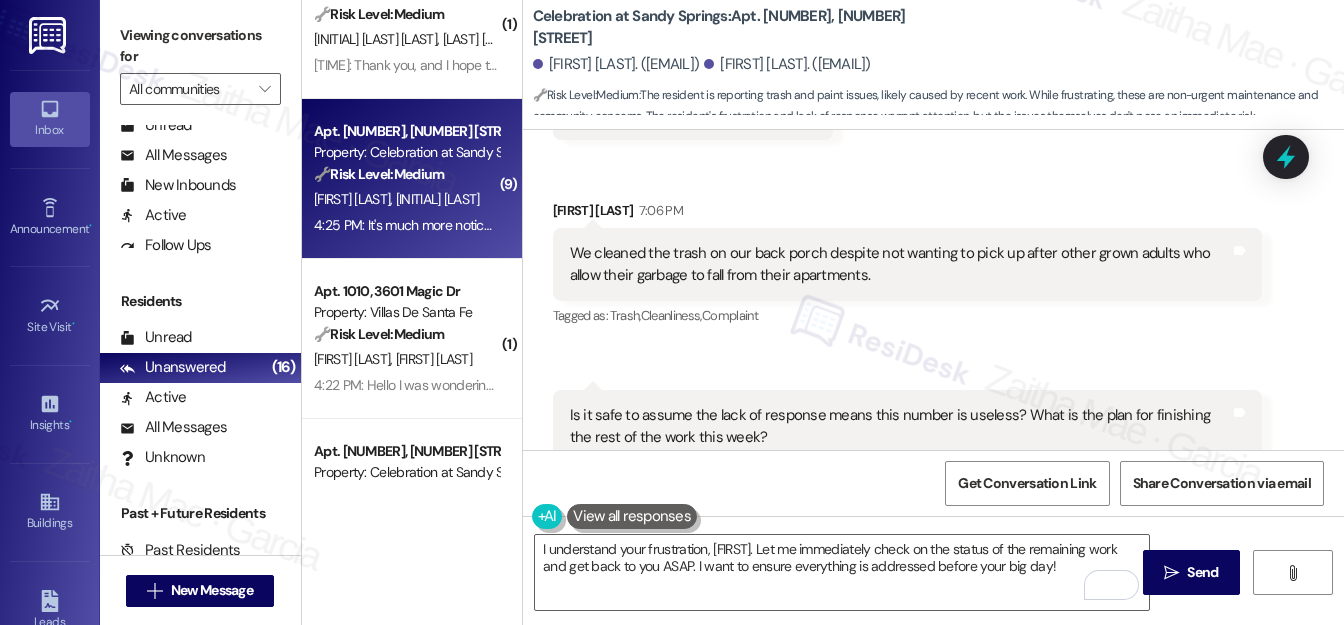 click on "Received via SMS Tyler Spina 3:36 PM Hello.  I appreciate yoi reaching out to us - This is Ty.  We are getting married at the end of the week, so we need all of these issues resolved by Friday.  Additionally, there are beer cans and other nasty trash on our back porch that has fallen from the upstairs neighbors. I'm not sure which neighbors have allowed this to happen, but I'm not going to pick it up and due to the germs and diseases that could be on open canisters.   Tags and notes Tagged as:   Trash ,  Click to highlight conversations about Trash Maintenance request ,  Click to highlight conversations about Maintenance request Complaint Click to highlight conversations about Complaint Received via SMS 3:37 PM Tyler Spina 3:37 PM So, if somebody would be able to help us clean up the porch prior to friday, that would also be appreciated Tags and notes Tagged as:   Cleanliness Click to highlight conversations about Cleanliness Received via SMS Tyler Spina 3:46 PM
Tags and notes Tagged as:   Cleanliness ," at bounding box center (933, -855) 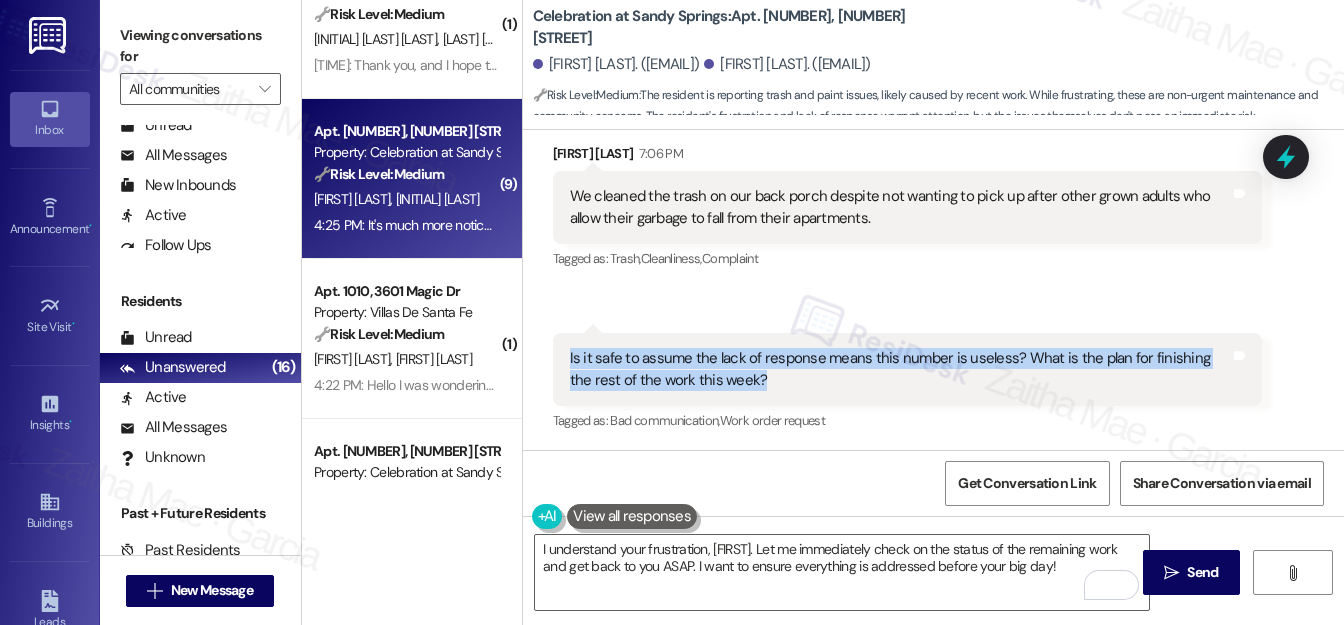 drag, startPoint x: 565, startPoint y: 355, endPoint x: 764, endPoint y: 380, distance: 200.56421 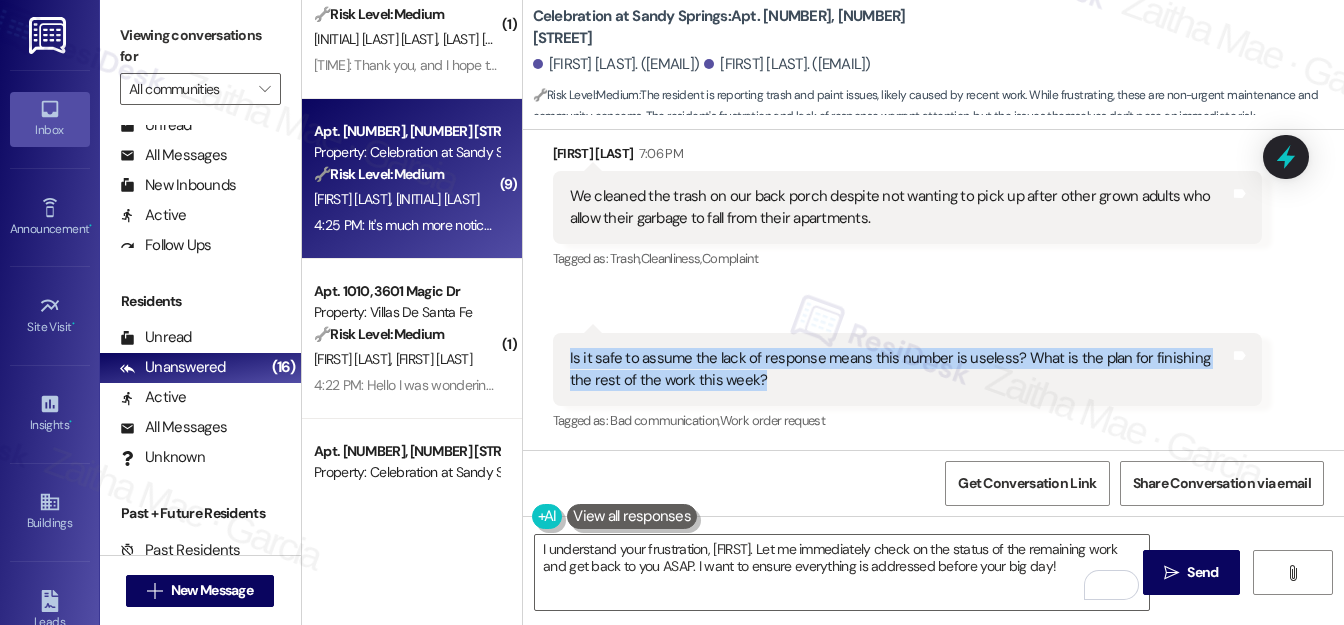 click on "Is it safe to assume the lack of response means this number is useless?  What is the plan for finishing the rest of the work this week?" at bounding box center (900, 369) 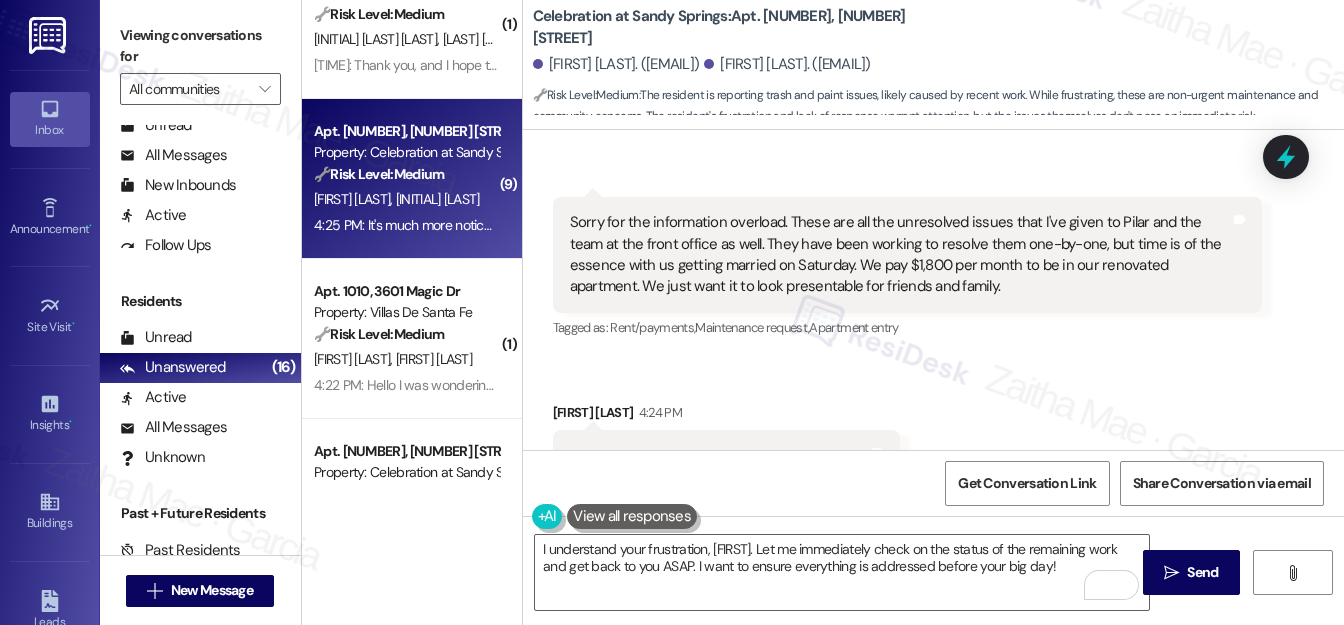 scroll, scrollTop: 953, scrollLeft: 0, axis: vertical 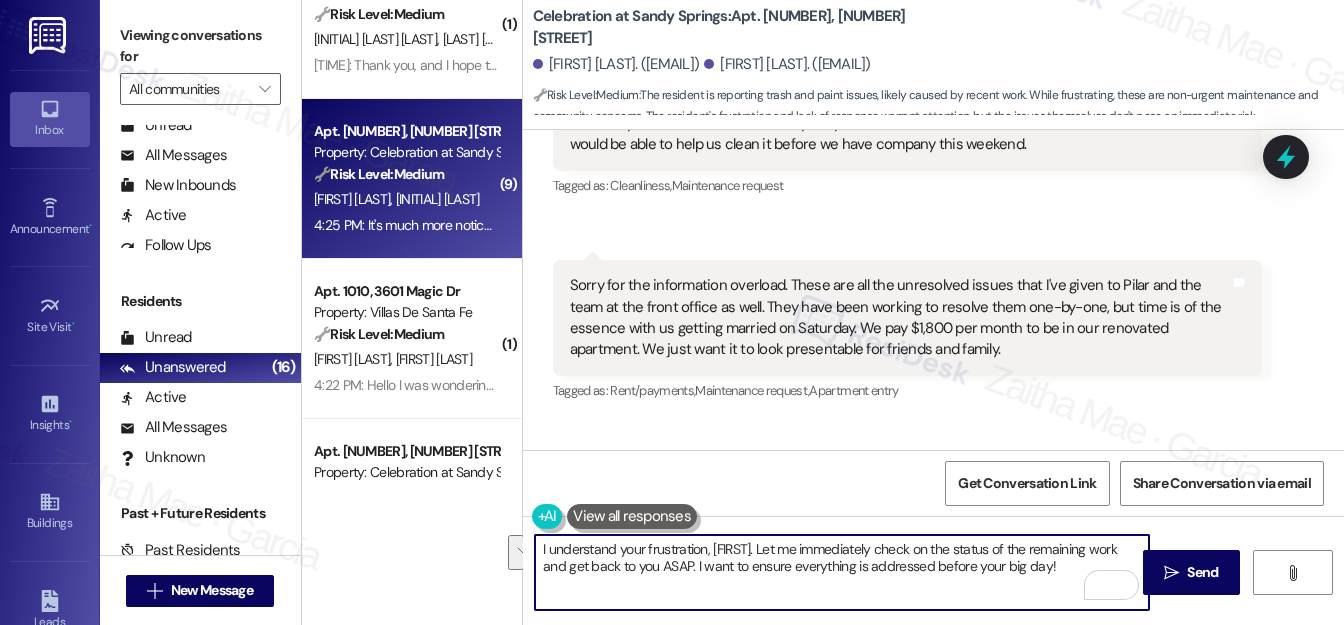 drag, startPoint x: 538, startPoint y: 546, endPoint x: 1034, endPoint y: 589, distance: 497.8604 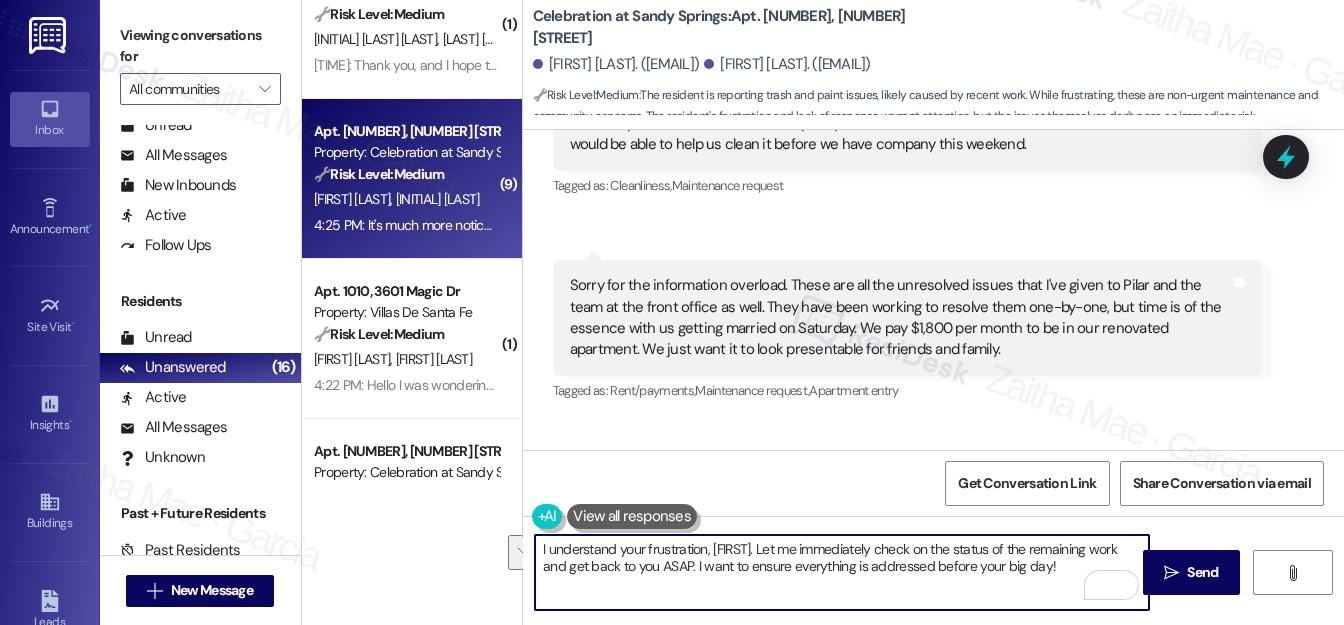 click on "I understand your frustration, Tyler. Let me immediately check on the status of the remaining work and get back to you ASAP. I want to ensure everything is addressed before your big day!" at bounding box center (842, 572) 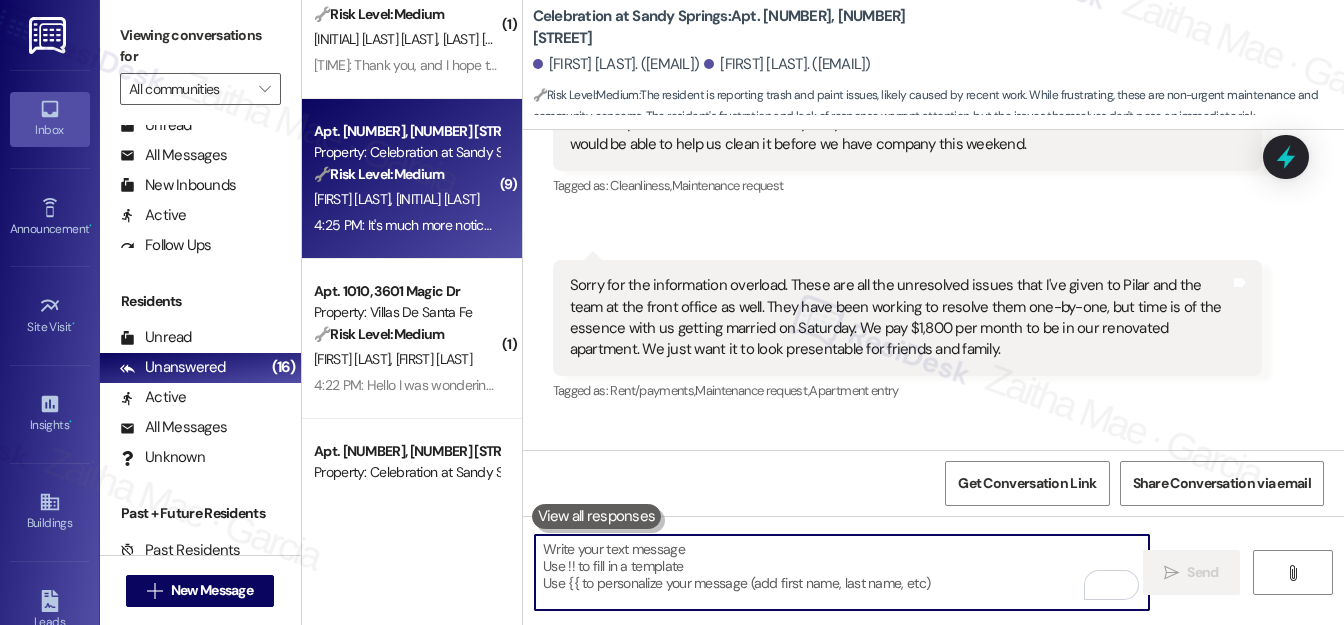 paste on "Hi Ty, thanks so much for reaching out — and congratulations on your upcoming wedding! I understand how important it is to have everything in order before the weekend, and I’m sorry these issues haven’t been fully resolved yet." 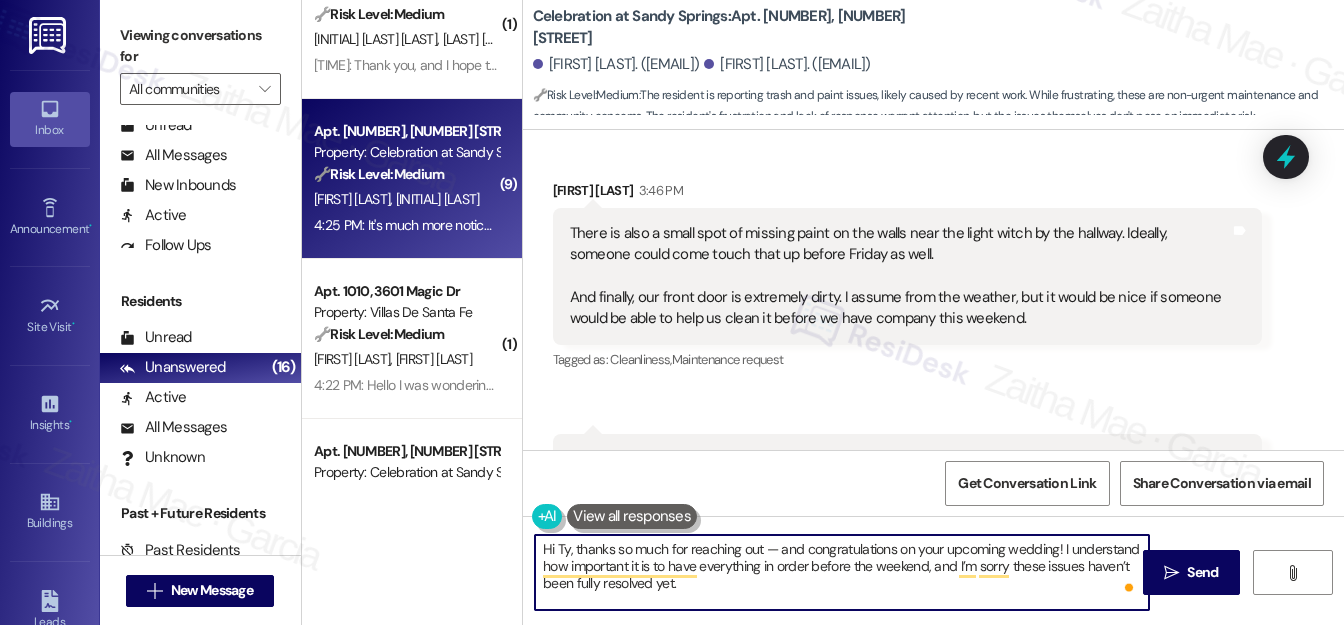 scroll, scrollTop: 771, scrollLeft: 0, axis: vertical 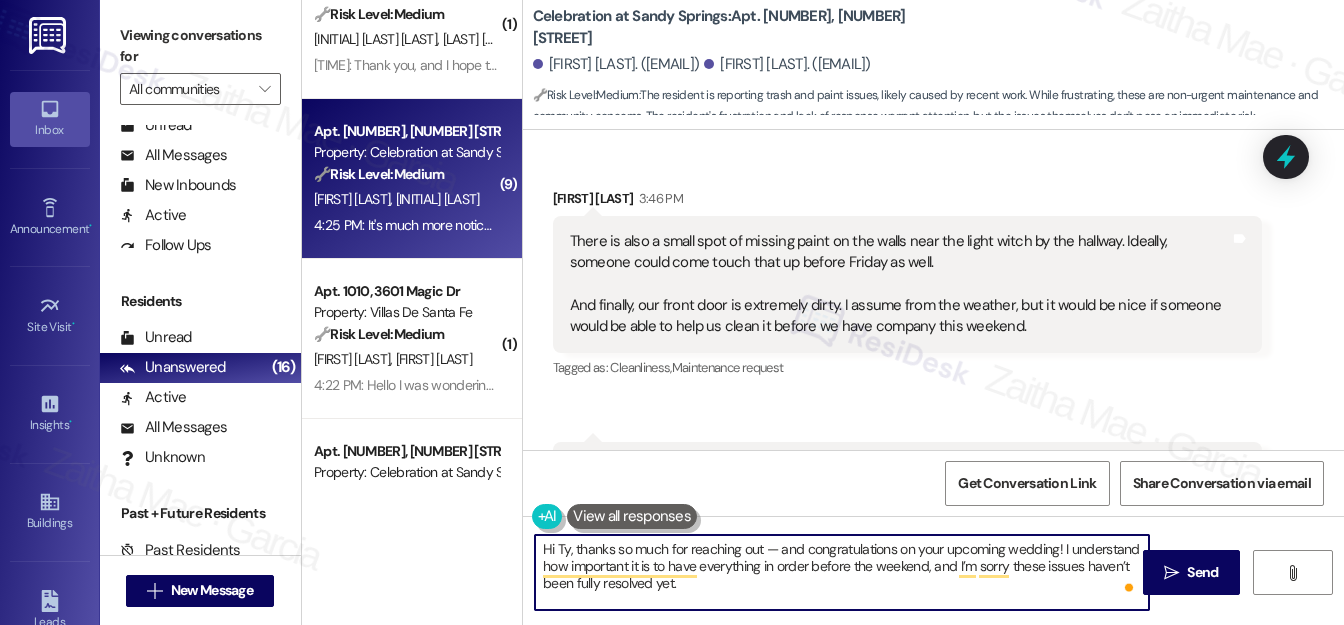 click on "Tyler Spina 3:46 PM" at bounding box center [907, 202] 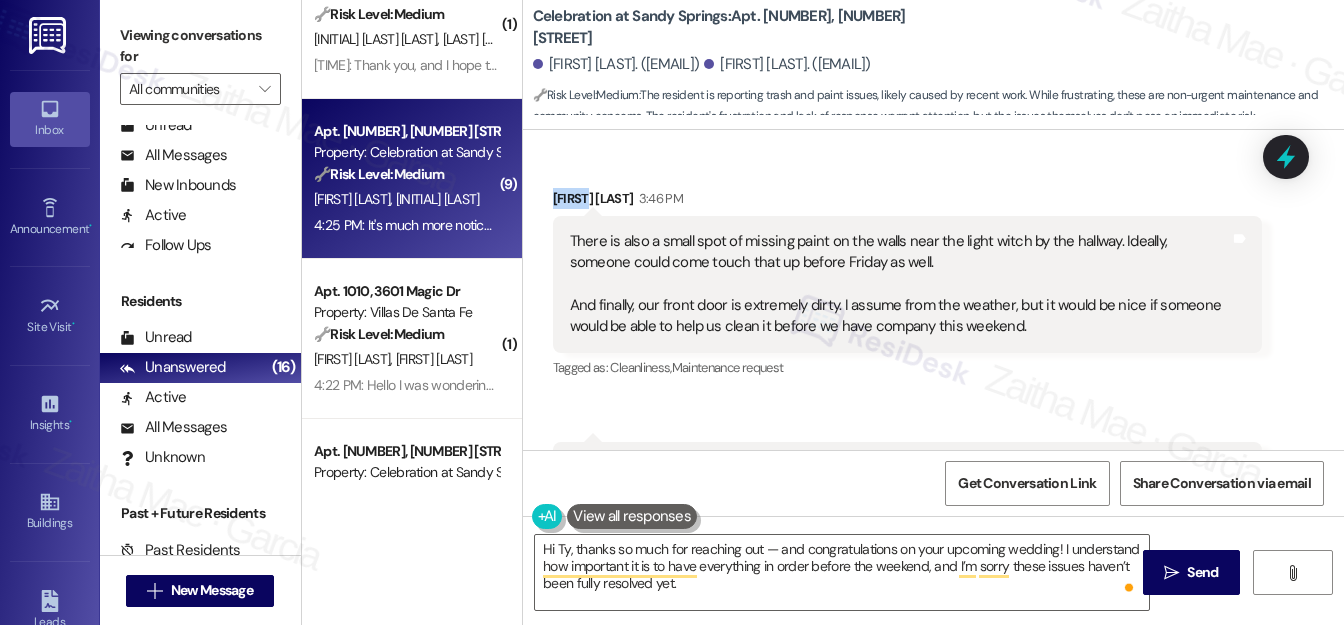 click on "Tyler Spina 3:46 PM" at bounding box center (907, 202) 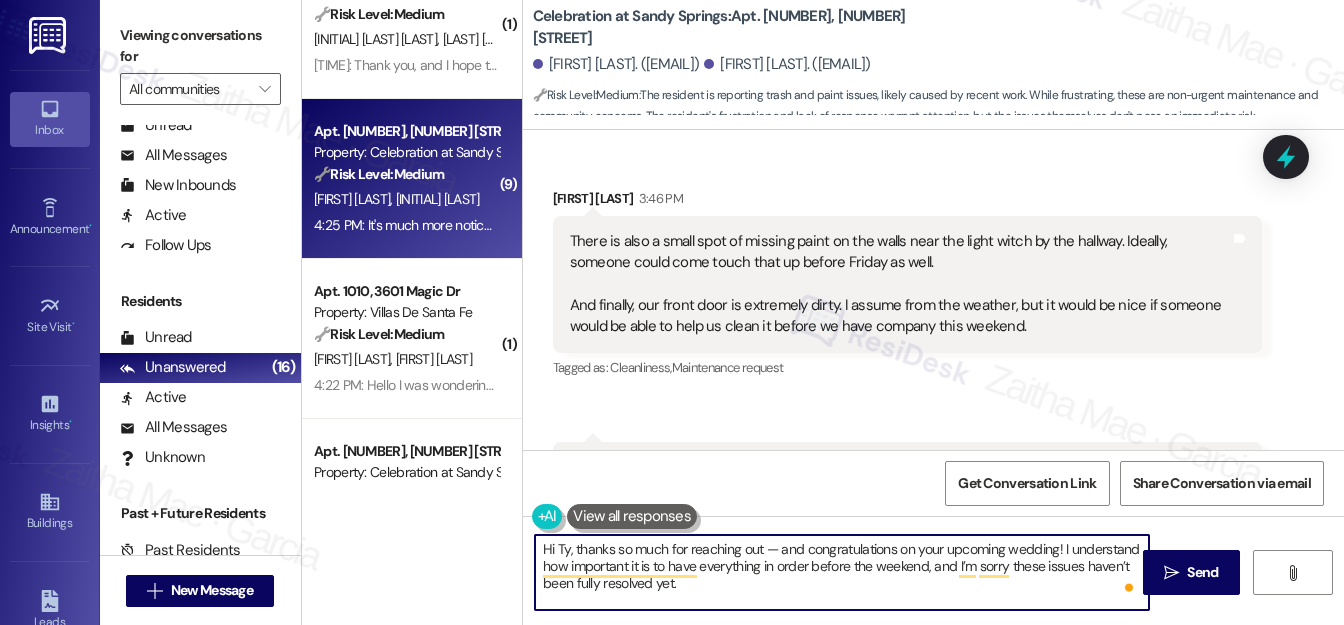 click on "Hi Ty, thanks so much for reaching out — and congratulations on your upcoming wedding! I understand how important it is to have everything in order before the weekend, and I’m sorry these issues haven’t been fully resolved yet." at bounding box center (842, 572) 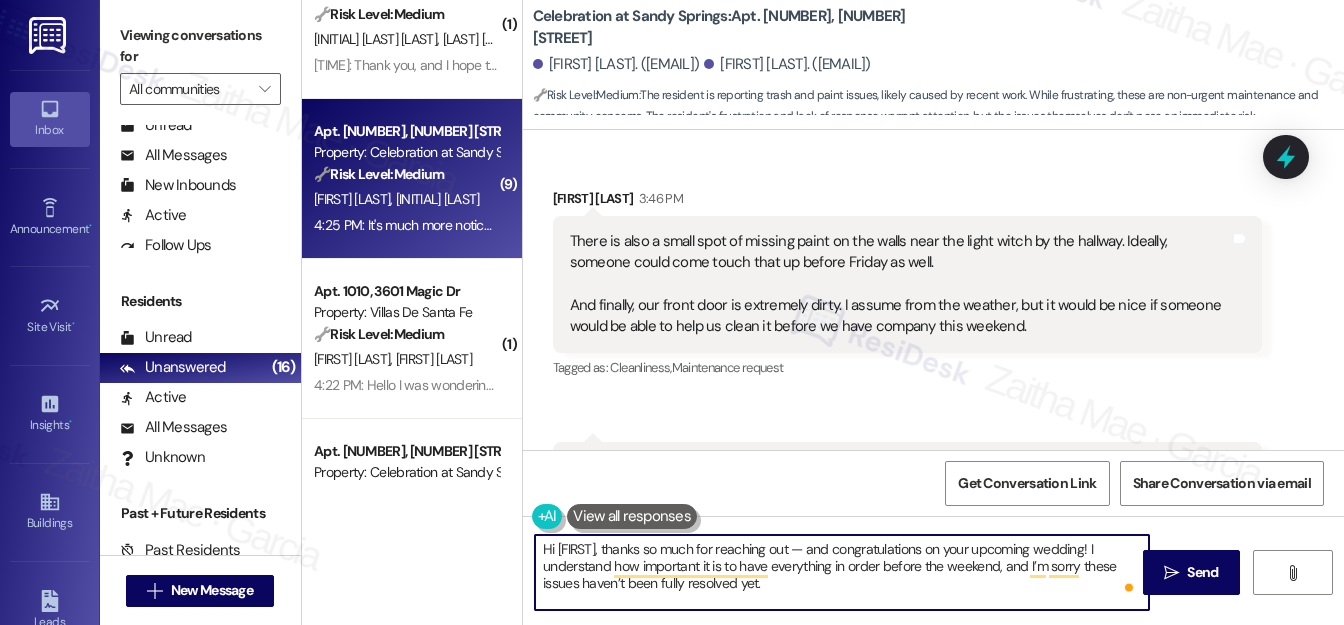 click on "Hi Tyler, thanks so much for reaching out — and congratulations on your upcoming wedding! I understand how important it is to have everything in order before the weekend, and I’m sorry these issues haven’t been fully resolved yet." at bounding box center [842, 572] 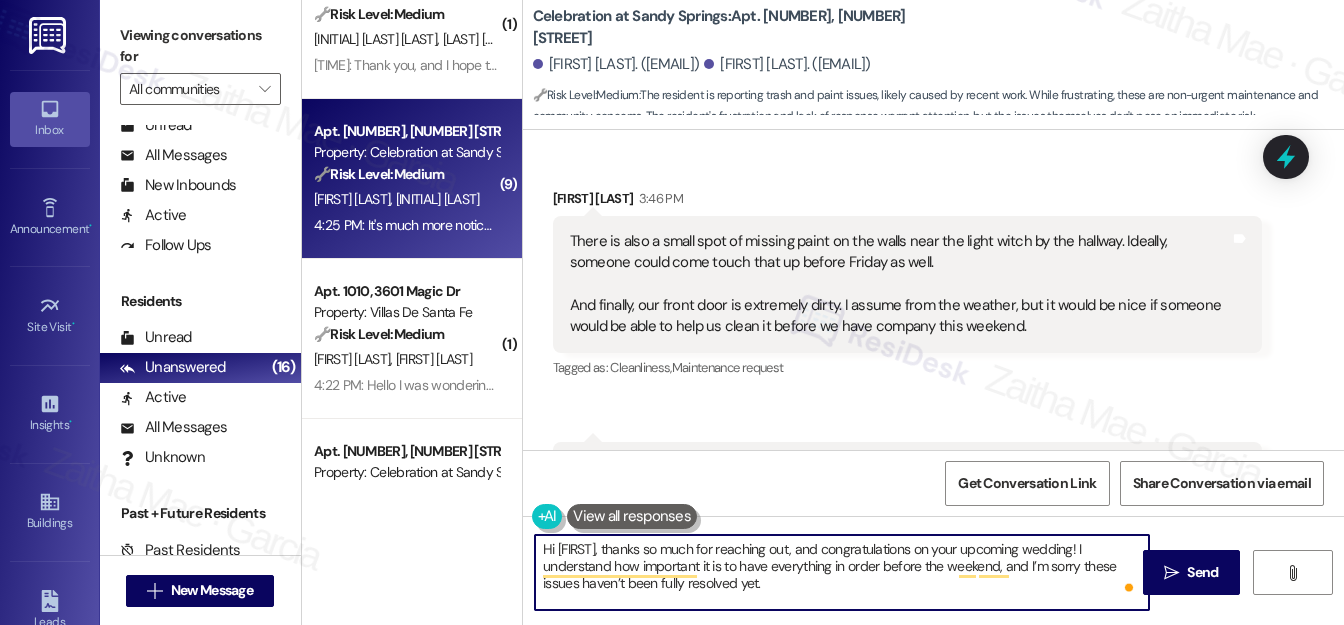 click on "Hi Tyler, thanks so much for reaching out, and congratulations on your upcoming wedding! I understand how important it is to have everything in order before the weekend, and I’m sorry these issues haven’t been fully resolved yet." at bounding box center [842, 572] 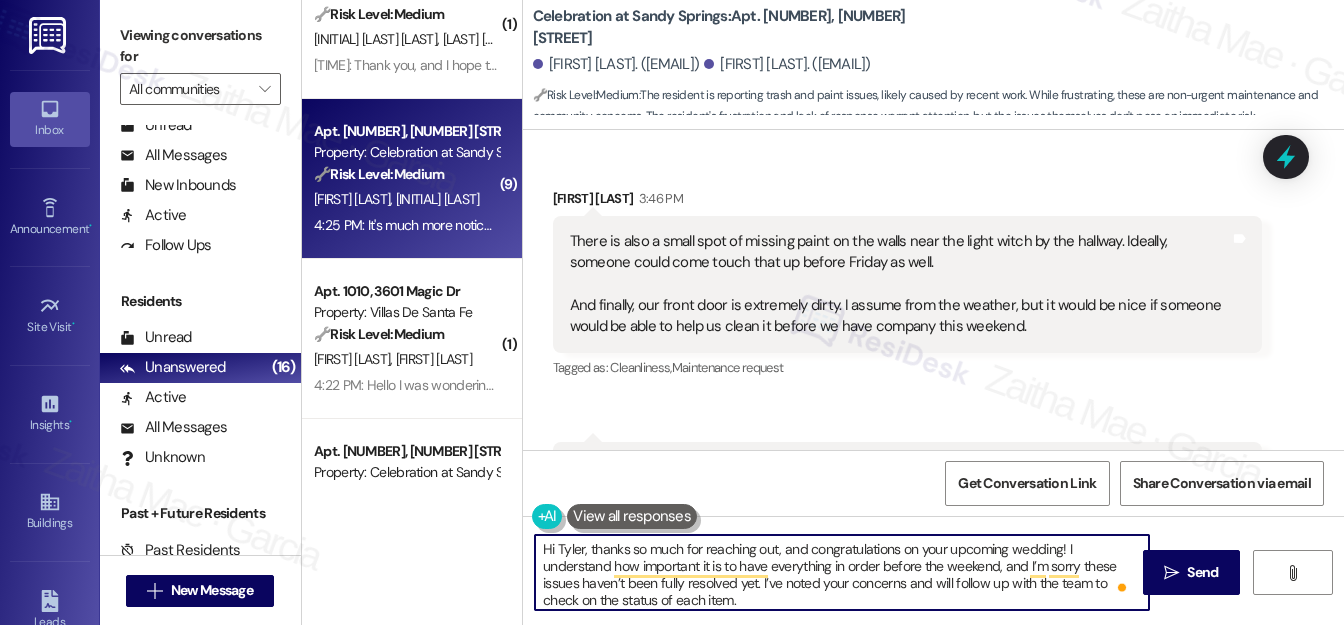 scroll, scrollTop: 4, scrollLeft: 0, axis: vertical 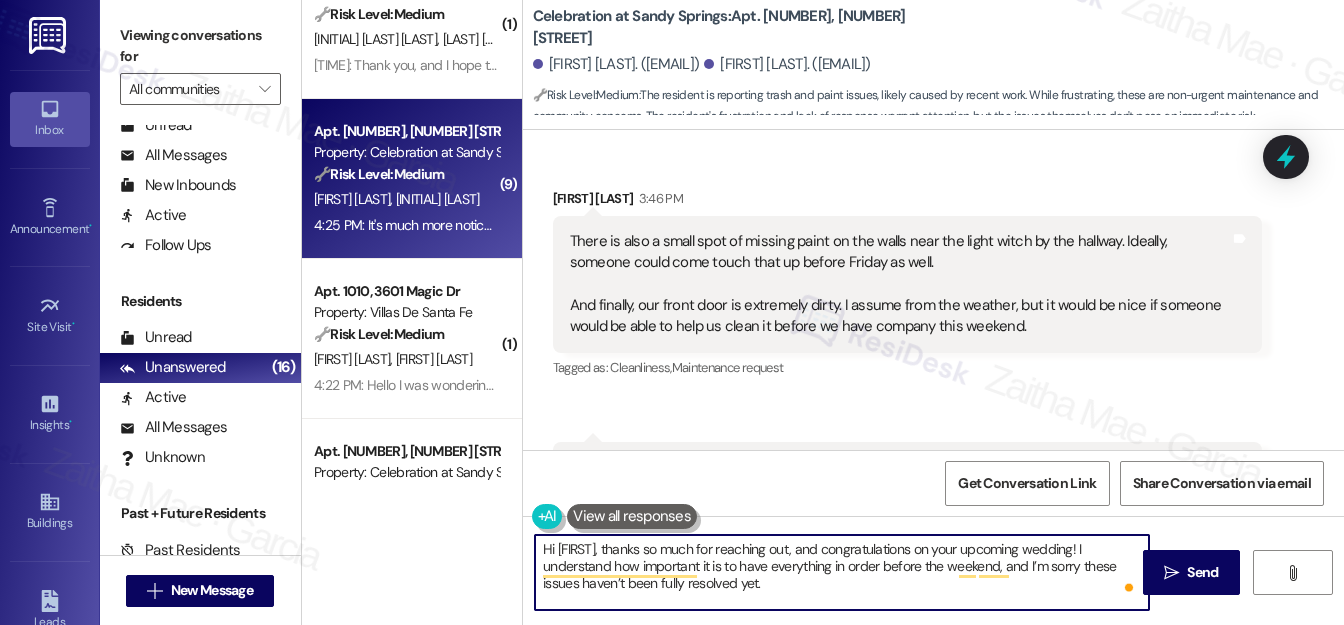 paste on "I’ve noted your concerns and will follow up with the team to check on the status of each item." 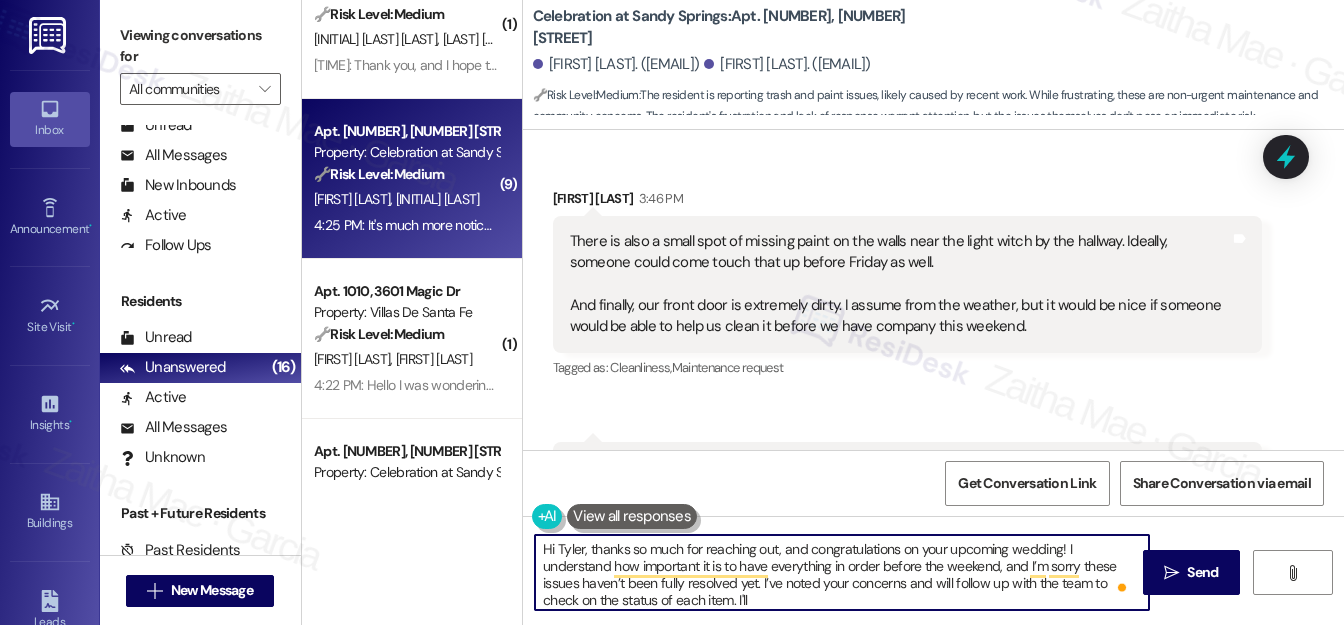 paste on "keep you updated as soon as we hear back. We appreciate your patience and will be in touch soon.
Ask ChatGPT" 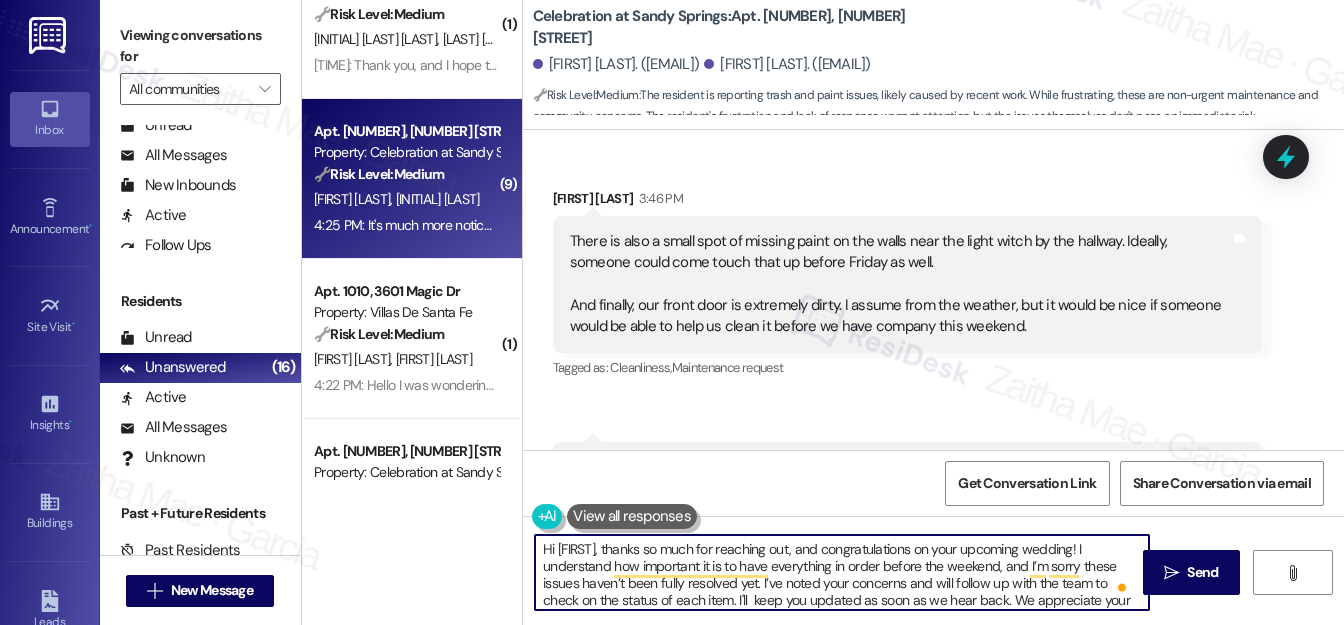 scroll, scrollTop: 203, scrollLeft: 0, axis: vertical 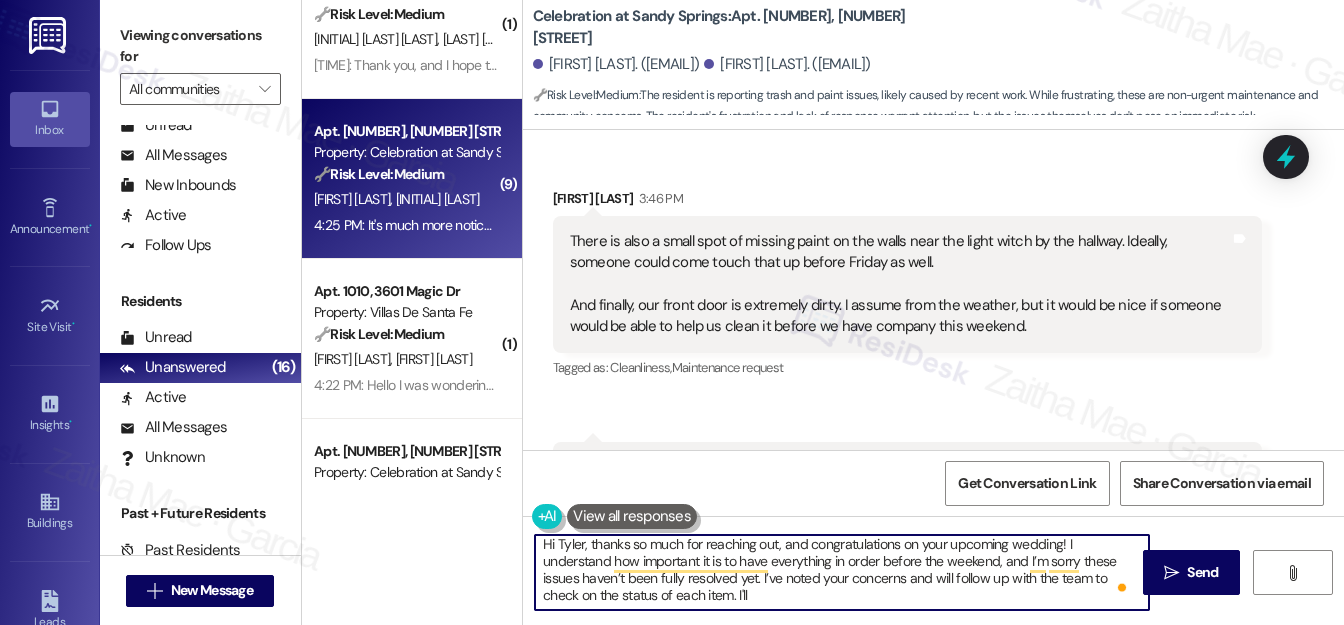 paste on "keep you updated as soon as we hear back. We appreciate your patience and will be in touch soon" 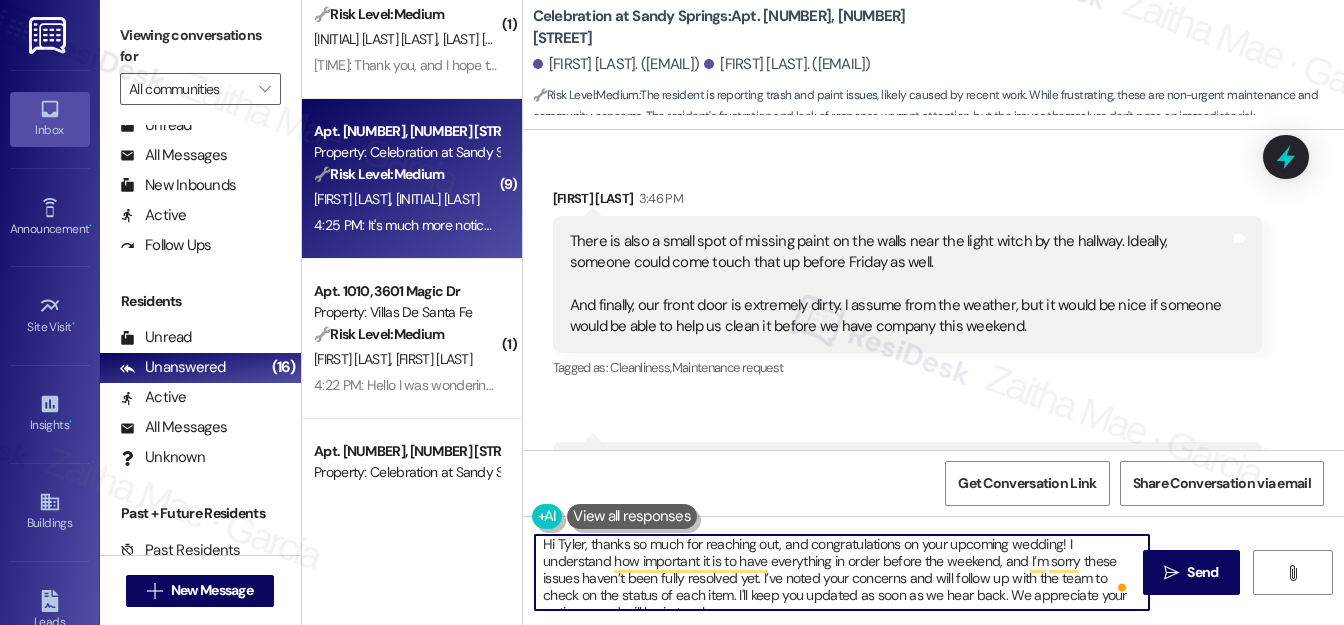 scroll, scrollTop: 21, scrollLeft: 0, axis: vertical 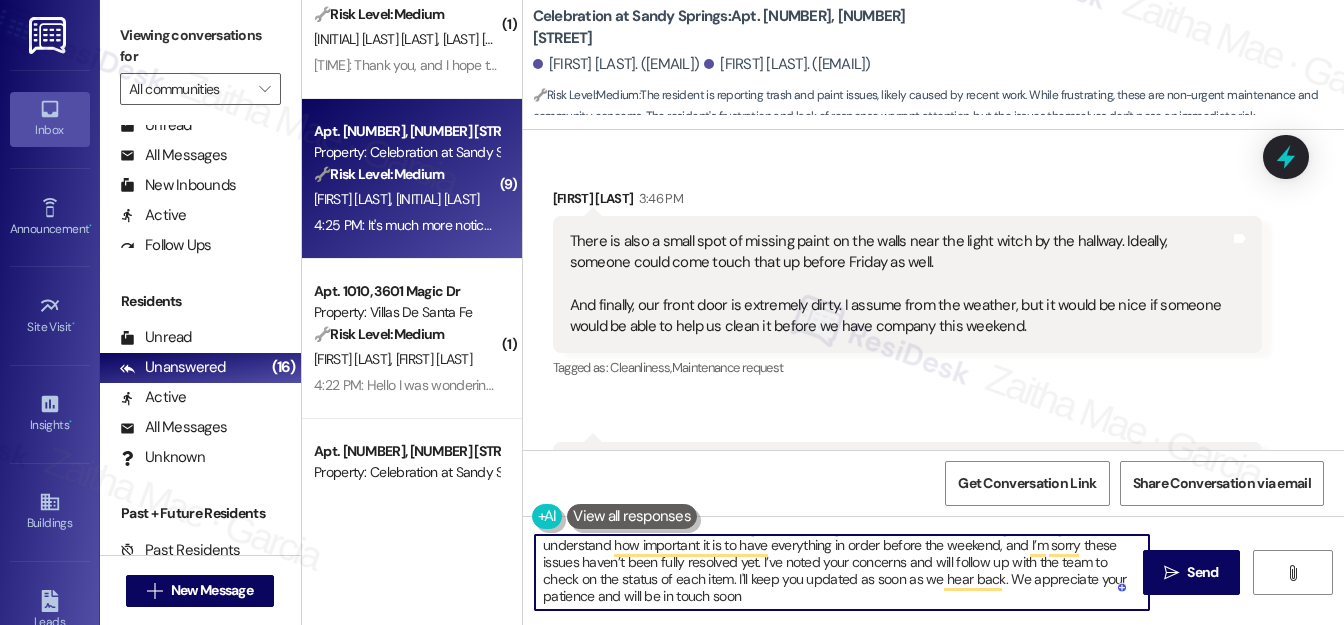 click on "Hi Tyler, thanks so much for reaching out, and congratulations on your upcoming wedding! I understand how important it is to have everything in order before the weekend, and I’m sorry these issues haven’t been fully resolved yet. I’ve noted your concerns and will follow up with the team to check on the status of each item. I'll keep you updated as soon as we hear back. We appreciate your patience and will be in touch soon" at bounding box center [842, 572] 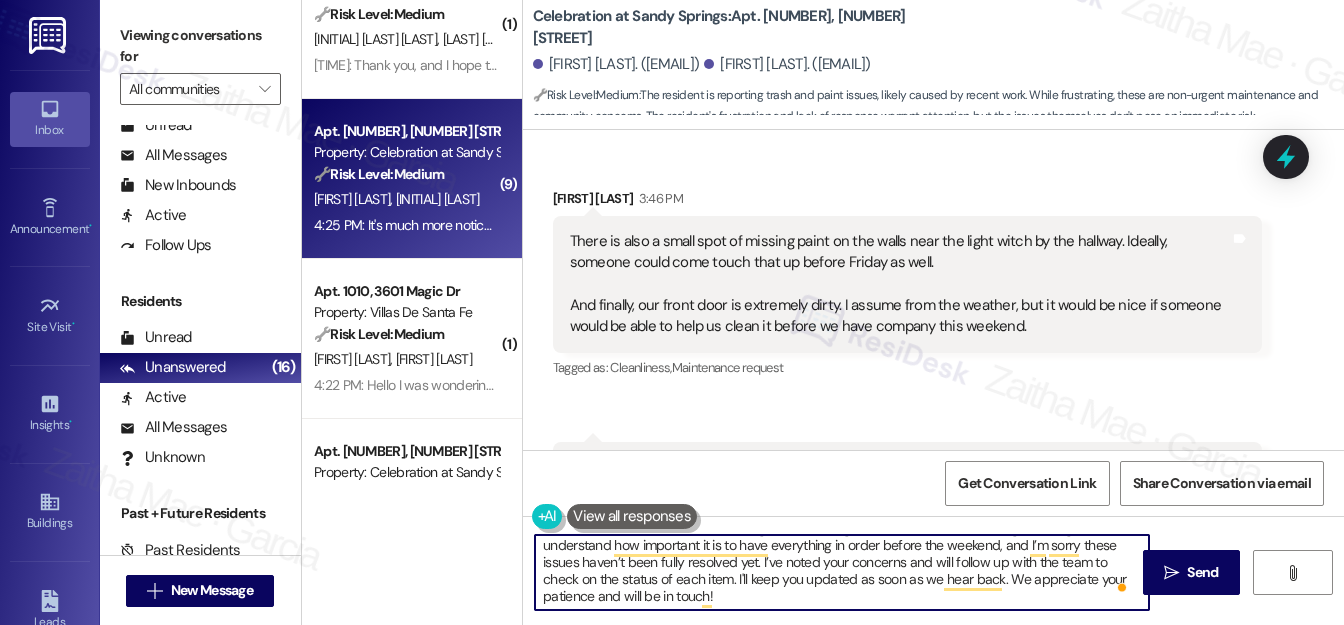scroll, scrollTop: 5, scrollLeft: 0, axis: vertical 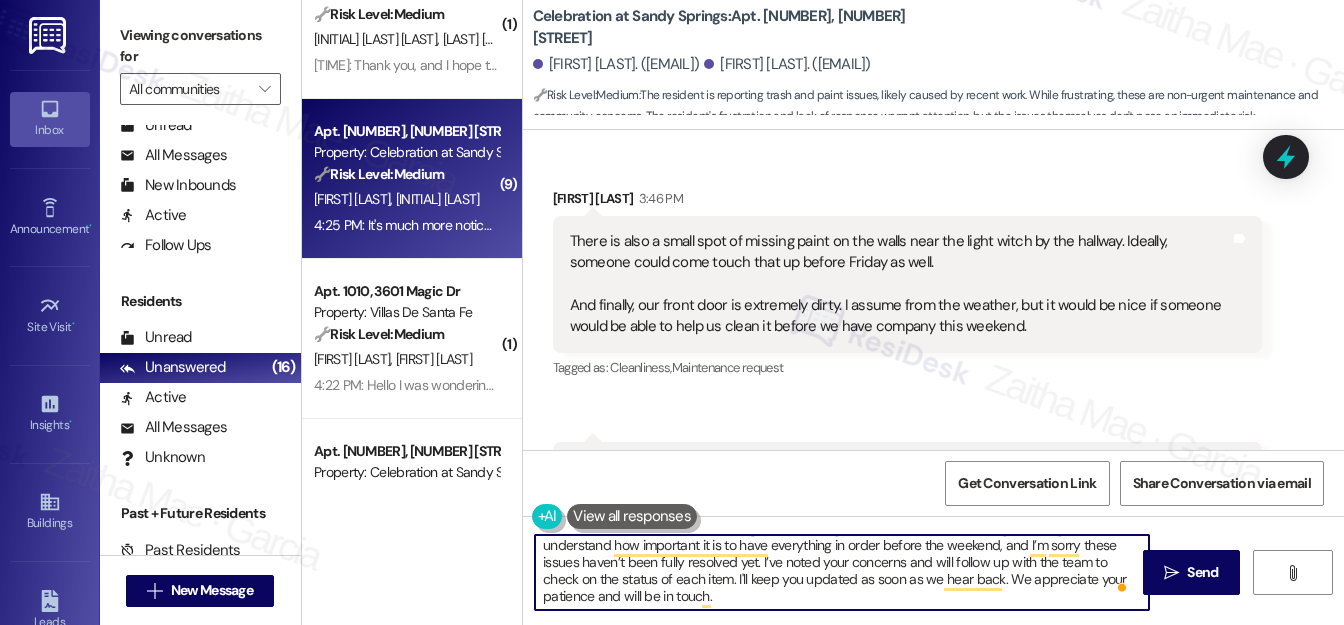 drag, startPoint x: 590, startPoint y: 593, endPoint x: 728, endPoint y: 594, distance: 138.00362 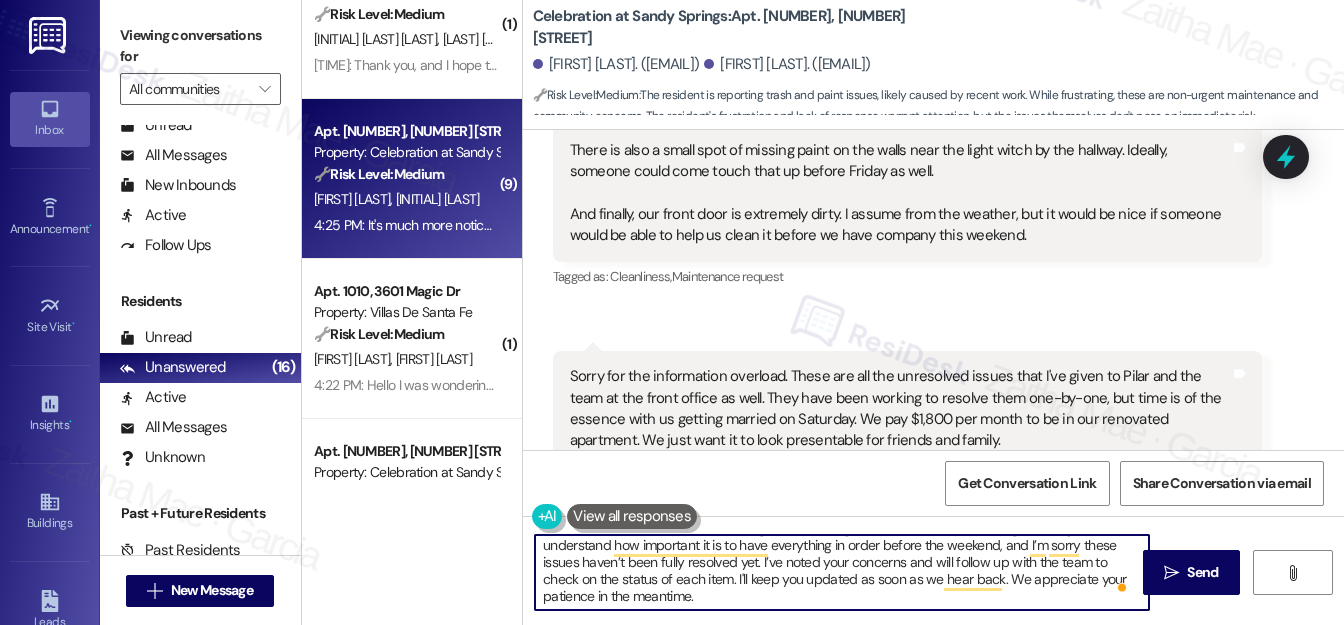scroll, scrollTop: 0, scrollLeft: 0, axis: both 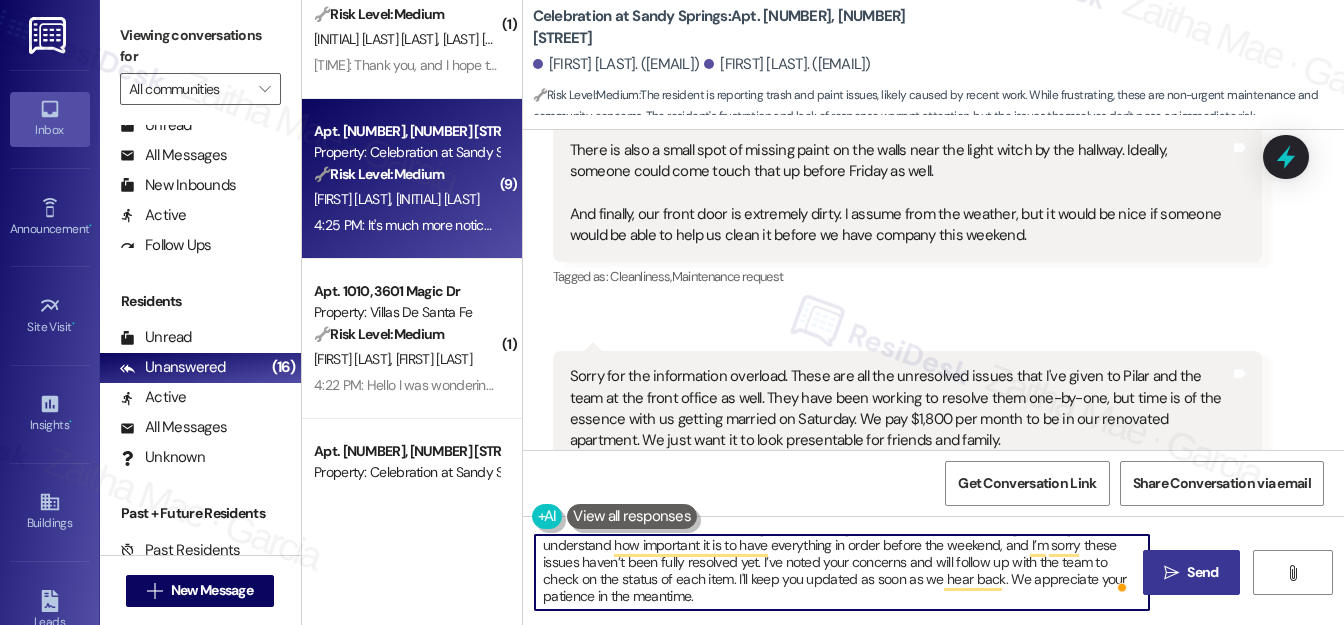 type on "Hi Tyler, thanks so much for reaching out, and congratulations on your upcoming wedding! I understand how important it is to have everything in order before the weekend, and I’m sorry these issues haven’t been fully resolved yet. I’ve noted your concerns and will follow up with the team to check on the status of each item. I'll keep you updated as soon as we hear back. We appreciate your patience in the meantime." 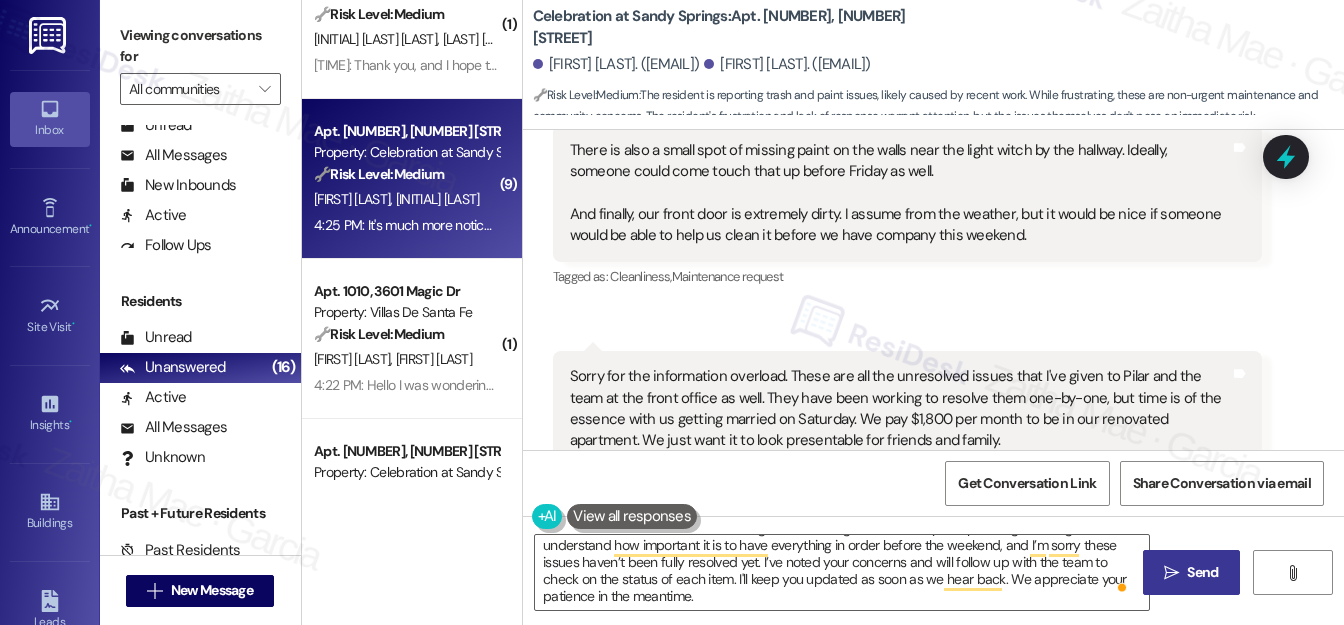 drag, startPoint x: 1205, startPoint y: 574, endPoint x: 1191, endPoint y: 567, distance: 15.652476 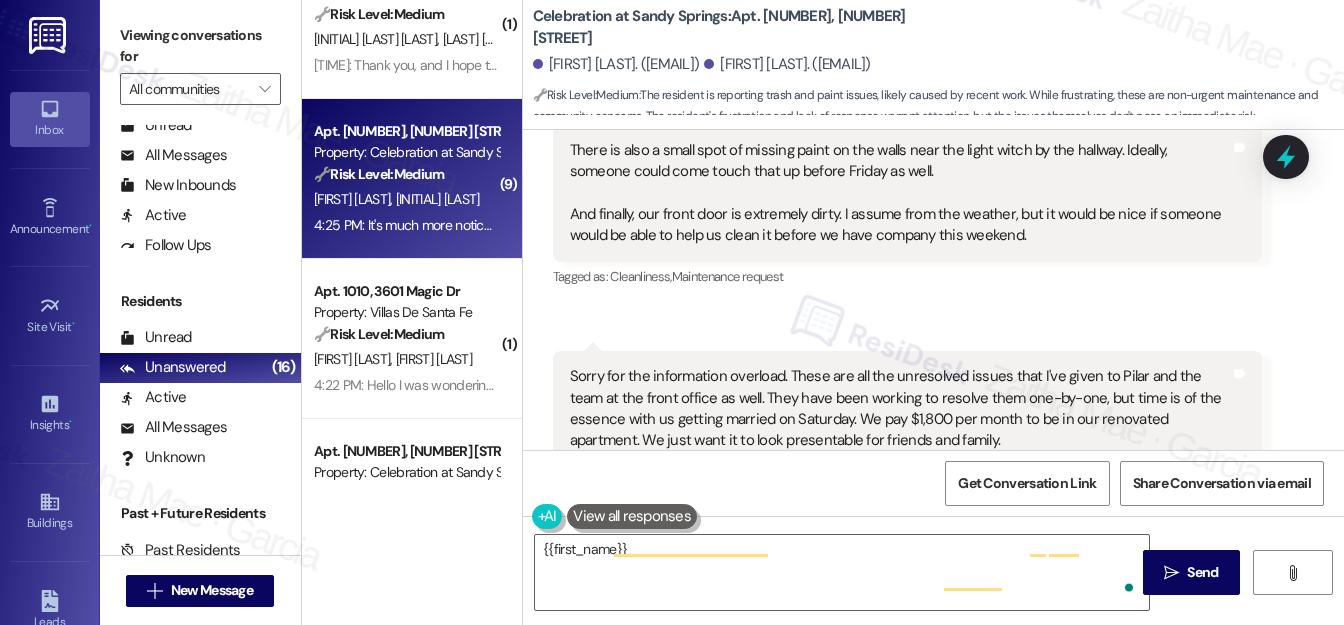 type on "{{first_name}}," 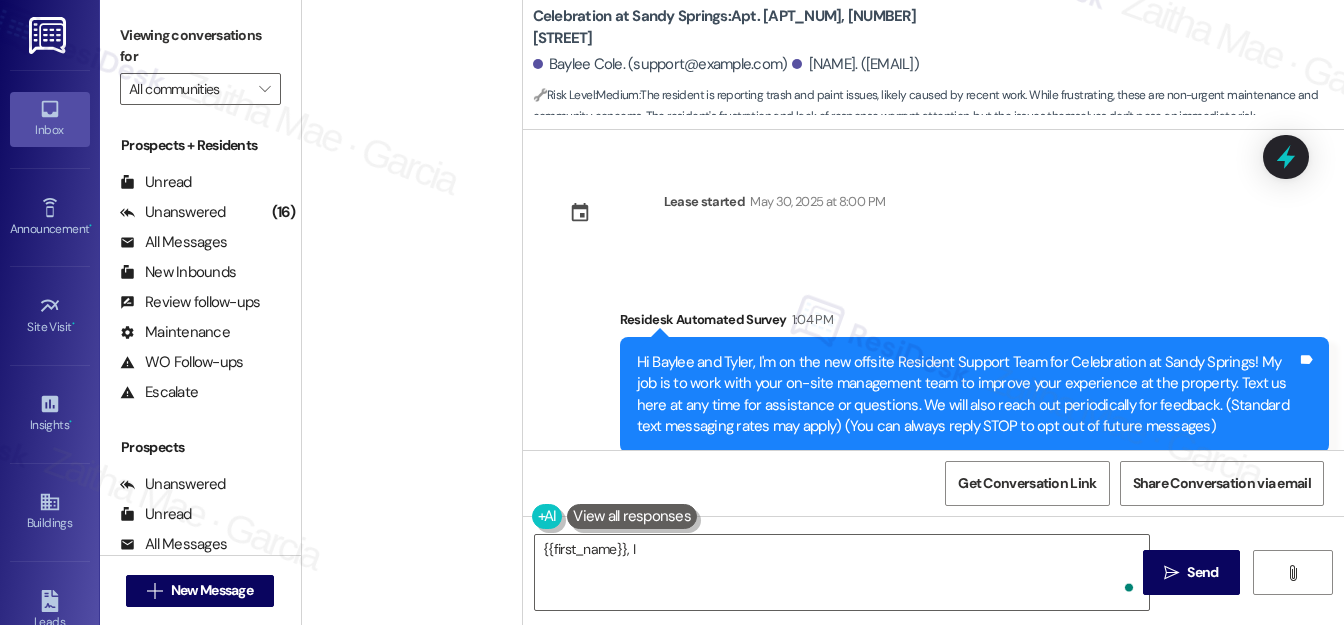 scroll, scrollTop: 0, scrollLeft: 0, axis: both 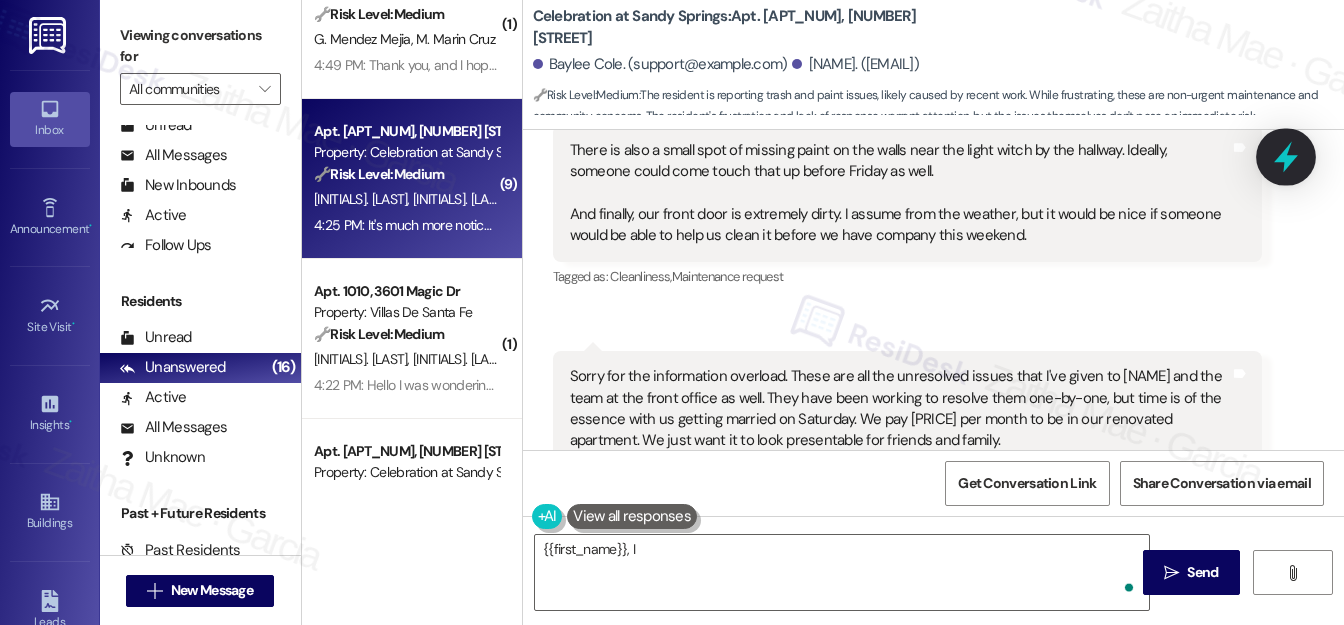 click 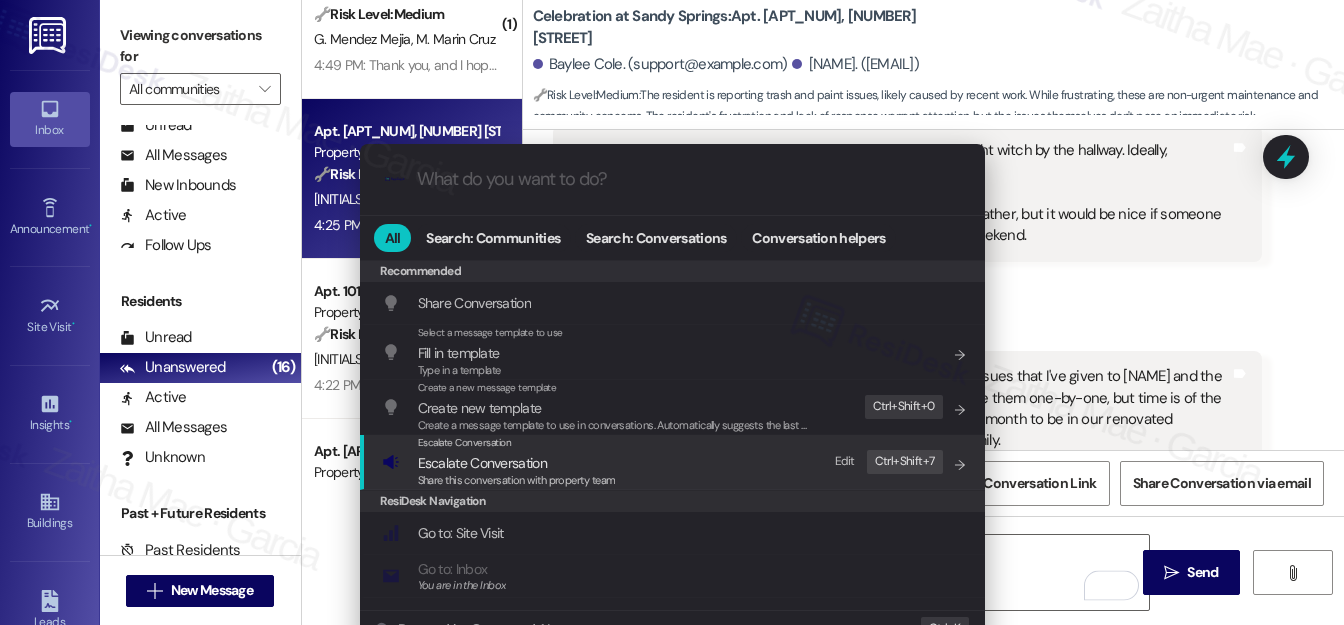 click on "Escalate Conversation" at bounding box center [482, 463] 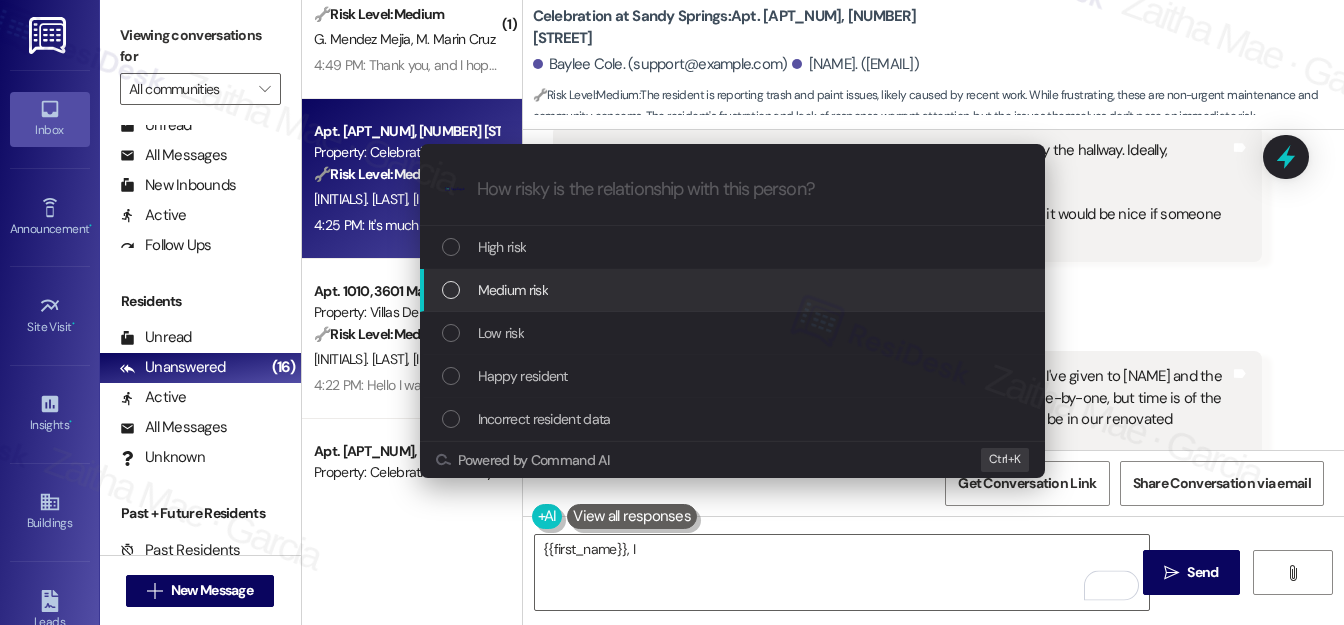 click on "Medium risk" at bounding box center (734, 290) 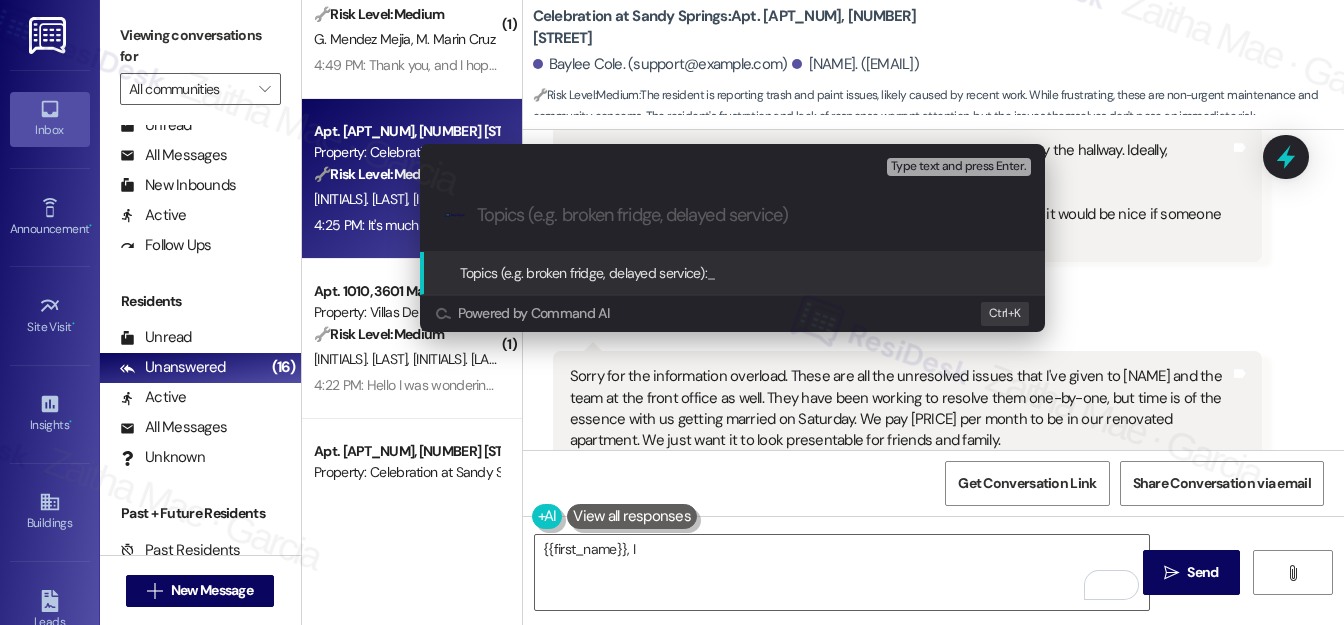 paste on "Urgent Request: Outstanding Unit Issues Before Wedding" 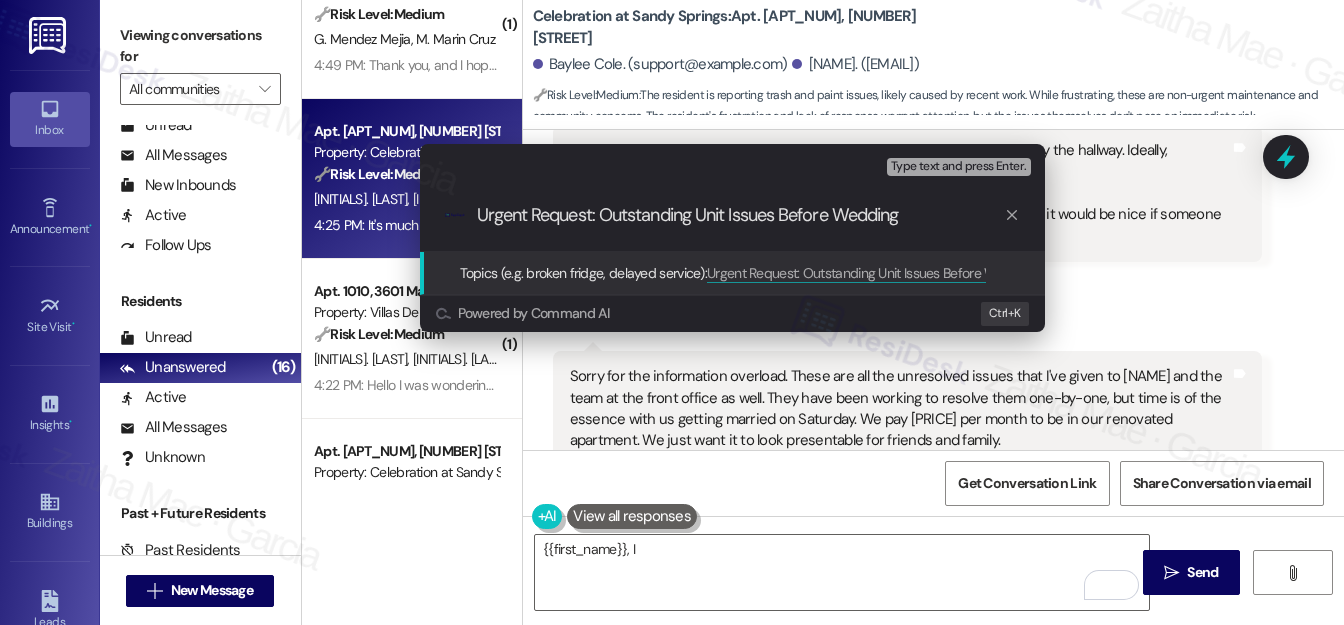 type 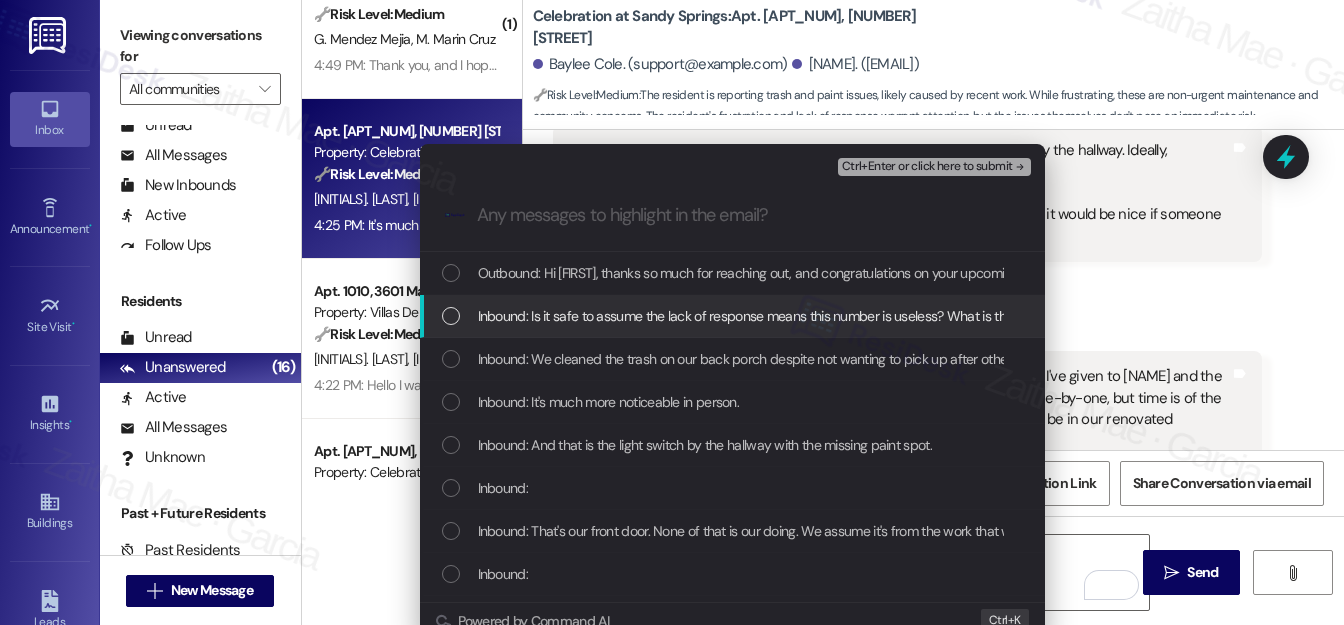 click on "Inbound: Is it safe to assume the lack of response means this number is useless?  What is the plan for finishing the rest of the work this week?" at bounding box center (734, 316) 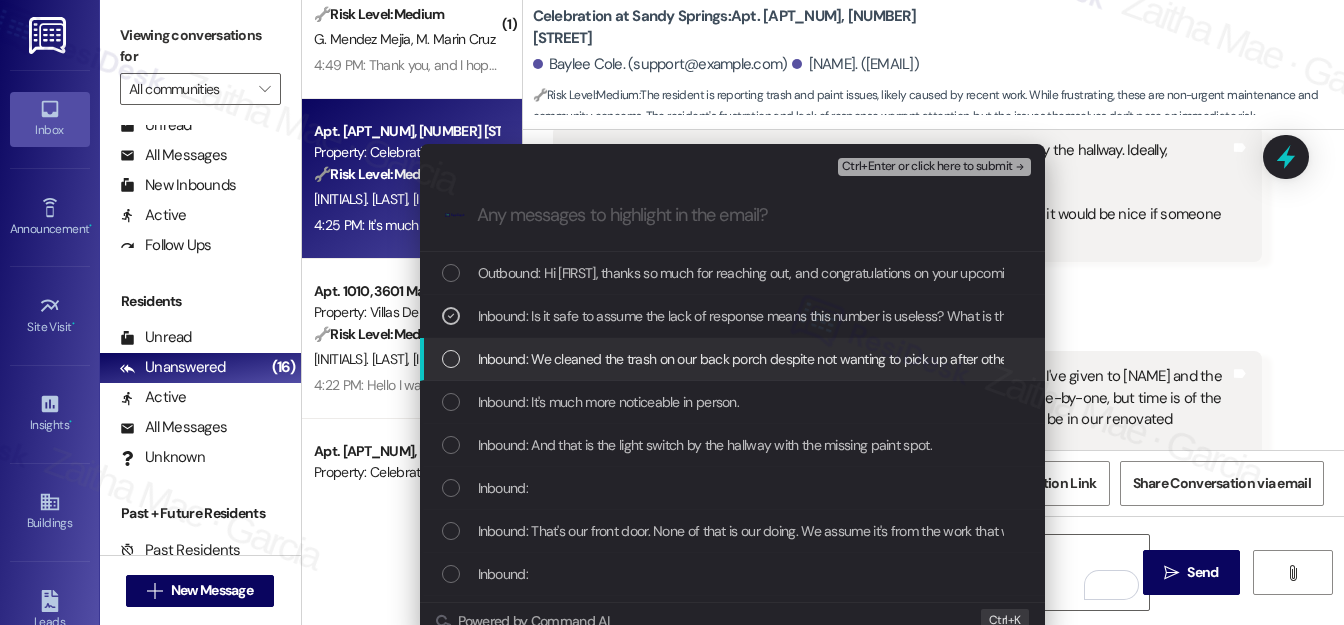 click at bounding box center (451, 359) 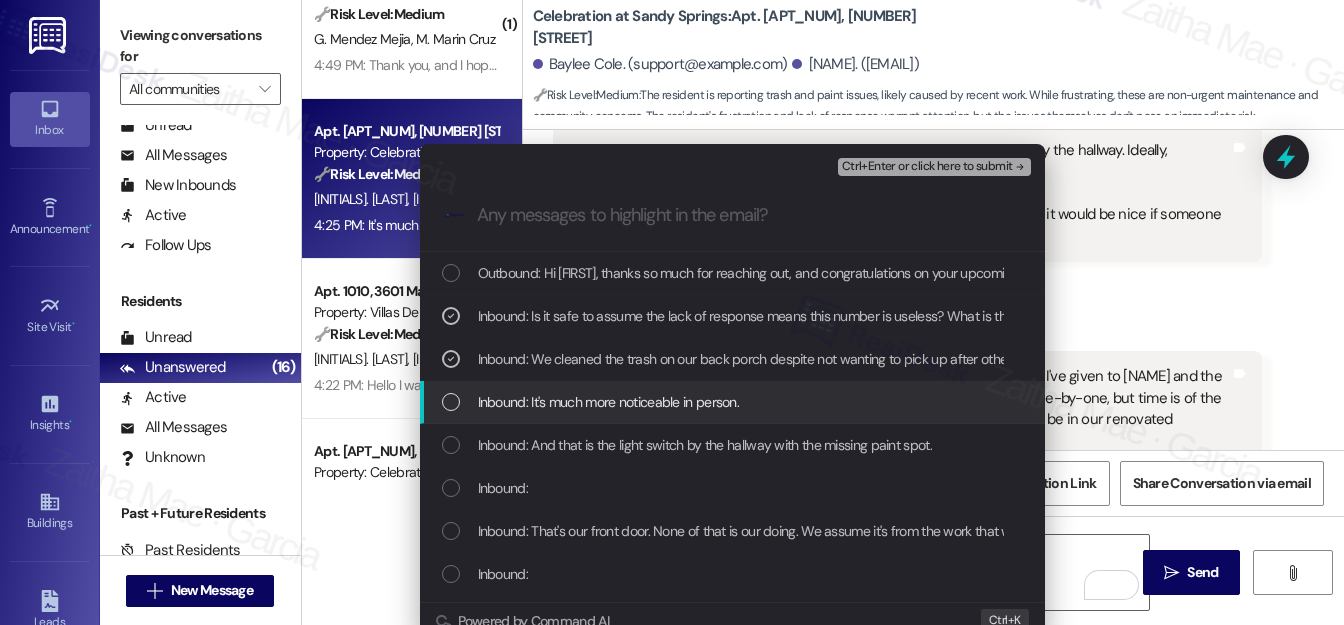 click on "Inbound: It's much more noticeable in person." at bounding box center (734, 402) 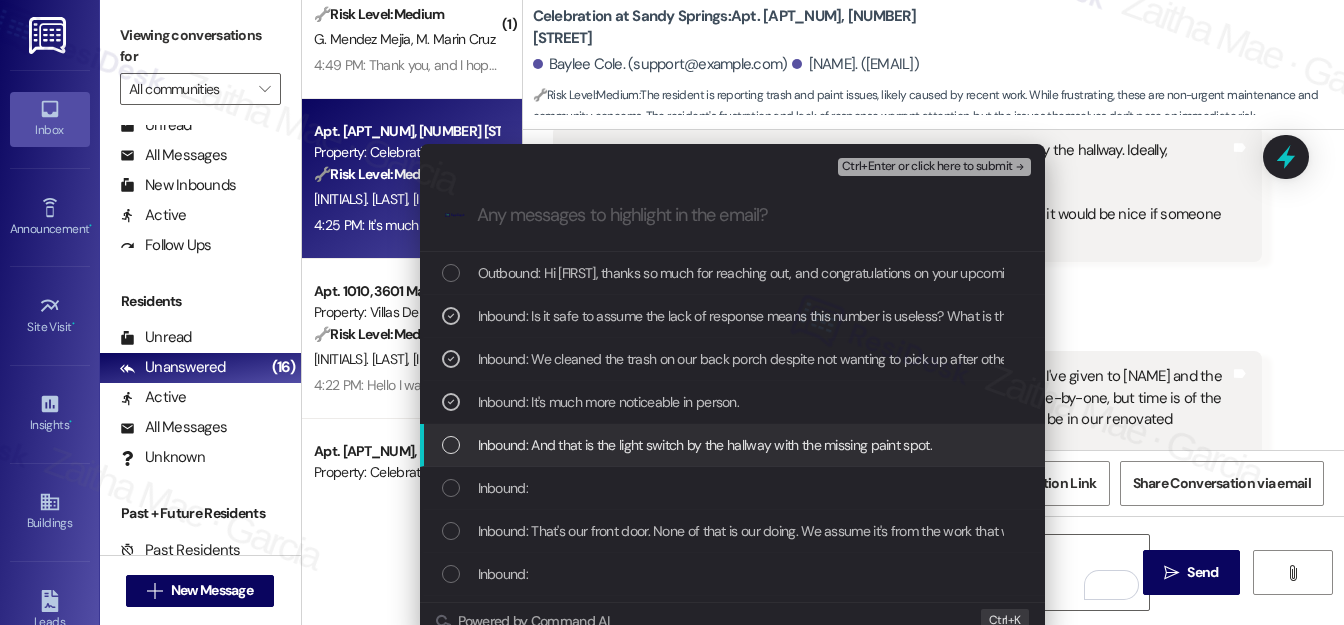 click at bounding box center (451, 445) 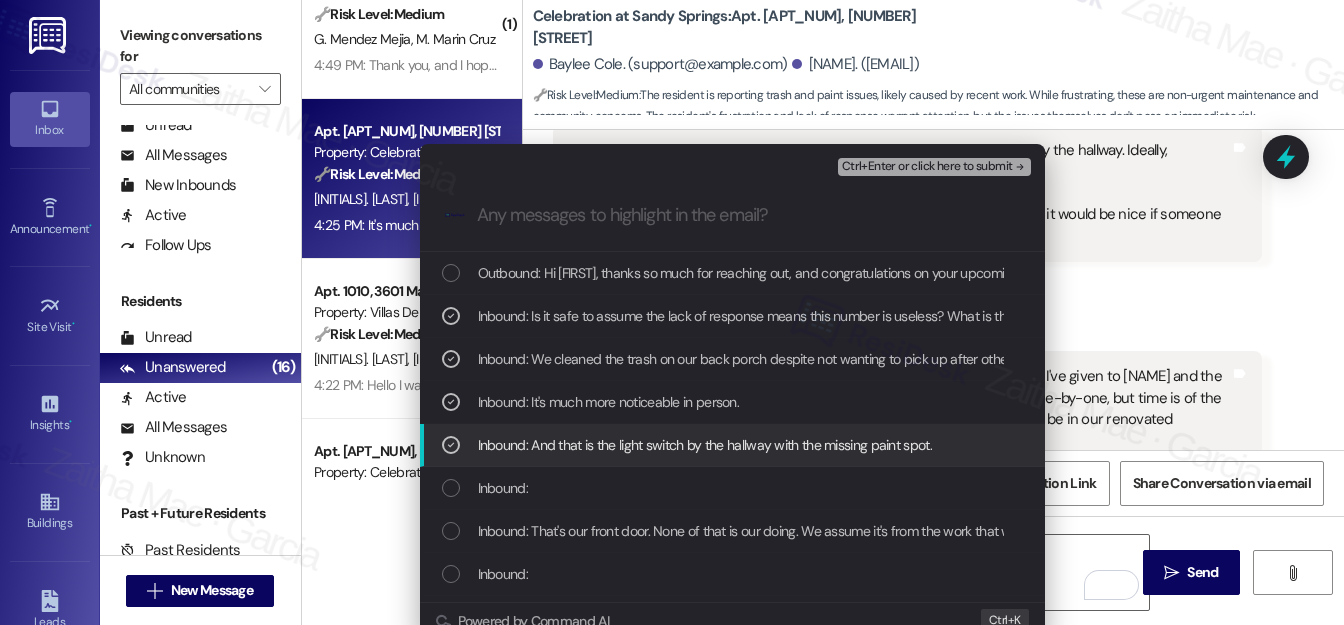 scroll, scrollTop: 90, scrollLeft: 0, axis: vertical 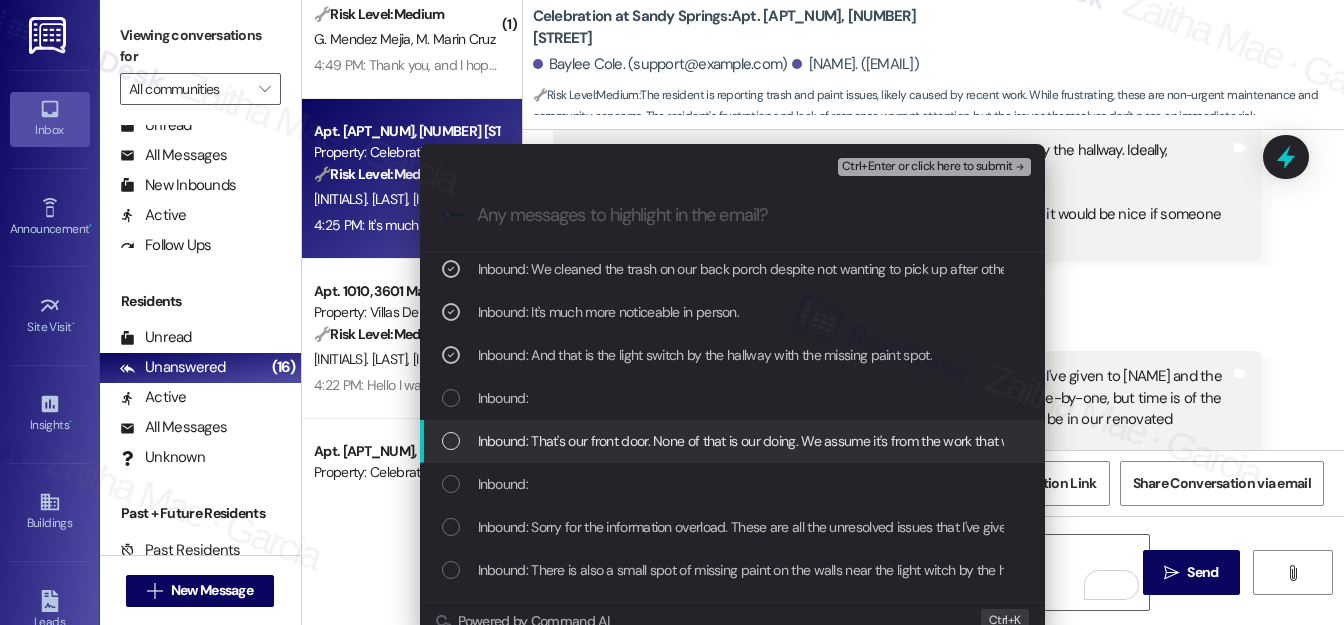 click at bounding box center [451, 441] 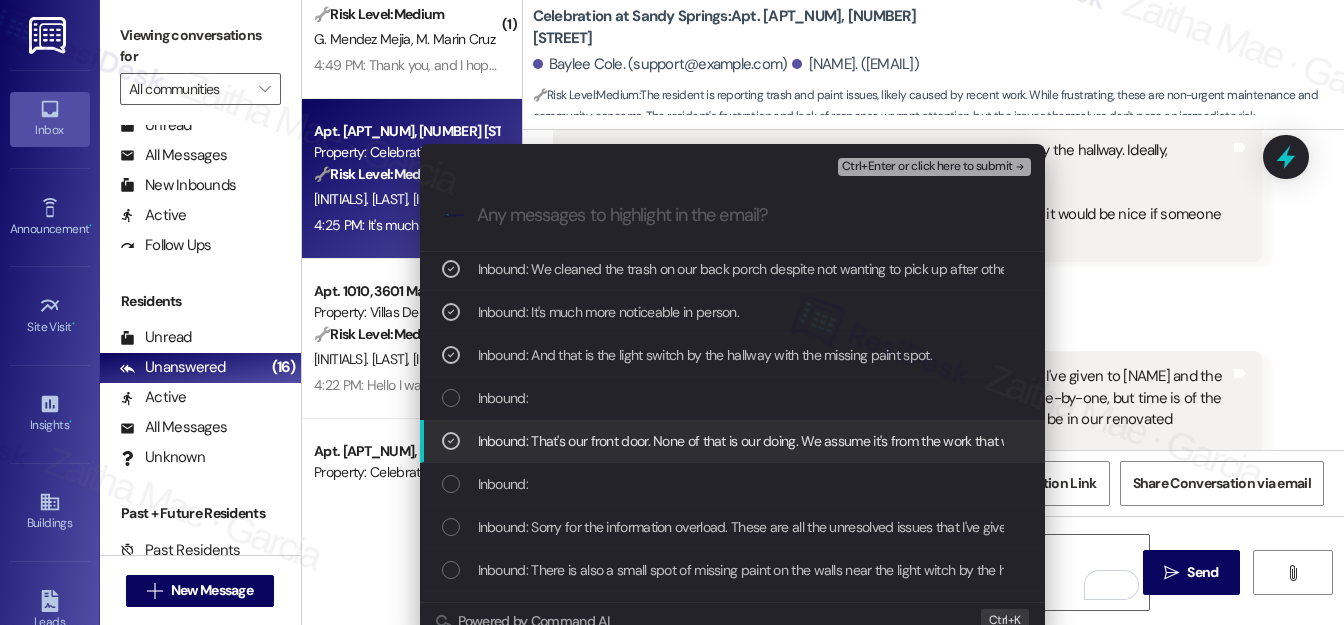 scroll, scrollTop: 181, scrollLeft: 0, axis: vertical 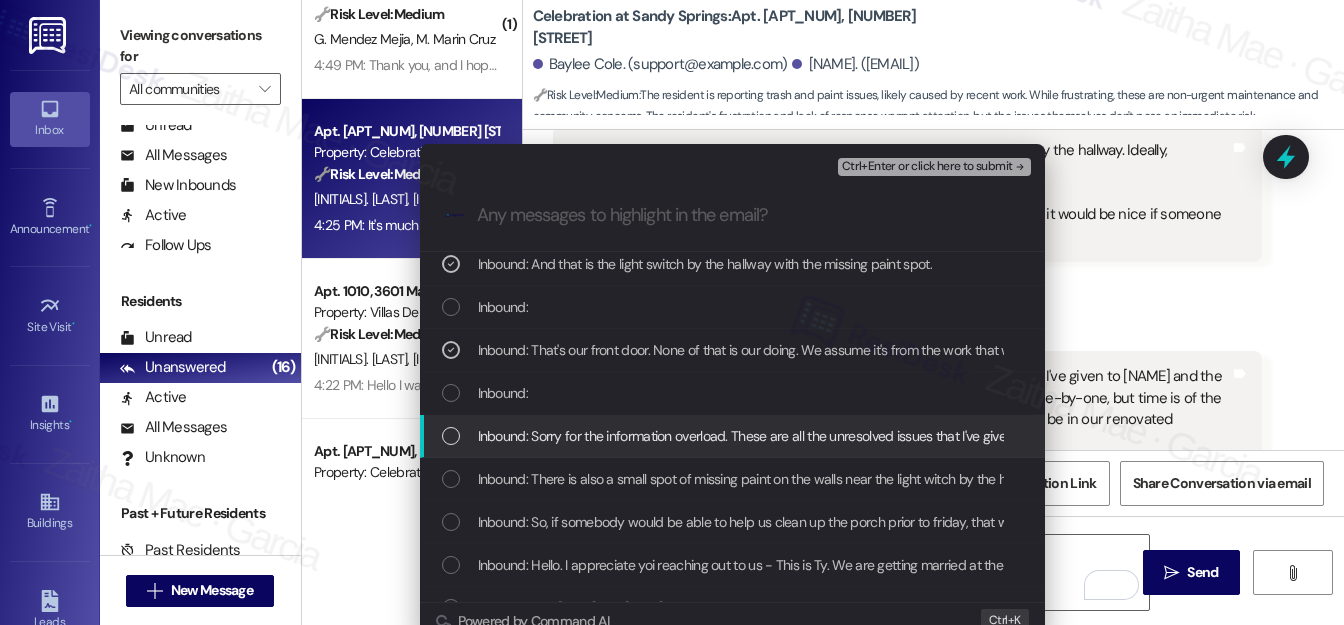 click on "Inbound: Sorry for the information overload.  These are all the unresolved issues that I've given to Pilar and the team at the front office as well.  They have been working to resolve them one-by-one, but time is of the essence with us getting married on Saturday.  We pay $1,800 per month to be in our renovated apartment.  We just want it to look presentable for friends and family." at bounding box center [734, 436] 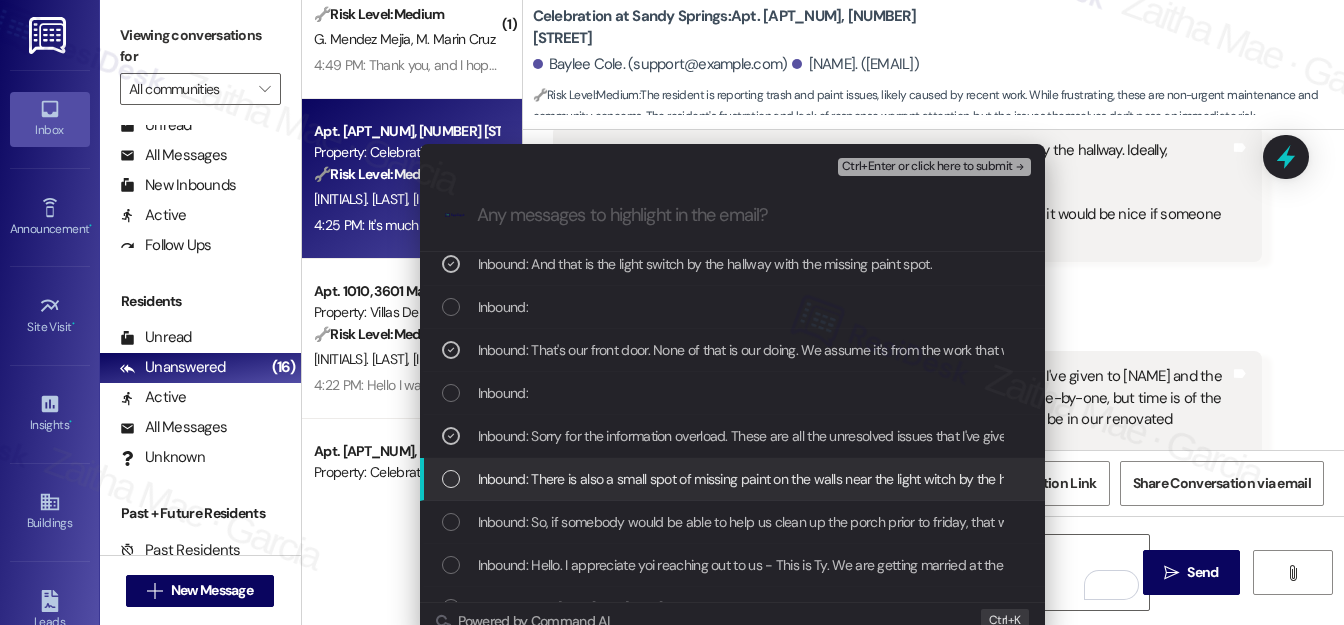 click at bounding box center (451, 479) 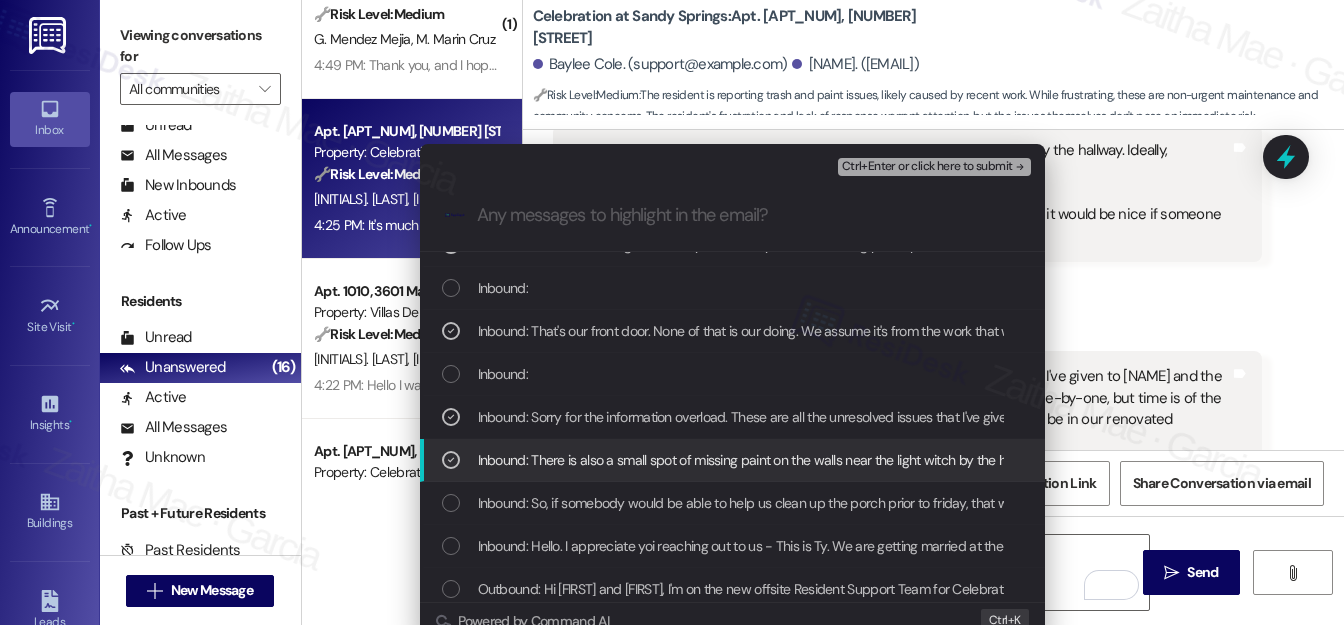 scroll, scrollTop: 208, scrollLeft: 0, axis: vertical 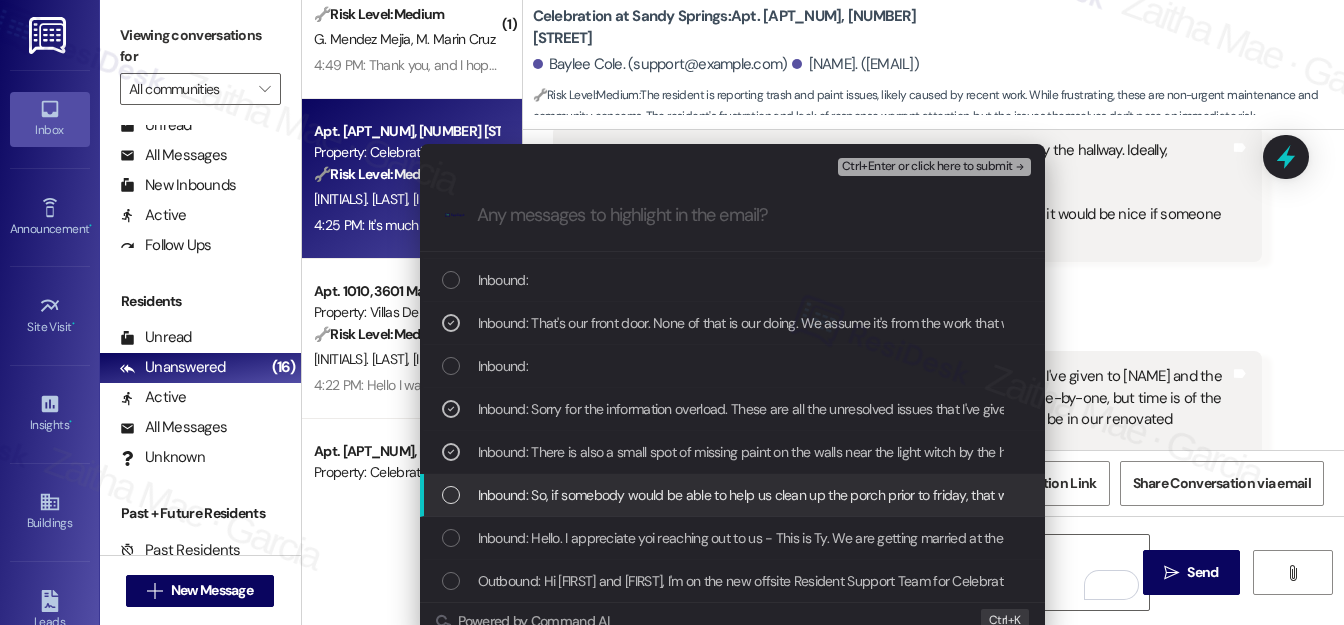click at bounding box center [451, 495] 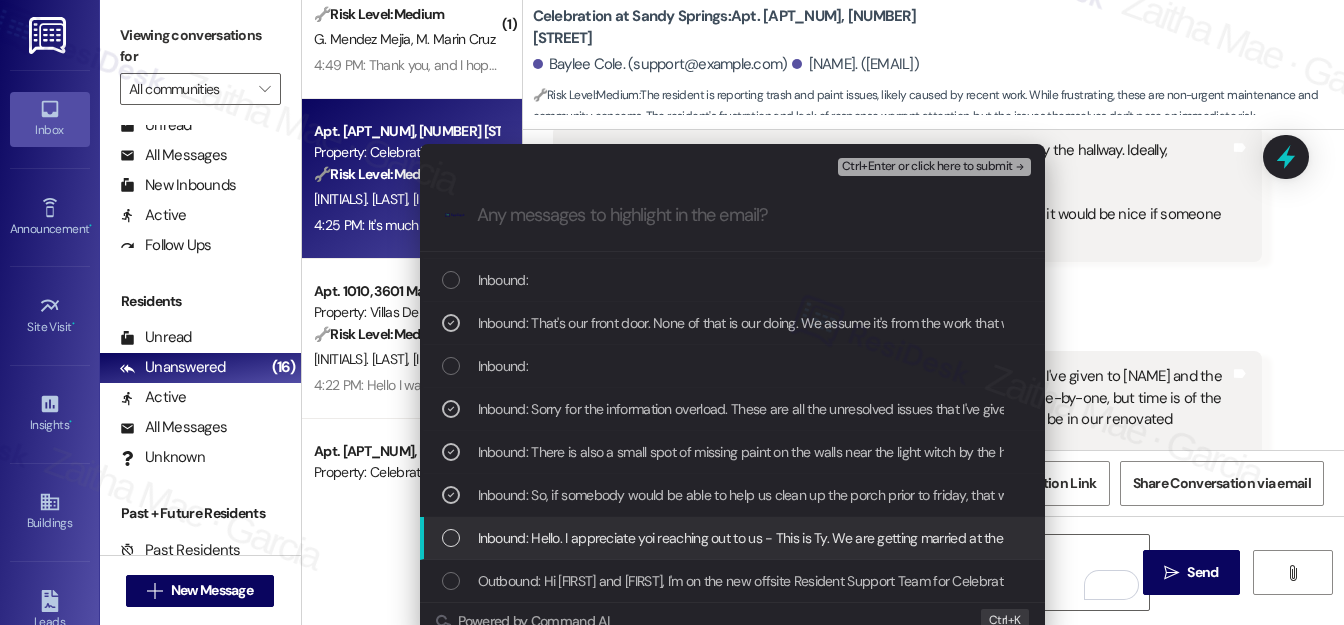 click at bounding box center (451, 538) 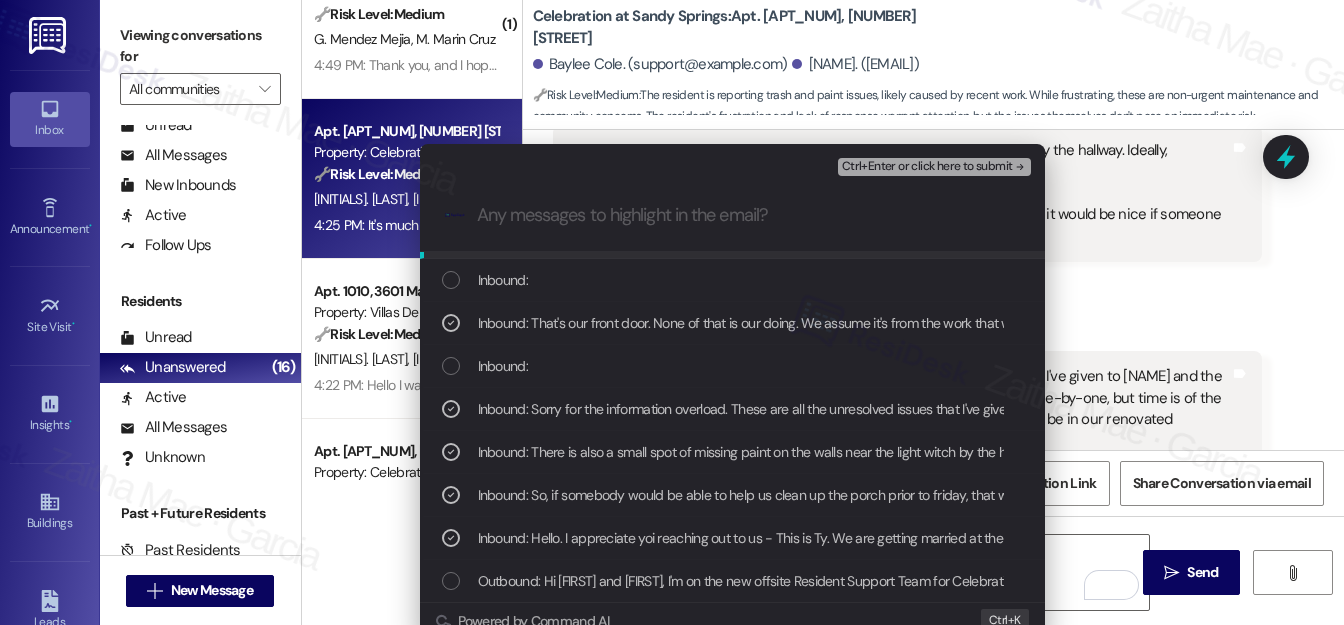 click on "Ctrl+Enter or click here to submit" at bounding box center [927, 167] 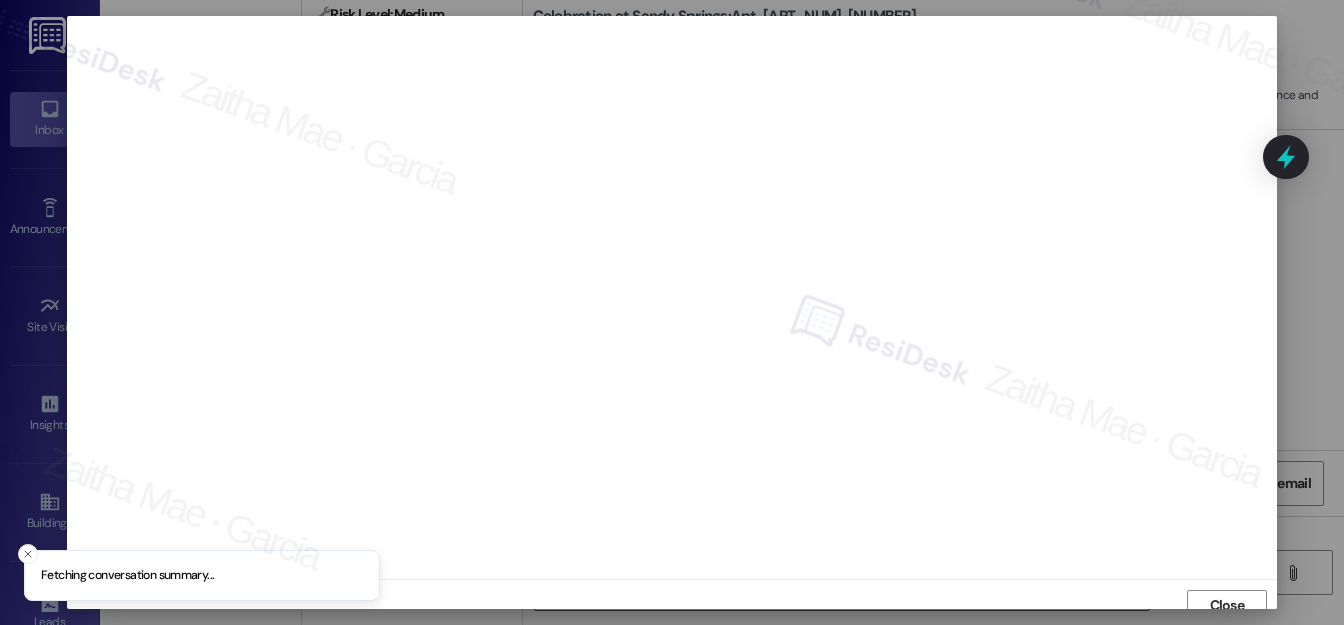 scroll, scrollTop: 12, scrollLeft: 0, axis: vertical 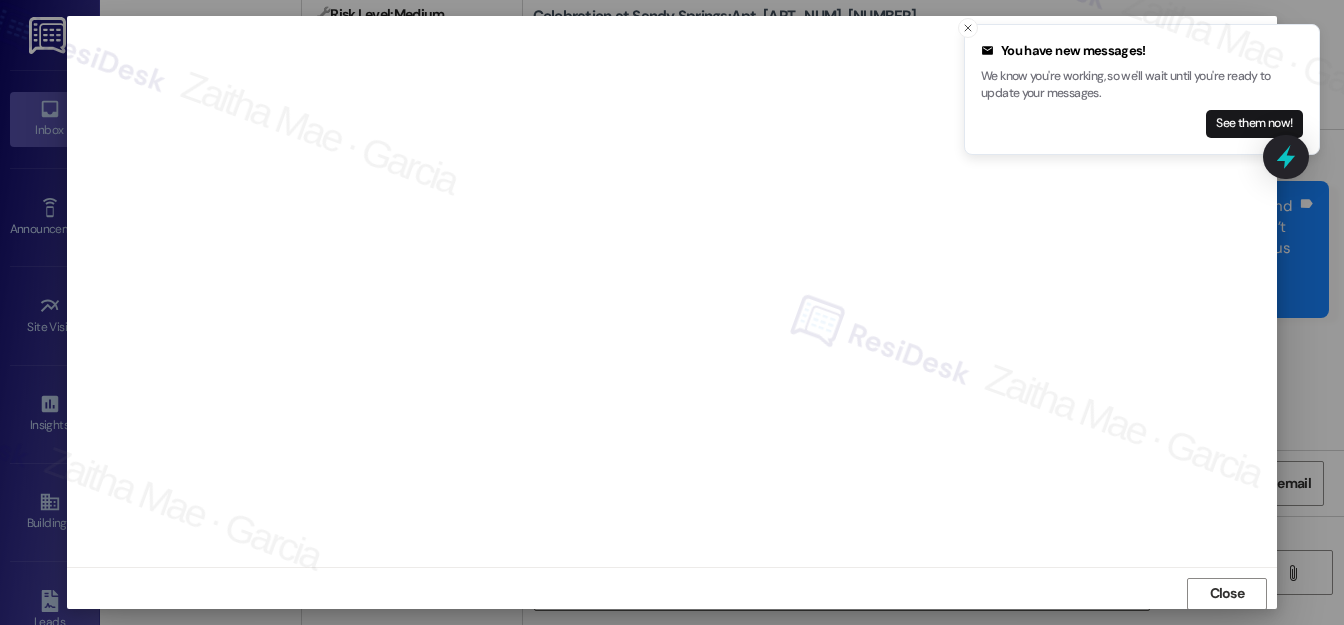 click on "Close" at bounding box center [1227, 593] 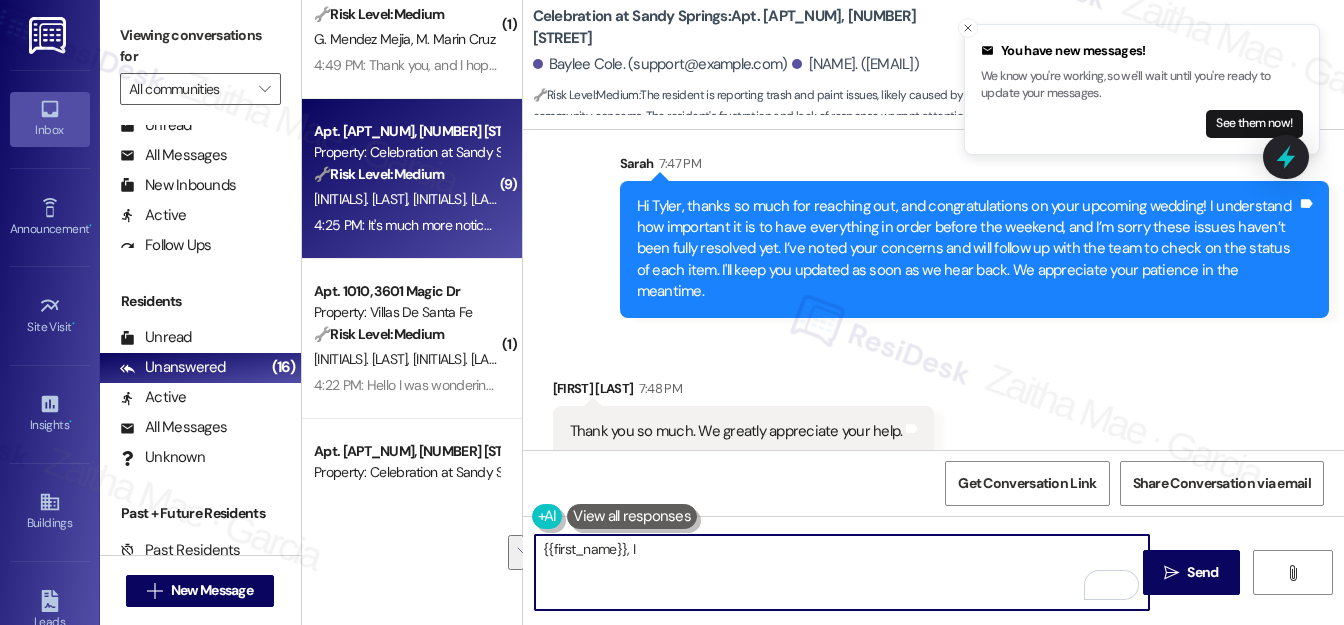 drag, startPoint x: 541, startPoint y: 544, endPoint x: 1083, endPoint y: 567, distance: 542.4878 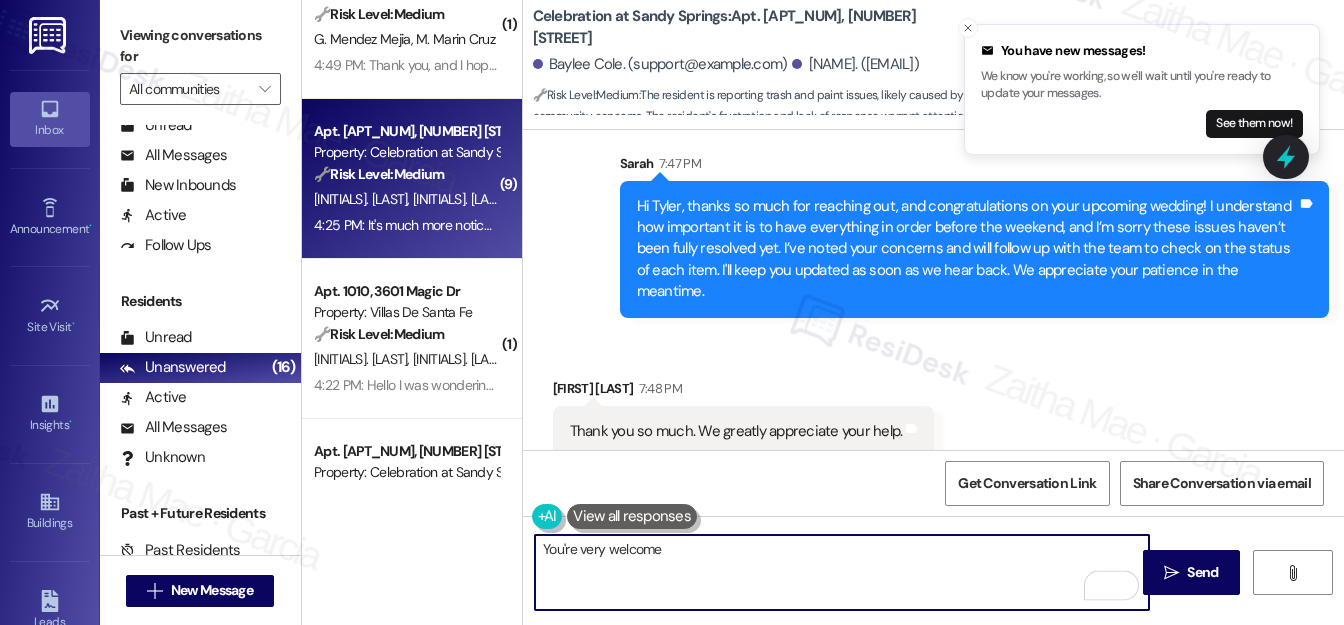type on "You're very welcome!" 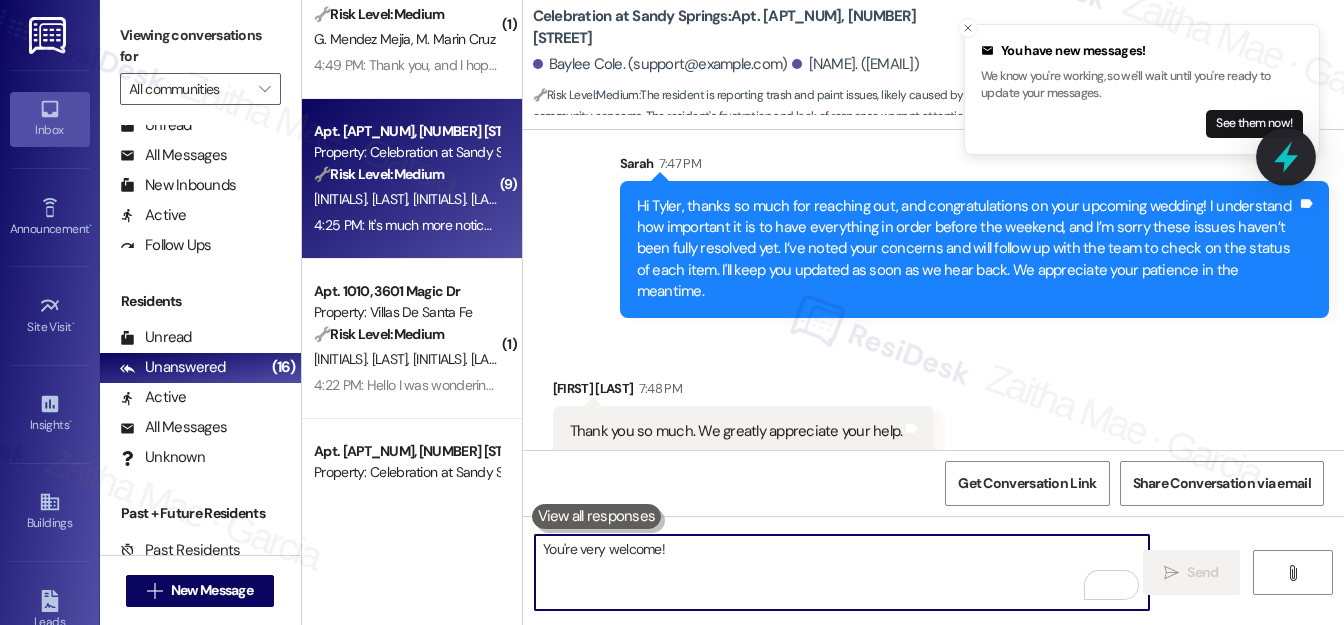 type 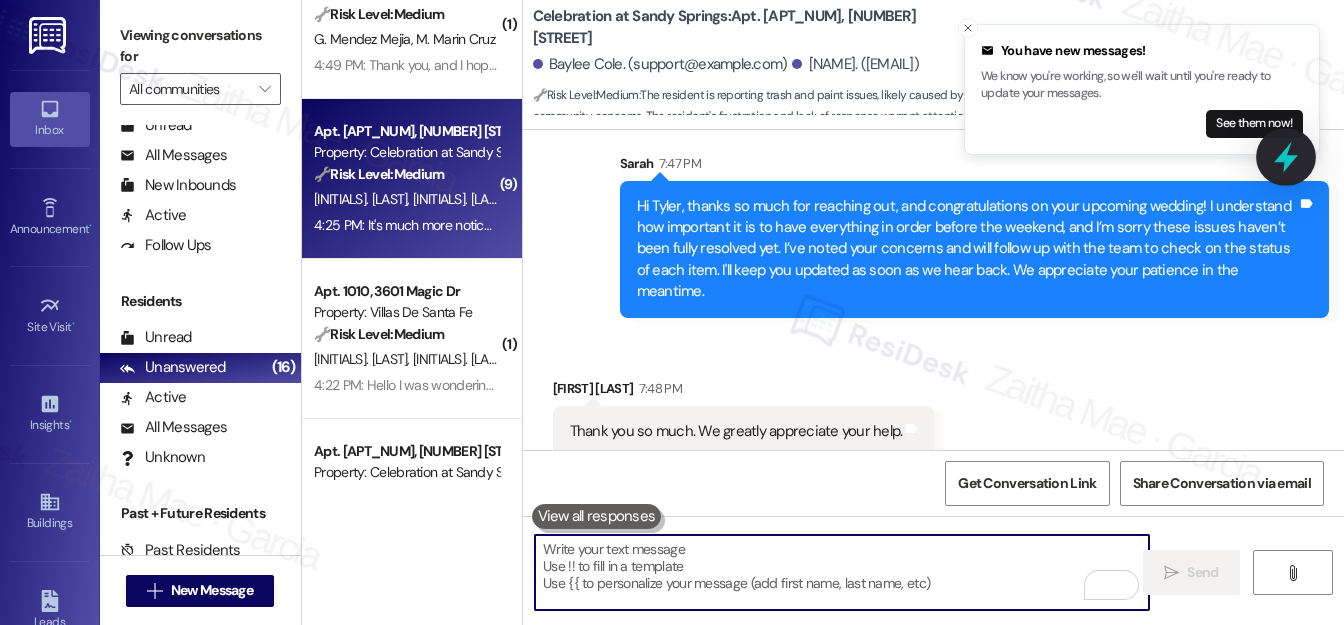 click 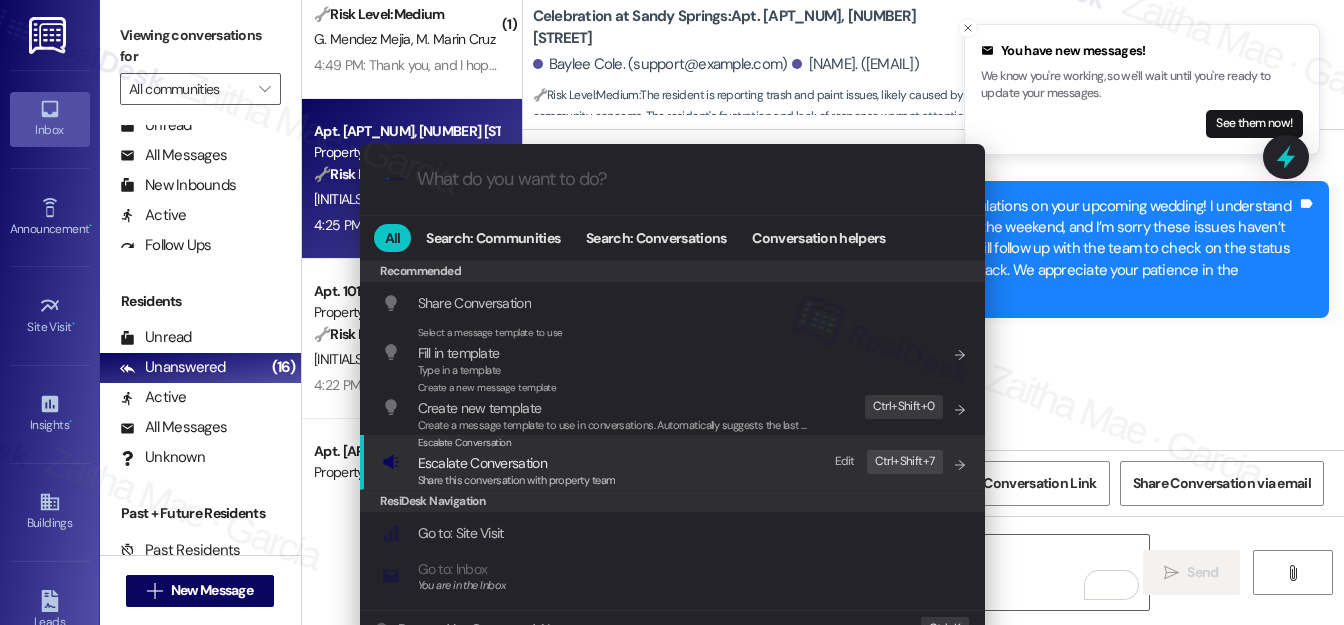 click on "Escalate Conversation" at bounding box center (482, 463) 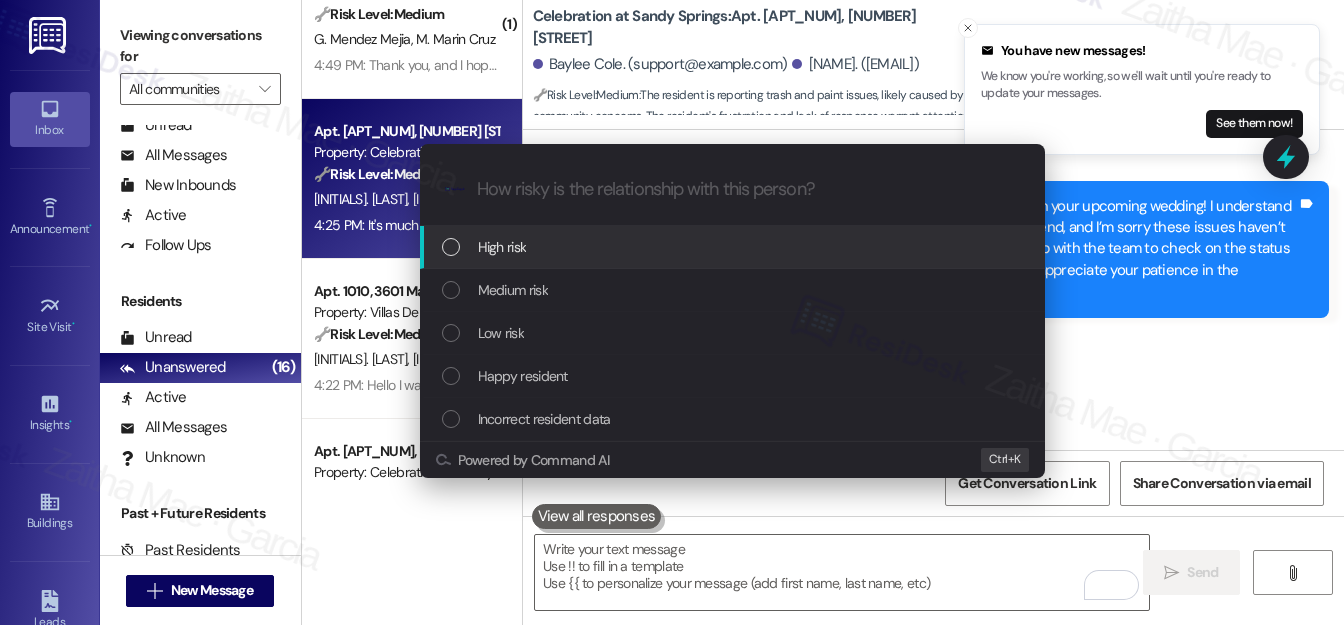 click on "High risk" at bounding box center (734, 247) 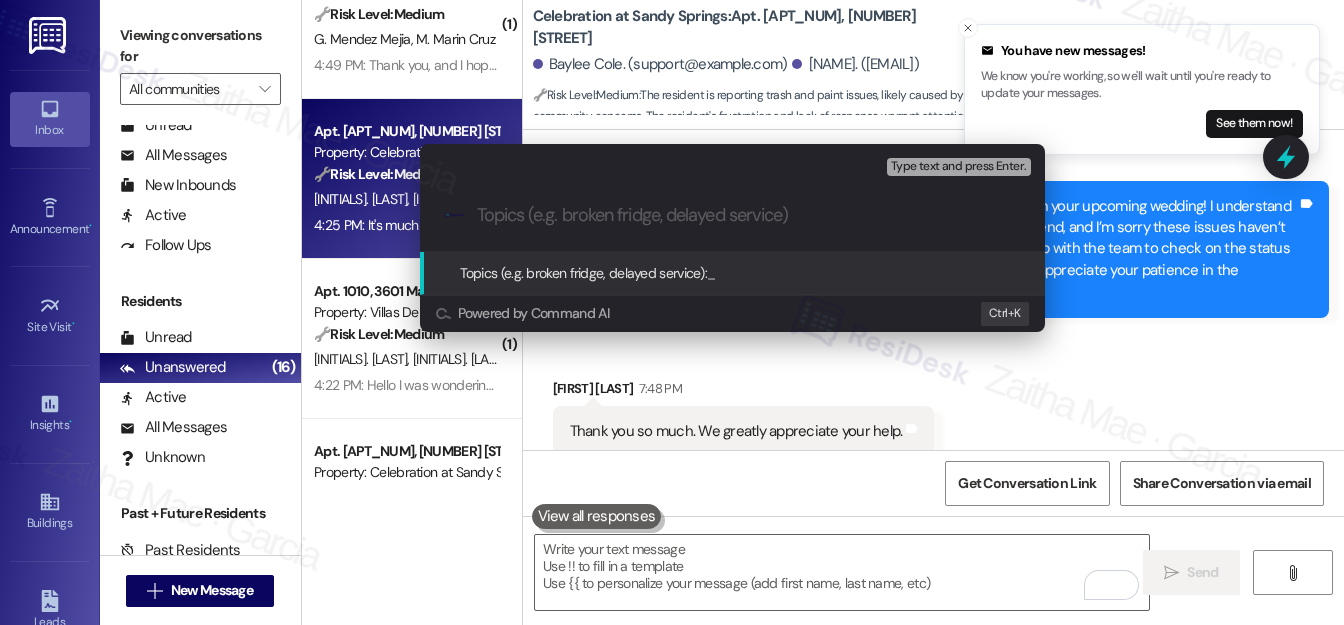 paste on "Urgent Request: Outstanding Unit Issues Before Wedding" 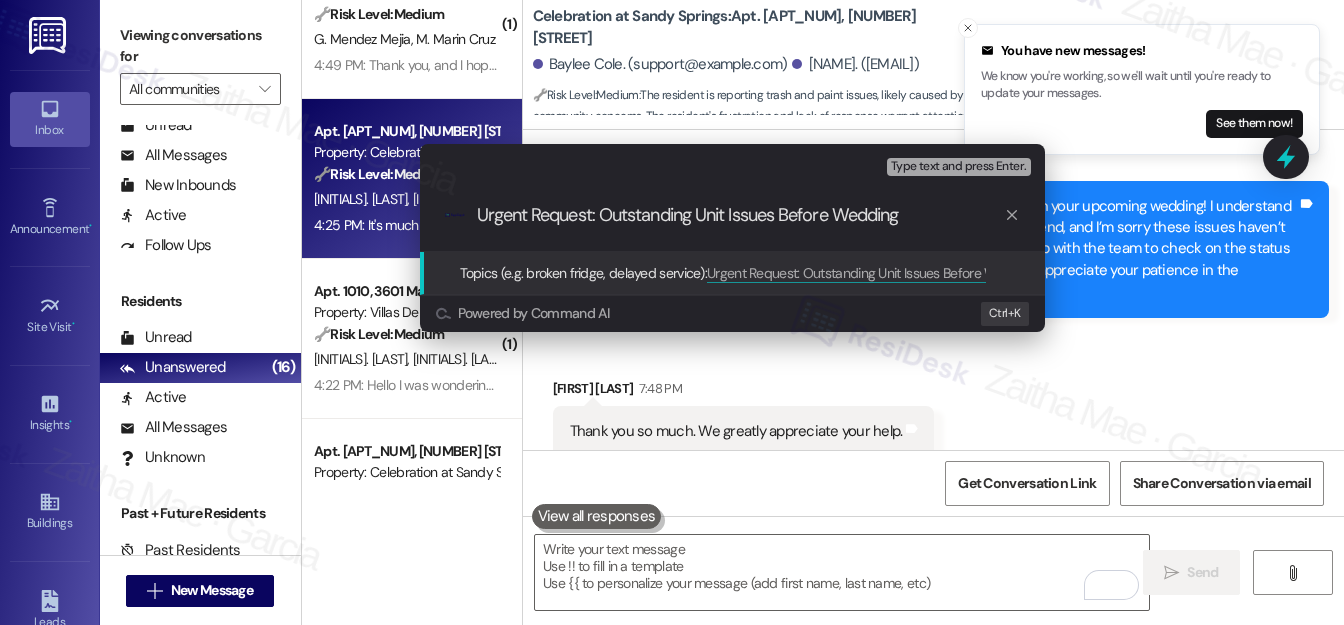 type 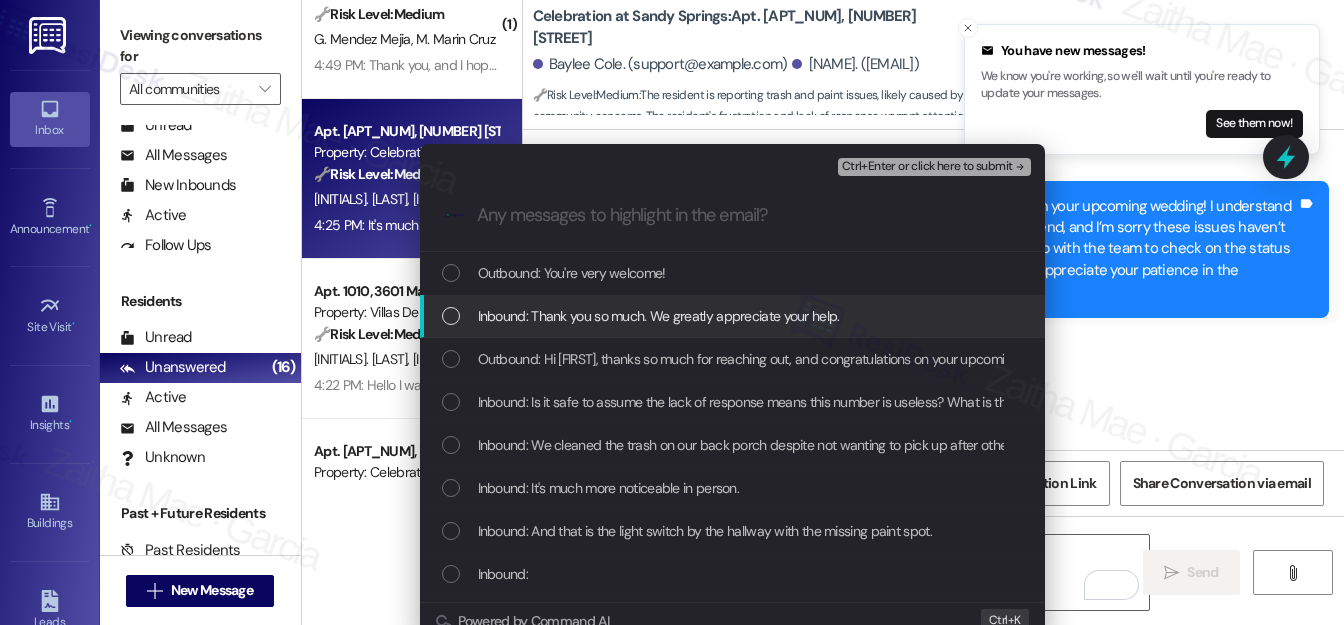 click at bounding box center [451, 316] 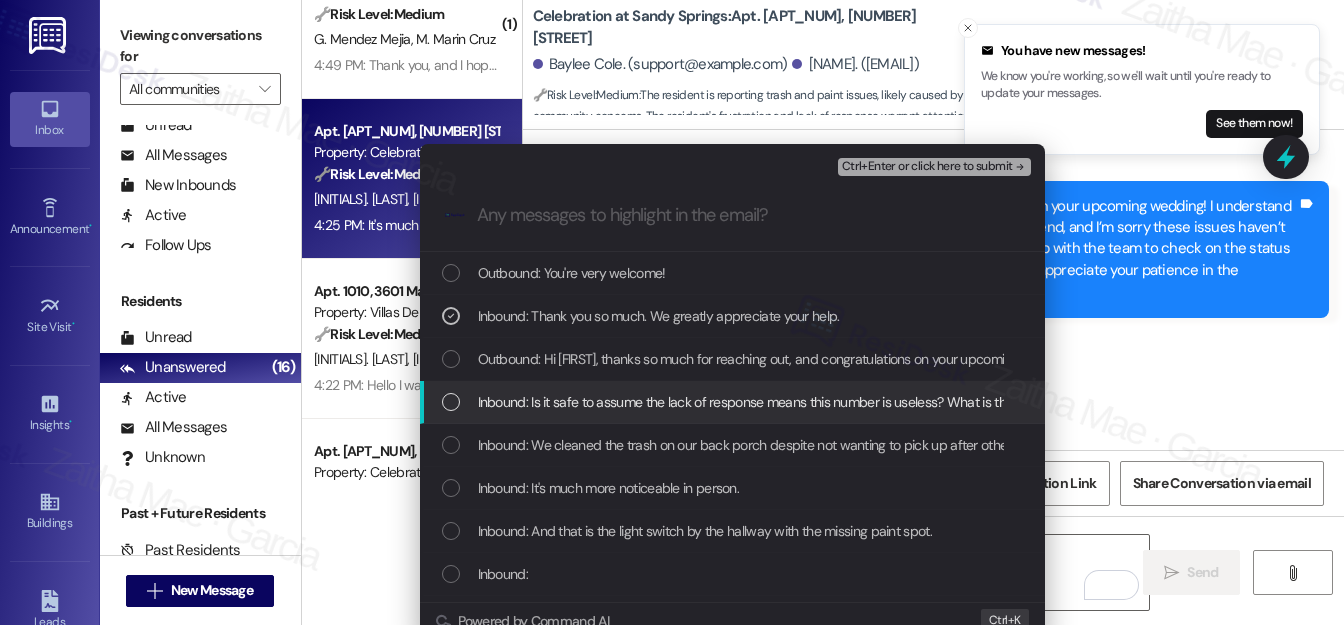 click at bounding box center (451, 402) 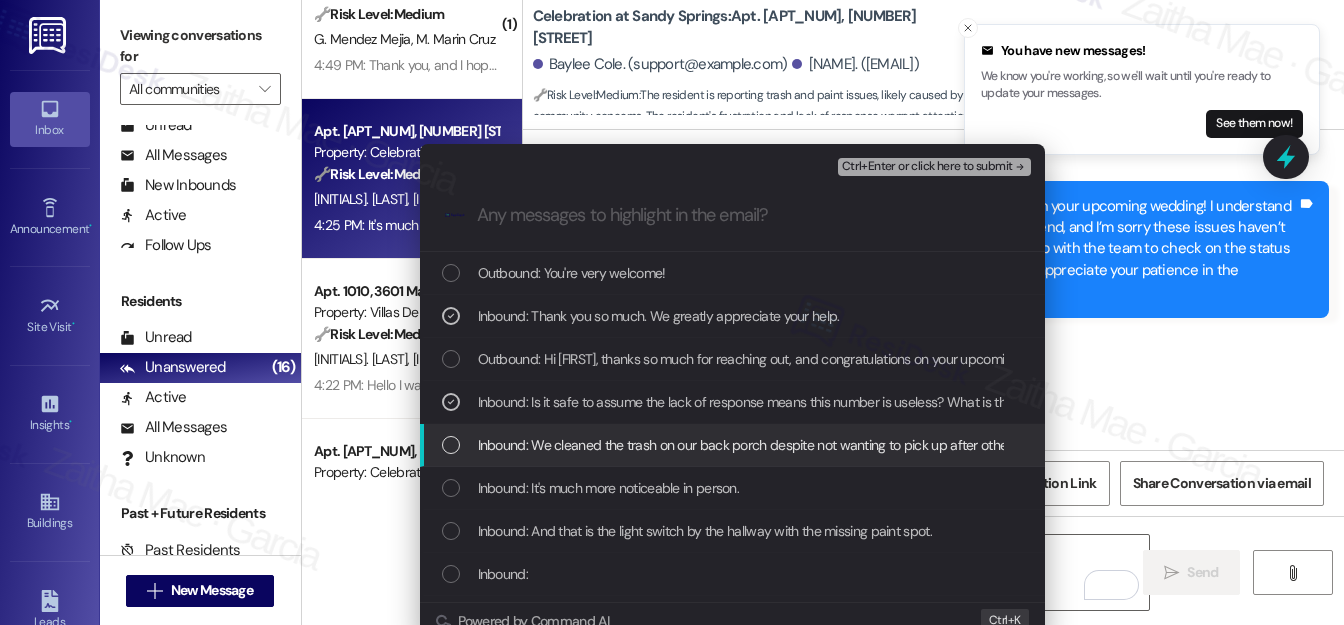 click at bounding box center [451, 445] 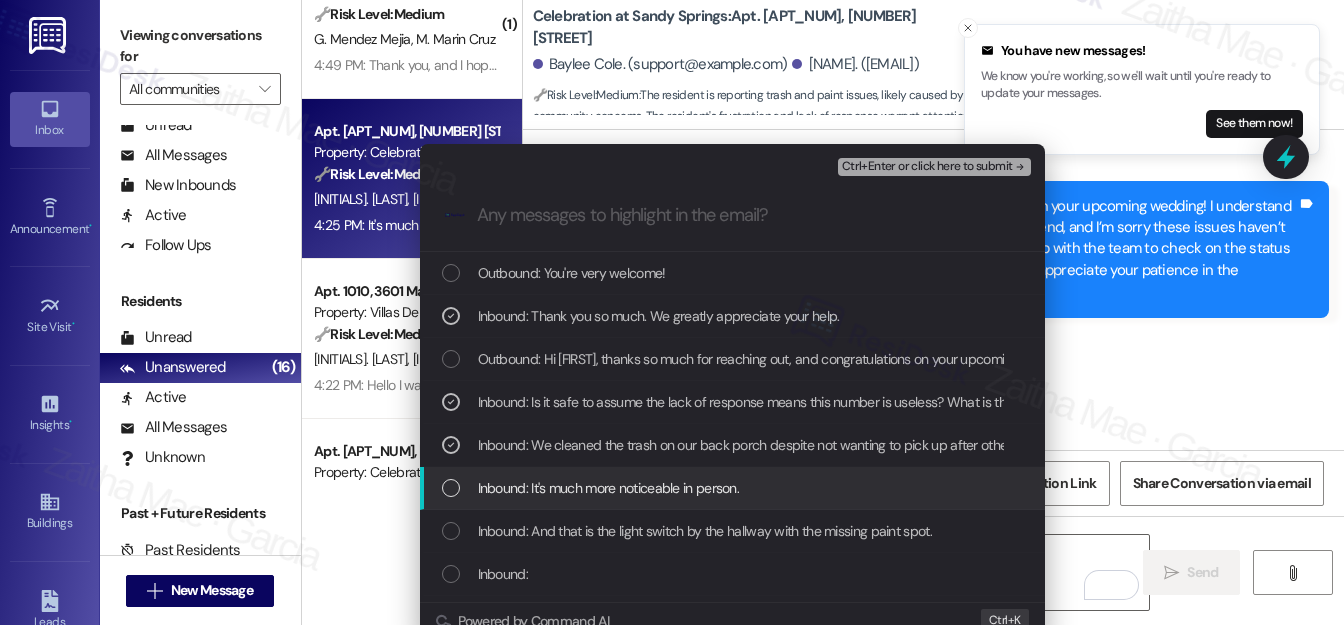 click on "Inbound: It's much more noticeable in person." at bounding box center [734, 488] 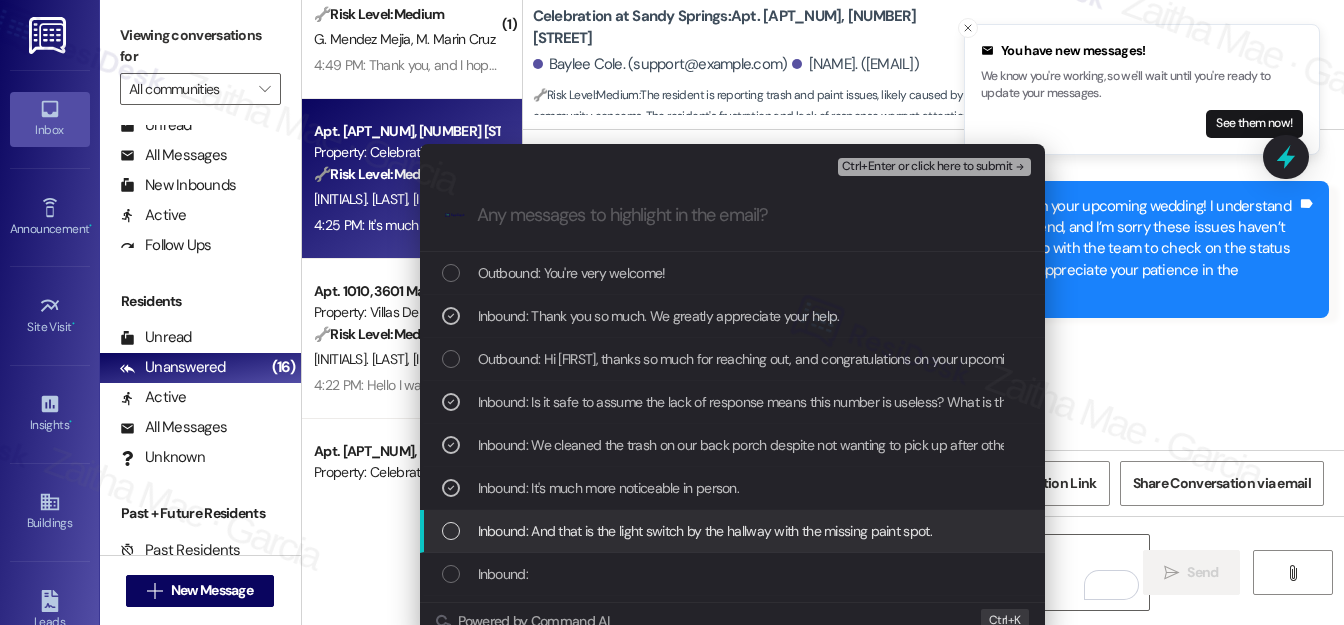 click at bounding box center (451, 531) 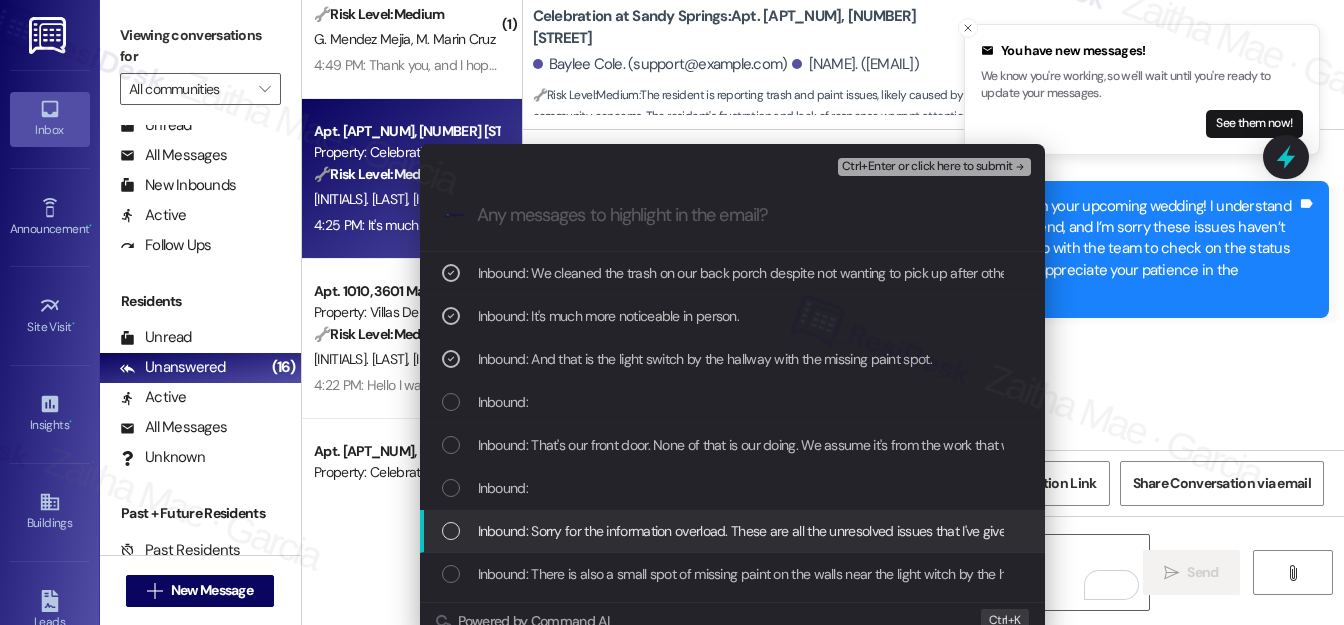scroll, scrollTop: 181, scrollLeft: 0, axis: vertical 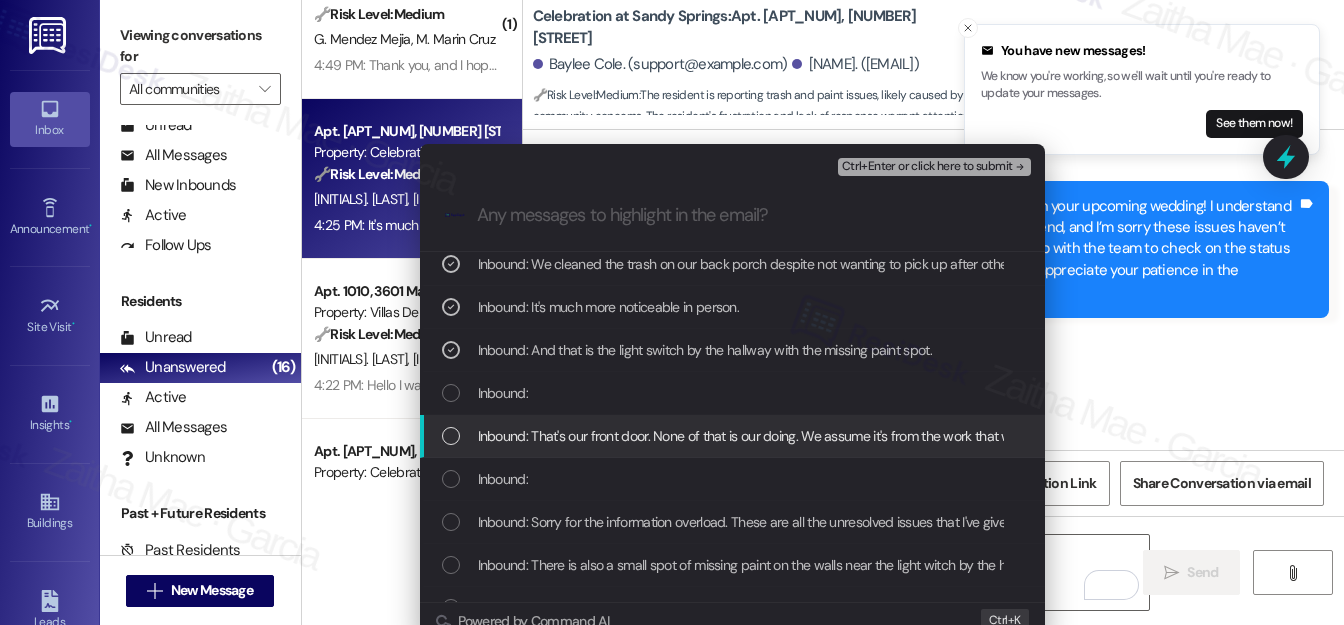 click at bounding box center [451, 436] 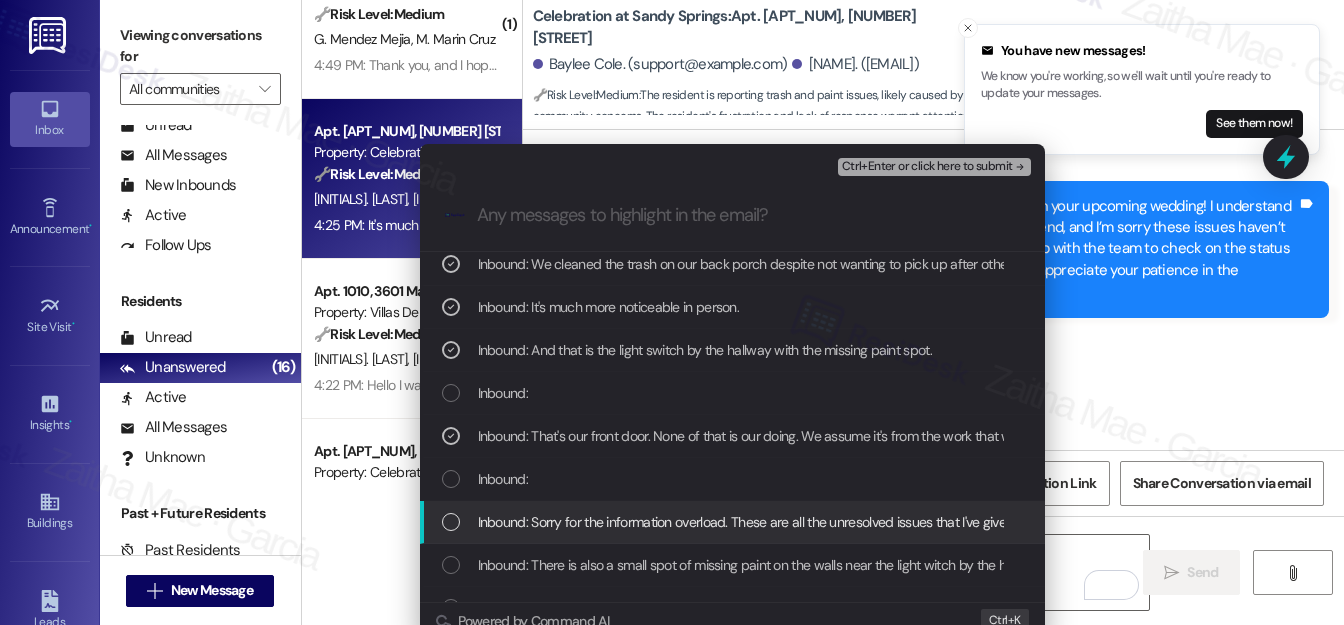 click at bounding box center [451, 522] 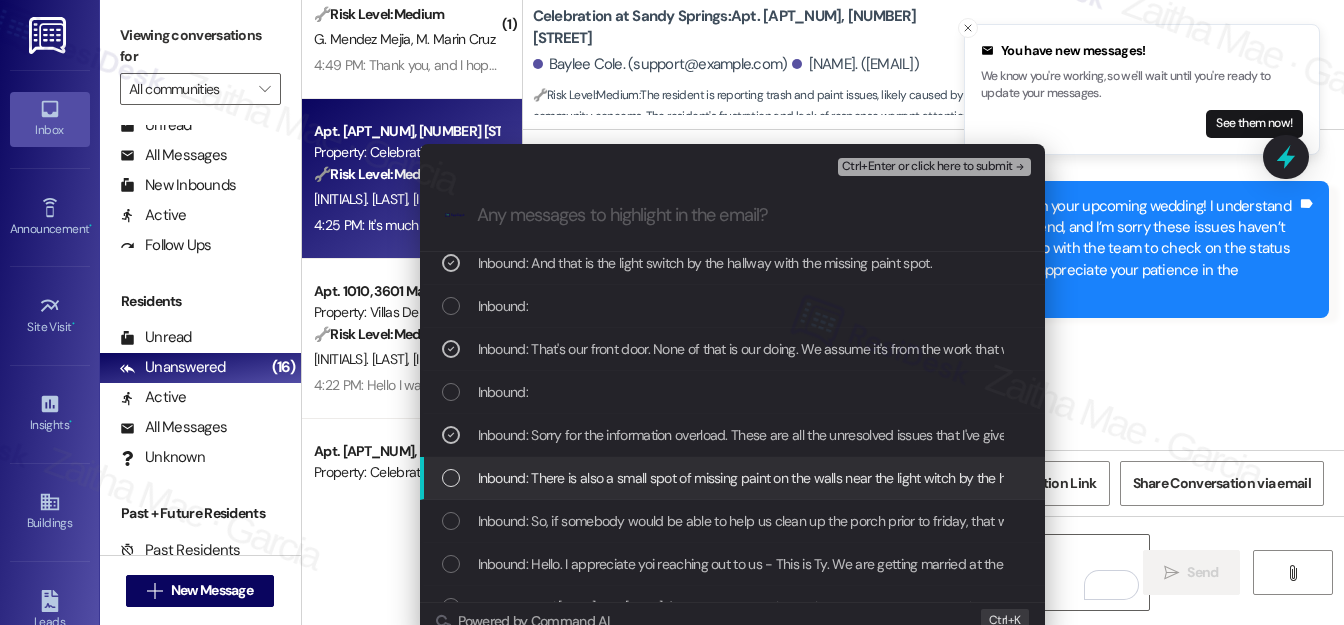 scroll, scrollTop: 272, scrollLeft: 0, axis: vertical 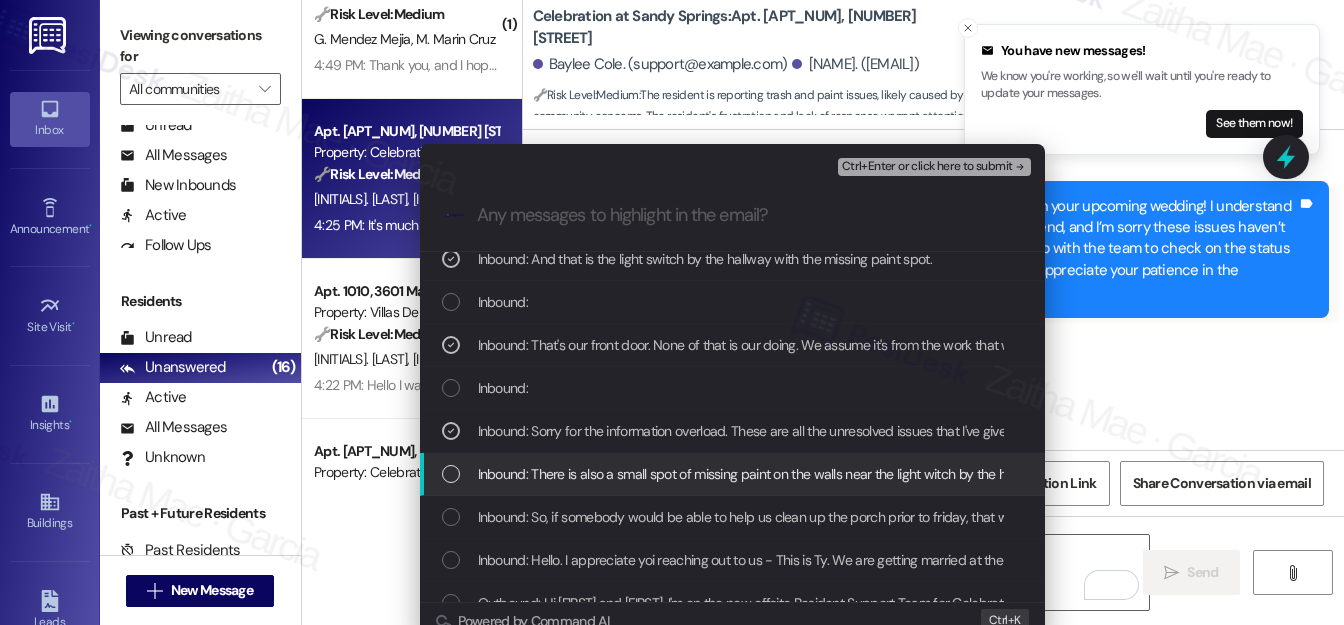 click at bounding box center [451, 474] 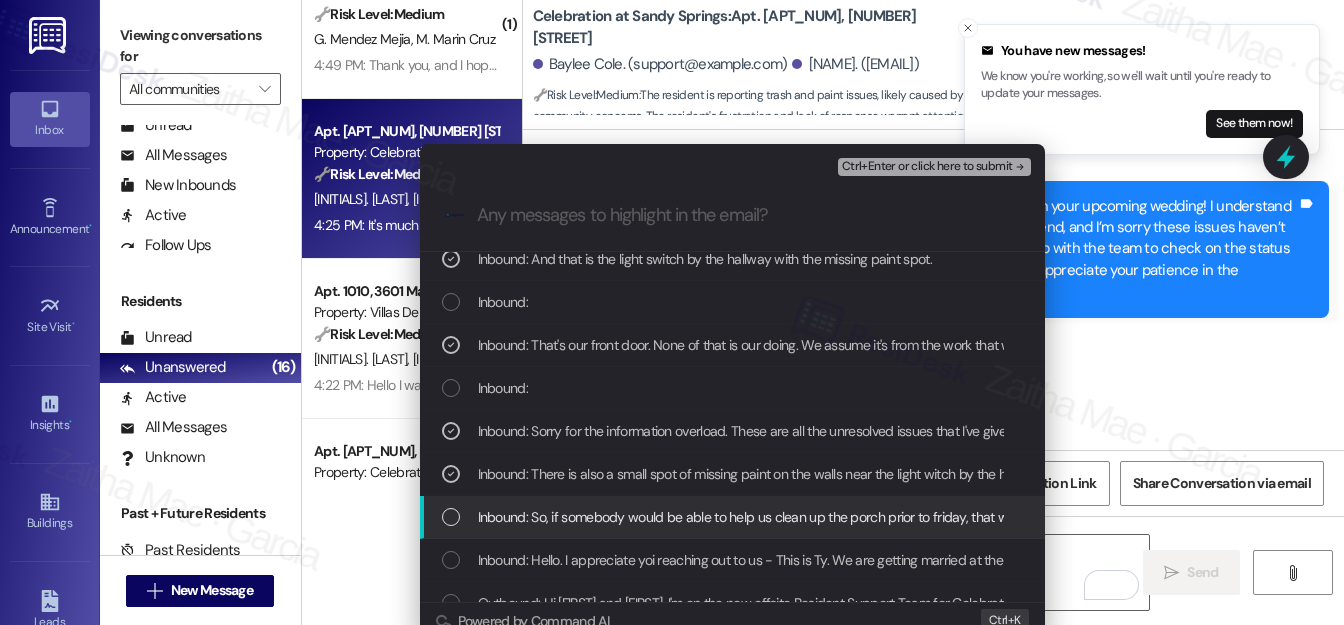 click on "Inbound: So, if somebody would be able to help us clean up the porch prior to friday, that would also be appreciated" at bounding box center [734, 517] 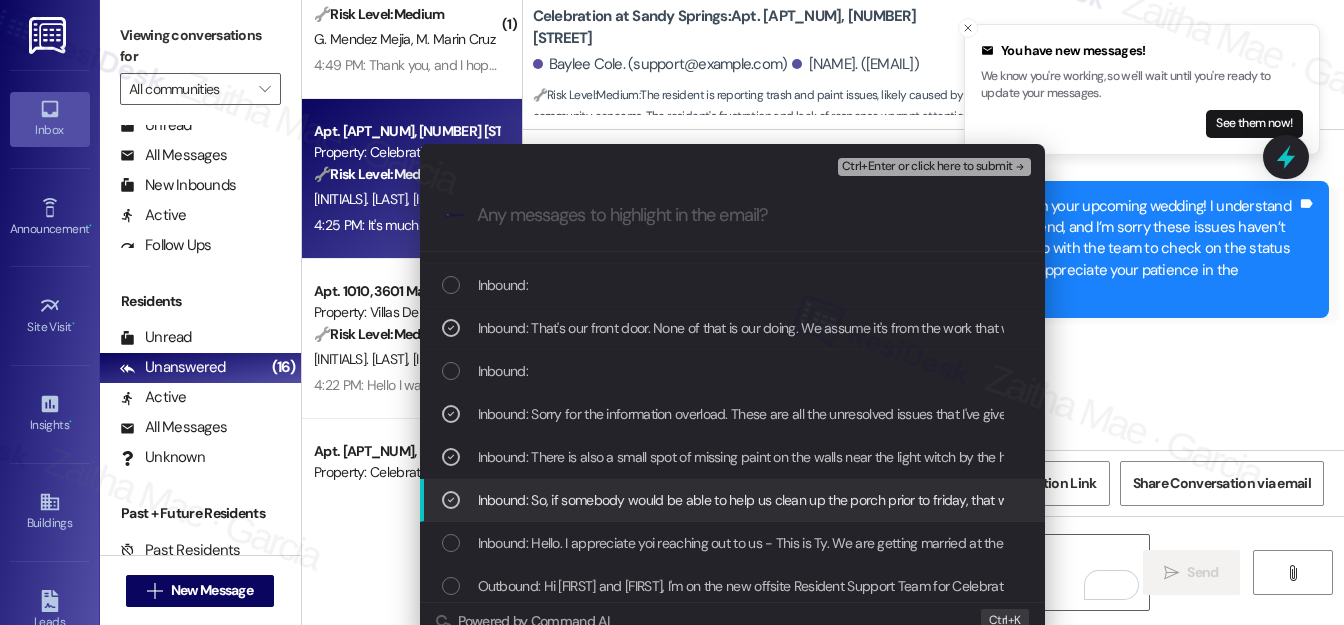scroll, scrollTop: 294, scrollLeft: 0, axis: vertical 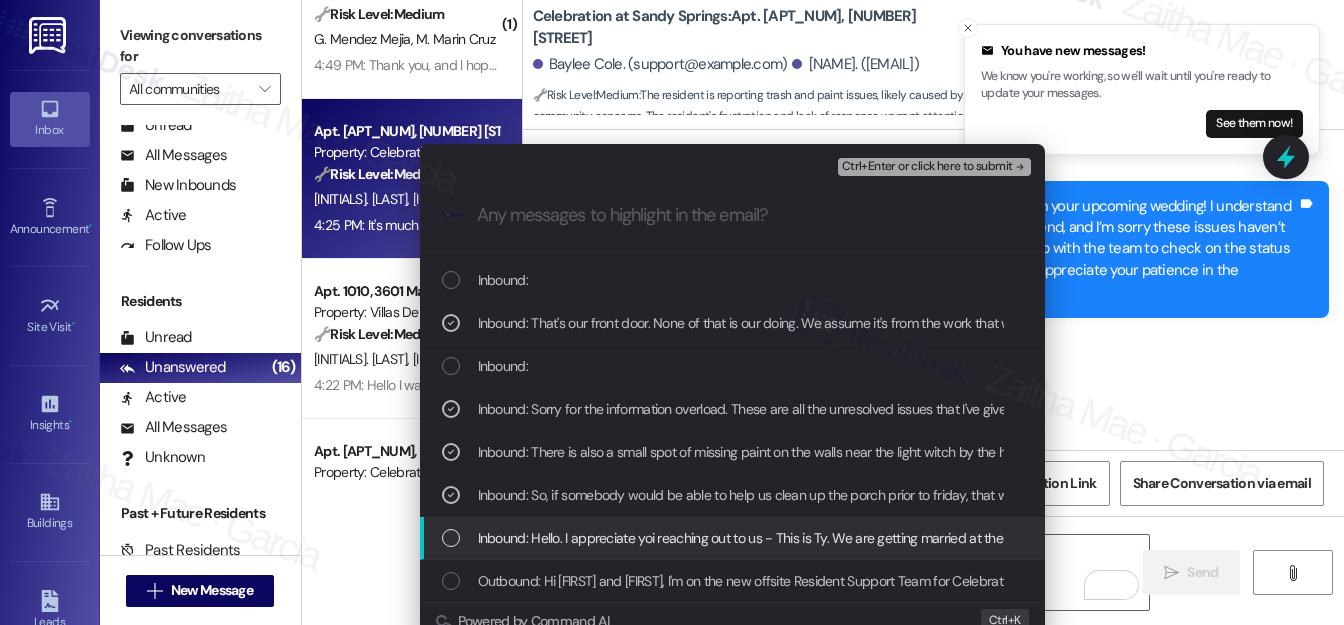 click at bounding box center [451, 538] 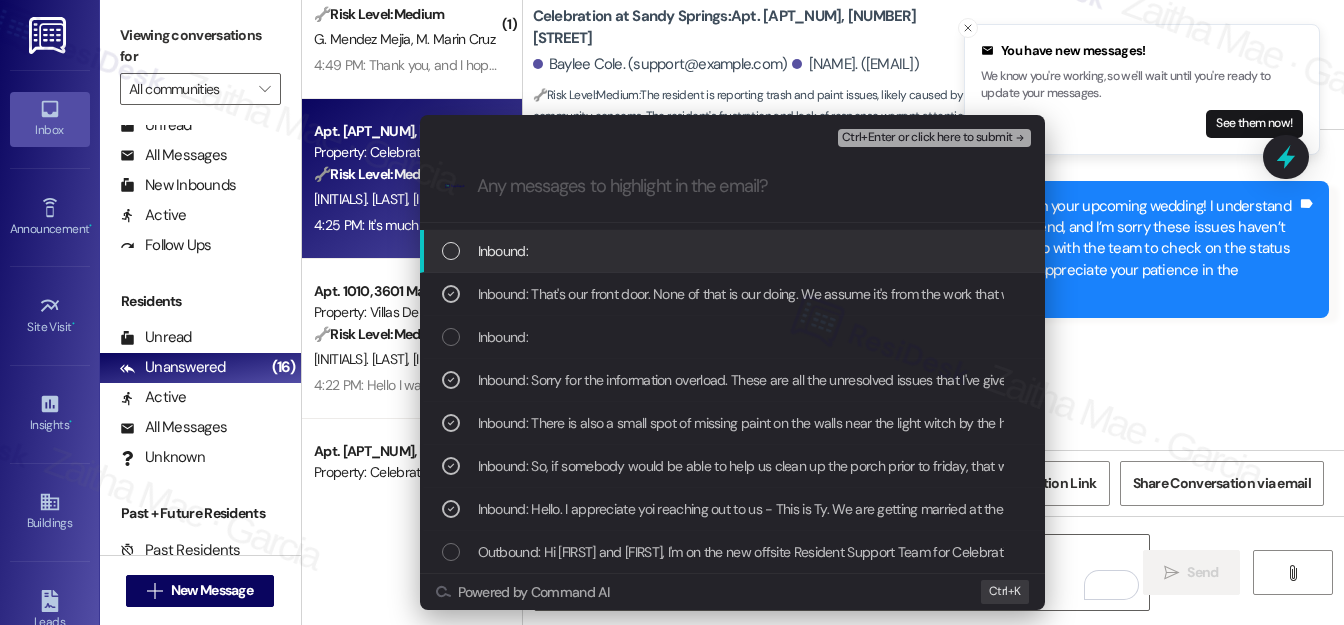 click on "Escalate Conversation High risk Urgent Request: Outstanding Unit Issues Before Wedding Ctrl+Enter or click here to submit .cls-1{fill:#0a055f;}.cls-2{fill:#0cc4c4;} resideskLogoBlueOrange" at bounding box center (732, 168) 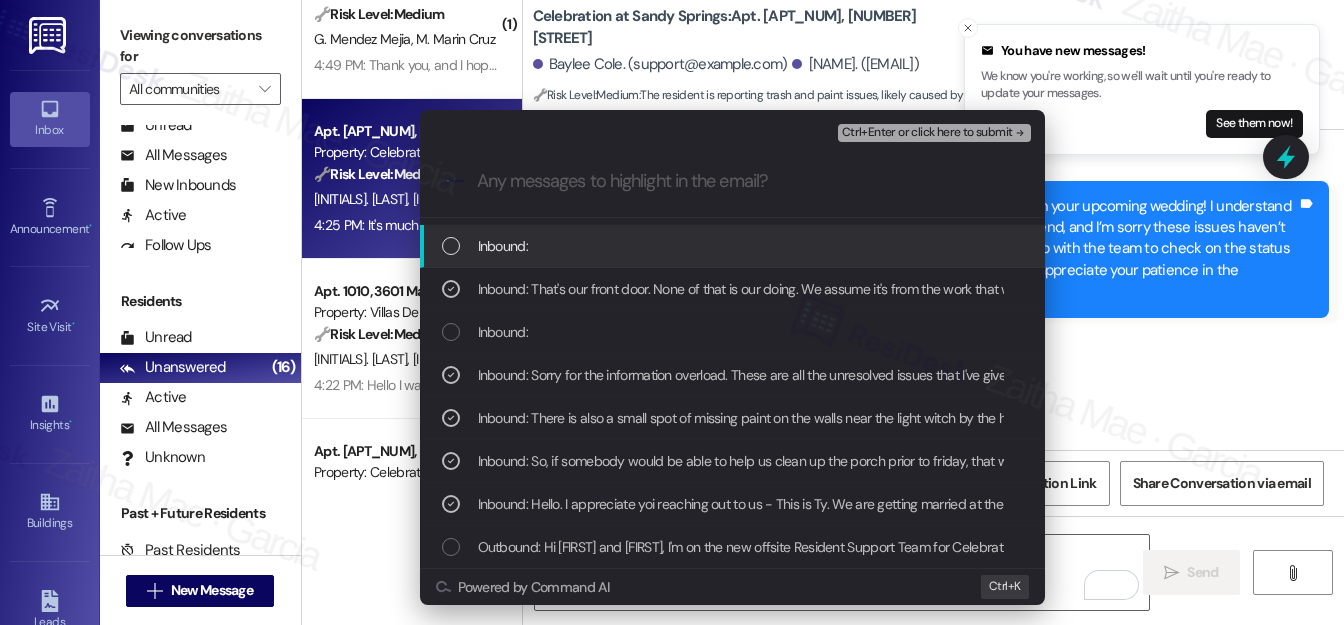 click on "Ctrl+Enter or click here to submit" at bounding box center (927, 133) 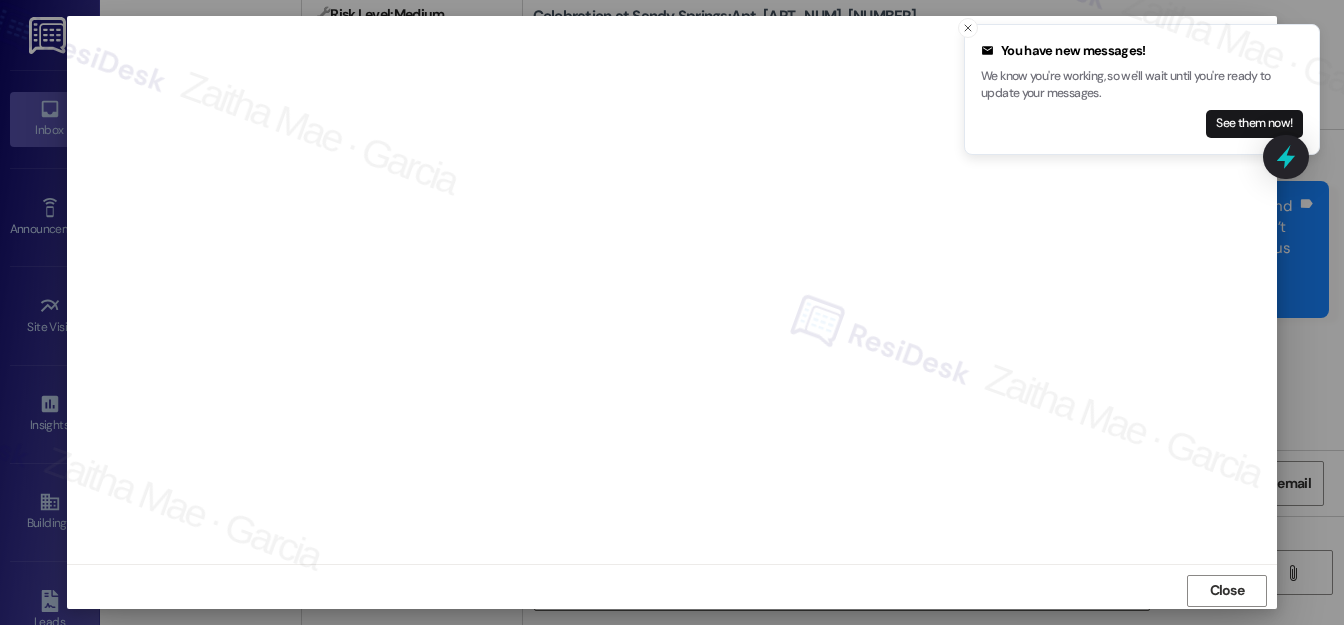 scroll, scrollTop: 22, scrollLeft: 0, axis: vertical 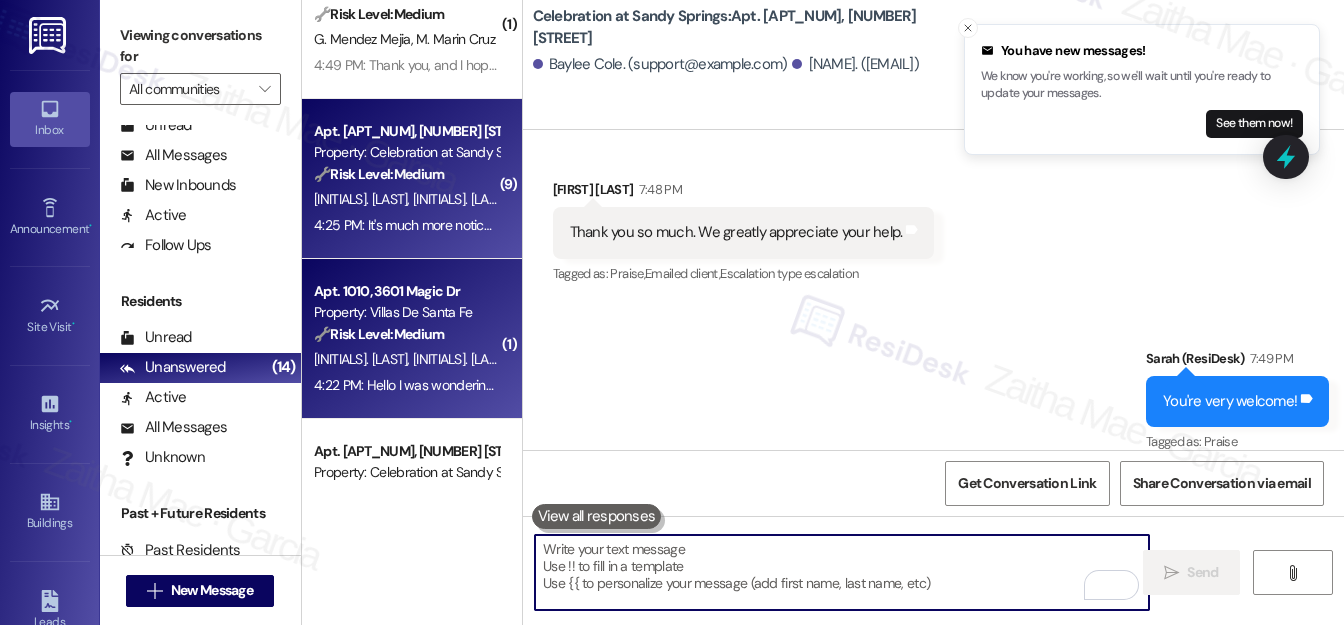 click on "A. Amaya J. Lugo" at bounding box center (406, 359) 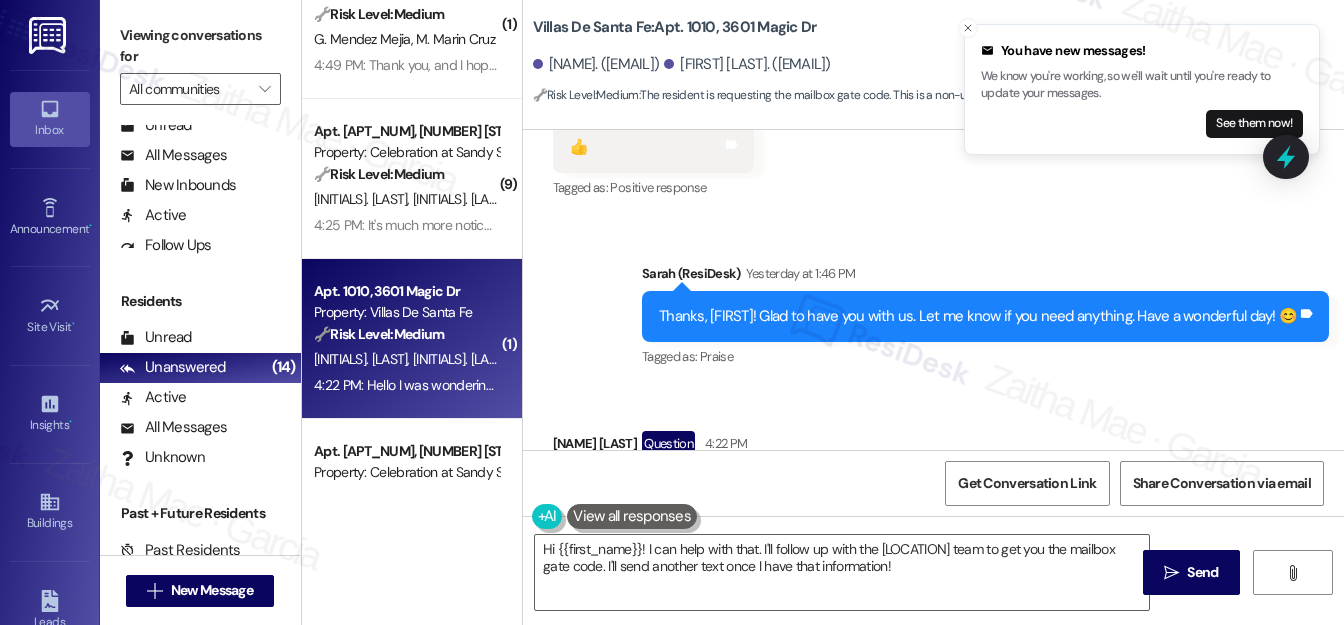 scroll, scrollTop: 558, scrollLeft: 0, axis: vertical 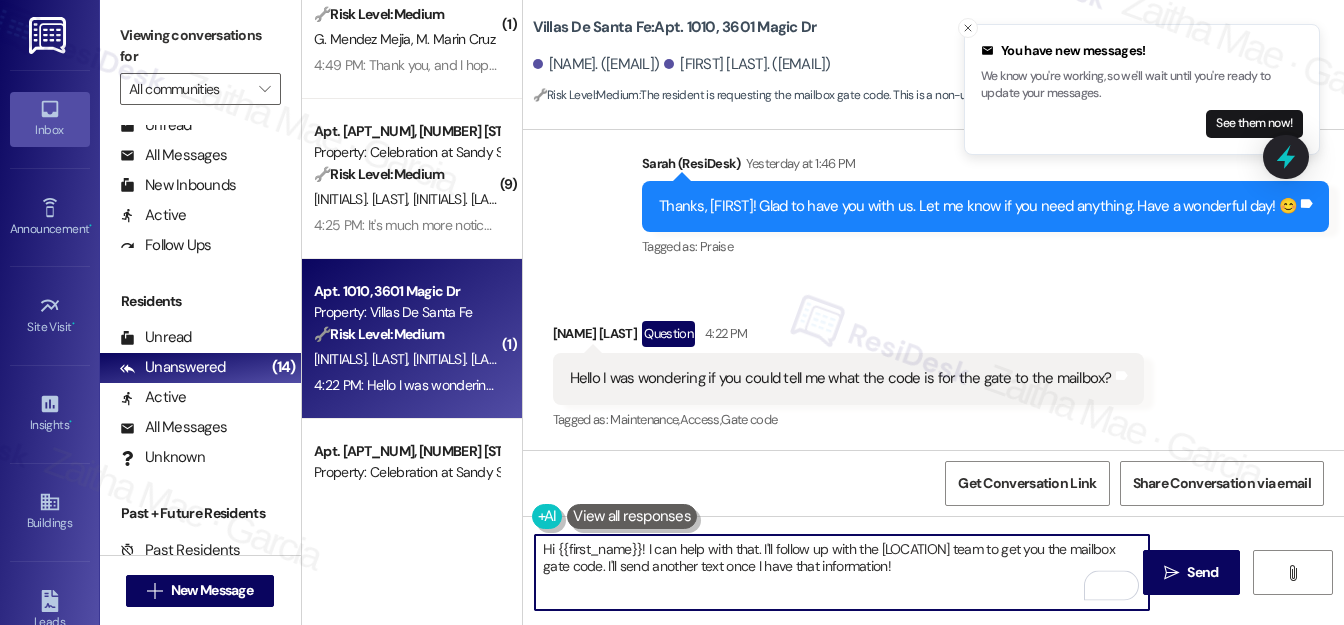 drag, startPoint x: 874, startPoint y: 545, endPoint x: 978, endPoint y: 555, distance: 104.47966 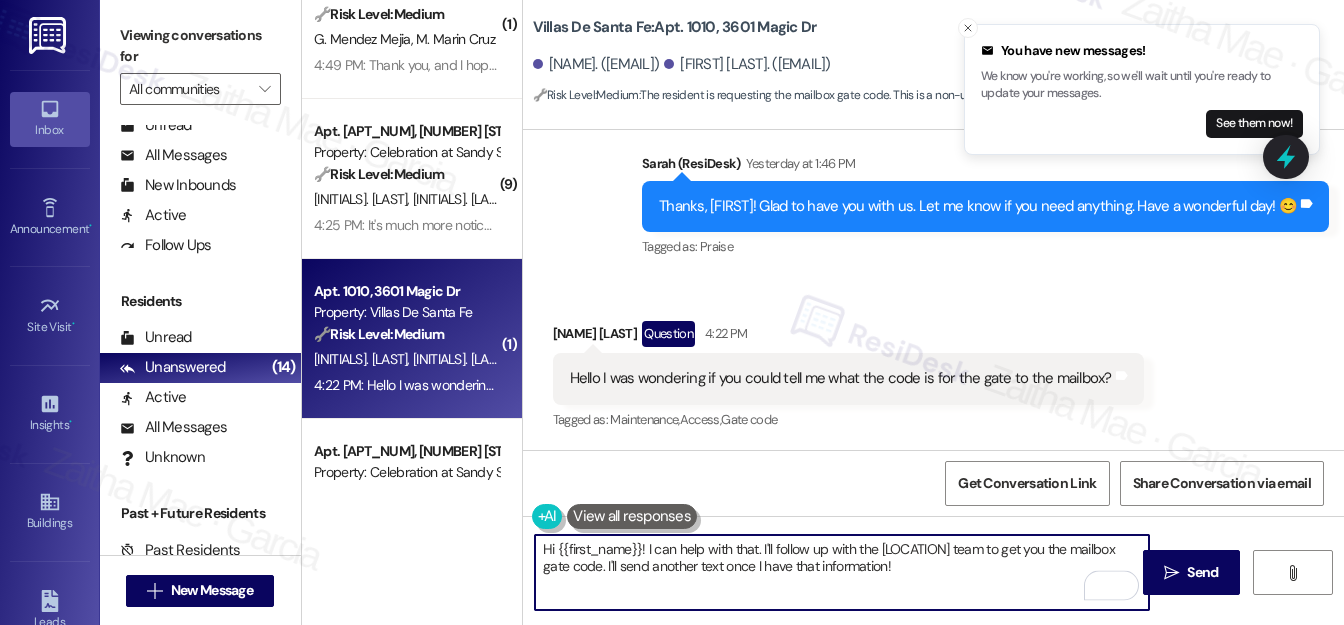 click on "Hi {{first_name}}! I can help with that. I'll follow up with the Villas De Santa Fe team to get you the mailbox gate code. I'll send another text once I have that information!" at bounding box center [842, 572] 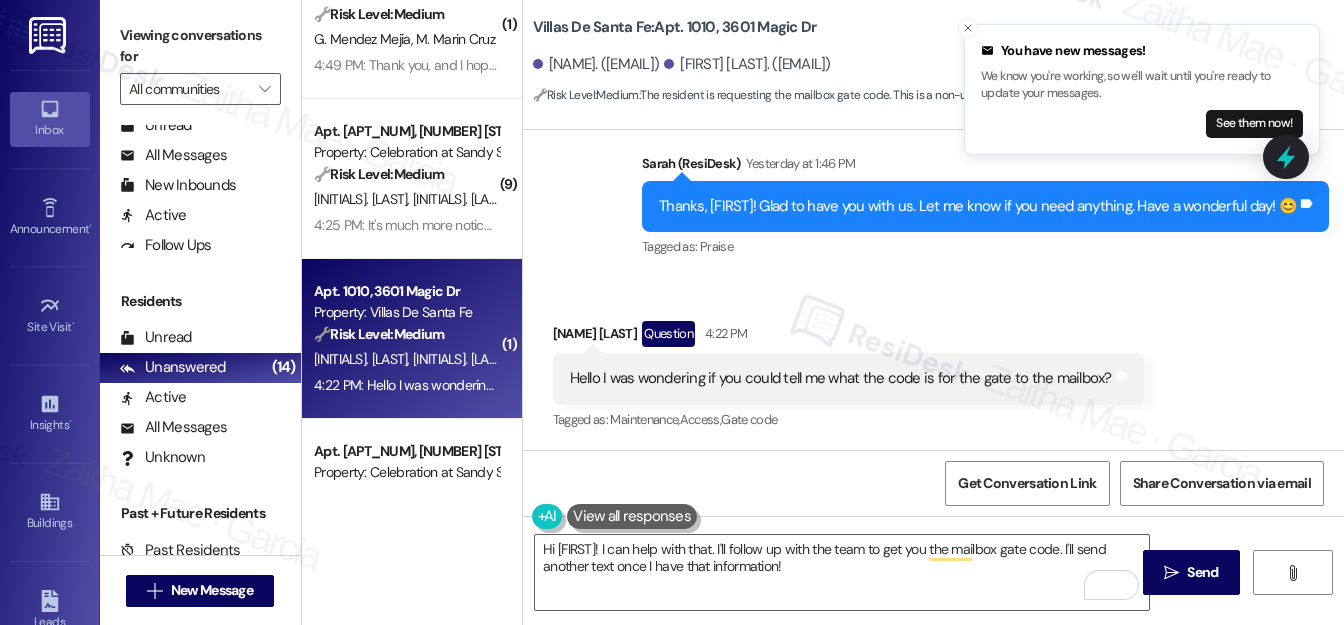 click on "Alisa Amaya Question 4:22 PM" at bounding box center [848, 337] 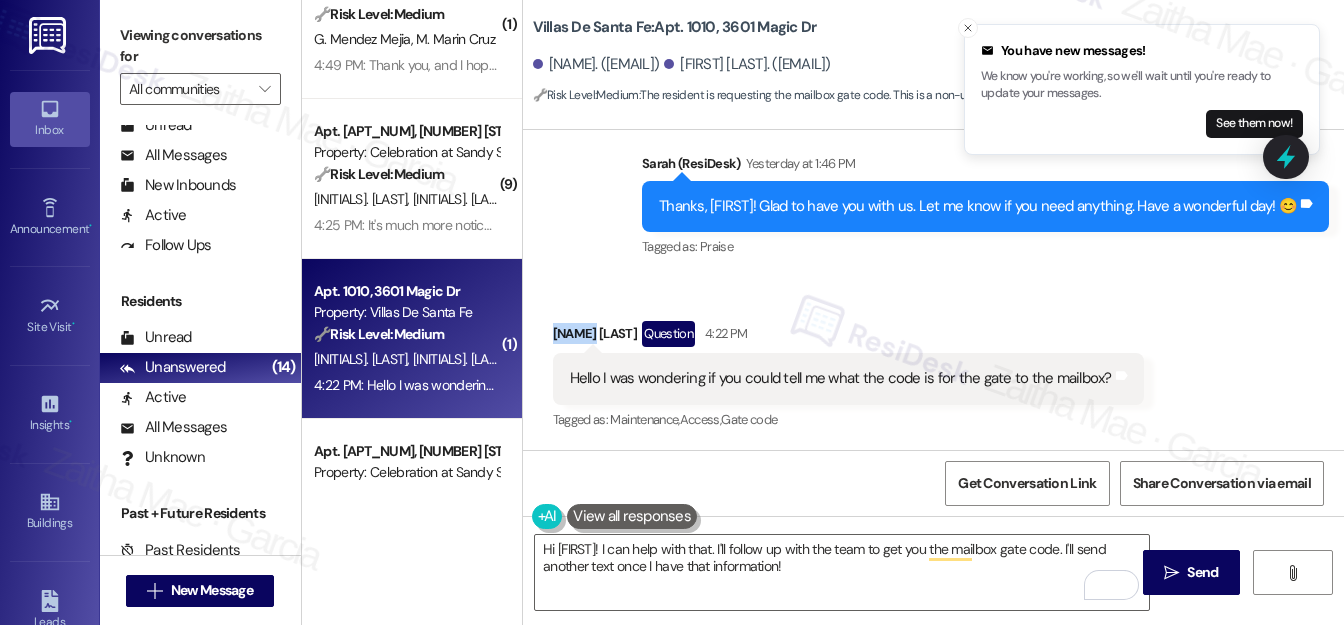 click on "Alisa Amaya Question 4:22 PM" at bounding box center [848, 337] 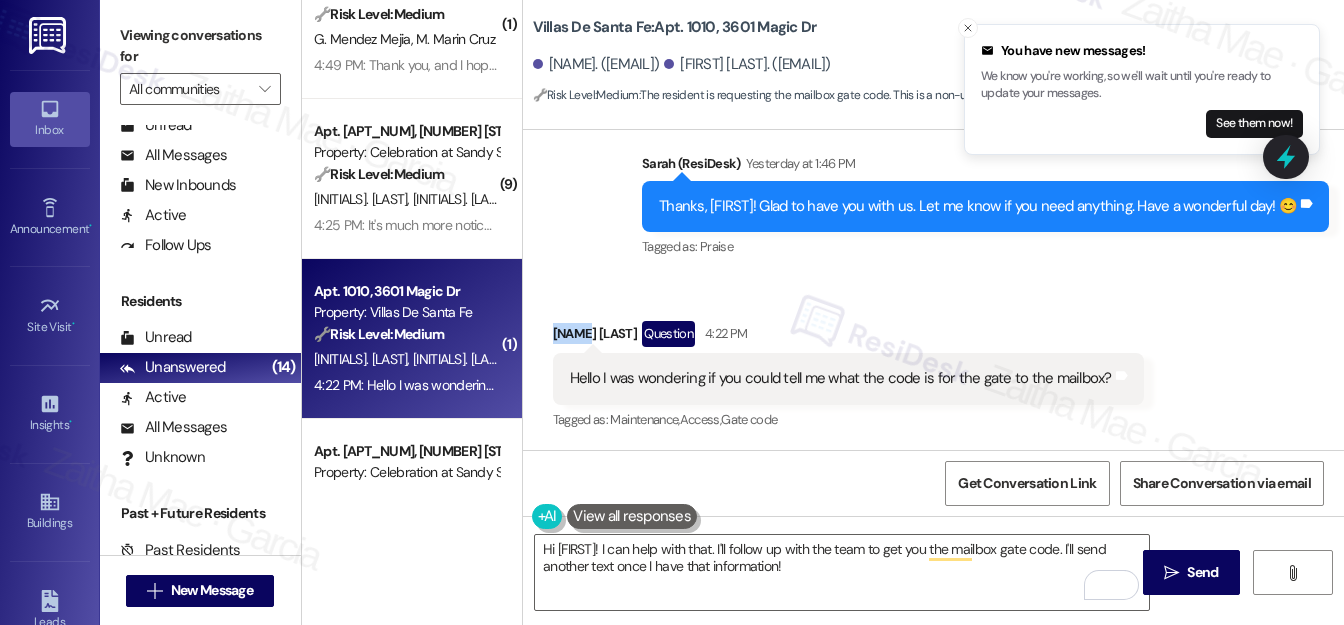 copy on "Alisa" 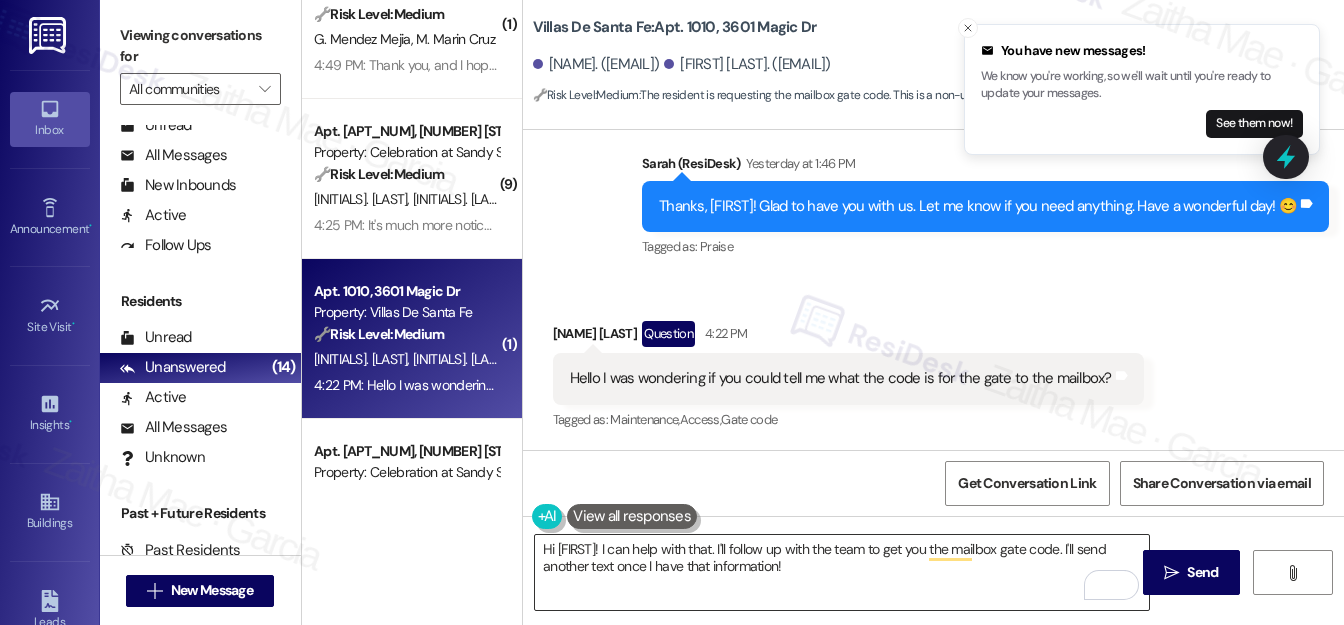 click on "Hi {{first_name}}! I can help with that. I'll follow up with the team to get you the mailbox gate code. I'll send another text once I have that information!" at bounding box center (842, 572) 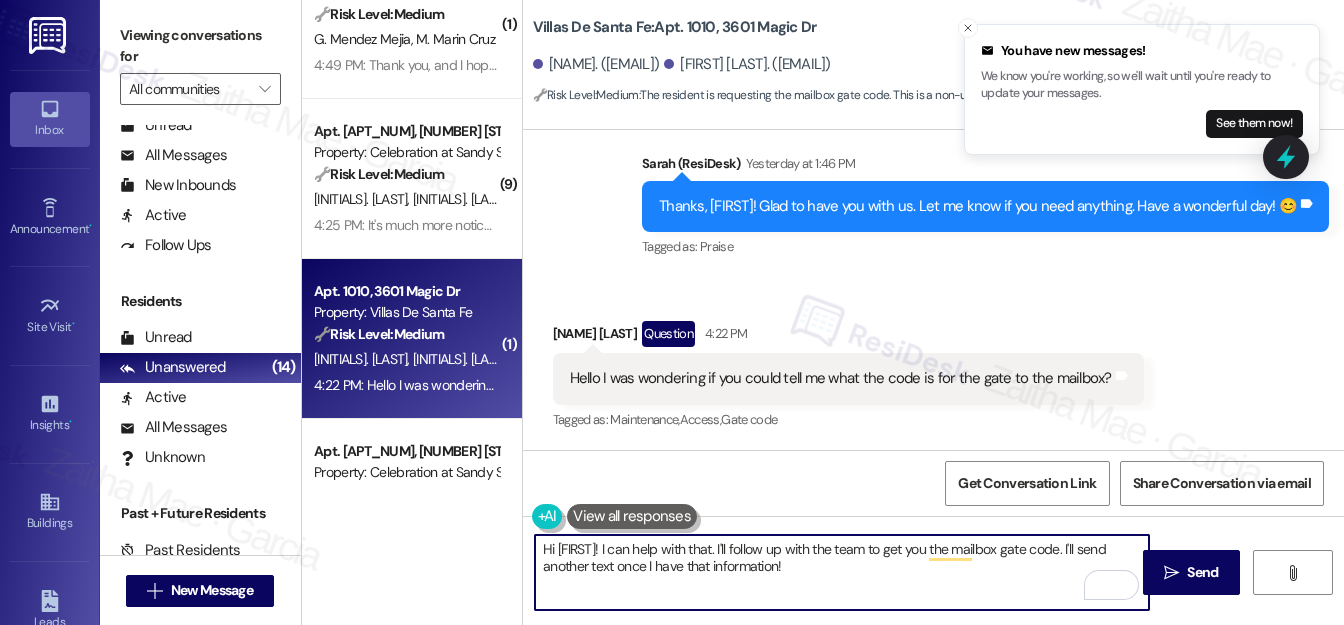 click on "Hi {{first_name}}! I can help with that. I'll follow up with the team to get you the mailbox gate code. I'll send another text once I have that information!" at bounding box center [842, 572] 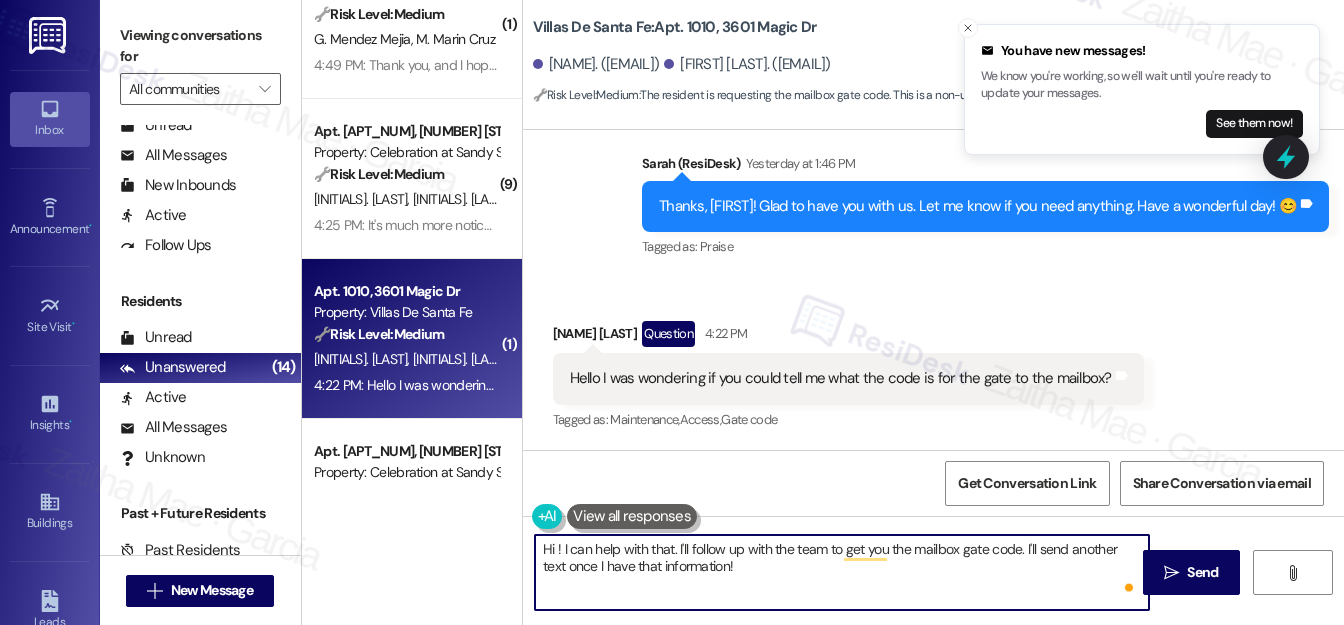 paste on "Alisa" 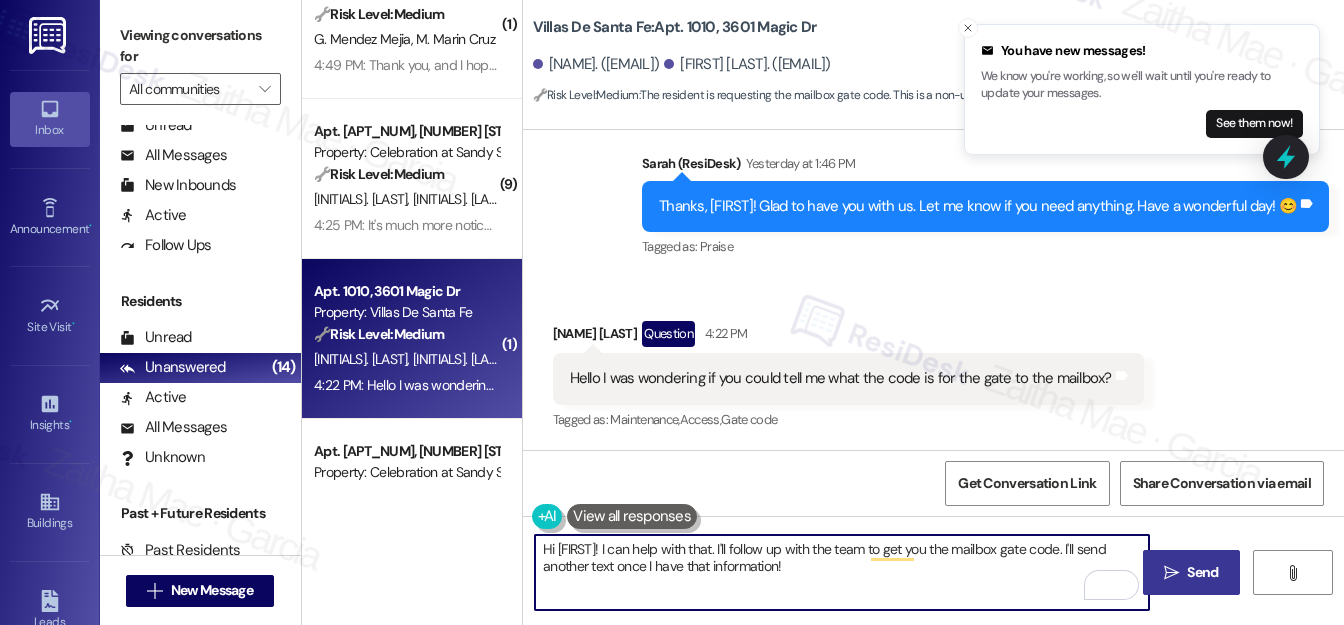 type on "Hi Alisa! I can help with that. I'll follow up with the team to get you the mailbox gate code. I'll send another text once I have that information!" 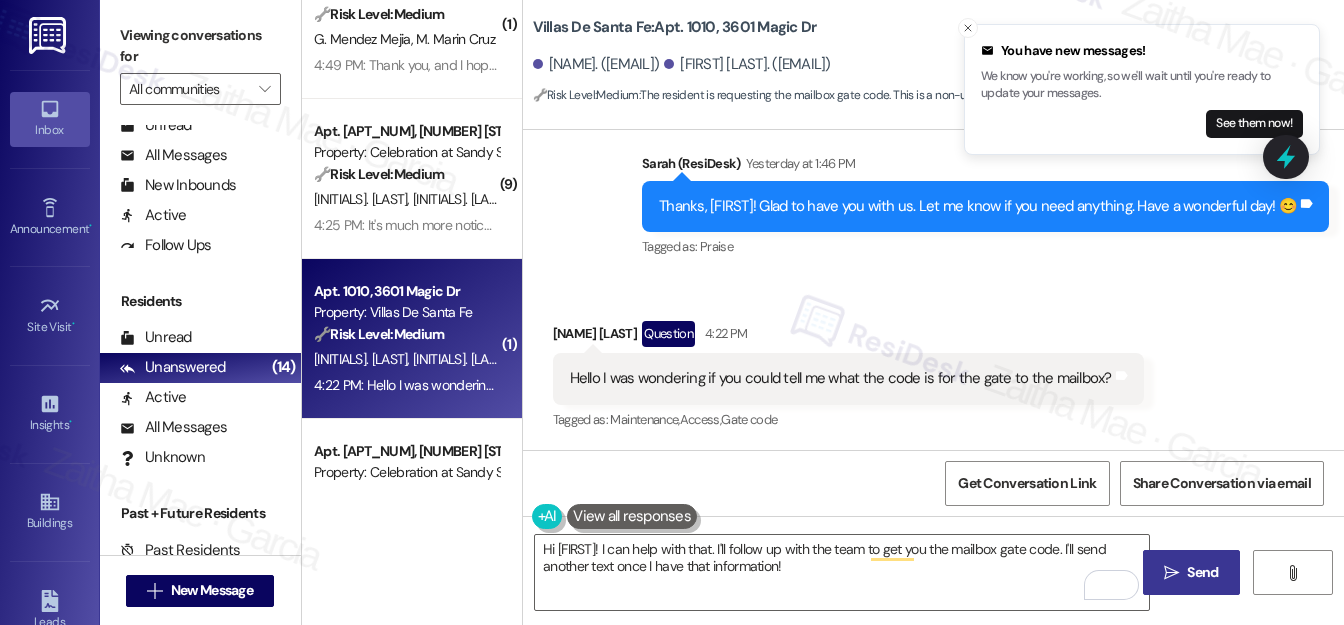 click on "Send" at bounding box center (1202, 572) 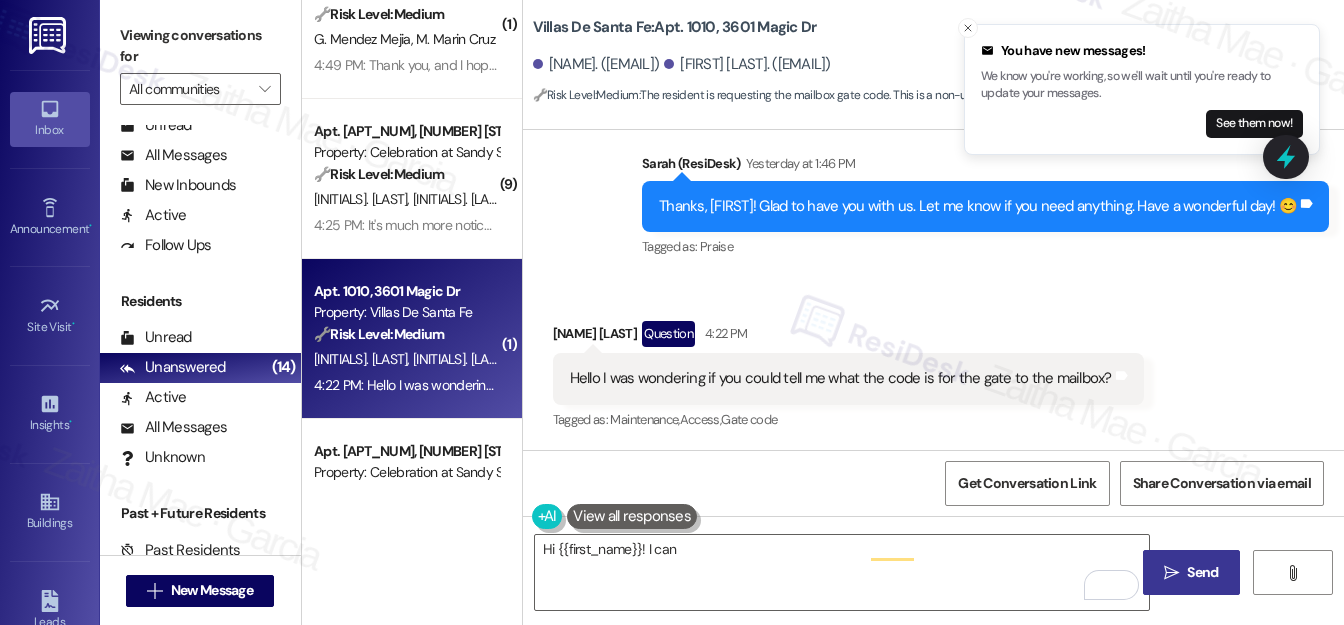 scroll, scrollTop: 557, scrollLeft: 0, axis: vertical 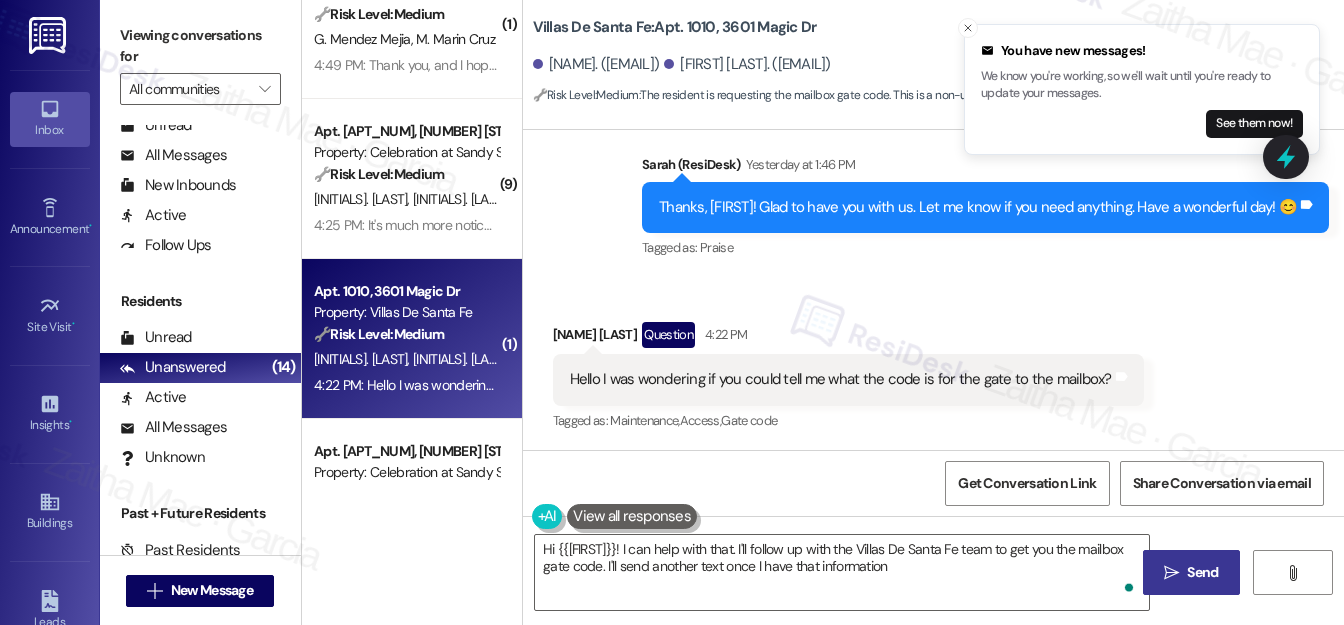 type on "Hi {{first_name}}! I can help with that. I'll follow up with the Villas De Santa Fe team to get you the mailbox gate code. I'll send another text once I have that information!" 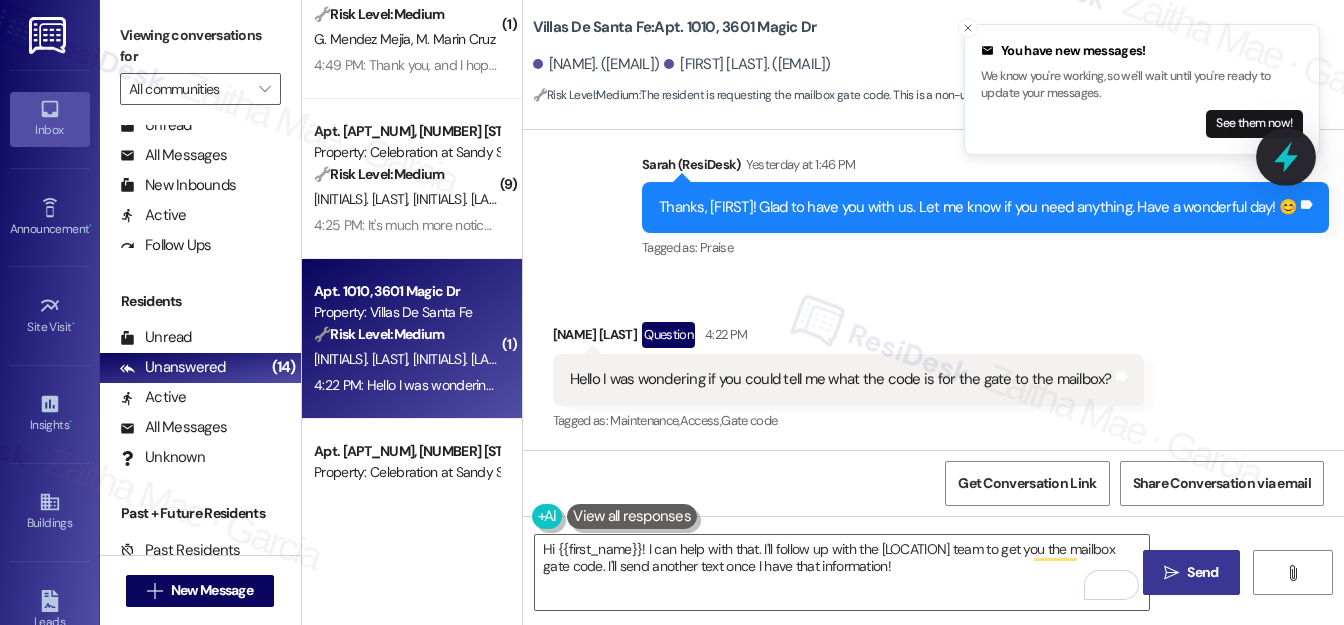 click 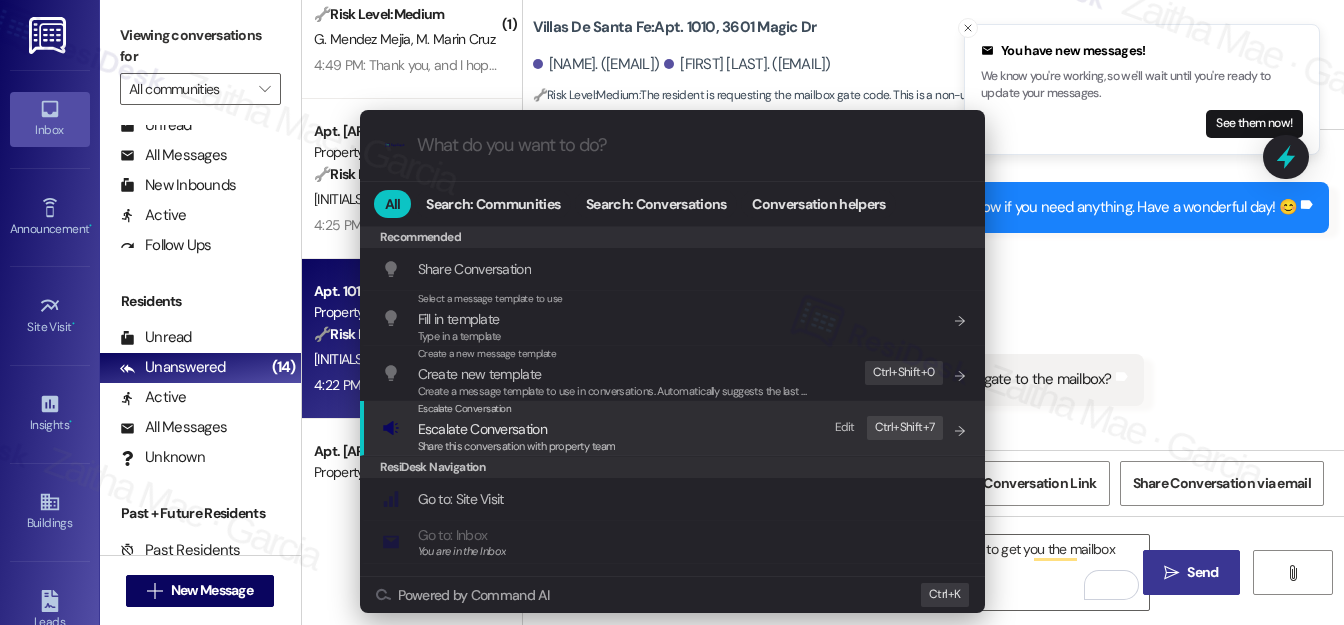 click on "Escalate Conversation" at bounding box center [482, 429] 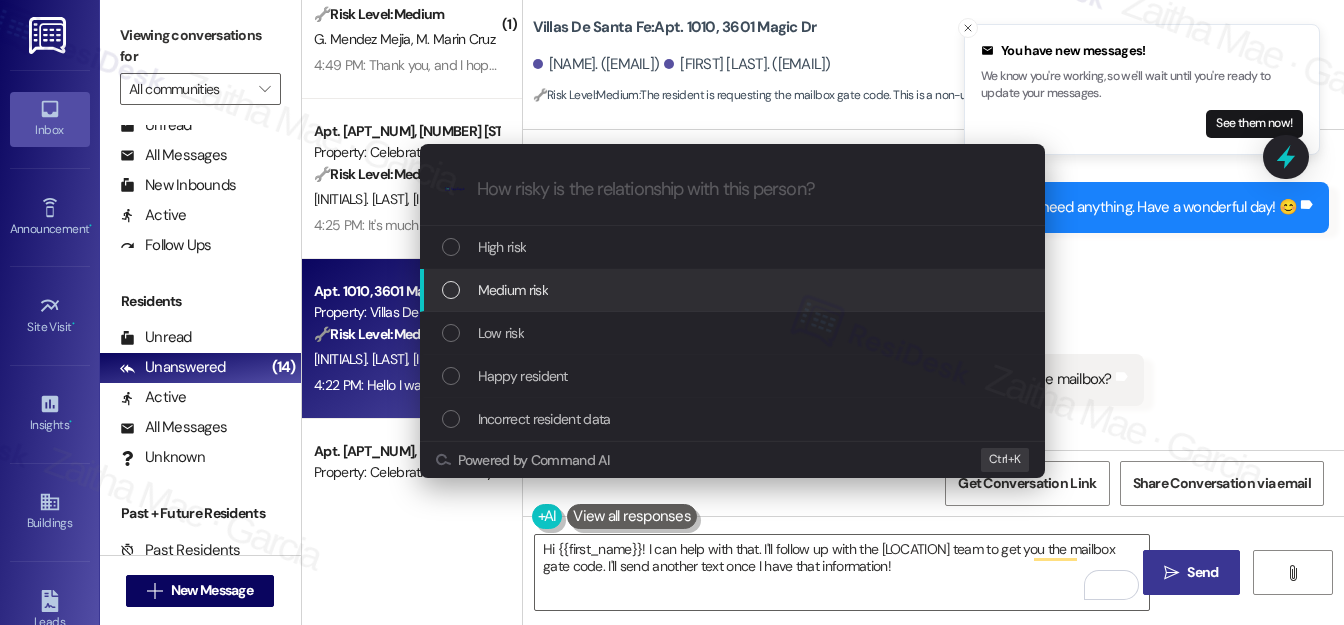 click on "Medium risk" at bounding box center (513, 290) 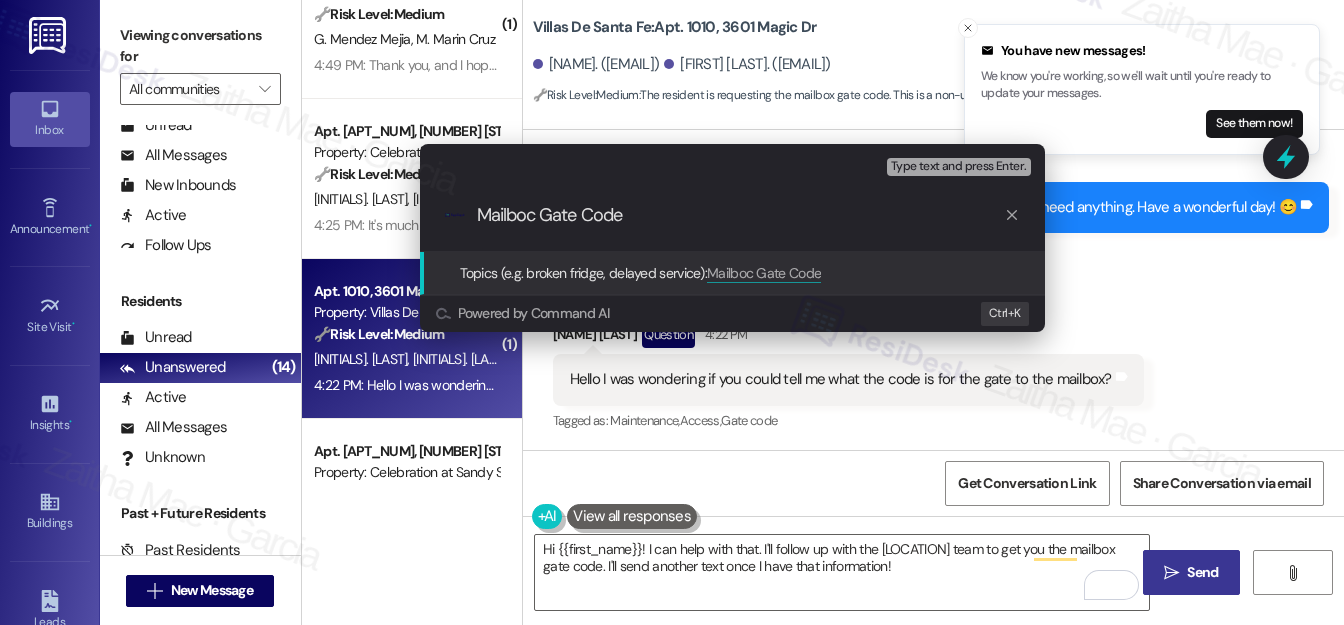 click on "Mailboc Gate Code" at bounding box center (740, 215) 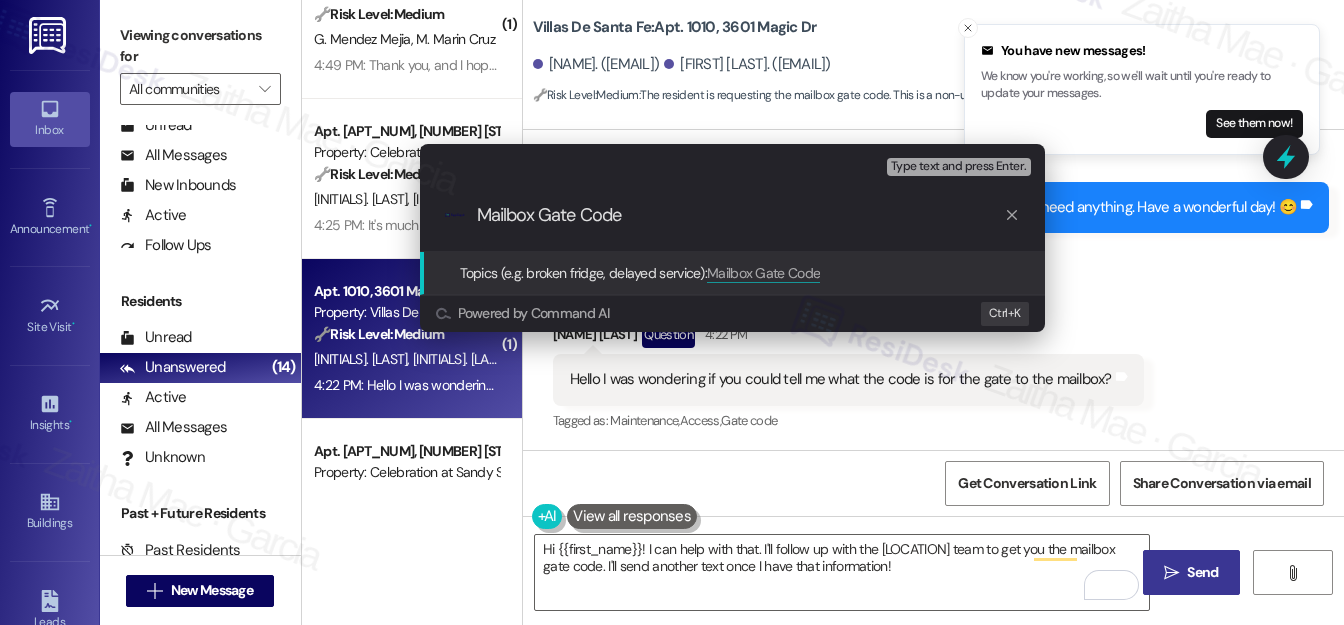 click on "Mailbox Gate Code" at bounding box center (740, 215) 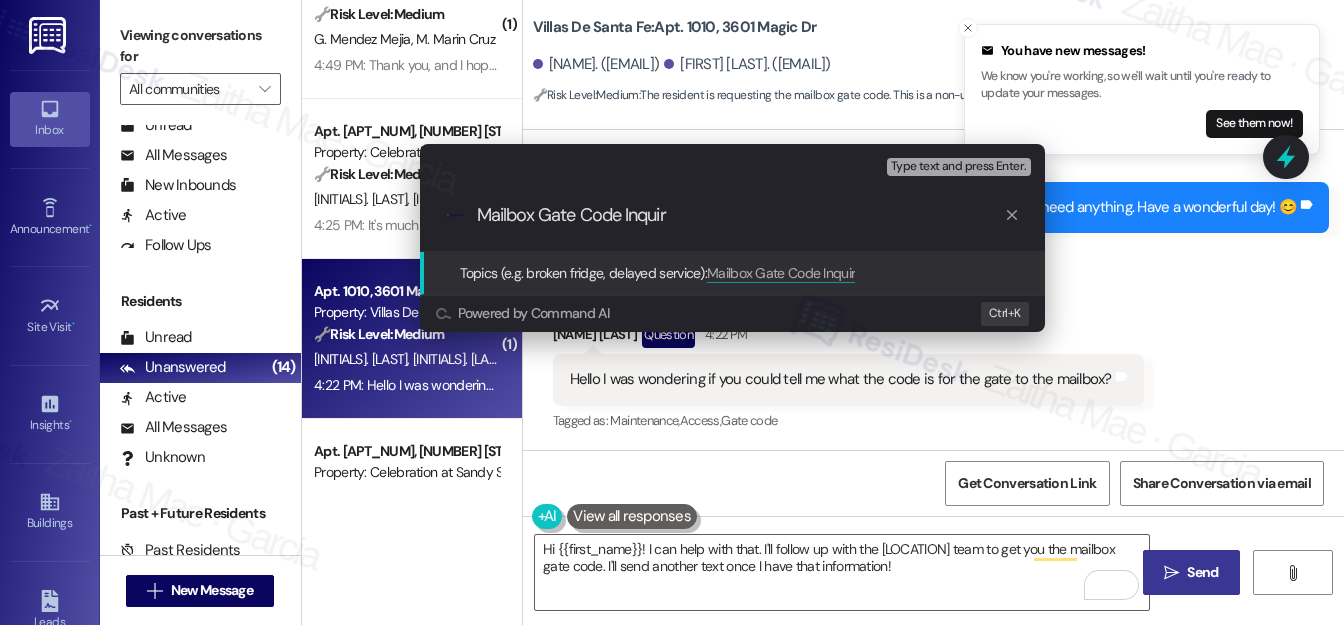 type on "Mailbox Gate Code Inquiry" 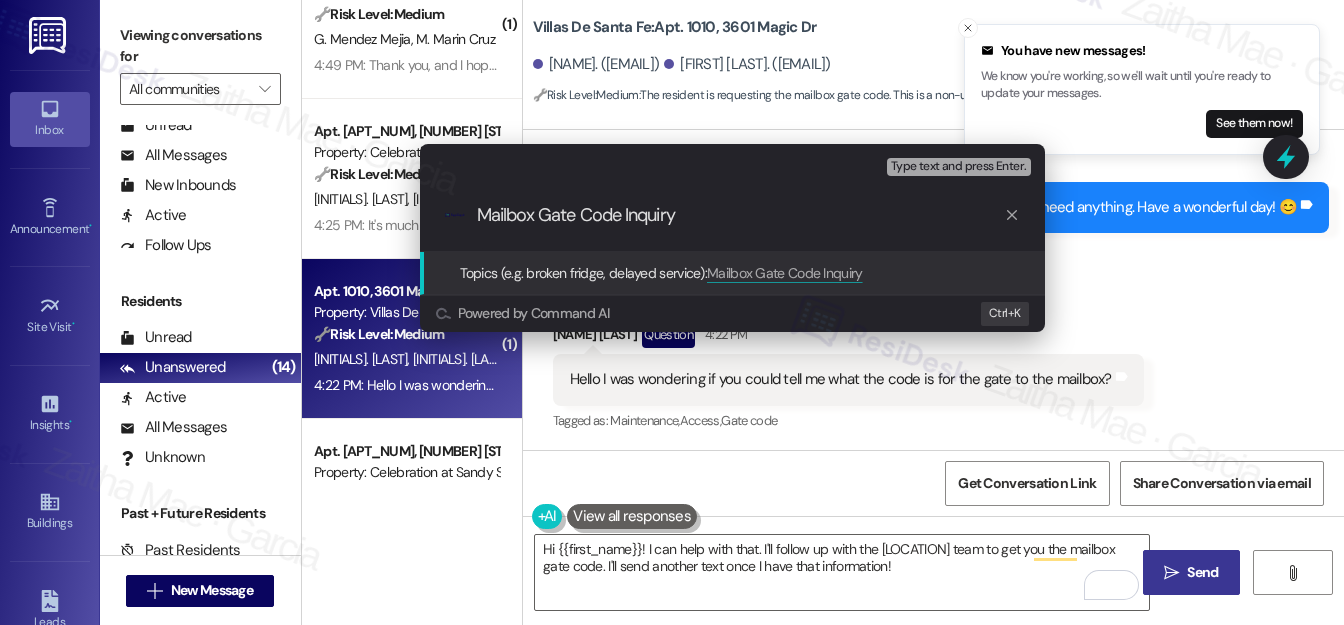 type 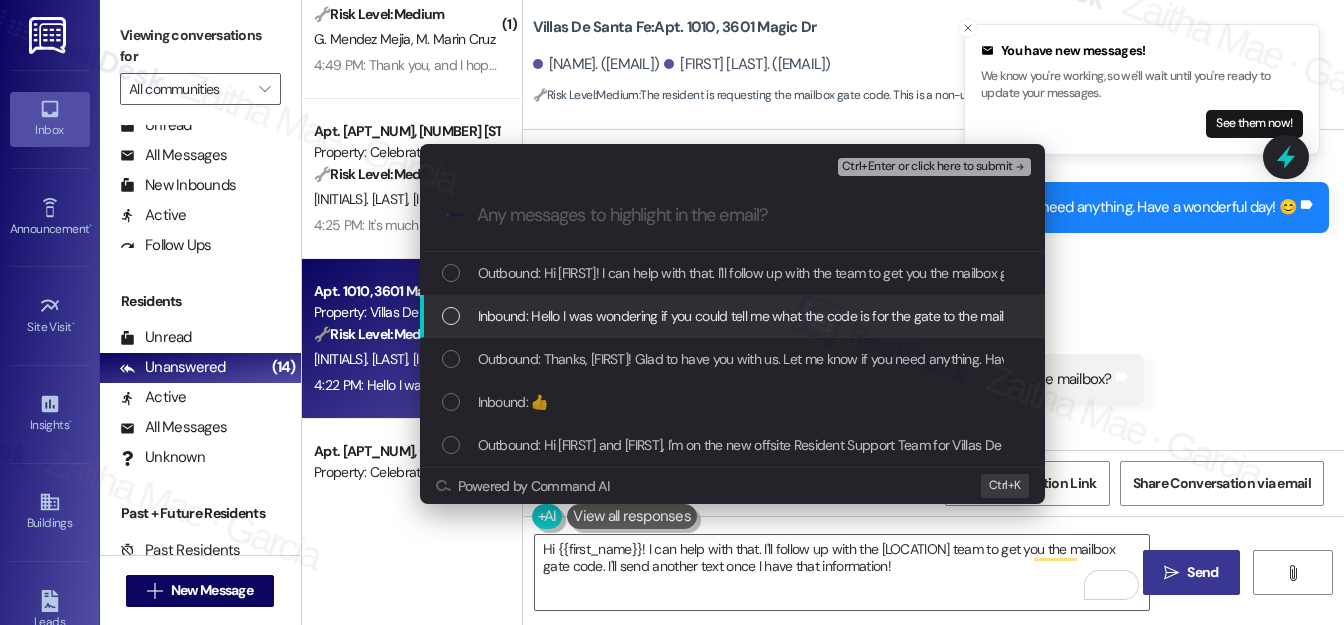click at bounding box center [451, 316] 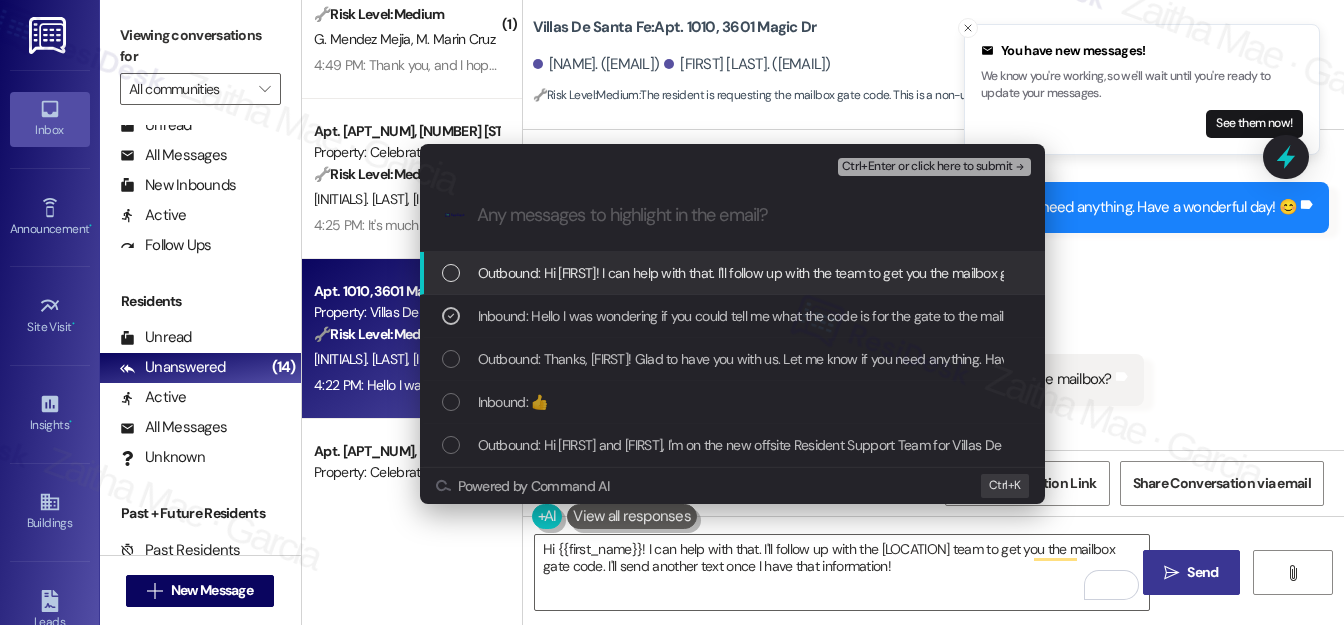 click on "Ctrl+Enter or click here to submit" at bounding box center (927, 167) 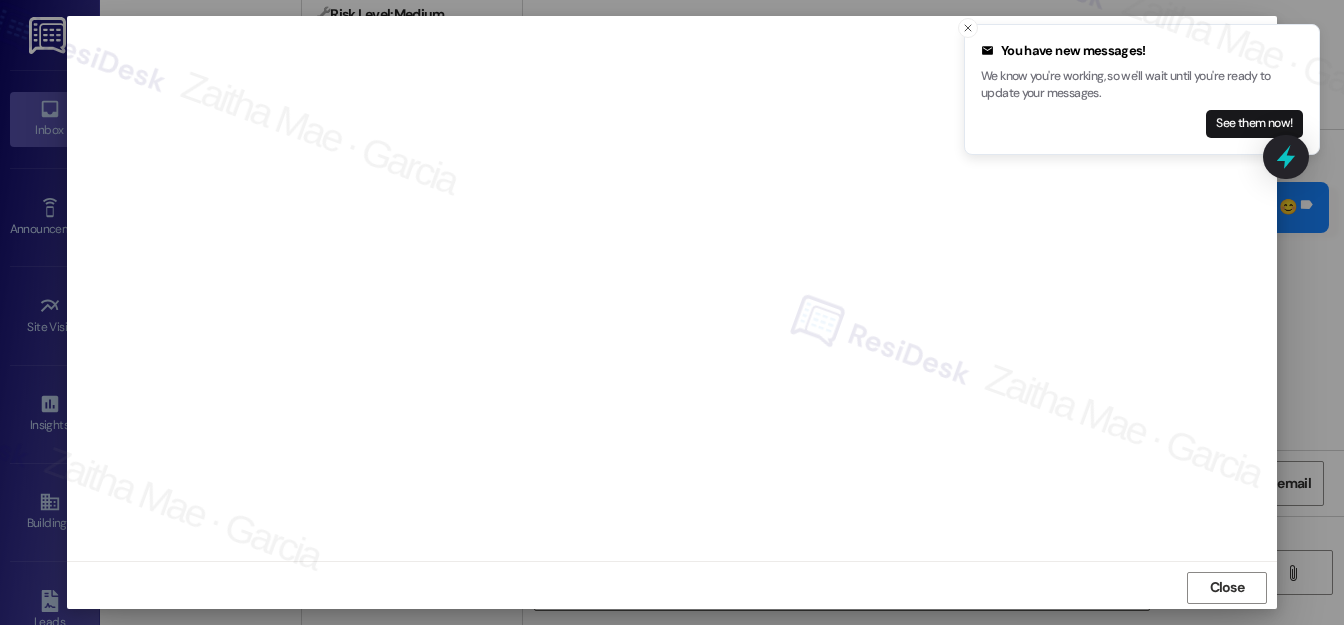 scroll, scrollTop: 22, scrollLeft: 0, axis: vertical 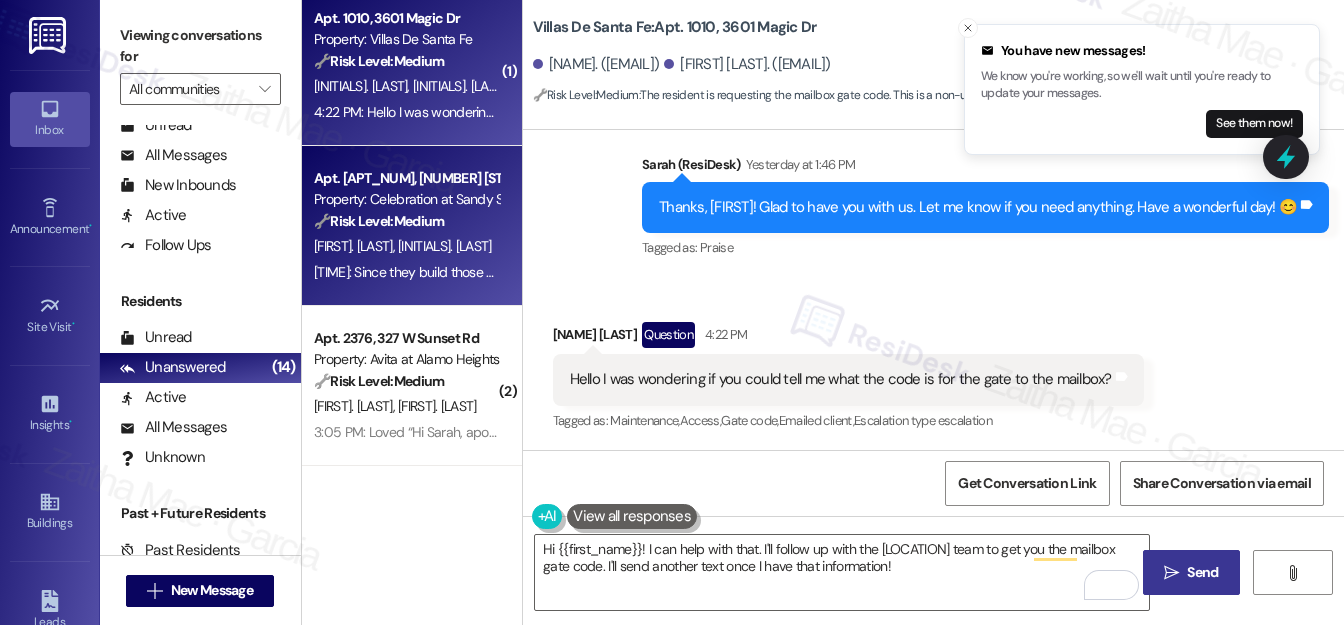 click on "🔧  Risk Level:  Medium The resident expresses dissatisfaction with parking availability due to new basement apartments. While frustrating, this is a non-urgent community concern related to asset preservation and quality of life, not an immediate safety or lease violation issue." at bounding box center (406, 221) 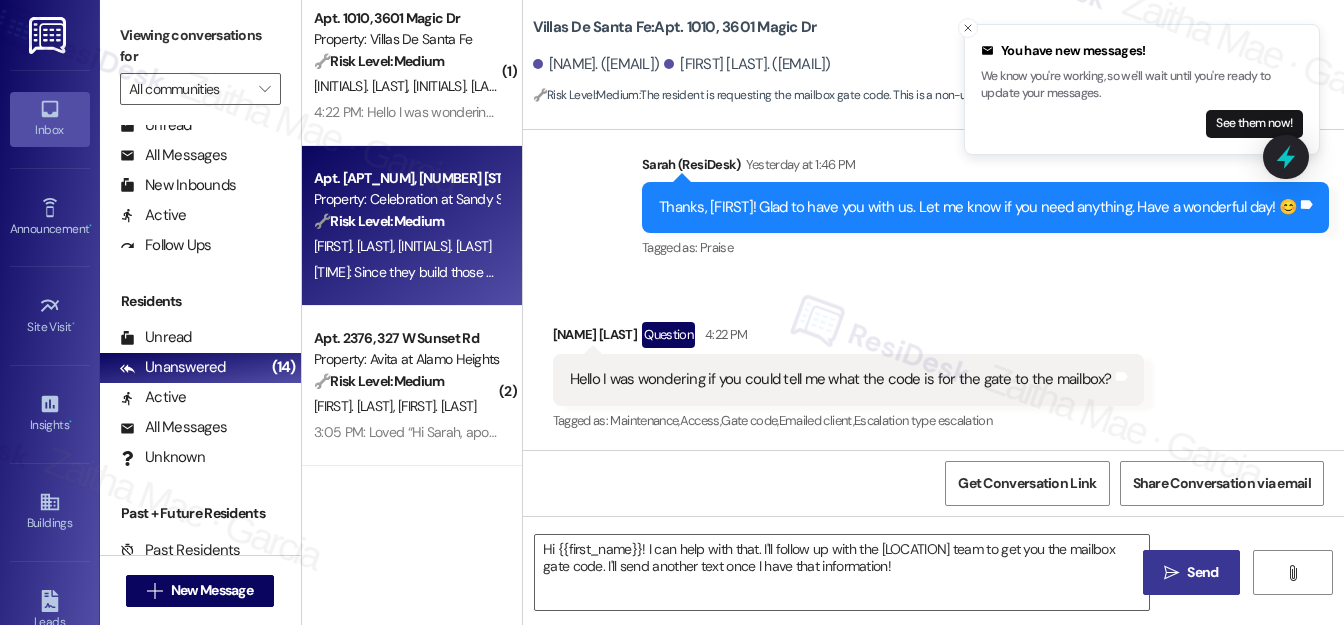type on "Fetching suggested responses. Please feel free to read through the conversation in the meantime." 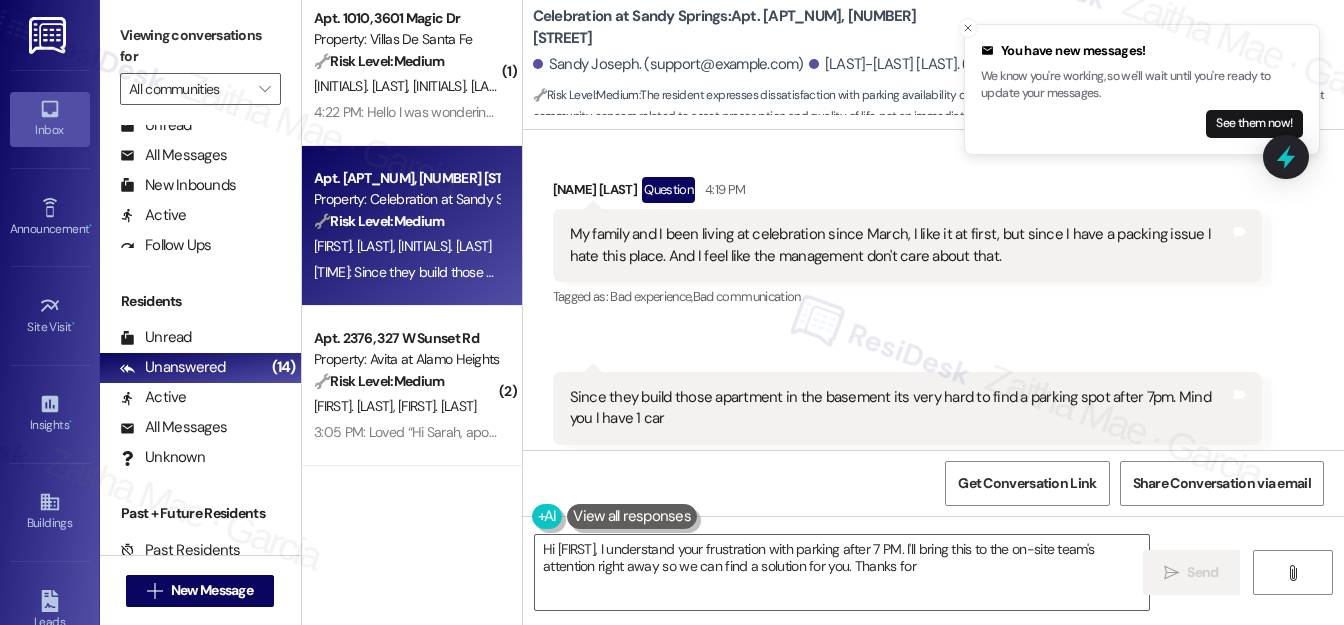 scroll, scrollTop: 762, scrollLeft: 0, axis: vertical 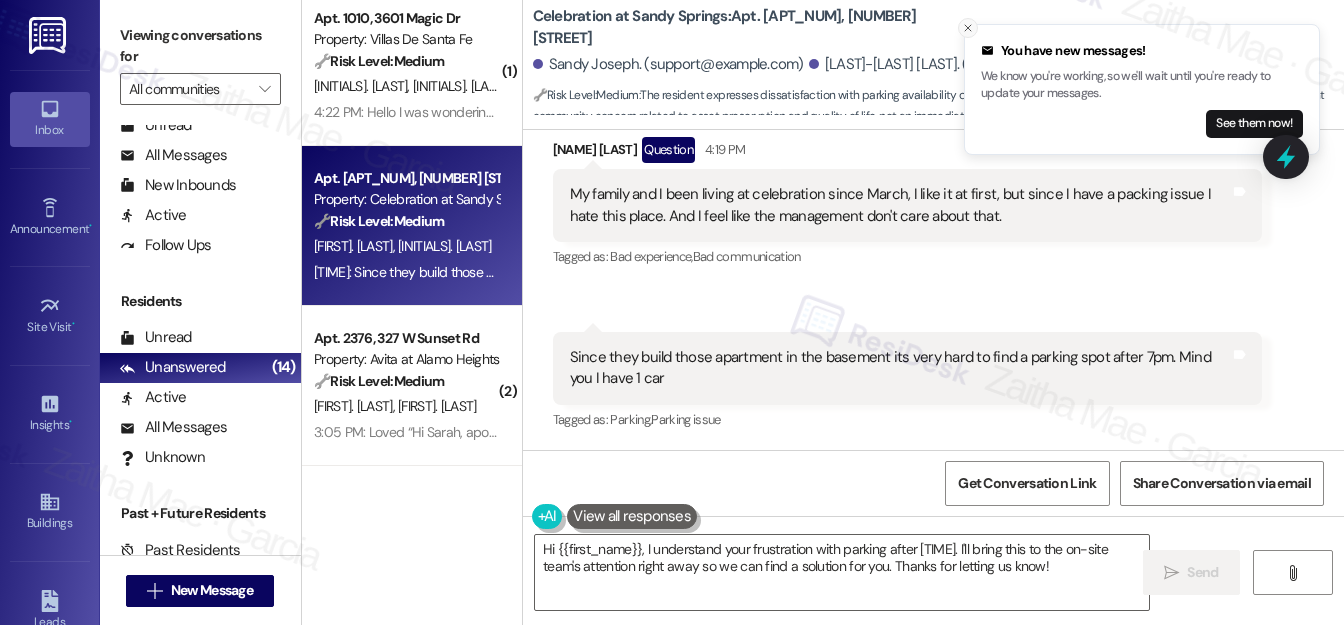 click 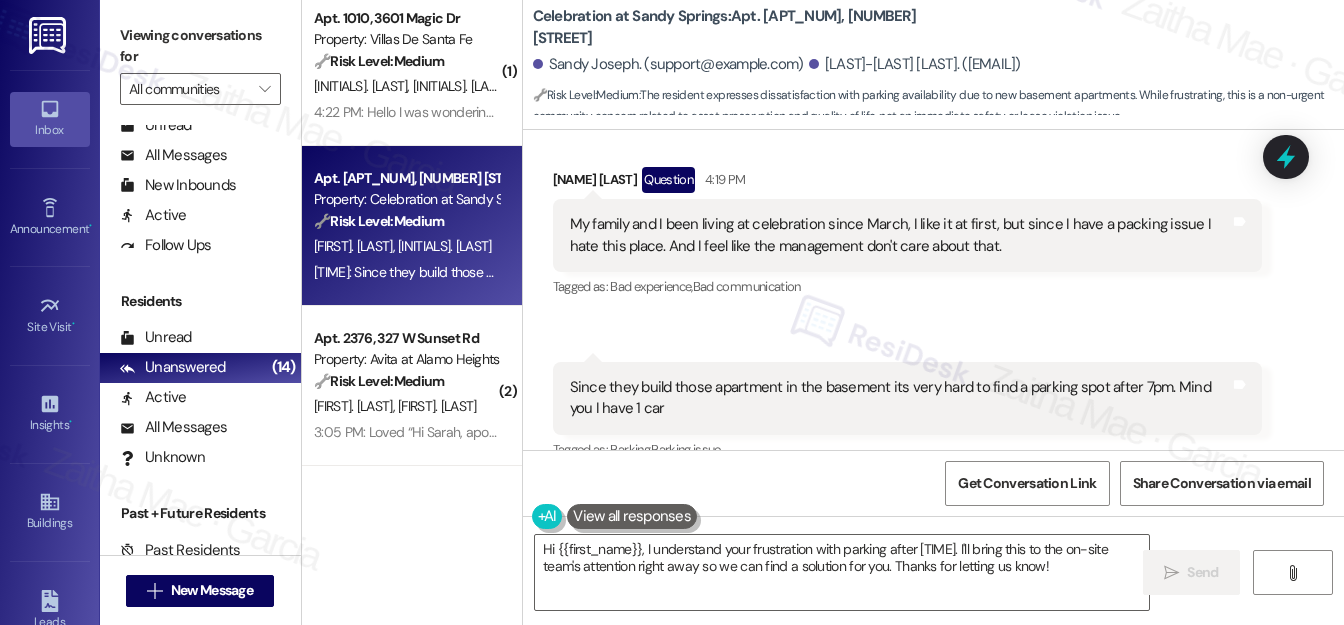 scroll, scrollTop: 672, scrollLeft: 0, axis: vertical 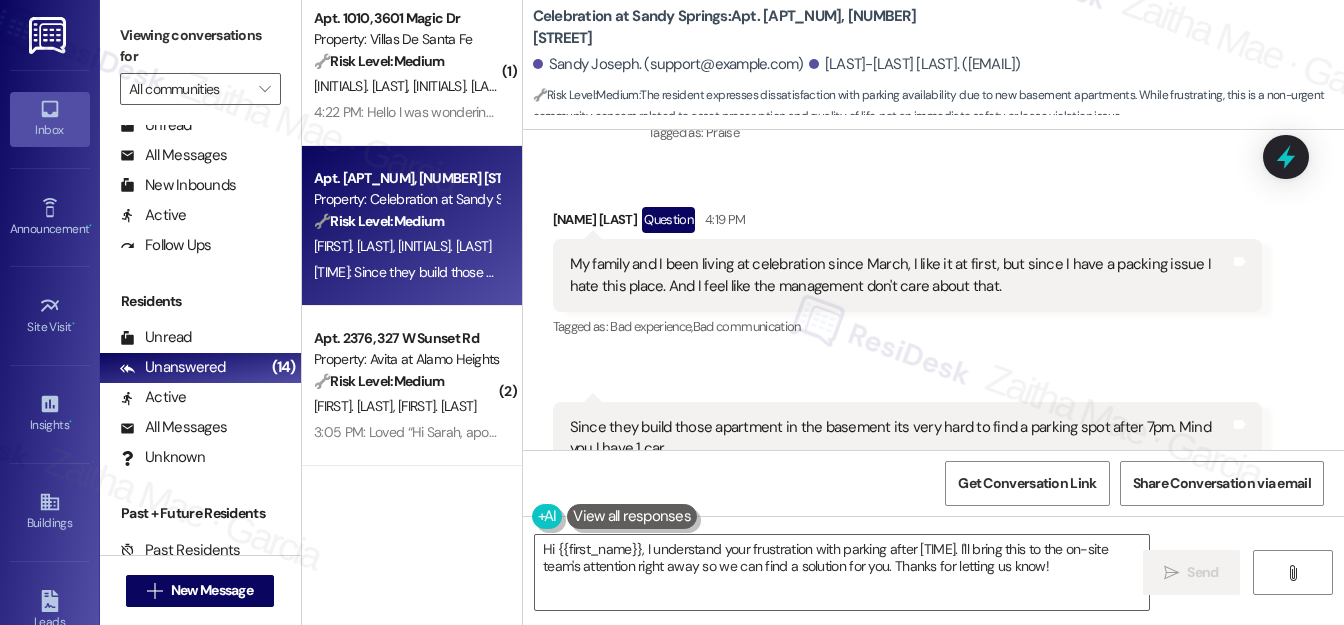 click on "Sandy Joseph Question 4:19 PM" at bounding box center [907, 223] 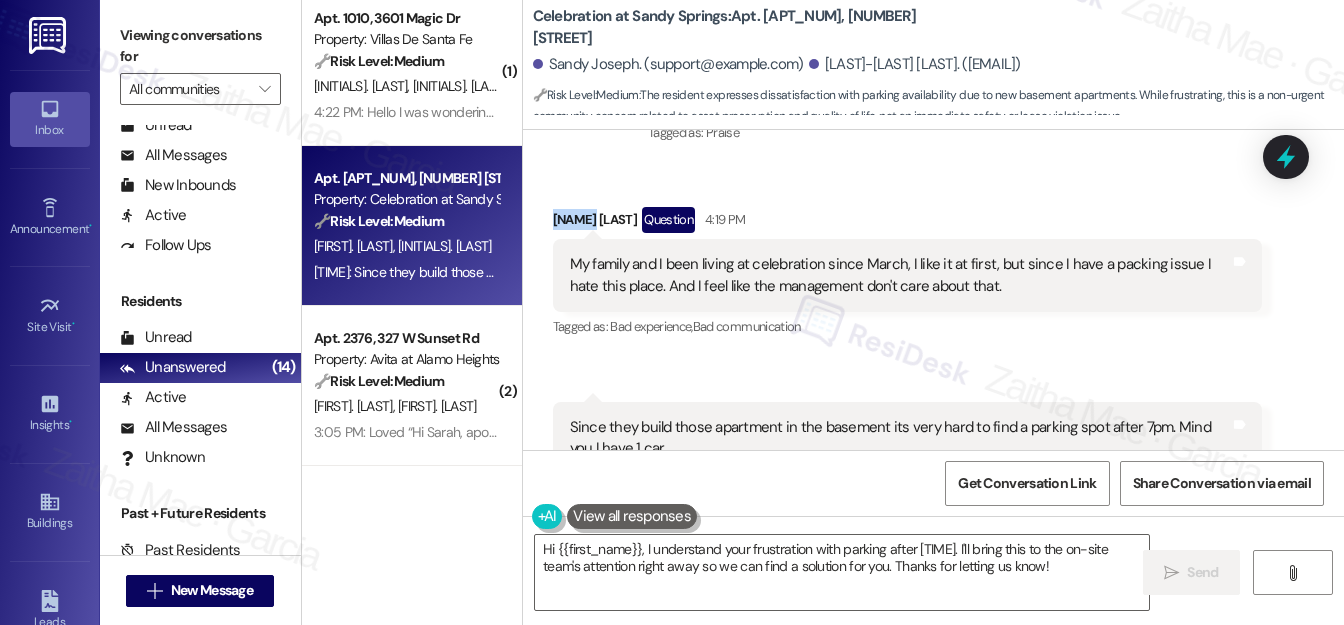 click on "Sandy Joseph Question 4:19 PM" at bounding box center (907, 223) 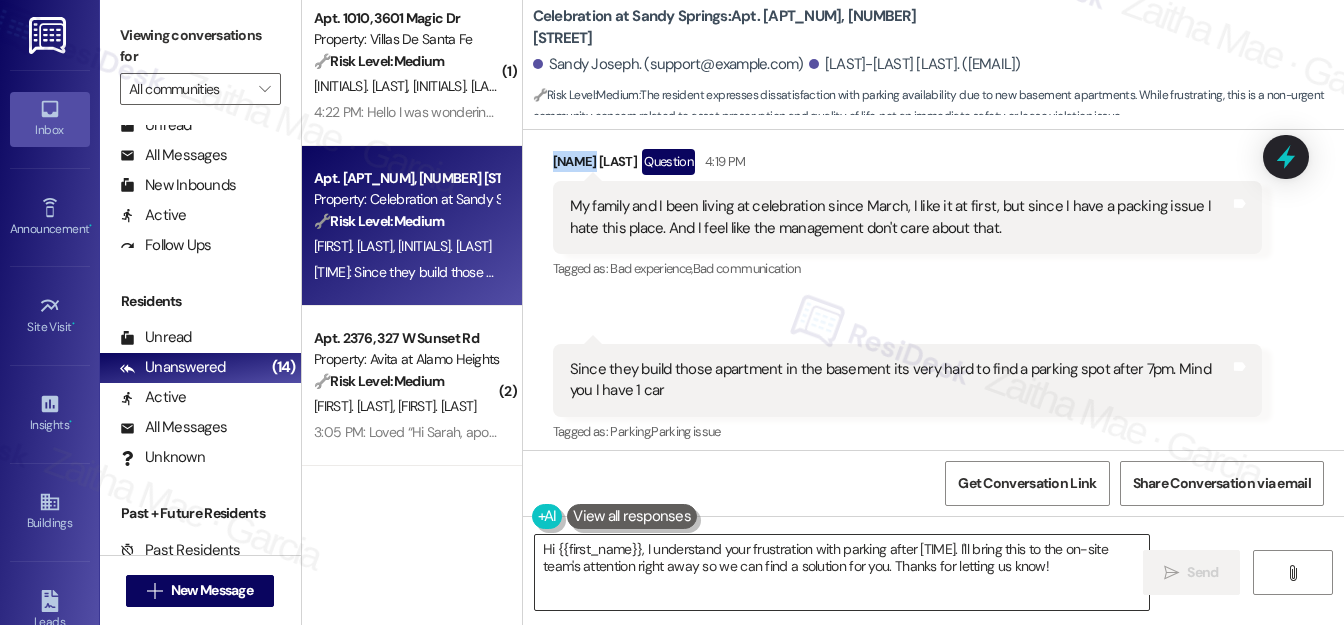 scroll, scrollTop: 763, scrollLeft: 0, axis: vertical 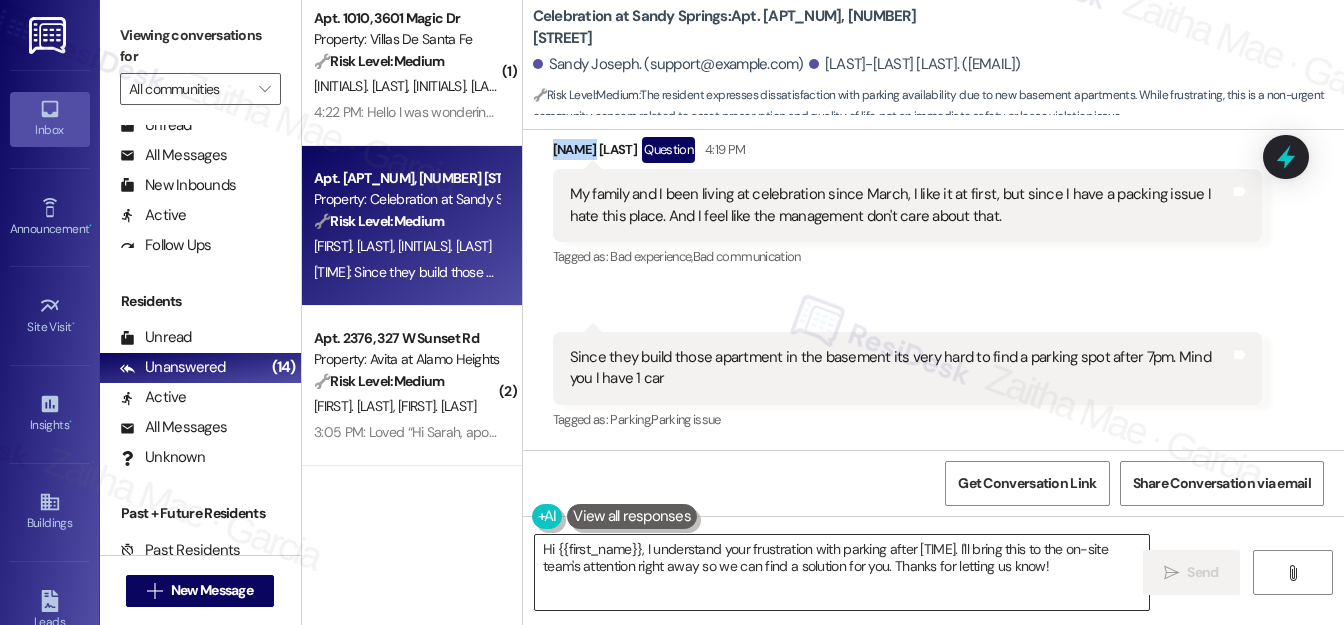 click on "Hi {{first_name}}, I understand your frustration with parking after 7 PM. I'll bring this to the on-site team's attention right away so we can find a solution for you. Thanks for letting us know!" at bounding box center (842, 572) 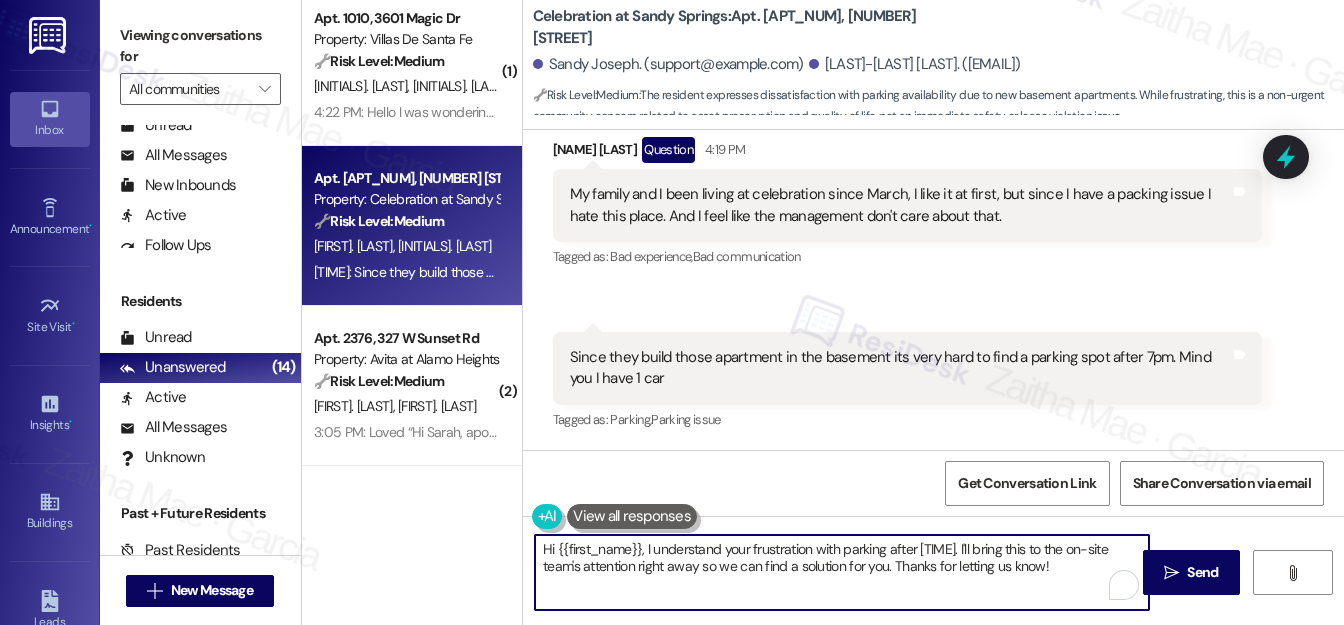 click on "Hi {{first_name}}, I understand your frustration with parking after 7 PM. I'll bring this to the on-site team's attention right away so we can find a solution for you. Thanks for letting us know!" at bounding box center (842, 572) 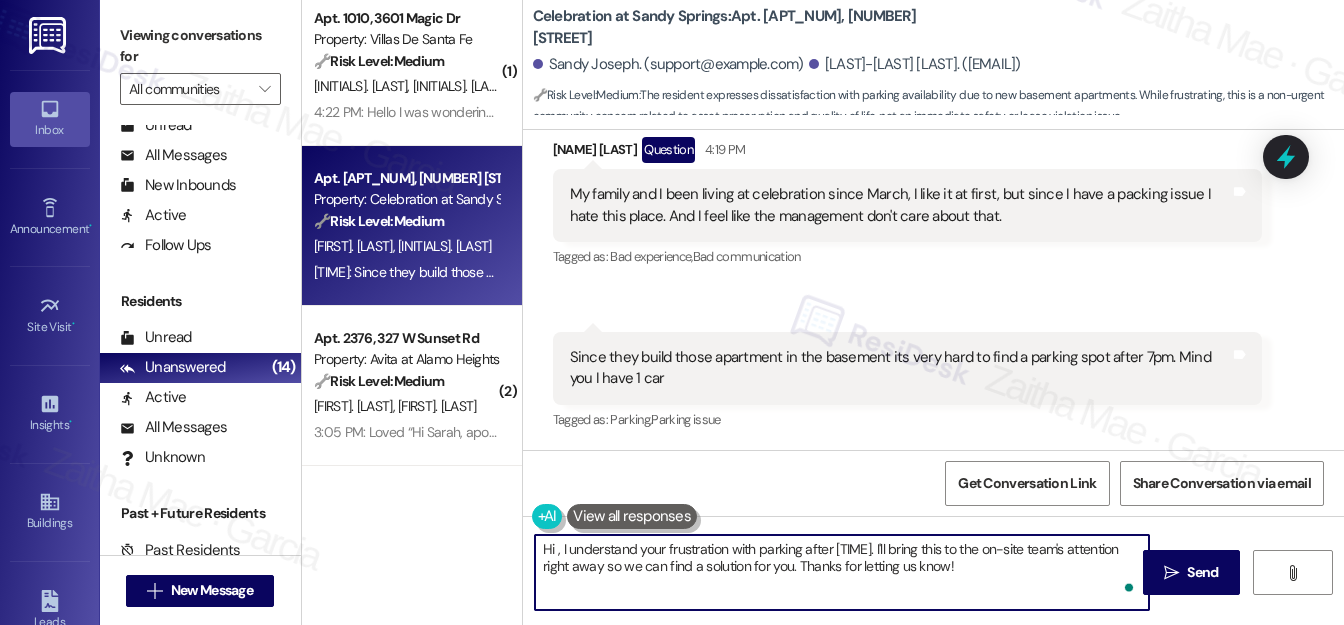 paste on "Sandy" 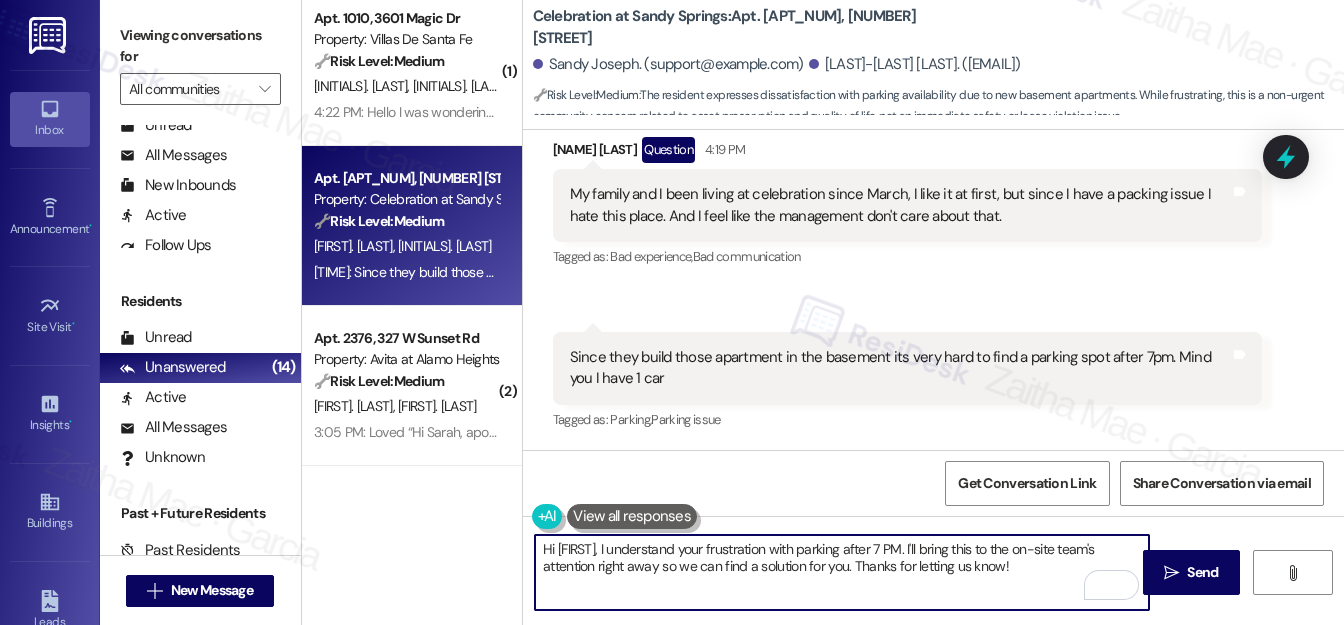 drag, startPoint x: 1051, startPoint y: 546, endPoint x: 1008, endPoint y: 552, distance: 43.416588 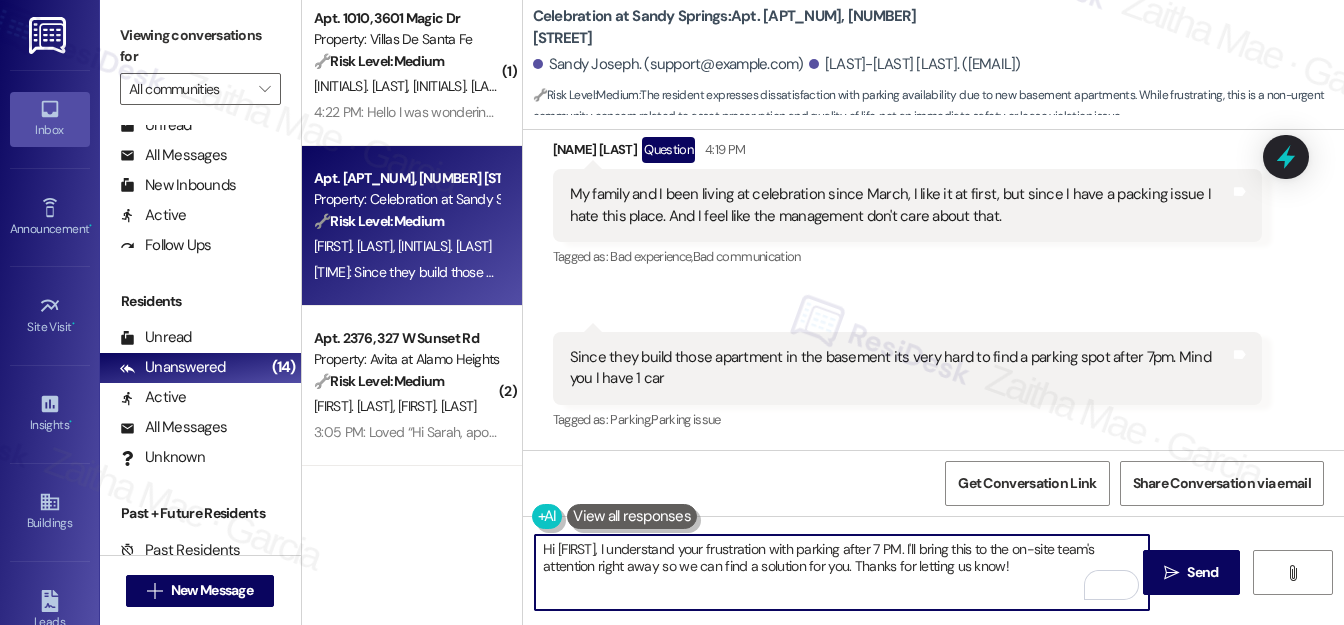 click on "Hi Sandy, I understand your frustration with parking after 7 PM. I'll bring this to the on-site team's attention right away so we can find a solution for you. Thanks for letting us know!" at bounding box center (842, 572) 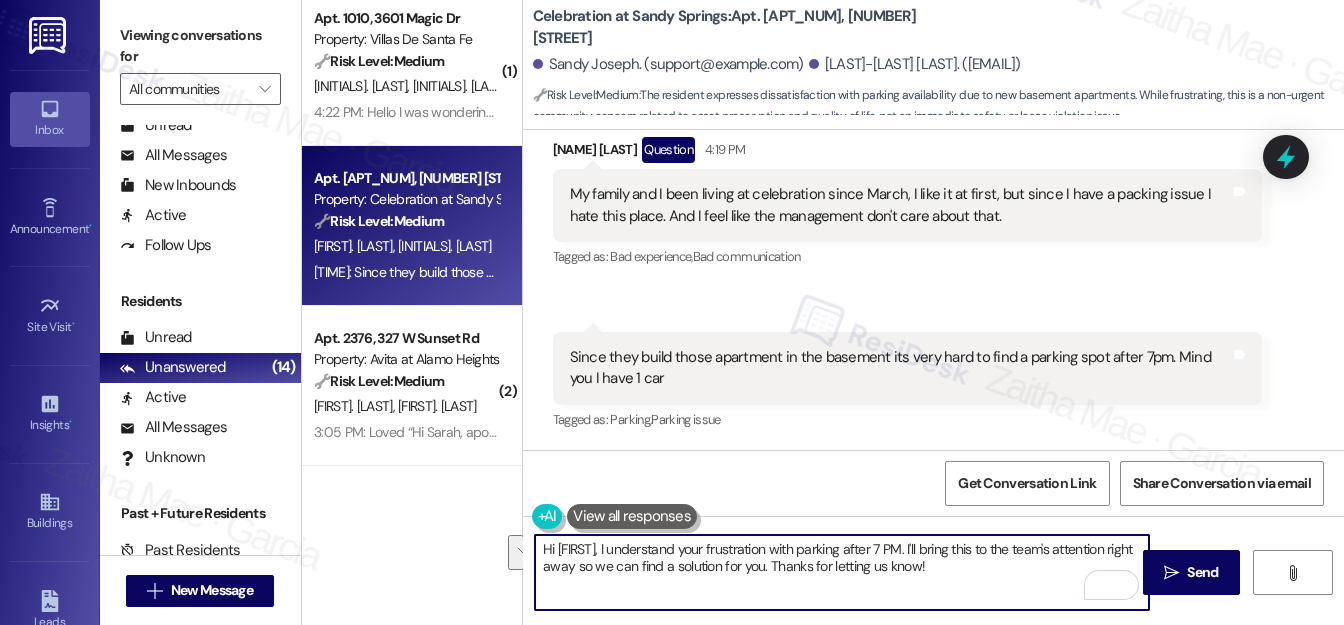 drag, startPoint x: 1103, startPoint y: 541, endPoint x: 572, endPoint y: 575, distance: 532.0874 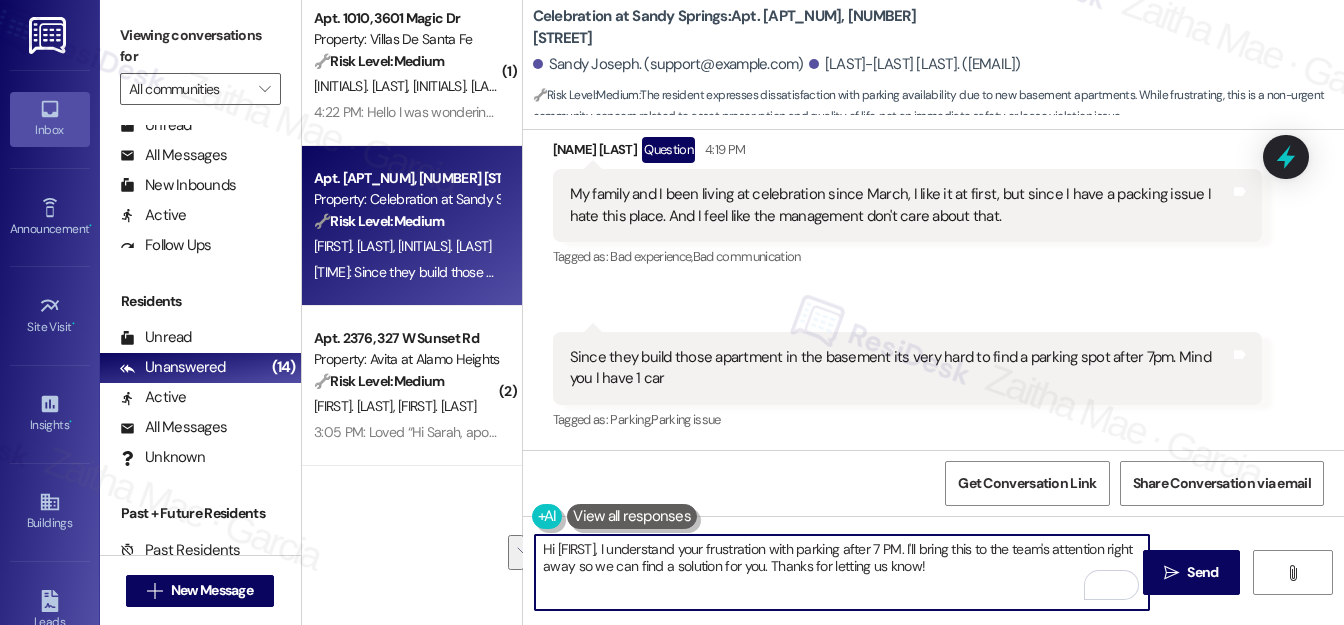 click on "Hi Sandy, I understand your frustration with parking after 7 PM. I'll bring this to the team's attention right away so we can find a solution for you. Thanks for letting us know!" at bounding box center [842, 572] 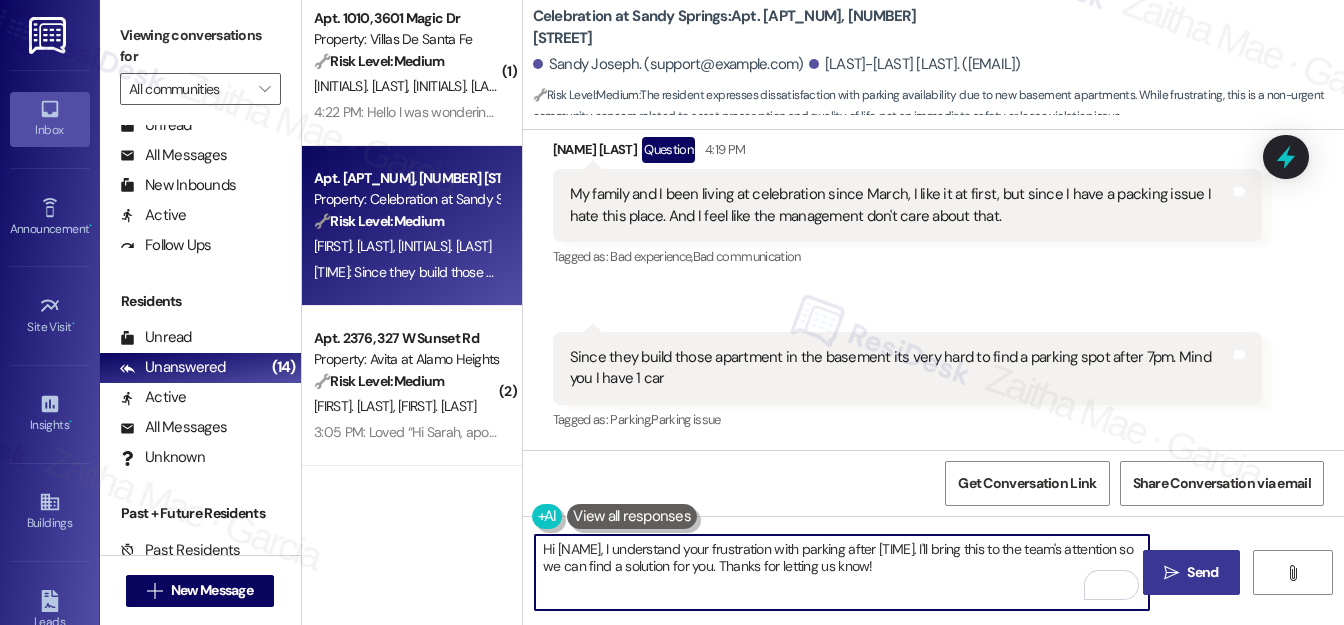type on "Hi Sandy, I understand your frustration with parking after 7 PM. I'll bring this to the team's attention so we can find a solution for you. Thanks for letting us know!" 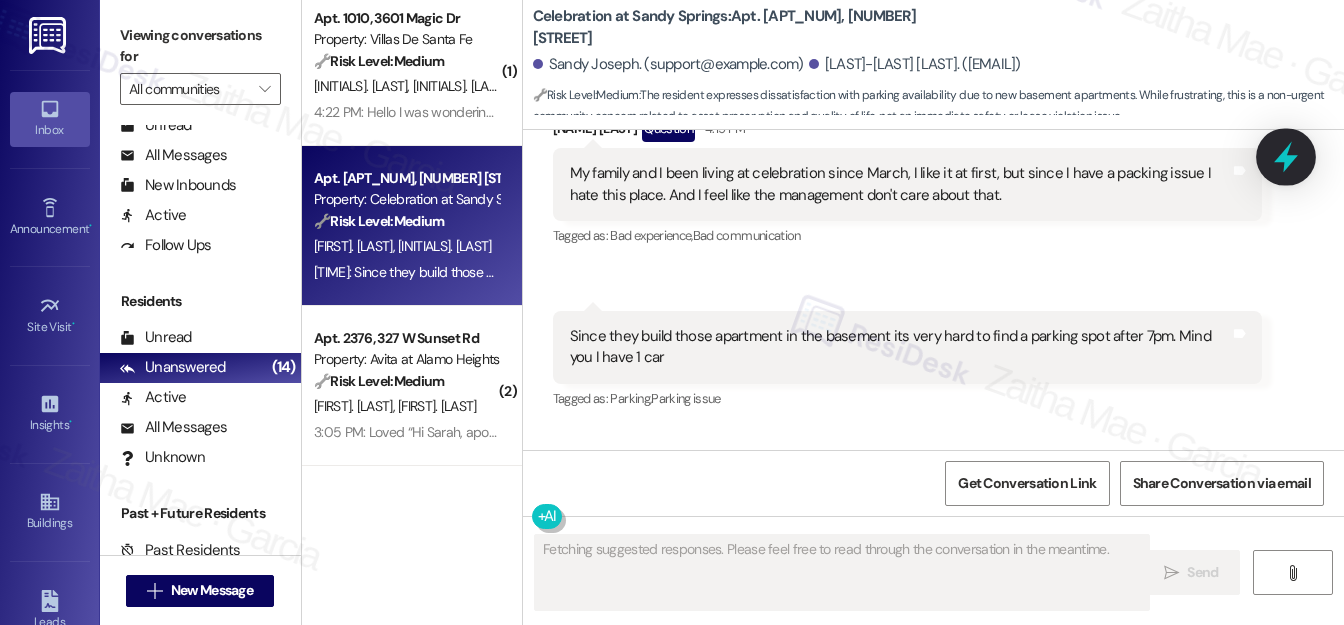 scroll, scrollTop: 762, scrollLeft: 0, axis: vertical 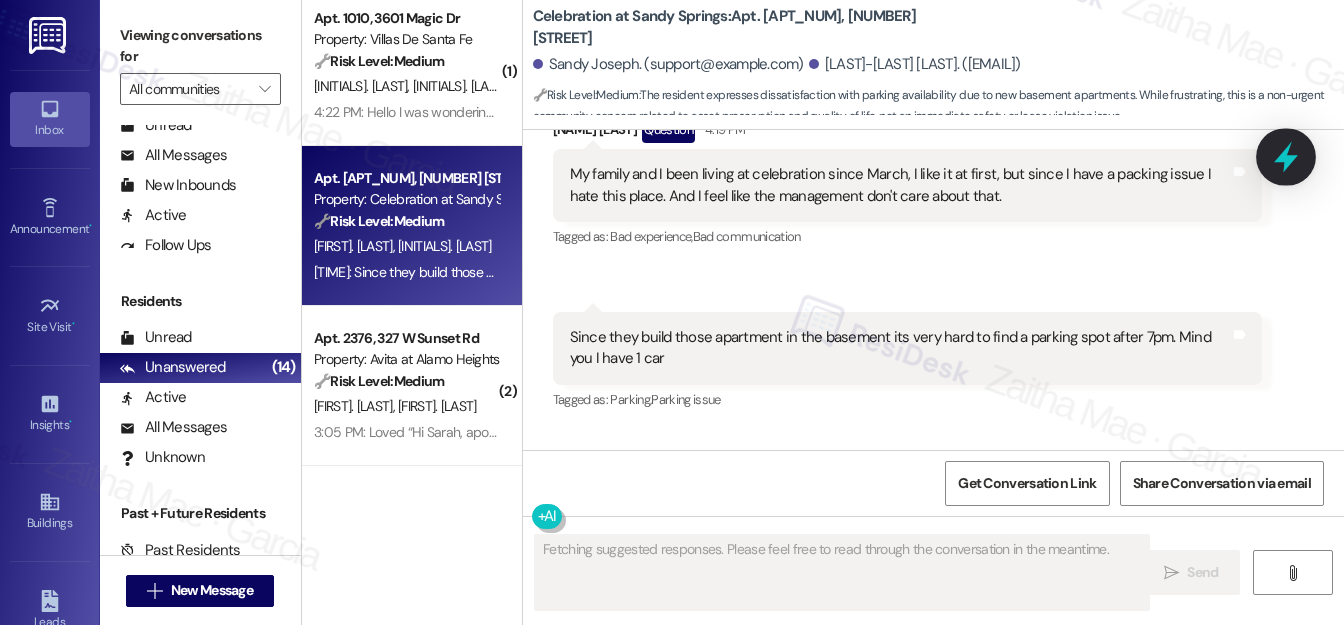 click 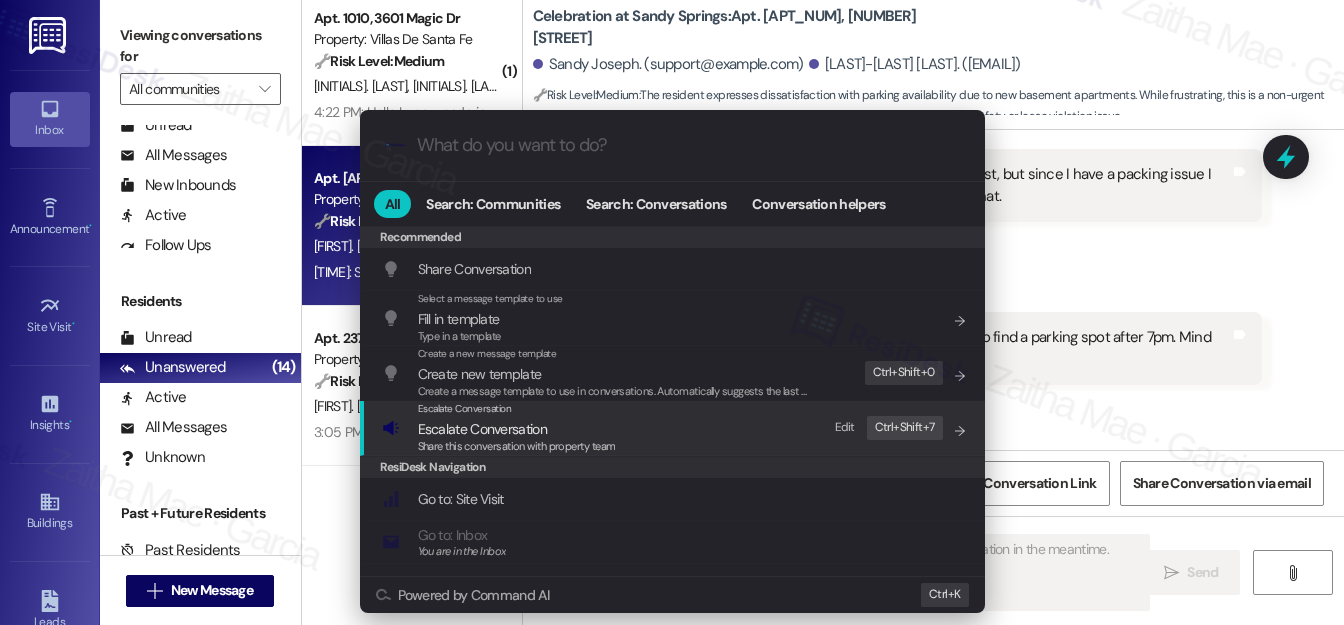 click on "Escalate Conversation" at bounding box center [482, 429] 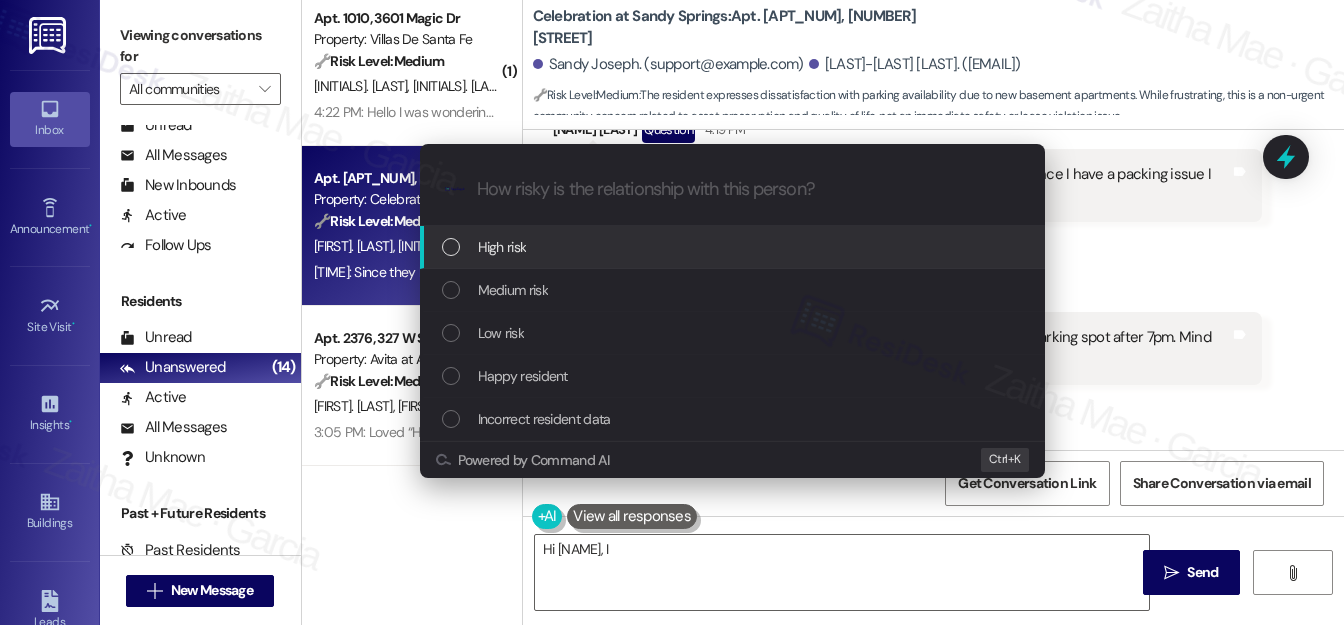 click on "Low risk" at bounding box center (501, 333) 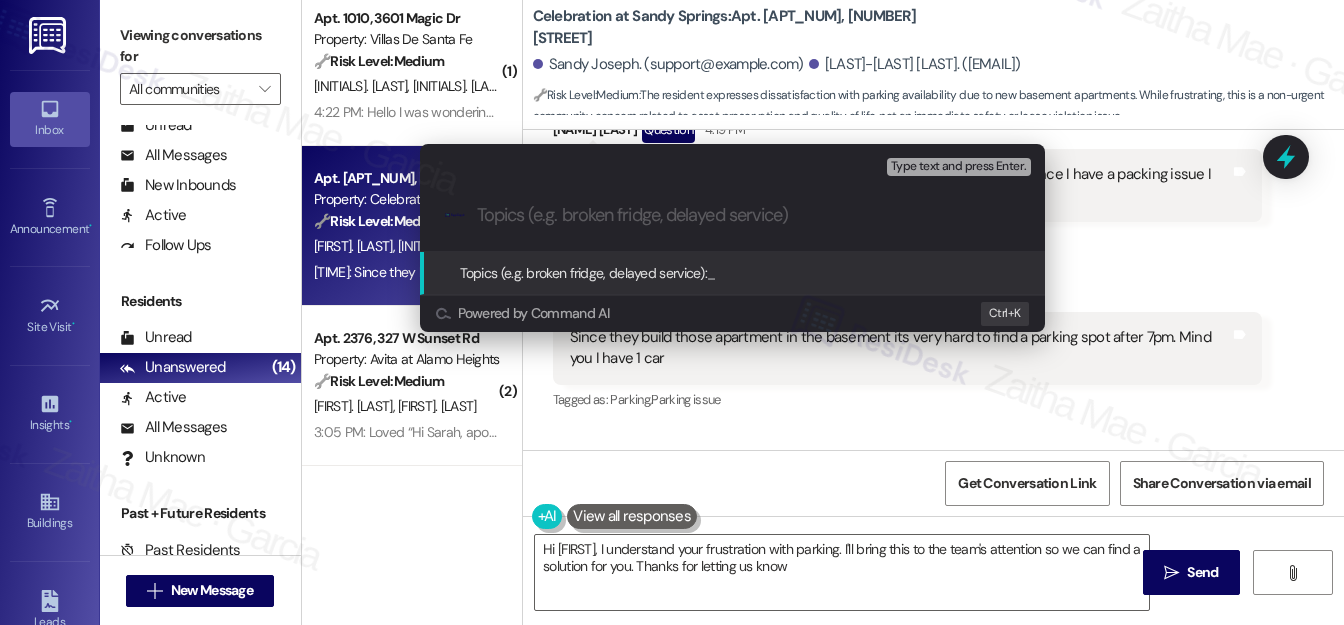 type on "Hi Sandy, I understand your frustration with parking. I'll bring this to the team's attention so we can find a solution for you. Thanks for letting us know!" 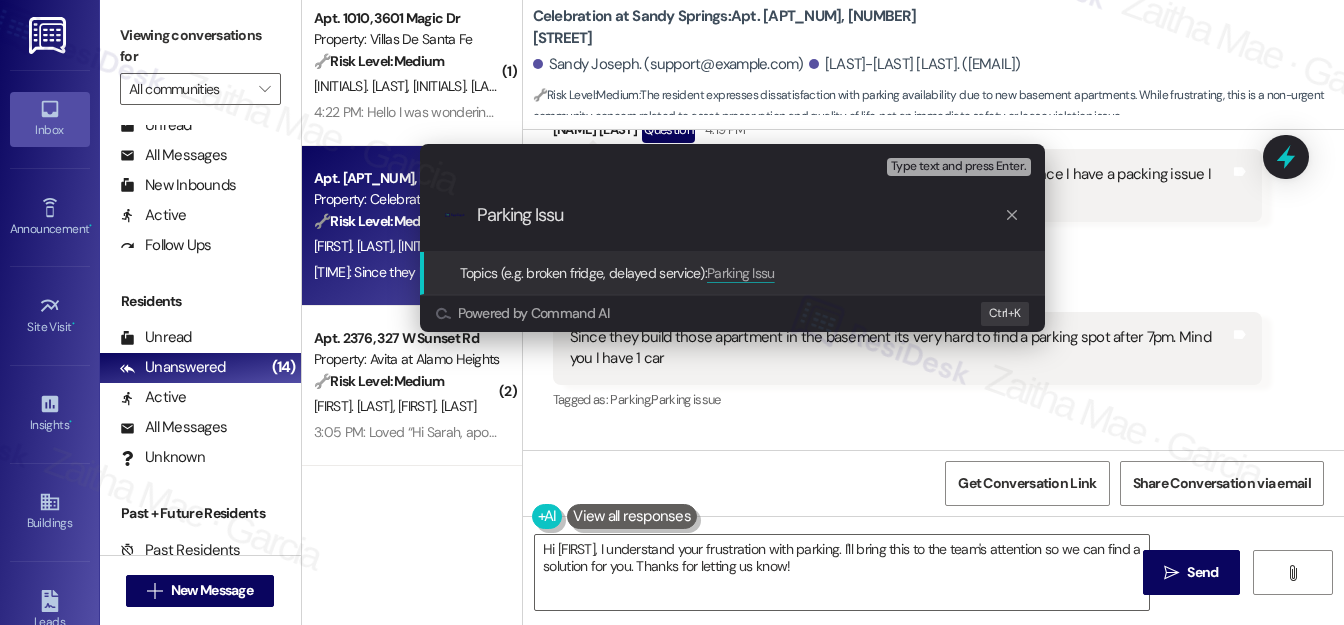 type on "Parking Issue" 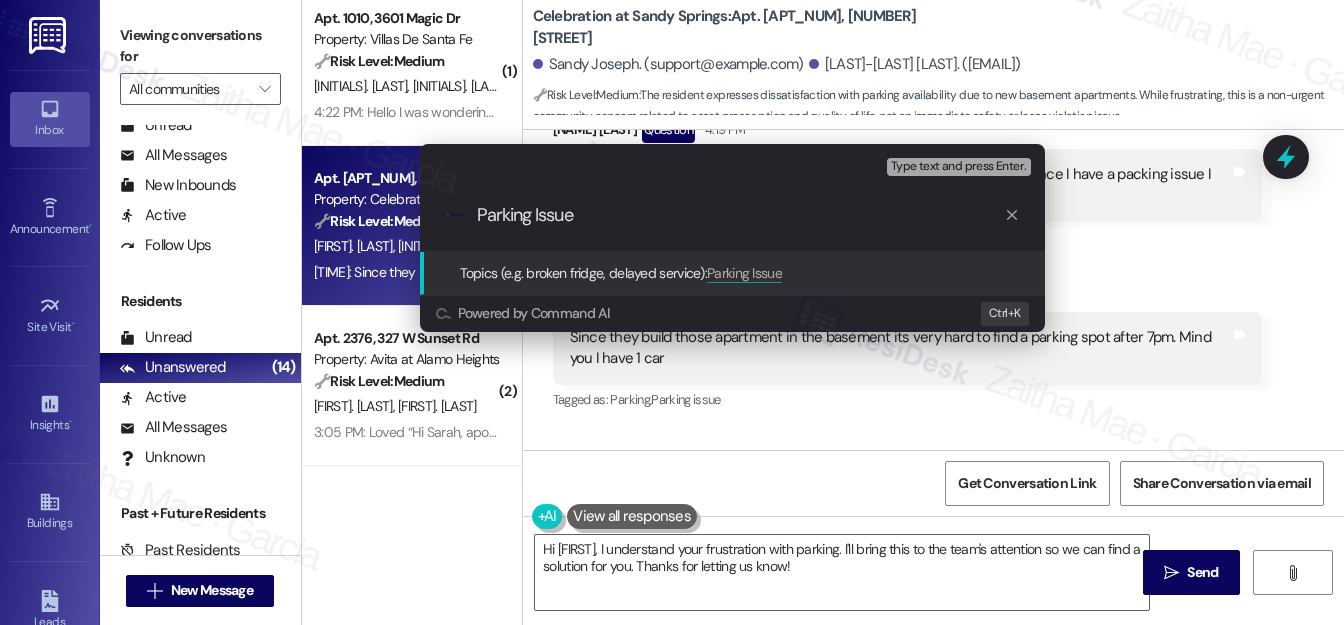 type 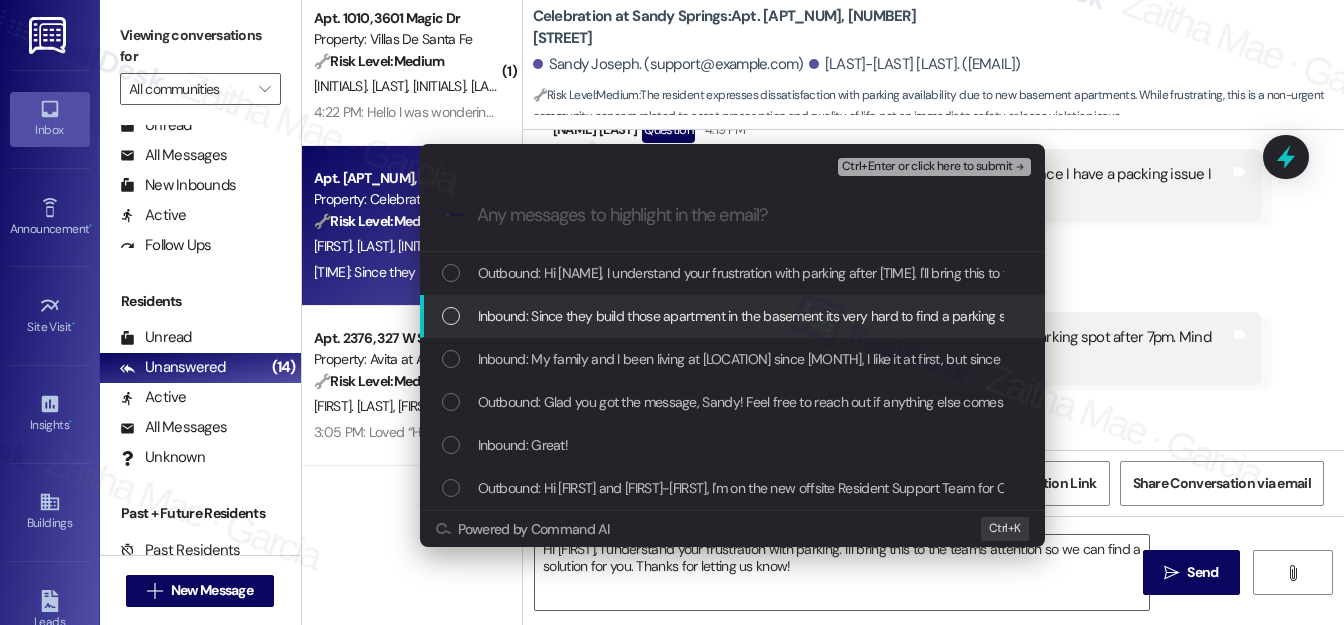 click at bounding box center [451, 316] 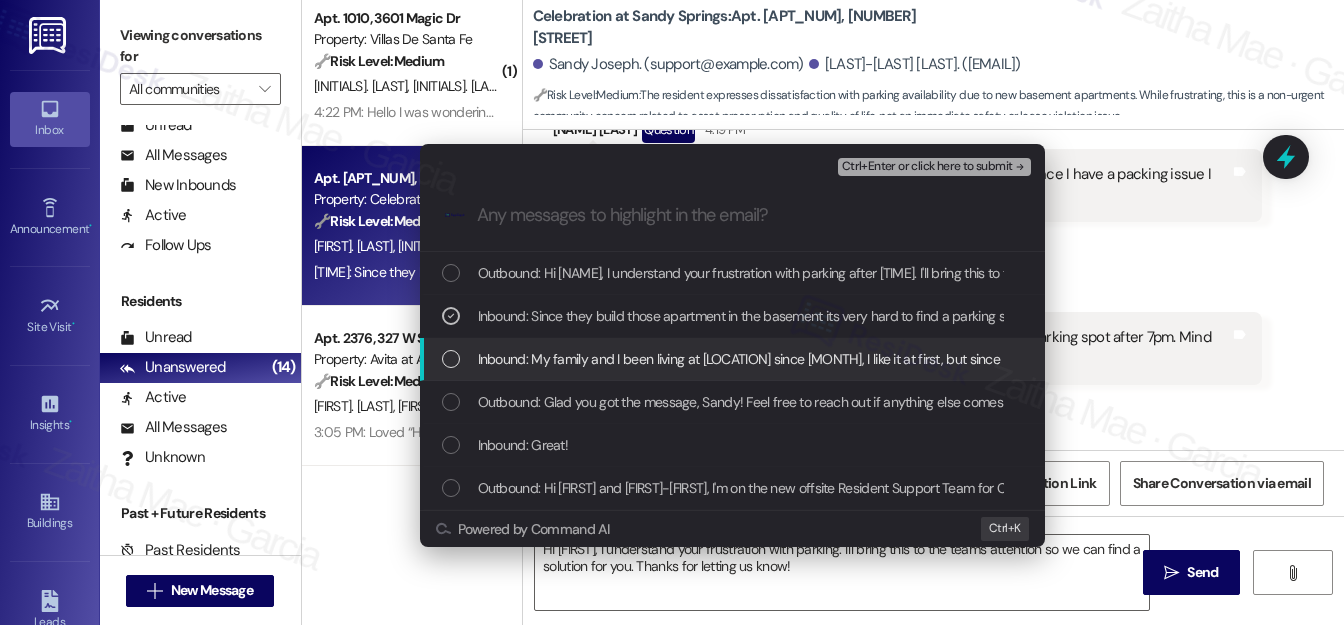 click at bounding box center (451, 359) 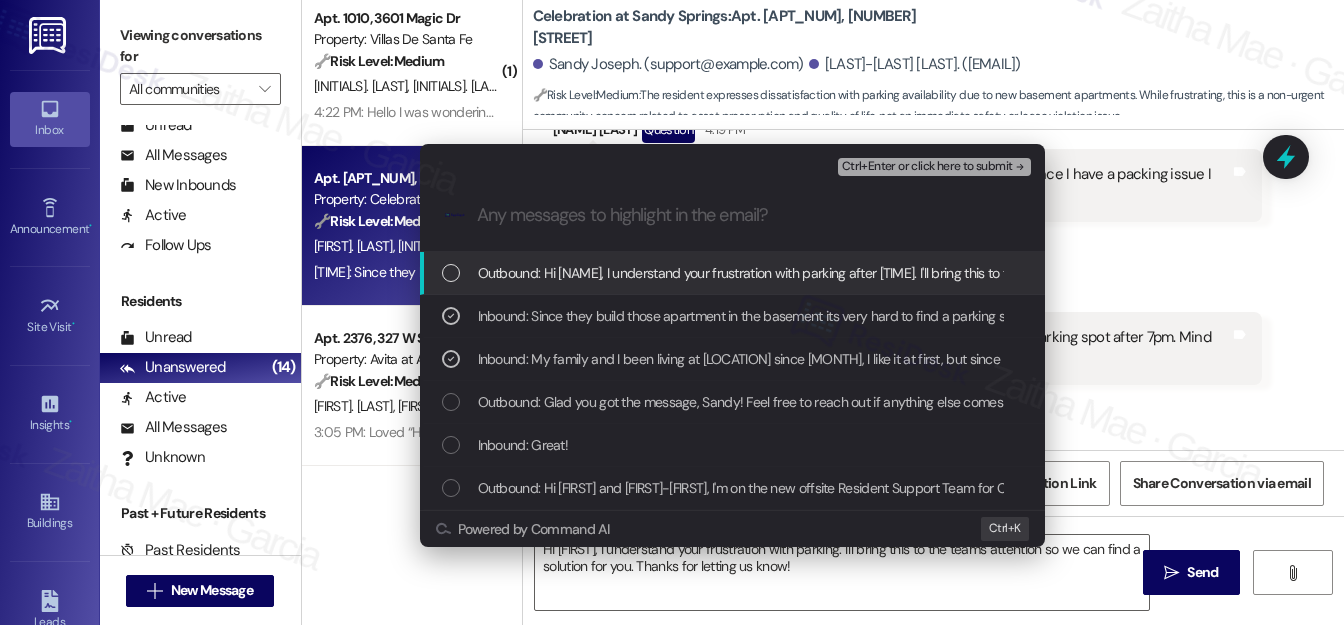 click on "Ctrl+Enter or click here to submit" at bounding box center (927, 167) 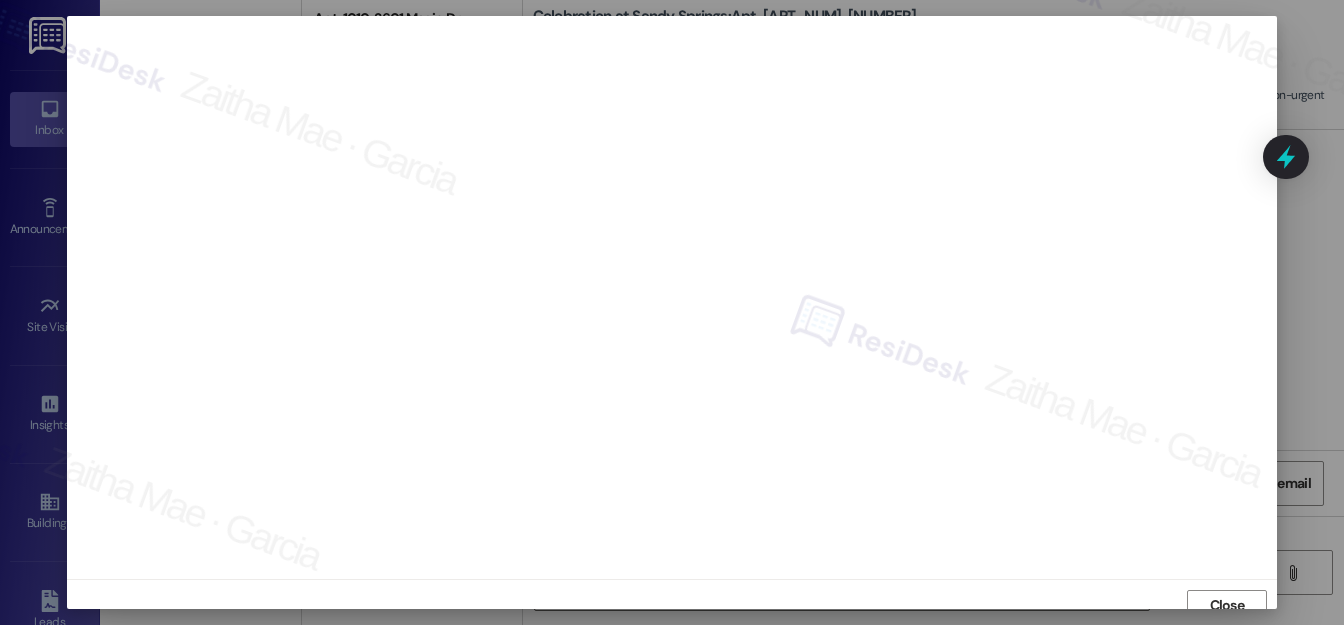 scroll, scrollTop: 12, scrollLeft: 0, axis: vertical 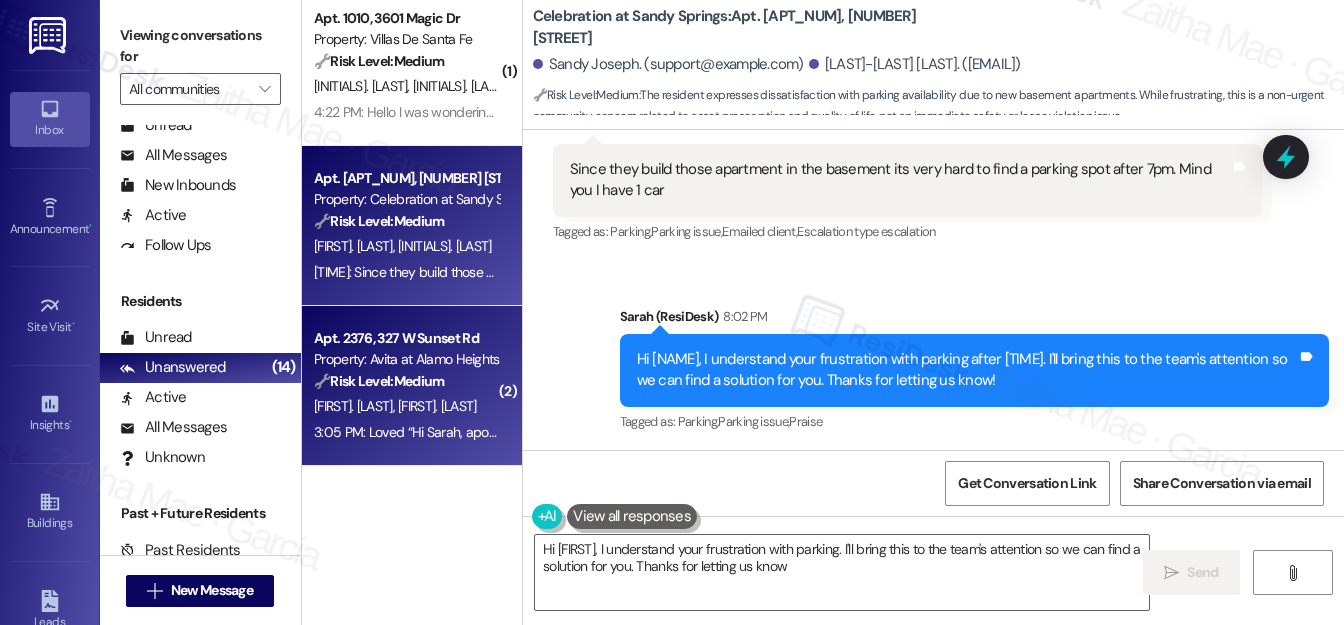 type on "Hi Sandy, I understand your frustration with parking. I'll bring this to the team's attention so we can find a solution for you. Thanks for letting us know!" 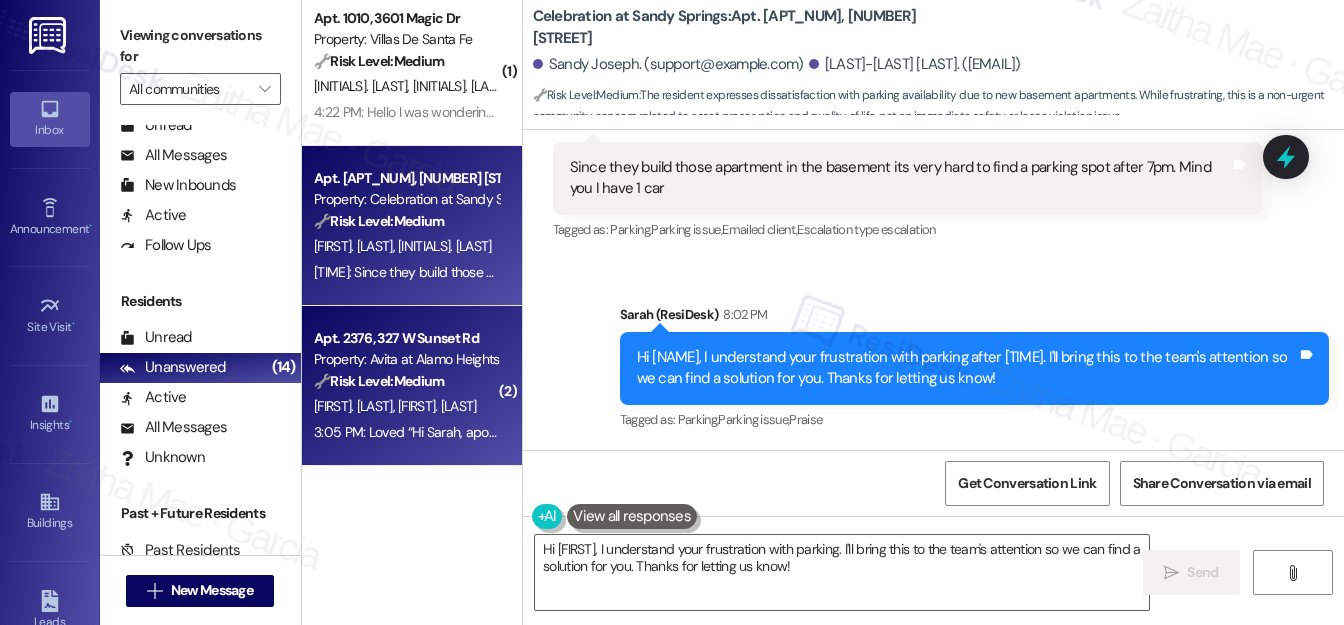 scroll, scrollTop: 953, scrollLeft: 0, axis: vertical 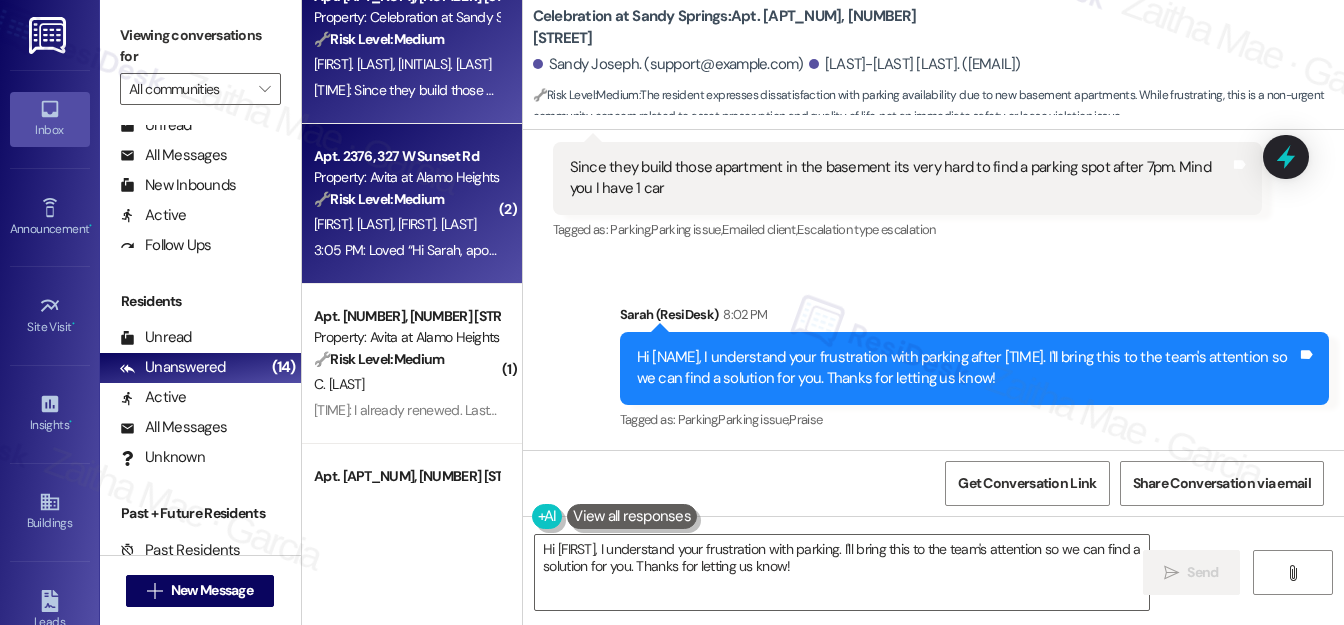 click on "🔧  Risk Level:  Medium The resident is clarifying that they believe they already signed the renewal documents. This is a potential administrative issue but not an urgent matter. It requires checking the status of the documents." at bounding box center (406, 199) 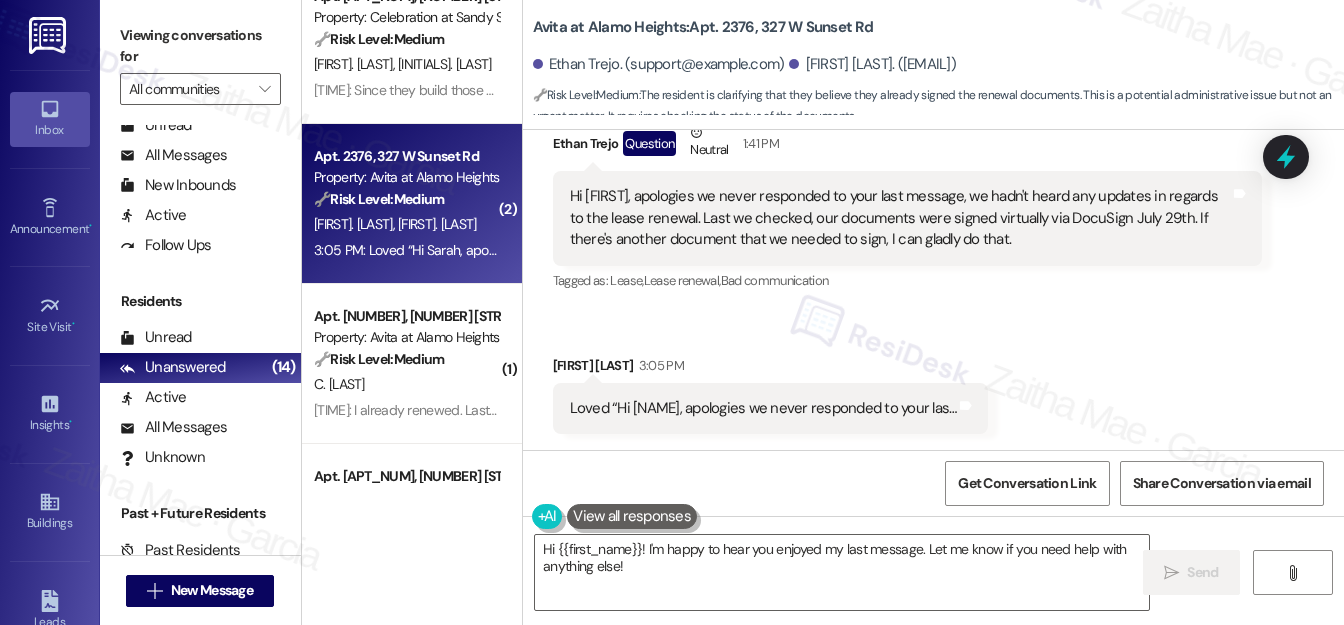 scroll, scrollTop: 3039, scrollLeft: 0, axis: vertical 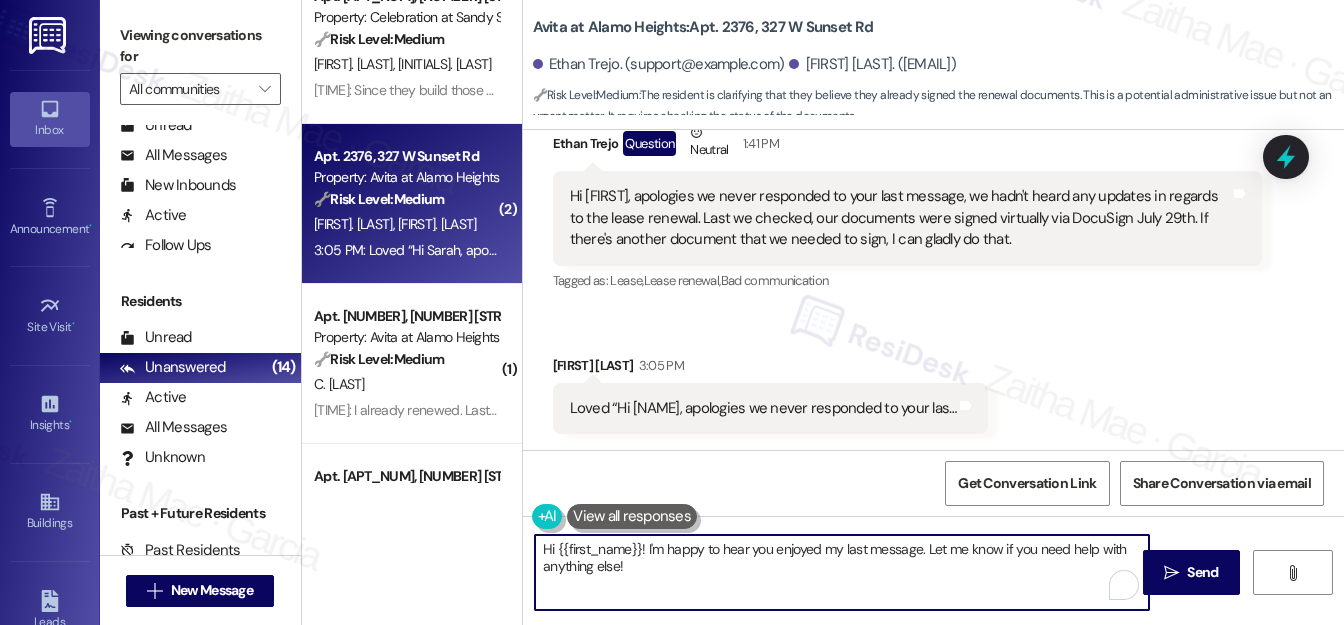 drag, startPoint x: 645, startPoint y: 546, endPoint x: 661, endPoint y: 570, distance: 28.84441 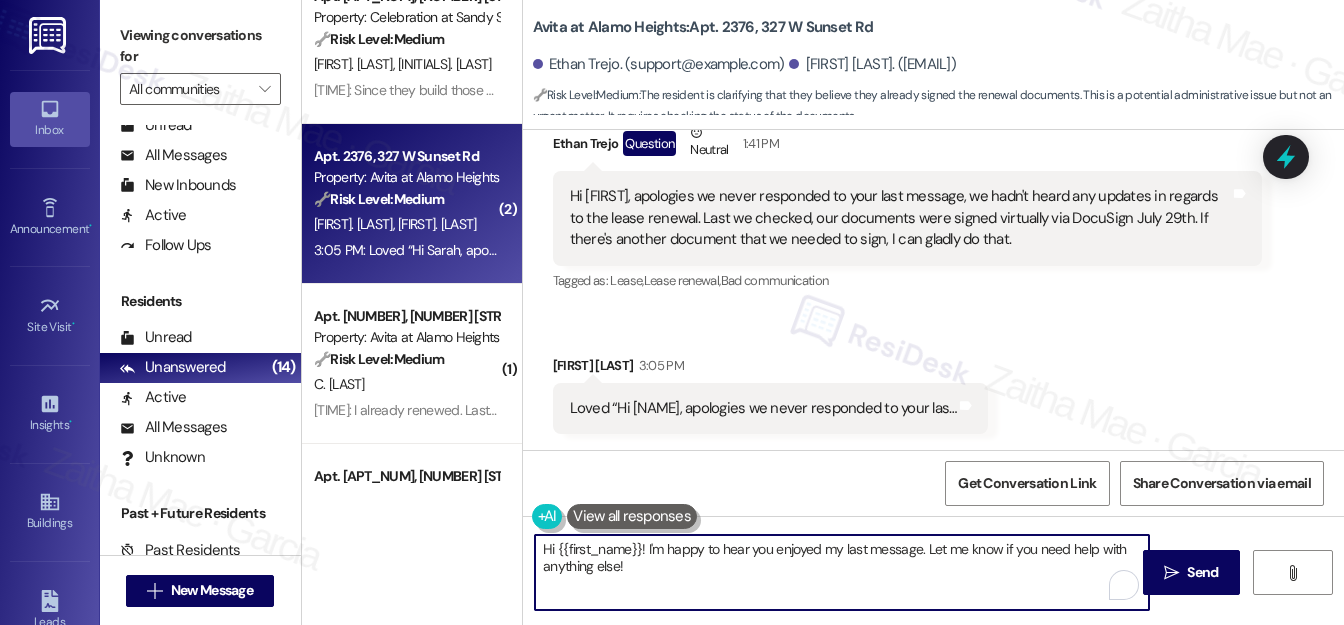 click on "Hi {{first_name}}! I'm happy to hear you enjoyed my last message. Let me know if you need help with anything else!" at bounding box center [842, 572] 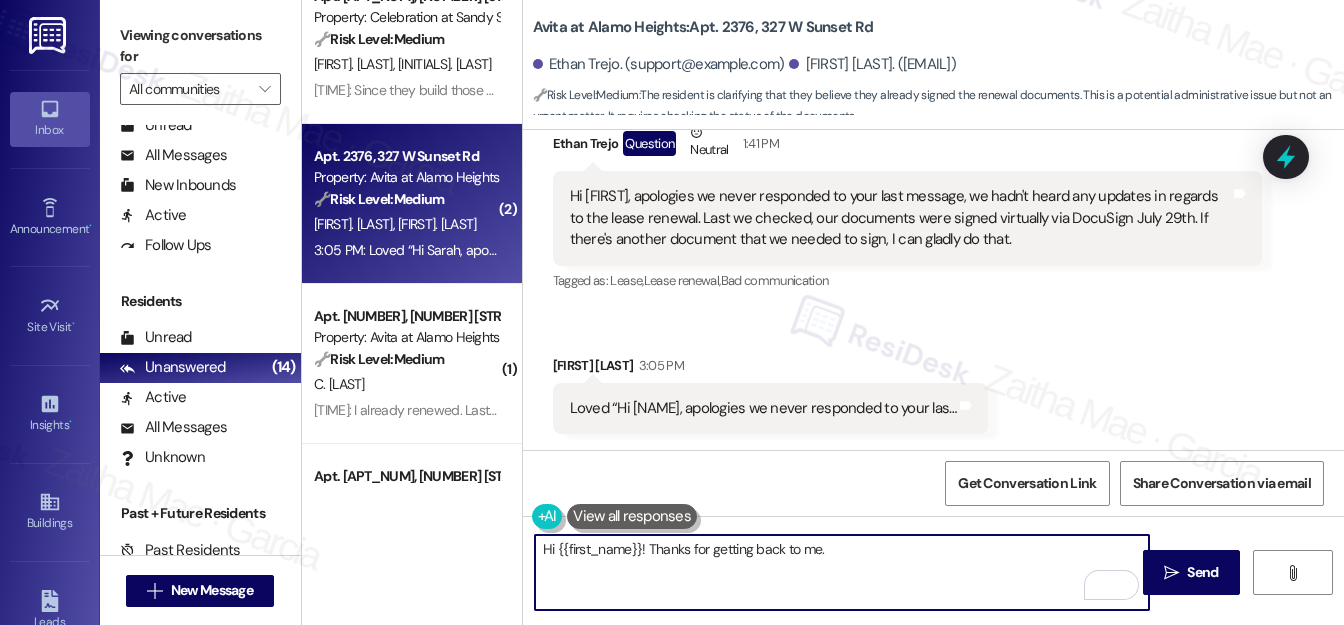 type on "Hi {{first_name}}! Thanks for getting back to me." 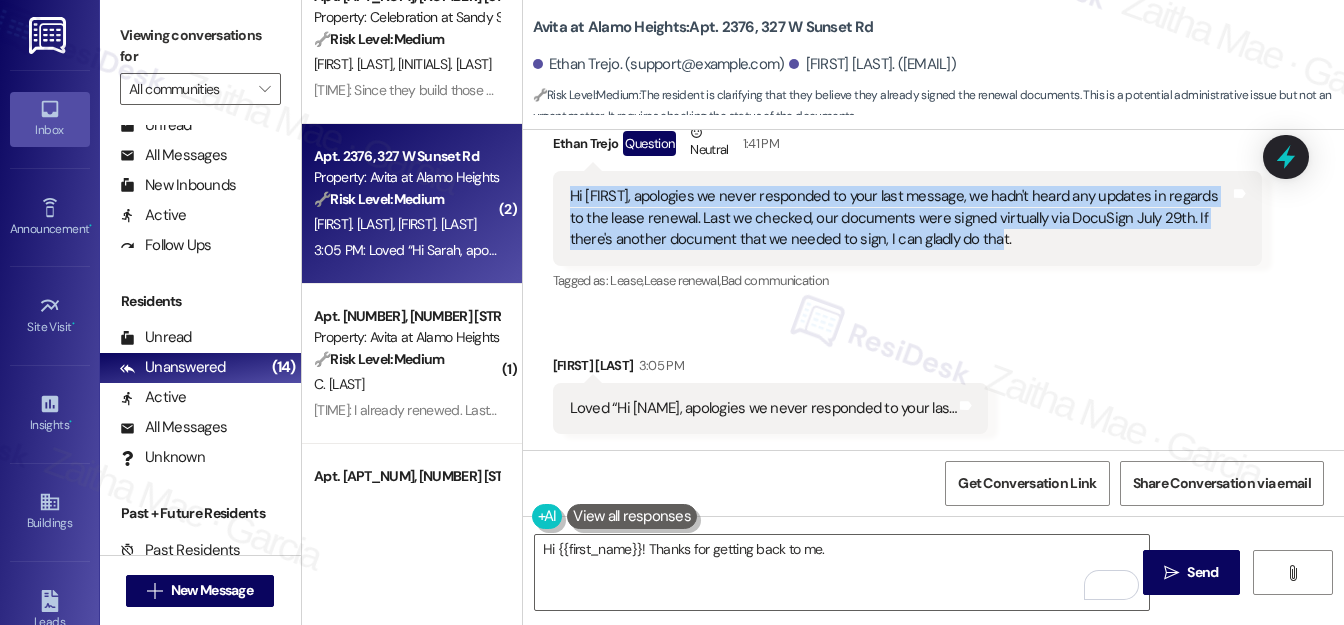 drag, startPoint x: 557, startPoint y: 196, endPoint x: 971, endPoint y: 251, distance: 417.6374 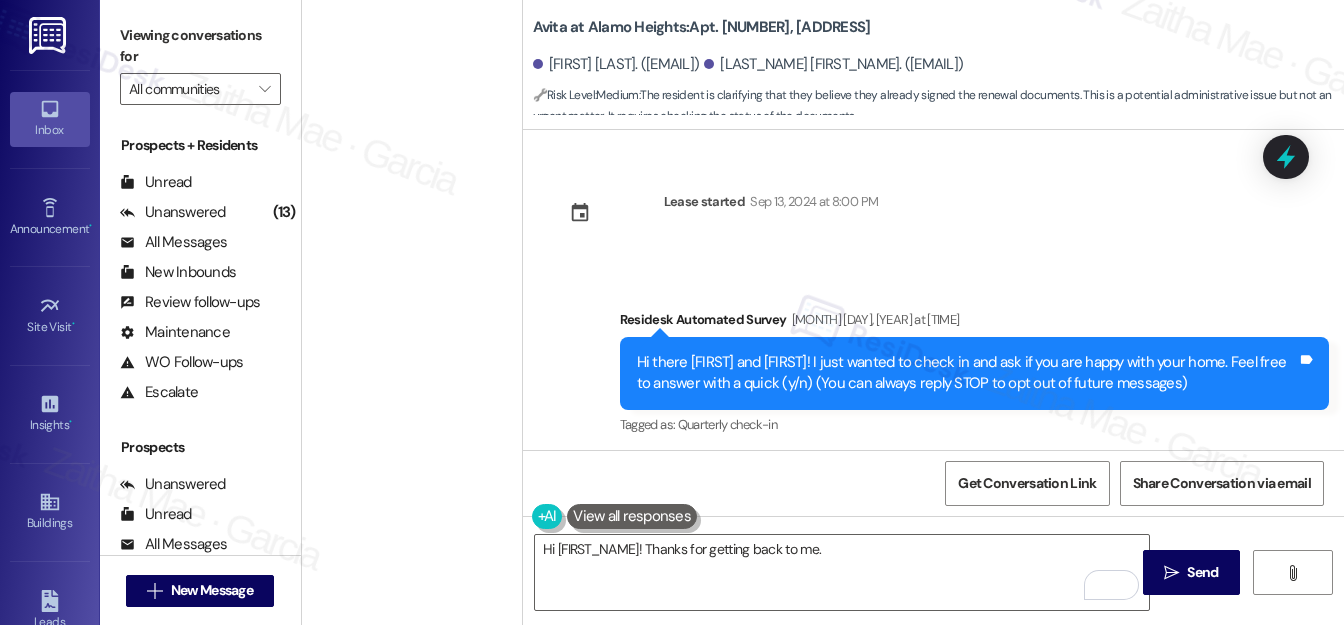 scroll, scrollTop: 0, scrollLeft: 0, axis: both 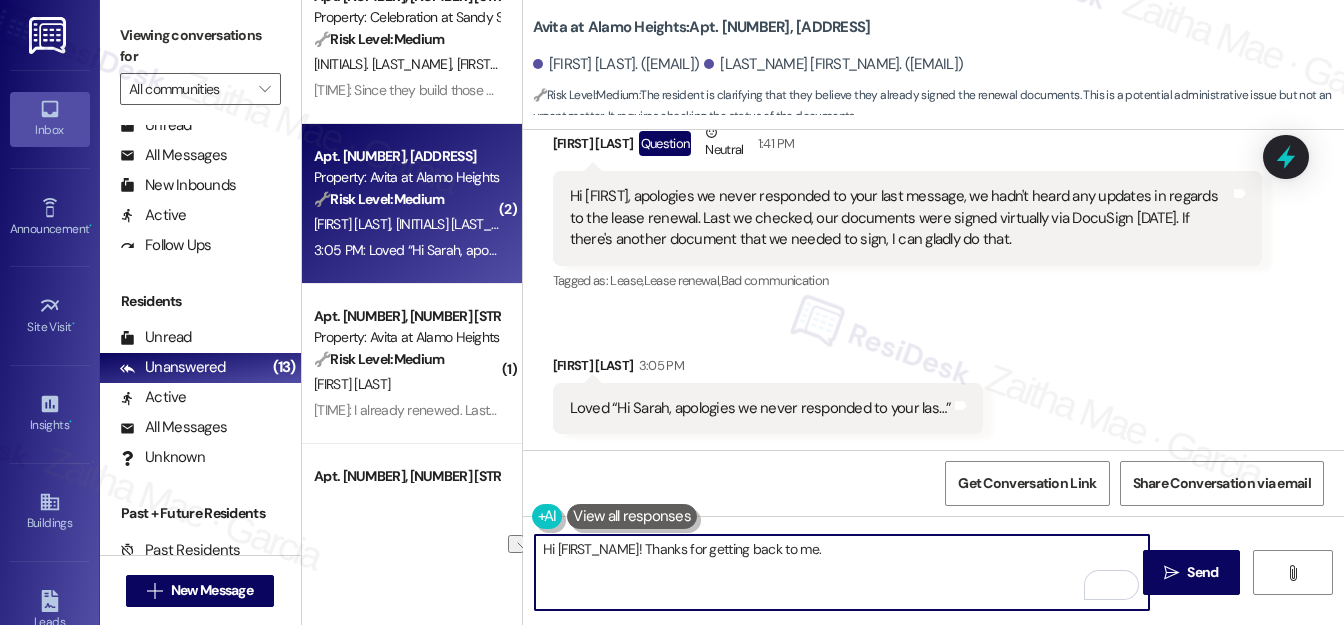 drag, startPoint x: 637, startPoint y: 547, endPoint x: 823, endPoint y: 547, distance: 186 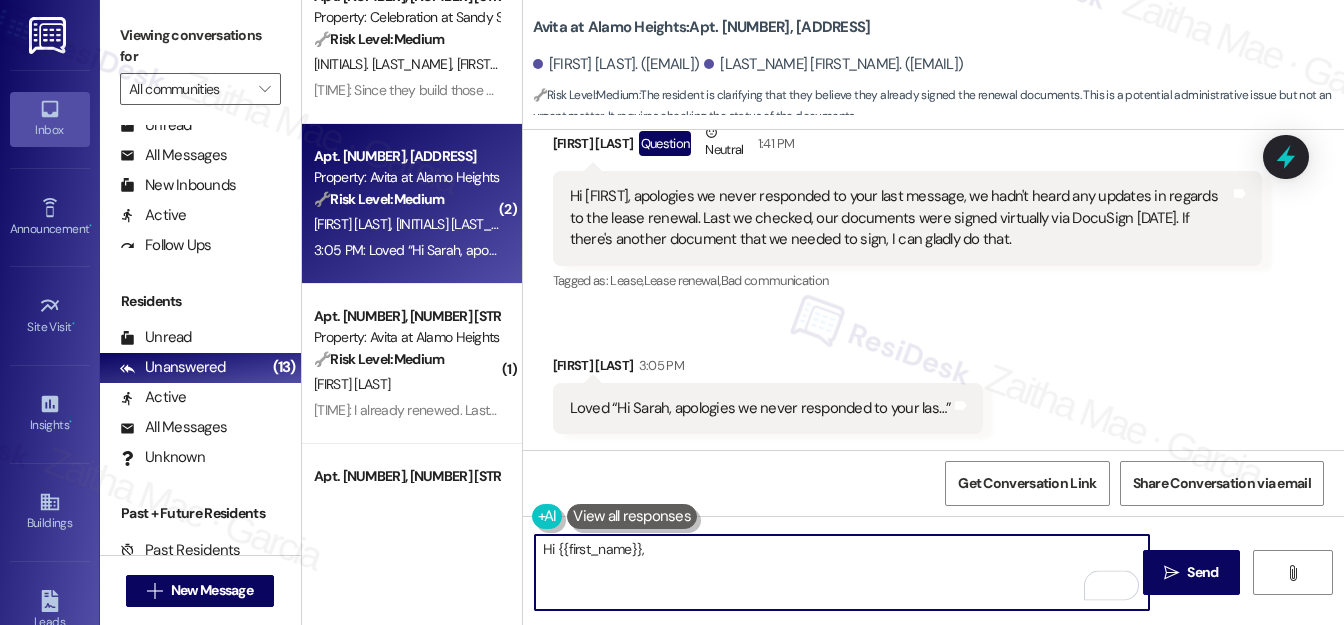 paste on "thanks for following up and no worries at all! I’ll check in with the team to confirm the status of your lease renewal and whether anything else is needed from your end. I’ll be in touch once I have an update. Appreciate your patience in the meantime!" 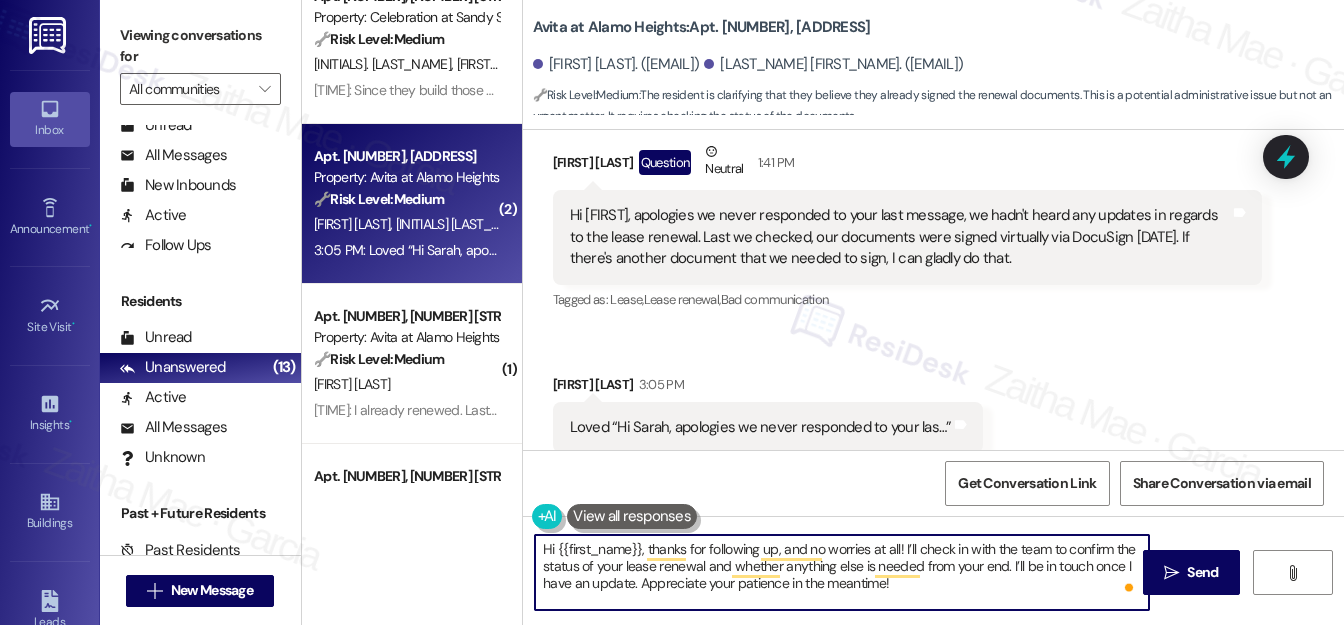 scroll, scrollTop: 3039, scrollLeft: 0, axis: vertical 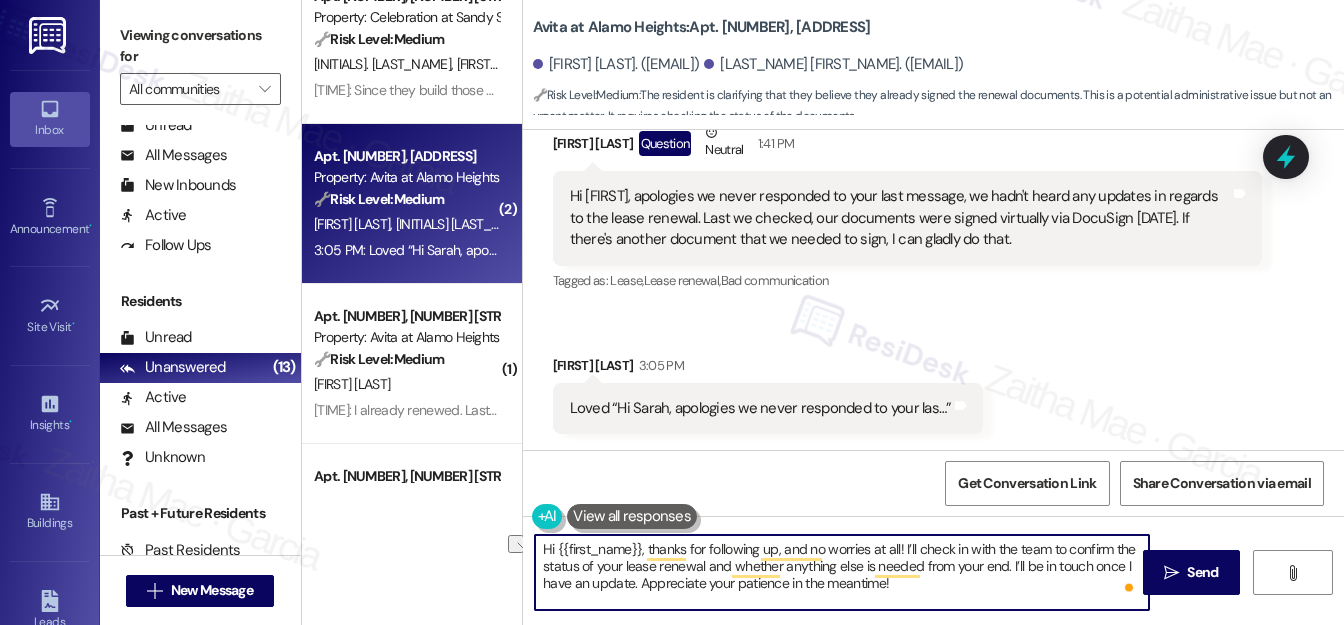drag, startPoint x: 637, startPoint y: 580, endPoint x: 906, endPoint y: 595, distance: 269.41788 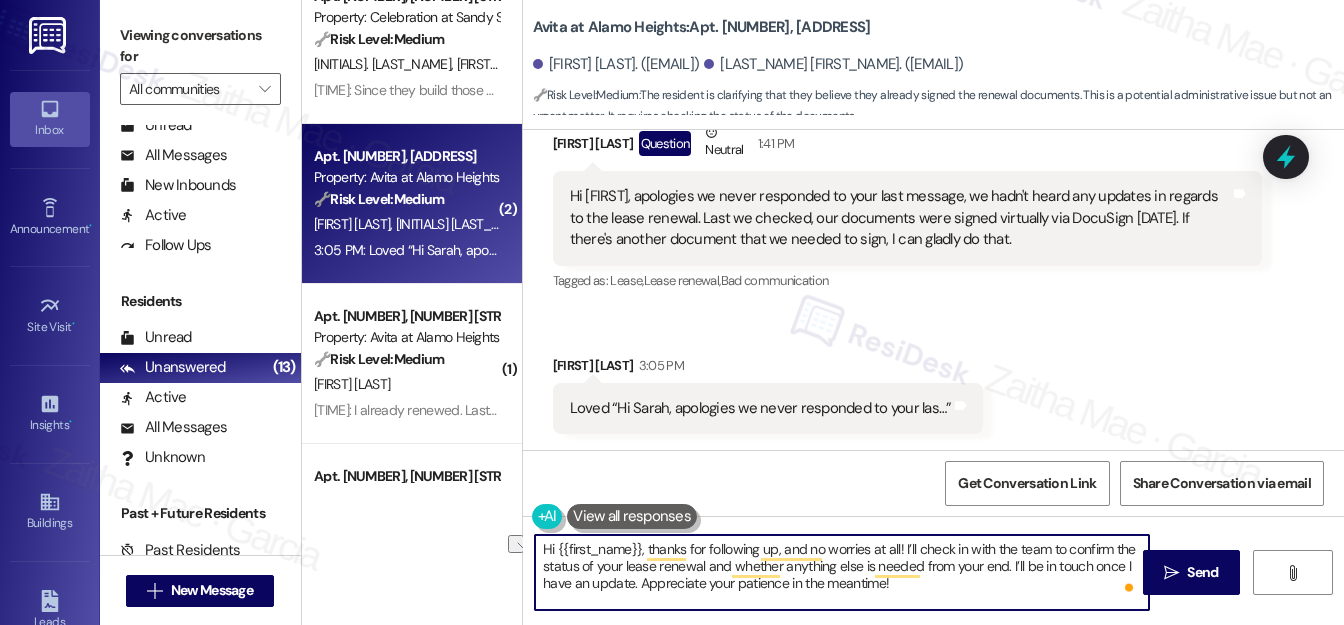 click on "Hi {{first_name}}, thanks for following up, and no worries at all! I’ll check in with the team to confirm the status of your lease renewal and whether anything else is needed from your end. I’ll be in touch once I have an update. Appreciate your patience in the meantime!" at bounding box center (842, 572) 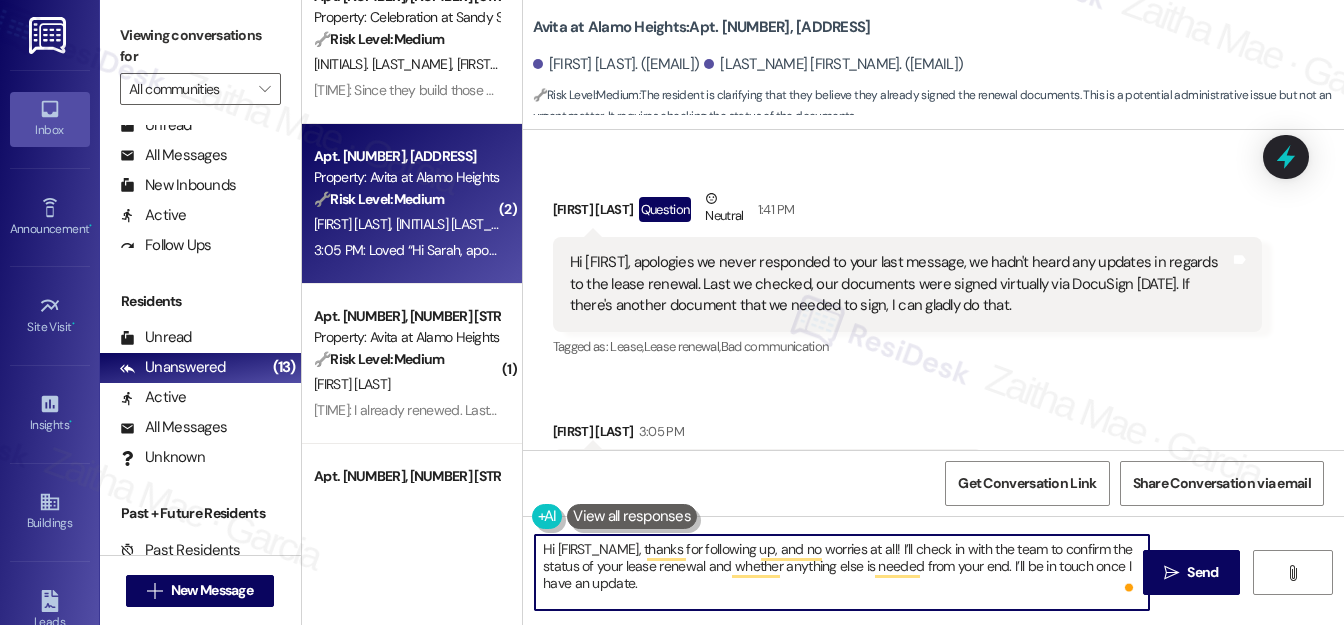 scroll, scrollTop: 3039, scrollLeft: 0, axis: vertical 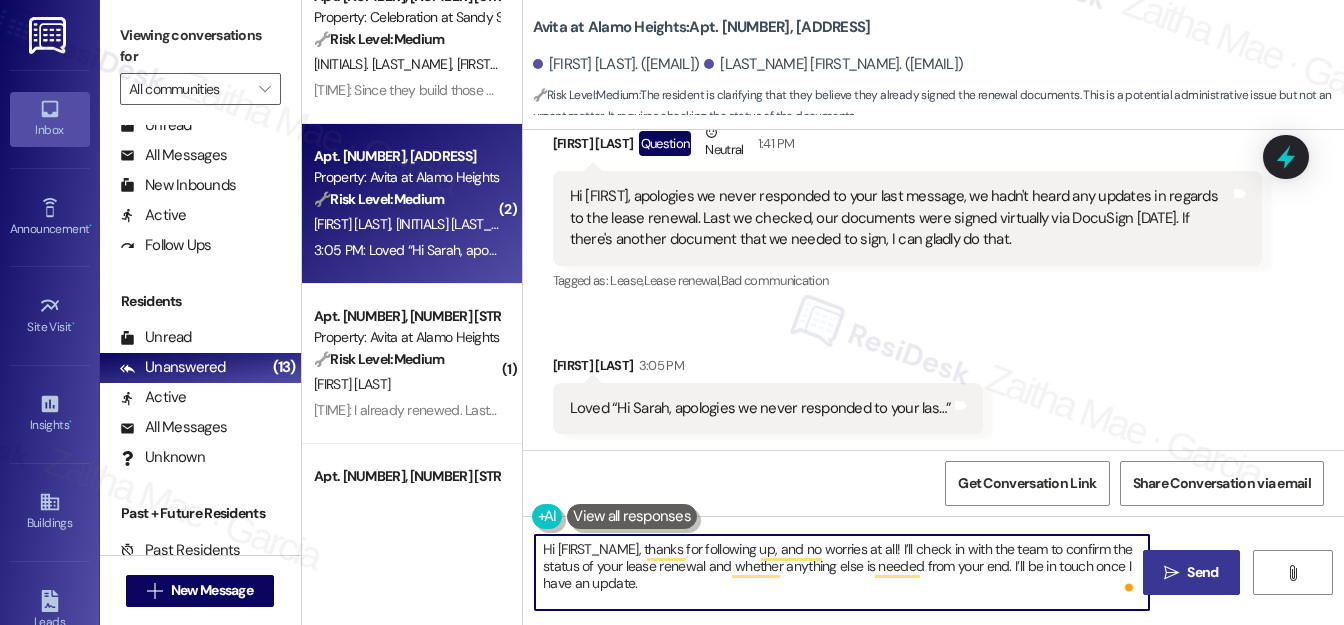type on "Hi {{first_name}}, thanks for following up, and no worries at all! I’ll check in with the team to confirm the status of your lease renewal and whether anything else is needed from your end. I’ll be in touch once I have an update." 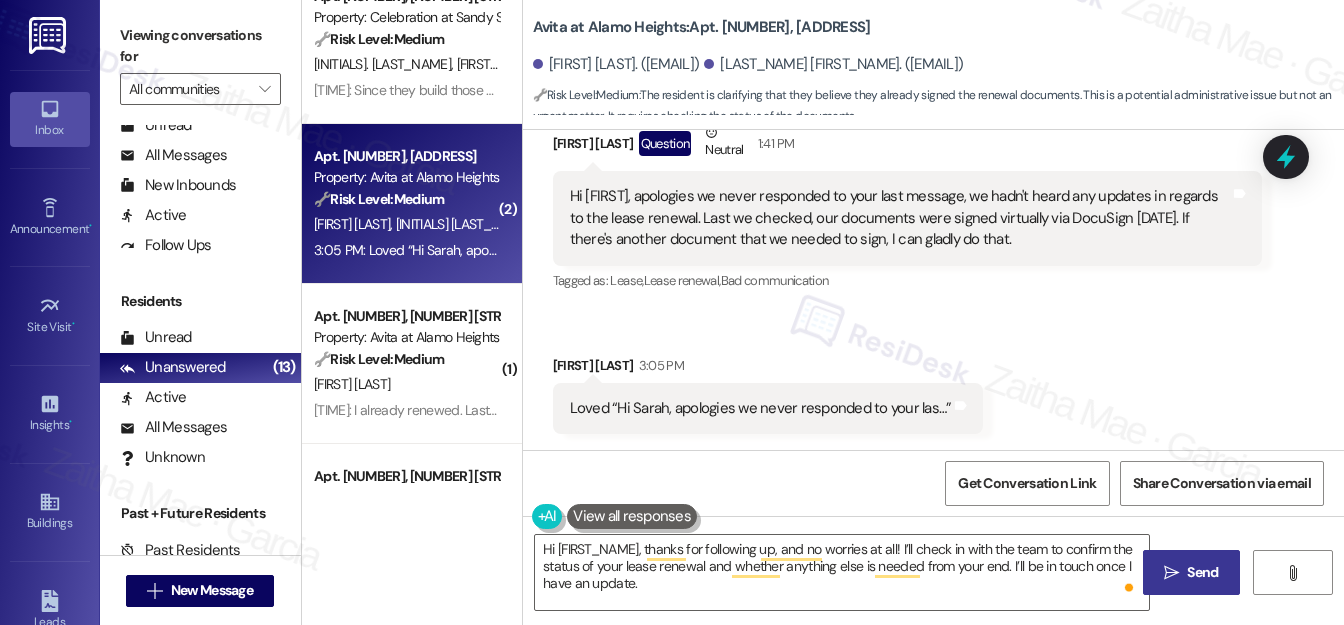 click on "Send" at bounding box center (1202, 572) 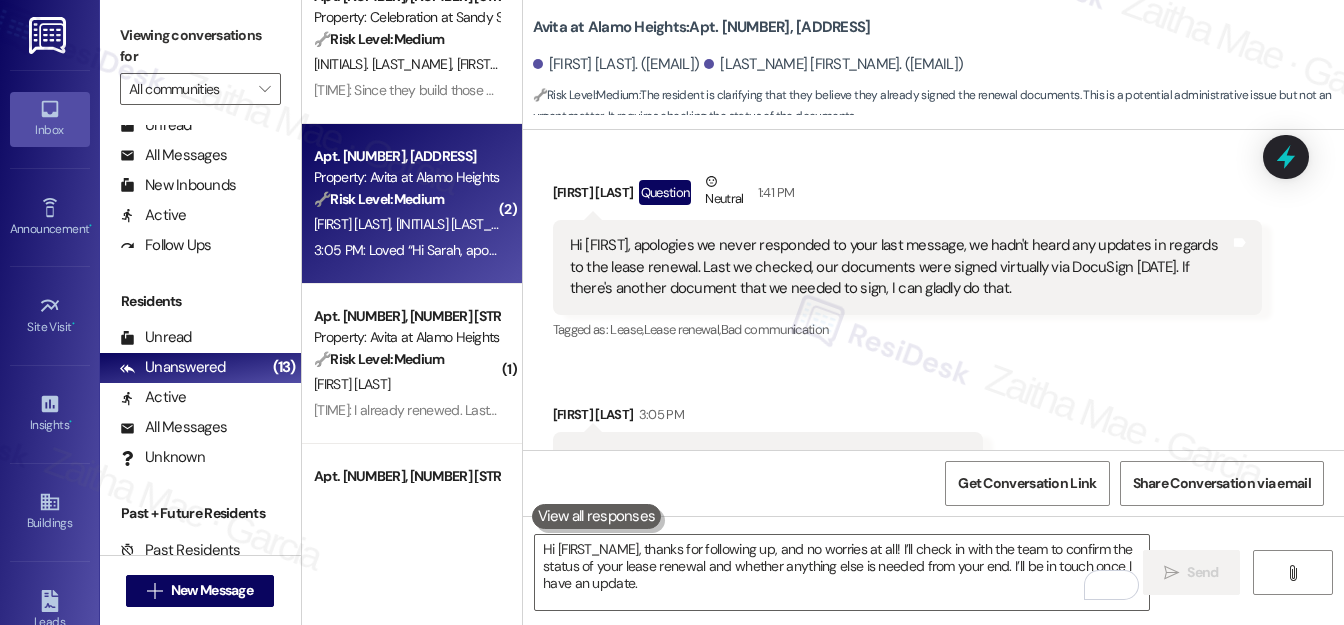 scroll, scrollTop: 2947, scrollLeft: 0, axis: vertical 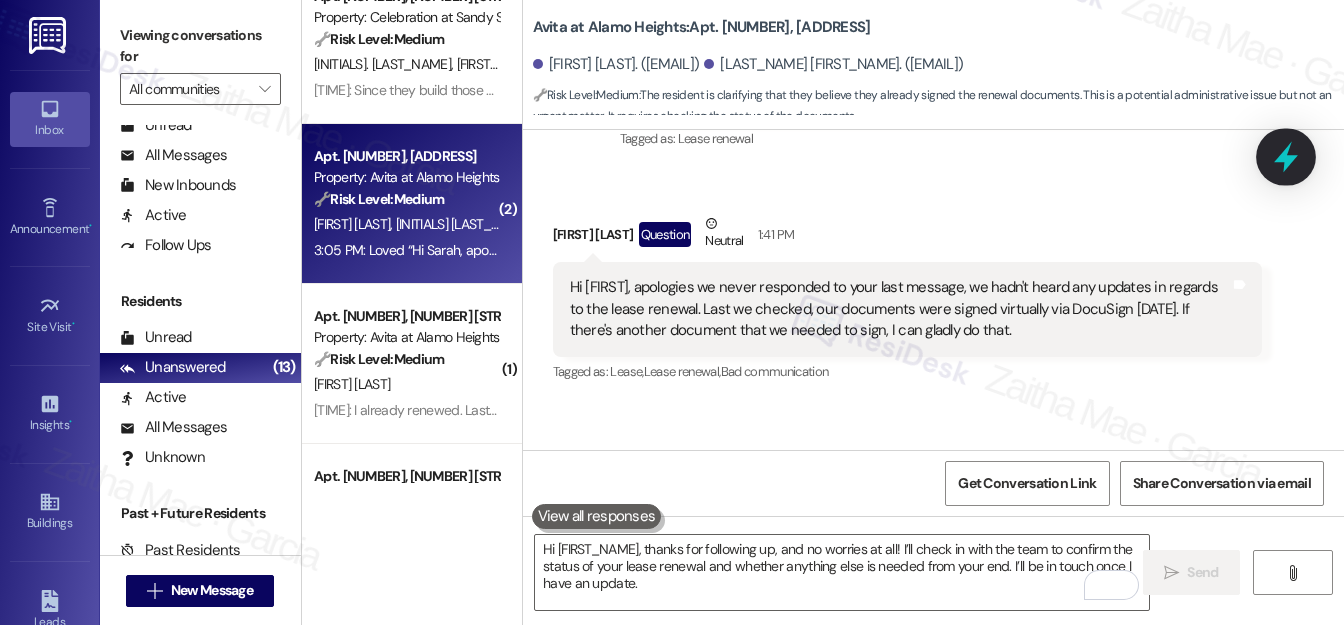 click 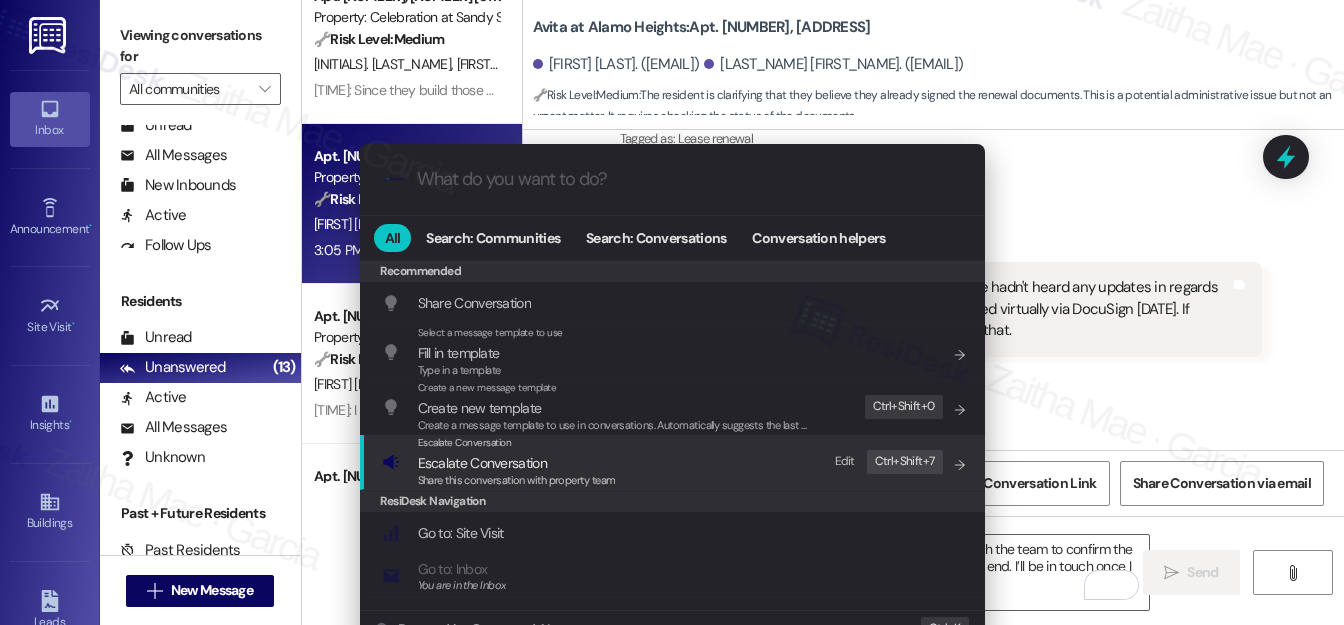 click on "Escalate Conversation" at bounding box center (482, 463) 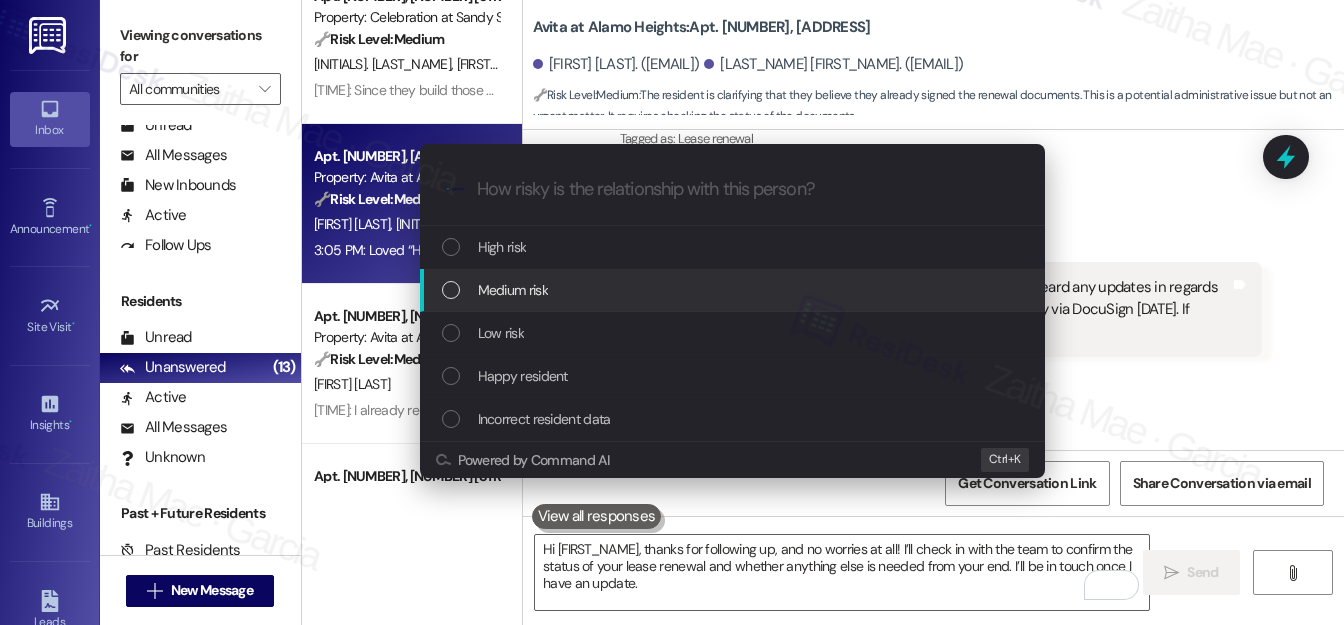 click on "Medium risk" at bounding box center [734, 290] 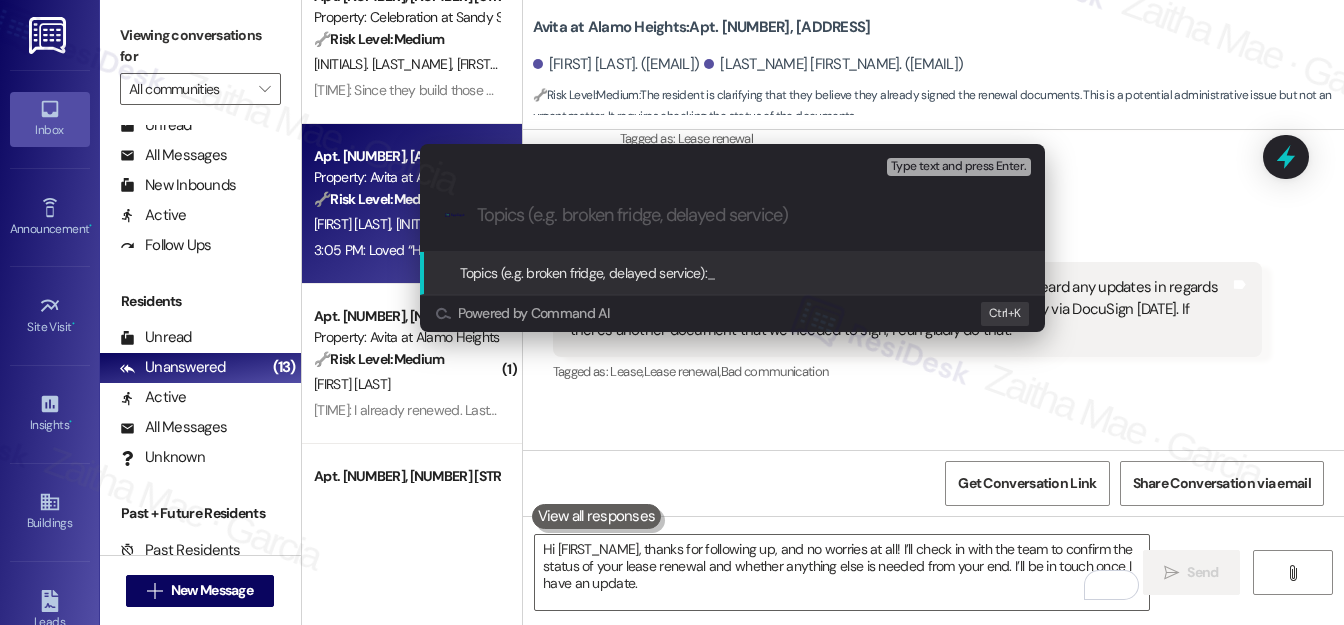 paste on "Lease Renewal Status – Awaiting Confirmation" 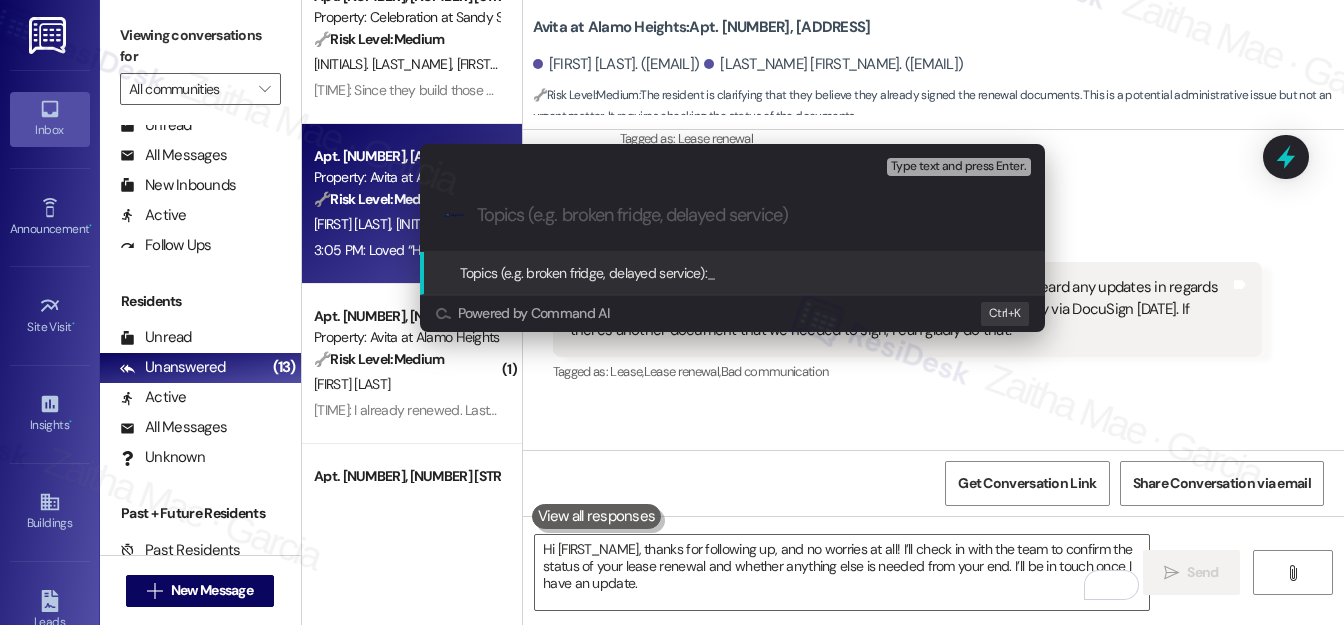 type on "Lease Renewal Status – Awaiting Confirmation" 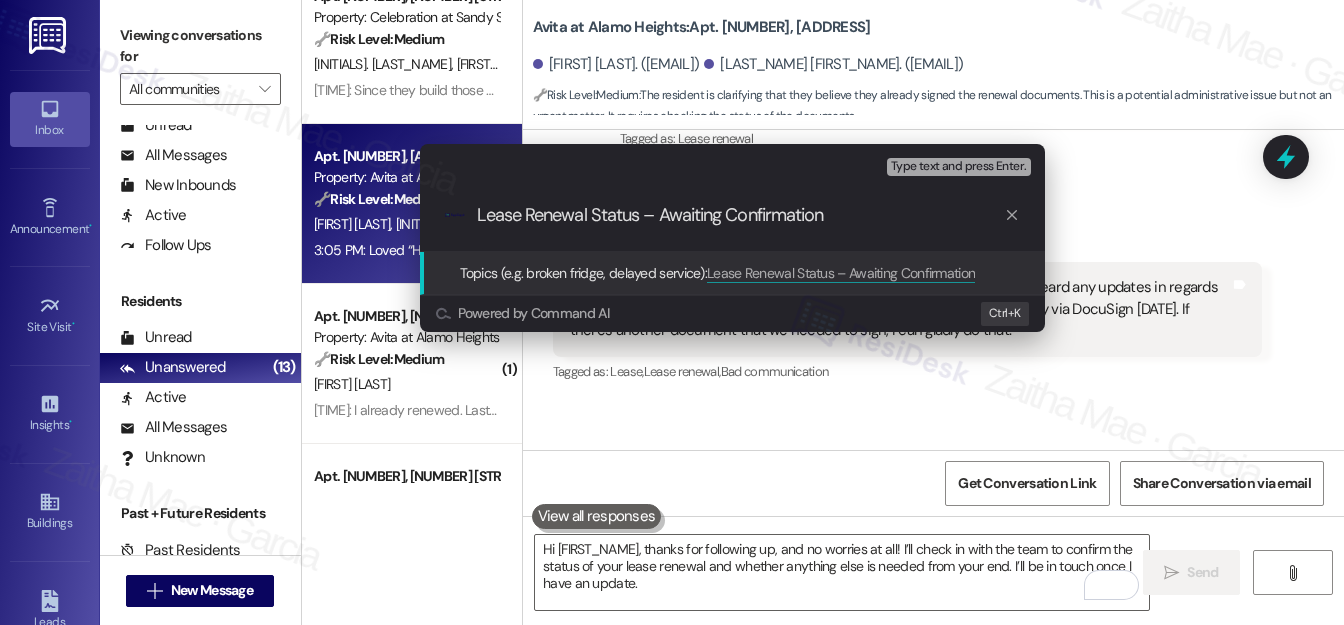 type 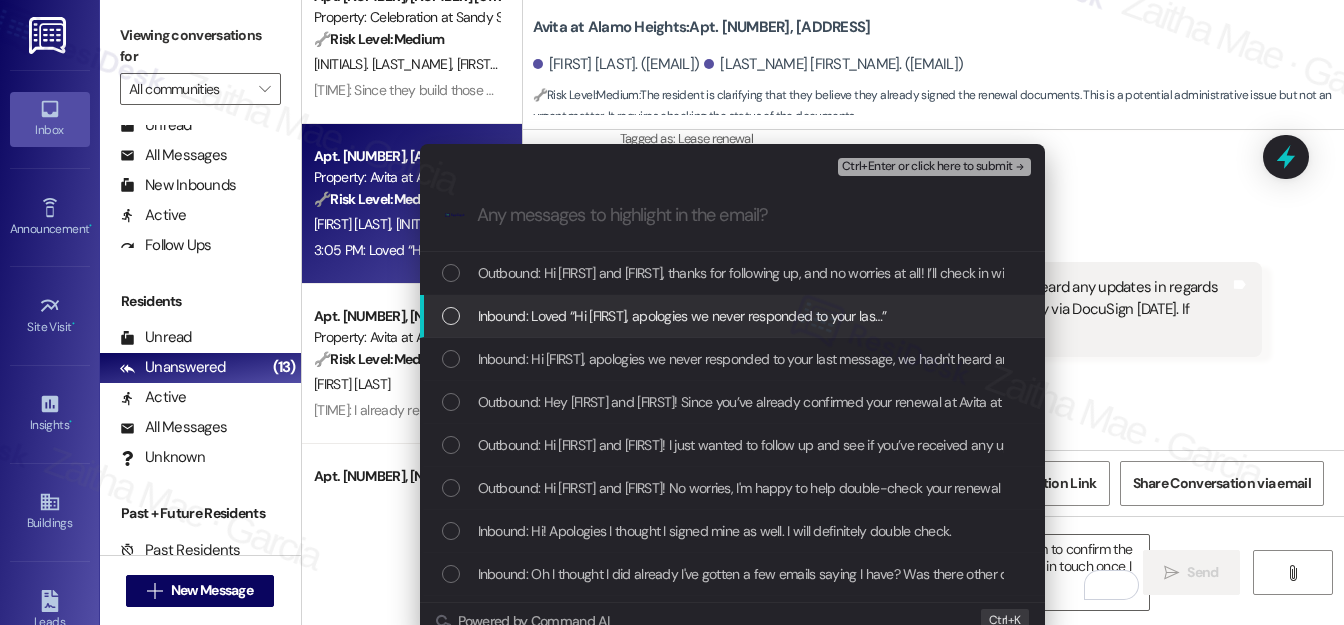 click at bounding box center [451, 316] 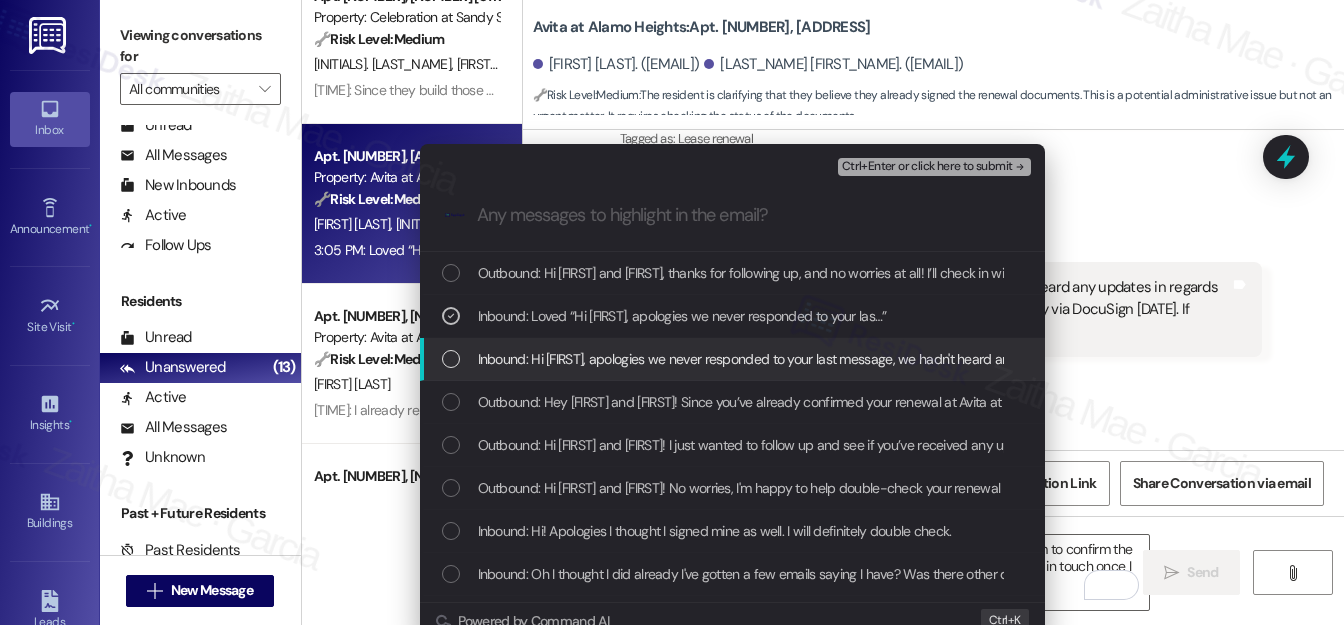 click at bounding box center [451, 359] 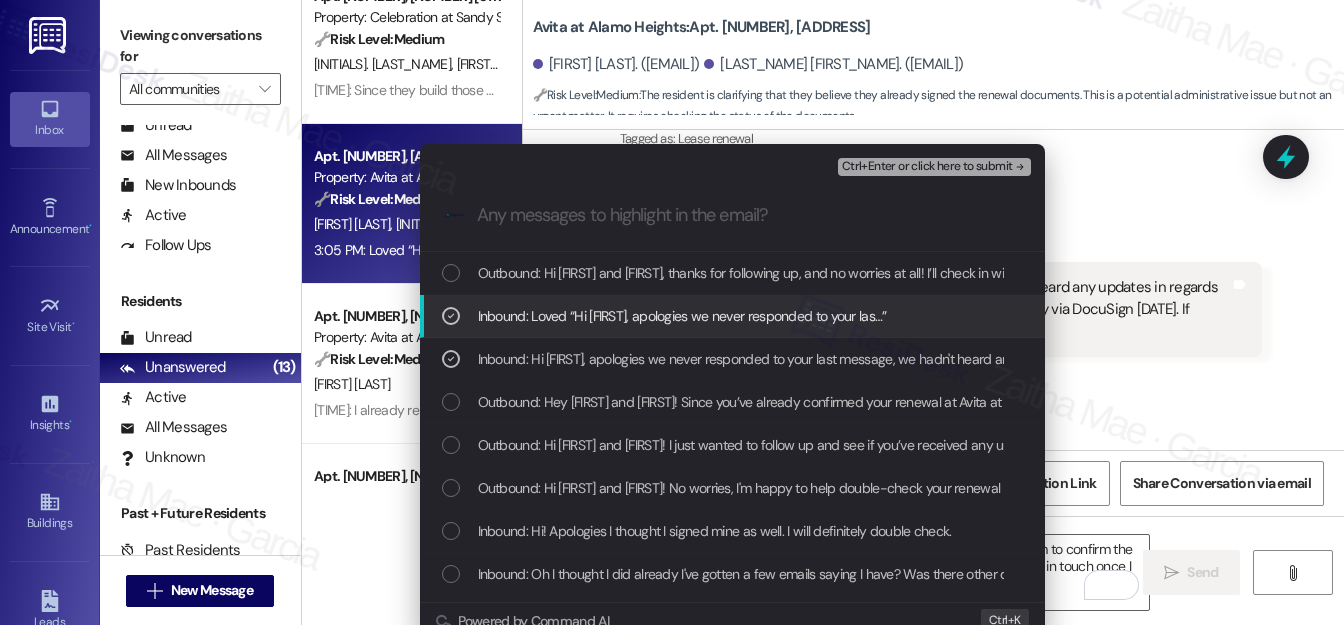 click at bounding box center (451, 316) 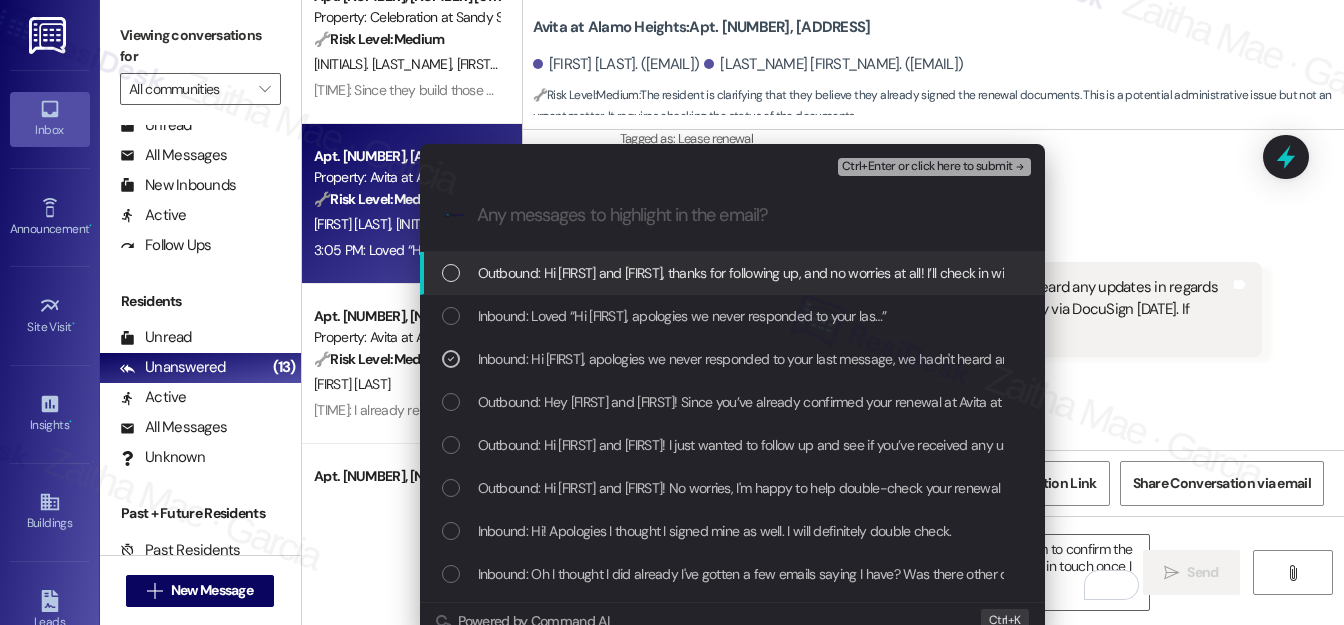 click on "Ctrl+Enter or click here to submit" at bounding box center (927, 167) 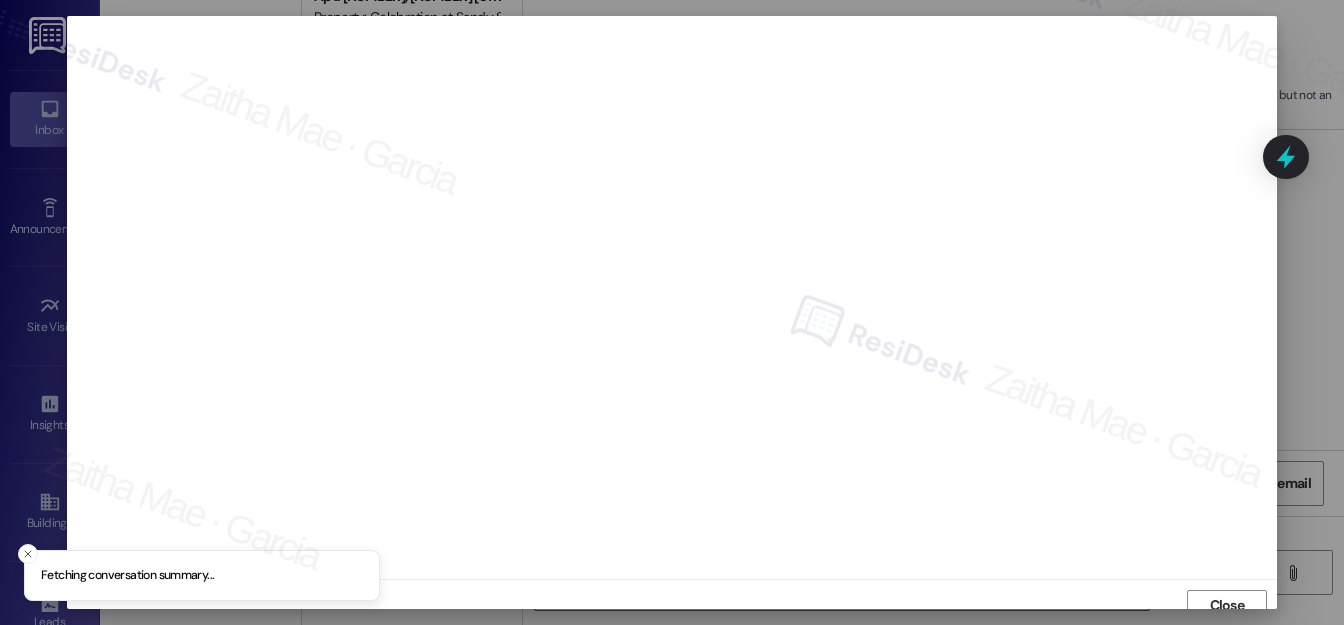 scroll, scrollTop: 12, scrollLeft: 0, axis: vertical 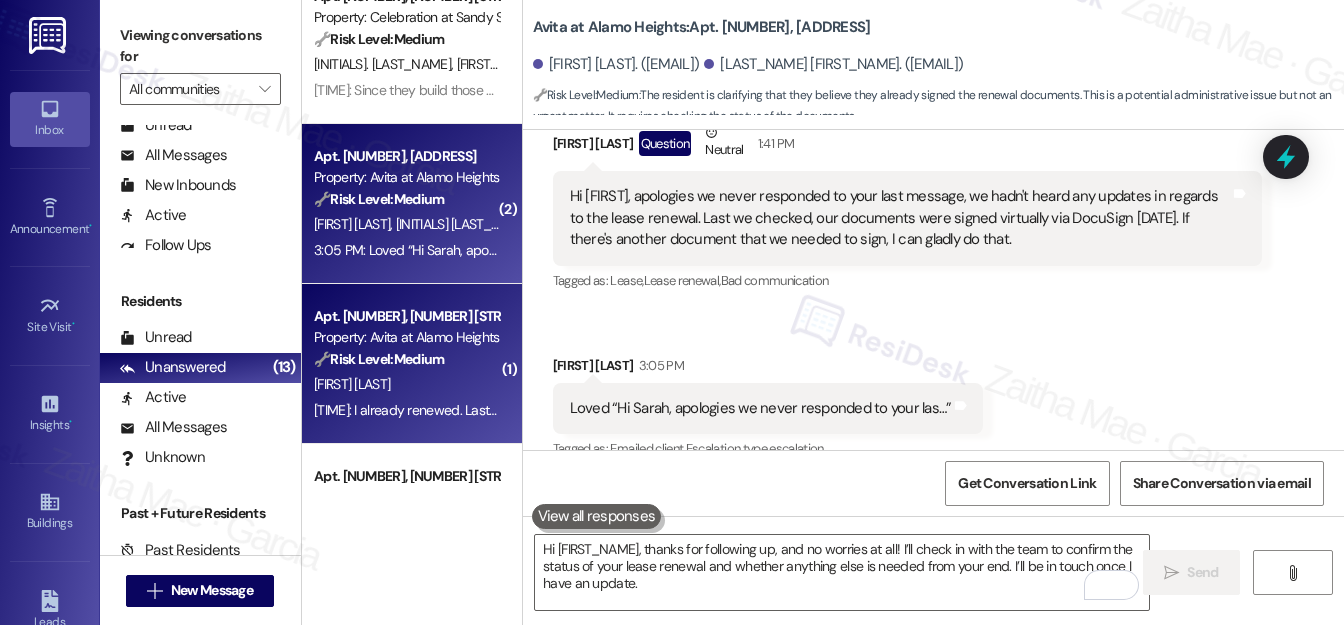 click on "[INITIAL]. [LAST]" at bounding box center [406, 384] 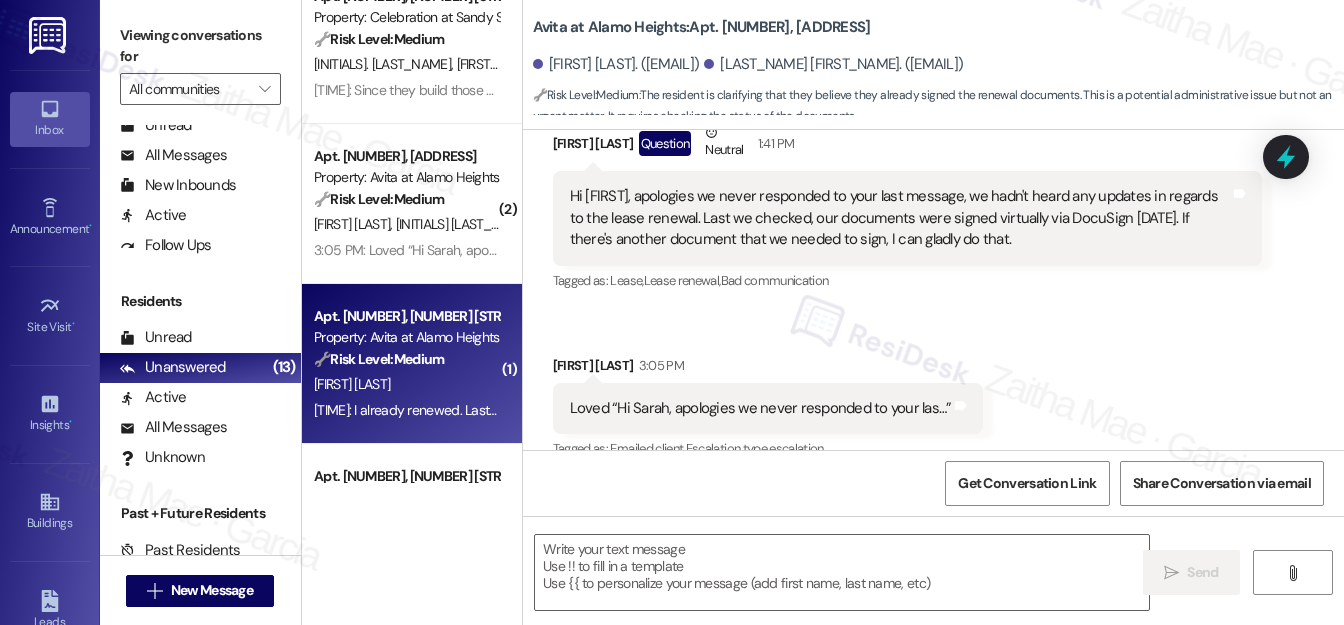 type on "Fetching suggested responses. Please feel free to read through the conversation in the meantime." 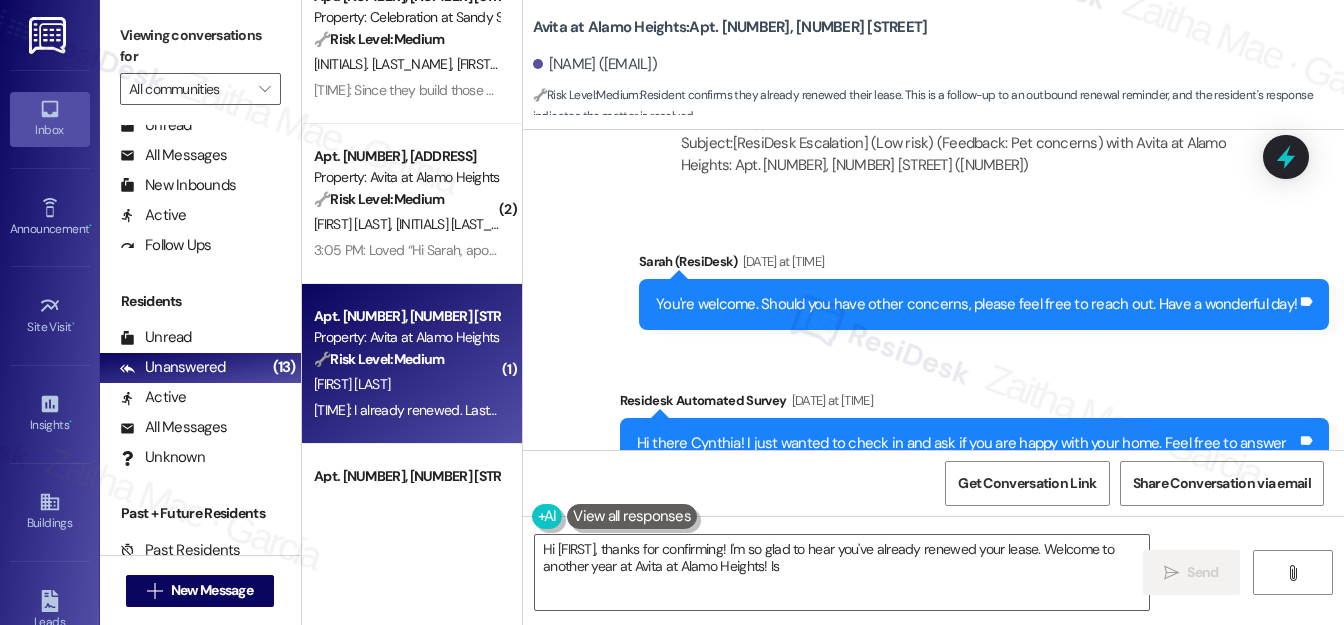 scroll, scrollTop: 18529, scrollLeft: 0, axis: vertical 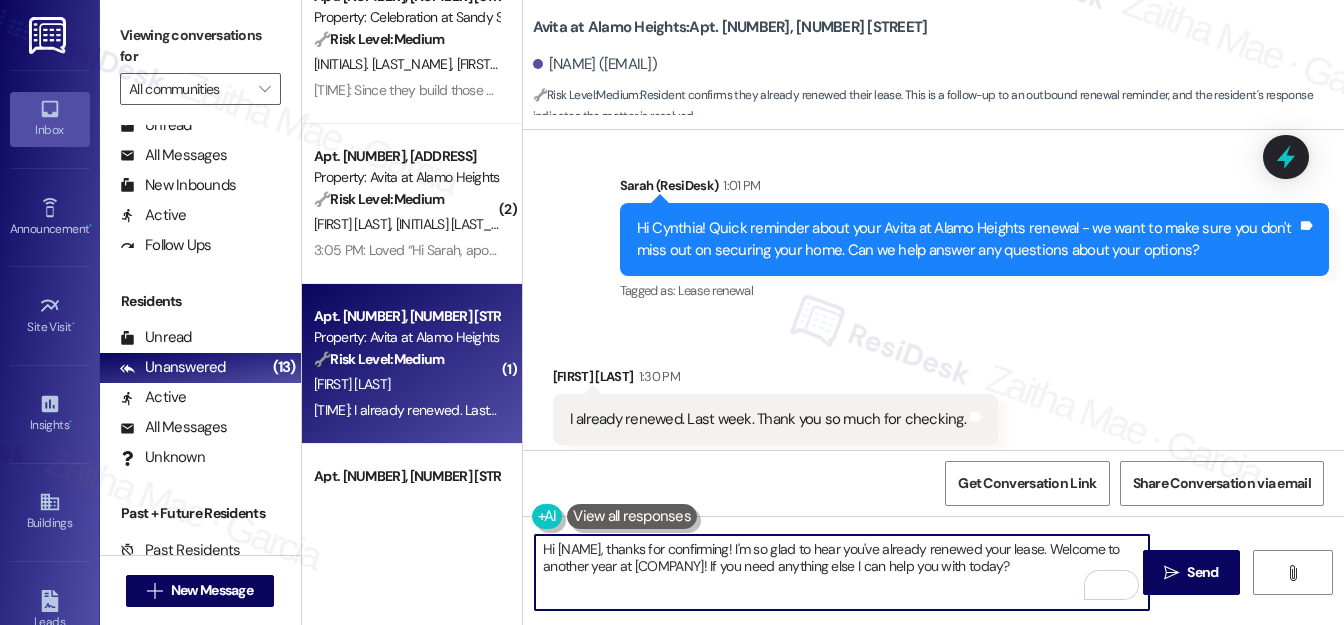 drag, startPoint x: 767, startPoint y: 564, endPoint x: 1054, endPoint y: 568, distance: 287.02786 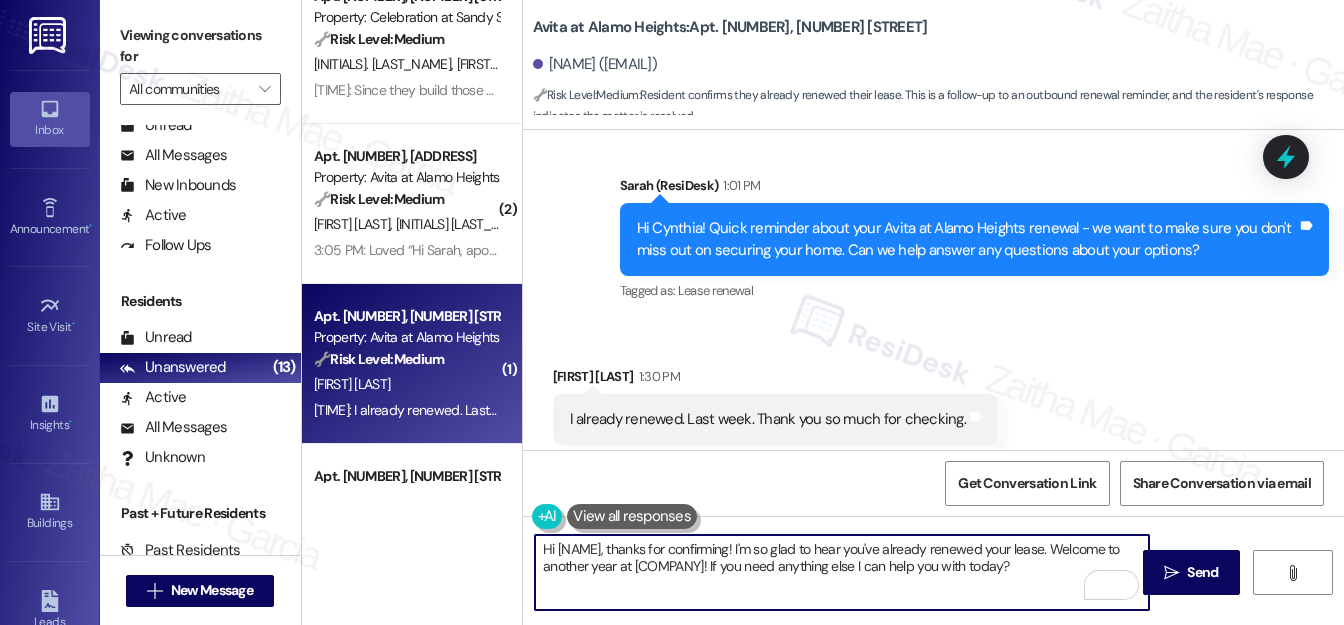 click on "Hi Cynthia, thanks for confirming! I'm so glad to hear you've already renewed your lease. Welcome to another year at Avita at Alamo Heights! Is there anything else I can help you with today?" at bounding box center [842, 572] 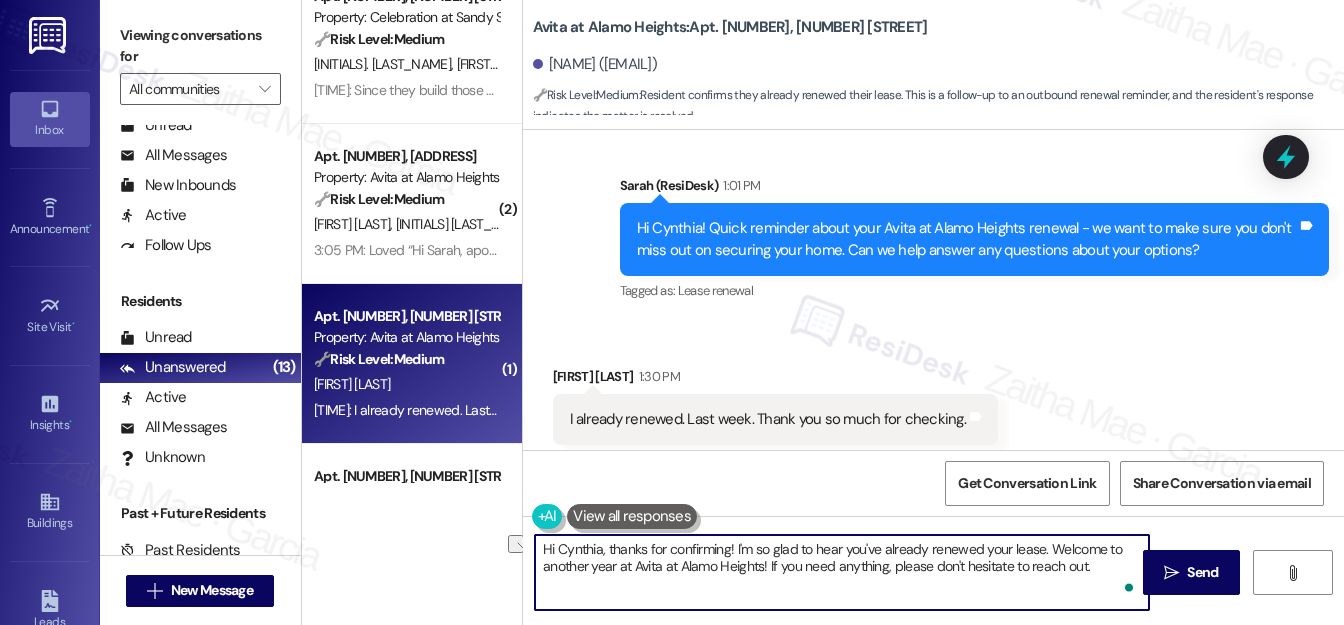drag, startPoint x: 609, startPoint y: 547, endPoint x: 530, endPoint y: 543, distance: 79.101204 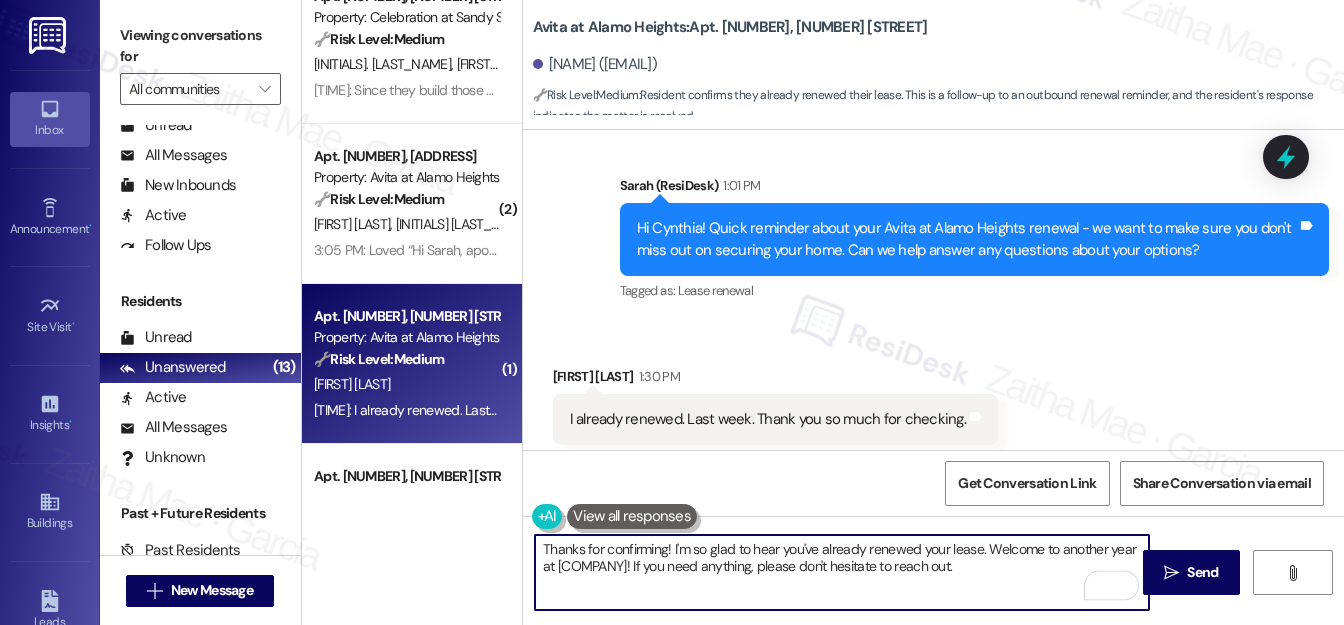 click on "Cynthia Rickenbach 1:30 PM" at bounding box center (775, 380) 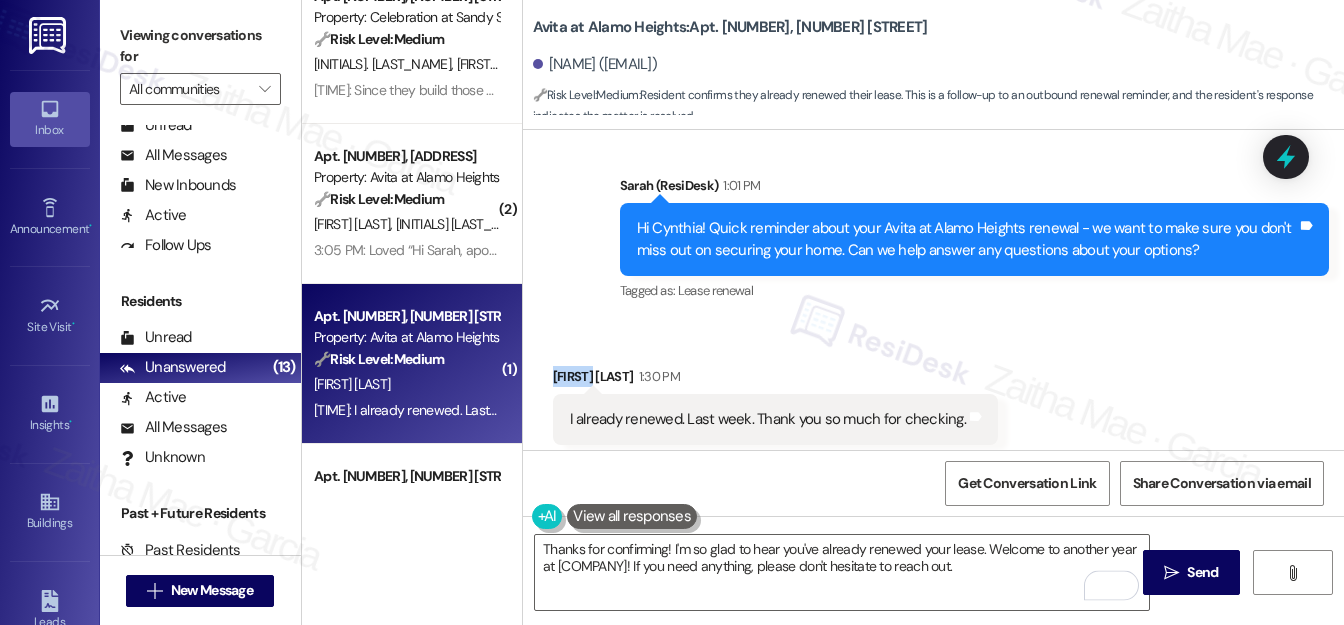 click on "Cynthia Rickenbach 1:30 PM" at bounding box center [775, 380] 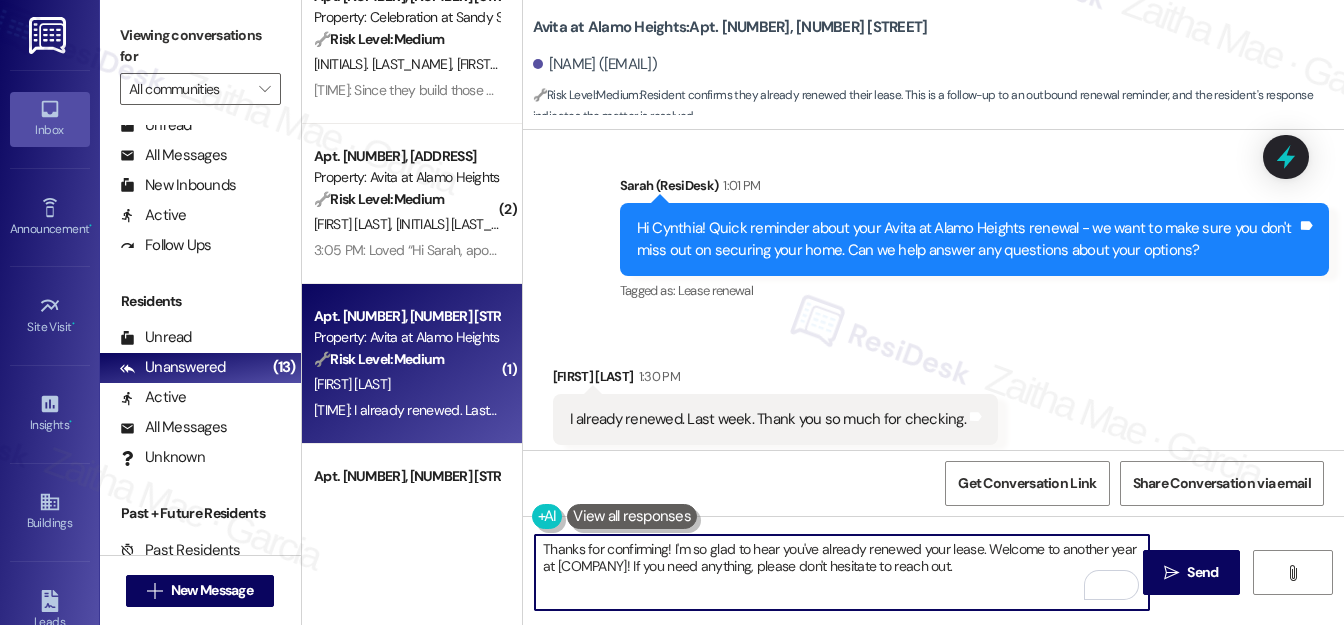 click on "Thanks for confirming! I'm so glad to hear you've already renewed your lease. Welcome to another year at Avita at Alamo Heights! If you need anything, please don't hesitate to reach out." at bounding box center [842, 572] 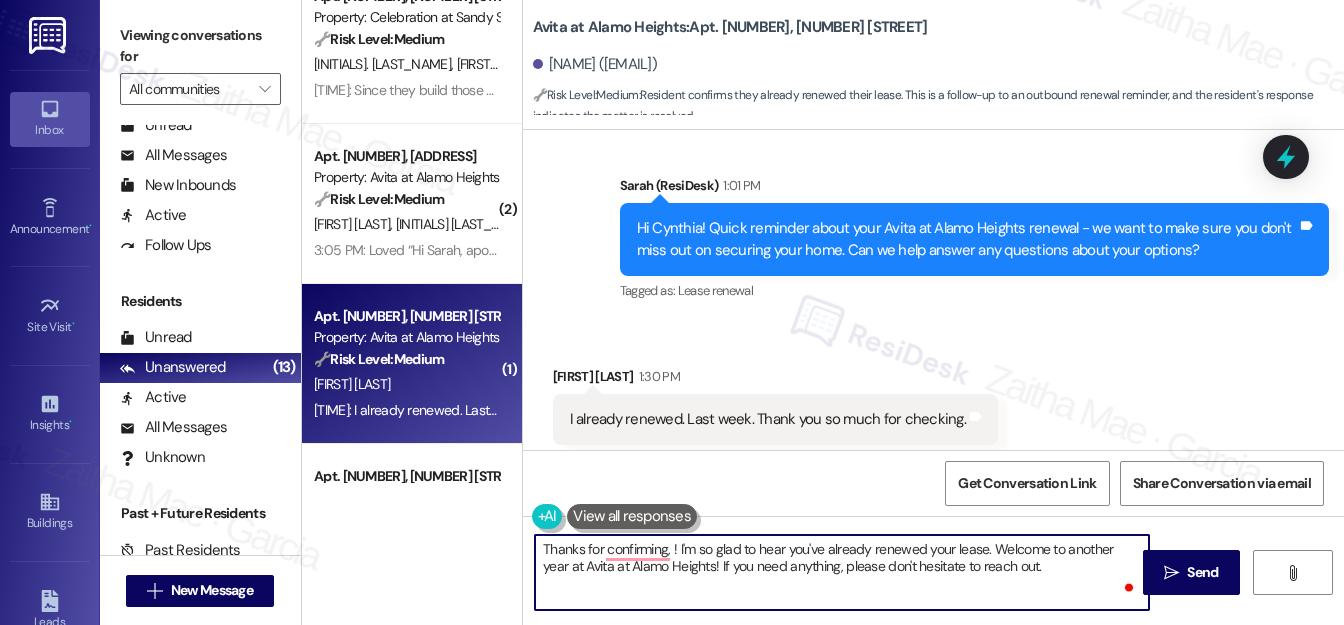 paste on "Cynthia" 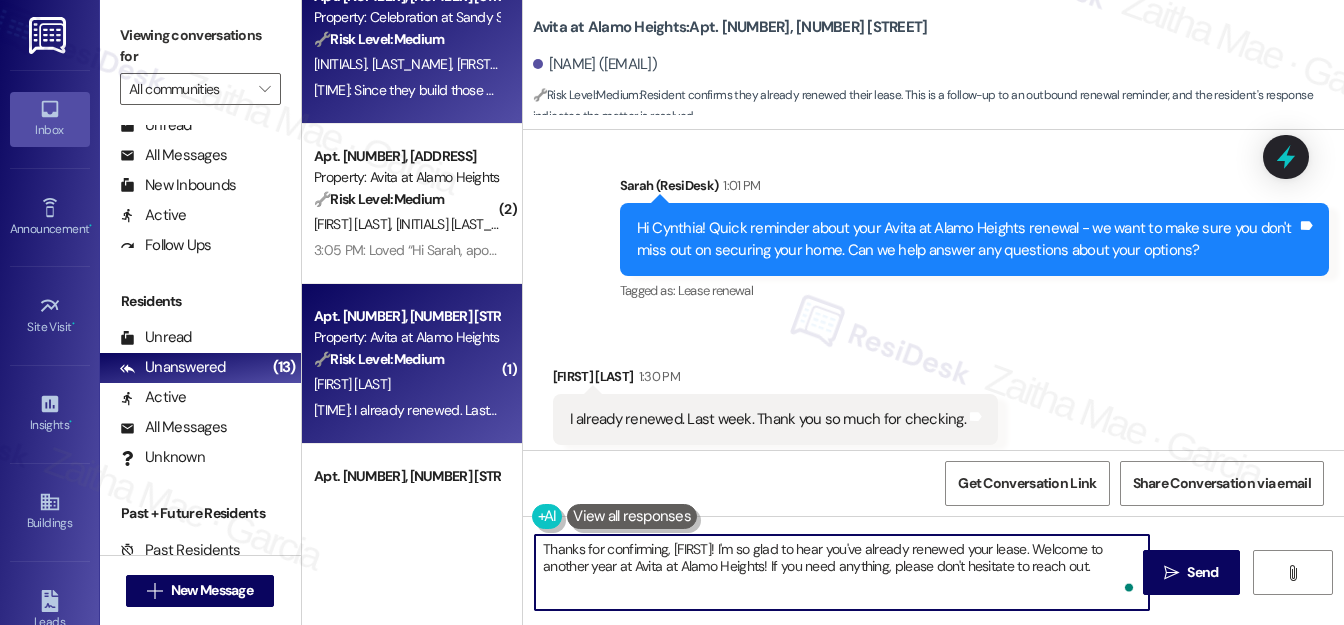 type on "Thanks for confirming, Cynthia! I'm so glad to hear you've already renewed your lease. Welcome to another year at Avita at Alamo Heights! If you need anything, please don't hesitate to reach out." 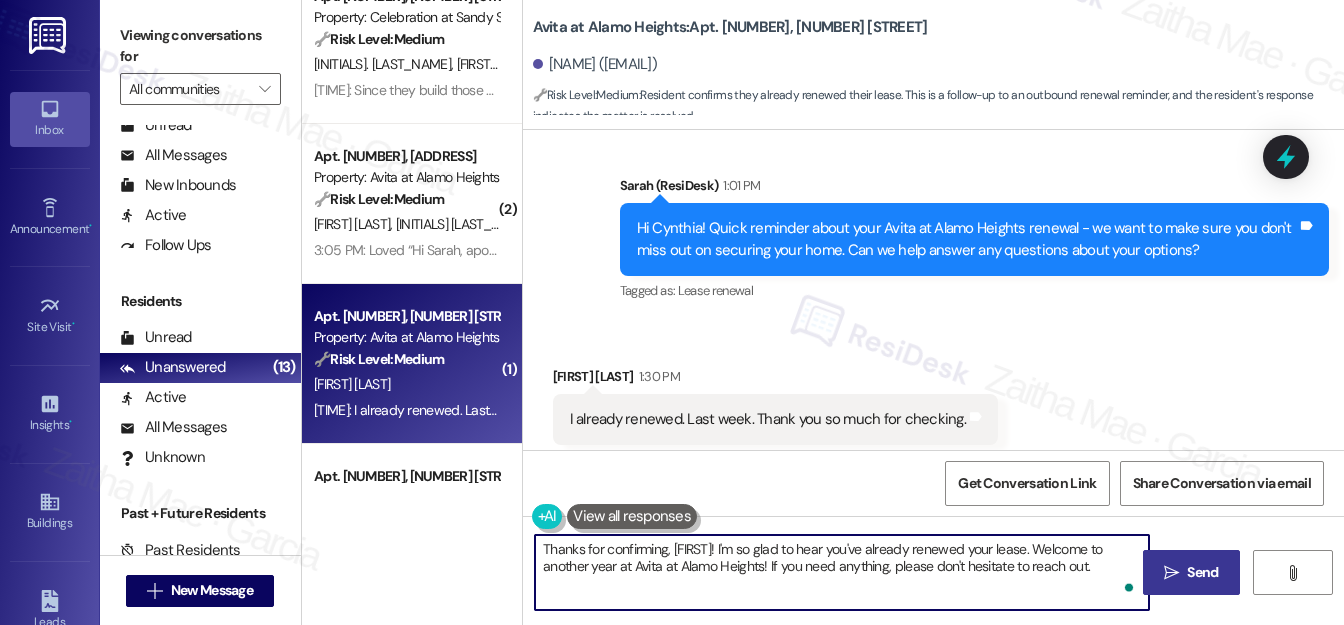 click on " Send" at bounding box center [1191, 572] 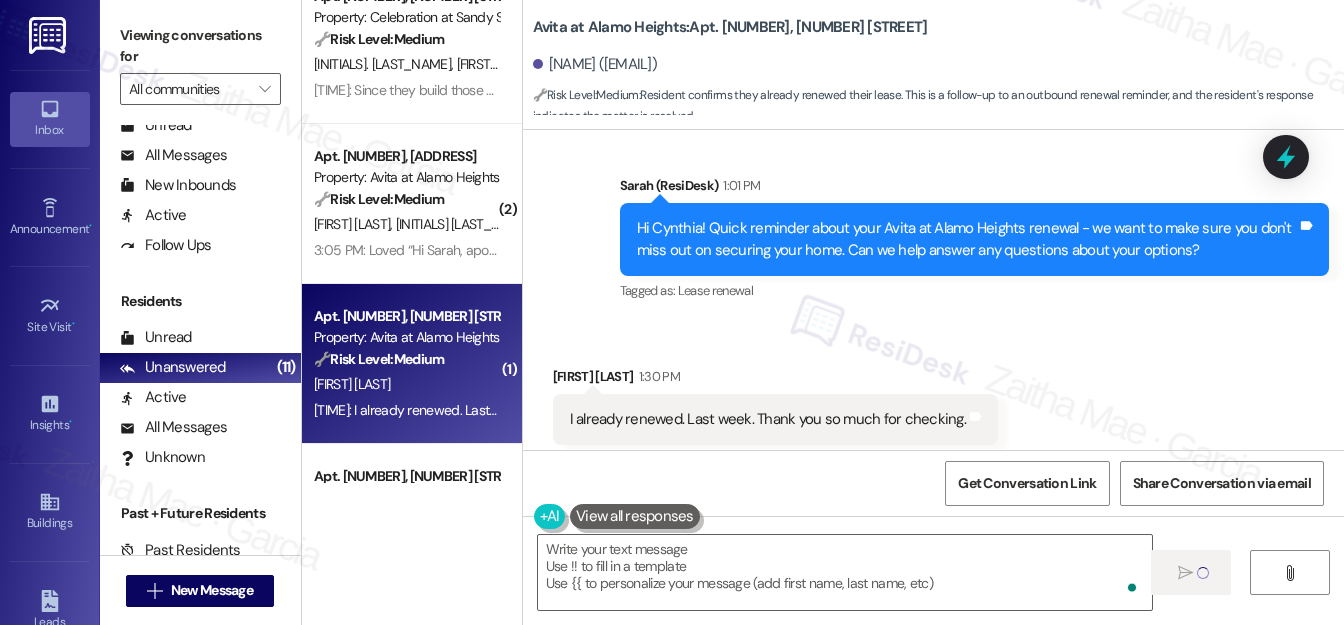 type on "Fetching suggested responses. Please feel free to read through the conversation in the meantime." 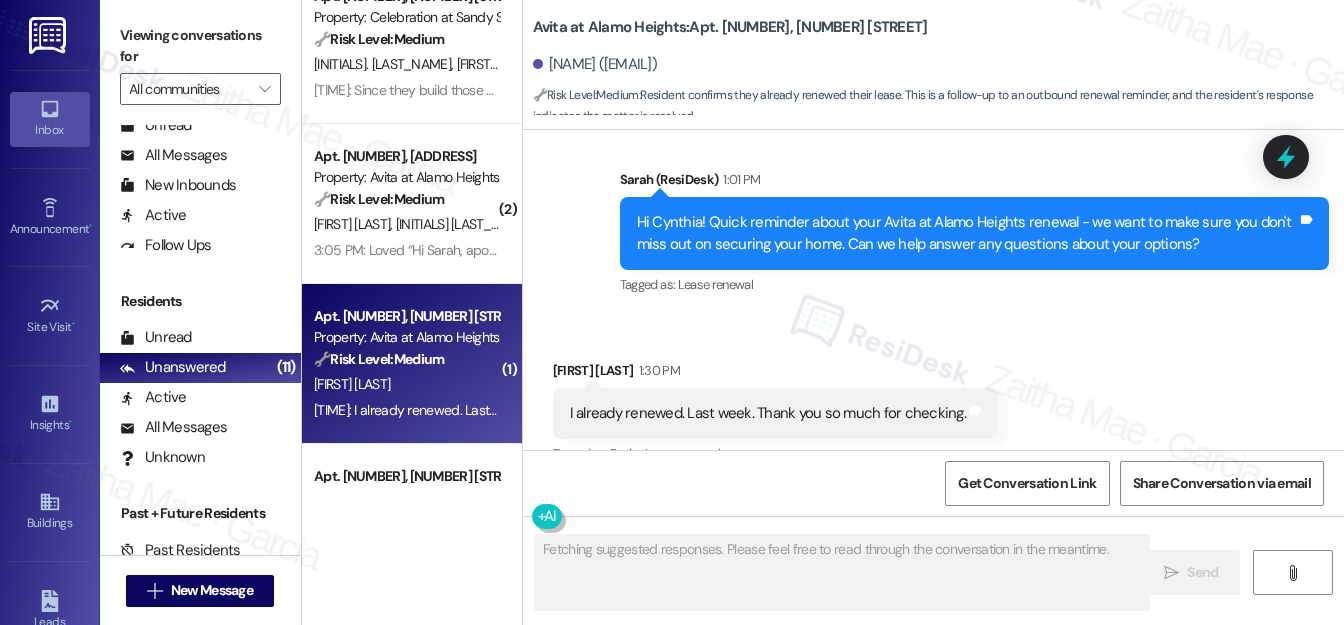 scroll, scrollTop: 18690, scrollLeft: 0, axis: vertical 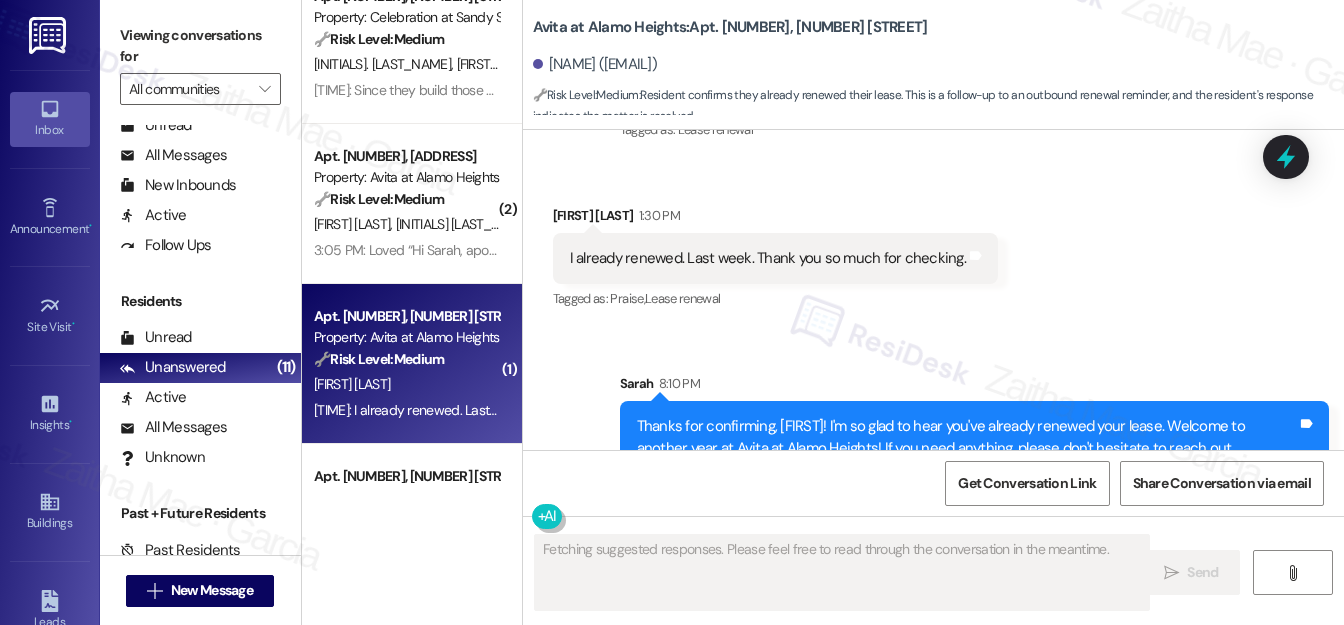 type 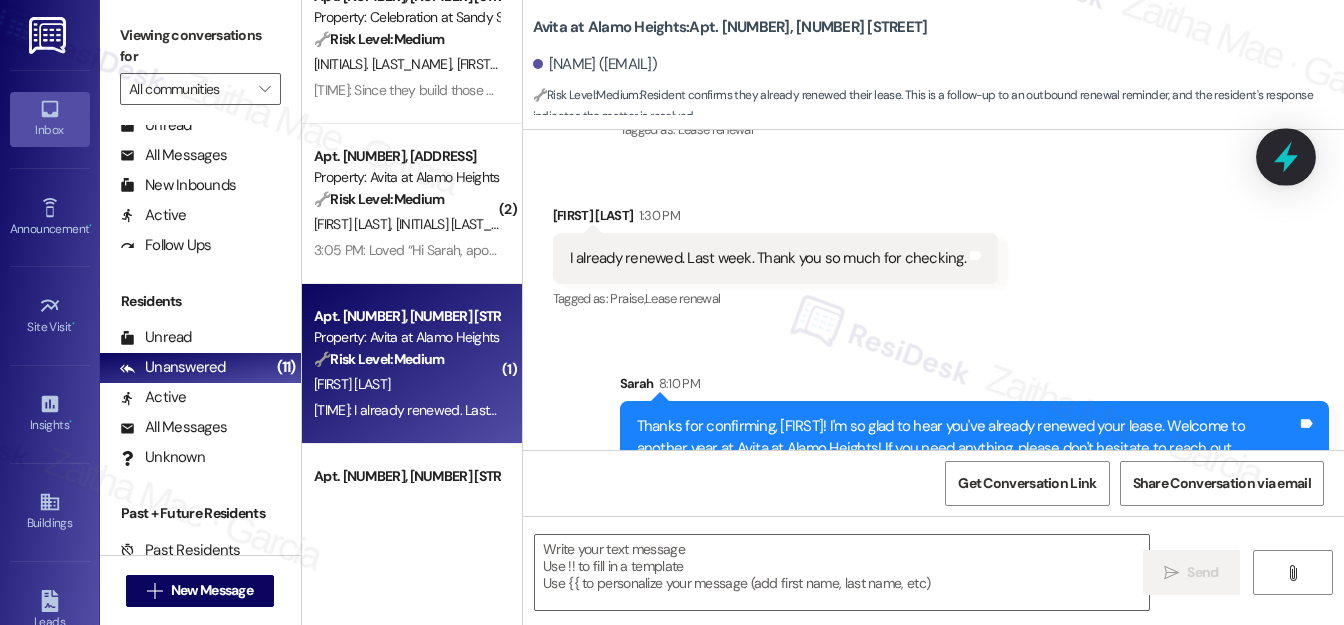 click 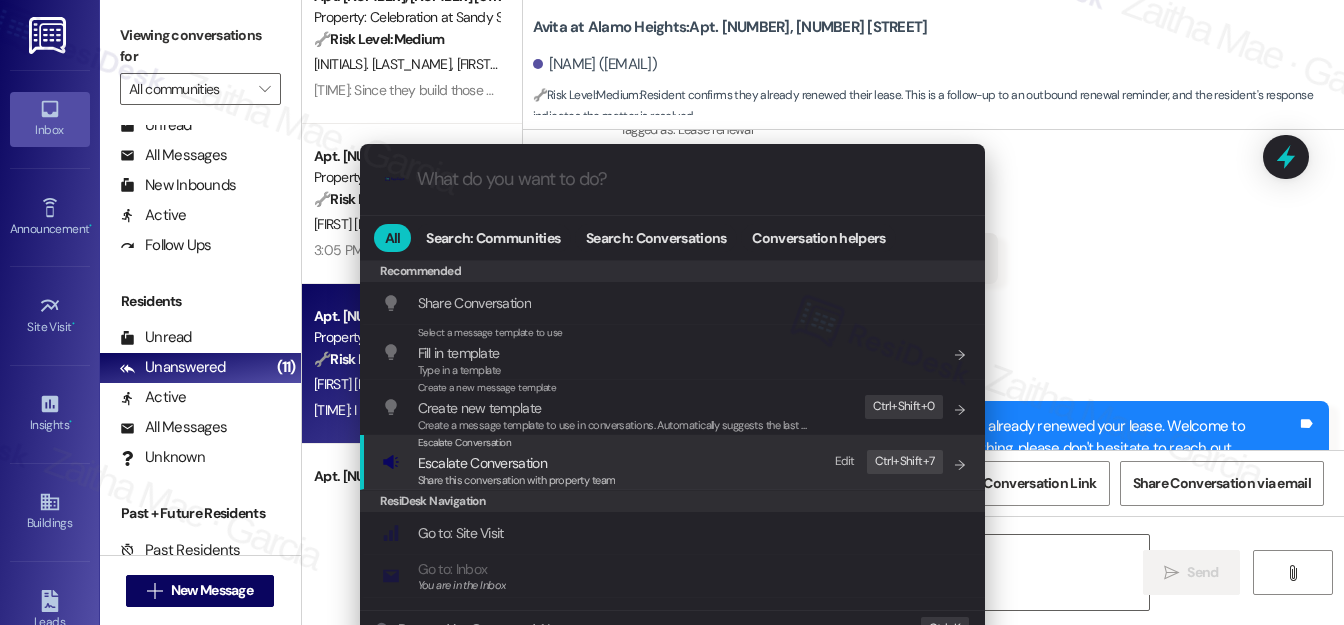 click on "Escalate Conversation" at bounding box center [482, 463] 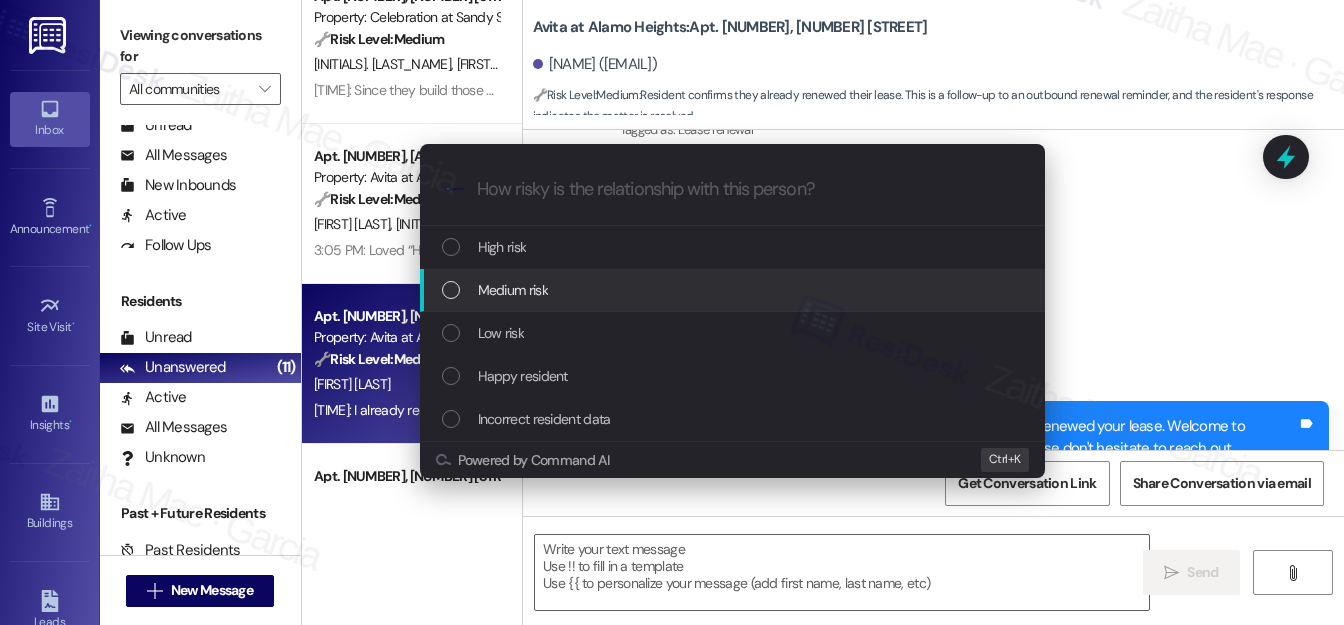 click on "Medium risk" at bounding box center [734, 290] 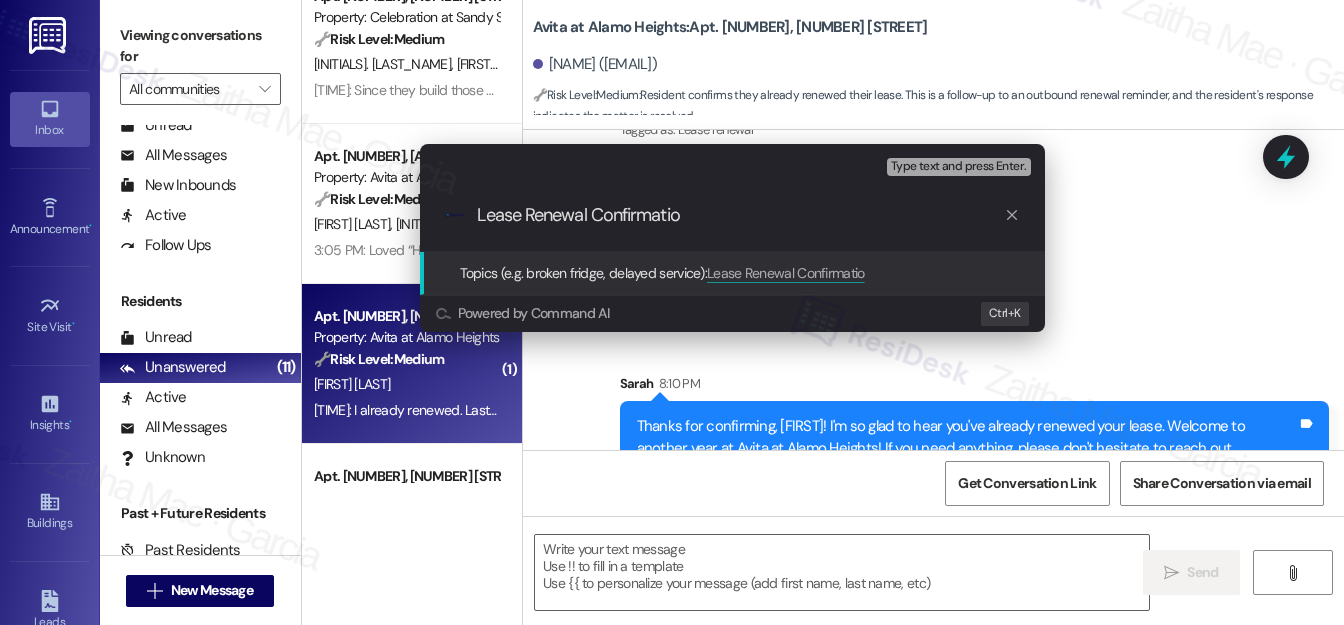 type on "Lease Renewal Confirmation" 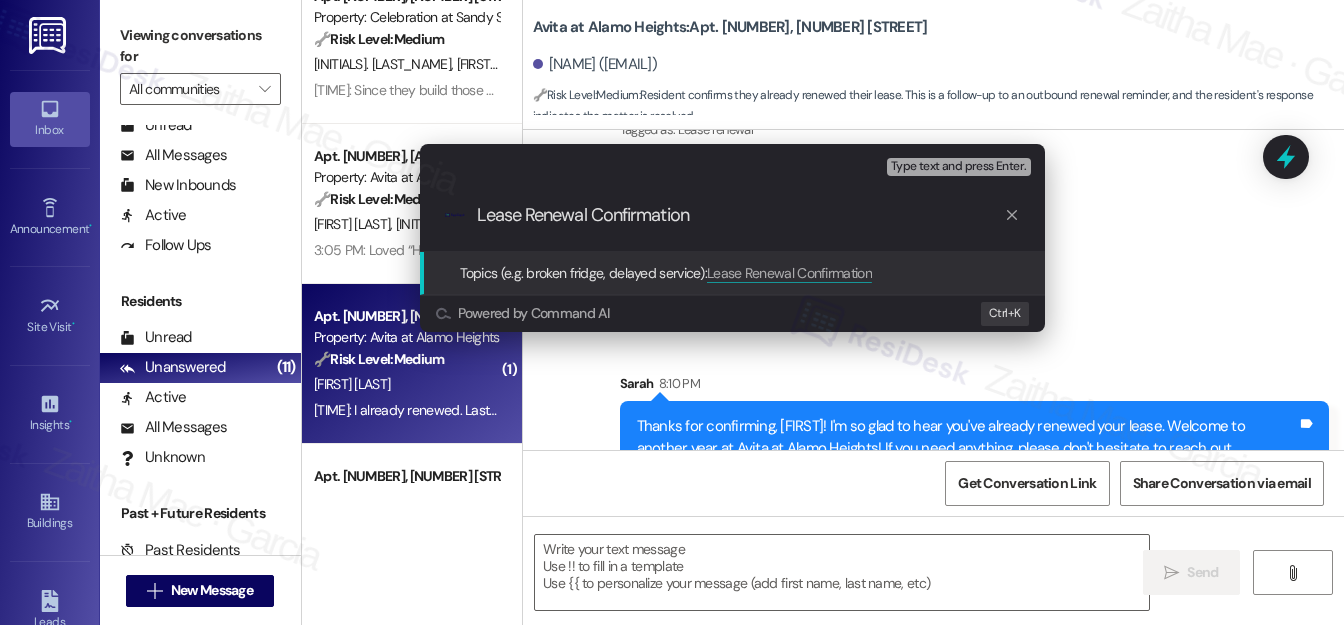 type 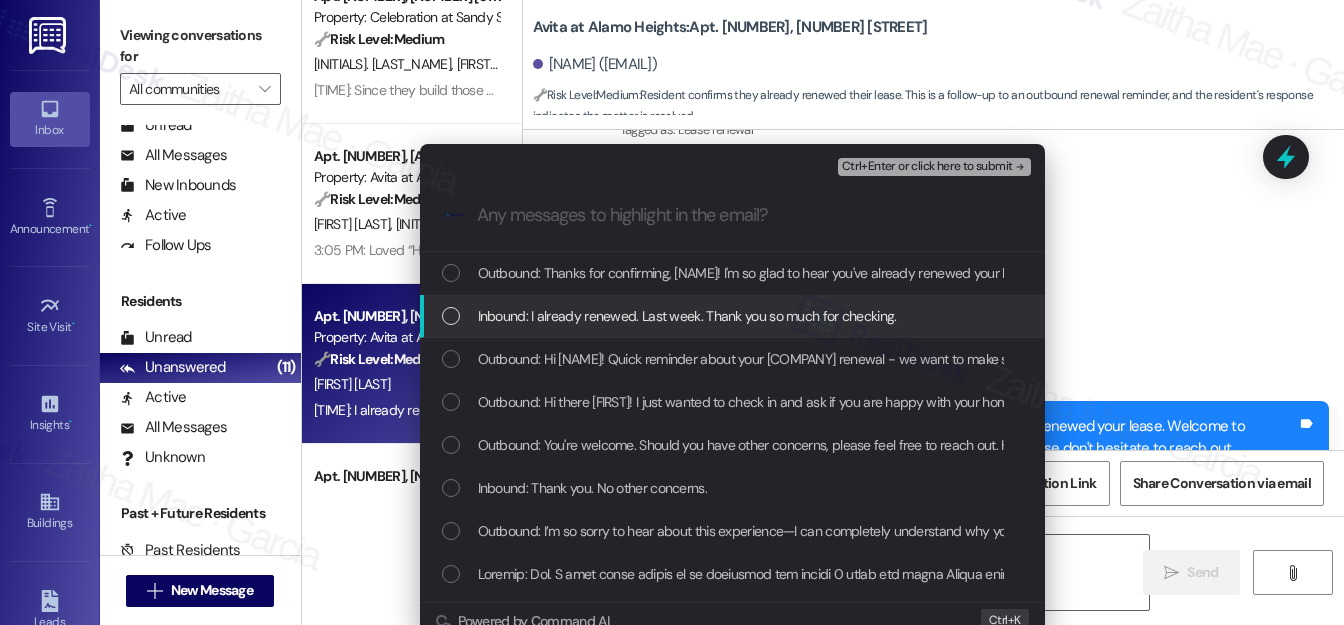 click at bounding box center (451, 316) 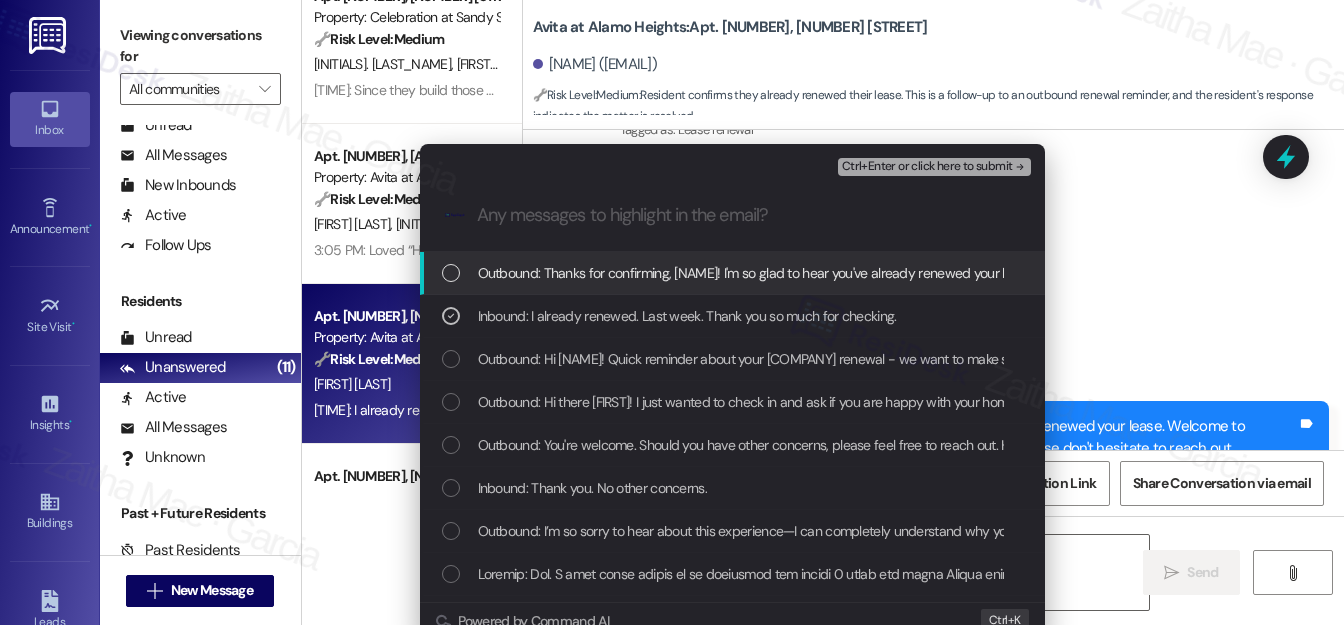 click on "Ctrl+Enter or click here to submit" at bounding box center [927, 167] 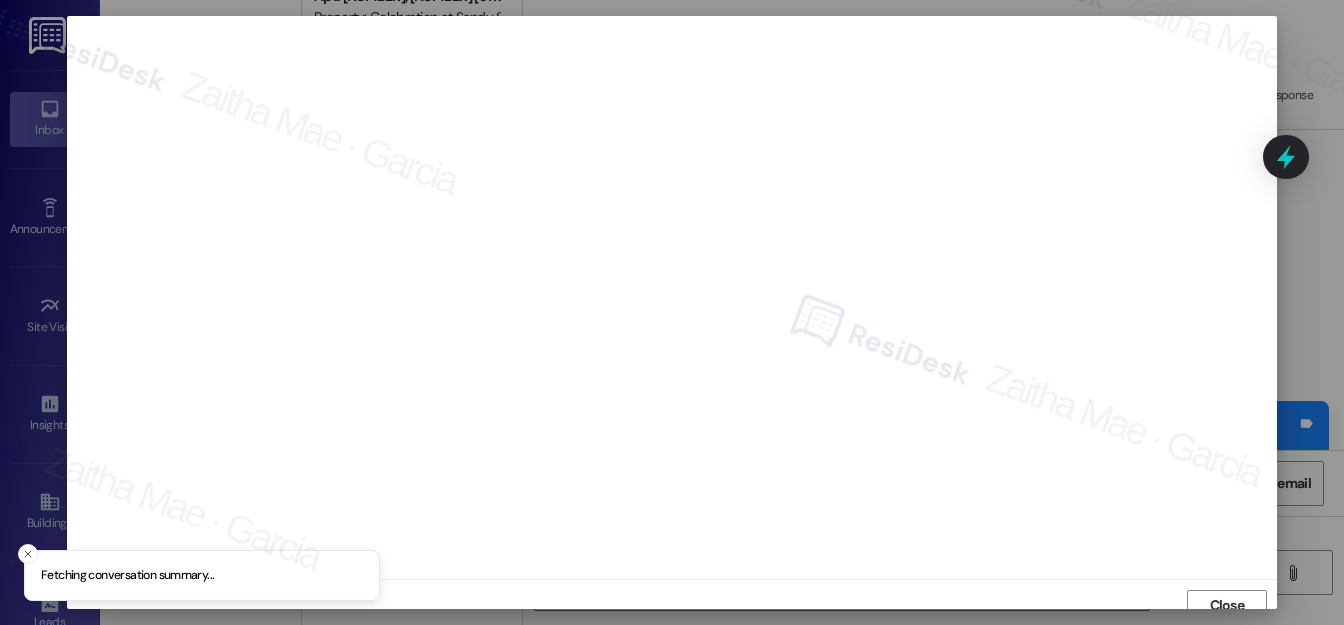 scroll, scrollTop: 12, scrollLeft: 0, axis: vertical 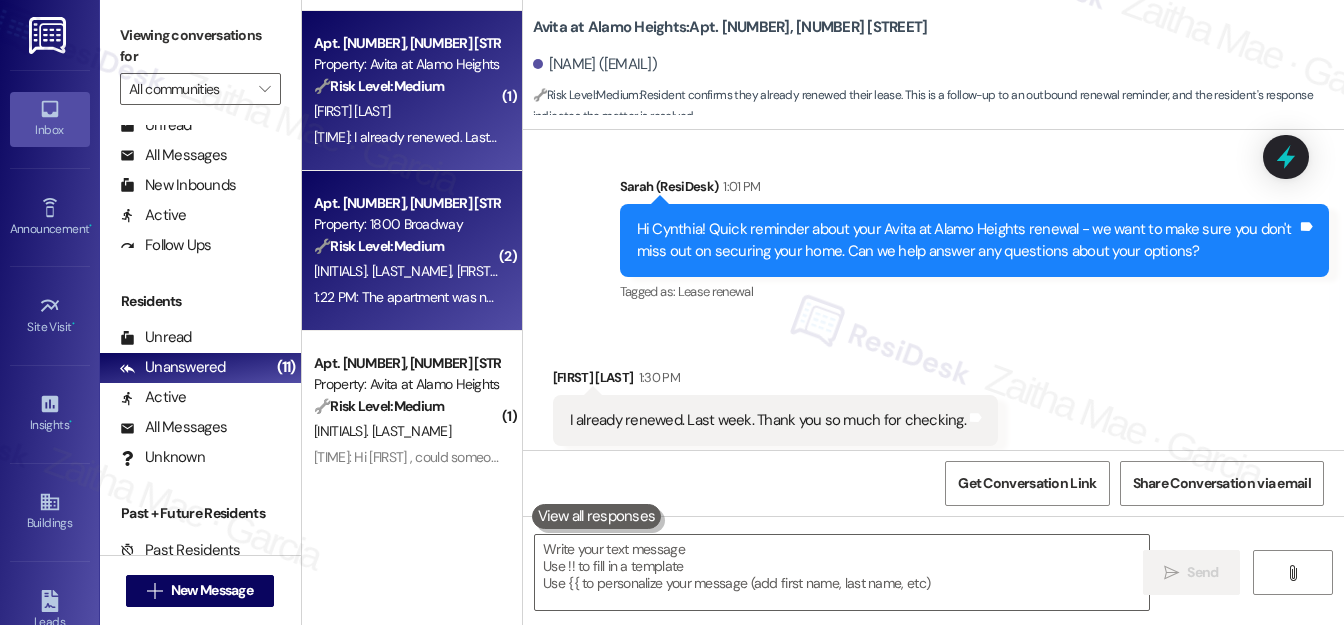 click on "🔧  Risk Level:  Medium The resident is reporting that the apartment was not cleaned thoroughly prior to move-in, specifically mentioning the kitchen, bathroom, and toilet. This is a non-urgent maintenance issue related to asset preservation and customer satisfaction, but does not pose an immediate threat or hazard." at bounding box center [406, 246] 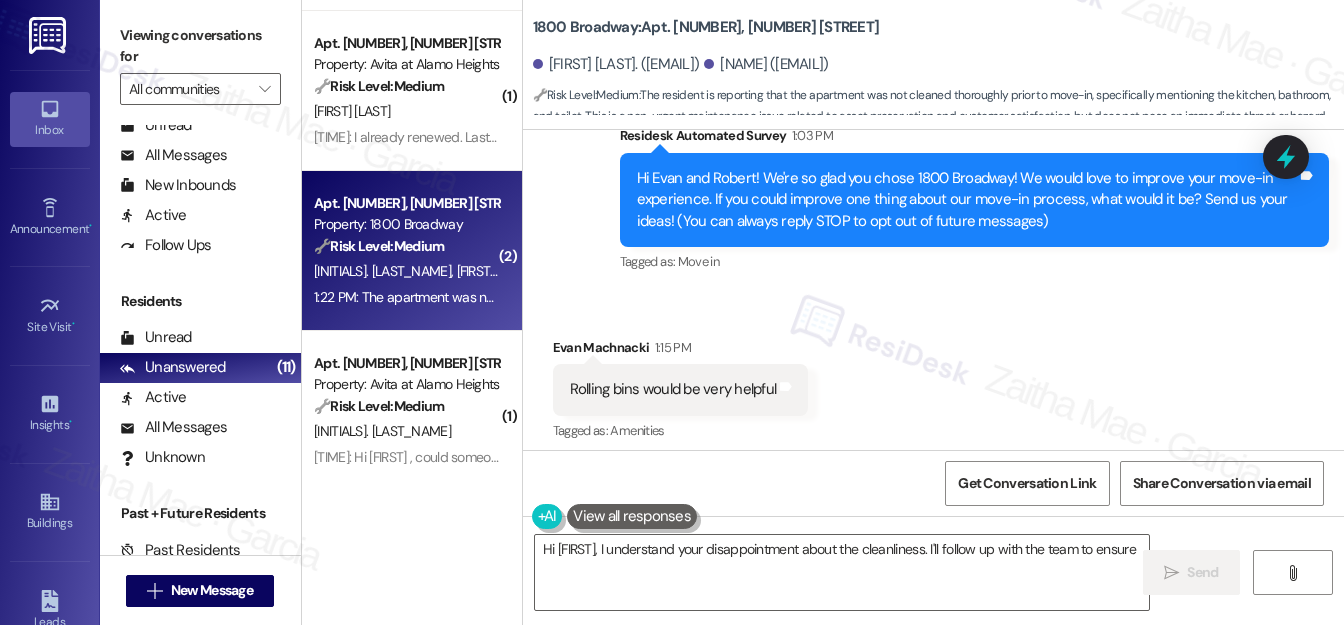 scroll, scrollTop: 693, scrollLeft: 0, axis: vertical 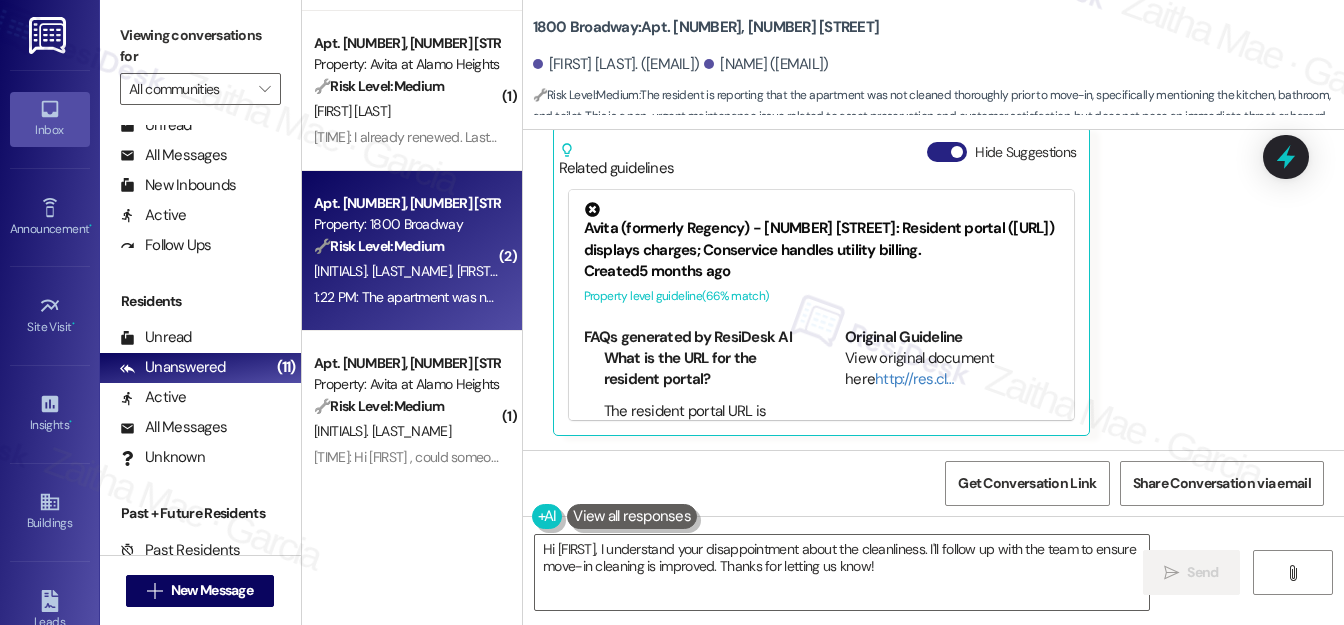 click on "Hide Suggestions" at bounding box center (947, 152) 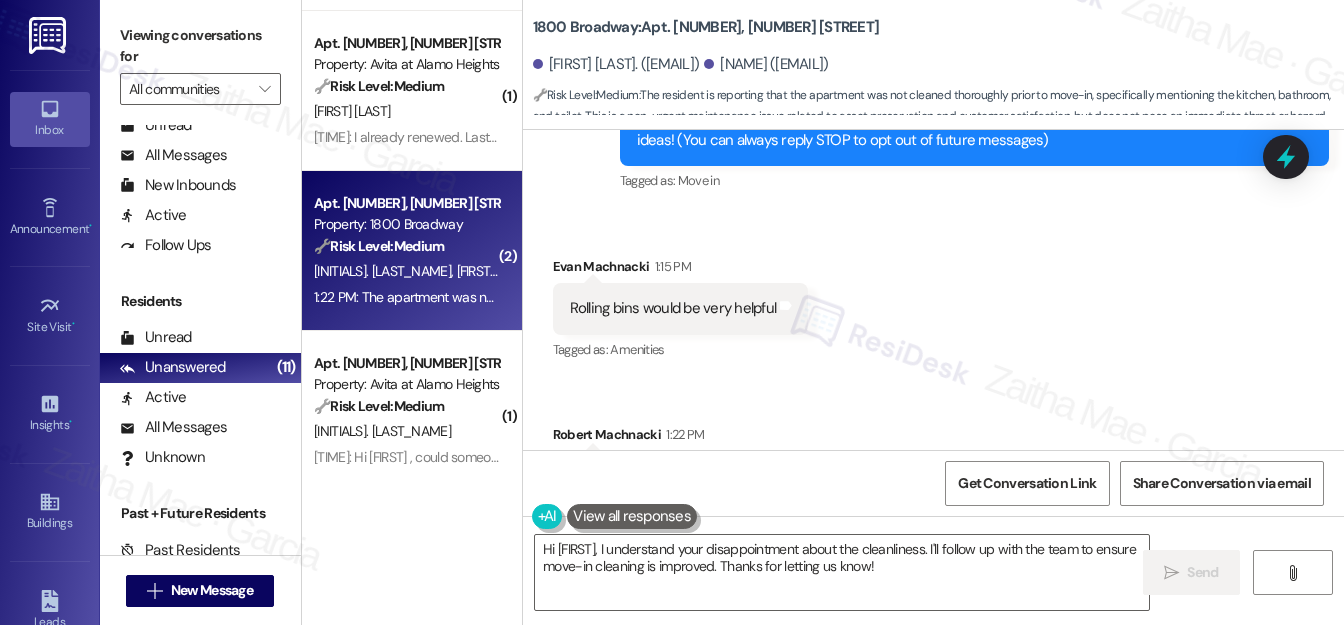 scroll, scrollTop: 263, scrollLeft: 0, axis: vertical 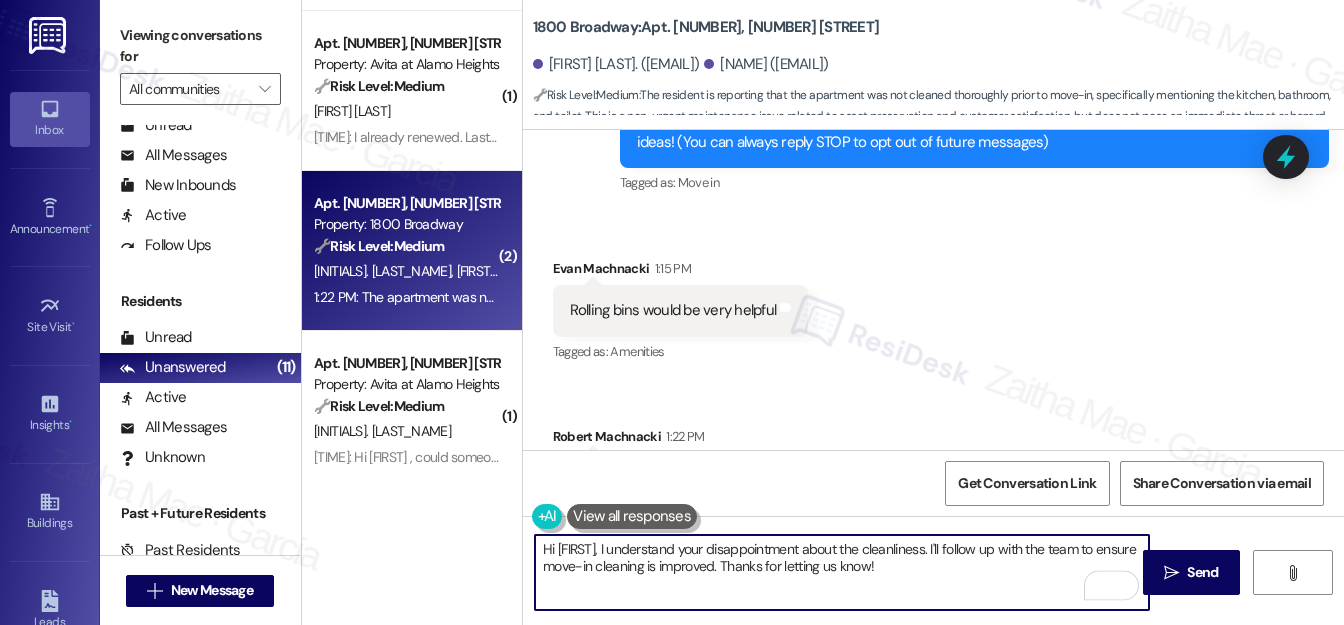 drag, startPoint x: 1014, startPoint y: 548, endPoint x: 1066, endPoint y: 556, distance: 52.611786 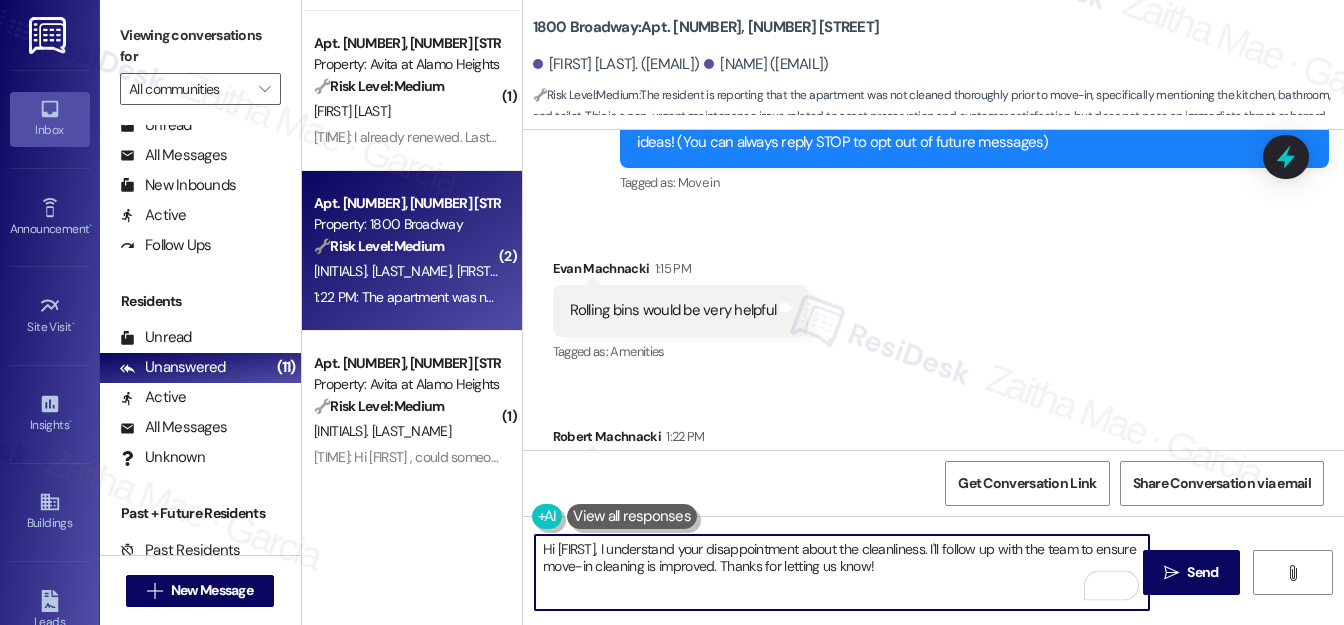click on "Hi {{first_name}}, I understand your disappointment about the cleanliness. I'll follow up with the team to ensure move-in cleaning is improved. Thanks for letting us know!" at bounding box center [842, 572] 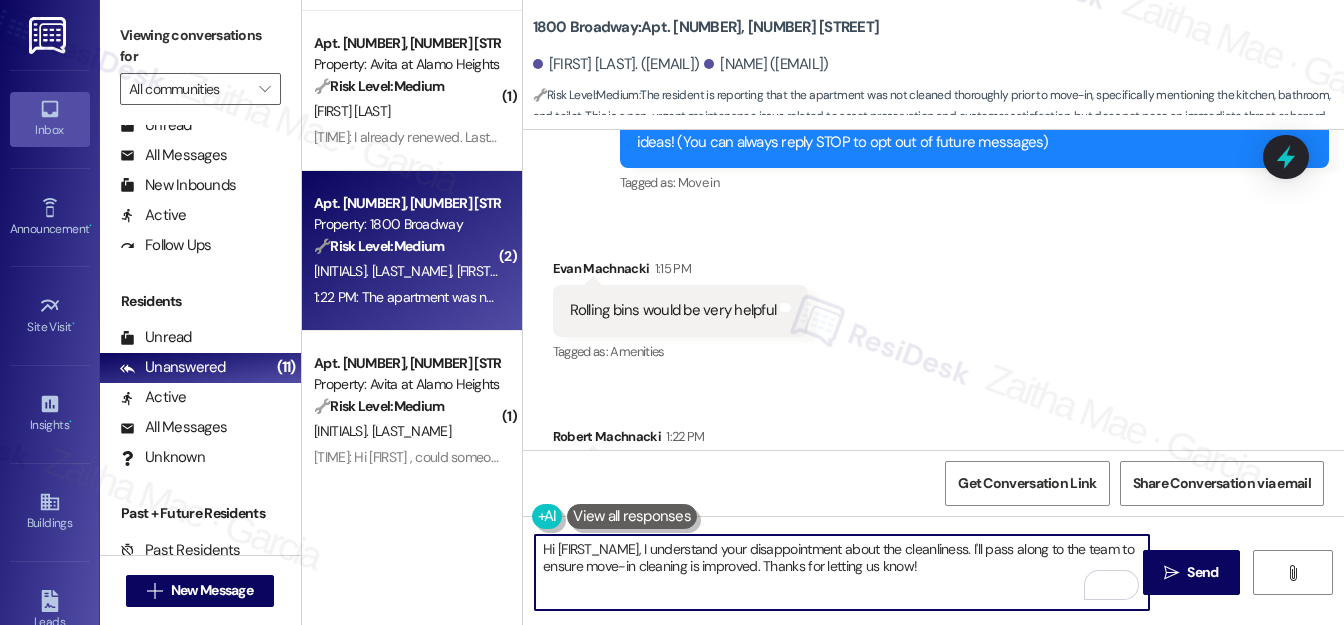 click on "Hi {{first_name}}, I understand your disappointment about the cleanliness. I'll pass along to the team to ensure move-in cleaning is improved. Thanks for letting us know!" at bounding box center (842, 572) 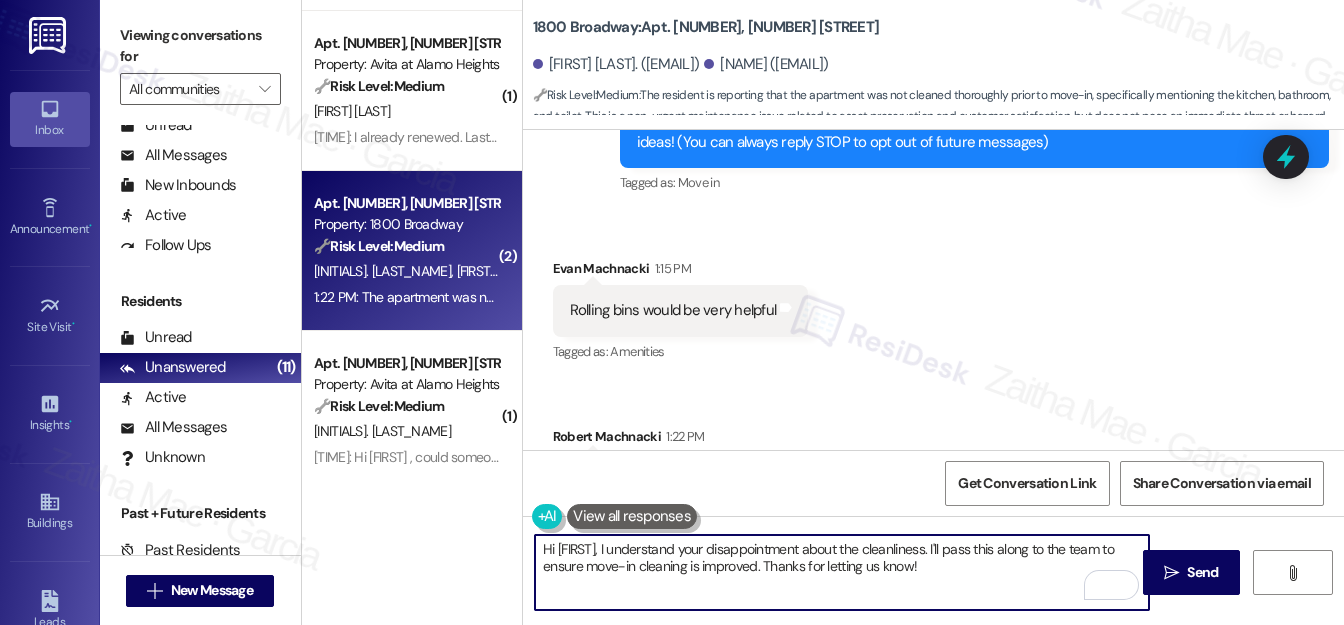 drag, startPoint x: 797, startPoint y: 567, endPoint x: 812, endPoint y: 570, distance: 15.297058 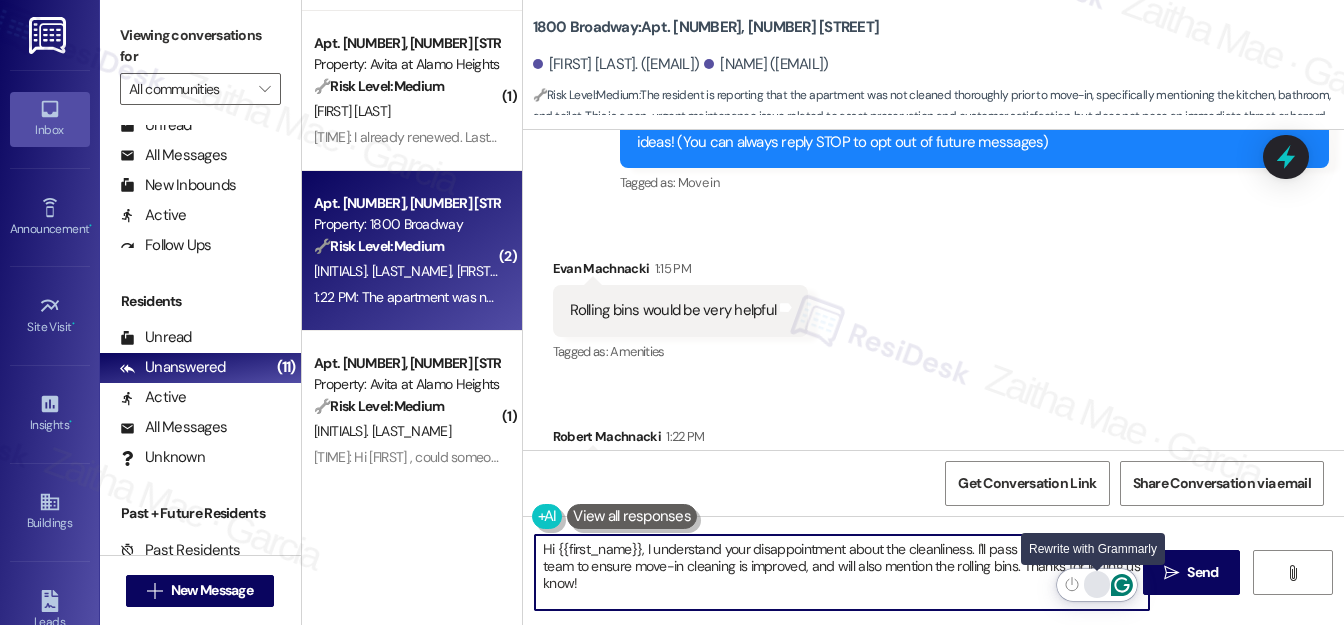 click 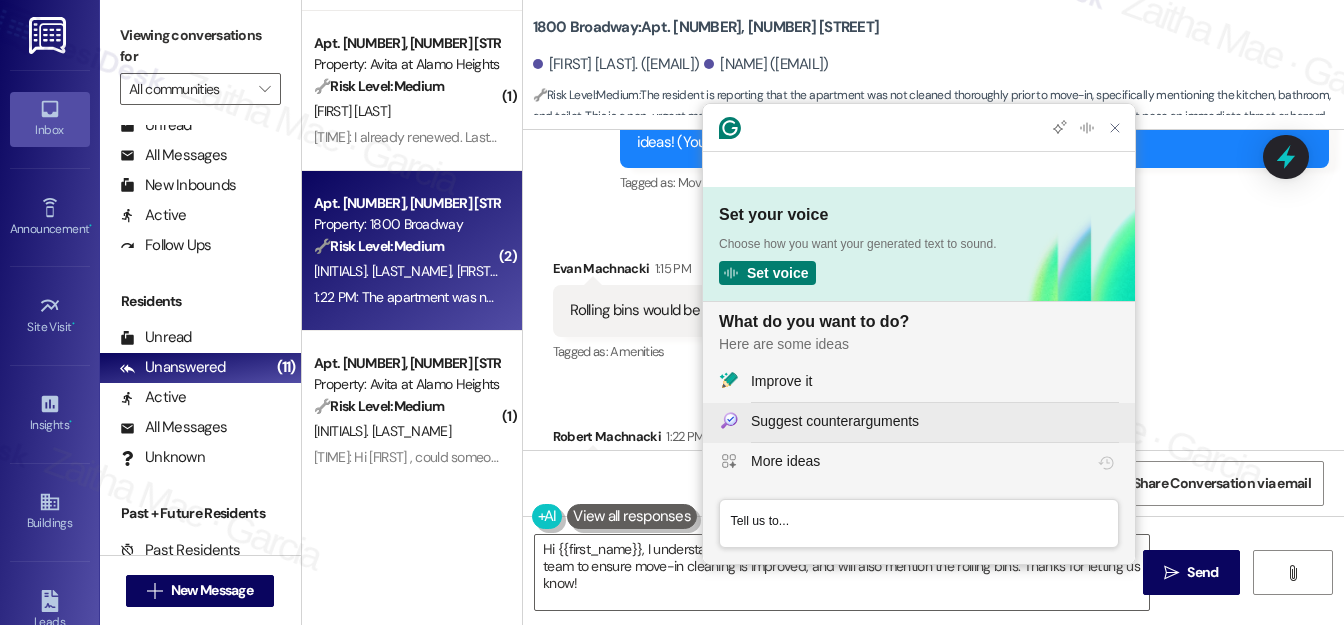 scroll, scrollTop: 0, scrollLeft: 0, axis: both 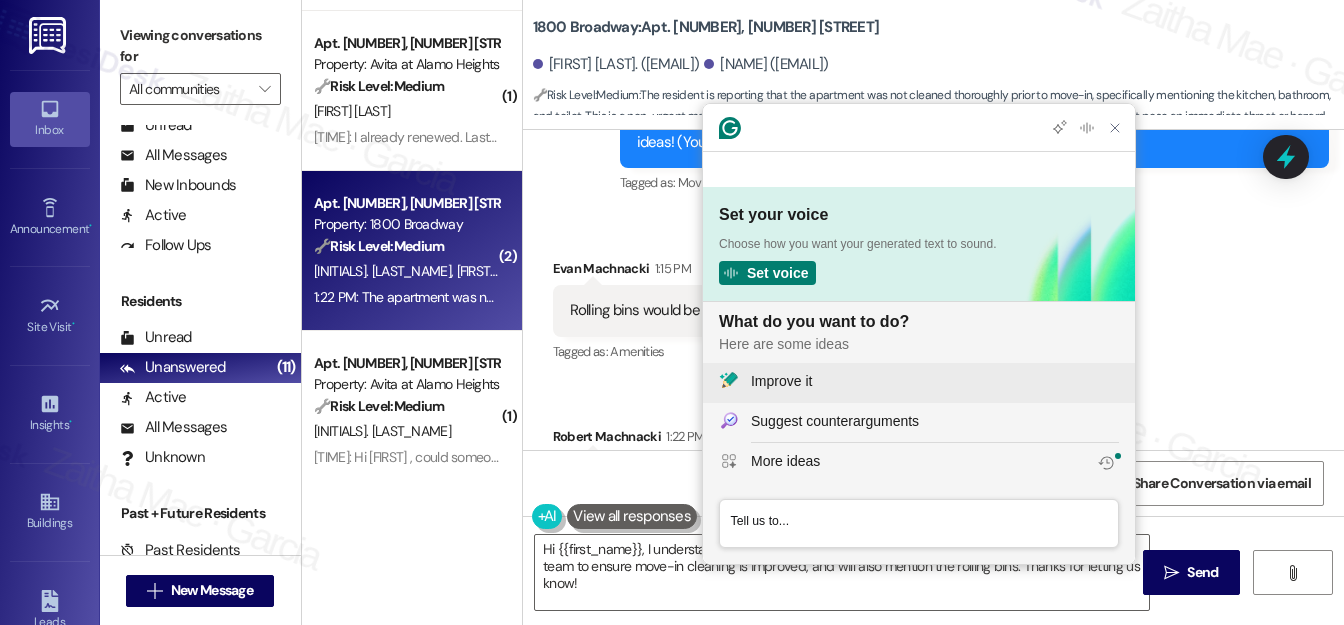 click on "Improve it" 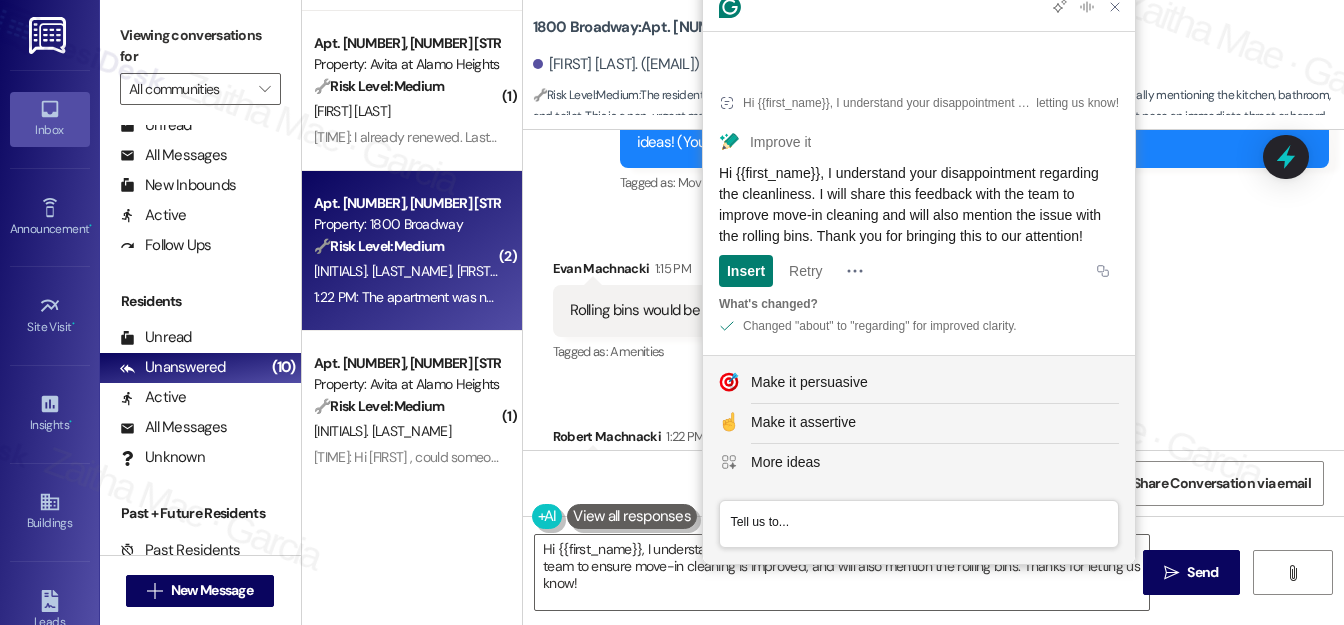 drag, startPoint x: 888, startPoint y: 172, endPoint x: 914, endPoint y: 238, distance: 70.93659 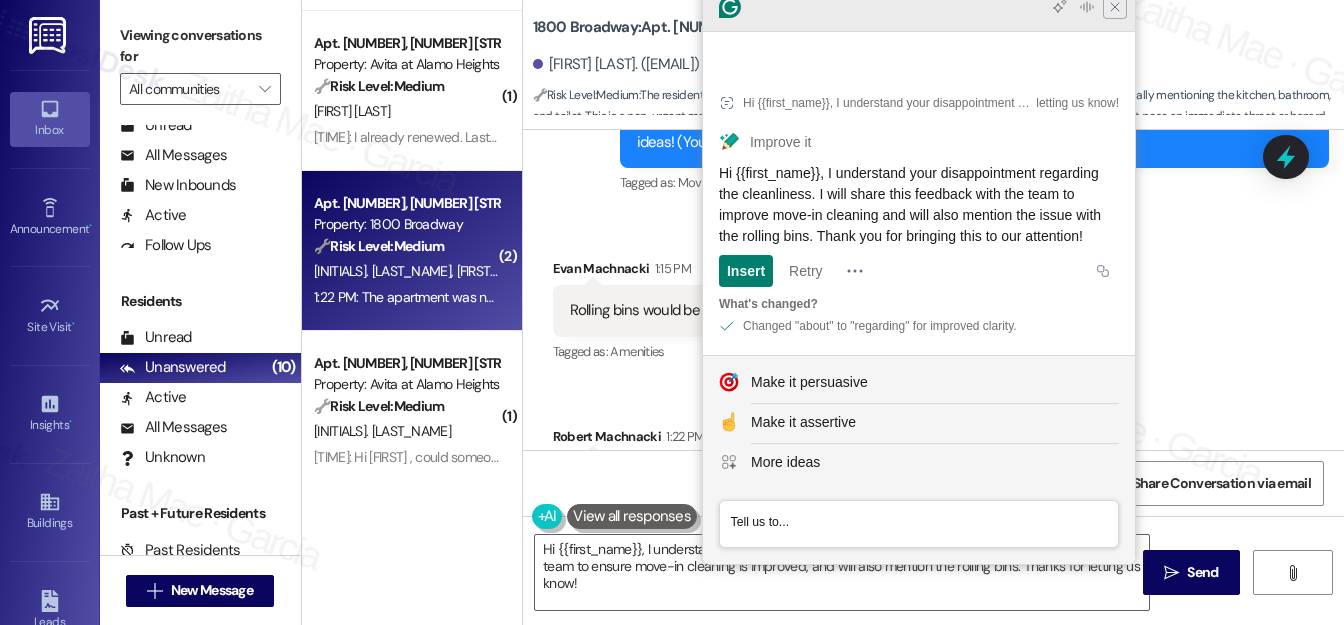 click 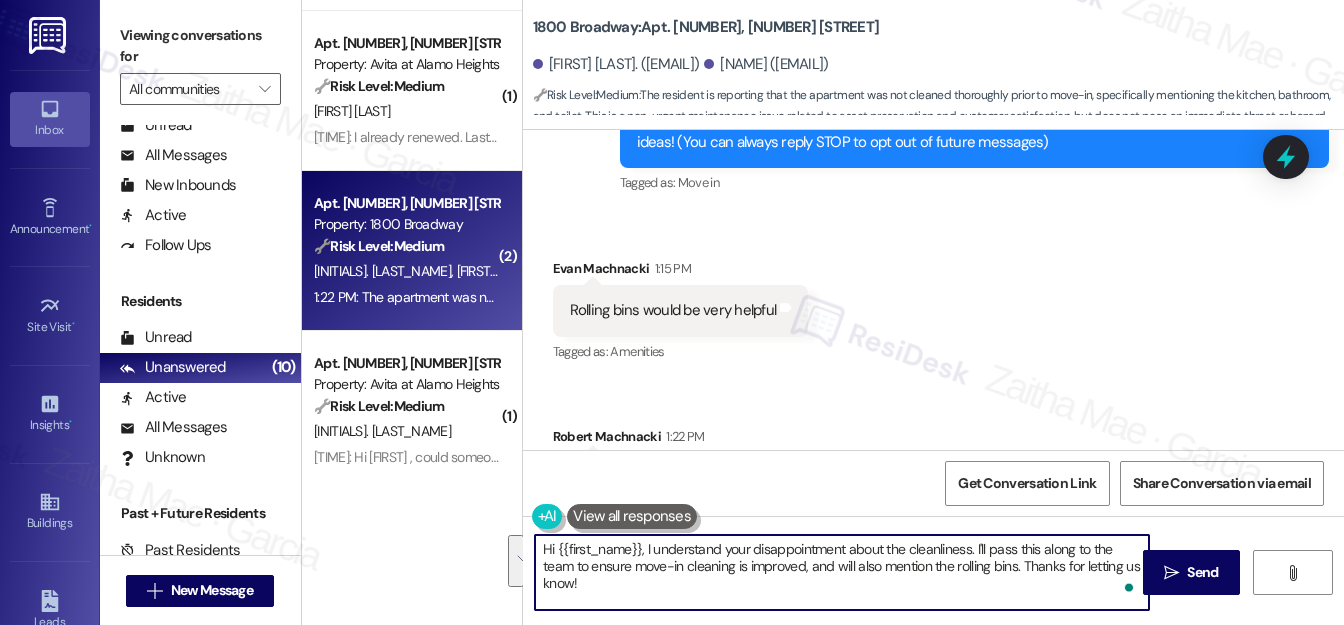drag, startPoint x: 974, startPoint y: 545, endPoint x: 988, endPoint y: 593, distance: 50 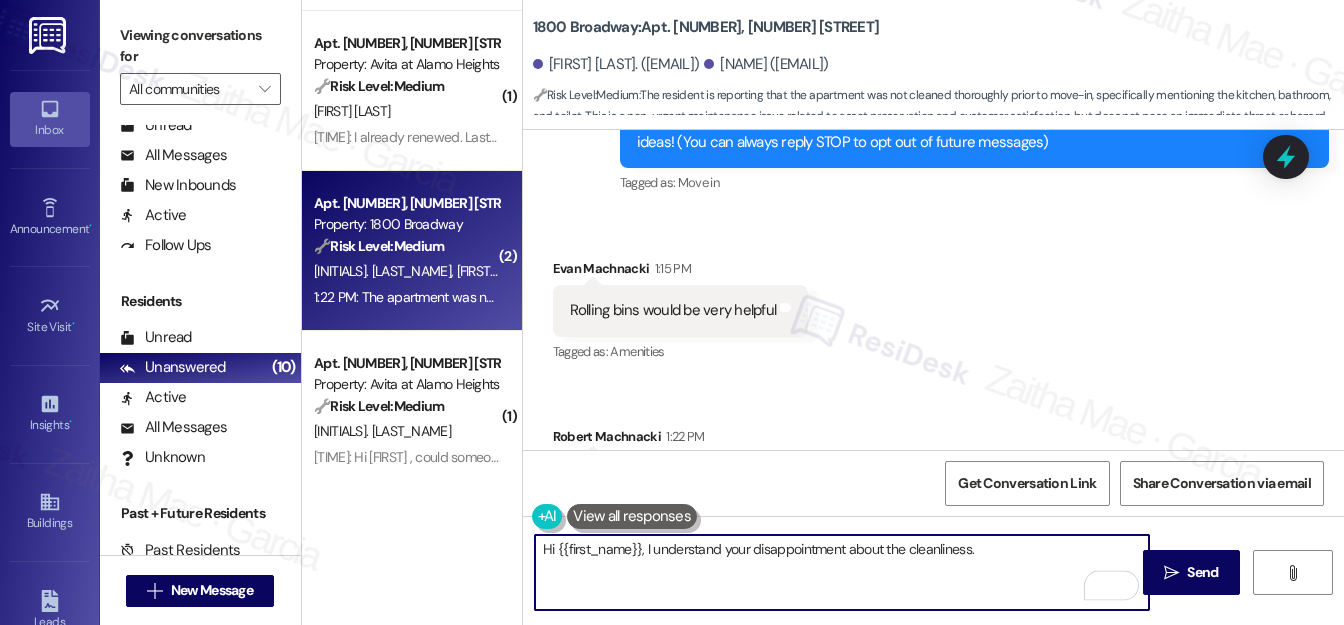 paste on "I will share this feedback with the team to improve move-in cleaning and will also mention the issue with the rolling bins. Thank you for bringing this to our attention!" 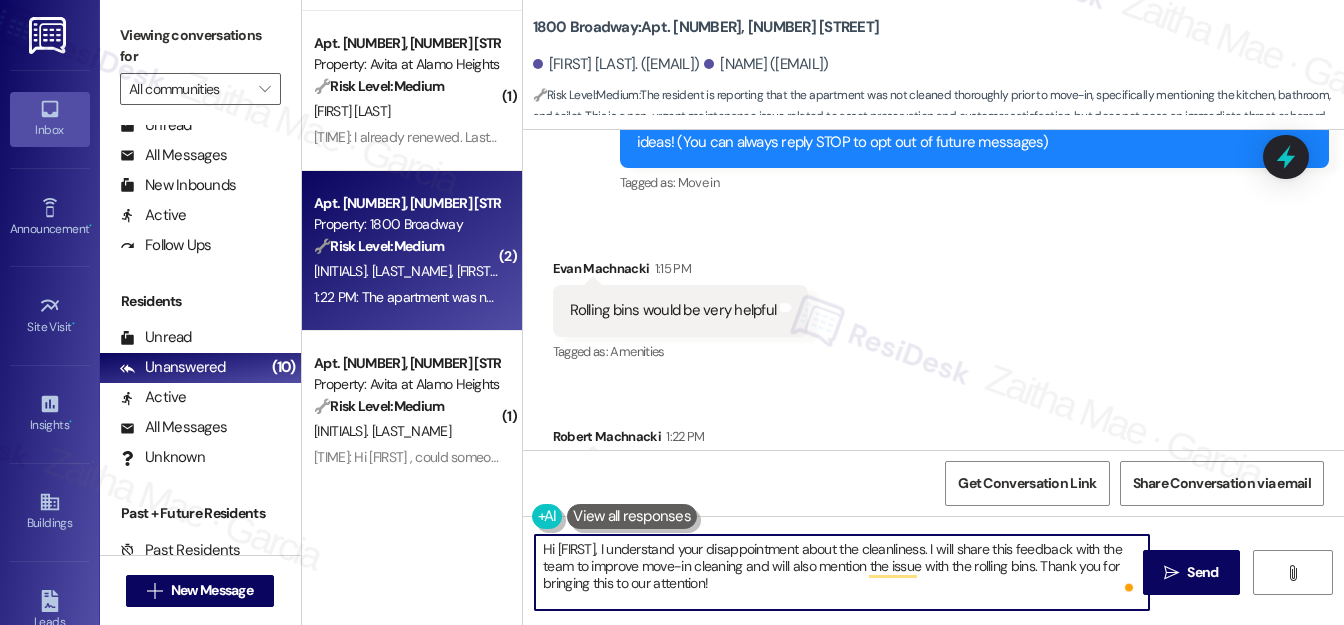 scroll, scrollTop: 354, scrollLeft: 0, axis: vertical 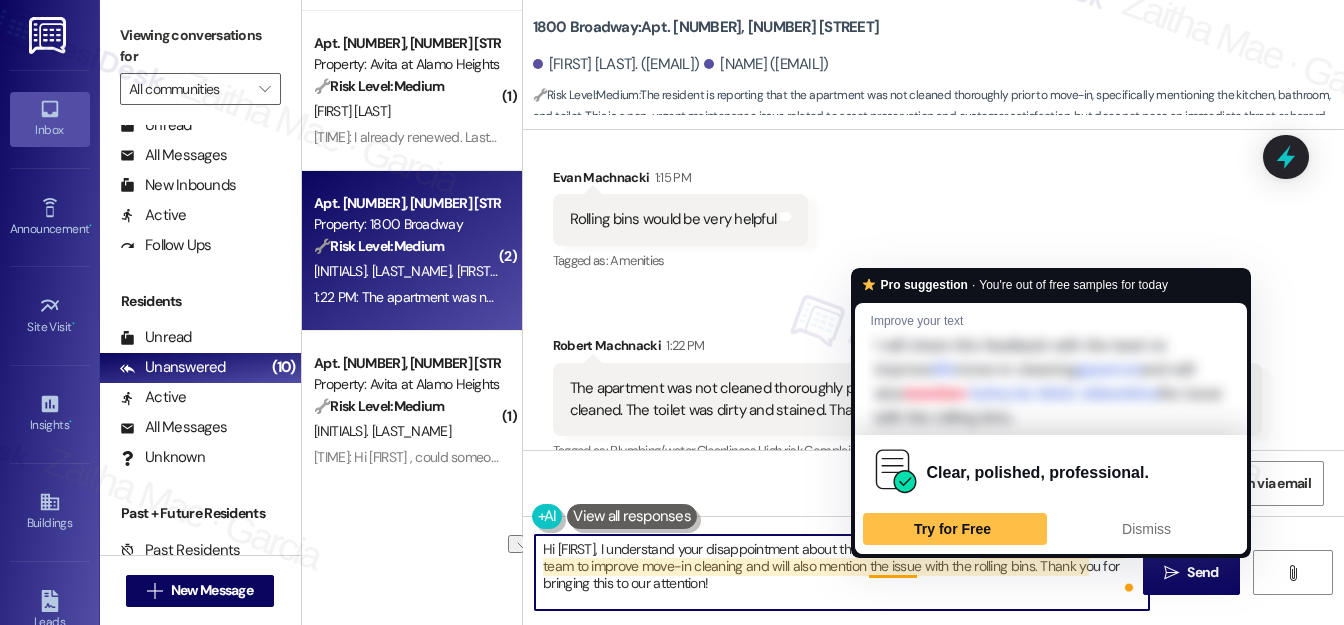 drag, startPoint x: 998, startPoint y: 562, endPoint x: 913, endPoint y: 569, distance: 85.28775 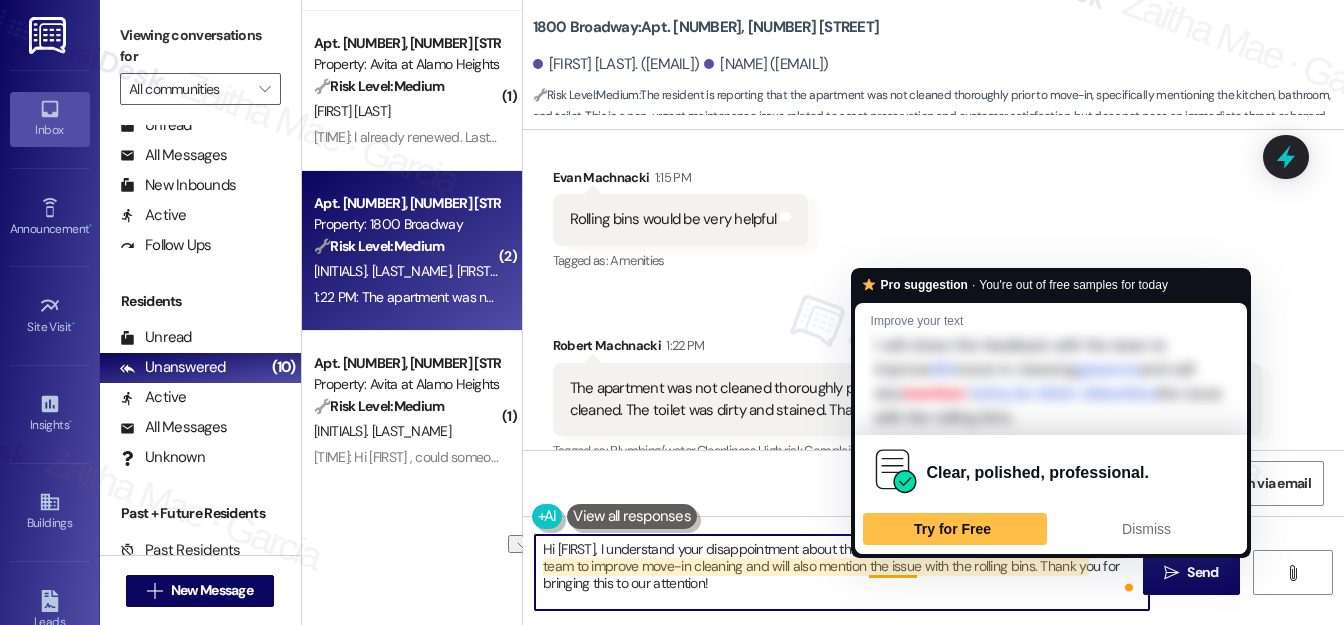 click on "Hi {{first_name}}, I understand your disappointment about the cleanliness.  I will share this feedback with the team to improve move-in cleaning and will also mention the issue with the rolling bins. Thank you for bringing this to our attention!" at bounding box center [842, 572] 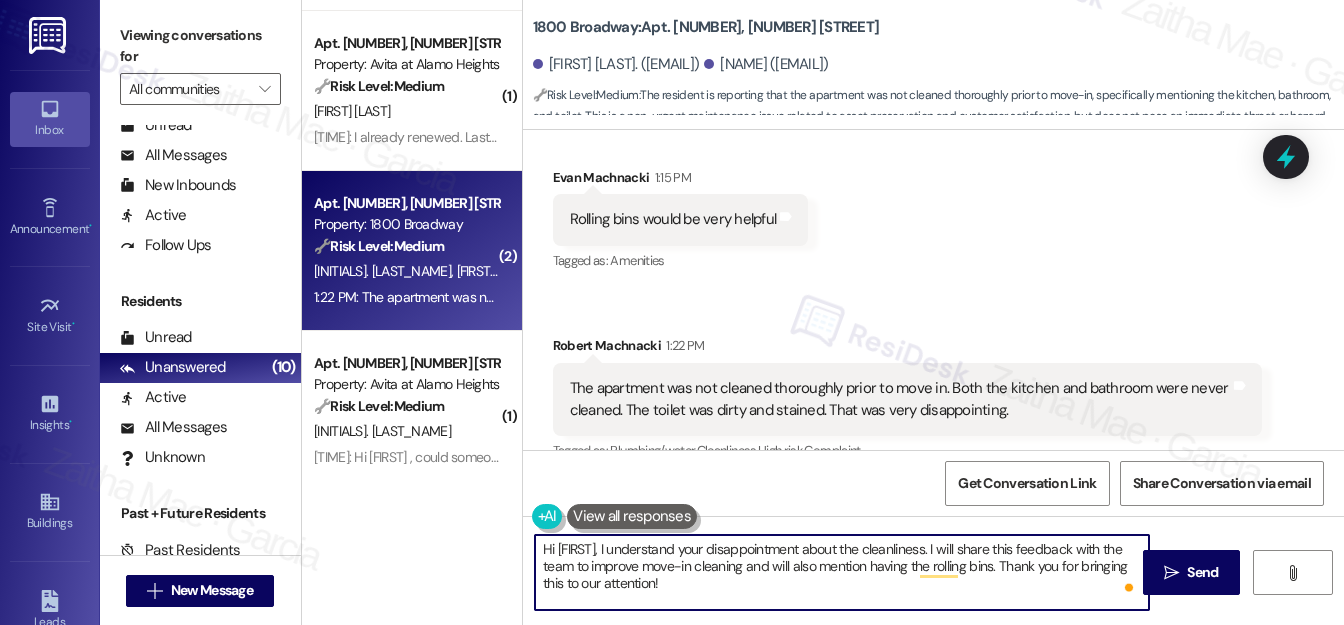 click on "Hi {{first_name}}, I understand your disappointment about the cleanliness.  I will share this feedback with the team to improve move-in cleaning and will also mention having the rolling bins. Thank you for bringing this to our attention!" at bounding box center [842, 572] 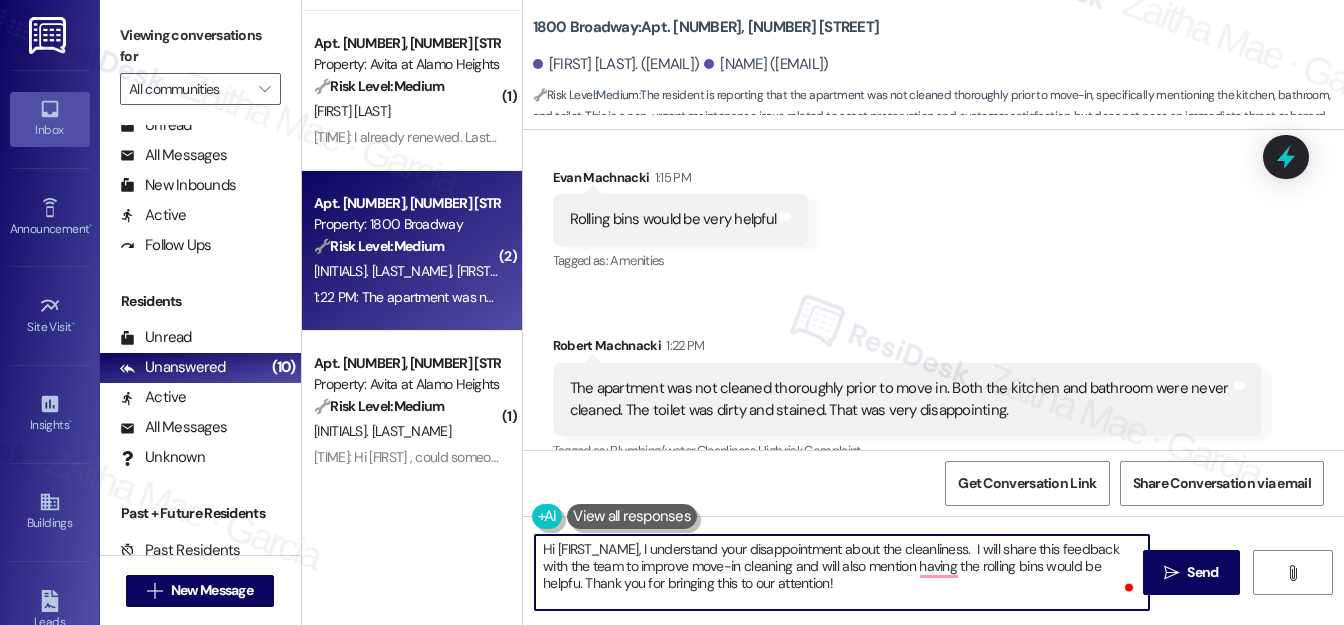 type on "Hi {{first_name}}, I understand your disappointment about the cleanliness.  I will share this feedback with the team to improve move-in cleaning and will also mention having the rolling bins would be helpful. Thank you for bringing this to our attention!" 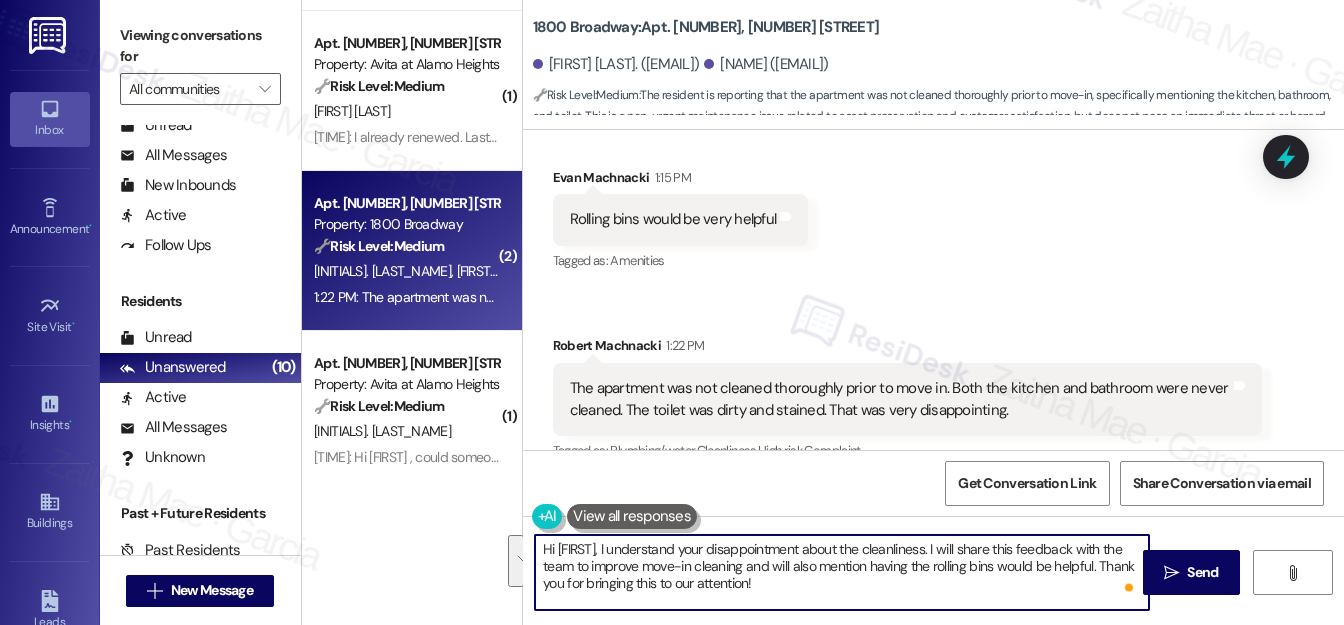 drag, startPoint x: 536, startPoint y: 547, endPoint x: 885, endPoint y: 610, distance: 354.64066 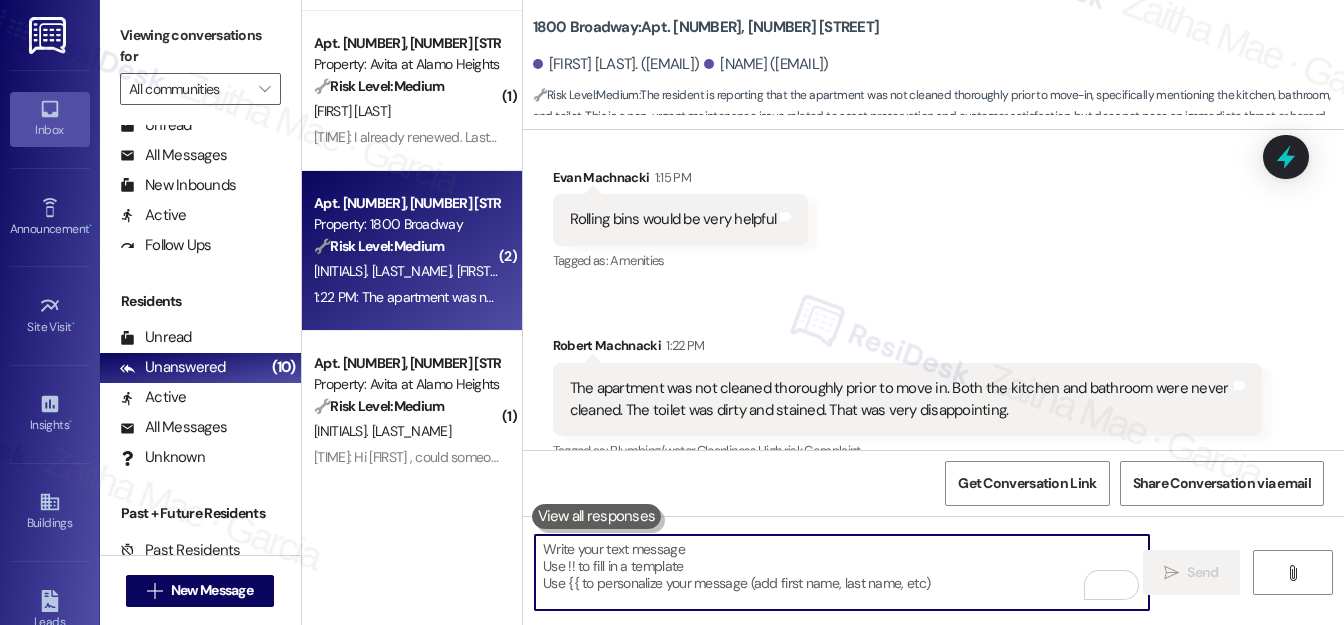 paste on "Hi {{first_name}}," 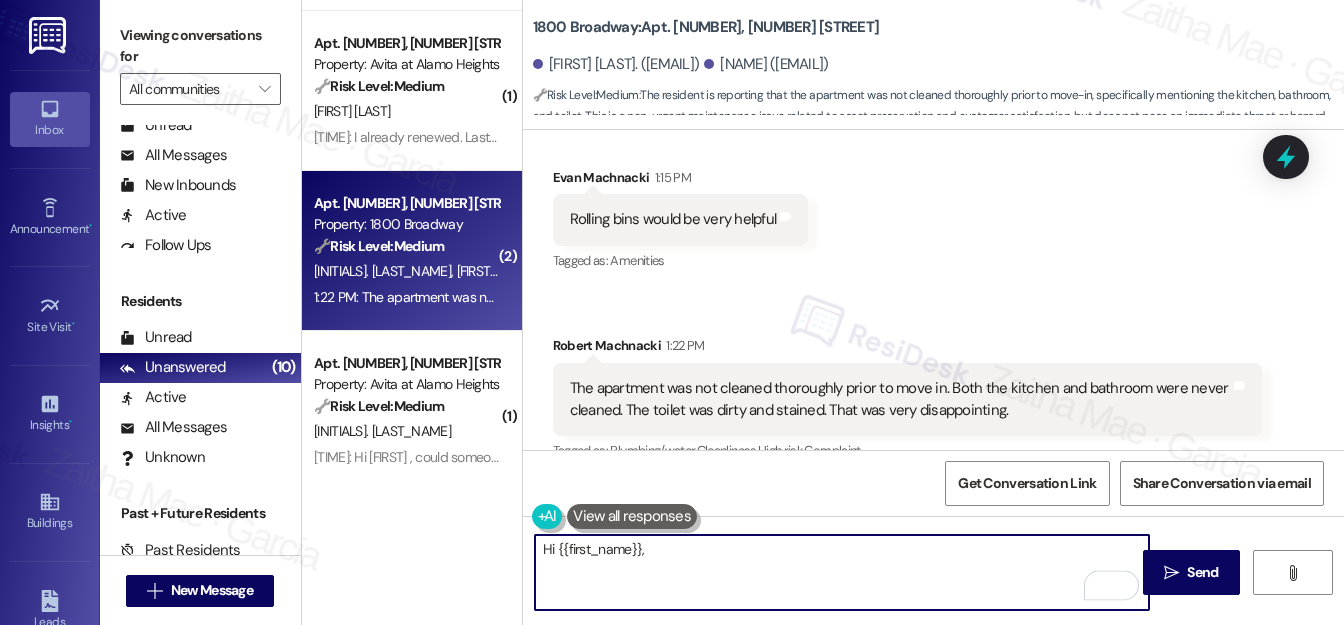paste on "I completely understand your disappointment regarding the cleanliness, and I truly appreciate you bringing it to our attention. I’ll be sure to share your feedback with the team so we can work on improving the move-in experience. I’ll also mention your note about the rolling bins being helpful. Thank you again for taking the time to share this." 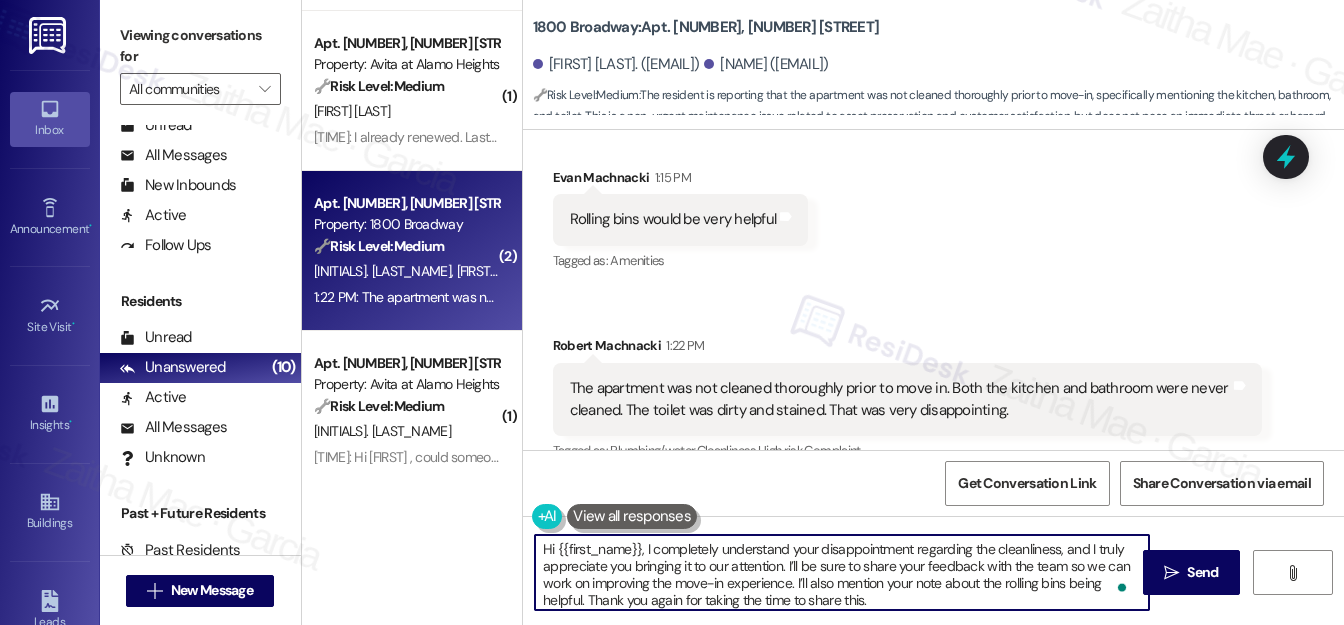scroll, scrollTop: 4, scrollLeft: 0, axis: vertical 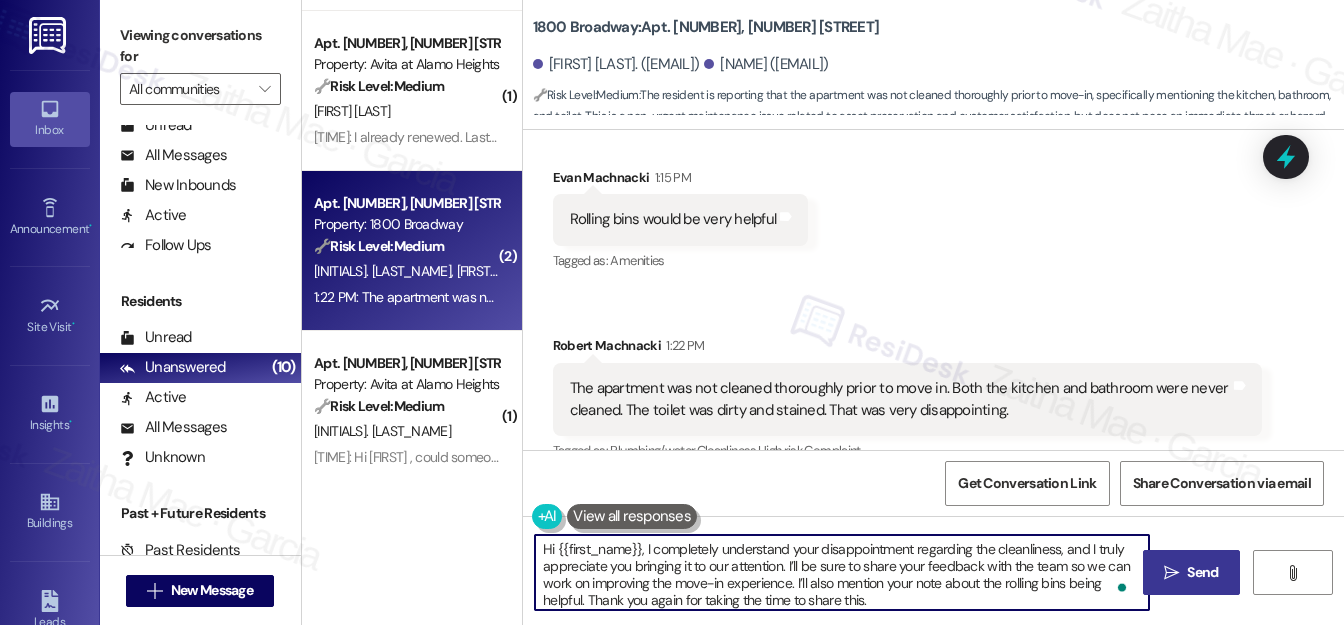 type on "Hi {{first_name}}, I completely understand your disappointment regarding the cleanliness, and I truly appreciate you bringing it to our attention. I’ll be sure to share your feedback with the team so we can work on improving the move-in experience. I’ll also mention your note about the rolling bins being helpful. Thank you again for taking the time to share this." 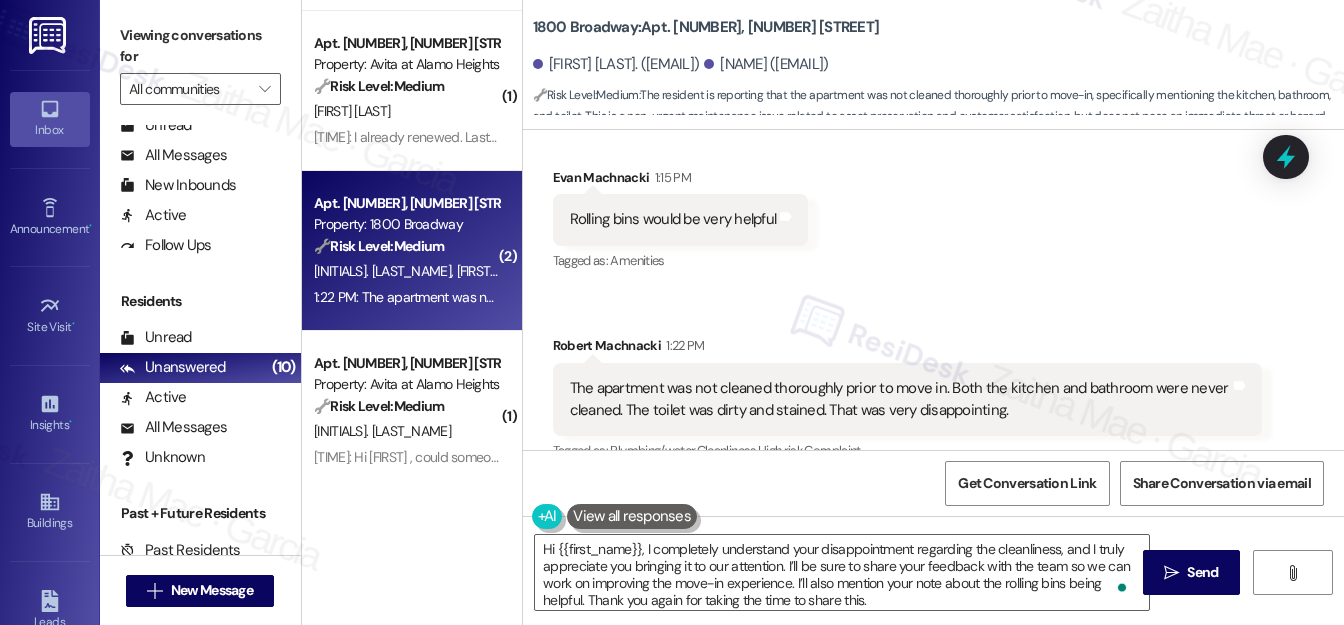 drag, startPoint x: 1209, startPoint y: 561, endPoint x: 1192, endPoint y: 522, distance: 42.544094 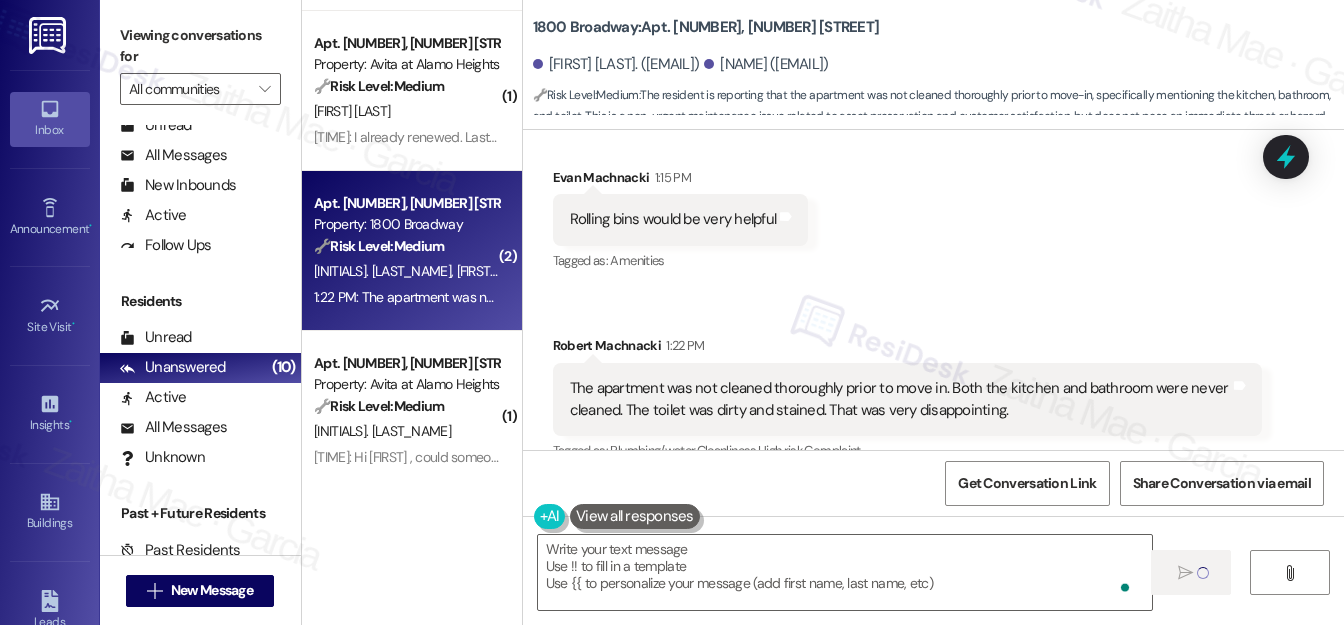 type on "Fetching suggested responses. Please feel free to read through the conversation in the meantime." 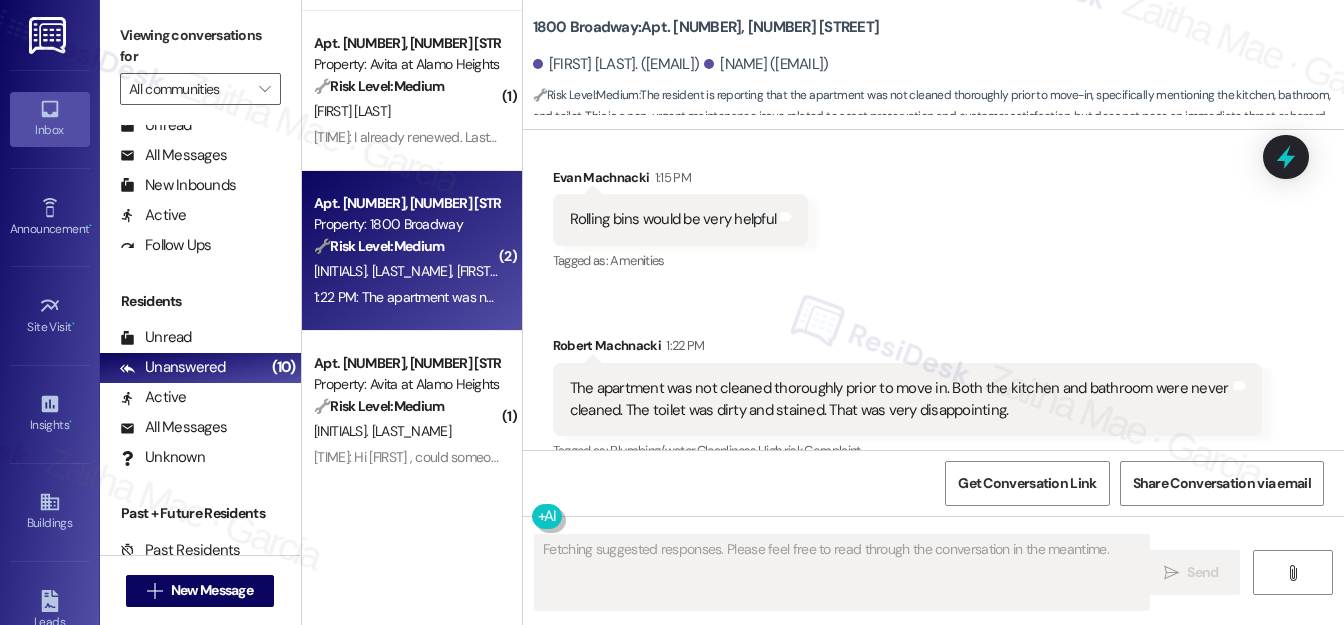 type 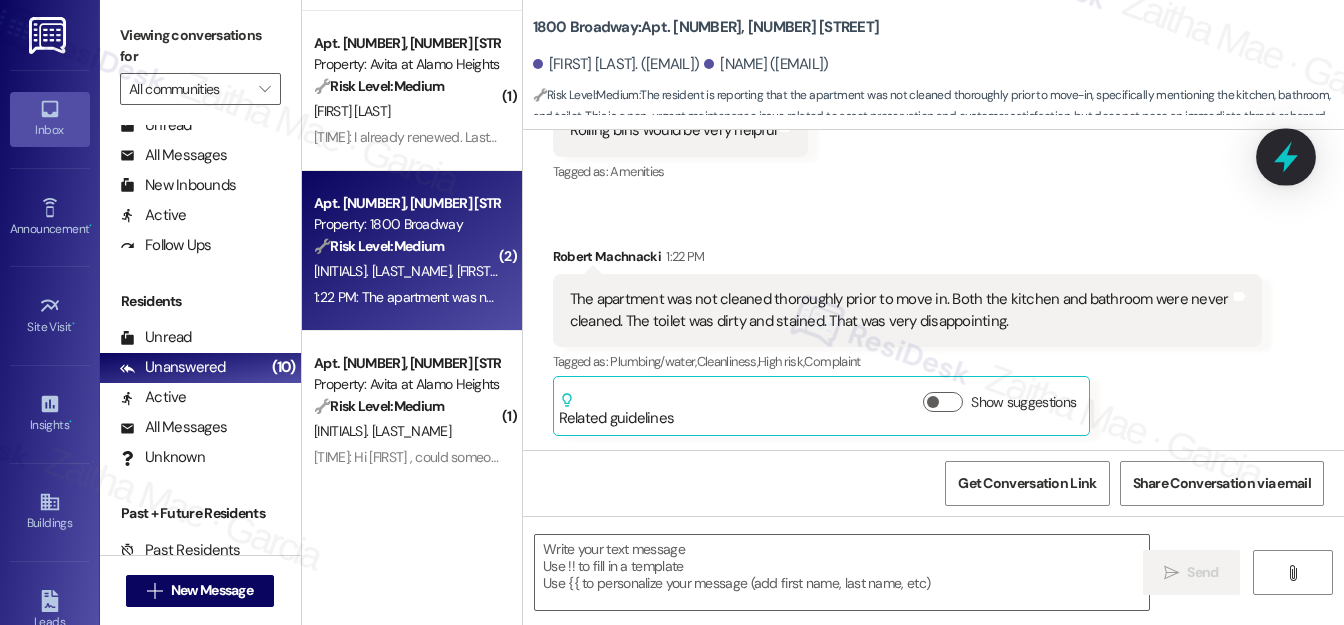 click 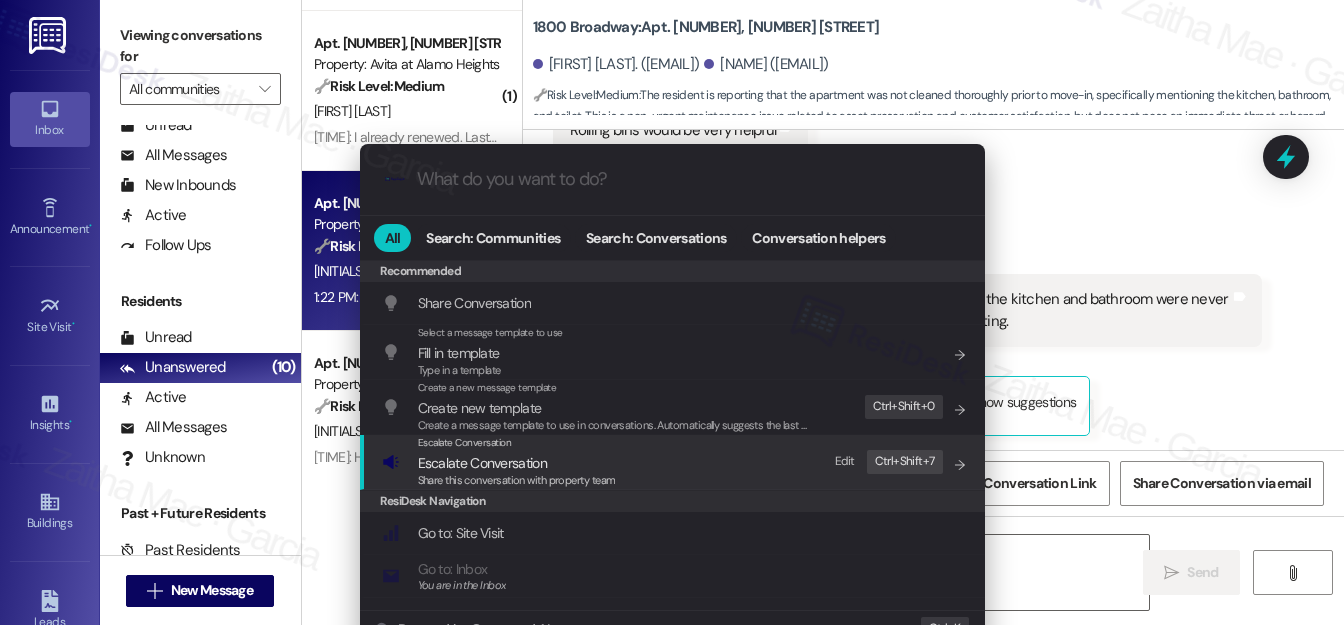 click on "Escalate Conversation" at bounding box center [482, 463] 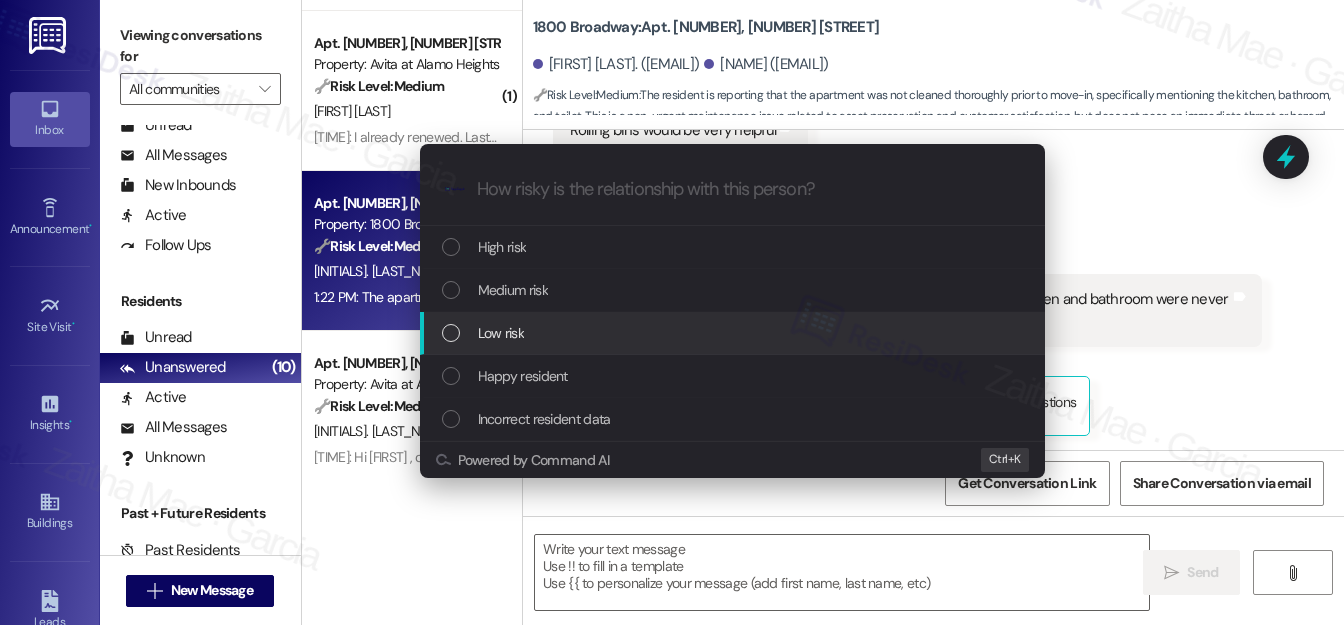 click on "Low risk" at bounding box center (501, 333) 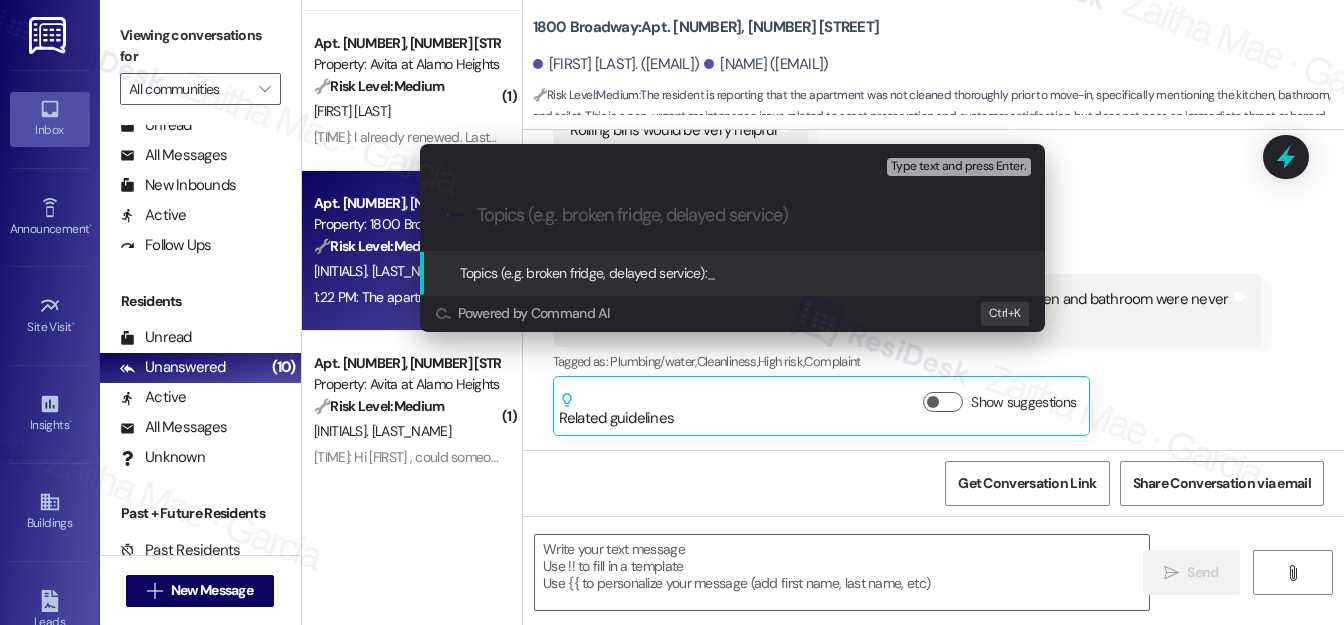 paste on "Feedback on Move-In Cleanliness and Suggestions Noted" 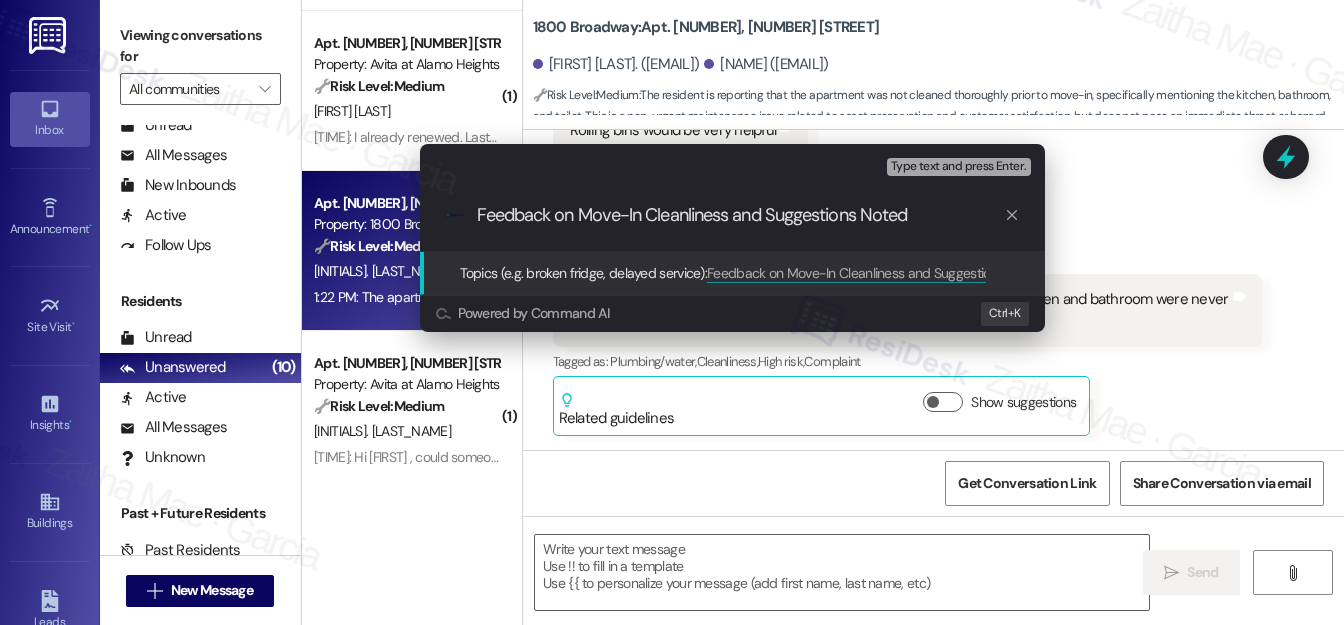 type 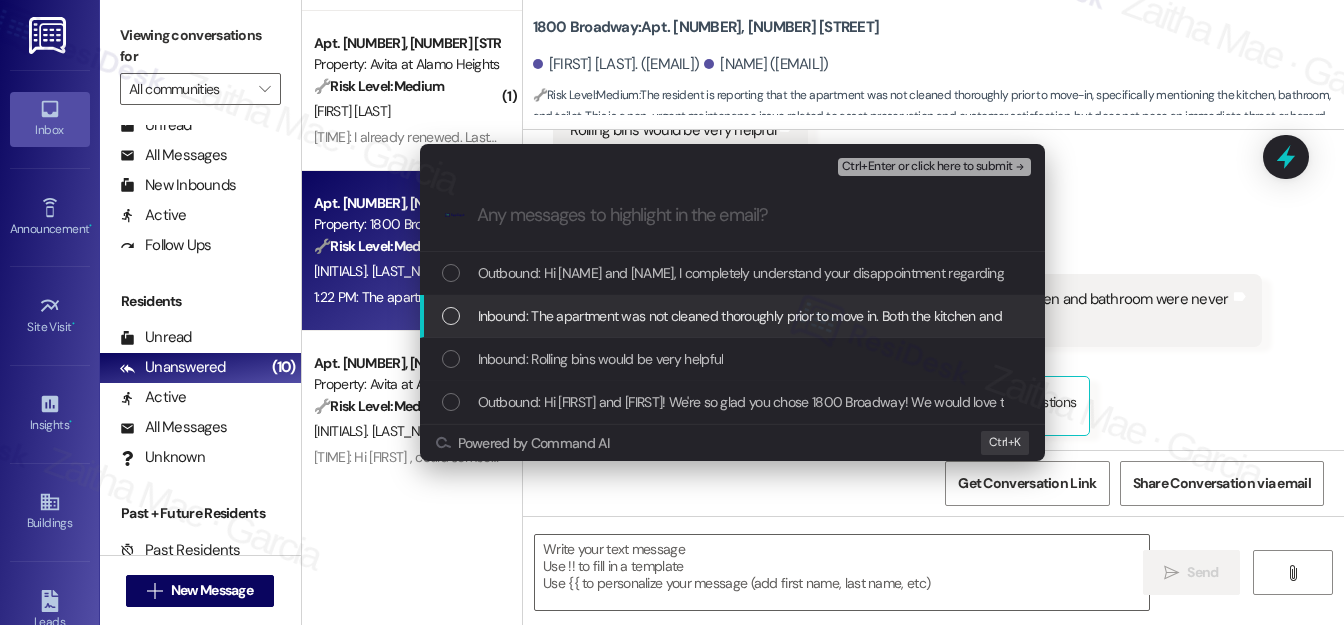 click at bounding box center (451, 316) 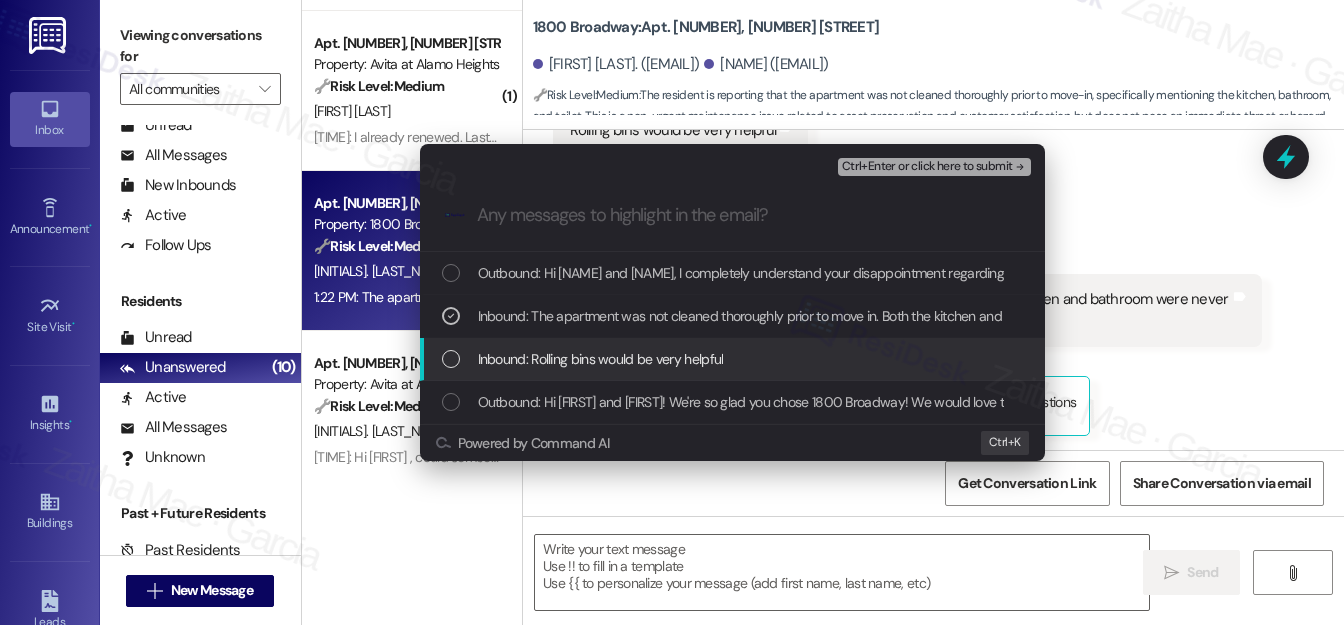 click at bounding box center (451, 359) 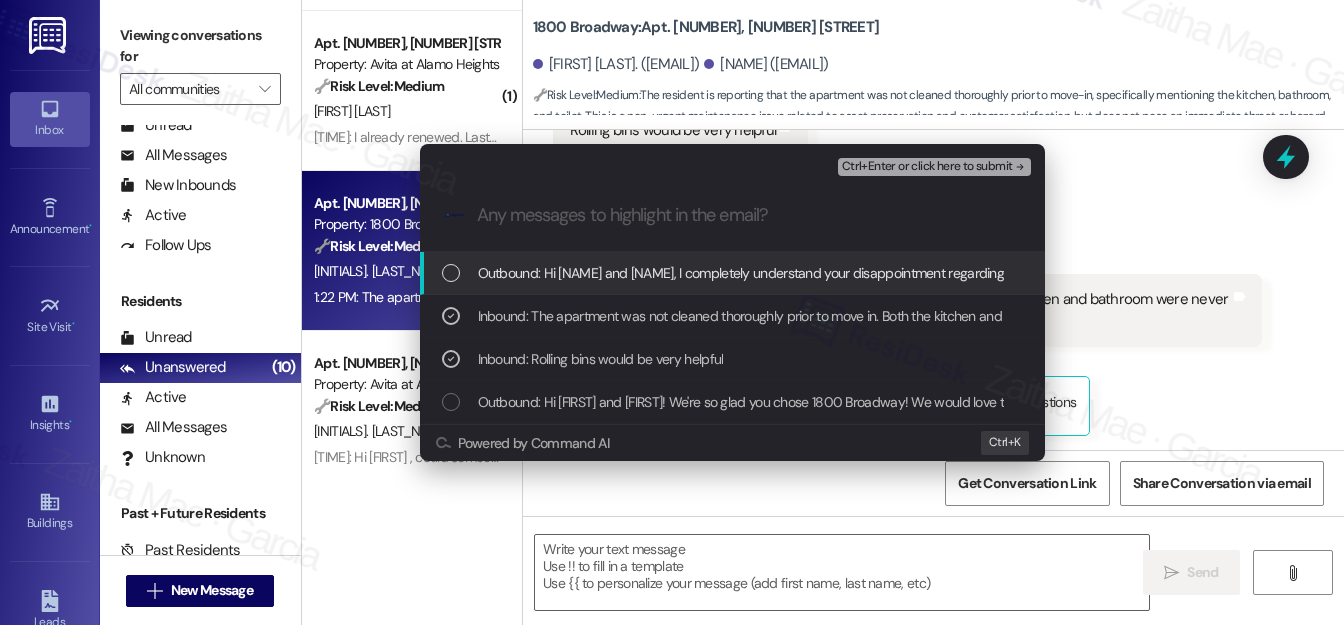 click on "Ctrl+Enter or click here to submit" at bounding box center [927, 167] 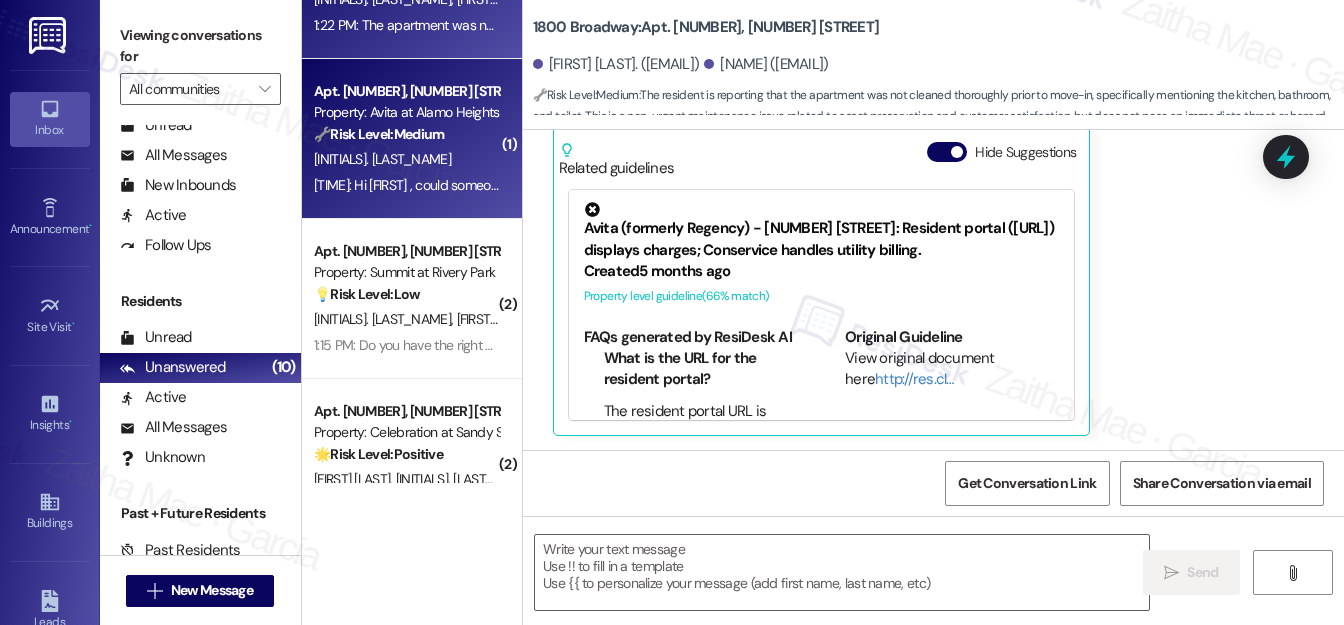 click on "J. Wolfe" at bounding box center [406, 159] 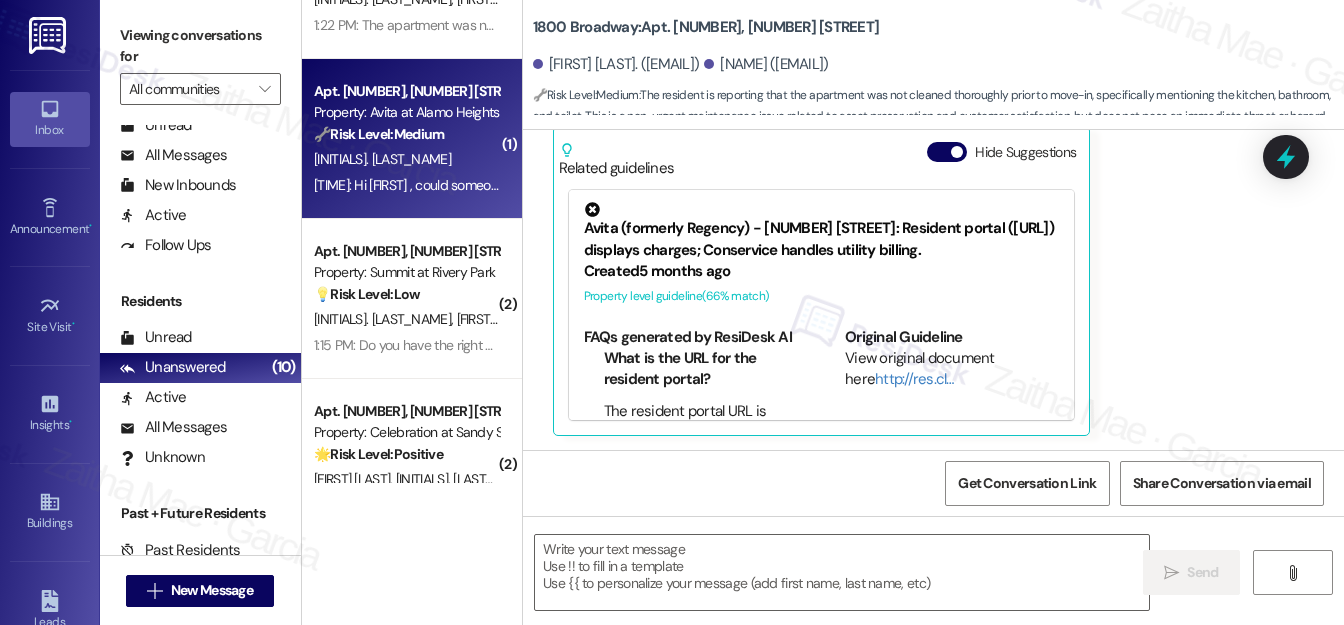 type on "Fetching suggested responses. Please feel free to read through the conversation in the meantime." 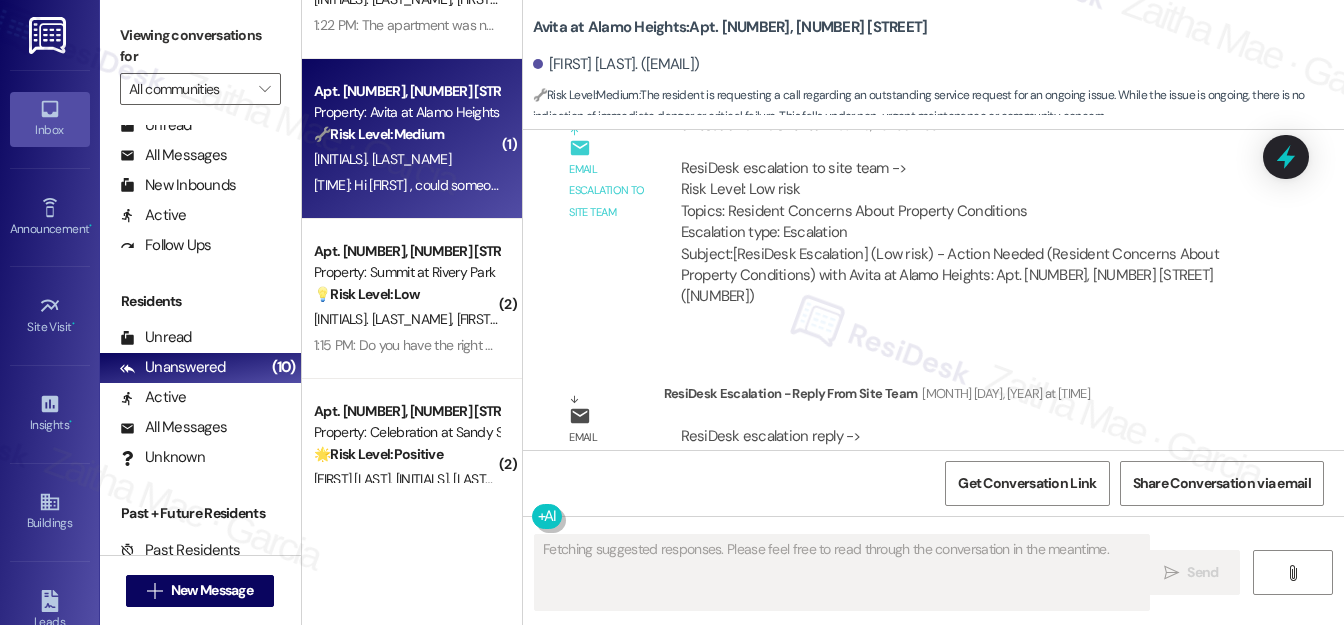 scroll, scrollTop: 6041, scrollLeft: 0, axis: vertical 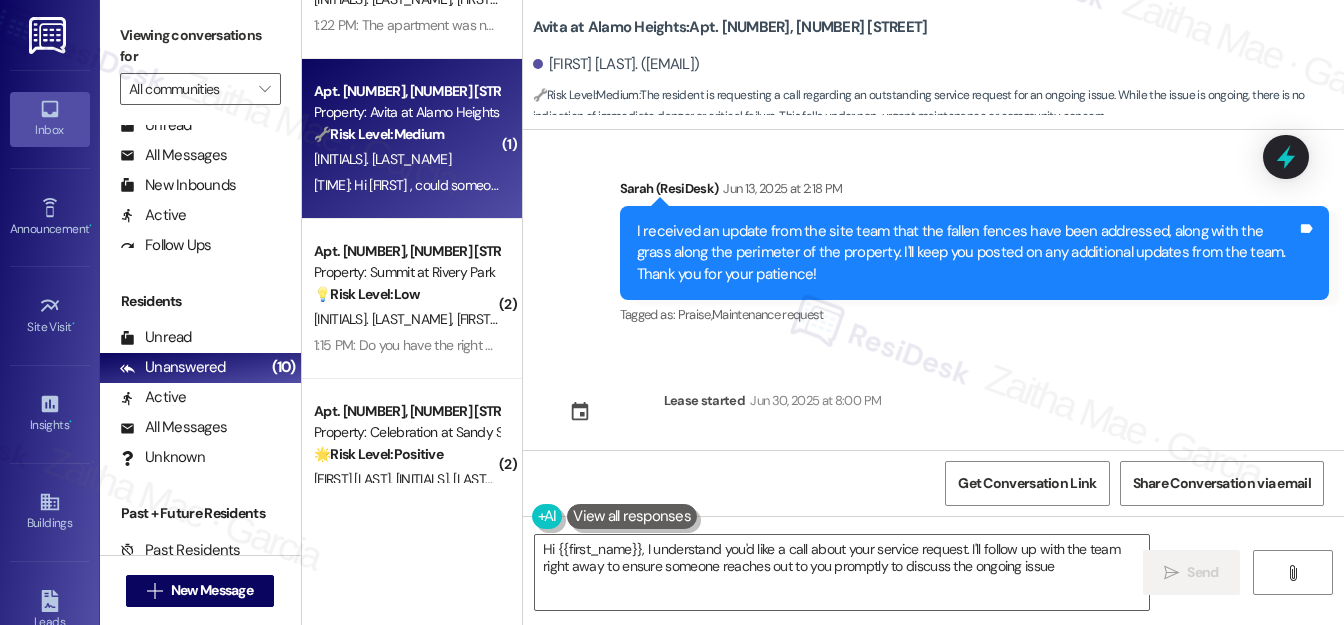 type on "Hi {{first_name}}, I understand you'd like a call about your service request. I'll follow up with the team right away to ensure someone reaches out to you promptly to discuss the ongoing issue." 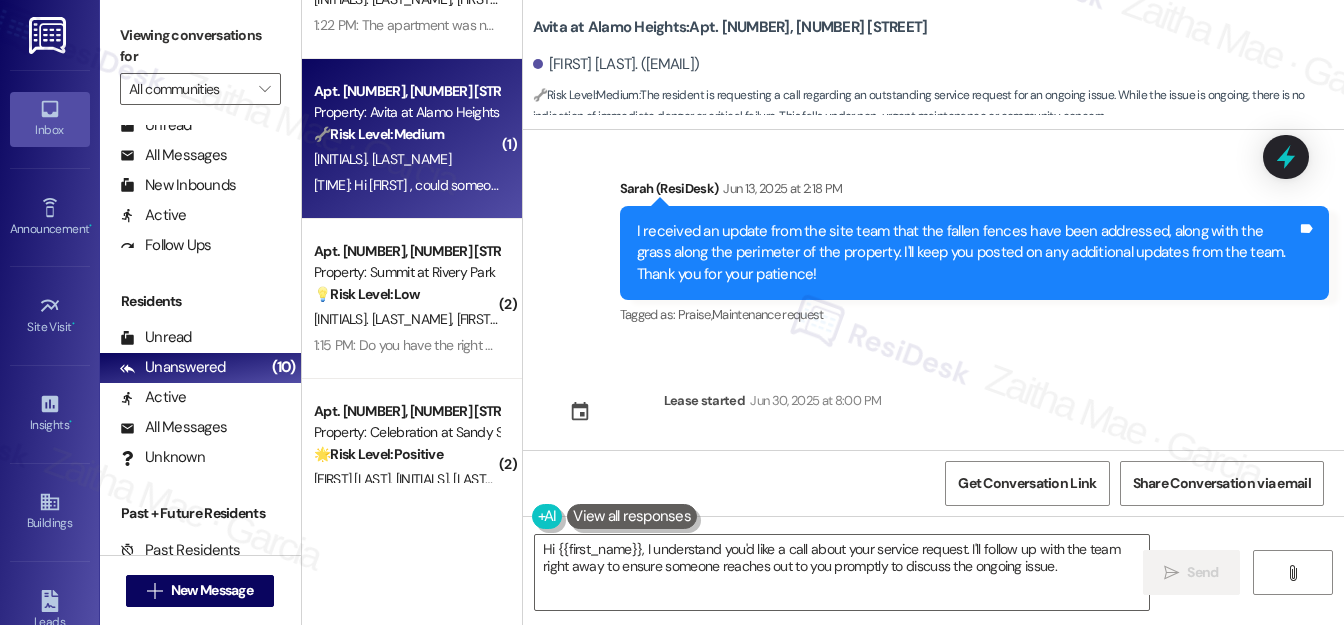 scroll, scrollTop: 6042, scrollLeft: 0, axis: vertical 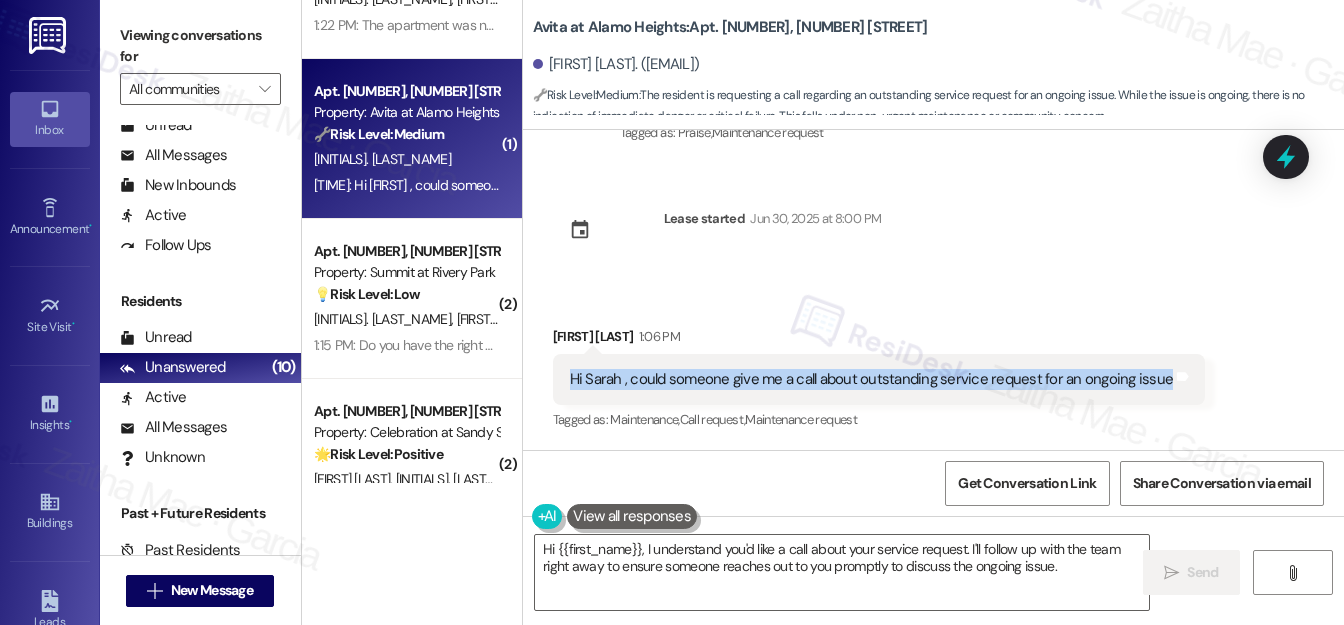 drag, startPoint x: 561, startPoint y: 372, endPoint x: 1157, endPoint y: 387, distance: 596.1887 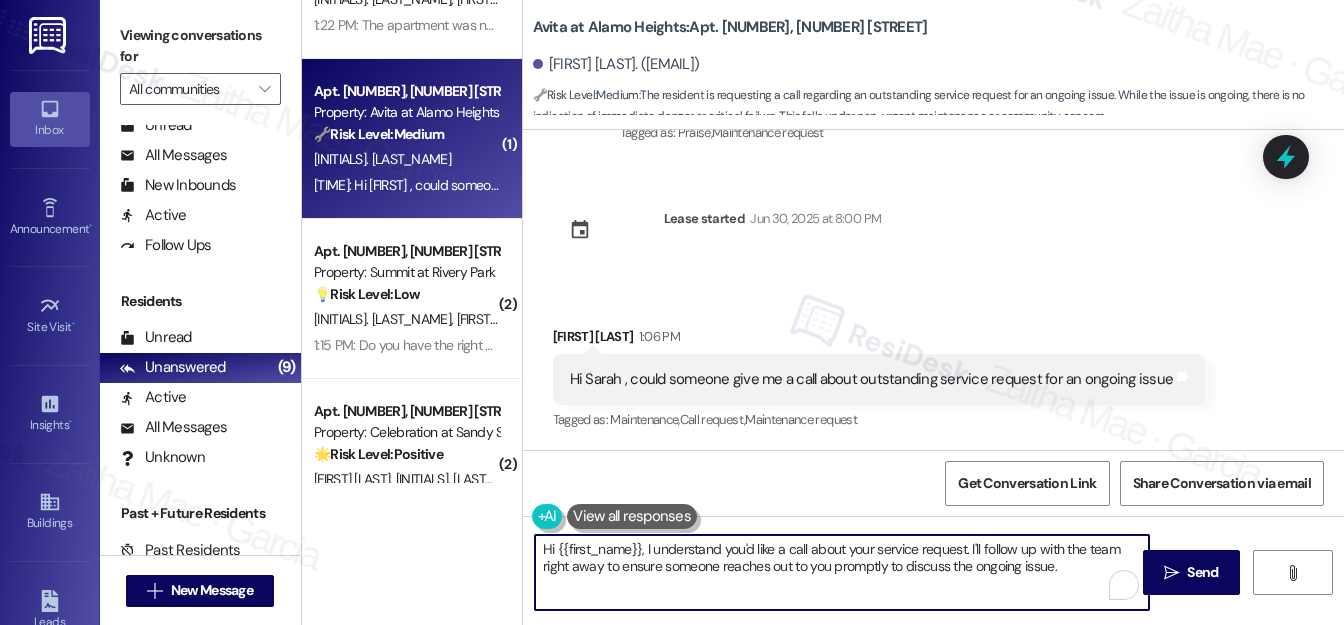 drag, startPoint x: 538, startPoint y: 550, endPoint x: 1077, endPoint y: 569, distance: 539.3348 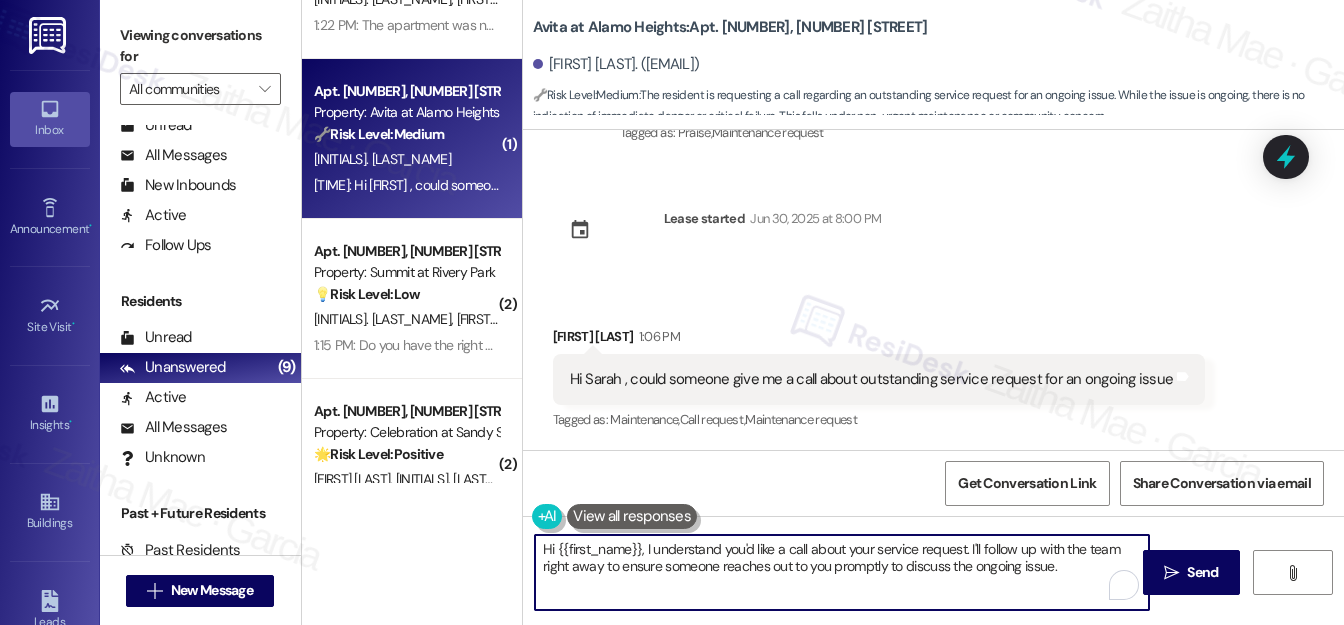 click on "Hi {{first_name}}, I understand you'd like a call about your service request. I'll follow up with the team right away to ensure someone reaches out to you promptly to discuss the ongoing issue." at bounding box center [842, 572] 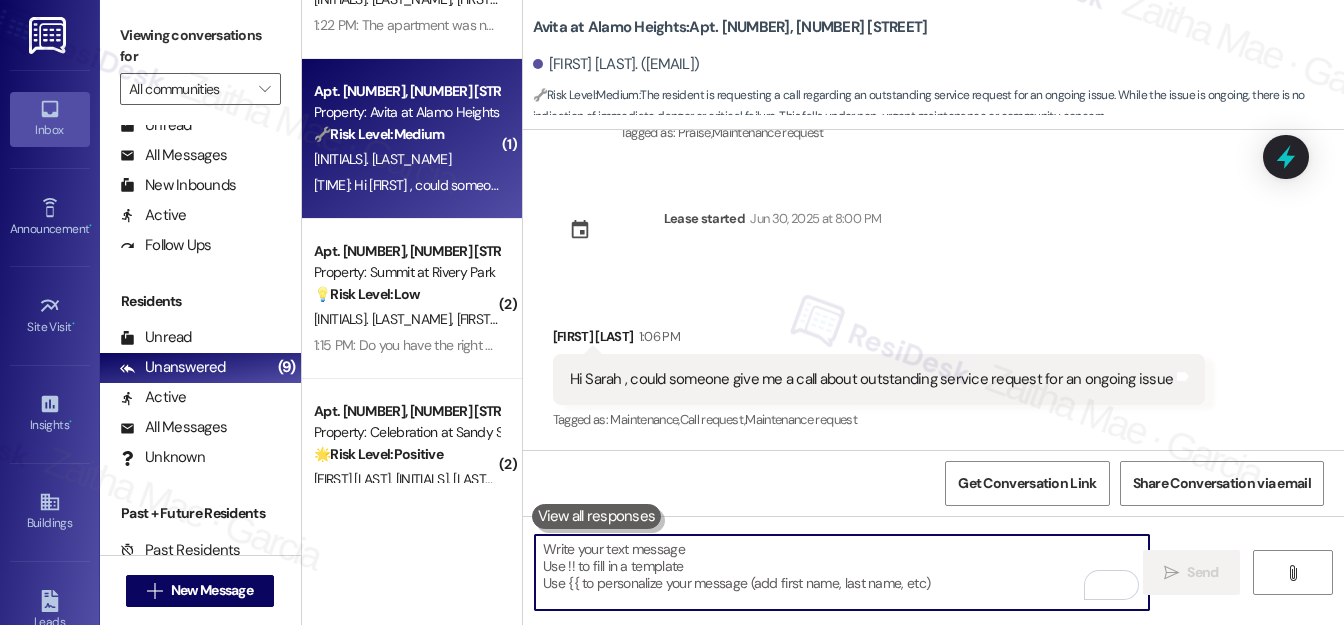 paste on "Hi, thanks for reaching out. I’ll follow up with the team regarding your outstanding service request. In the meantime, could you let me know which issue this is related to so I can make sure it’s directed to the right person?" 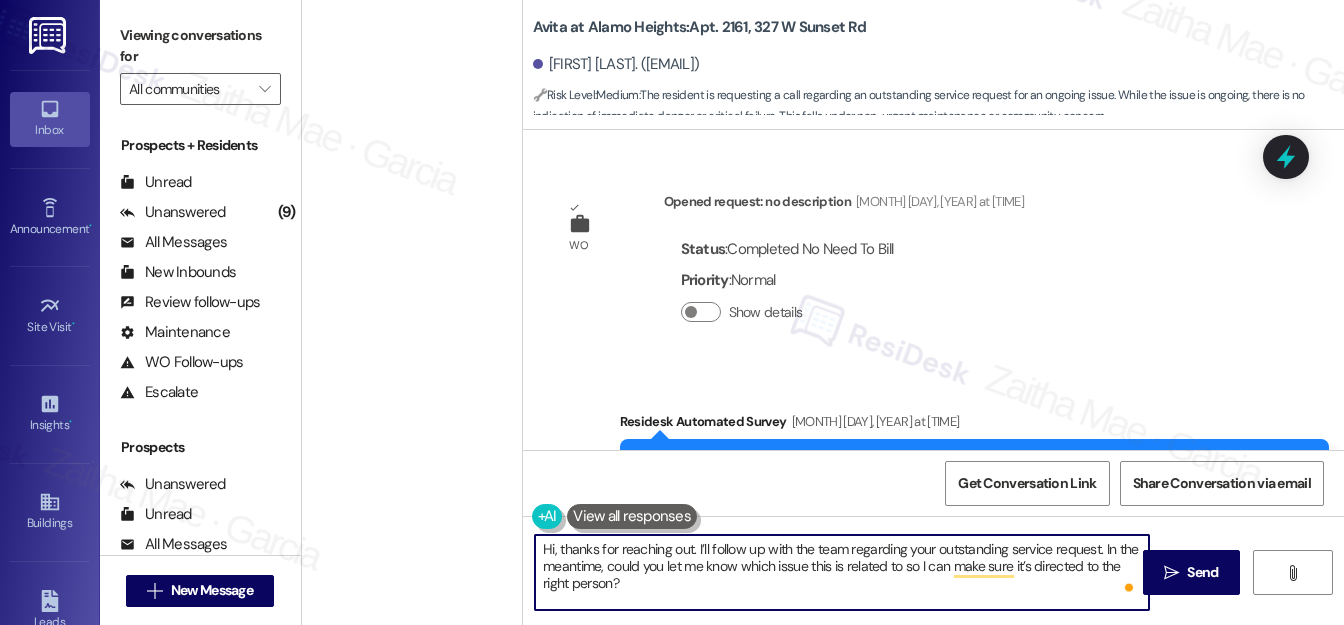 scroll, scrollTop: 0, scrollLeft: 0, axis: both 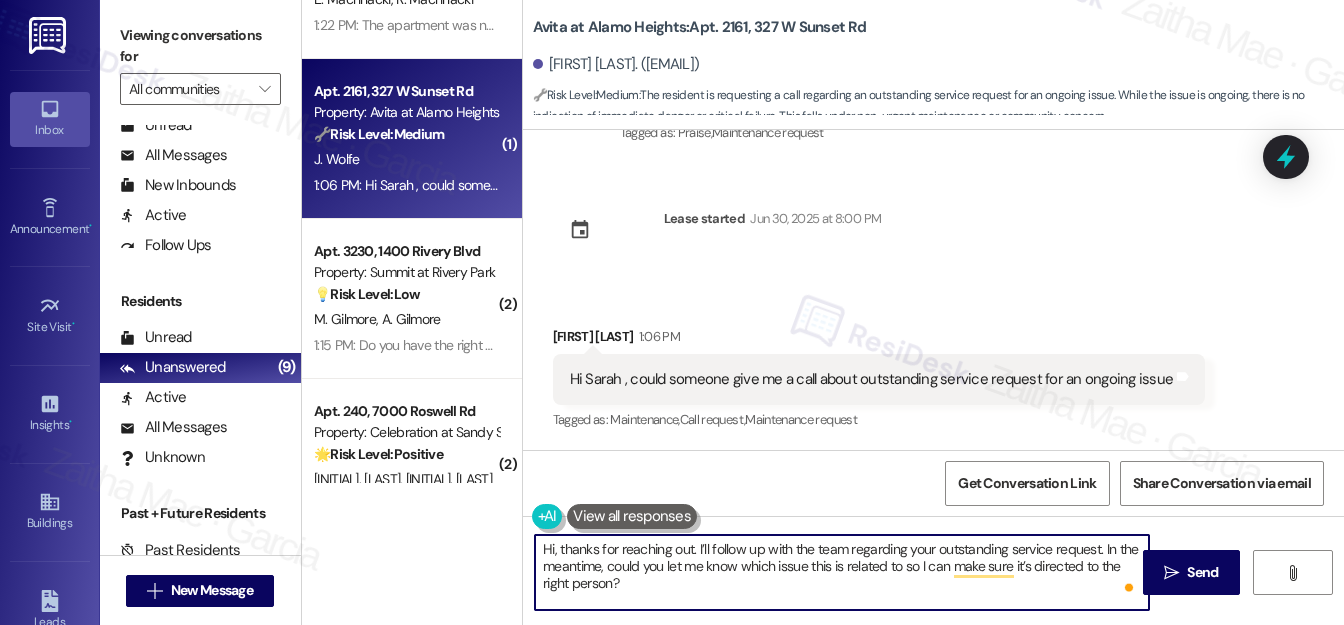 click on "James Wolfe 1:06 PM" at bounding box center [879, 340] 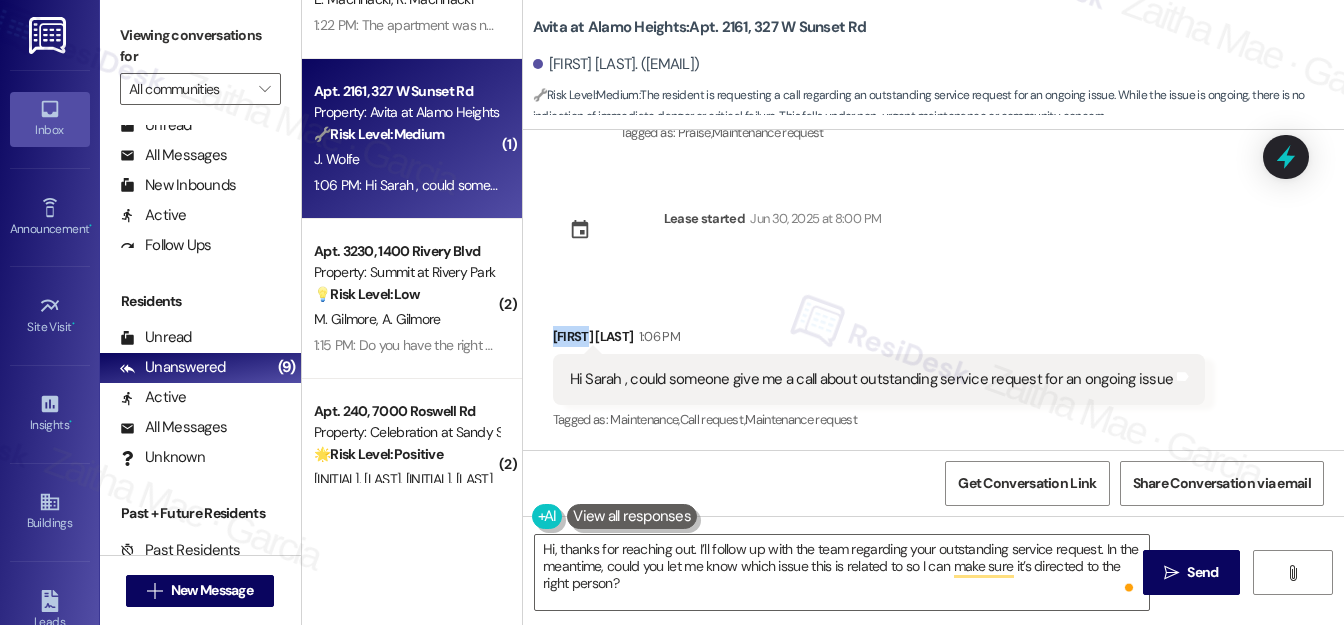click on "James Wolfe 1:06 PM" at bounding box center [879, 340] 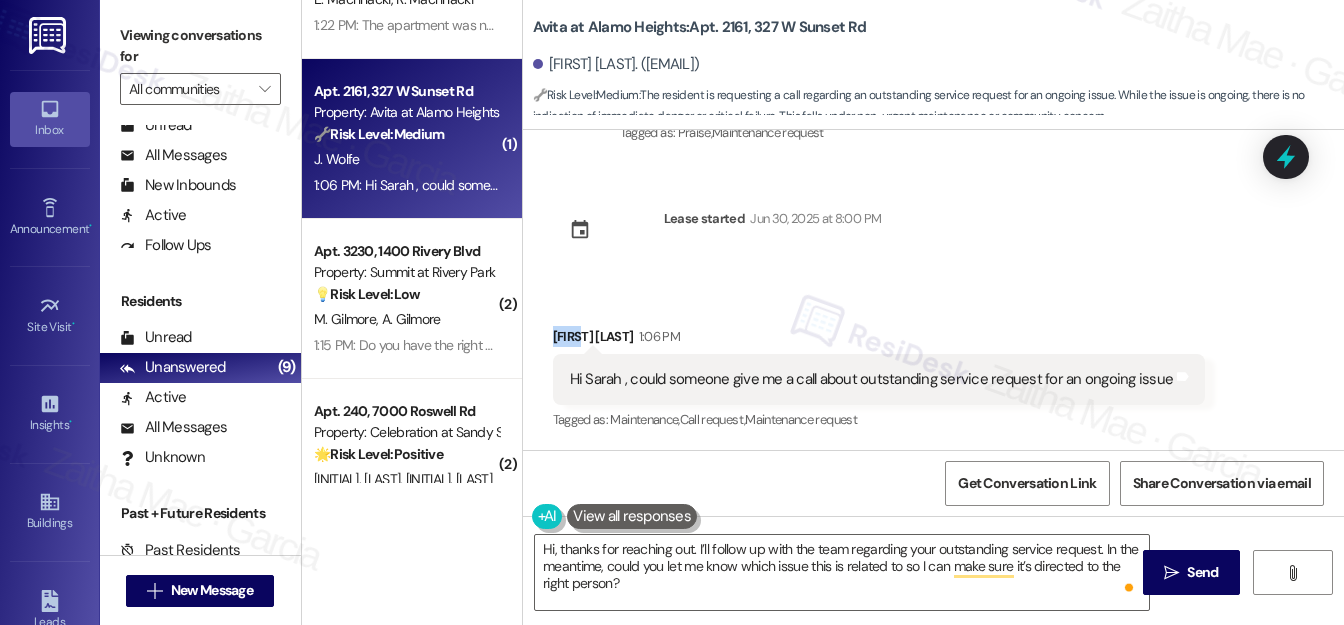 copy on "James" 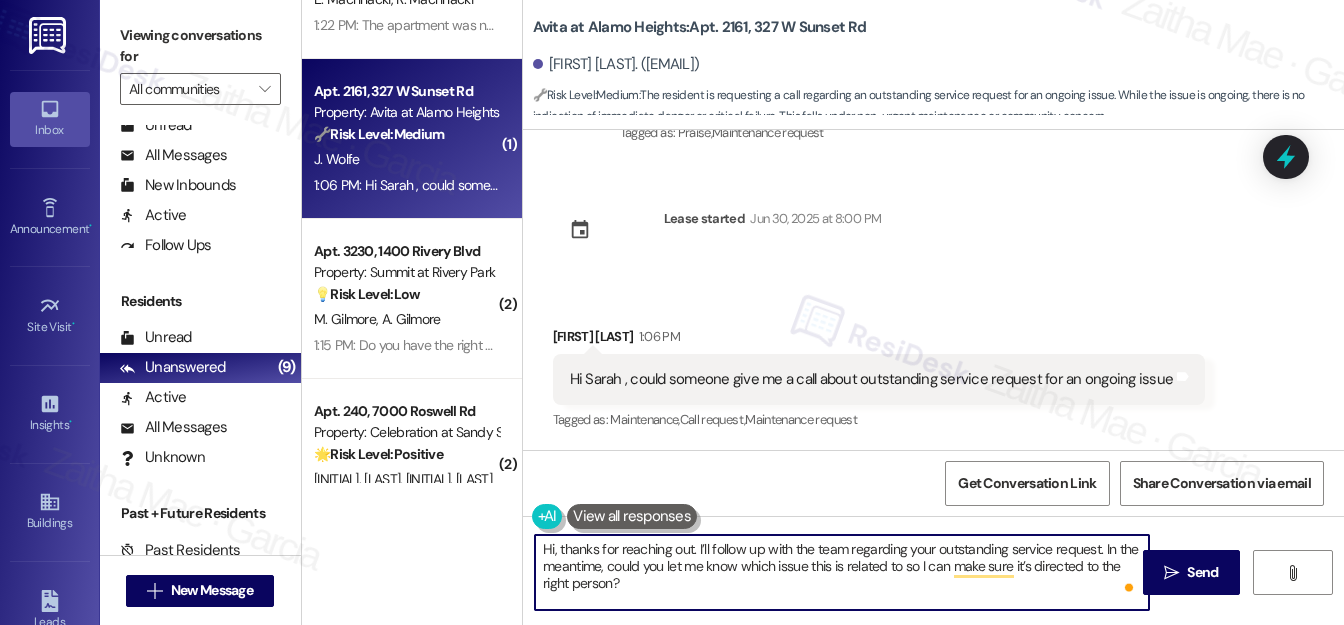 click on "Hi, thanks for reaching out. I’ll follow up with the team regarding your outstanding service request. In the meantime, could you let me know which issue this is related to so I can make sure it’s directed to the right person?" at bounding box center [842, 572] 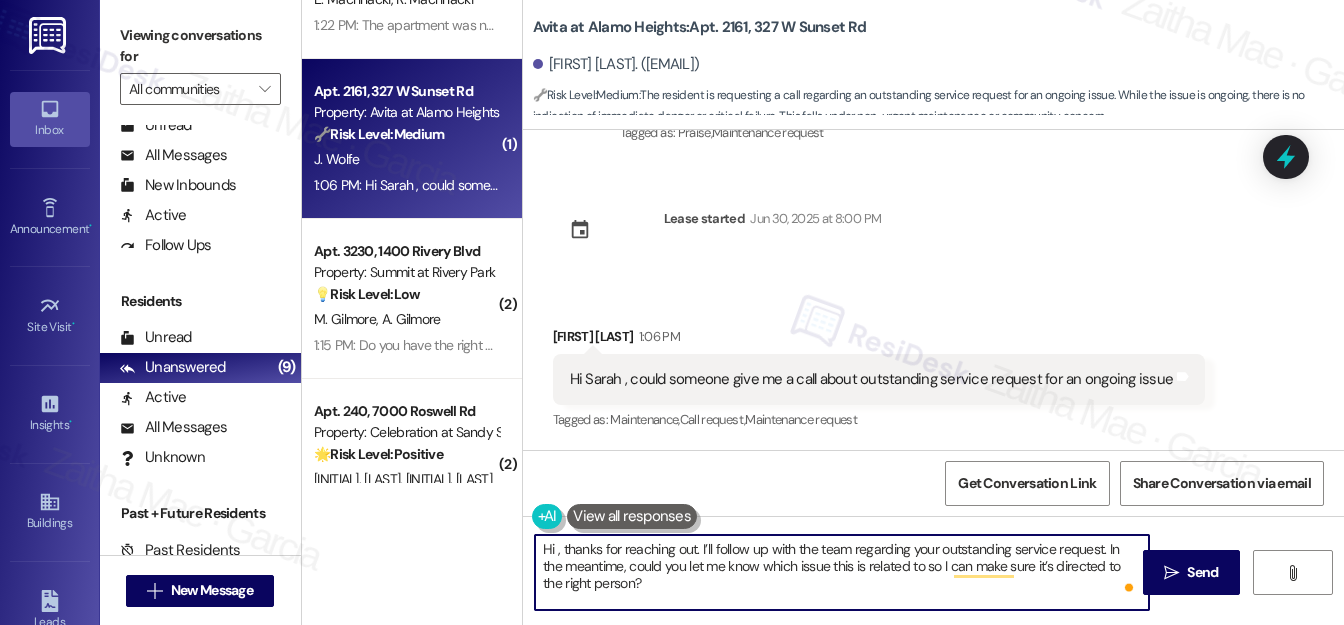 paste on "James" 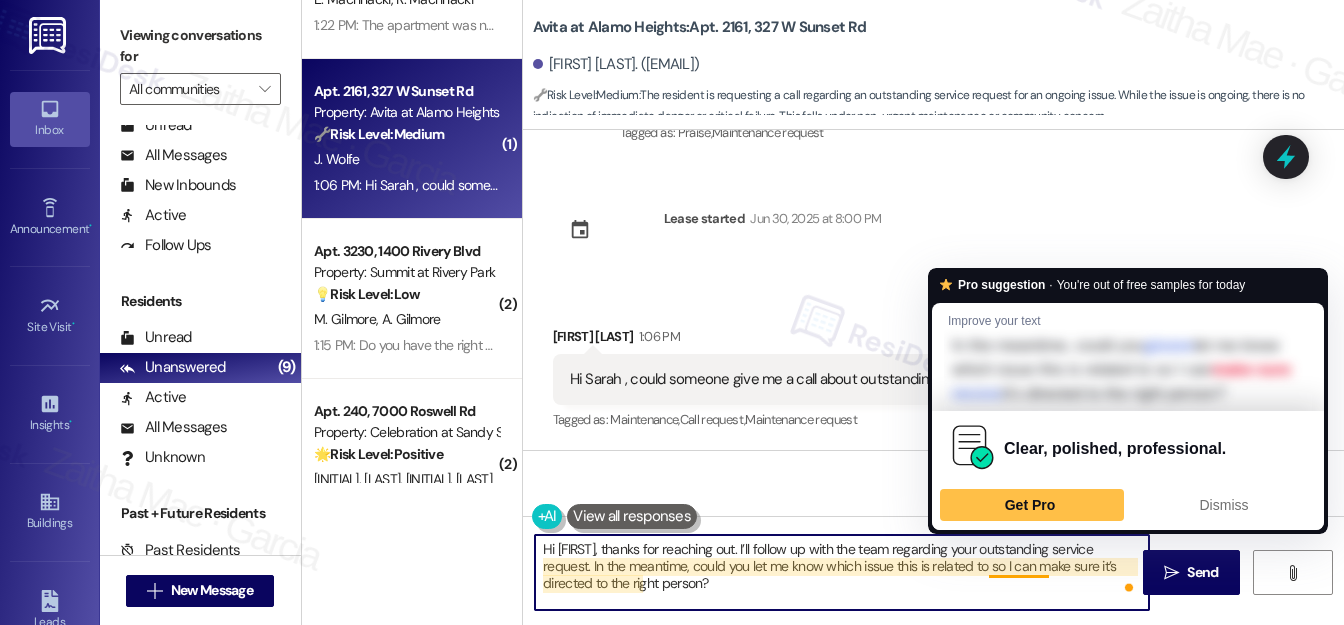 click on "Hi [FIRST], thanks for reaching out. I’ll follow up with the team regarding your outstanding service request. In the meantime, could you let me know which issue this is related to so I can make sure it’s directed to the right person?" at bounding box center [842, 572] 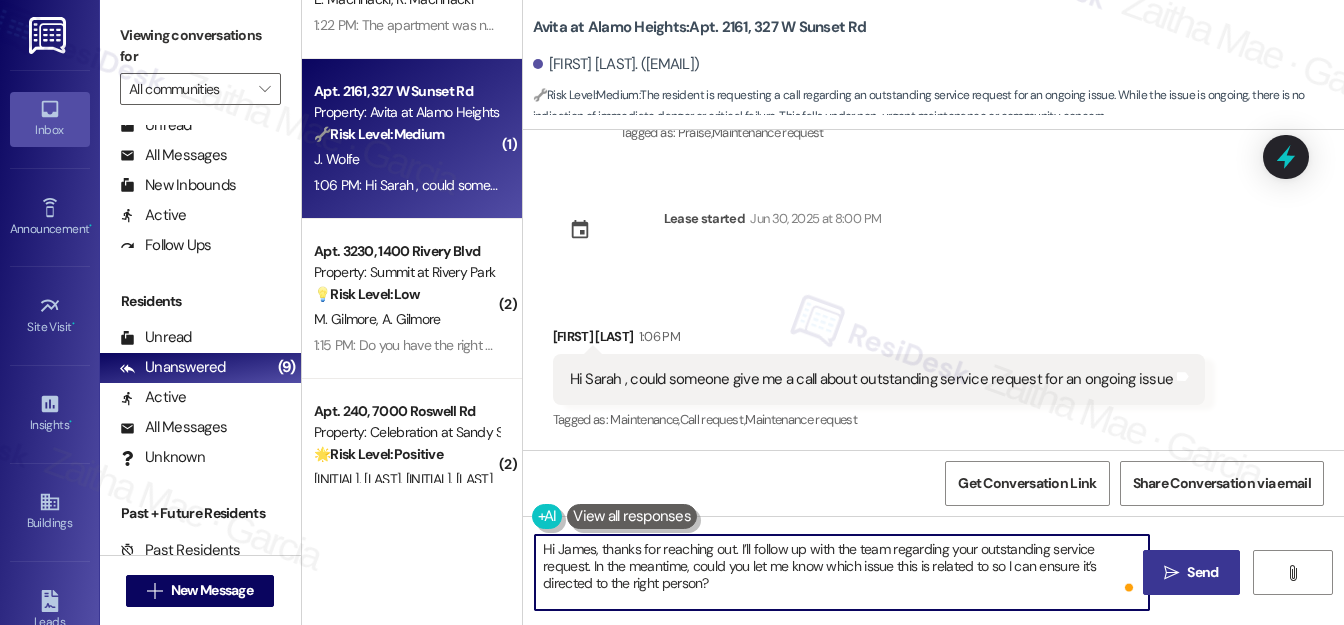 type on "Hi James, thanks for reaching out. I’ll follow up with the team regarding your outstanding service request. In the meantime, could you let me know which issue this is related to so I can ensure it’s directed to the right person?" 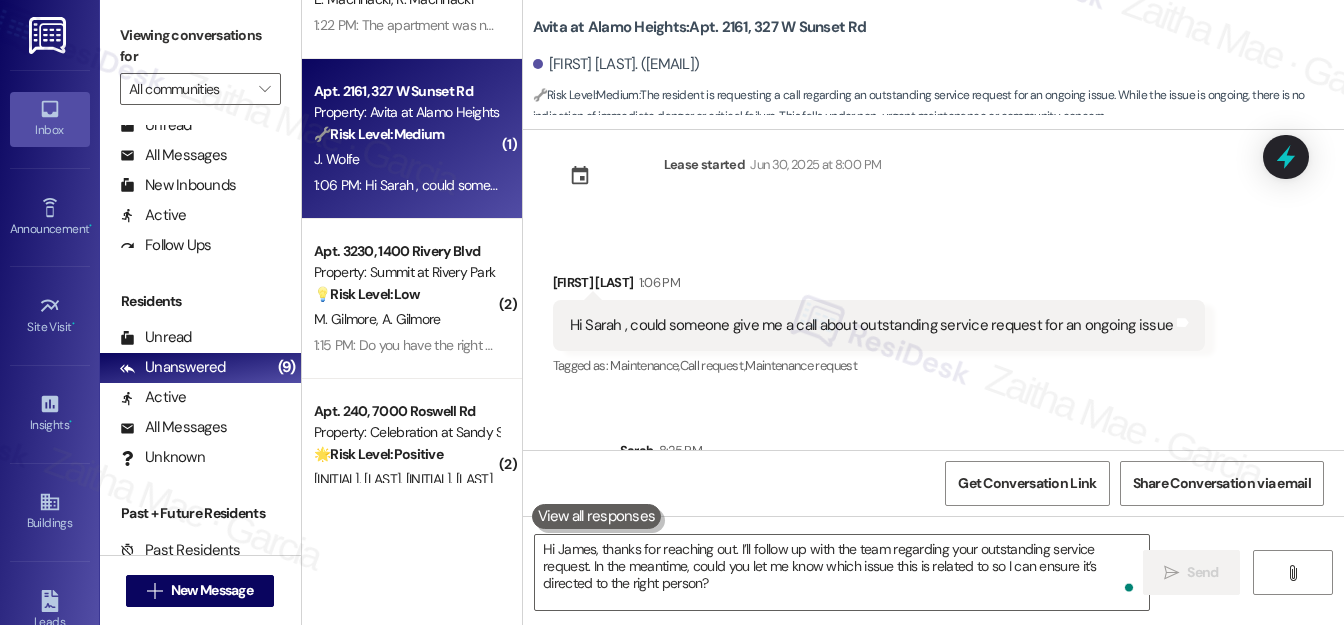 scroll, scrollTop: 6224, scrollLeft: 0, axis: vertical 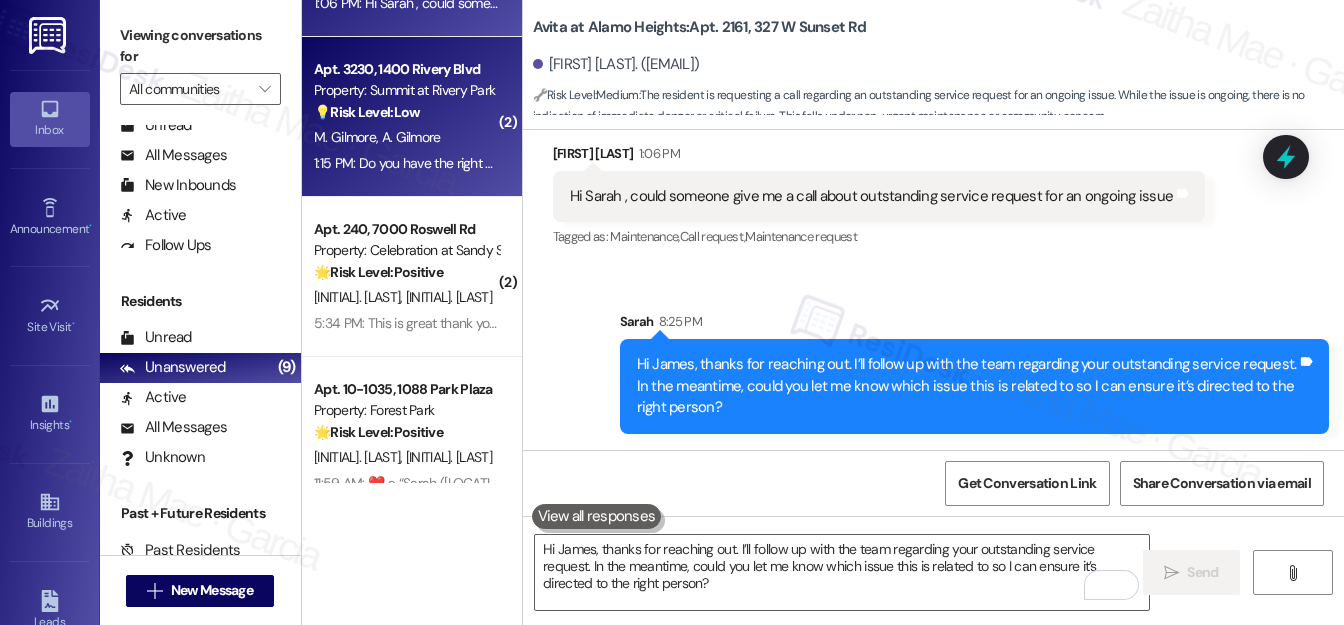 click on "💡  Risk Level:  Low The resident is responding to a move-in experience survey and is questioning if the property has the correct contact information. This is a customer satisfaction issue and a non-essential request." at bounding box center [406, 112] 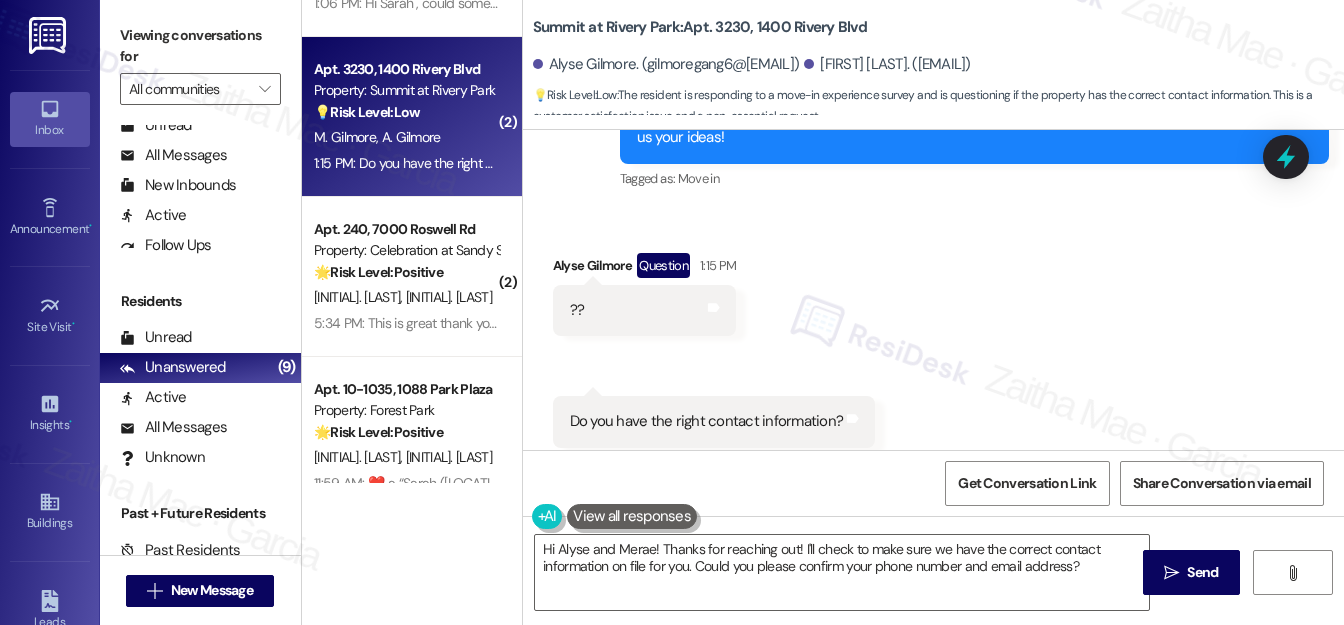 scroll, scrollTop: 1114, scrollLeft: 0, axis: vertical 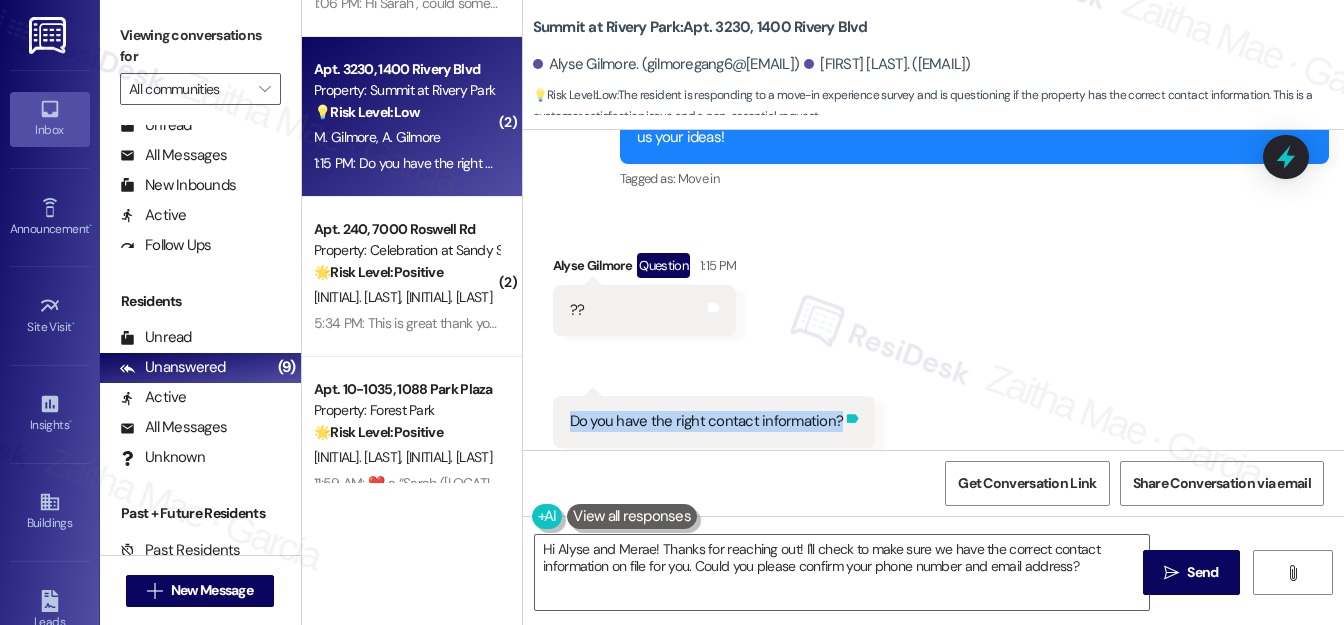 drag, startPoint x: 558, startPoint y: 372, endPoint x: 836, endPoint y: 377, distance: 278.04495 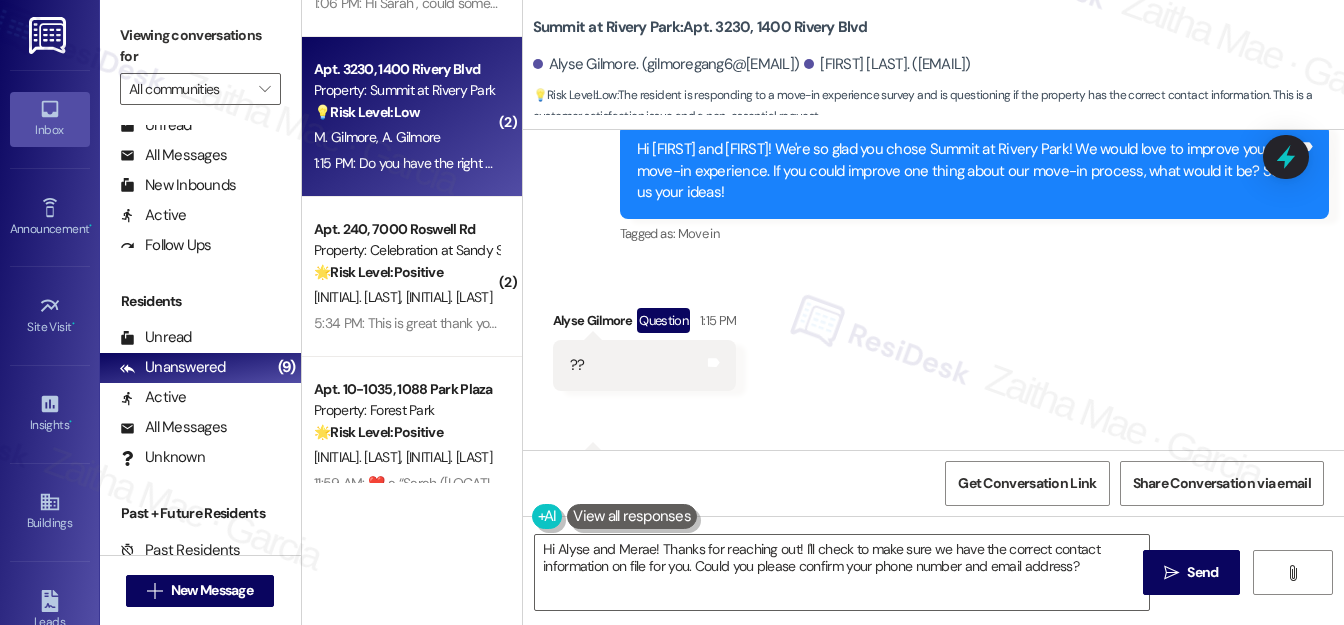 scroll, scrollTop: 1114, scrollLeft: 0, axis: vertical 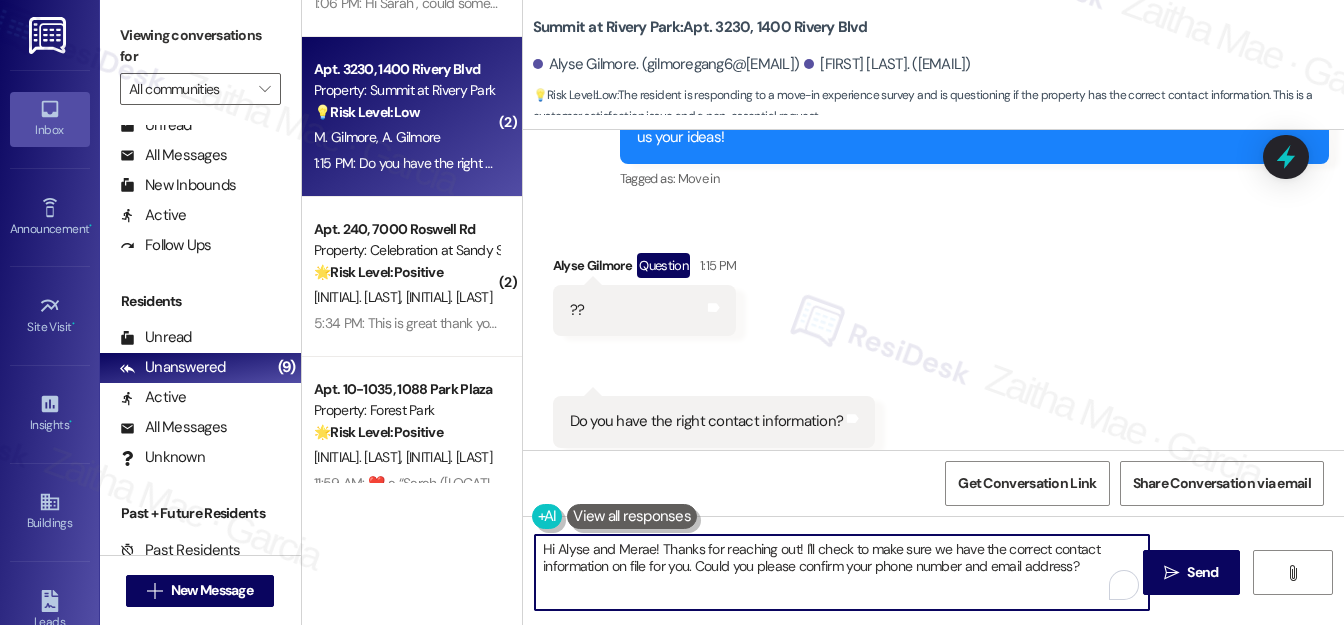 drag, startPoint x: 539, startPoint y: 548, endPoint x: 1091, endPoint y: 604, distance: 554.8333 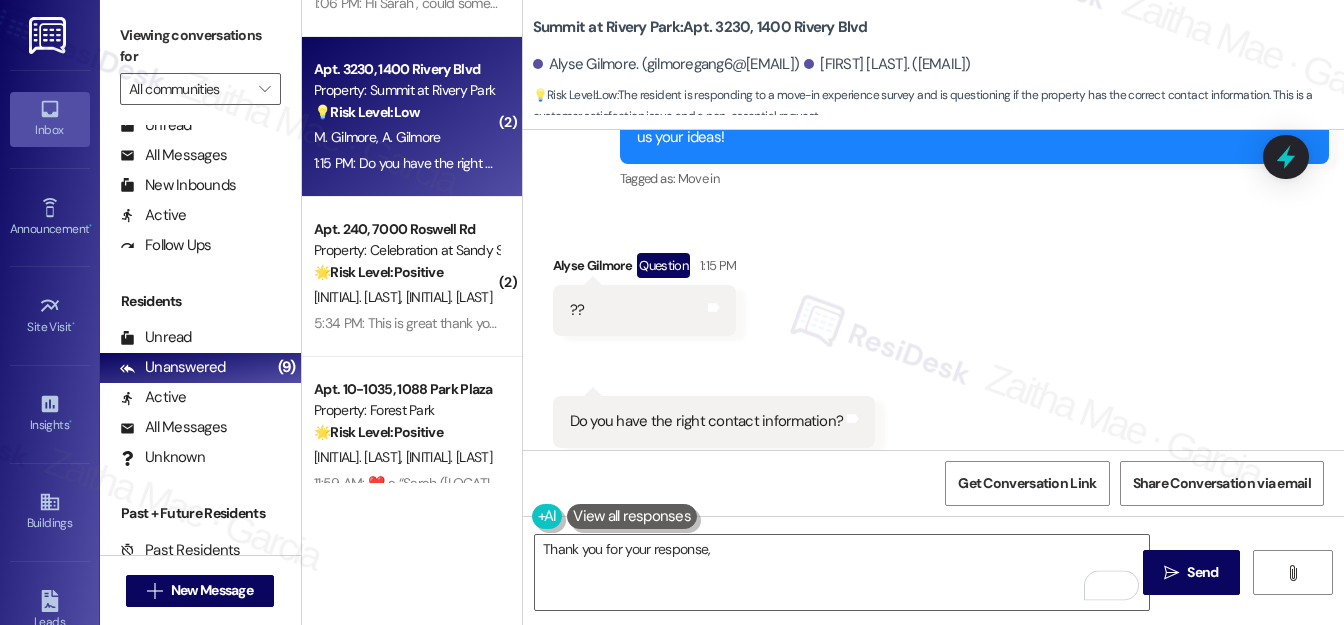 click on "[FIRST] [LAST] [TIME]" at bounding box center (645, 269) 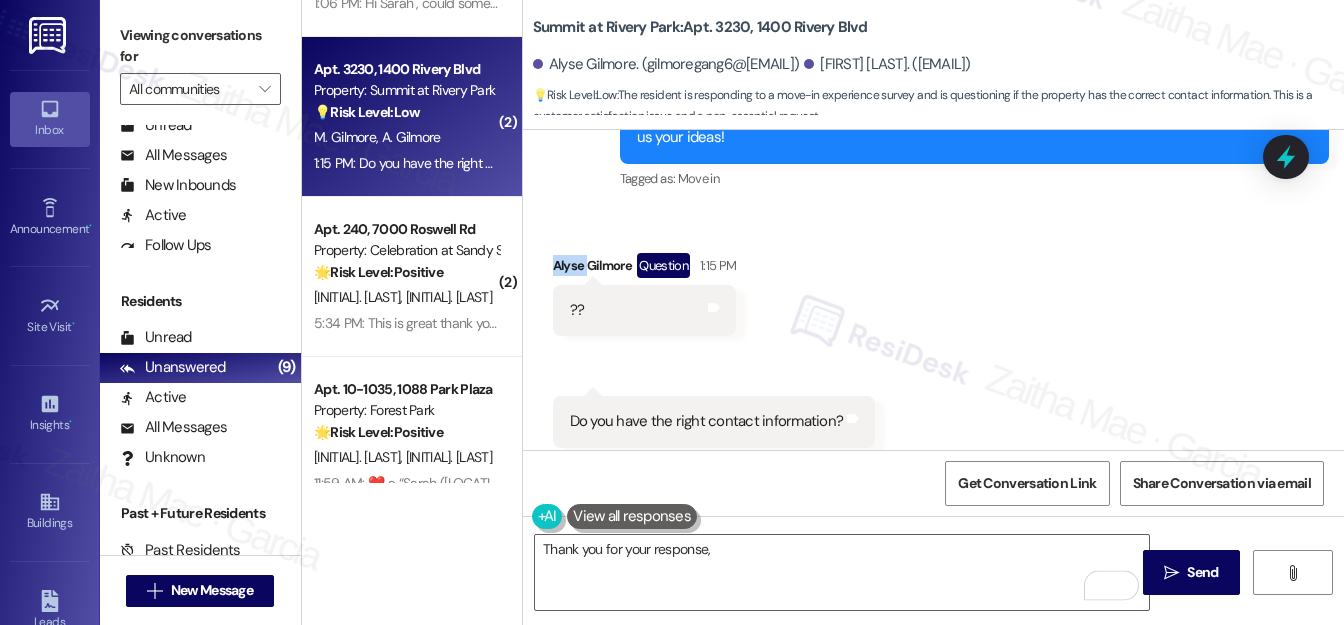click on "[FIRST] [LAST] [TIME]" at bounding box center [645, 269] 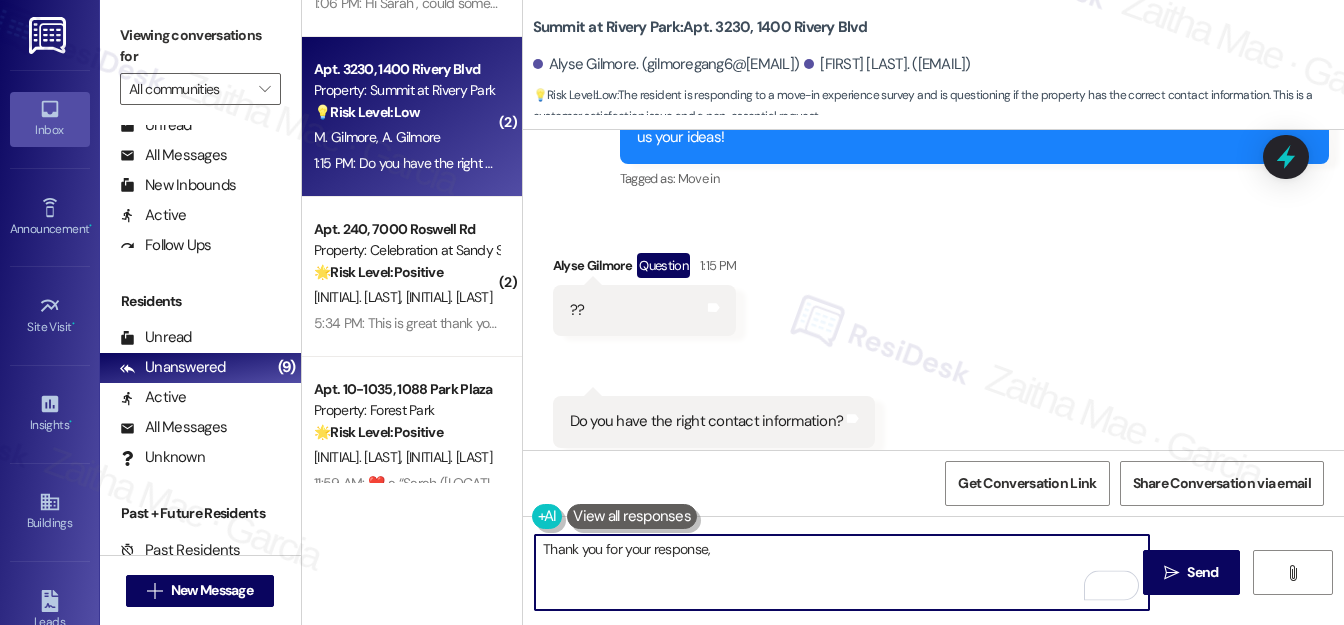 click on "Thank you for your response," at bounding box center [842, 572] 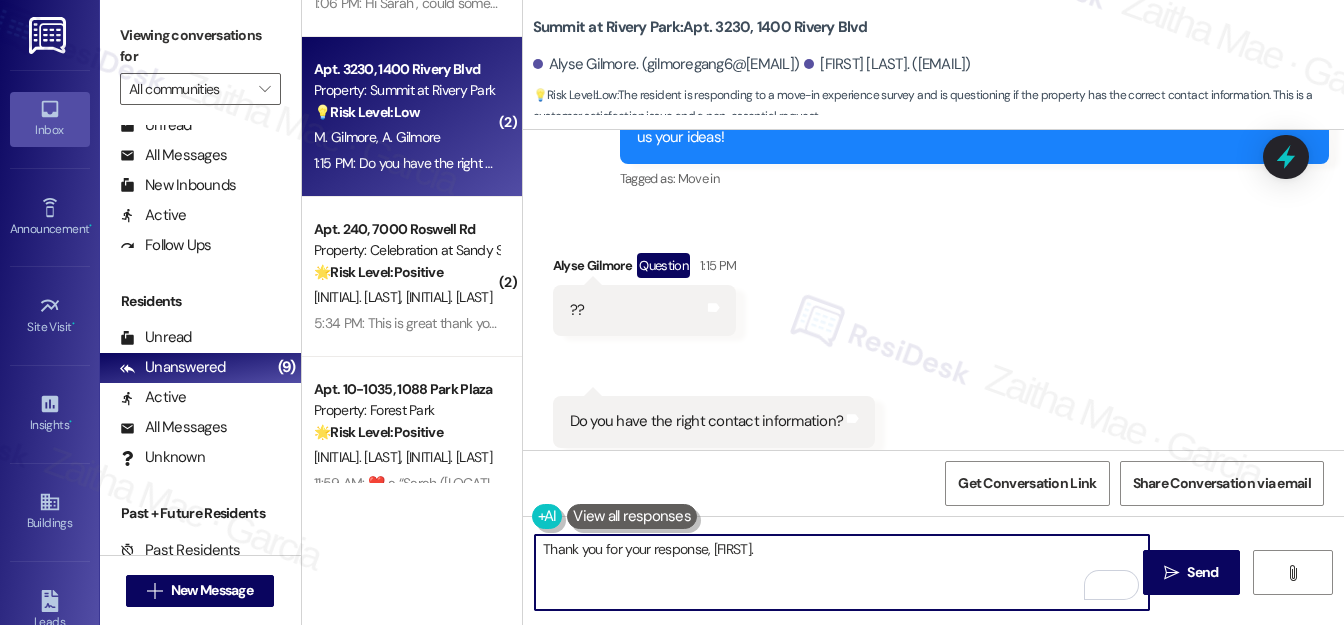 click on "Thank you for your response, [FIRST]." at bounding box center [842, 572] 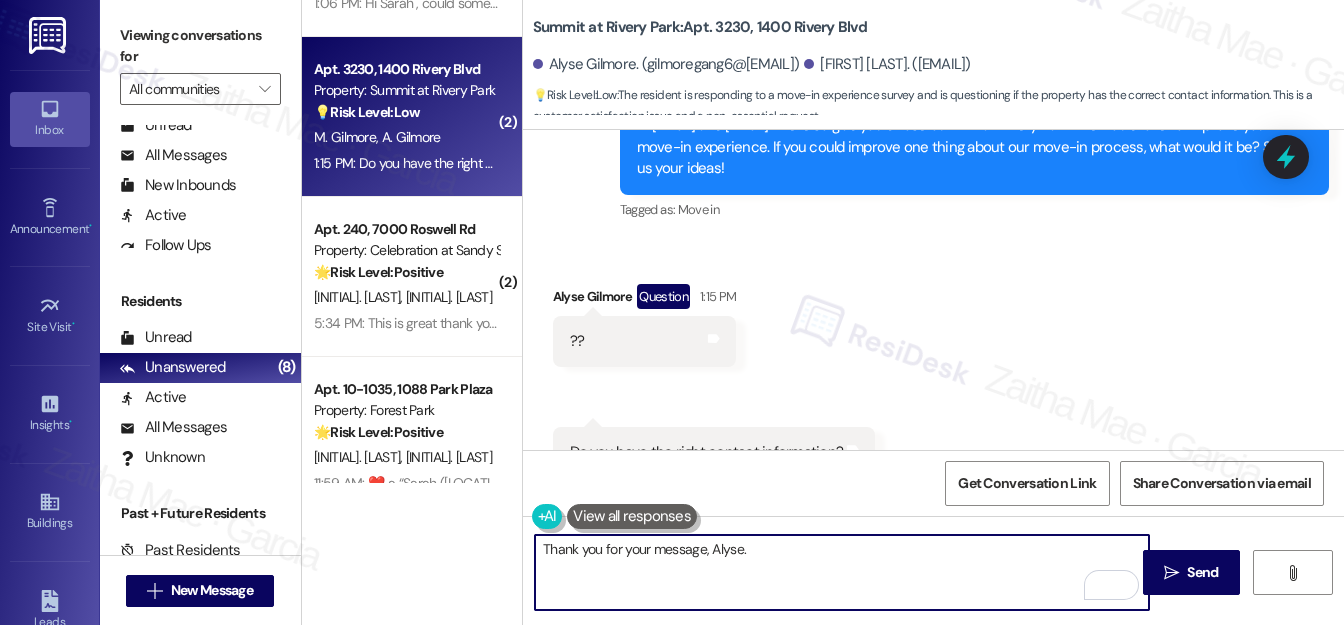 scroll, scrollTop: 1114, scrollLeft: 0, axis: vertical 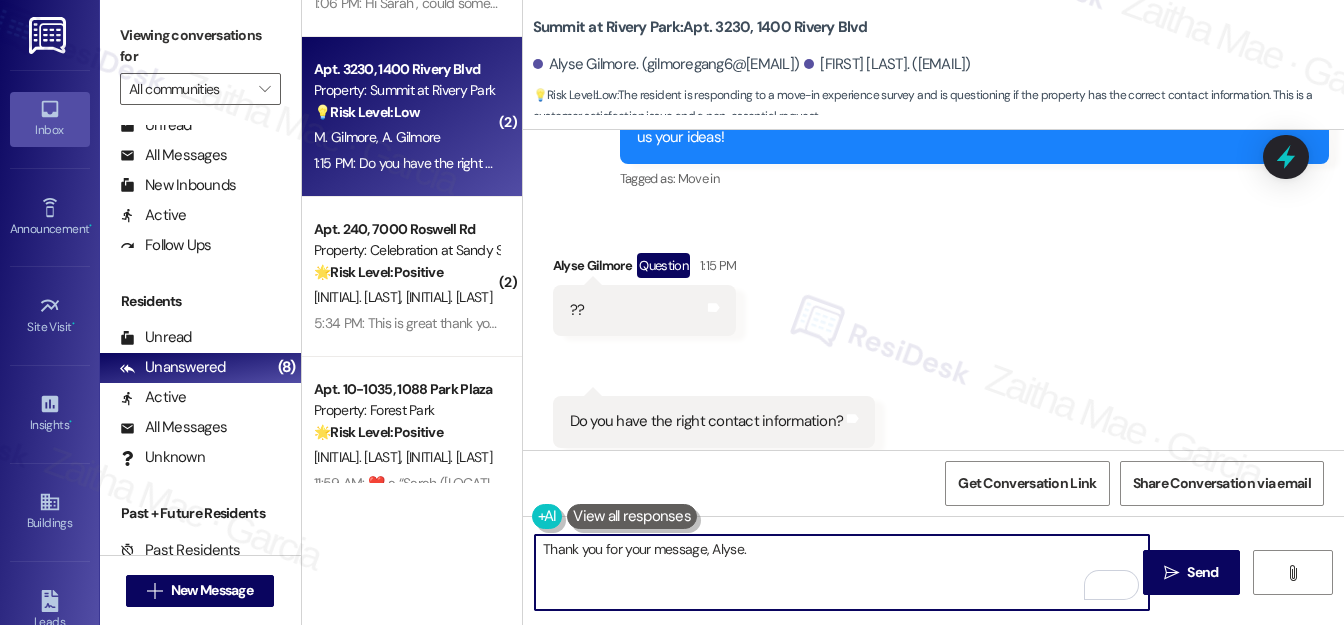 click on "Thank you for your message, Alyse." at bounding box center [842, 572] 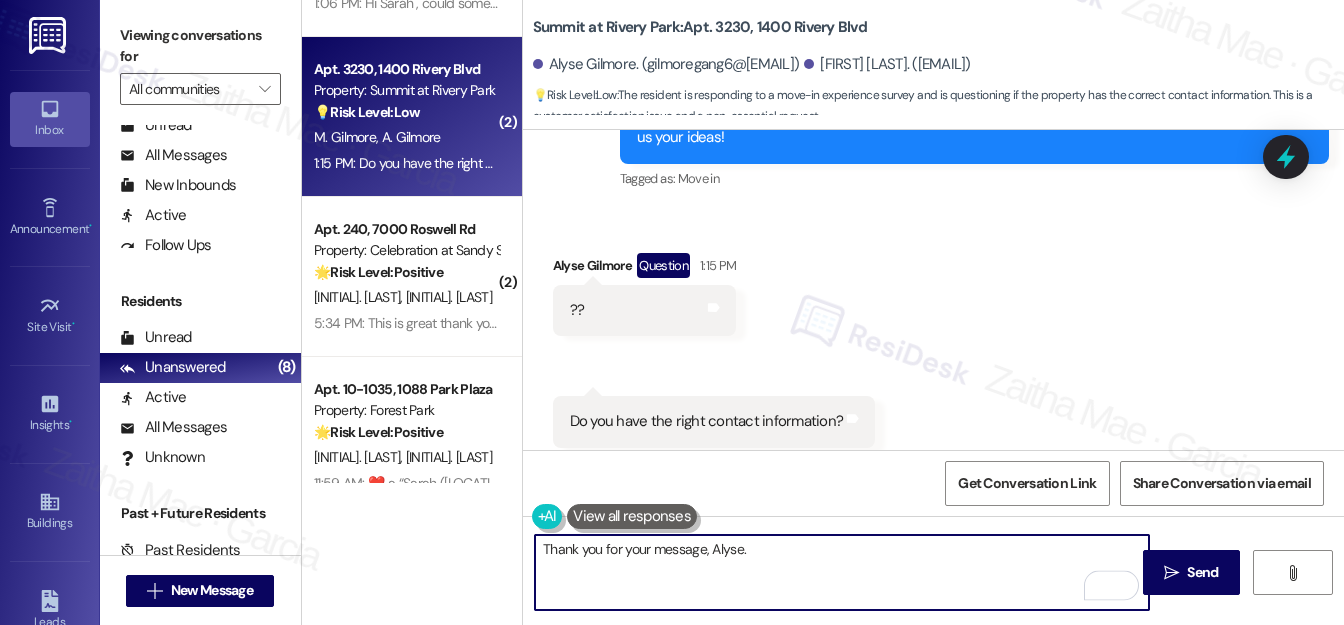 paste on "are you asking whether we have the correct contact information for you on file? If so, feel free to confirm your preferred phone number and email, and we’ll make sure everything is up to date." 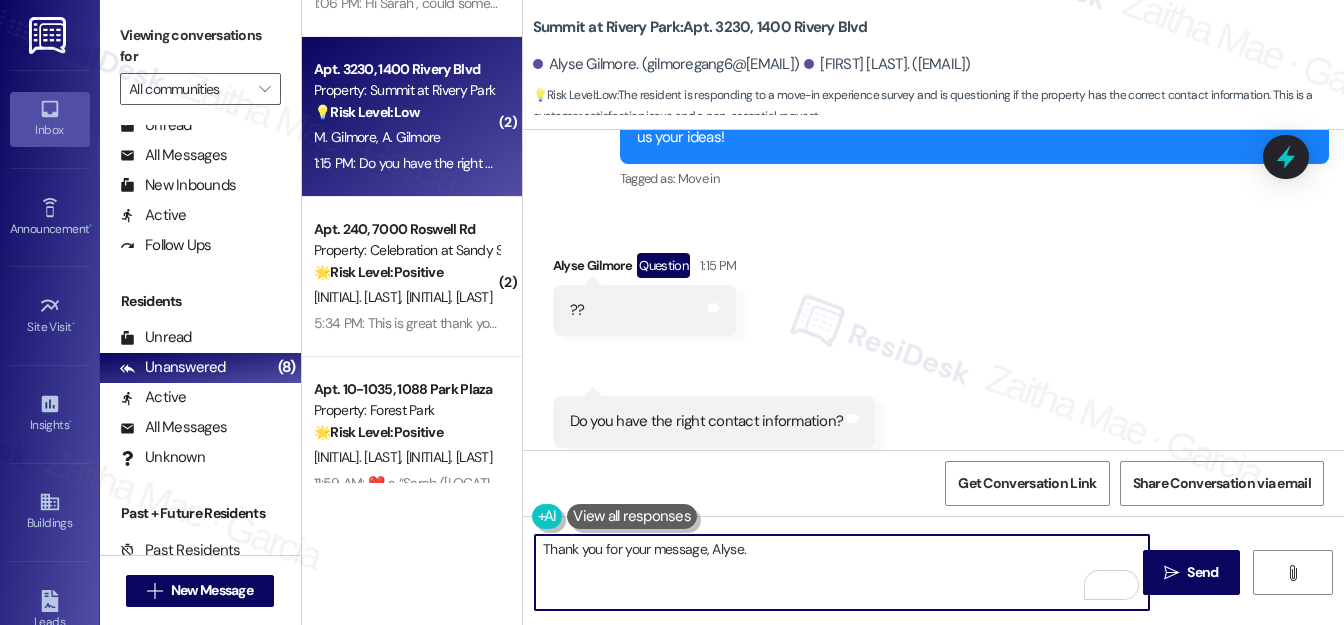 paste on "Just to clarify — are you asking whether we have the correct contact information for you on file? If so, feel free to confirm your preferred phone number and email, and we’ll make sure everything is up to date." 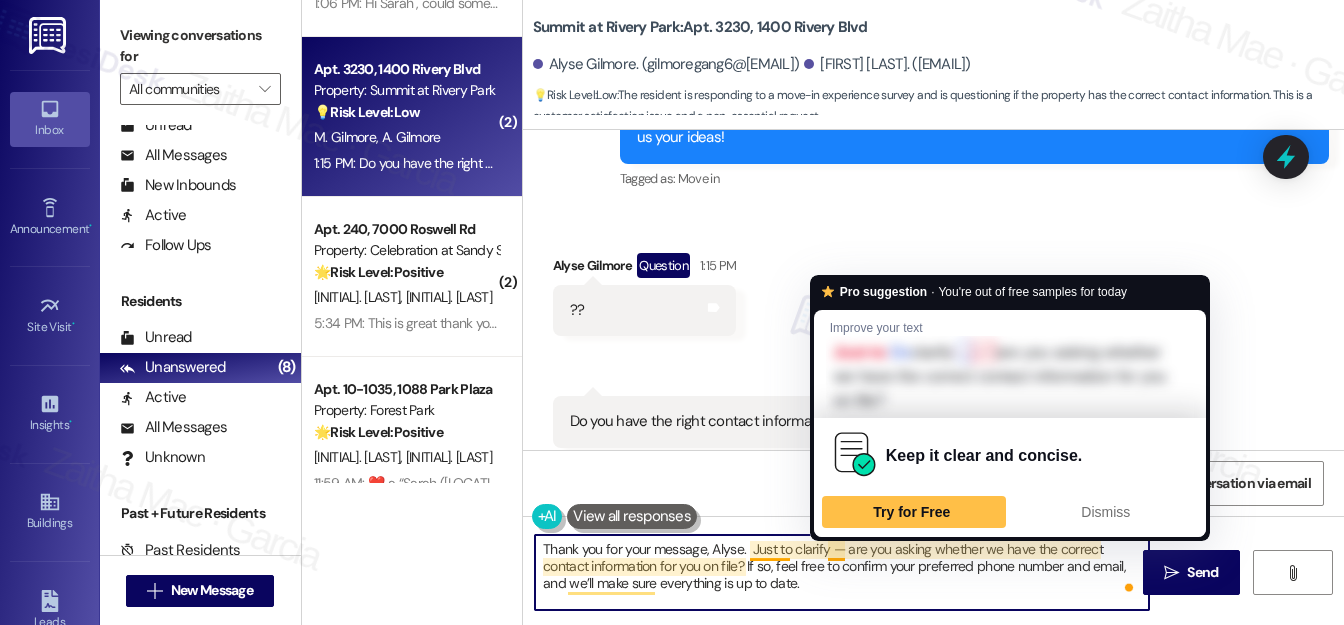 click on "Thank you for your message, Alyse.  Just to clarify — are you asking whether we have the correct contact information for you on file? If so, feel free to confirm your preferred phone number and email, and we’ll make sure everything is up to date." at bounding box center (842, 572) 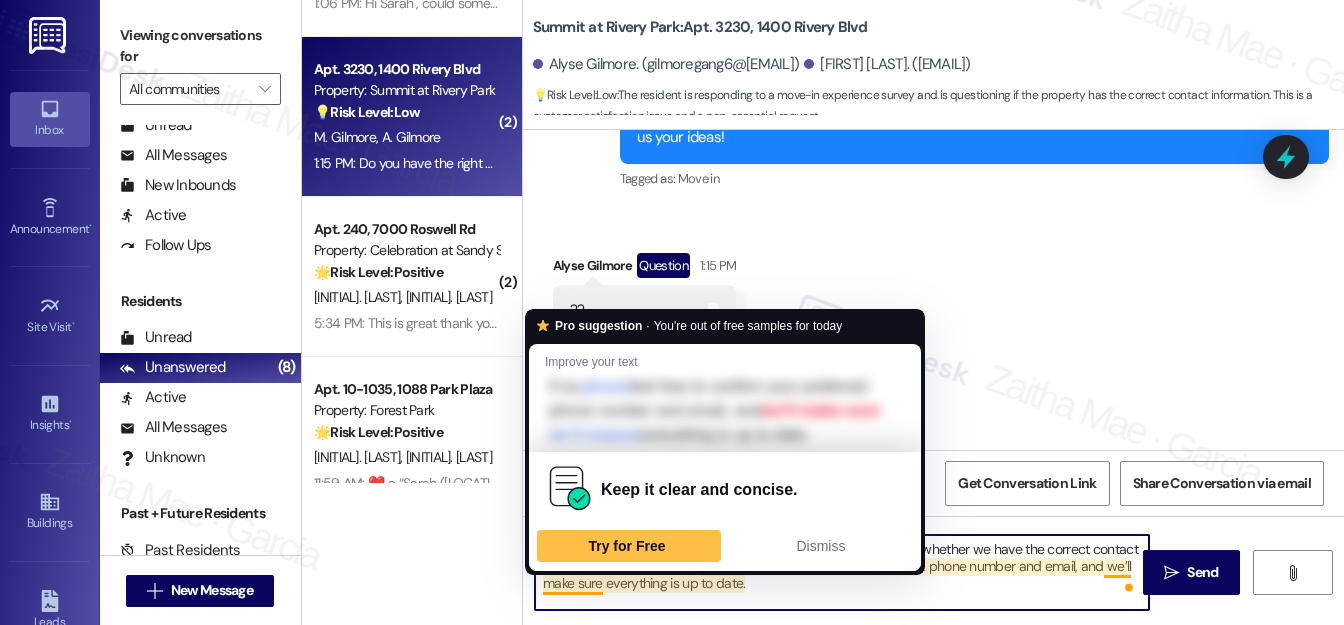 click on "Thank you for your message, Alyse.  Just to clarify, are you asking whether we have the correct contact information for you on file? If so, feel free to confirm your preferred phone number and email, and we’ll make sure everything is up to date." at bounding box center [842, 572] 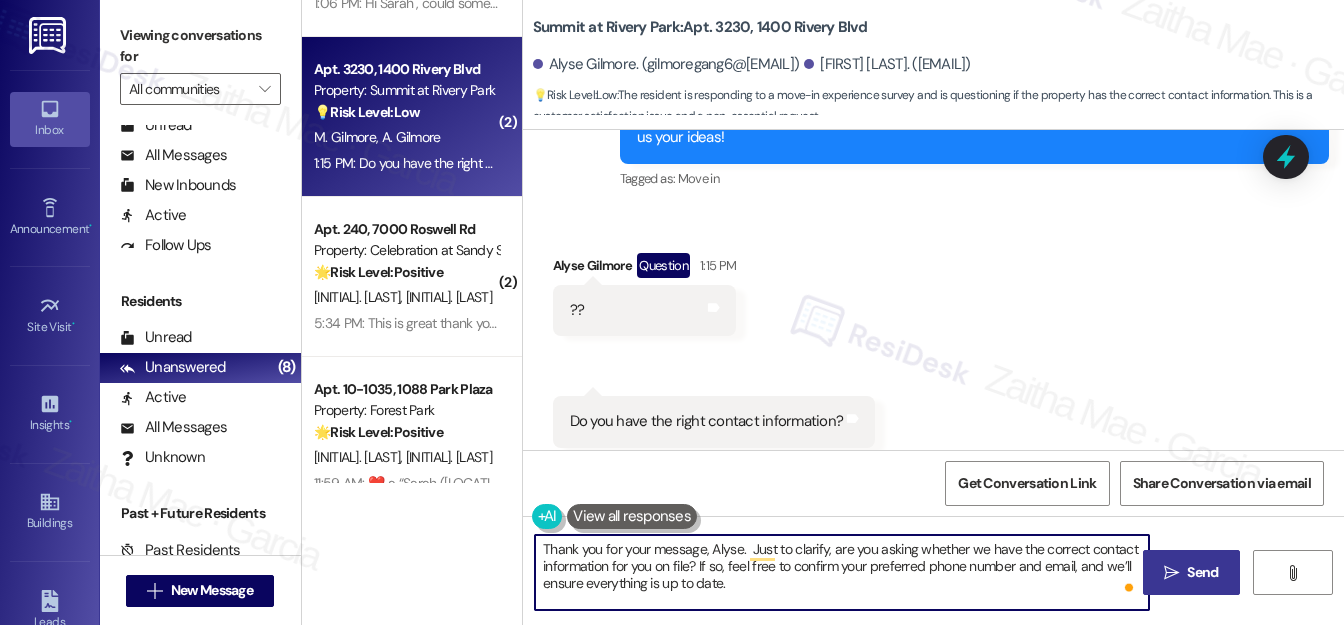 type on "Thank you for your message, Alyse.  Just to clarify, are you asking whether we have the correct contact information for you on file? If so, feel free to confirm your preferred phone number and email, and we’ll ensure everything is up to date." 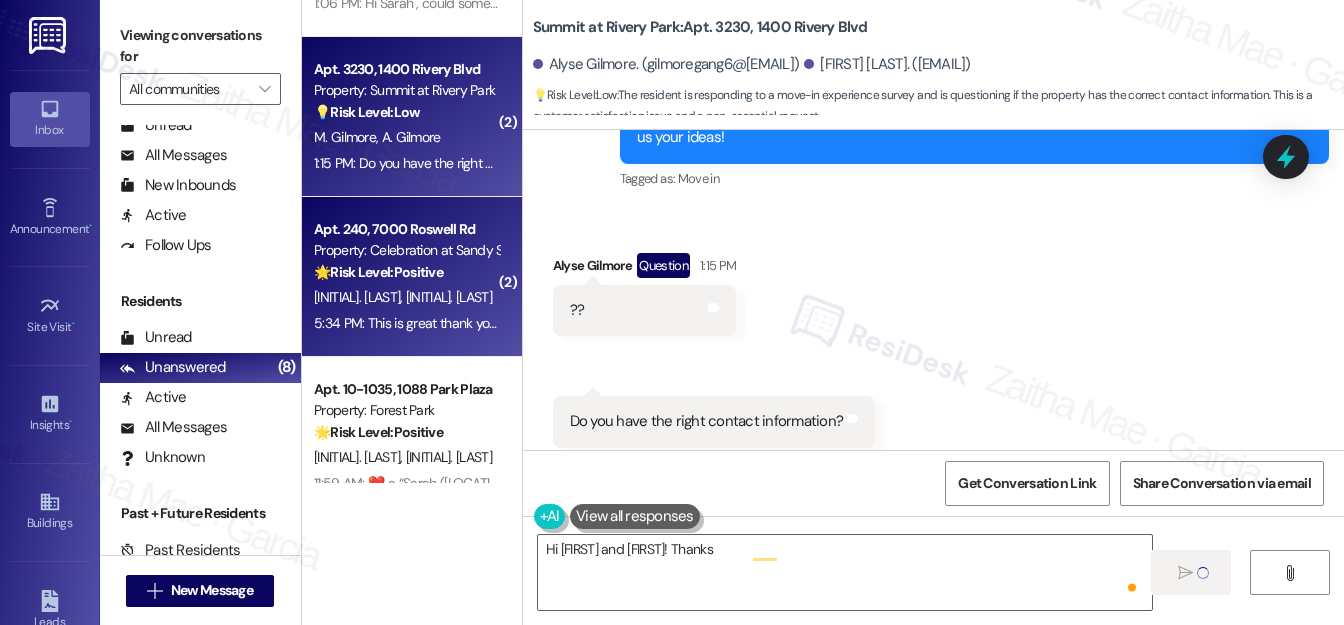 scroll, scrollTop: 1114, scrollLeft: 0, axis: vertical 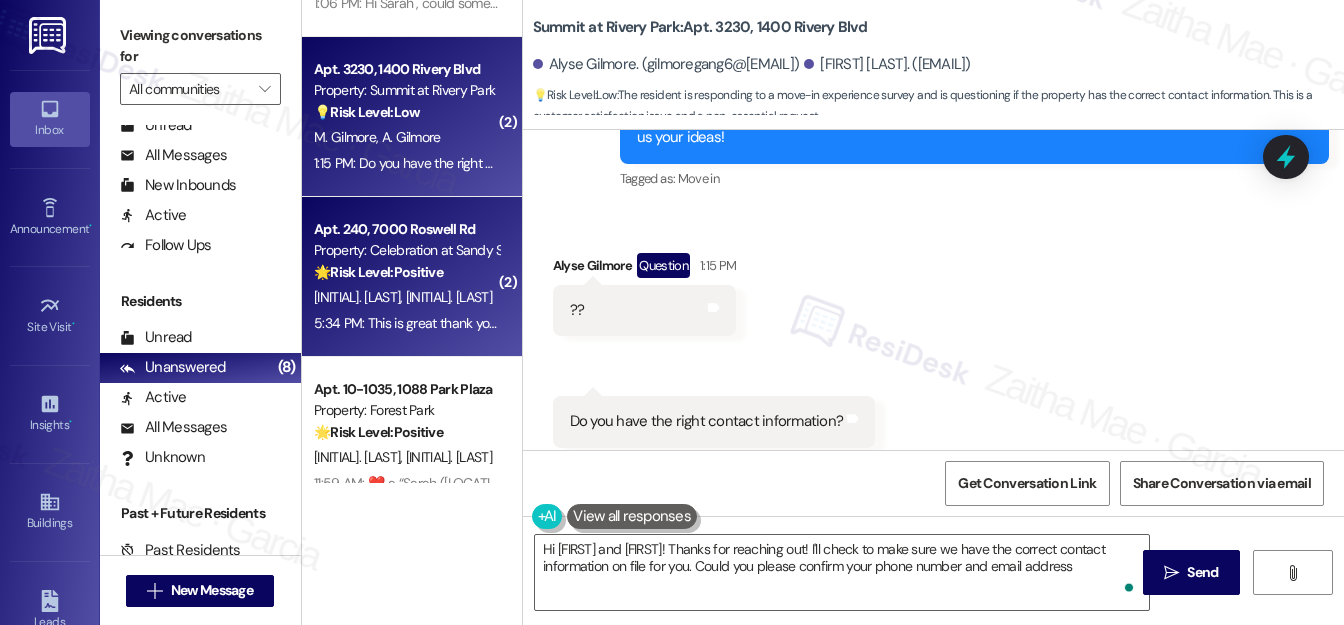 type on "Hi Alyse and Merae! Thanks for reaching out! I'll check to make sure we have the correct contact information on file for you. Could you please confirm your phone number and email address?" 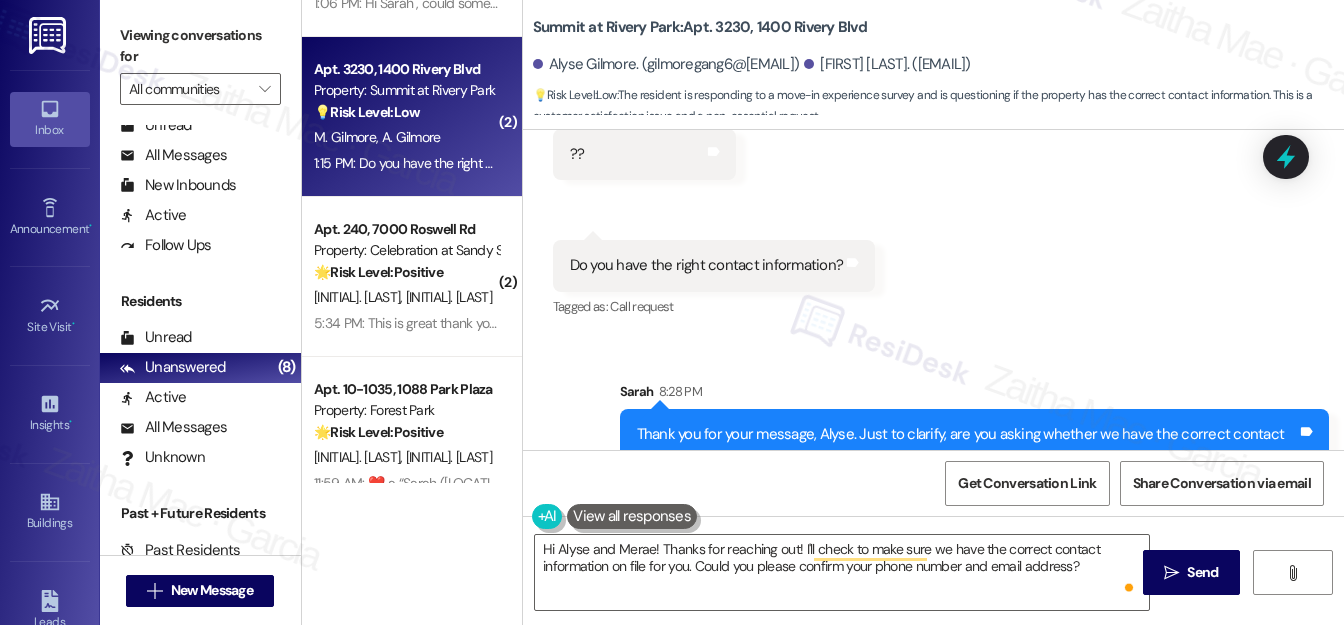 scroll, scrollTop: 1296, scrollLeft: 0, axis: vertical 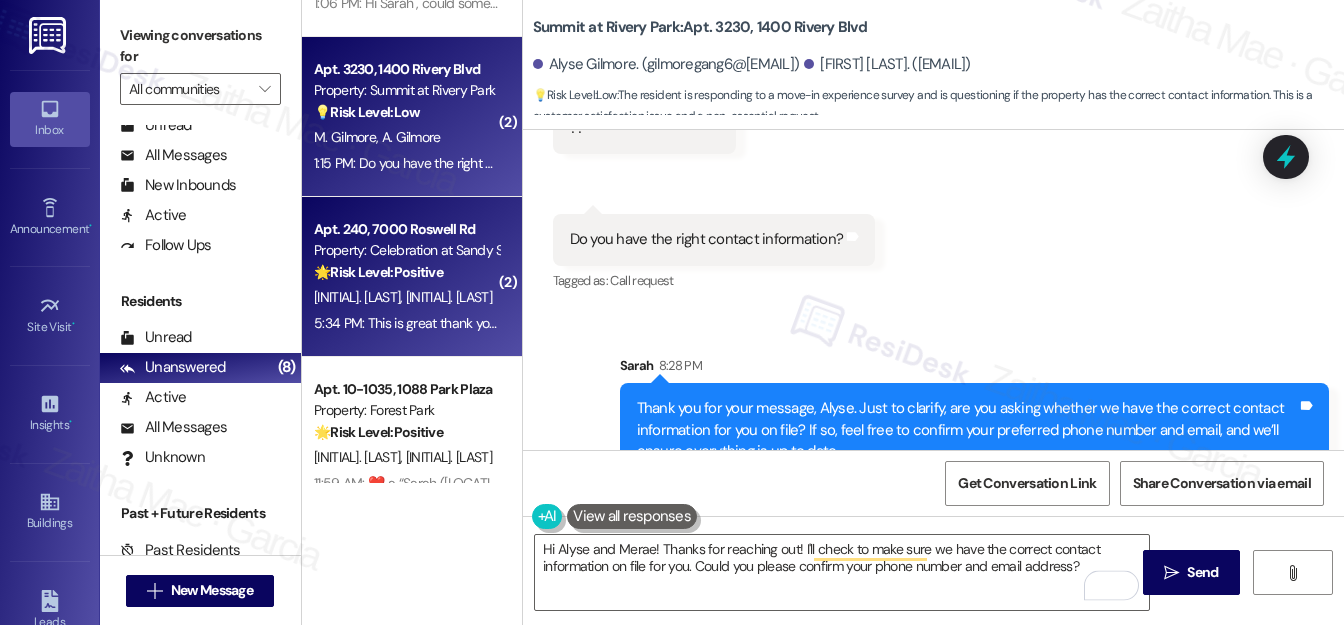 click on "O. Maung B. Omaoeng" at bounding box center (406, 297) 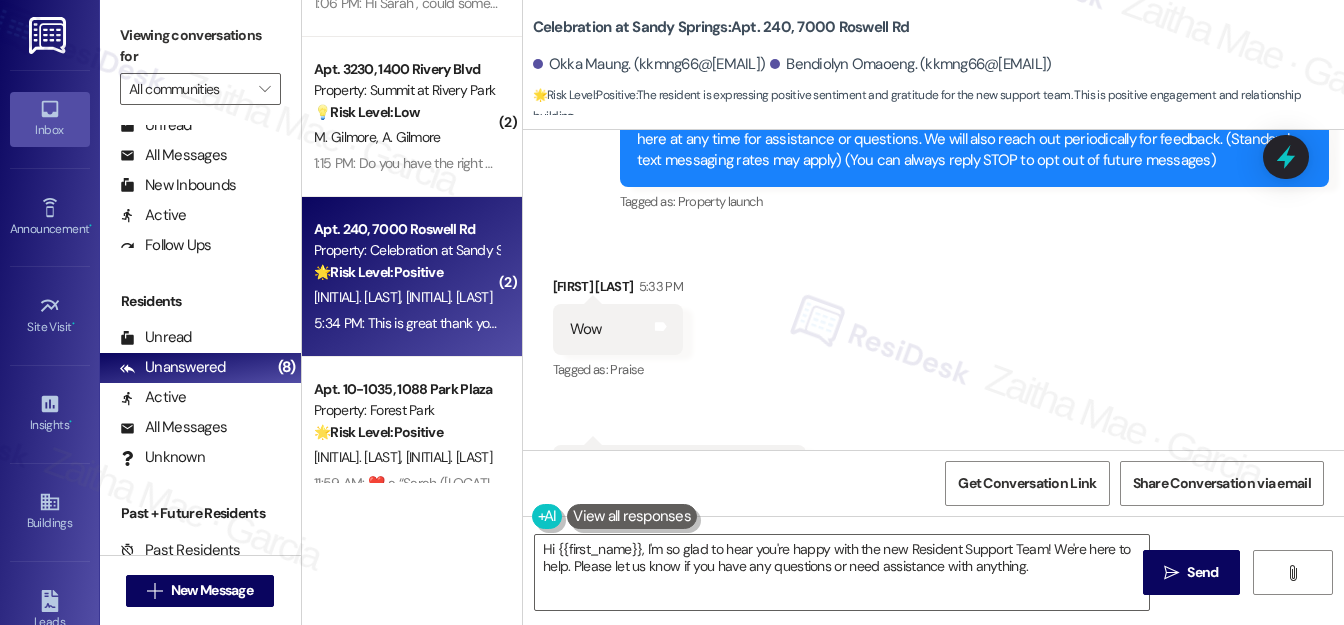 scroll, scrollTop: 357, scrollLeft: 0, axis: vertical 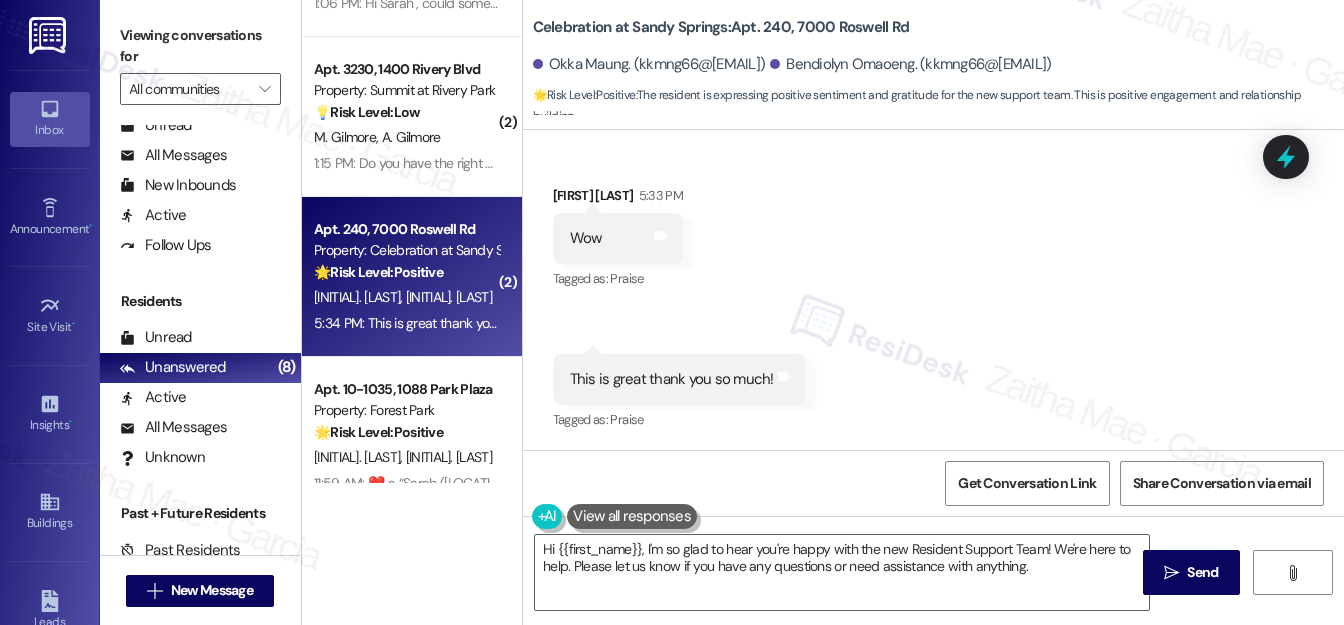 click on "[FIRST] [LAST] [TIME]" at bounding box center (618, 199) 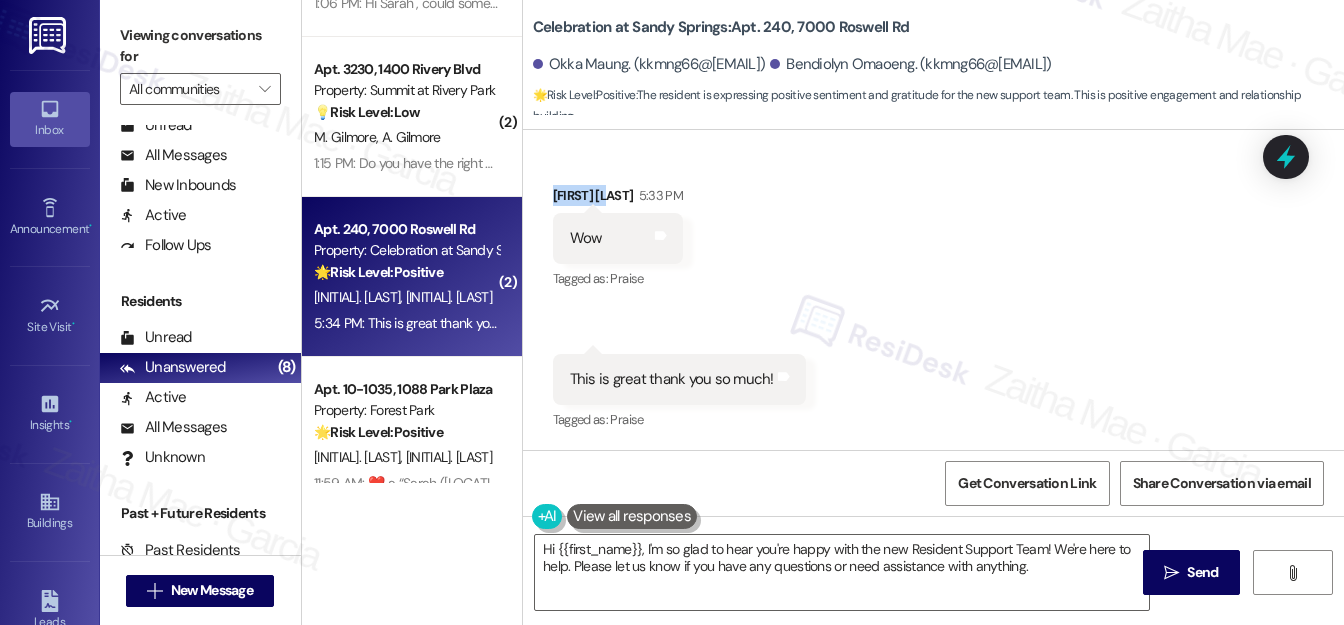 click on "[FIRST] [LAST] [TIME]" at bounding box center (618, 199) 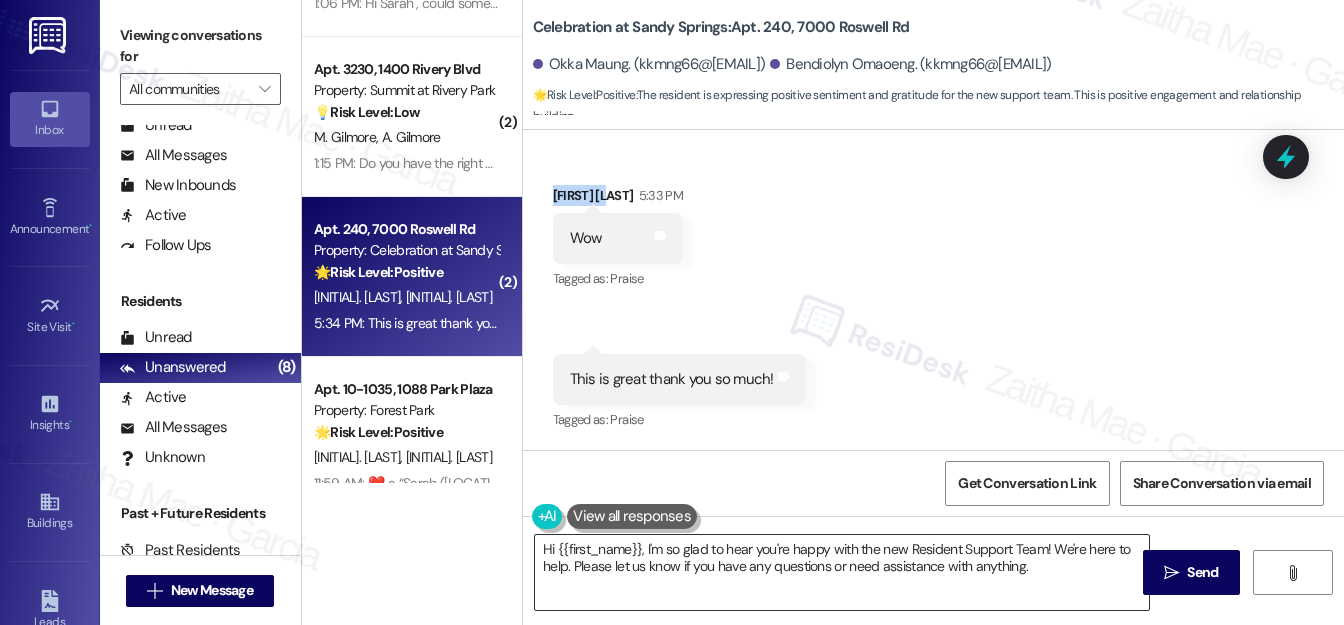 click on "Hi {{first_name}}, I'm so glad to hear you're happy with the new Resident Support Team! We're here to help. Please let us know if you have any questions or need assistance with anything." at bounding box center [842, 572] 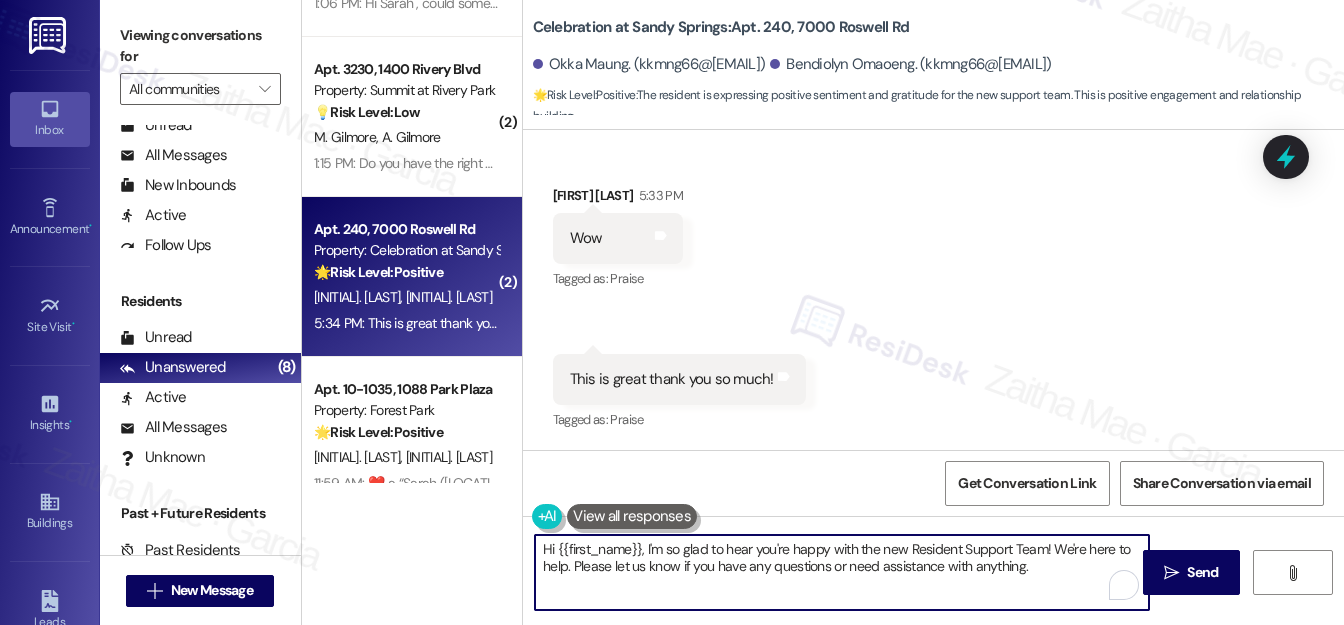 click on "Hi {{first_name}}, I'm so glad to hear you're happy with the new Resident Support Team! We're here to help. Please let us know if you have any questions or need assistance with anything." at bounding box center (842, 572) 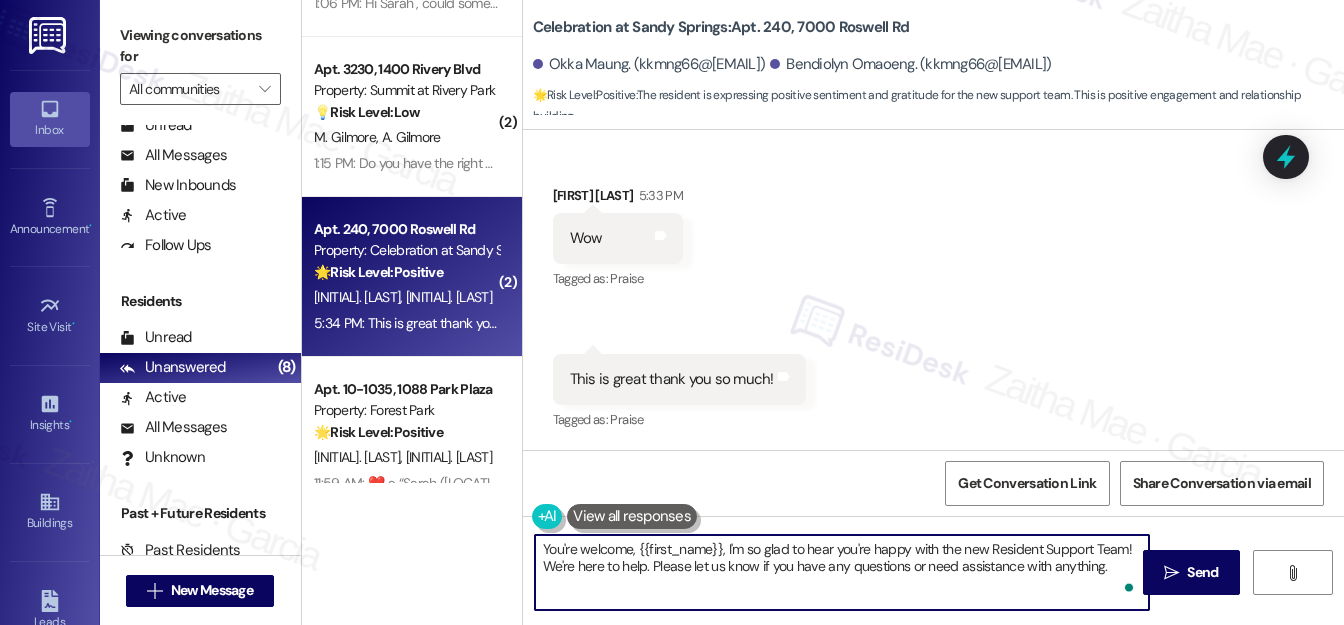 click on "You're welcome, {{first_name}}, I'm so glad to hear you're happy with the new Resident Support Team! We're here to help. Please let us know if you have any questions or need assistance with anything." at bounding box center [842, 572] 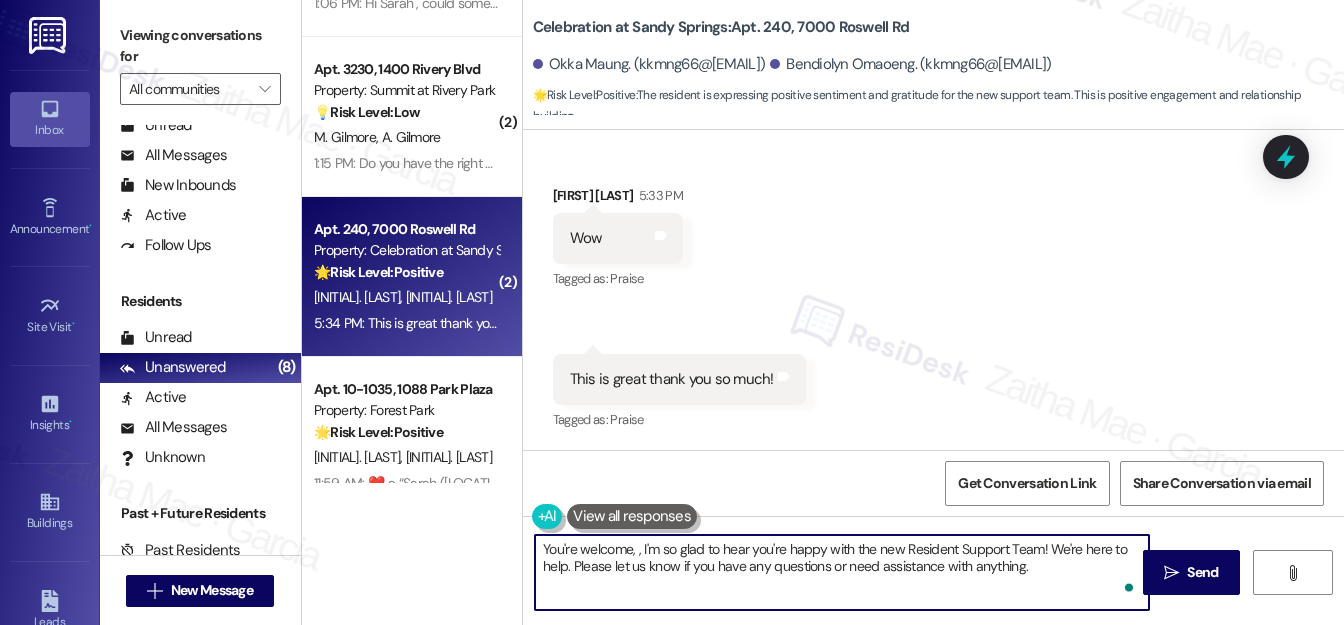 paste on "Bendiolyn" 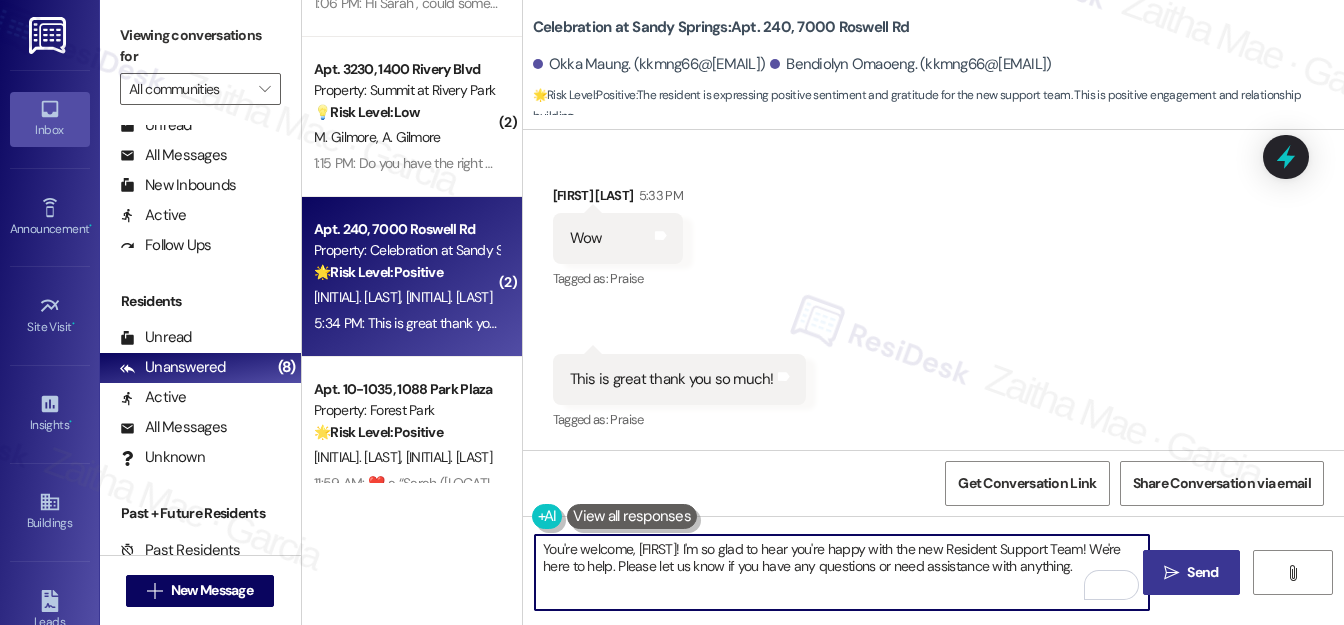 type on "You're welcome, [FIRST]! I'm so glad to hear you're happy with the new Resident Support Team! We're here to help. Please let us know if you have any questions or need assistance with anything." 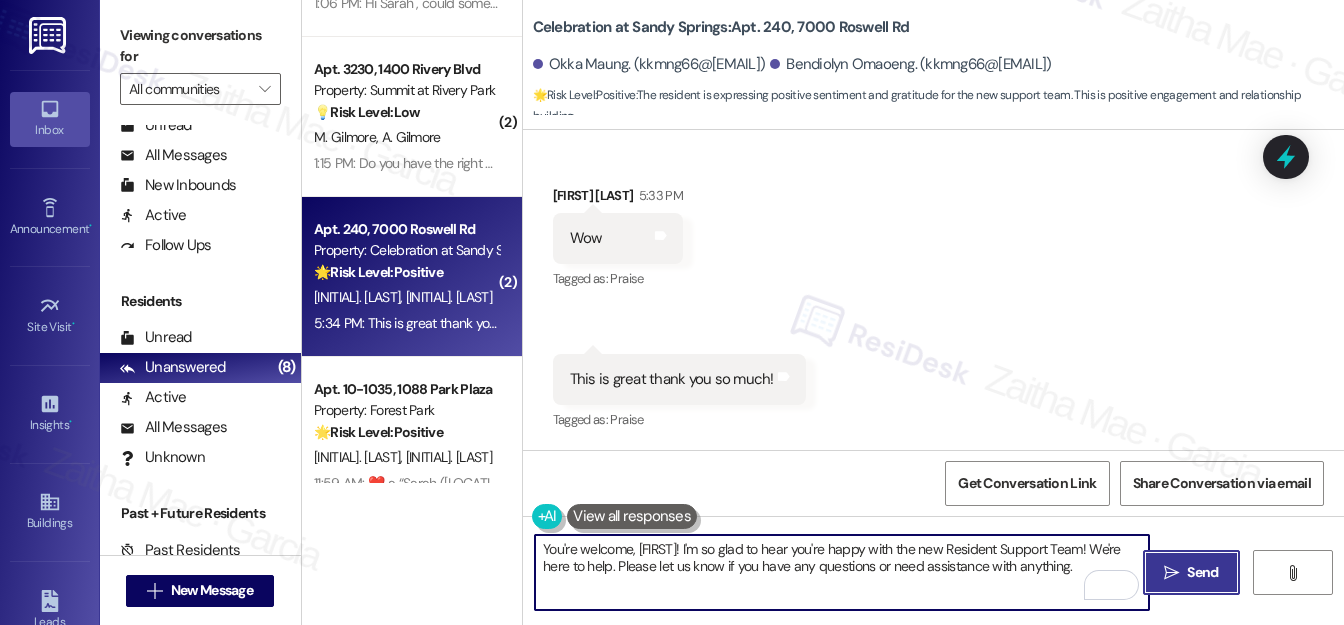 click on "Send" at bounding box center [1202, 572] 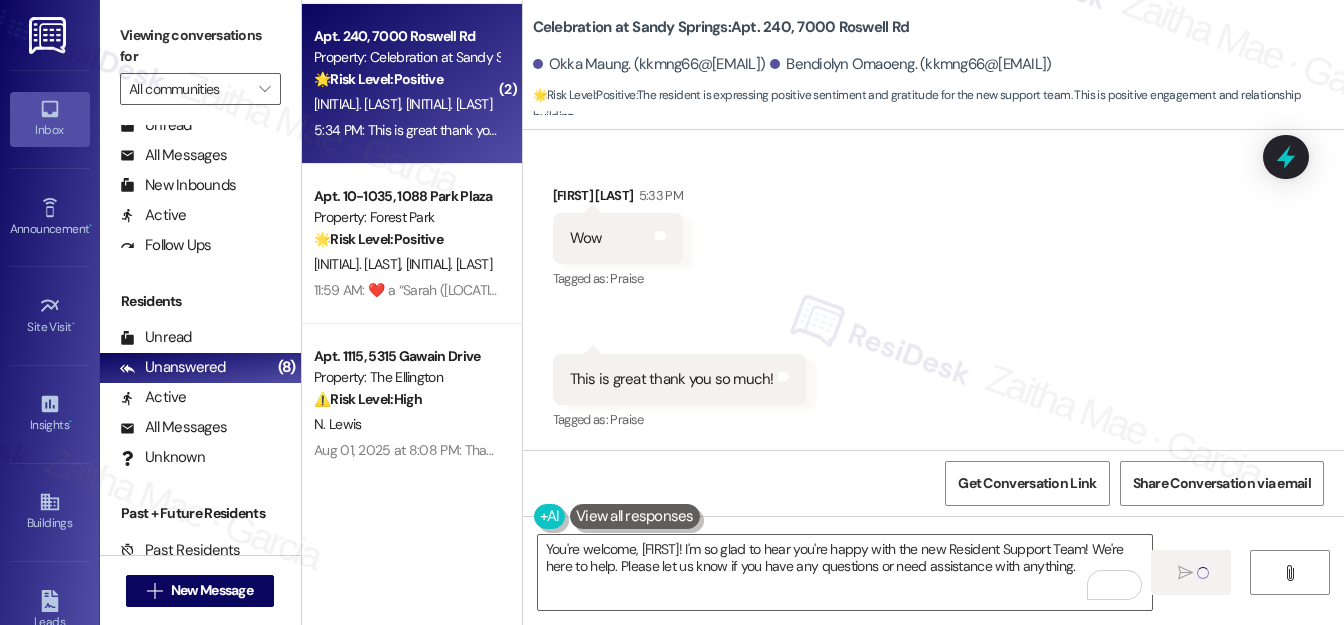 scroll, scrollTop: 2557, scrollLeft: 0, axis: vertical 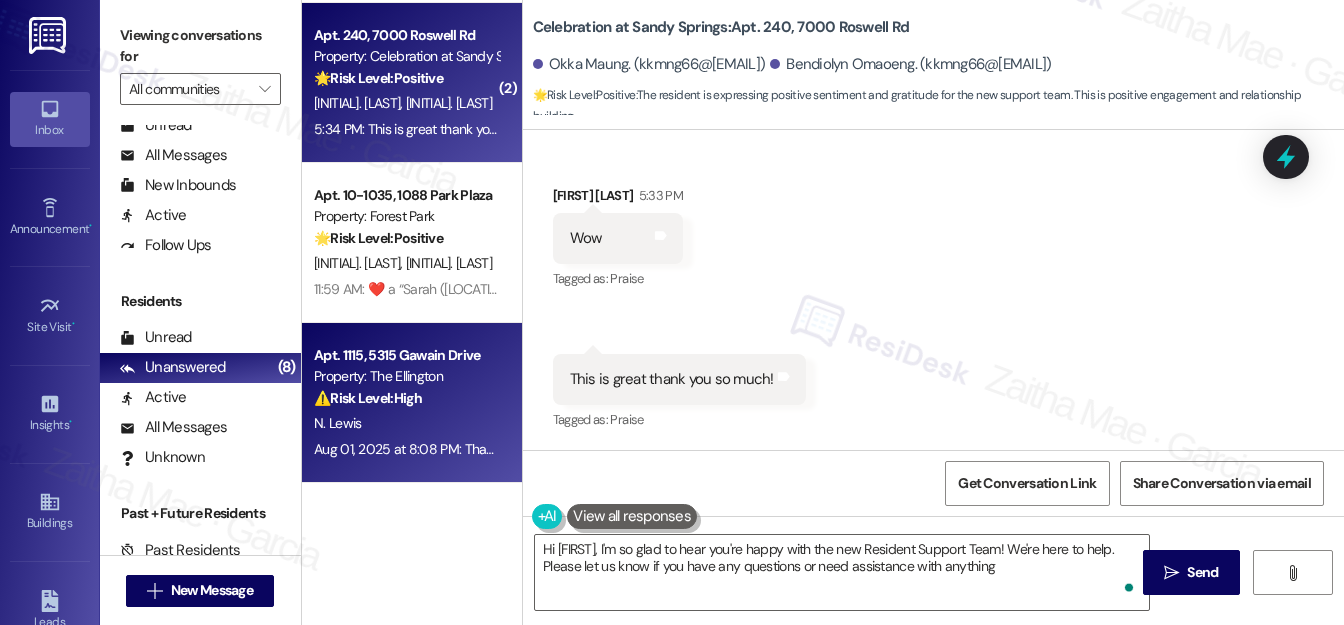 type on "Hi {{first_name}}, I'm so glad to hear you're happy with the new Resident Support Team! We're here to help. Please let us know if you have any questions or need assistance with anything." 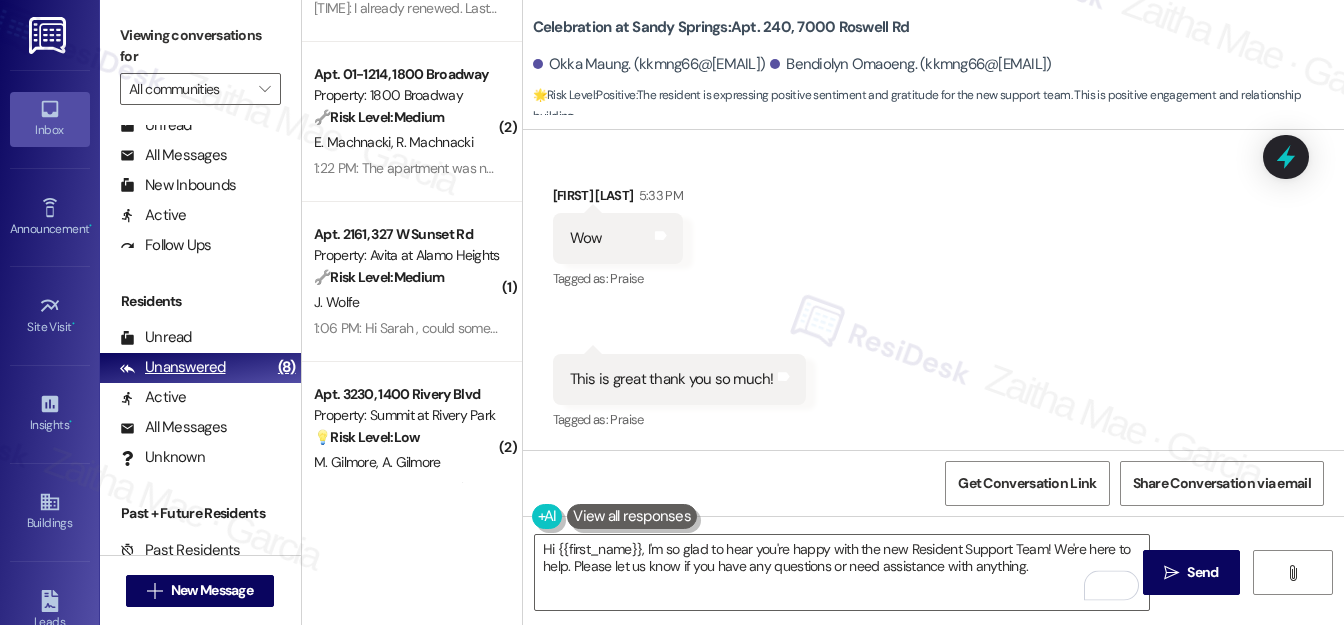 scroll, scrollTop: 1920, scrollLeft: 0, axis: vertical 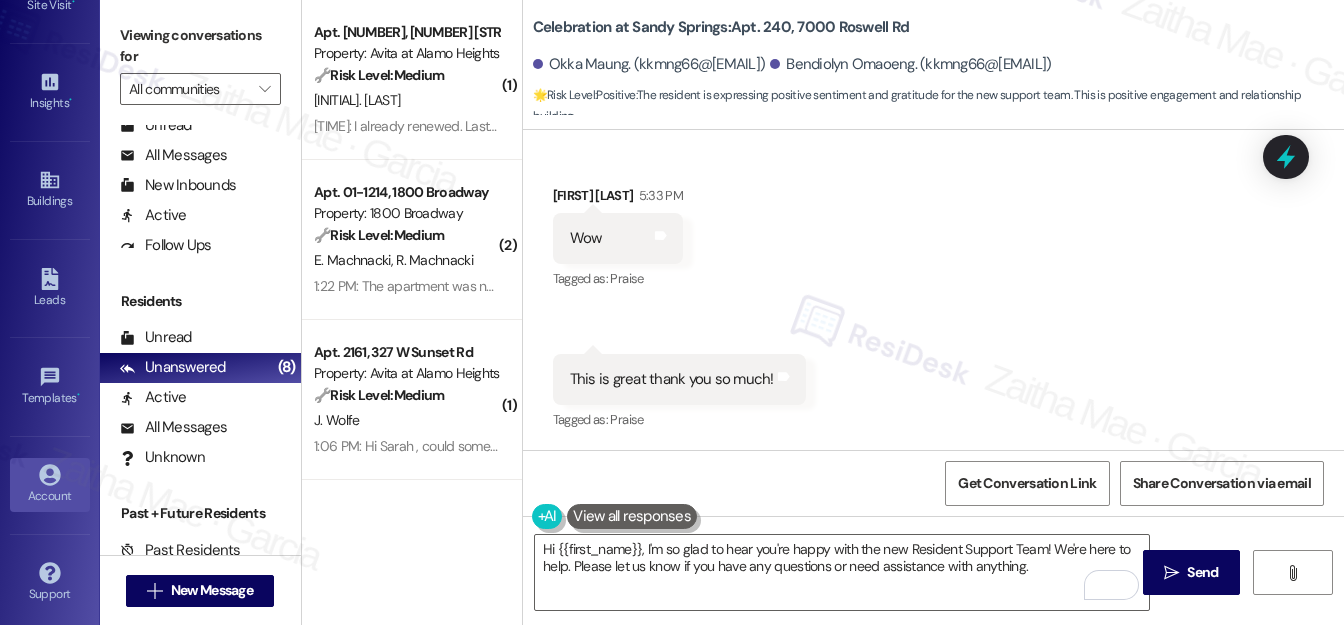 click on "Account" at bounding box center (50, 496) 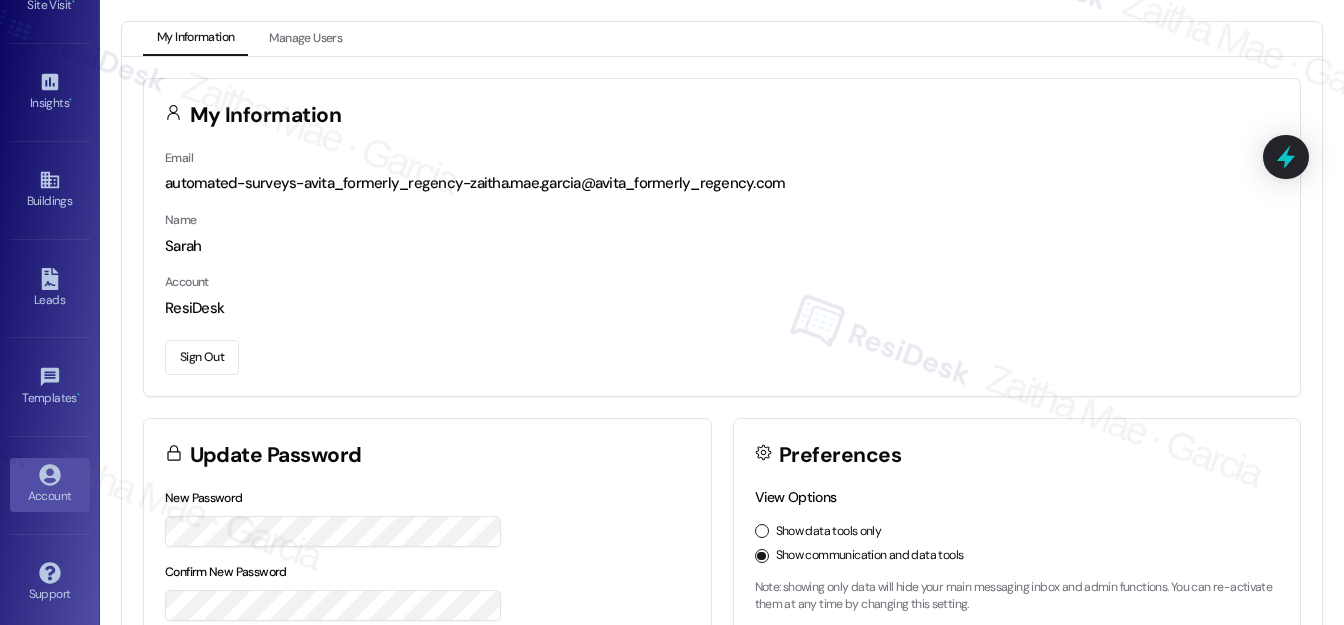 click on "Sign Out" at bounding box center [202, 357] 